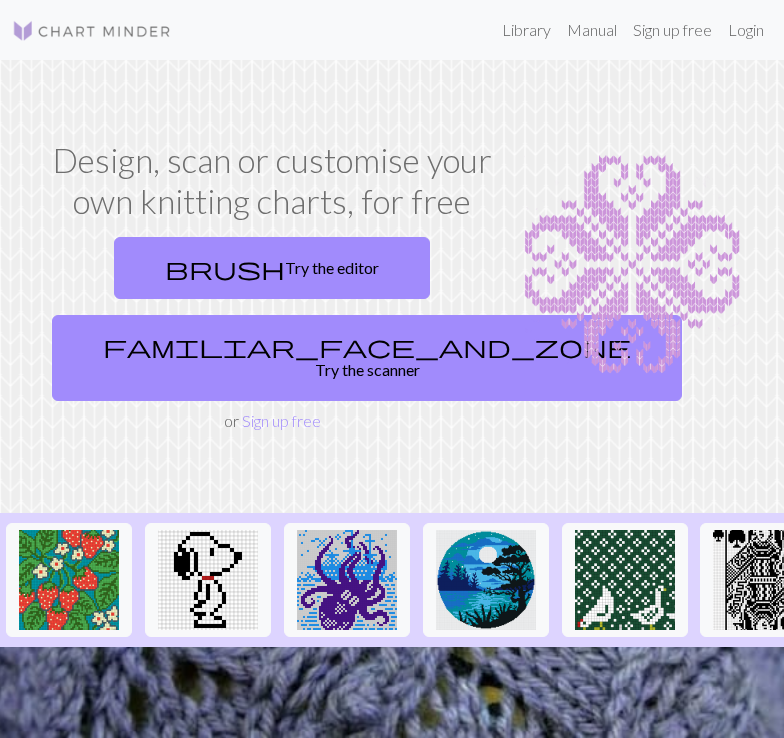 scroll, scrollTop: 0, scrollLeft: 0, axis: both 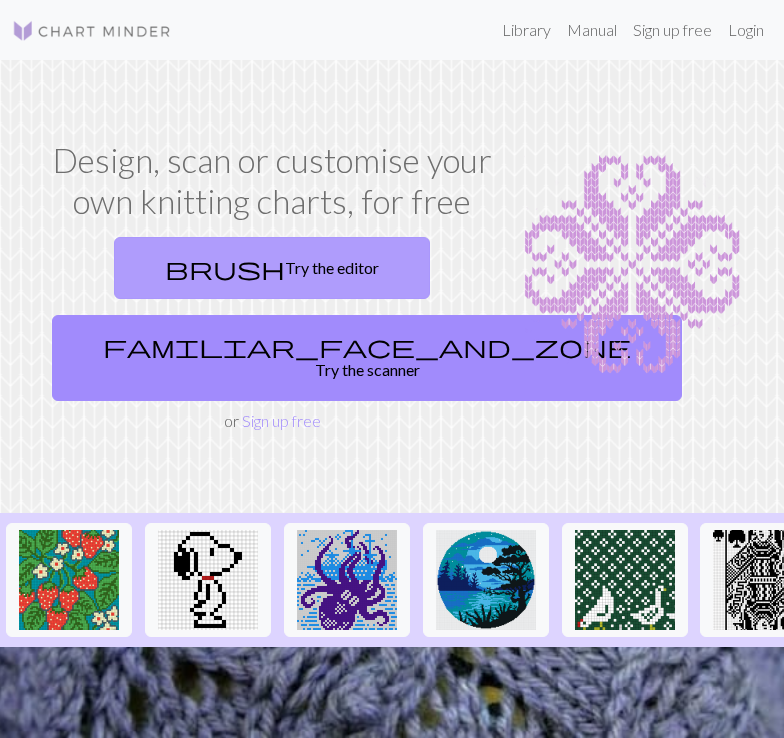click on "brush  Try the editor" at bounding box center [272, 268] 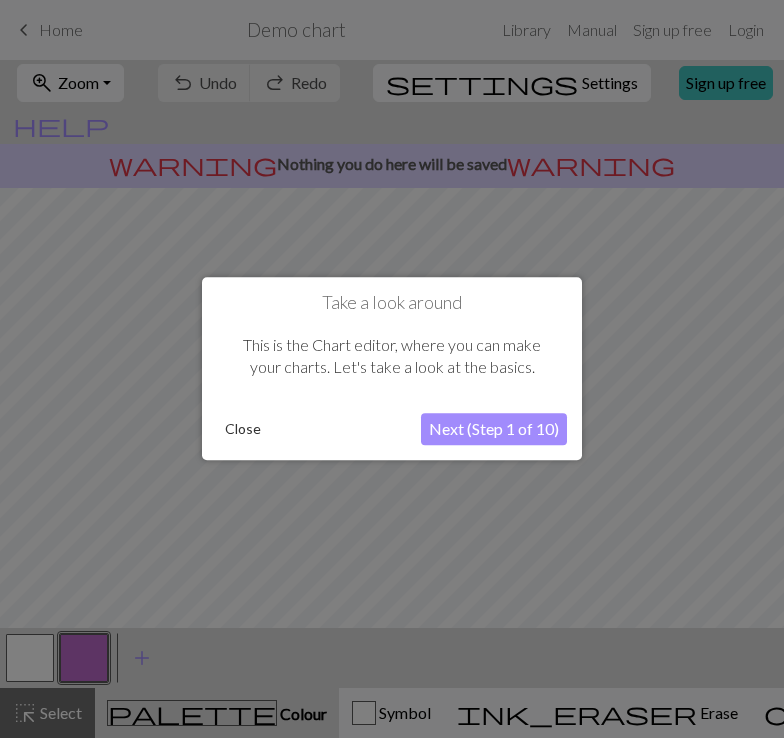 click on "Next (Step 1 of 10)" at bounding box center (494, 430) 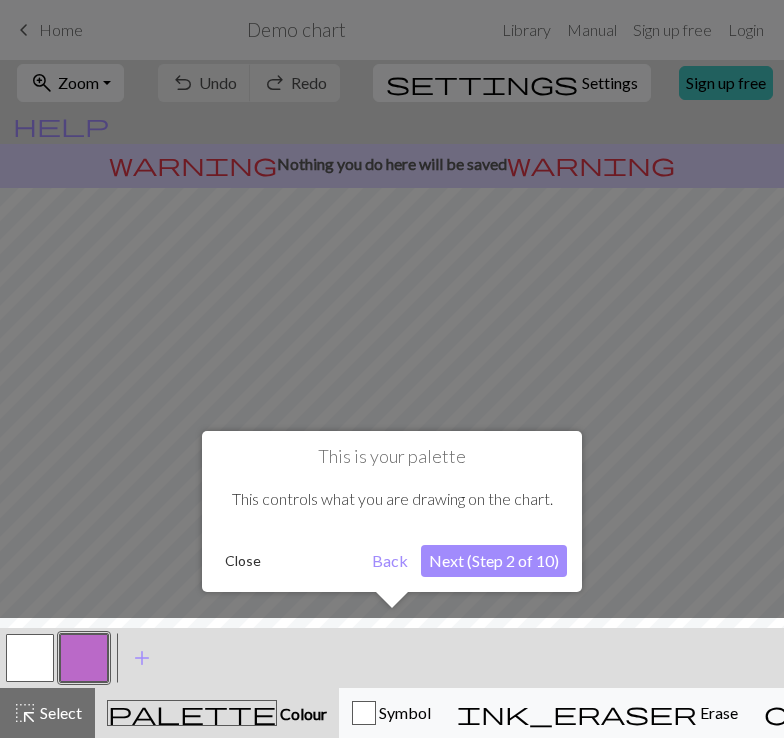 click on "Next (Step 2 of 10)" at bounding box center [494, 561] 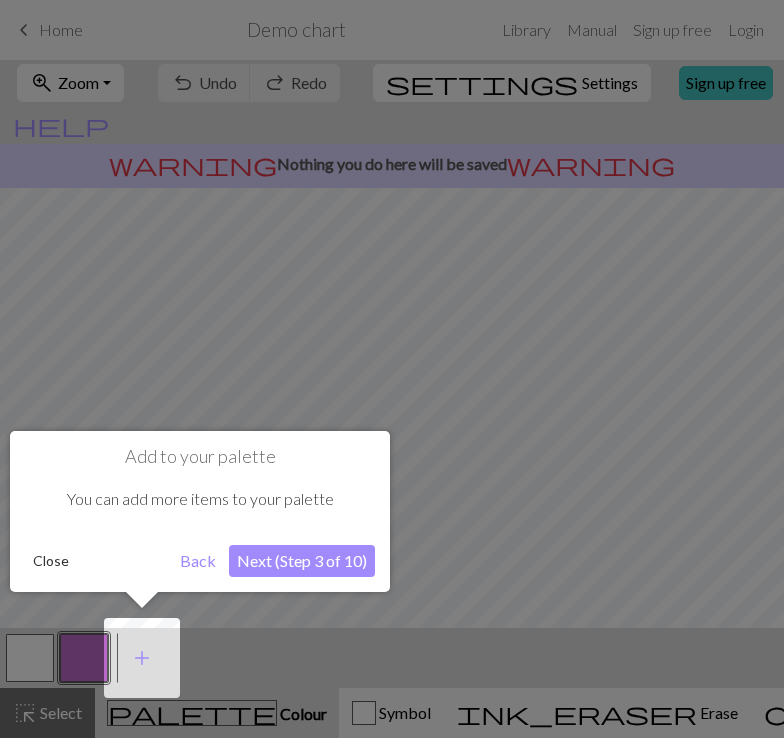 click on "Next (Step 3 of 10)" at bounding box center (302, 561) 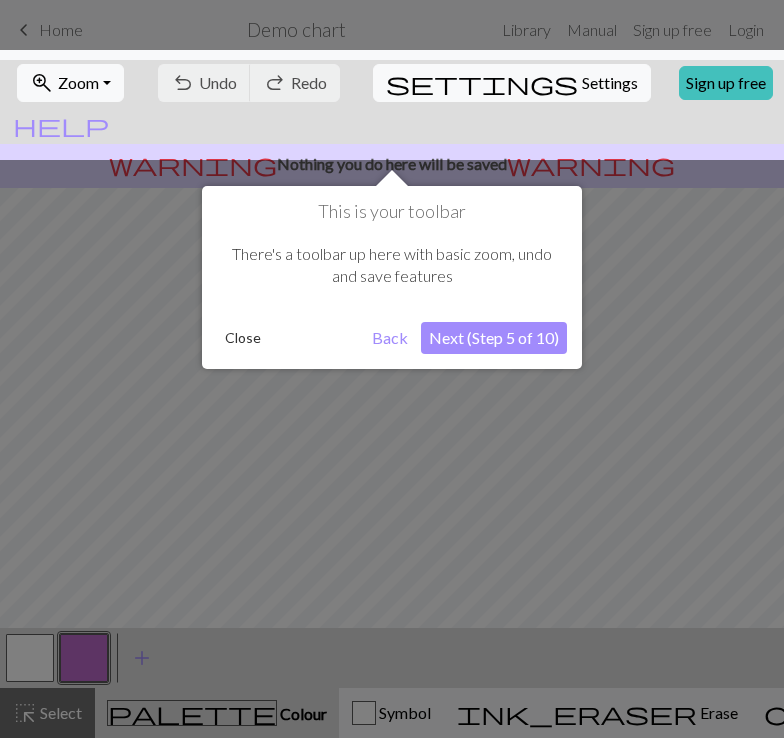 click on "Next (Step 5 of 10)" at bounding box center (494, 338) 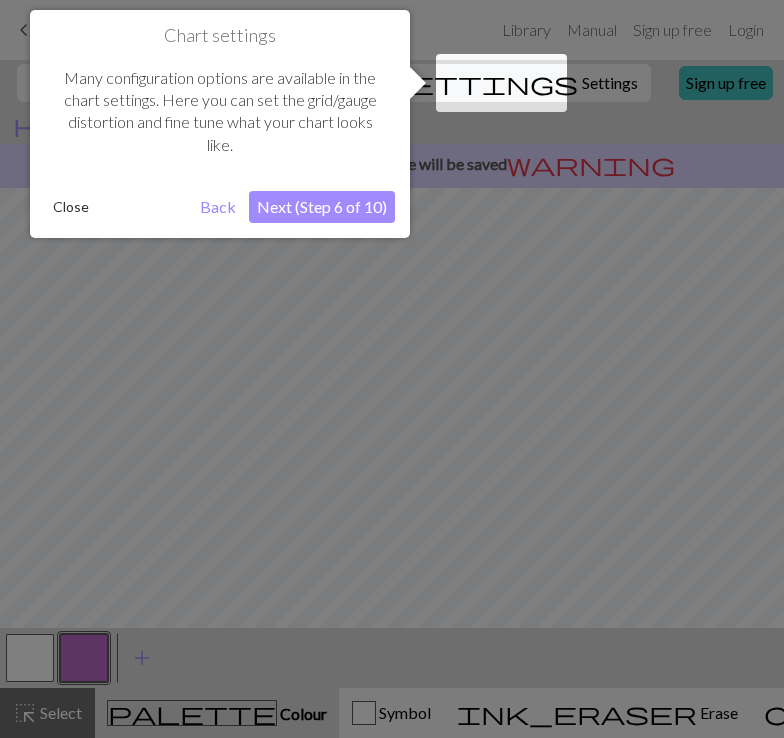 click on "Next (Step 6 of 10)" at bounding box center (322, 207) 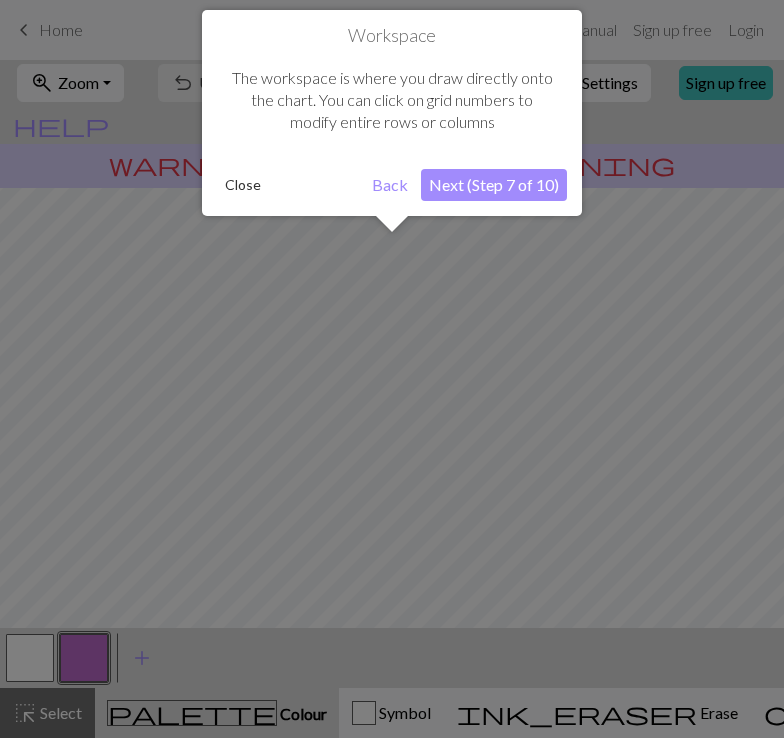 scroll, scrollTop: 120, scrollLeft: 0, axis: vertical 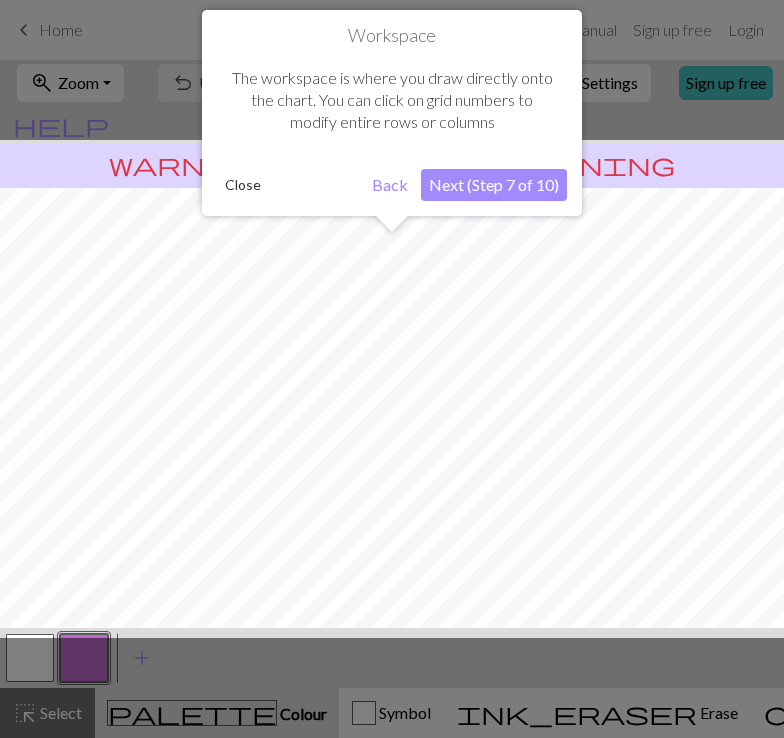 click on "Next (Step 7 of 10)" at bounding box center (494, 185) 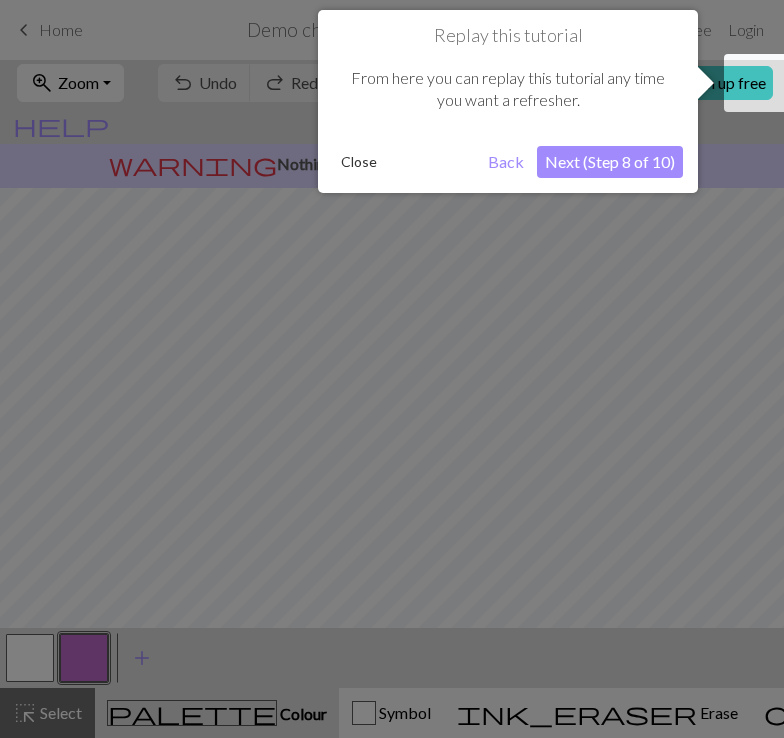 click on "Next (Step 8 of 10)" at bounding box center [610, 162] 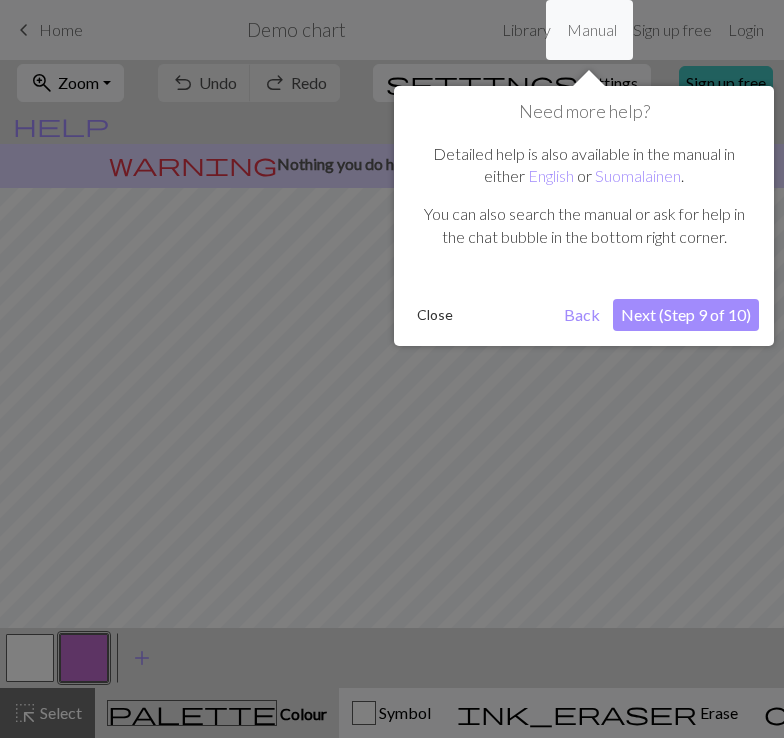 click on "Next (Step 9 of 10)" at bounding box center [686, 315] 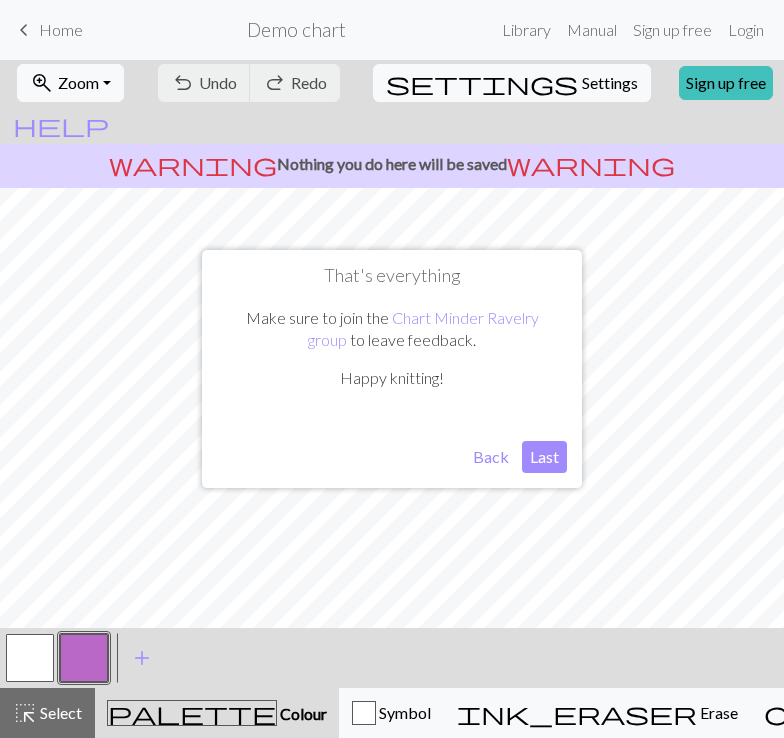 click on "Last" at bounding box center [544, 457] 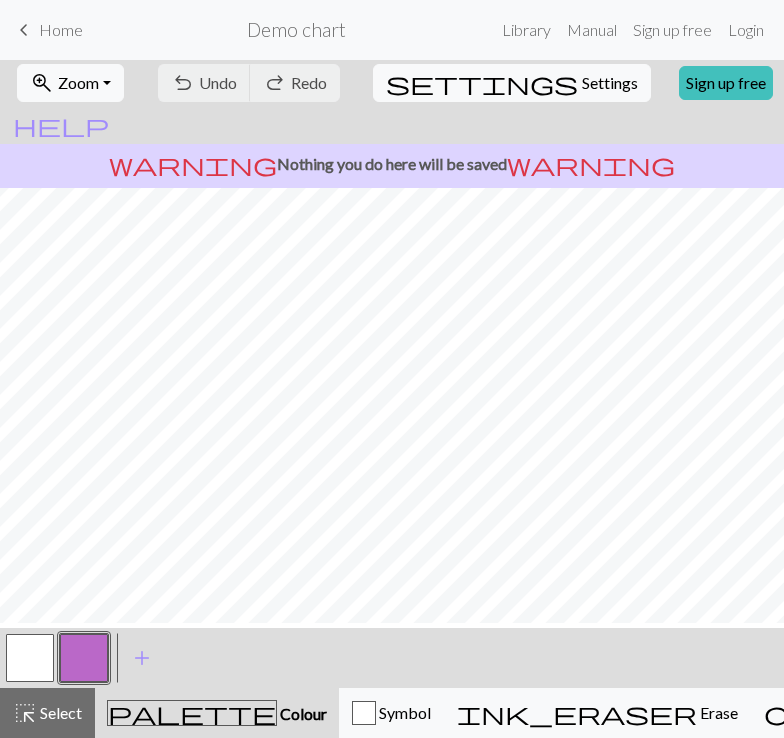 scroll, scrollTop: 0, scrollLeft: 0, axis: both 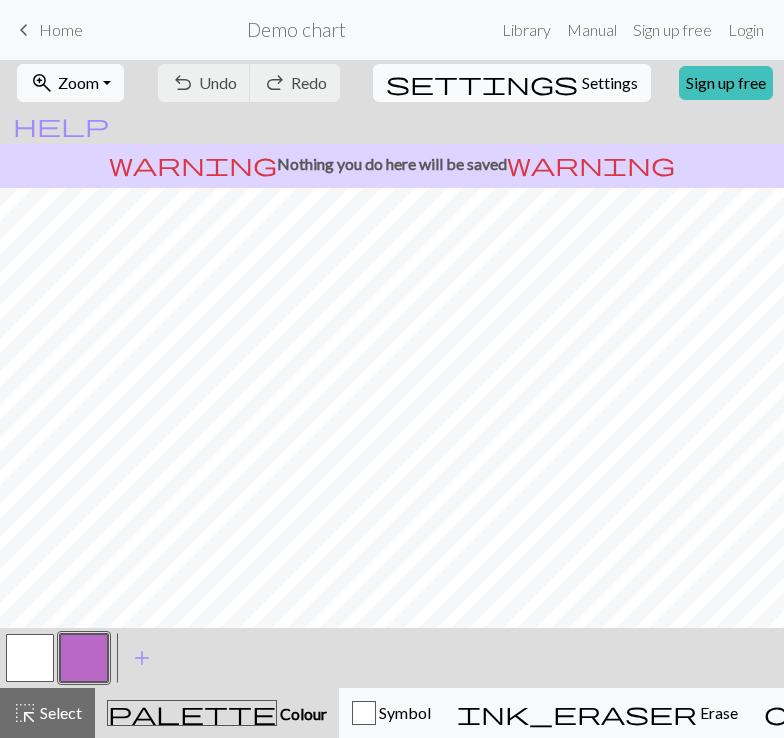 click on "Settings" at bounding box center (610, 83) 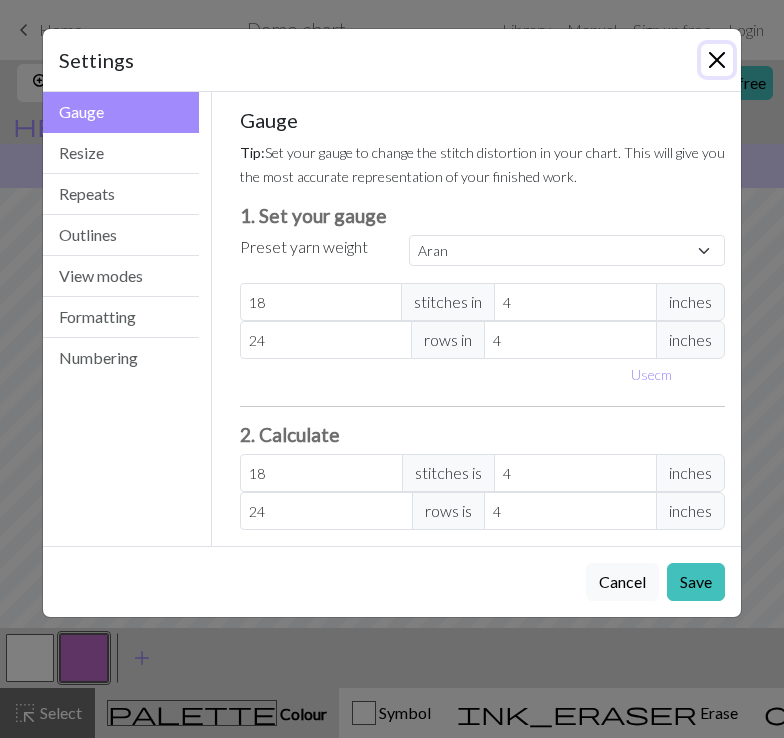 click at bounding box center [717, 60] 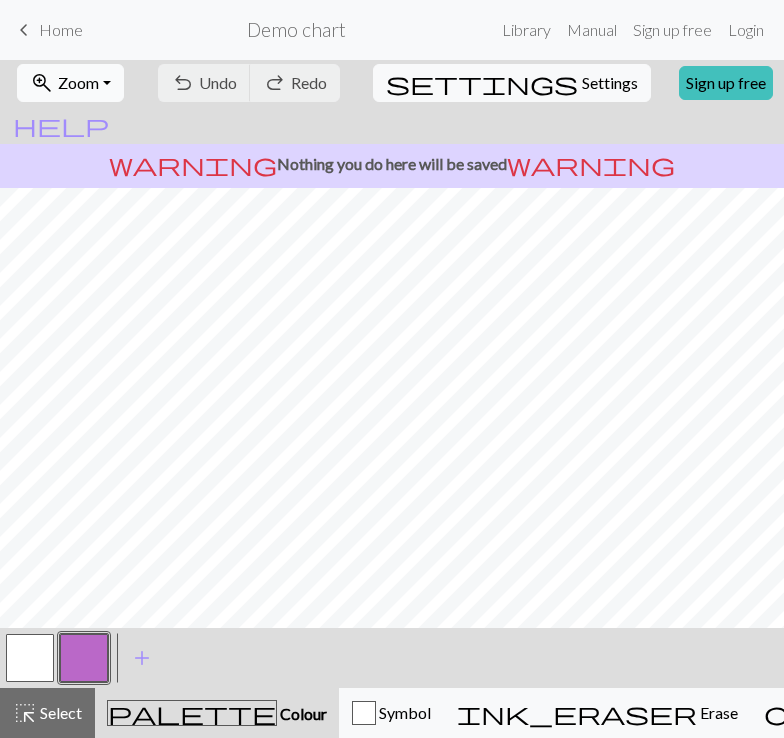 click on "Zoom" at bounding box center (78, 82) 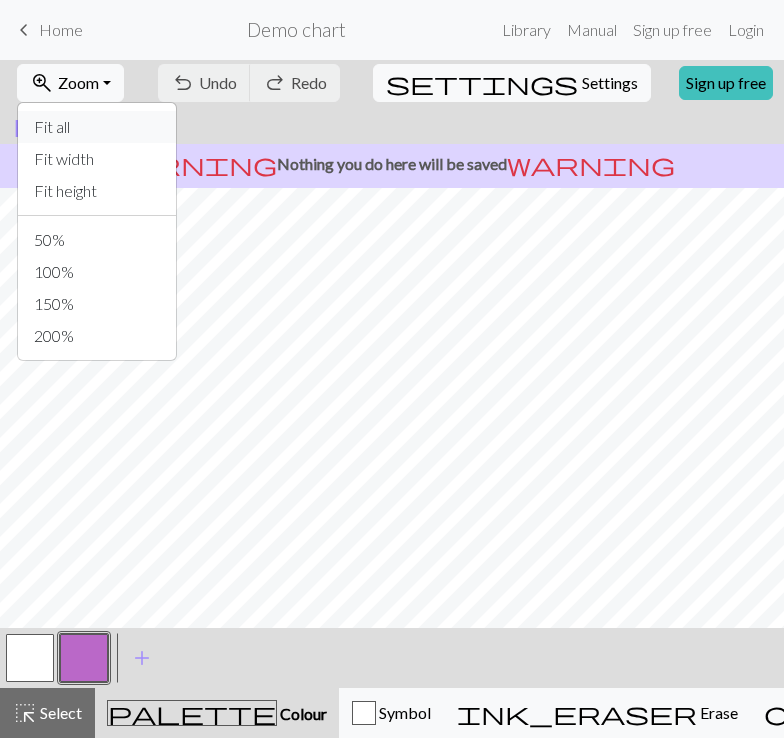 click on "Fit all" at bounding box center (97, 127) 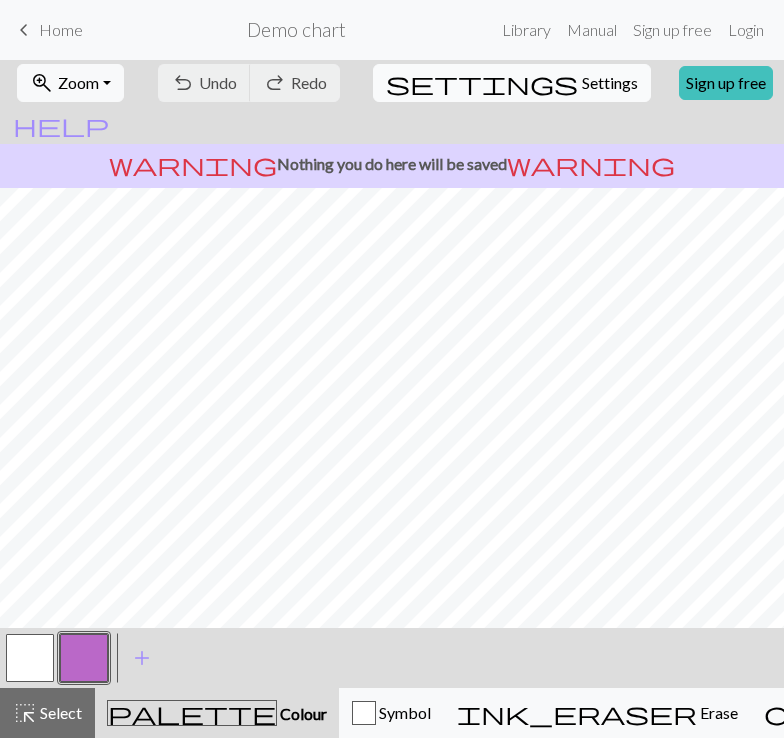 click on "Settings" at bounding box center (610, 83) 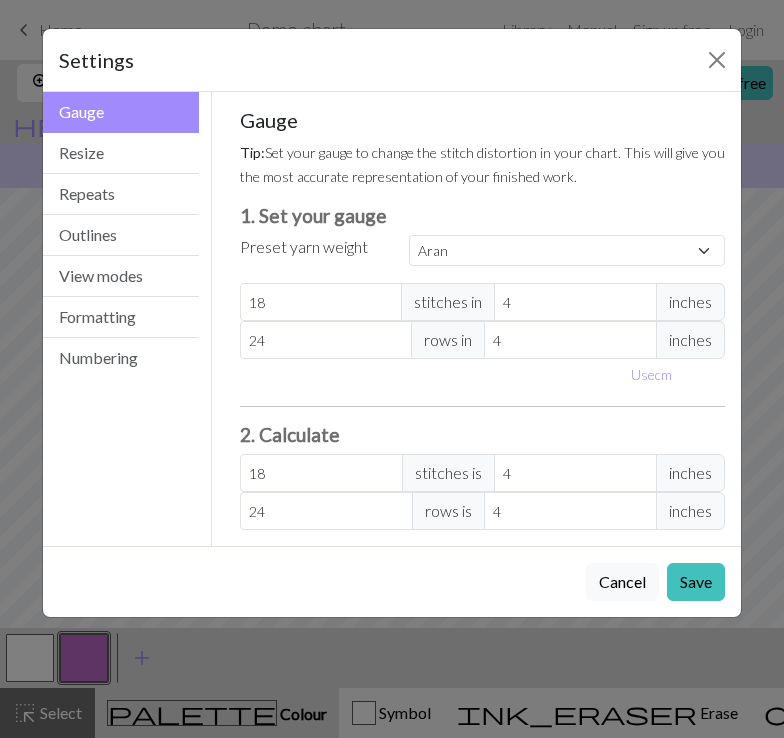 click on "Gauge Tip:  Set your gauge to change the stitch distortion in your chart. This will give you the most accurate representation of your finished work. 1. Set your gauge Preset yarn weight Custom Square Lace Light Fingering Fingering Sport Double knit Worsted Aran Bulky Super Bulky 18 stitches in  4 inches 24 rows in  4 inches Use  cm 2. Calculate 18 stitches is 4 inches 24 rows is 4 inches" at bounding box center [483, 319] 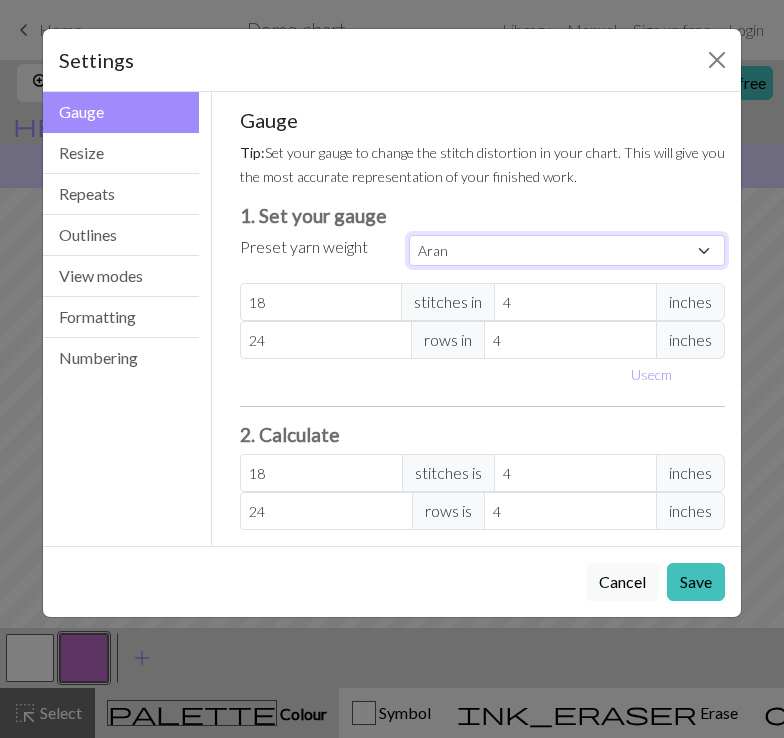 click on "Custom Square Lace Light Fingering Fingering Sport Double knit Worsted Aran Bulky Super Bulky" at bounding box center (567, 250) 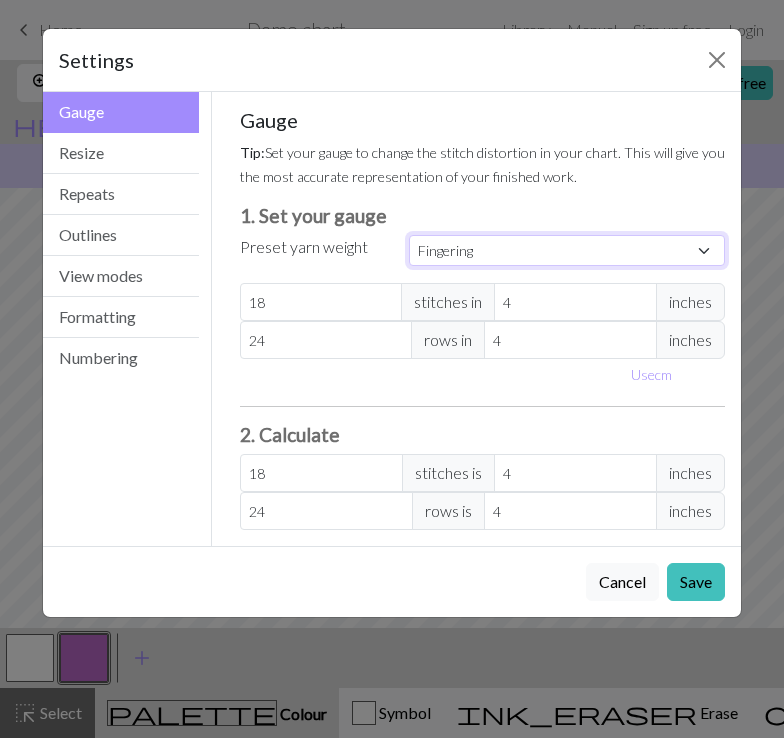 type on "28" 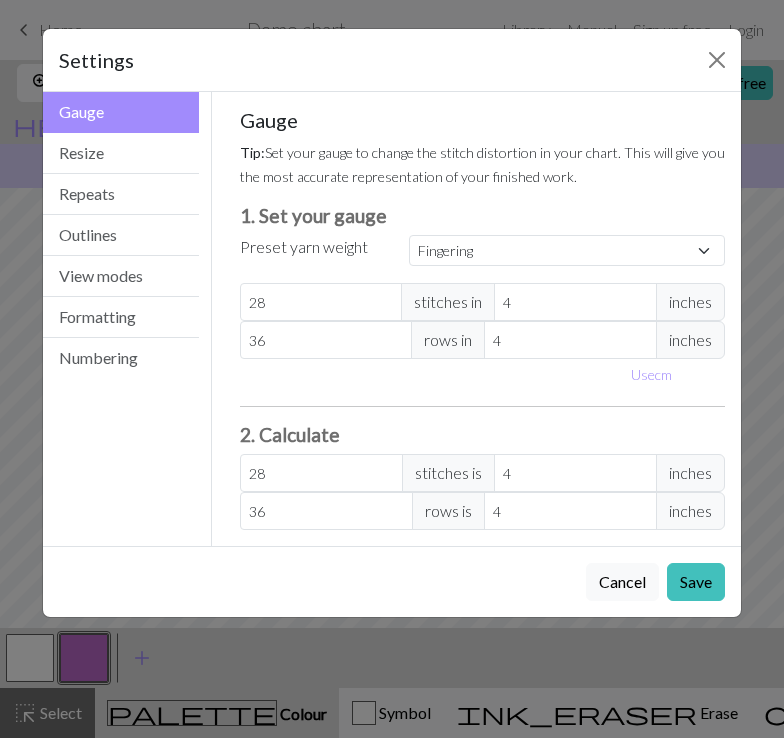 click on "inches" at bounding box center [690, 302] 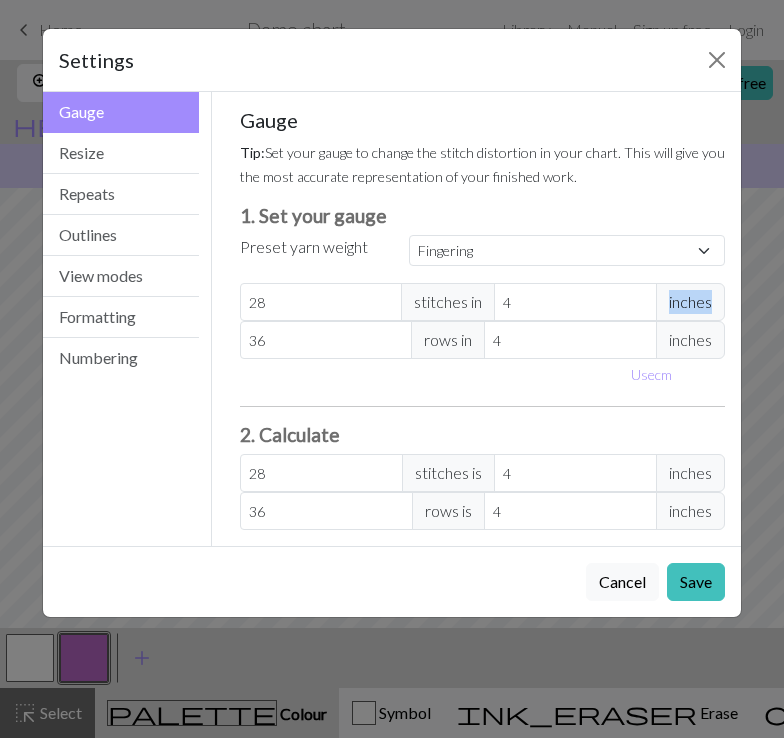 click on "inches" at bounding box center [690, 302] 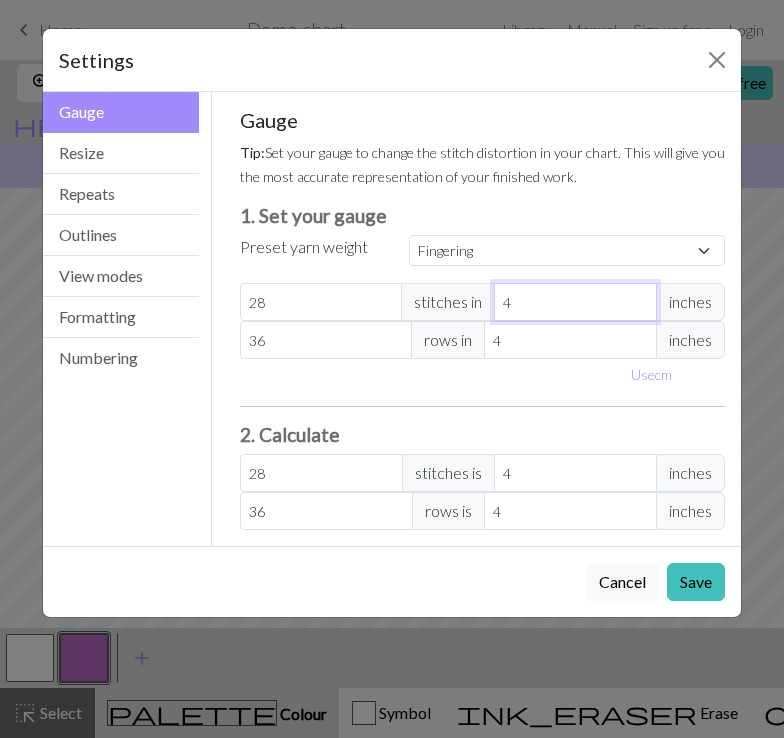 click on "4" at bounding box center [575, 302] 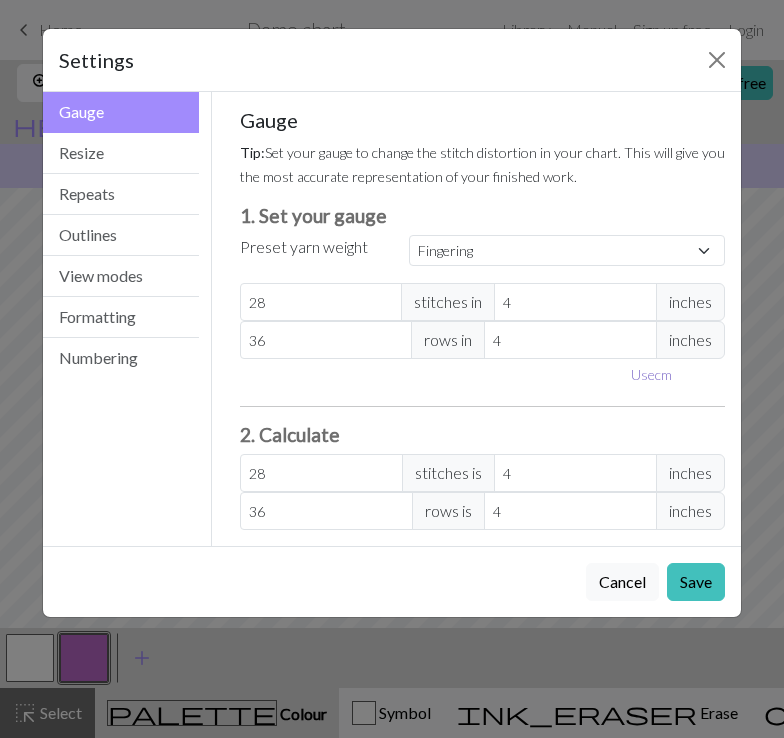 click on "Use  cm" at bounding box center [651, 374] 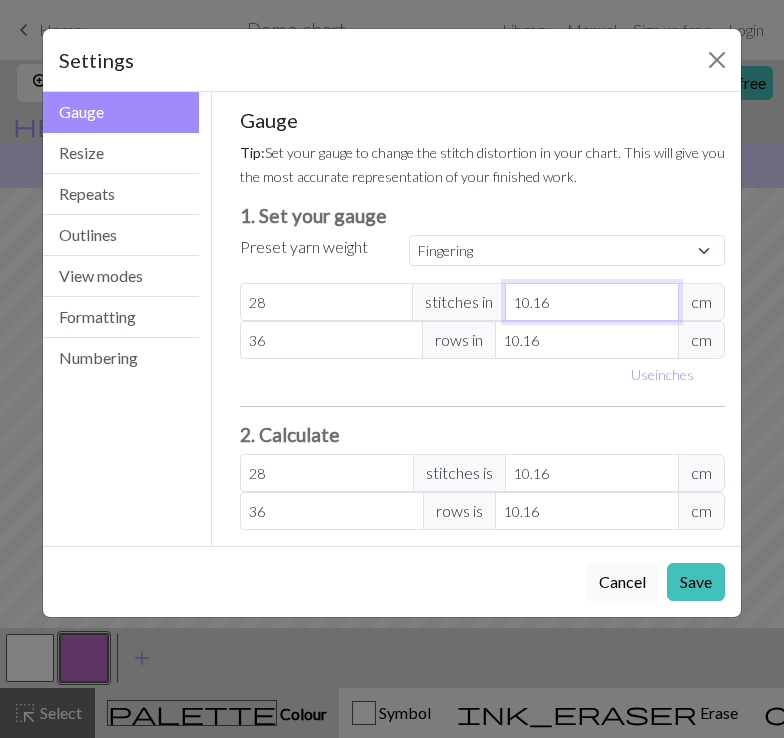 click on "10.16" at bounding box center [592, 302] 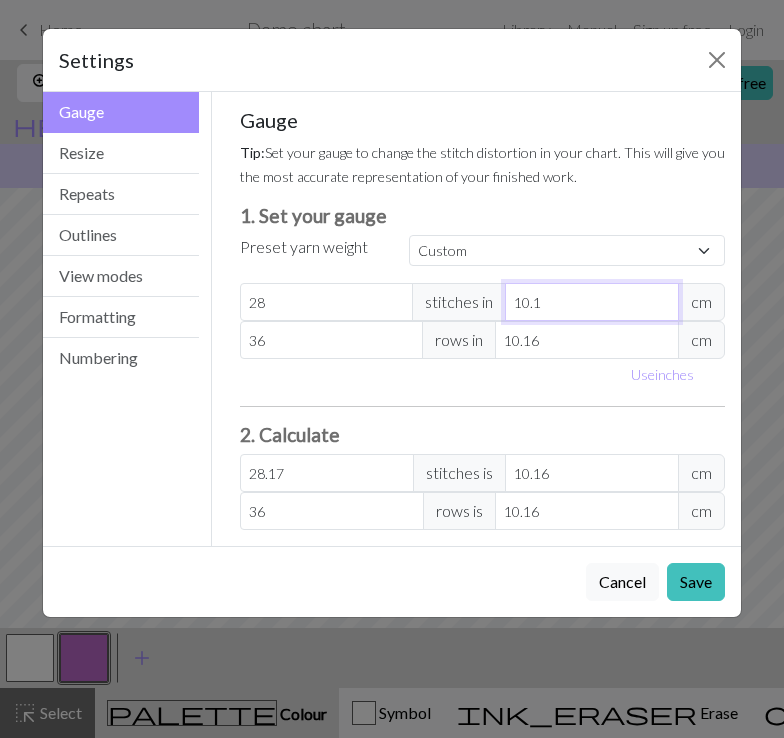 type on "10" 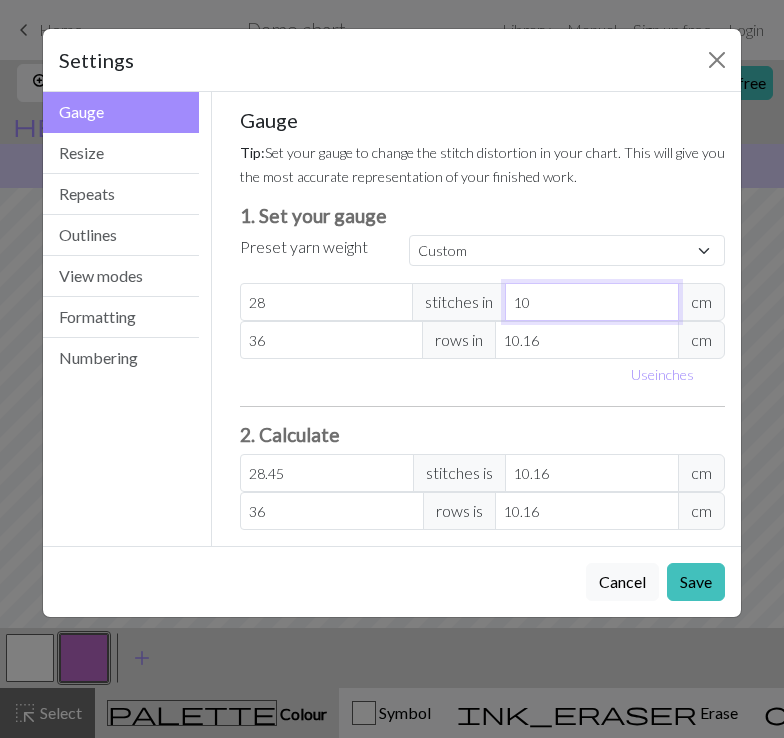 type on "10" 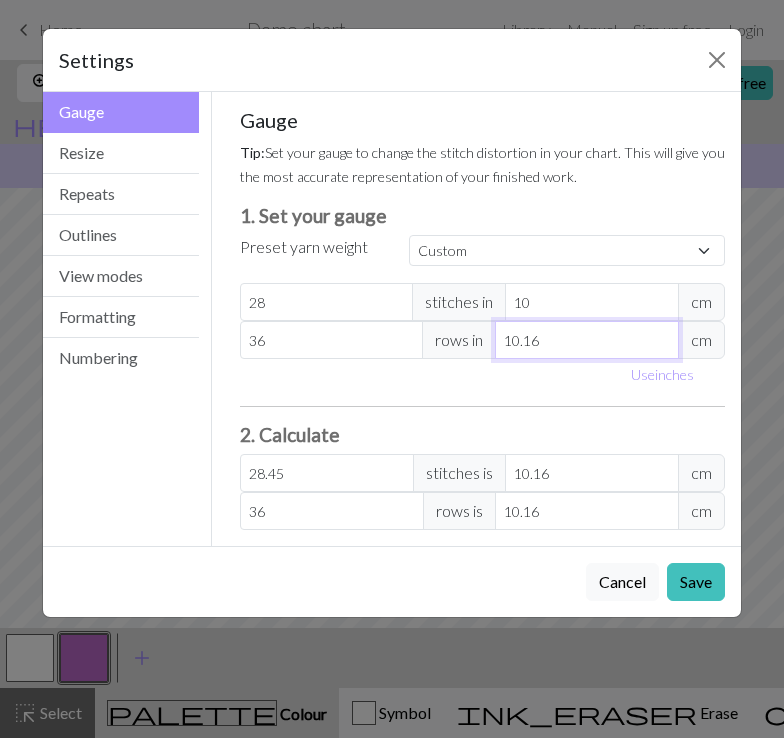 click on "10.16" at bounding box center (587, 340) 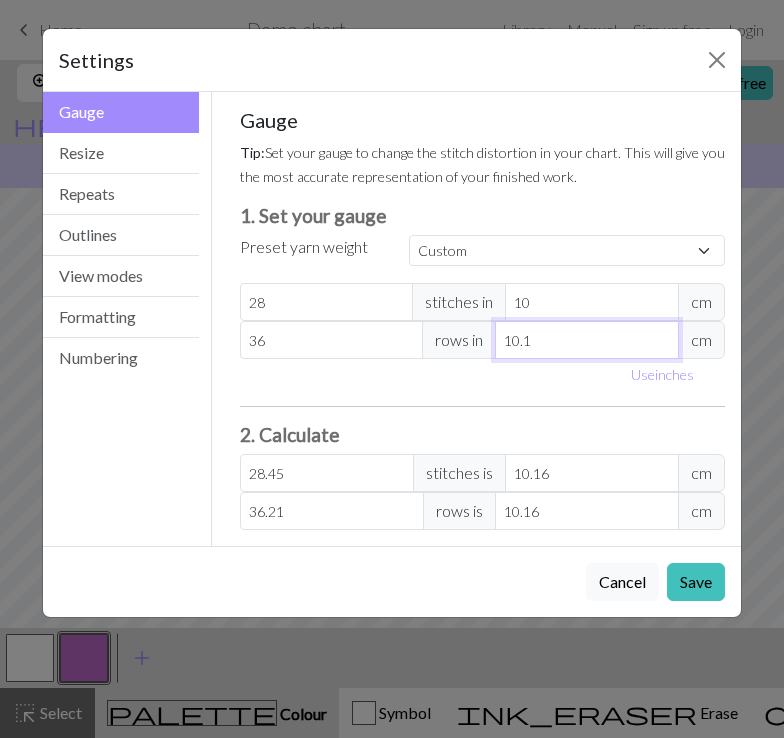 type on "10" 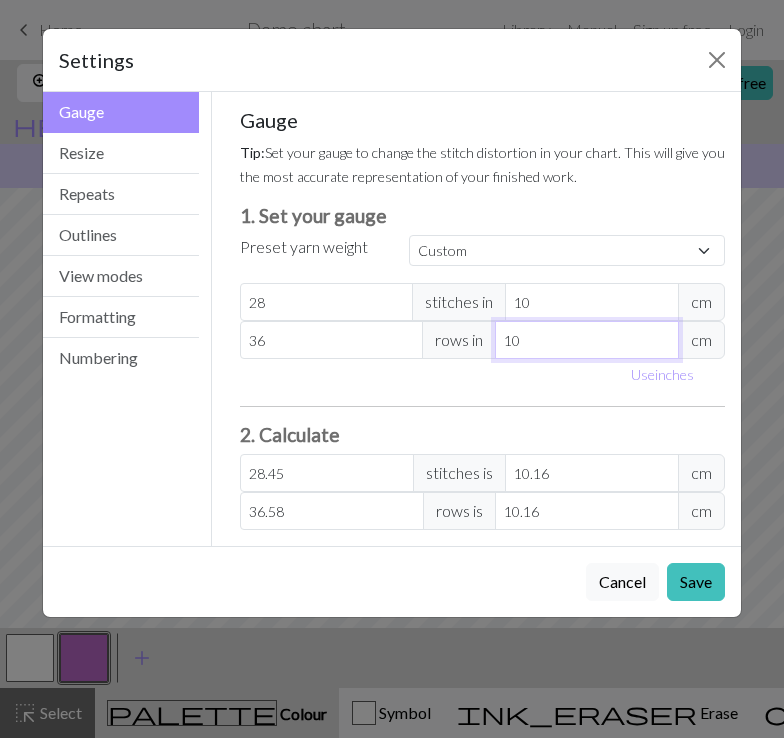 type on "10" 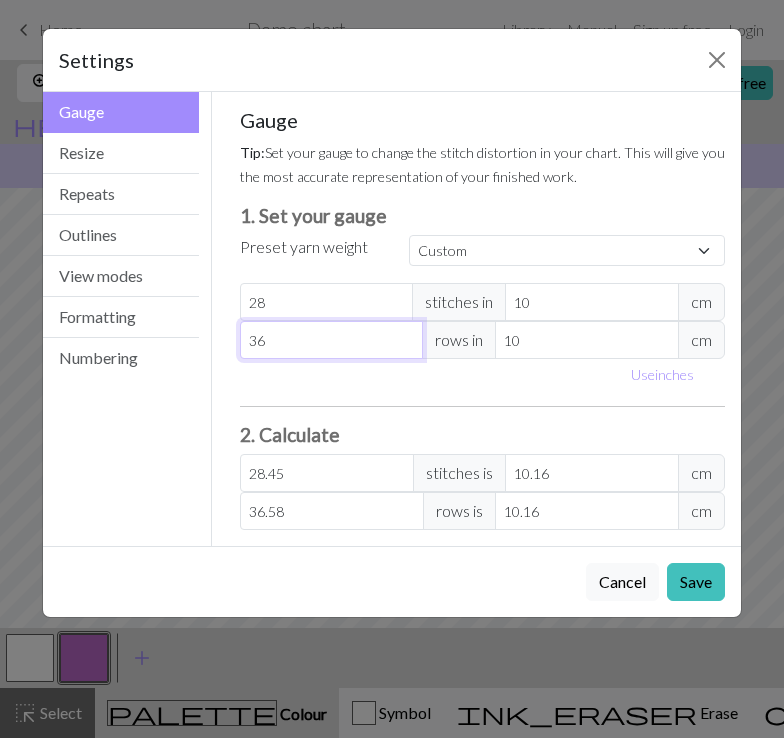 click on "36" at bounding box center [332, 340] 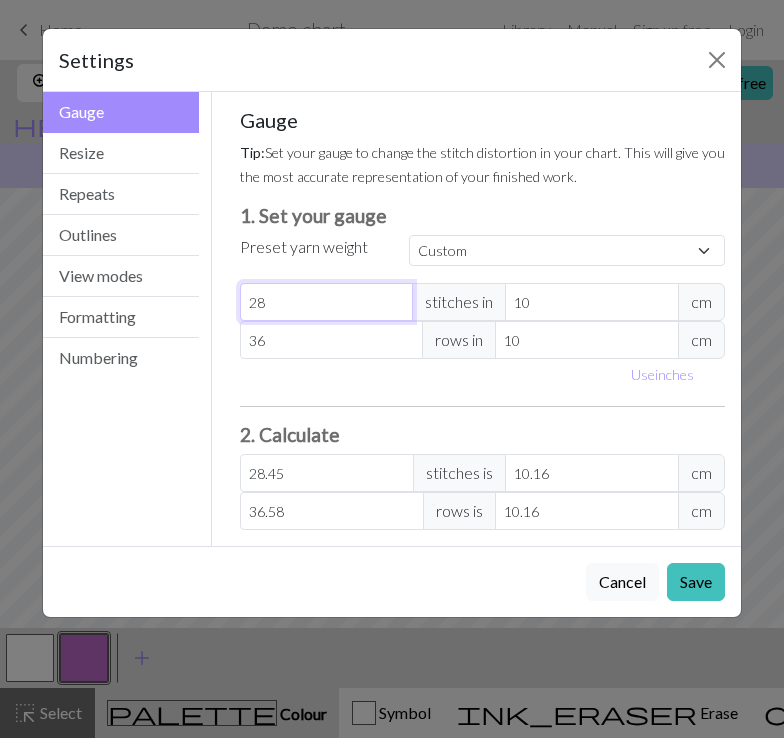 click on "28" at bounding box center [327, 302] 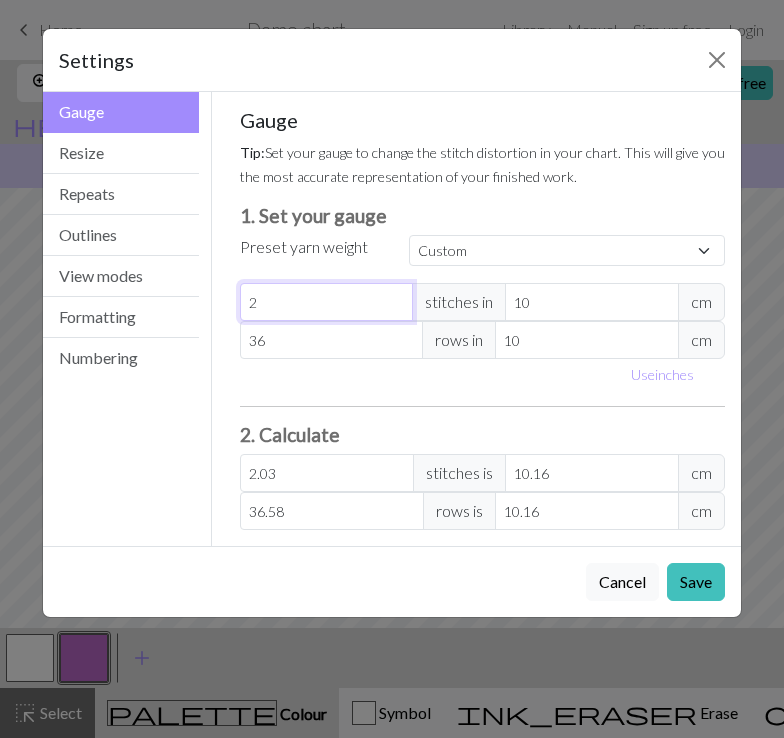 type 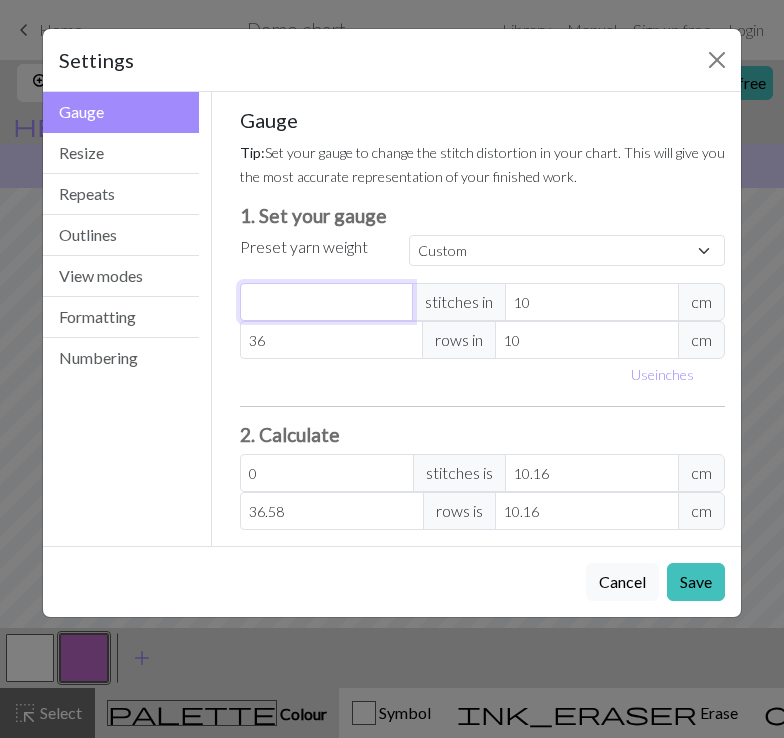 type on "3" 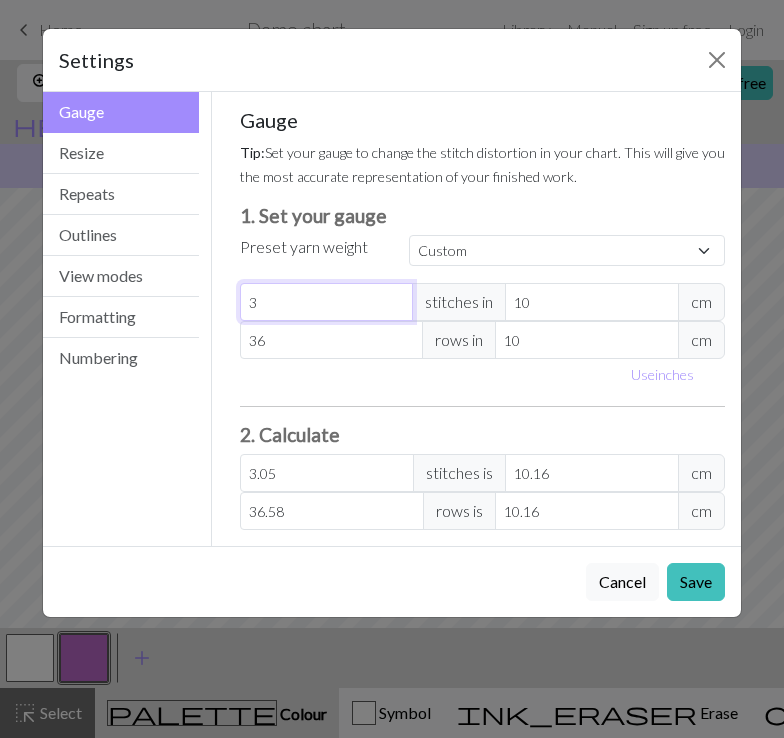 type on "35" 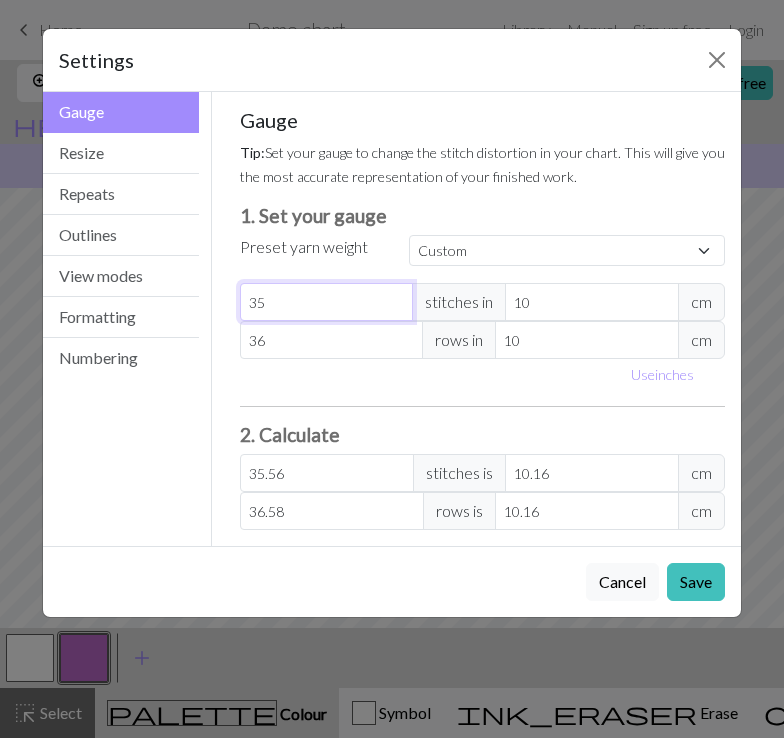 type on "35" 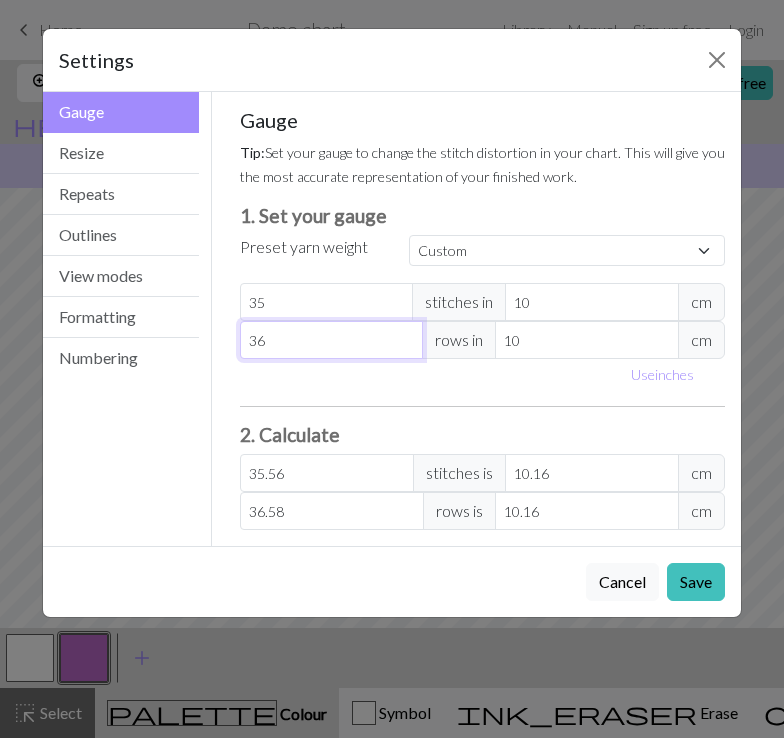 click on "36" at bounding box center [332, 340] 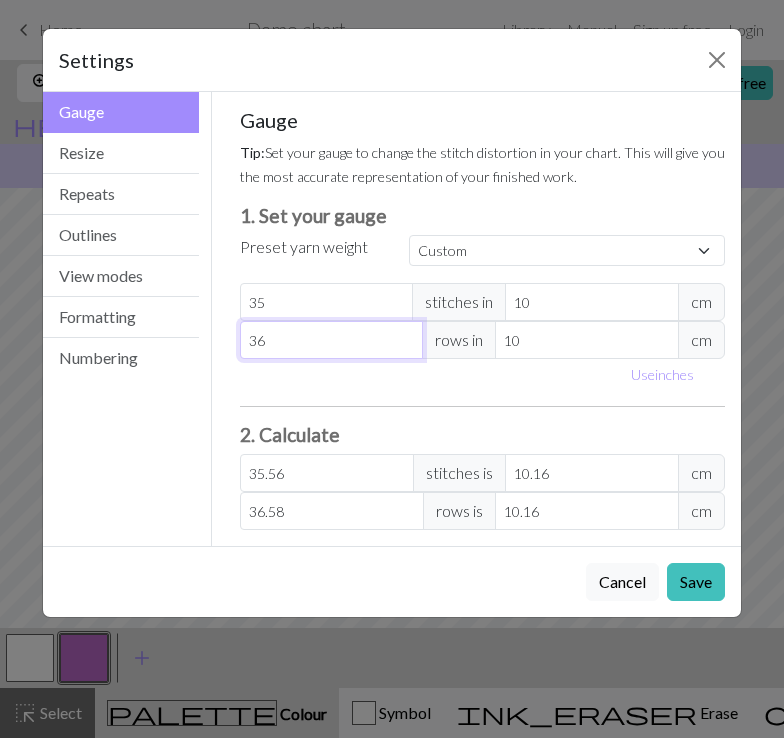 type on "3" 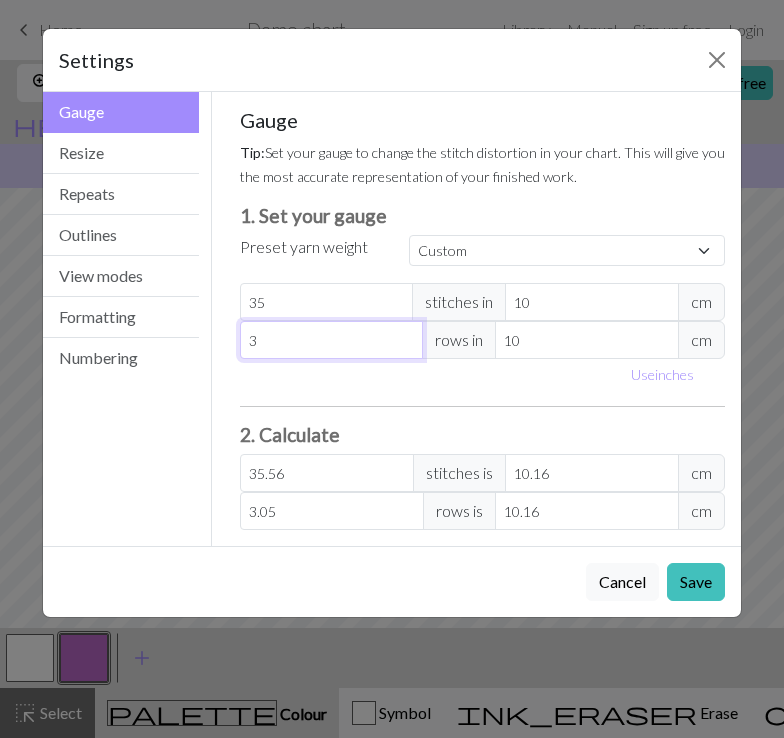 type on "38" 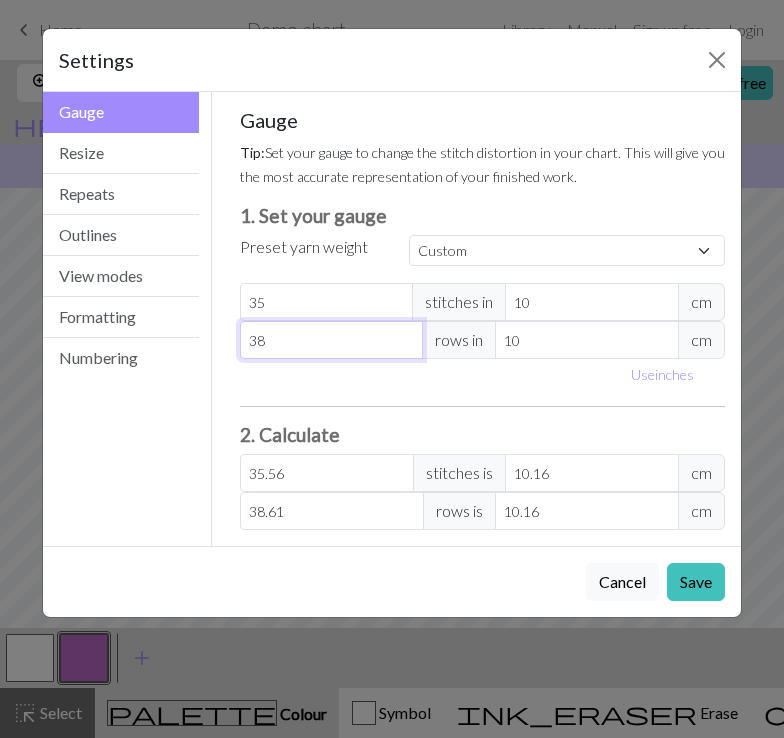 type on "38" 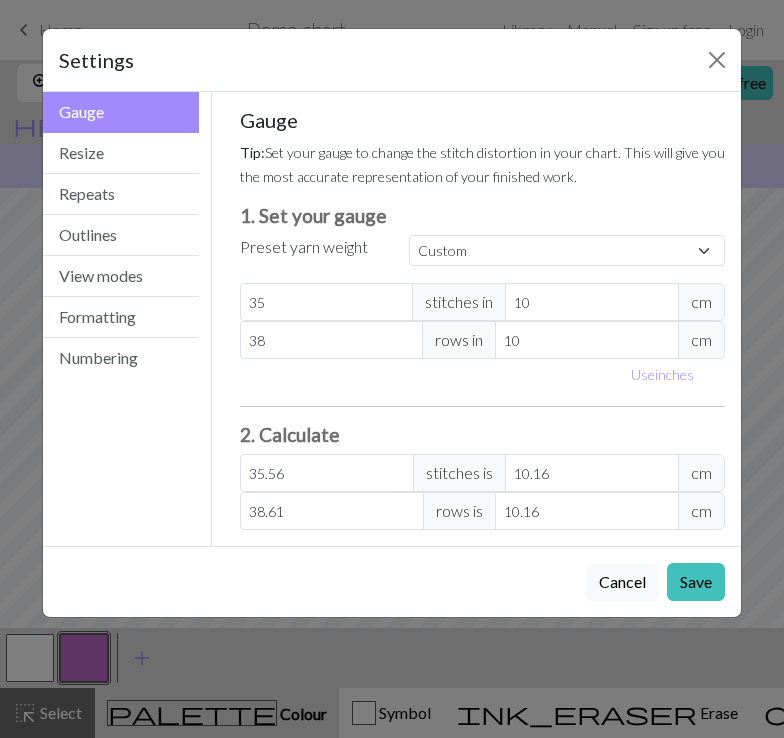 click at bounding box center (483, 406) 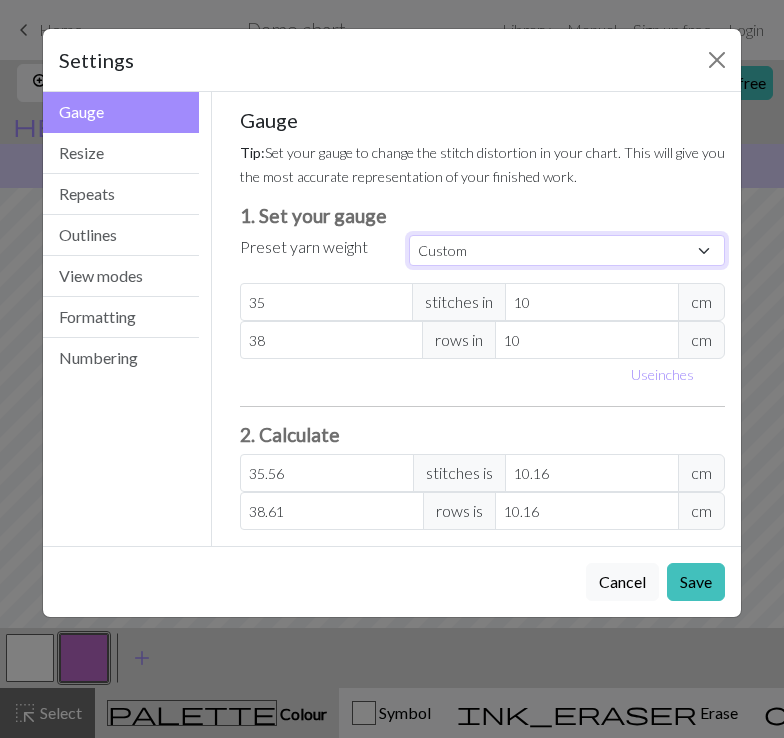 click on "Custom Square Lace Light Fingering Fingering Sport Double knit Worsted Aran Bulky Super Bulky" at bounding box center [567, 250] 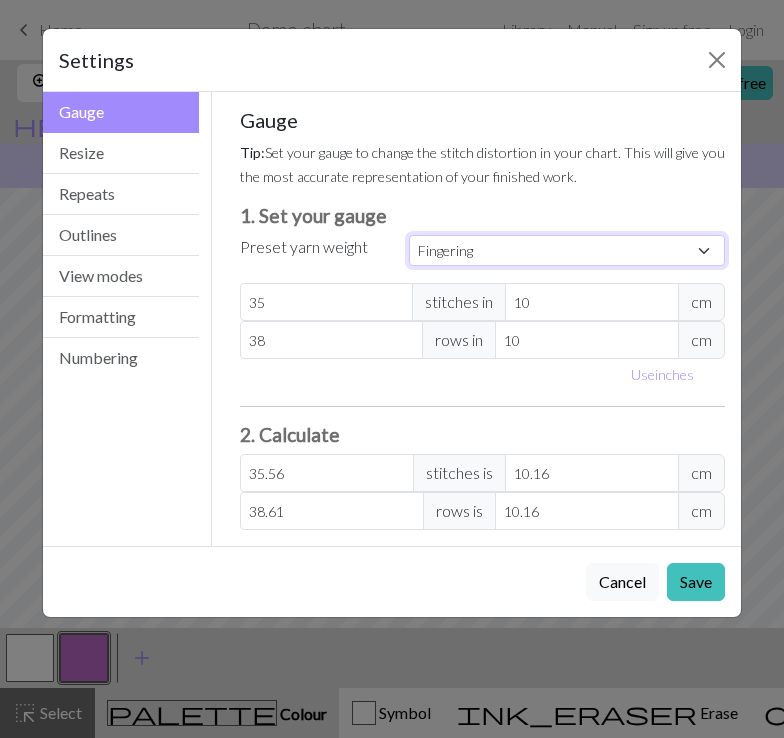 type on "28" 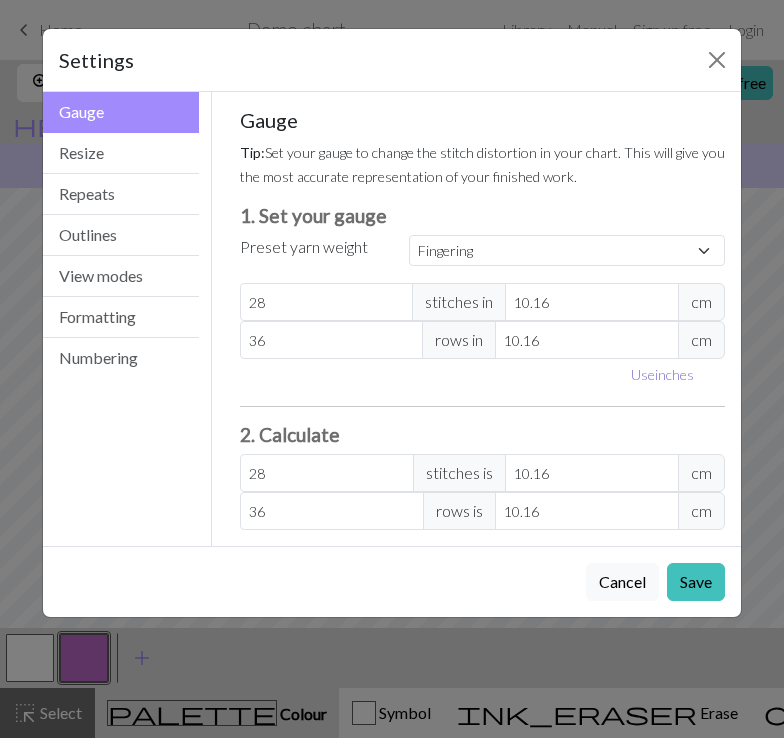 click on "Use  inches" at bounding box center (662, 374) 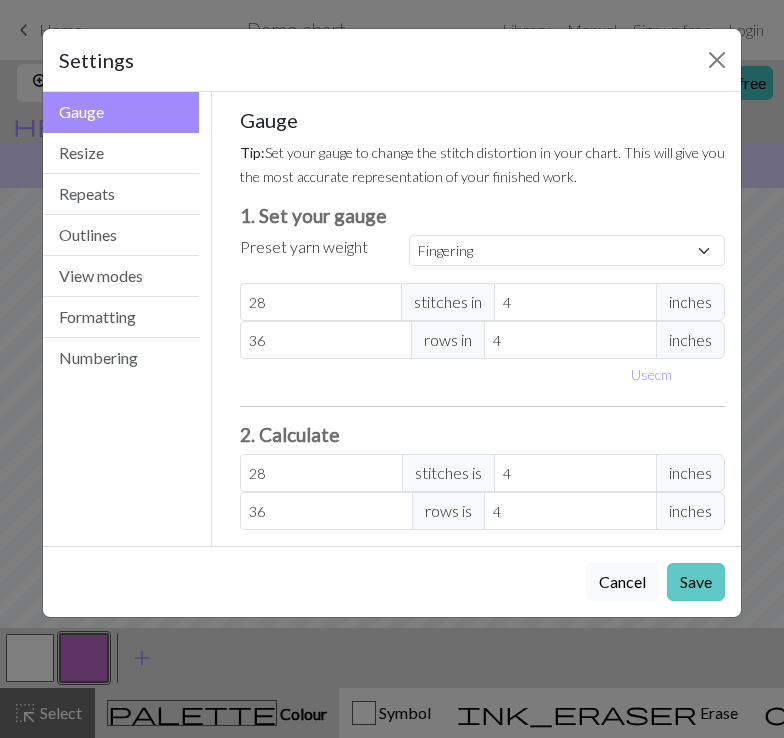 click on "Save" at bounding box center [696, 582] 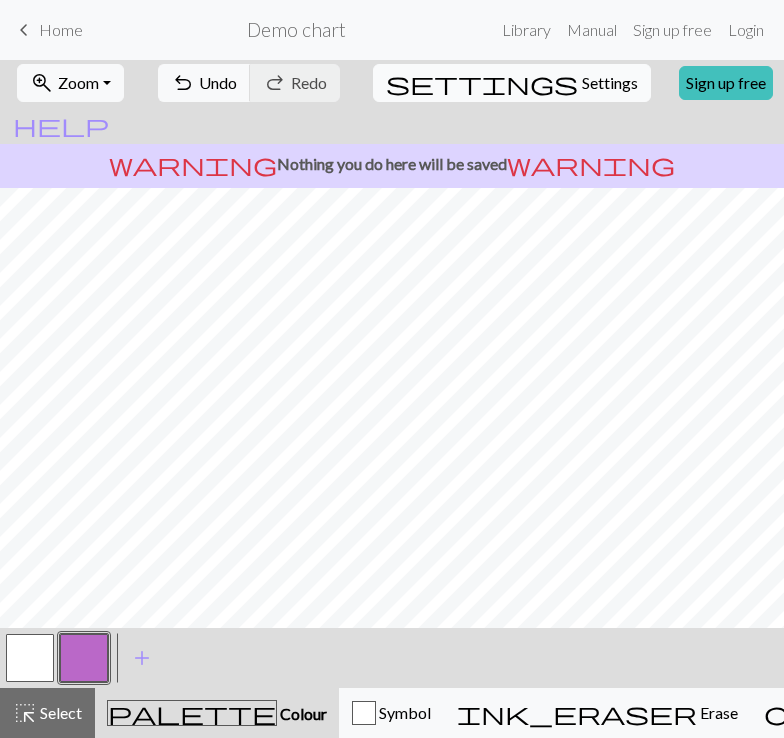 click on "settings" at bounding box center [482, 83] 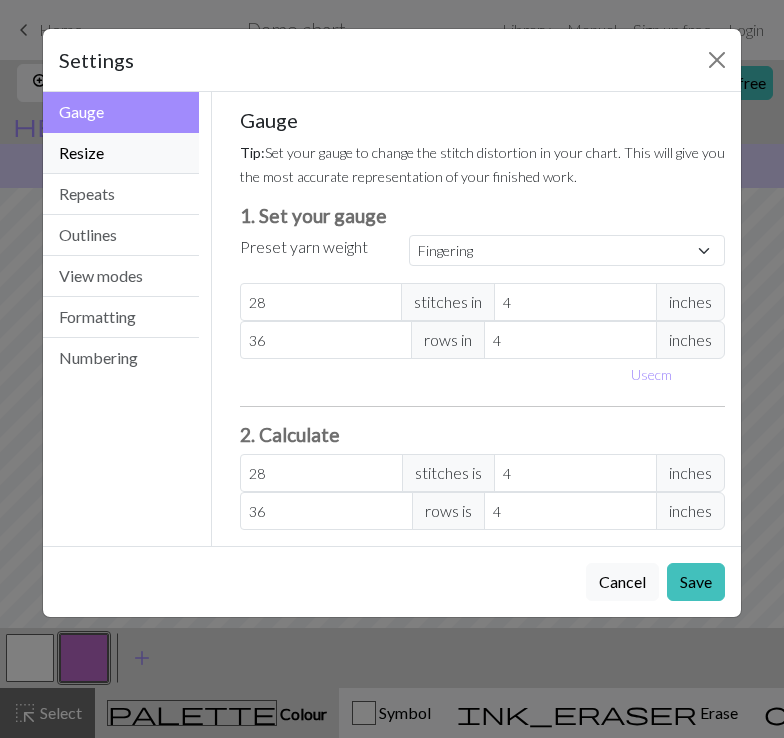 click on "Resize" at bounding box center (121, 153) 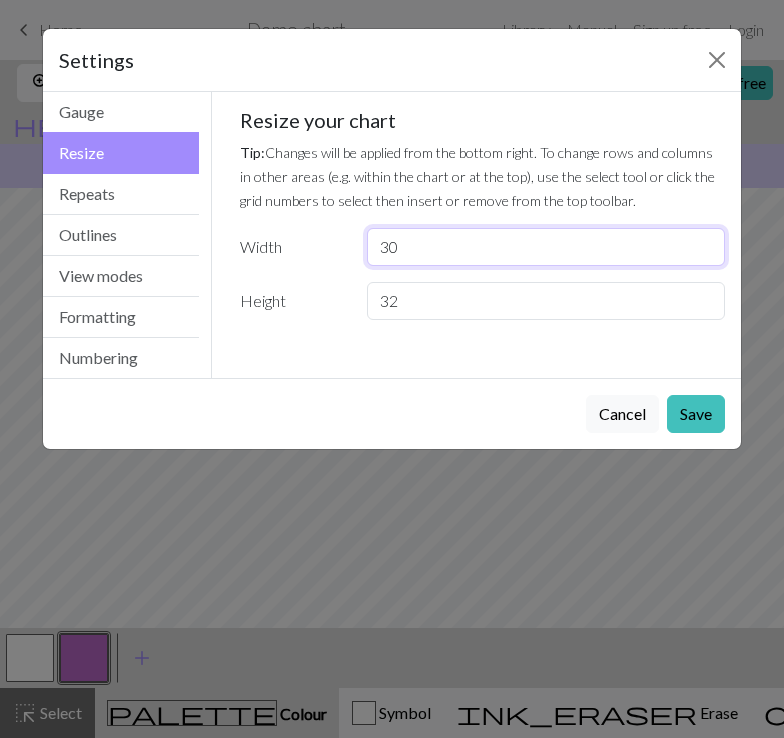 click on "30" at bounding box center (546, 247) 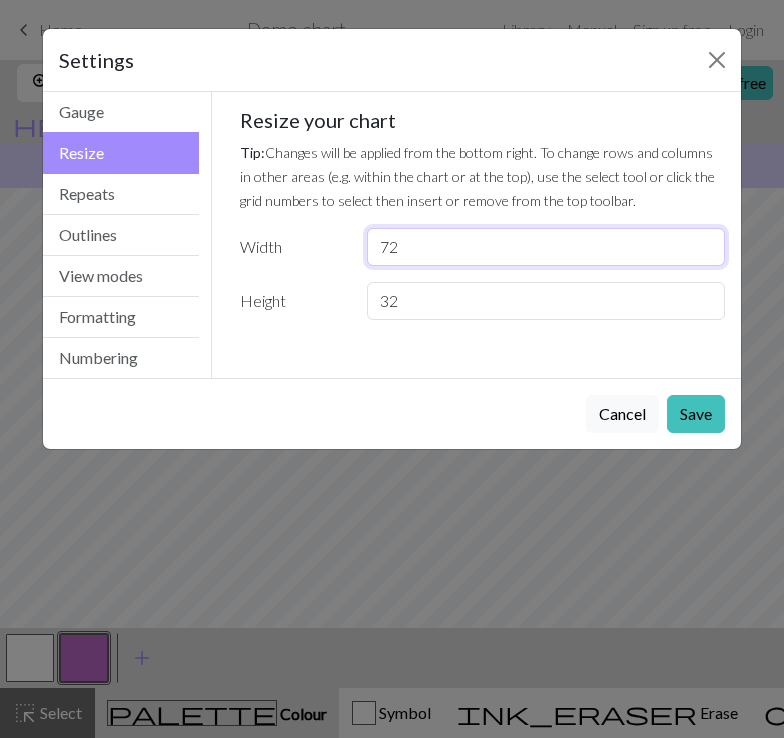 type on "72" 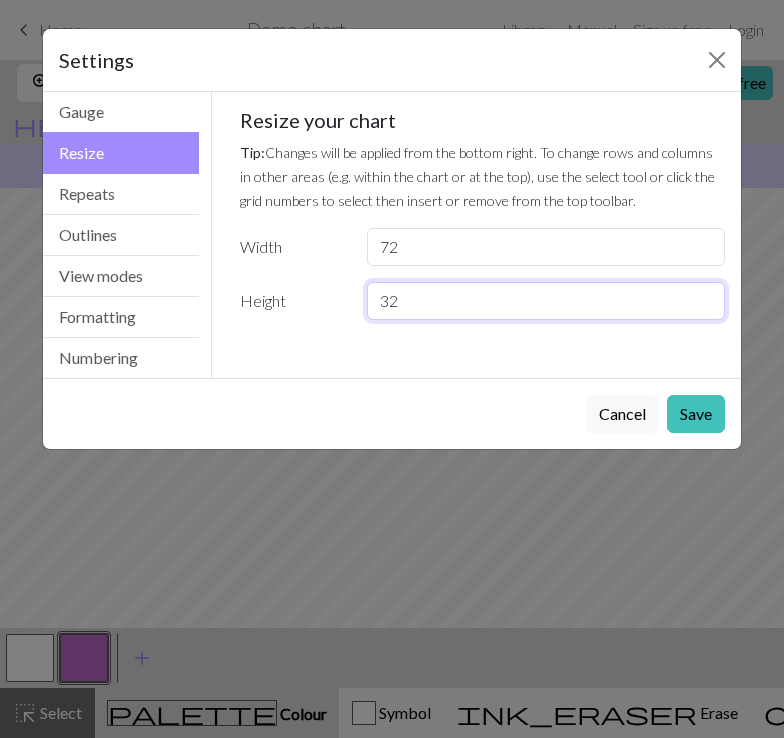 click on "32" at bounding box center (546, 301) 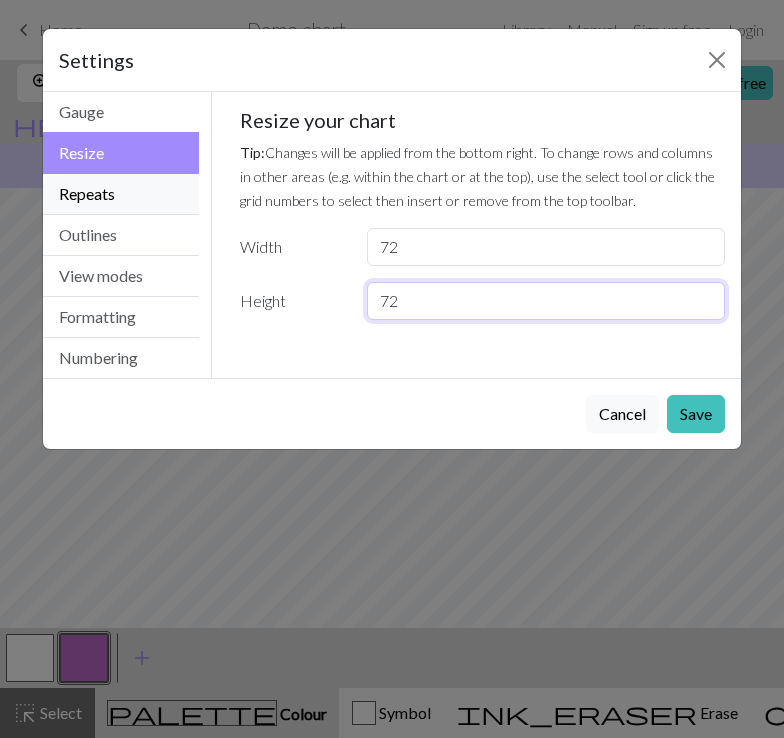 type on "72" 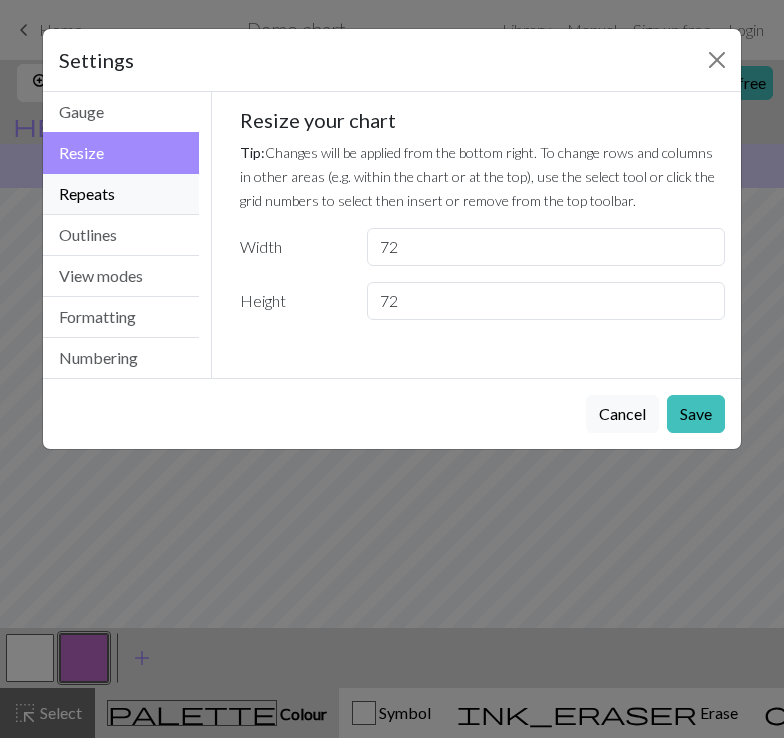 click on "Repeats" at bounding box center (121, 194) 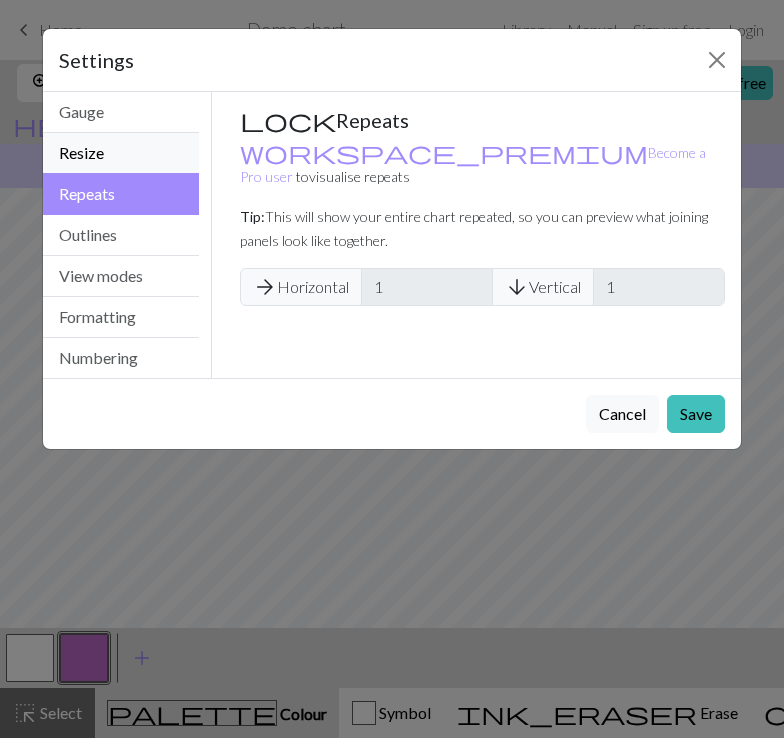 click on "Resize" at bounding box center (121, 153) 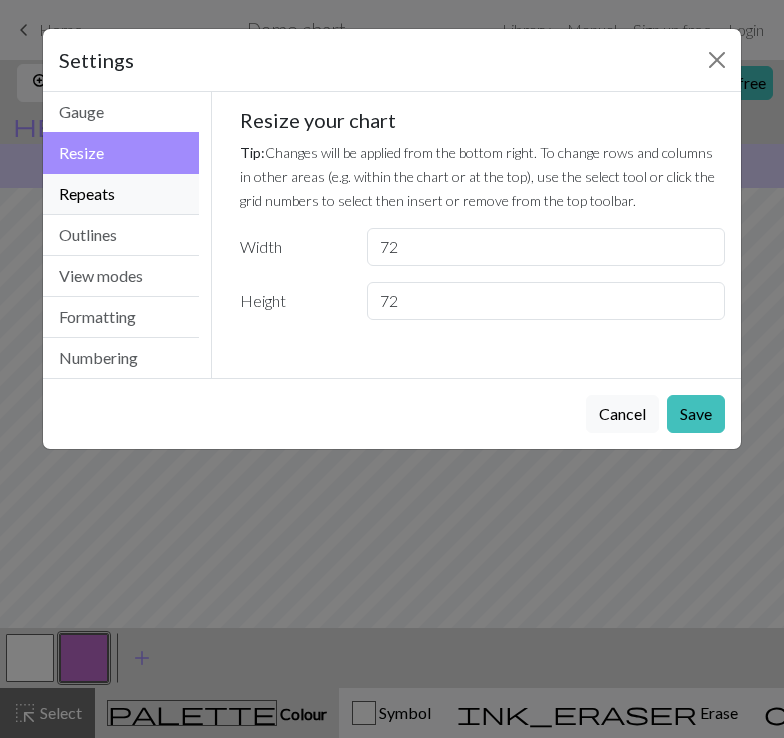 click on "Repeats" at bounding box center (121, 194) 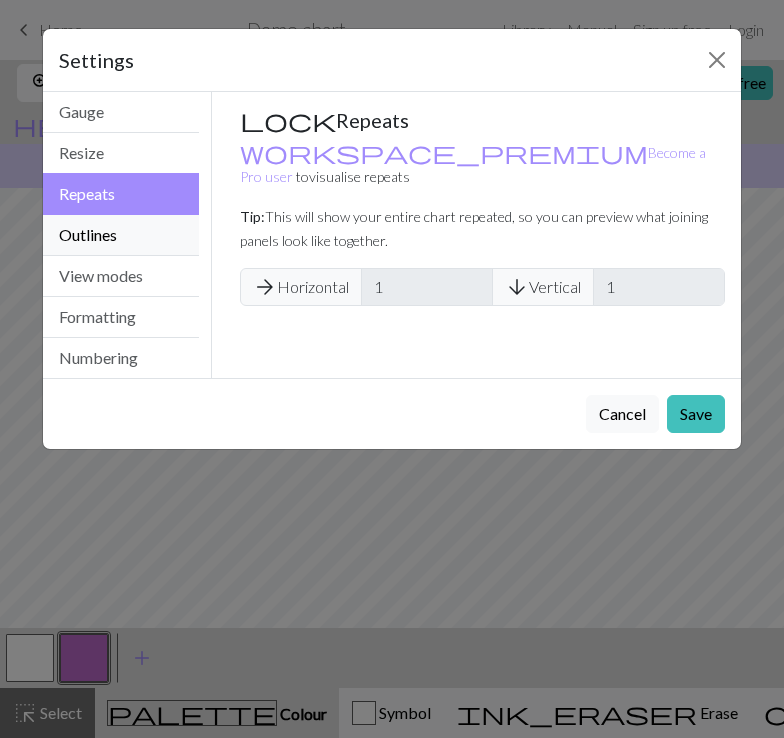 click on "Outlines" at bounding box center [121, 235] 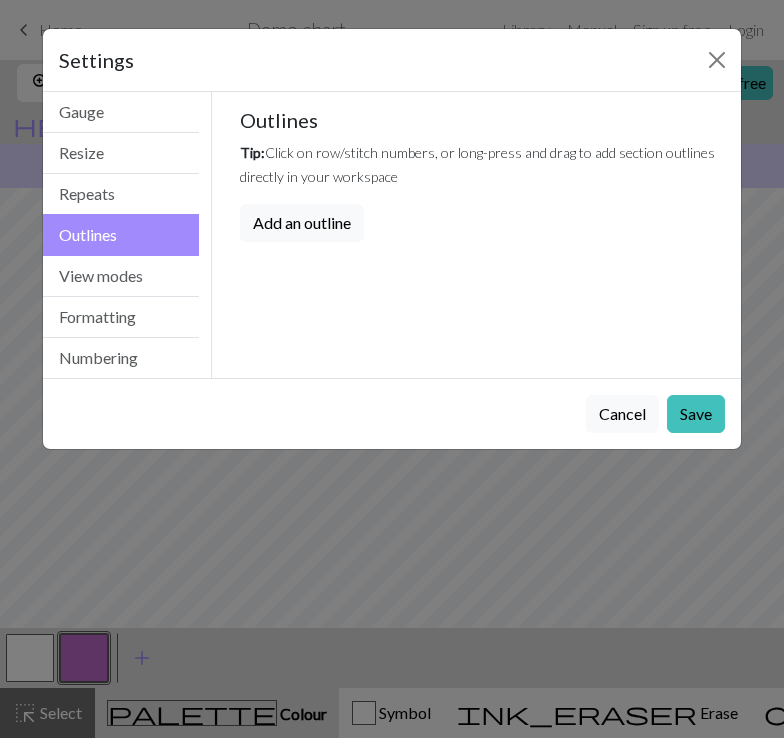 click on "Outlines" at bounding box center [121, 235] 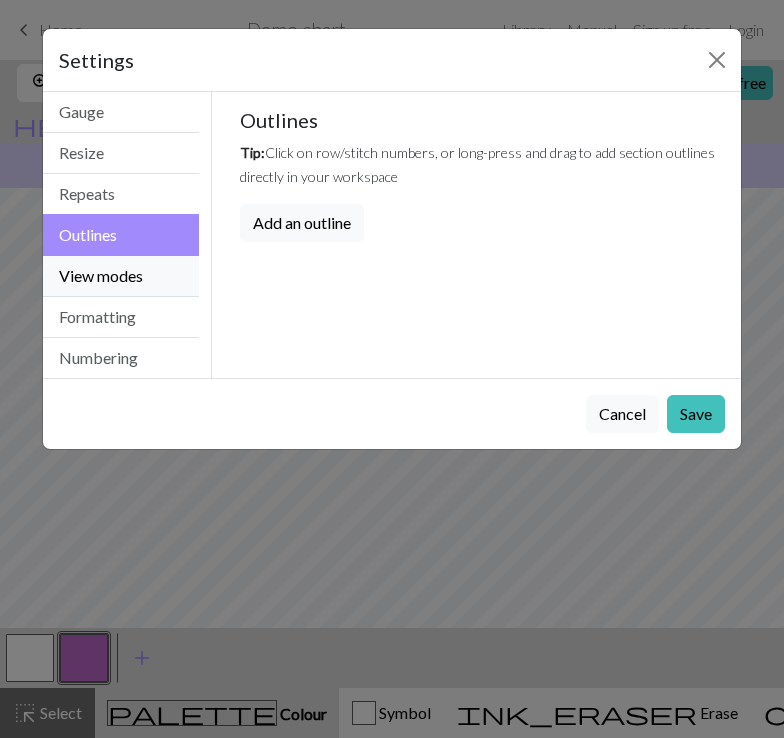 click on "View modes" at bounding box center (121, 276) 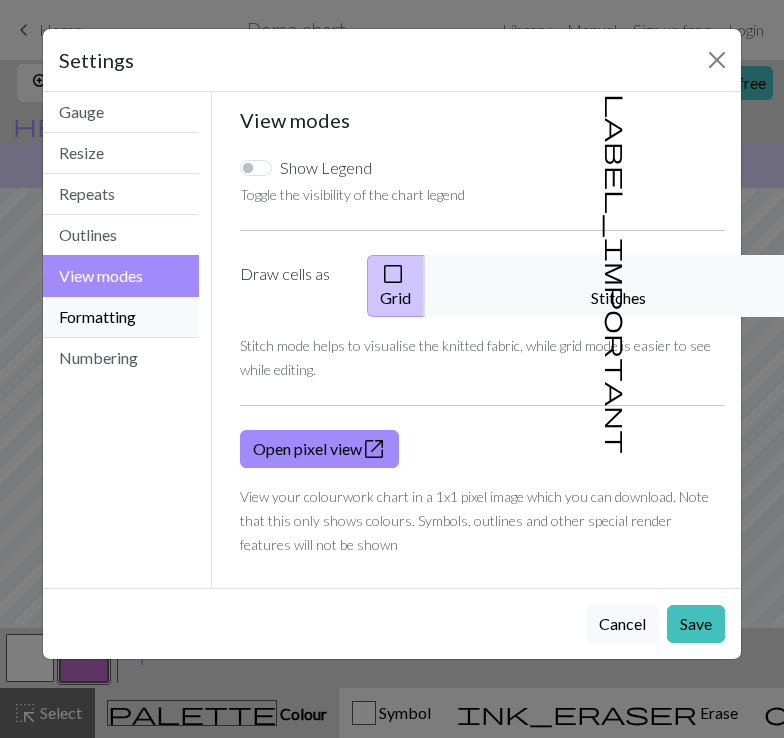 click on "Formatting" at bounding box center [121, 317] 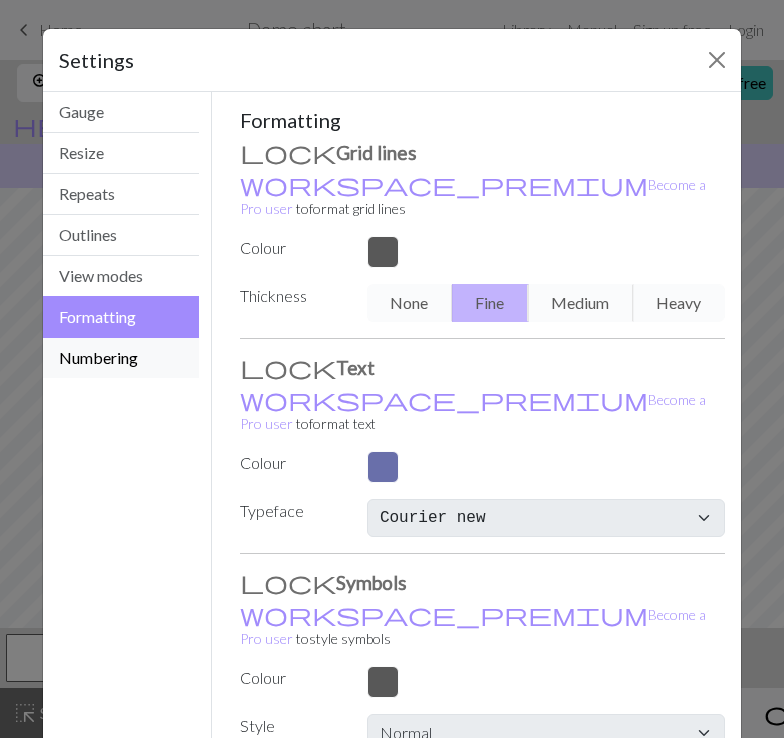 click on "Numbering" at bounding box center (121, 358) 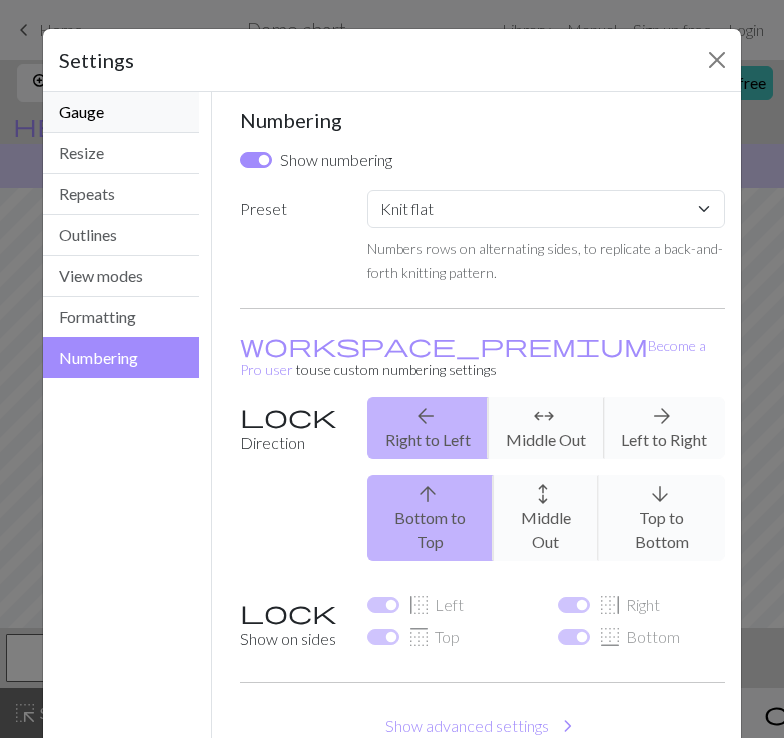 click on "Gauge" at bounding box center (121, 112) 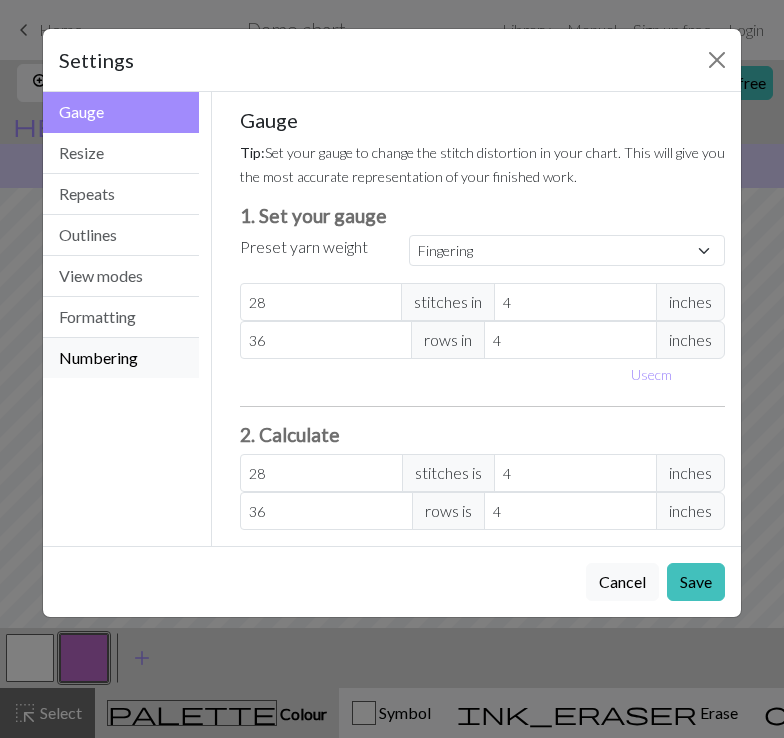 click on "Numbering" at bounding box center [121, 358] 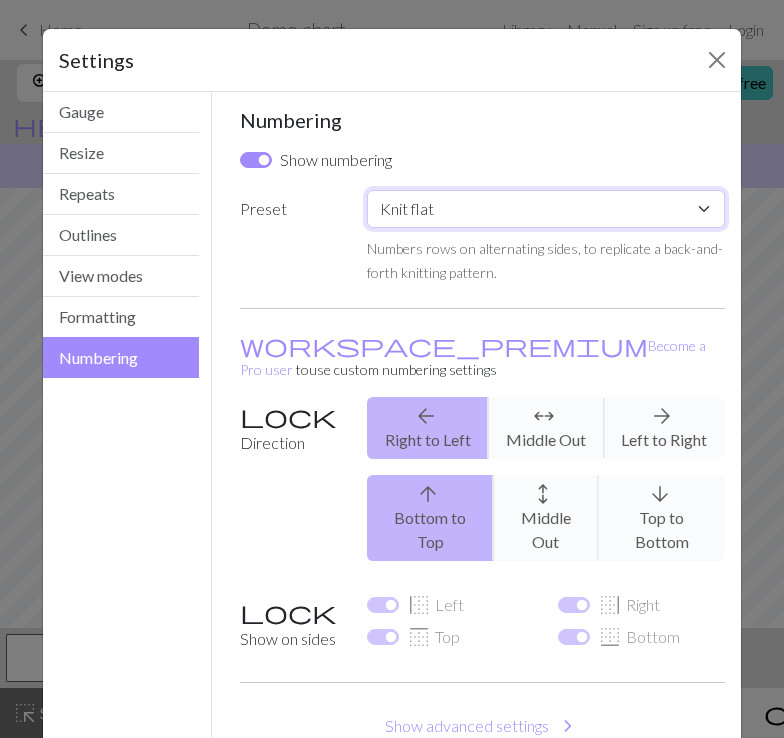 click on "Custom Knit flat Knit in the round Lace knitting Cross stitch" at bounding box center (546, 209) 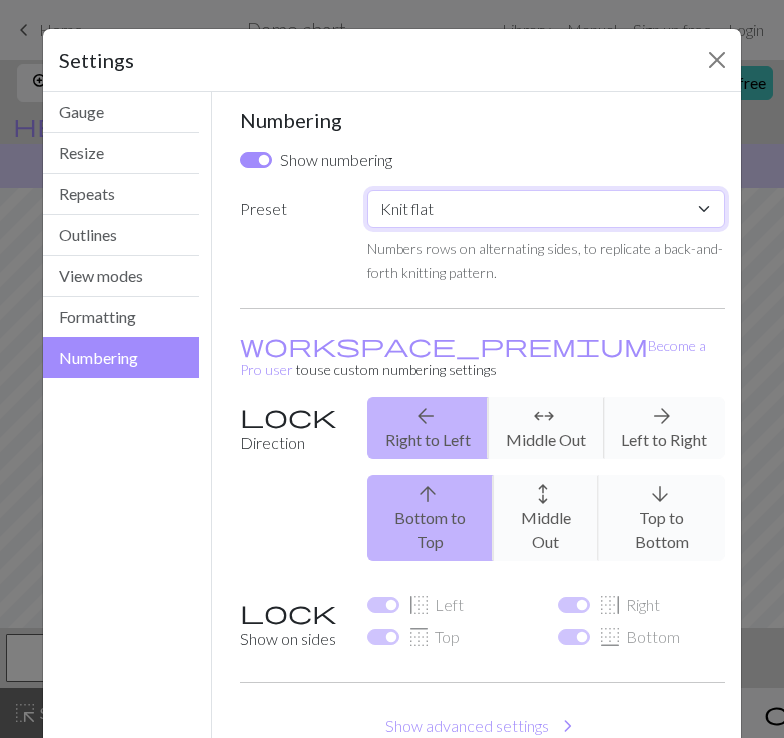 select on "round" 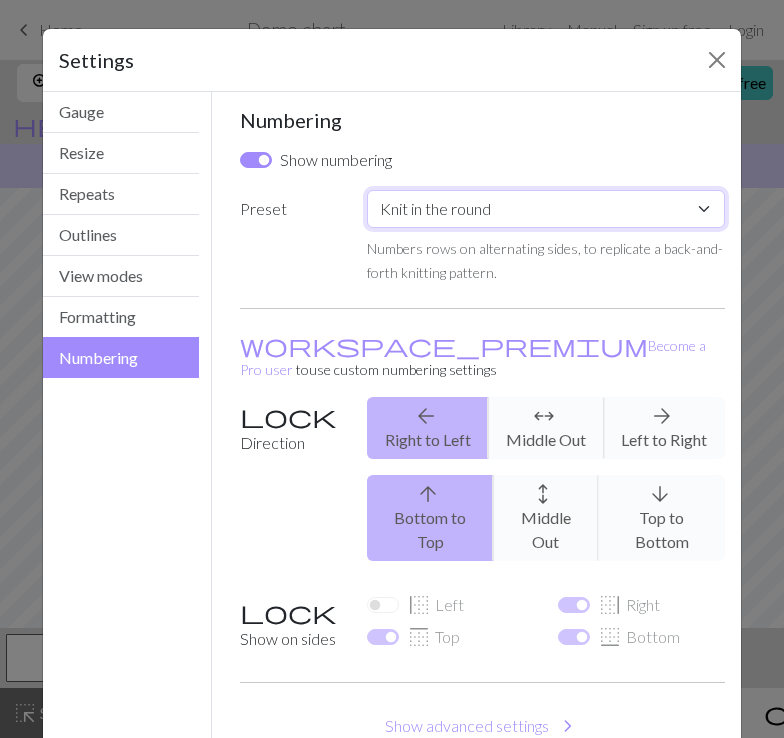 checkbox on "false" 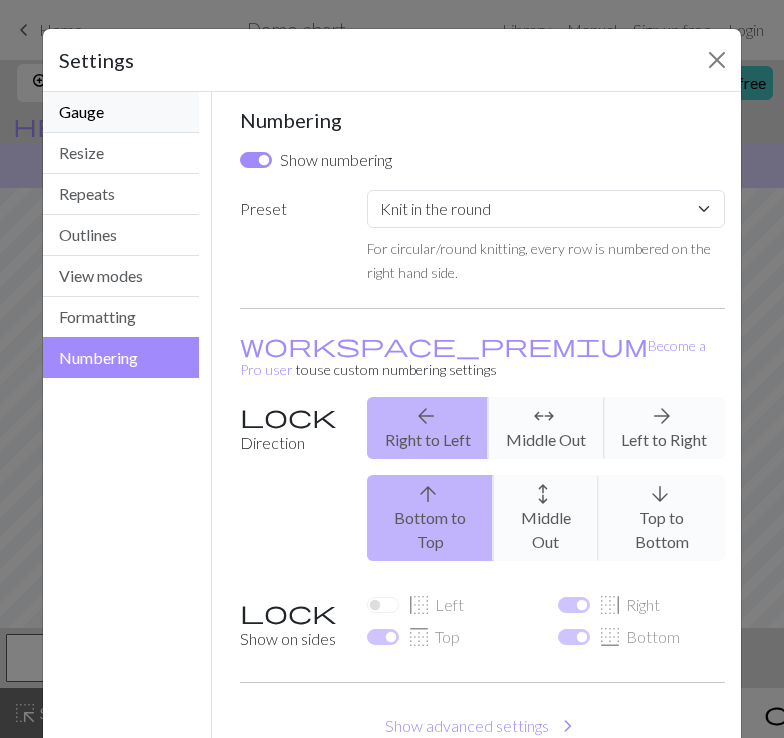 click on "Gauge" at bounding box center (121, 112) 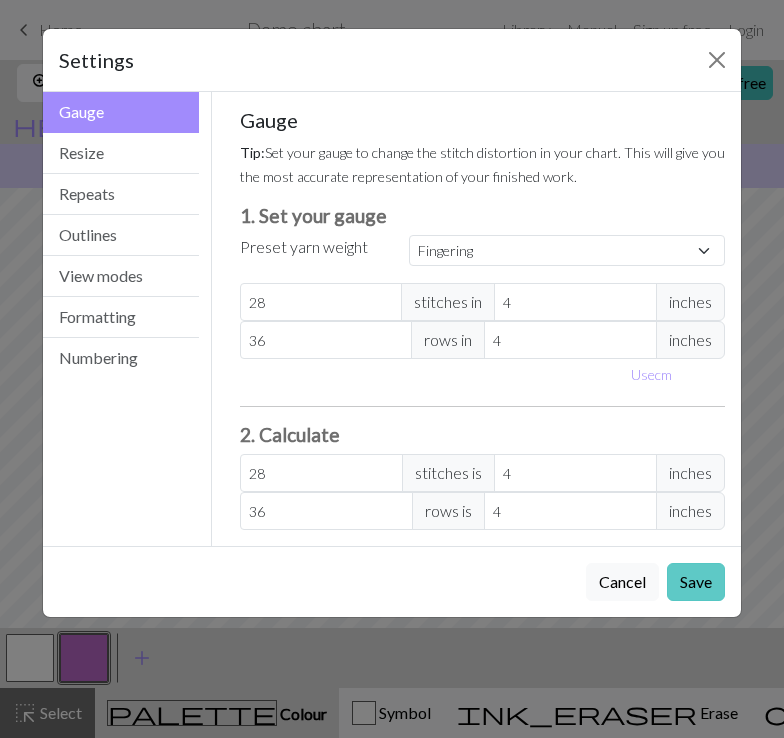 click on "Save" at bounding box center [696, 582] 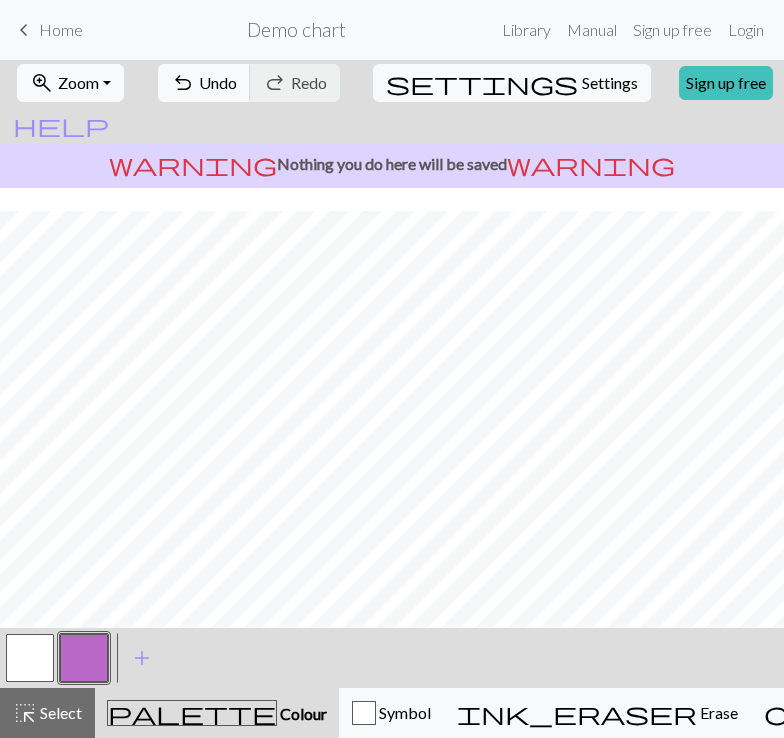 scroll, scrollTop: 24, scrollLeft: 0, axis: vertical 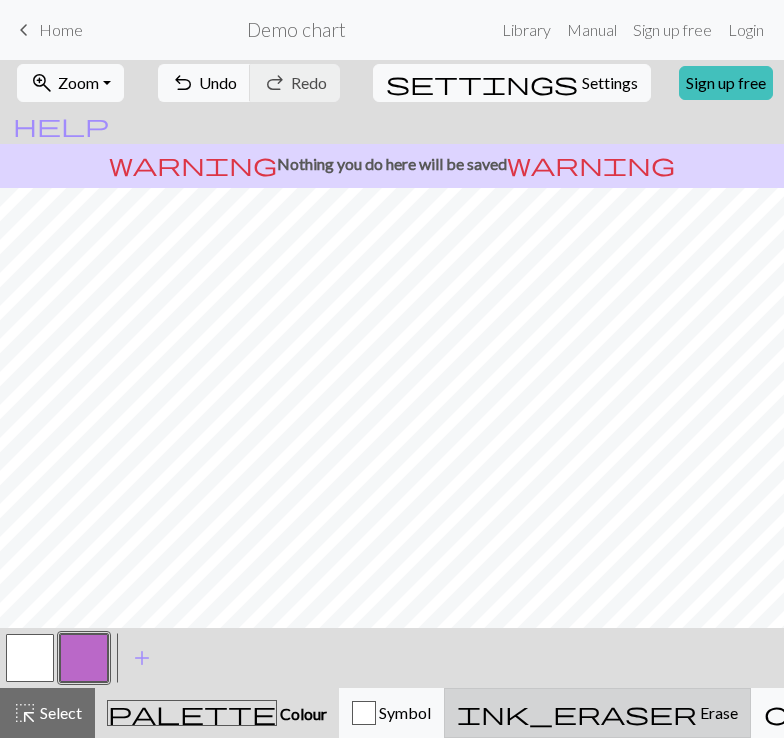 click on "ink_eraser   Erase   Erase" at bounding box center (597, 713) 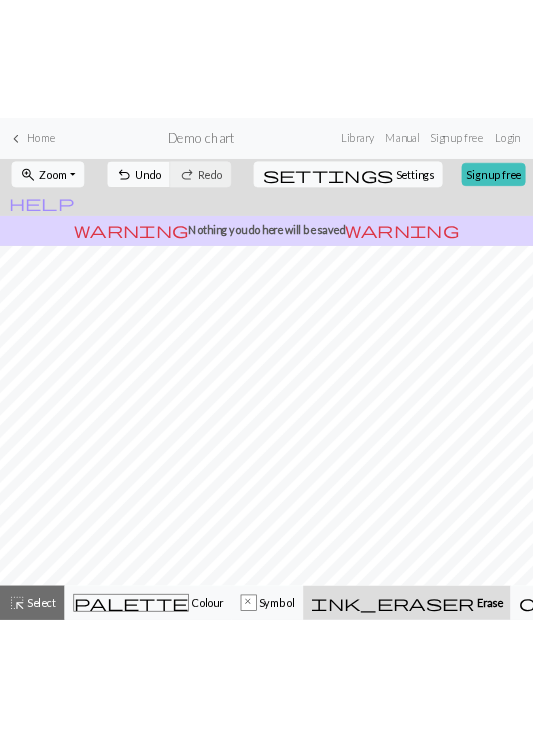 scroll, scrollTop: 0, scrollLeft: 0, axis: both 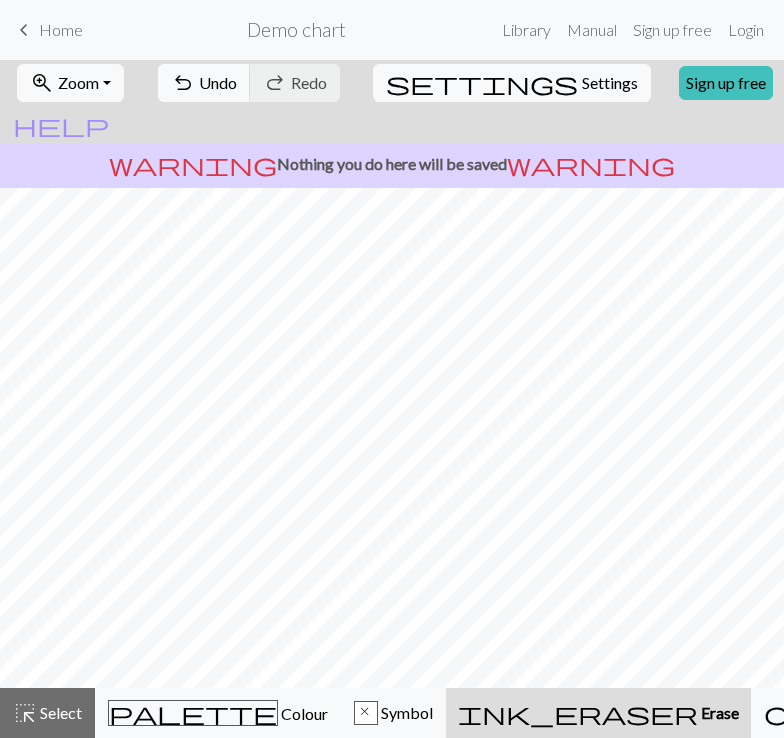 click on "Erase" at bounding box center (718, 712) 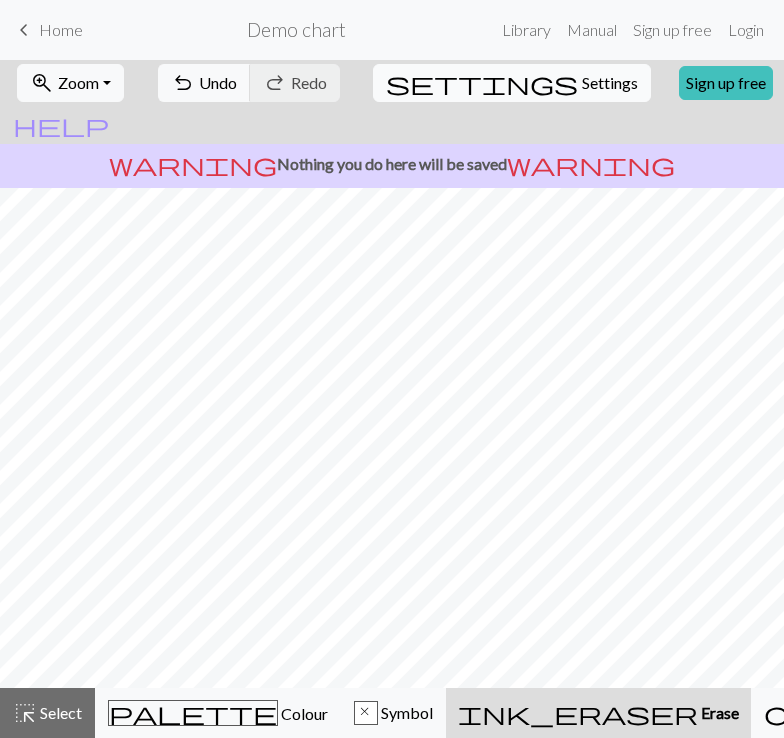 click on "Settings" at bounding box center [610, 83] 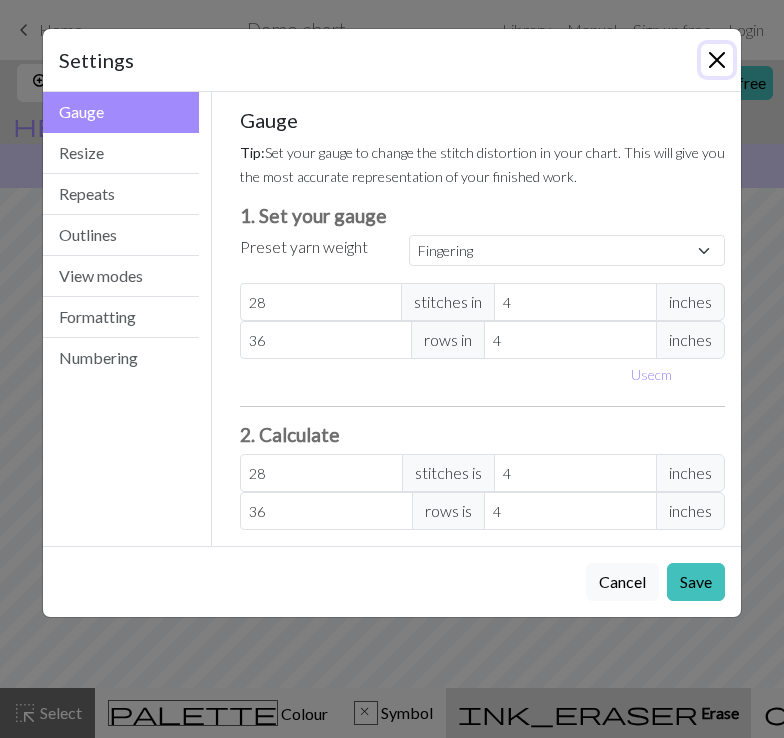 click at bounding box center [717, 60] 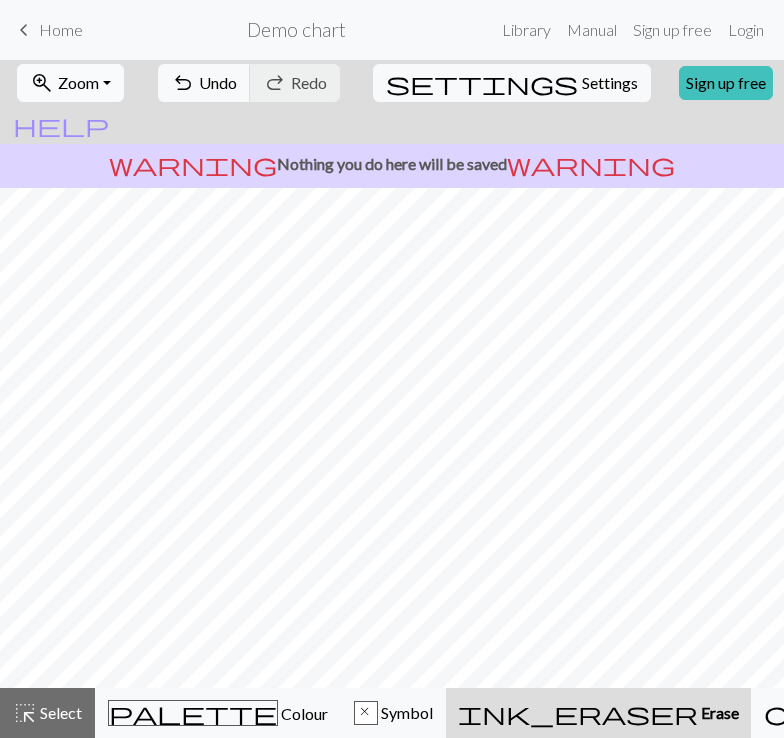 click on "zoom_in Zoom Zoom" at bounding box center (70, 83) 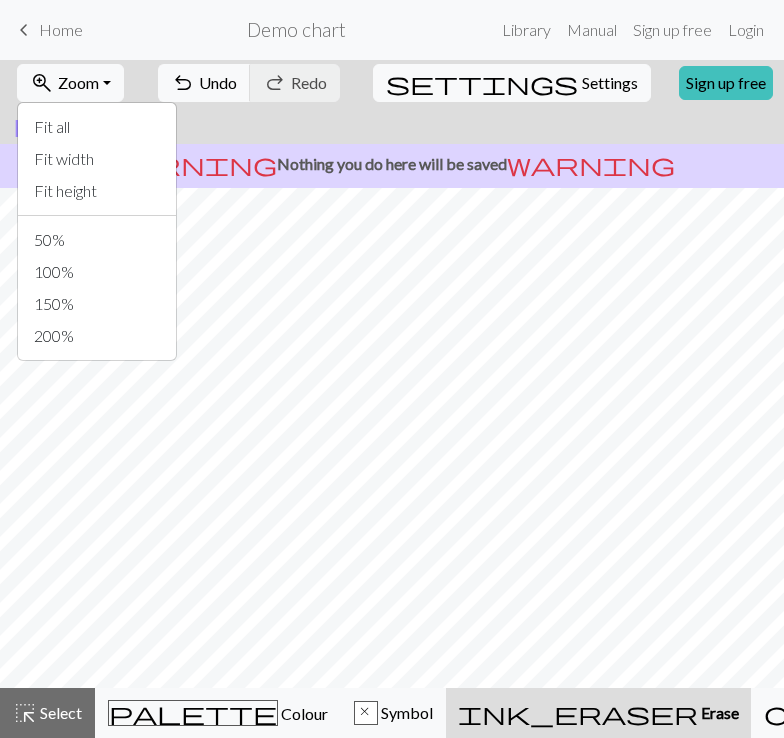 click on "zoom_in Zoom Zoom Fit all Fit width Fit height 50% 100% 150% 200% undo Undo Undo redo Redo Redo settings  Settings Sign up free" at bounding box center [392, 83] 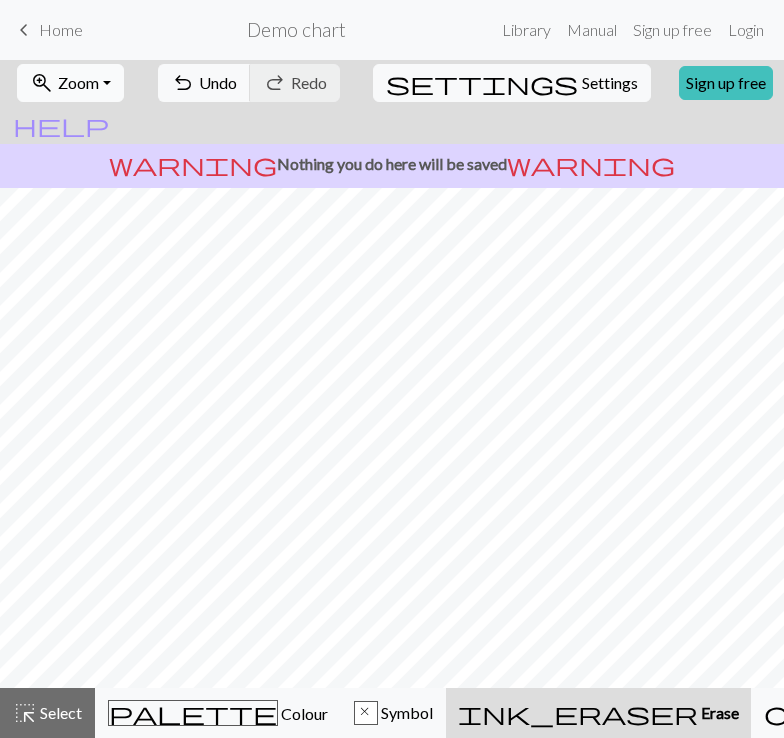 click on "zoom_in Zoom Zoom" at bounding box center [70, 83] 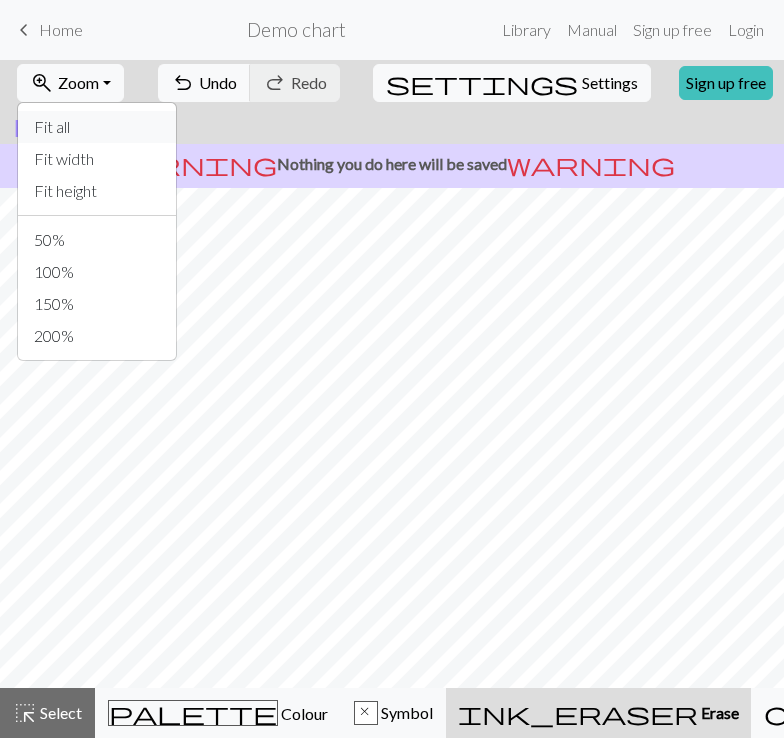 click on "Fit all" at bounding box center (97, 127) 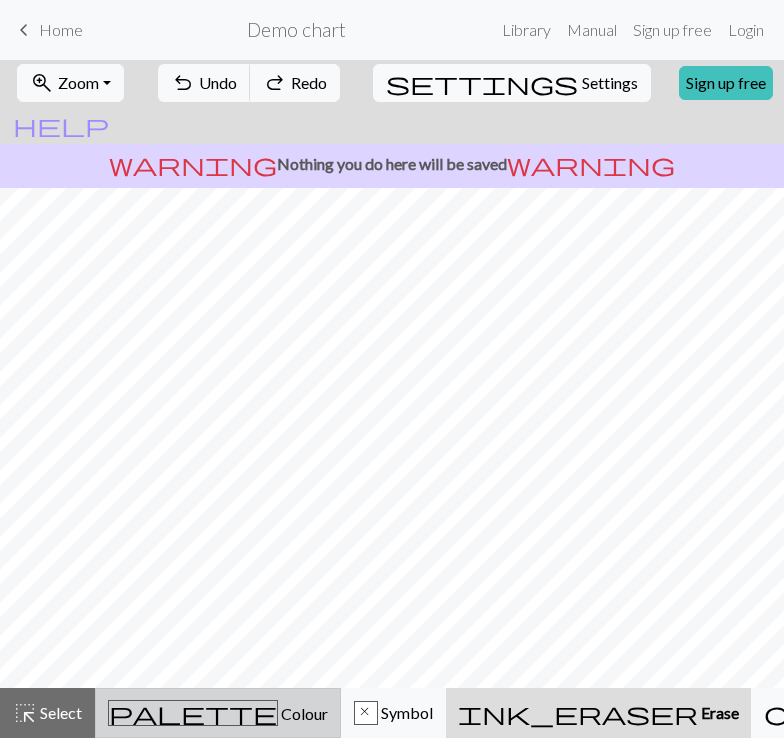 click on "Colour" at bounding box center [303, 713] 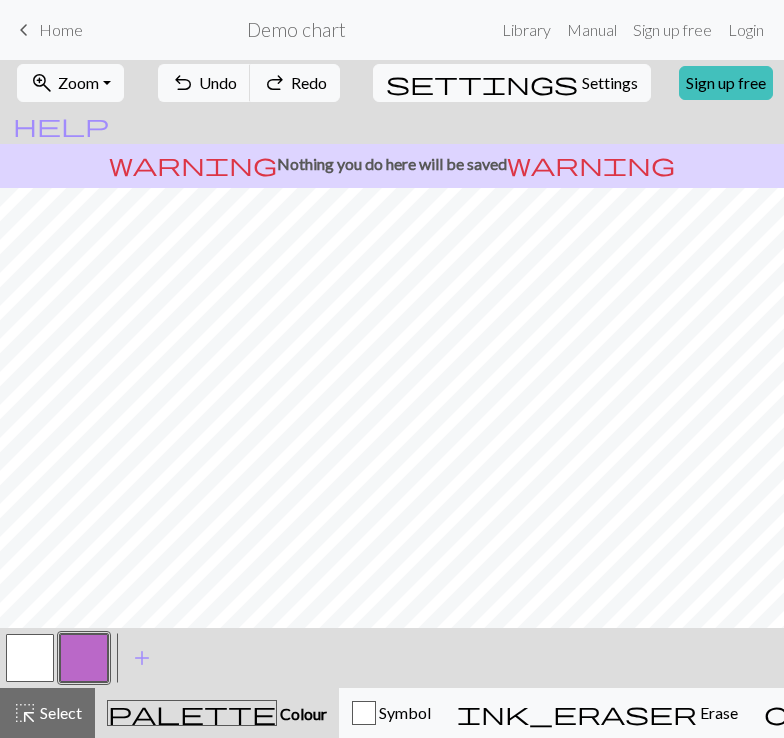 click at bounding box center (30, 658) 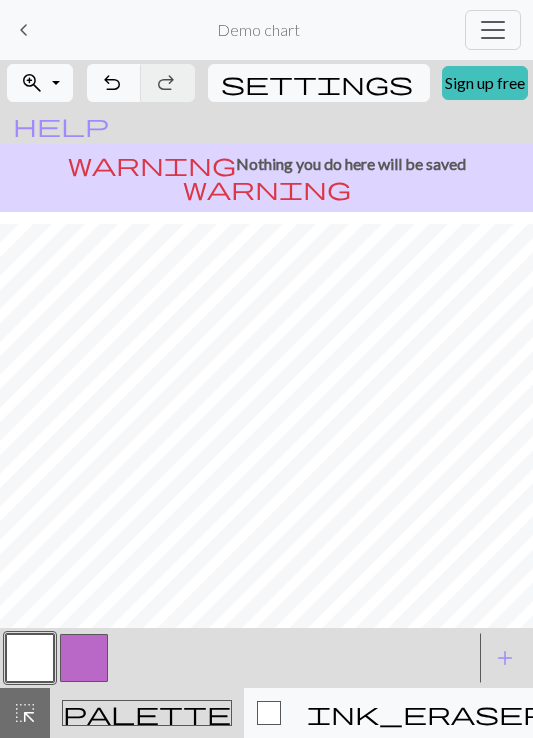 scroll, scrollTop: 90, scrollLeft: 0, axis: vertical 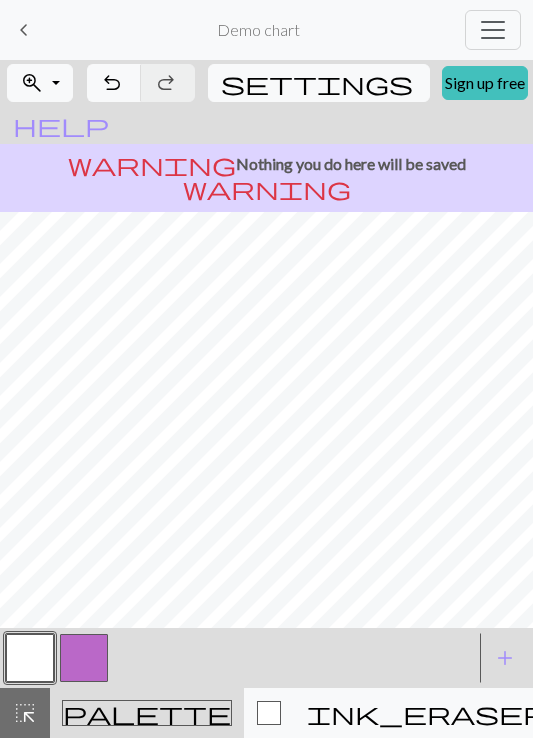 click at bounding box center (84, 658) 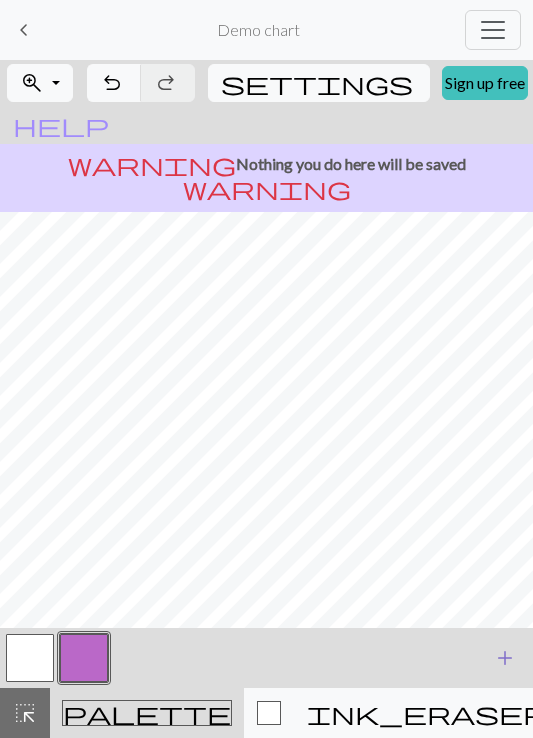 click on "add" at bounding box center [505, 658] 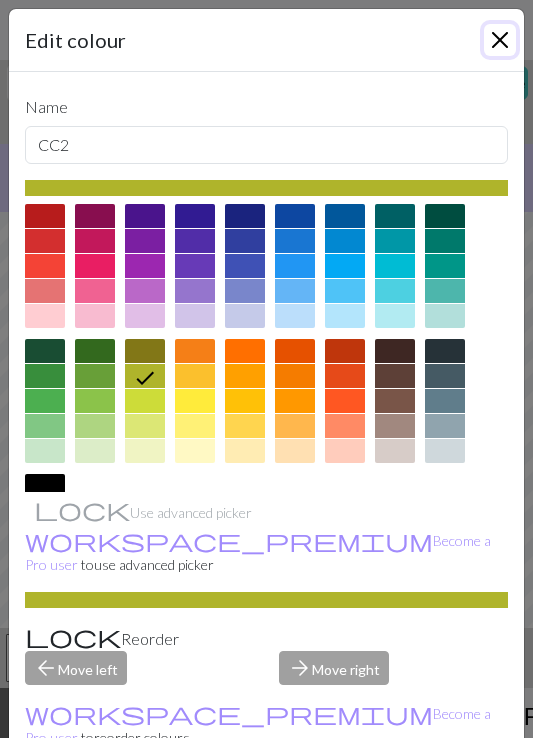 click at bounding box center (500, 40) 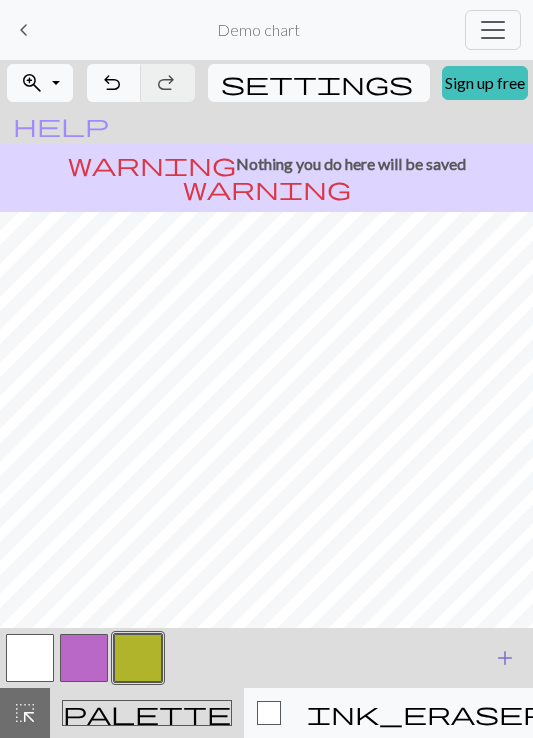 click on "add" at bounding box center (505, 658) 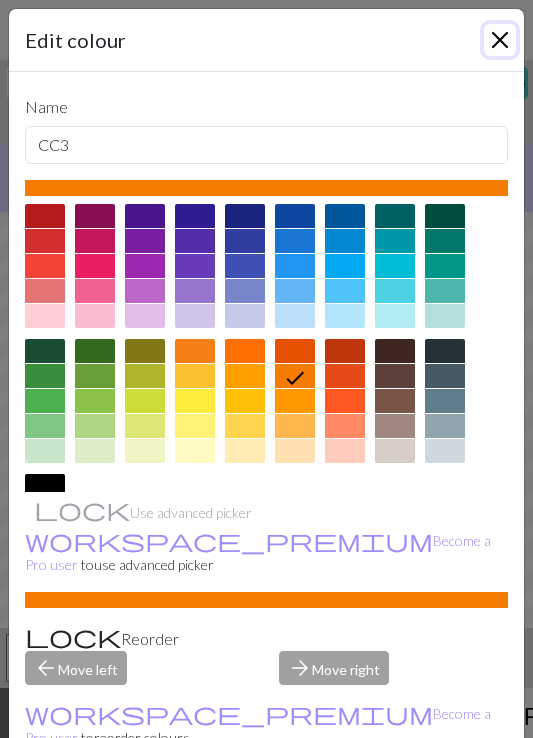 click at bounding box center [500, 40] 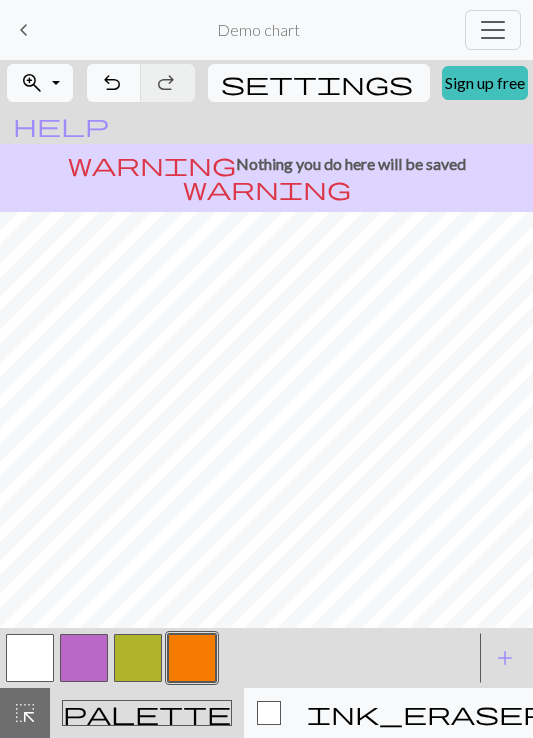 click at bounding box center (30, 658) 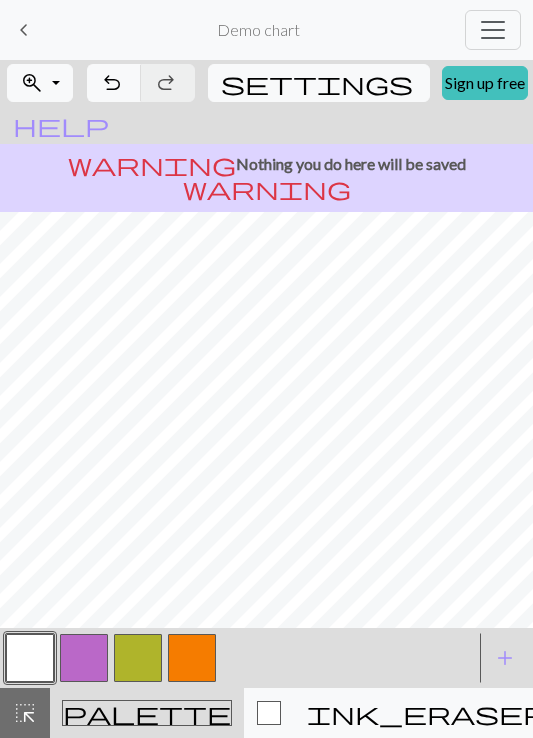 click at bounding box center [30, 658] 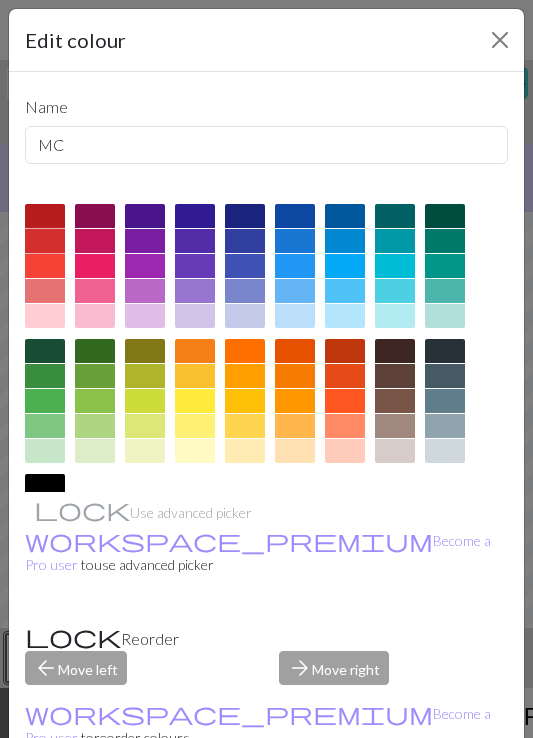 click at bounding box center (45, 241) 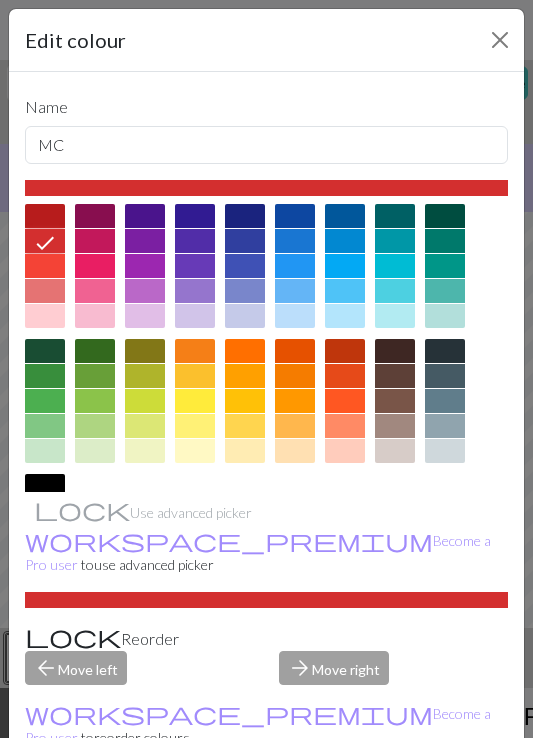 click on "Edit colour" at bounding box center (266, 40) 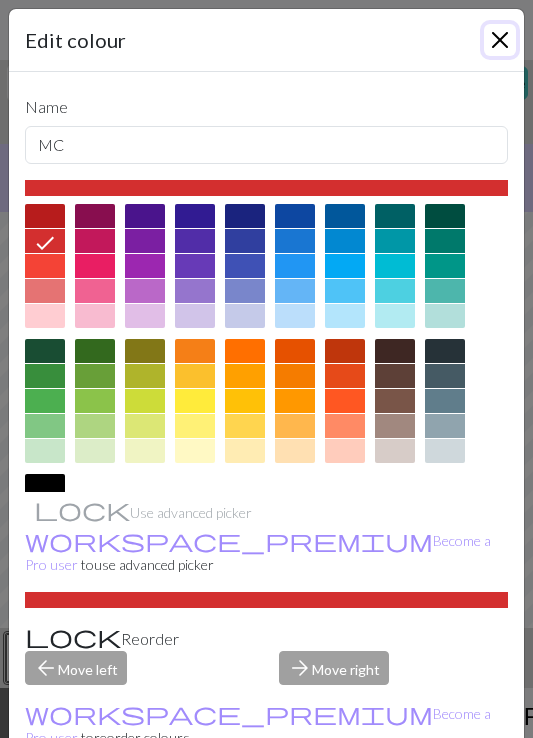 click at bounding box center (500, 40) 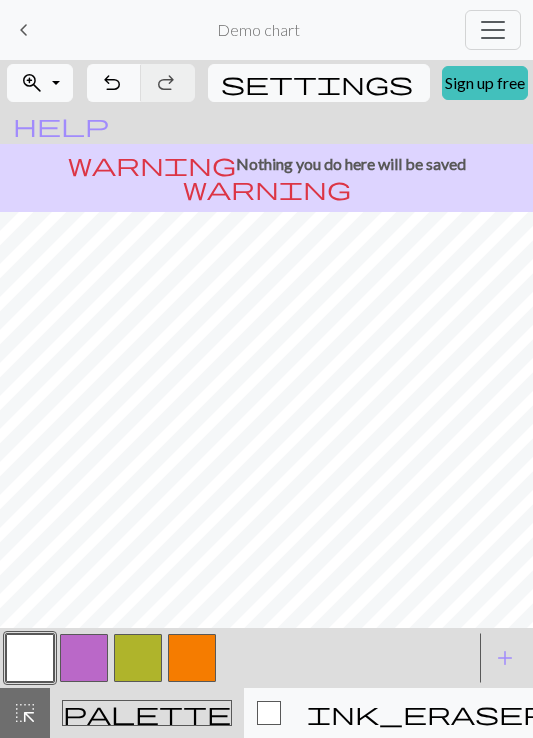 click at bounding box center (30, 658) 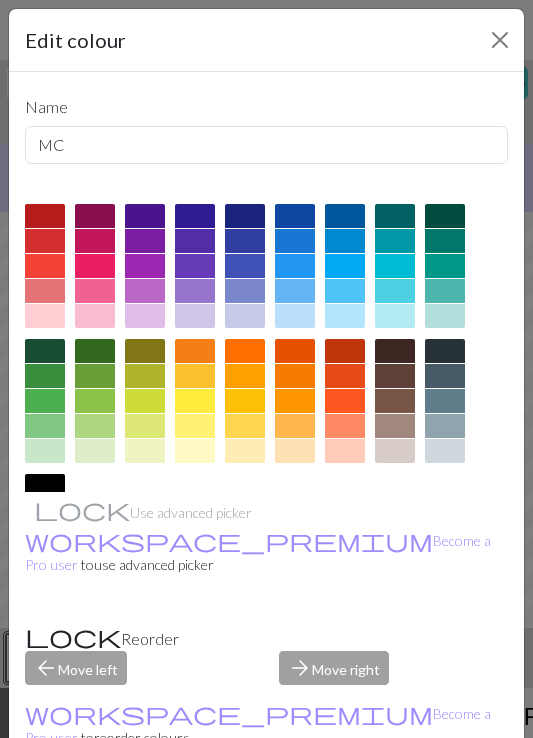click at bounding box center (45, 216) 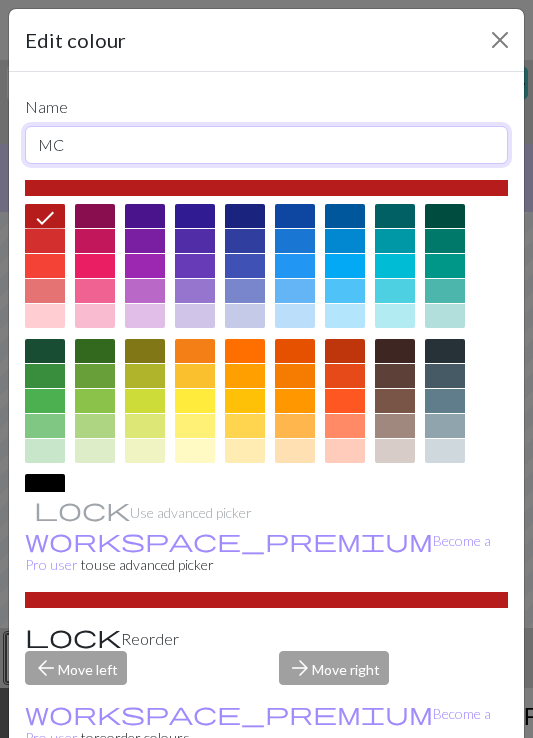 click on "MC" at bounding box center [266, 145] 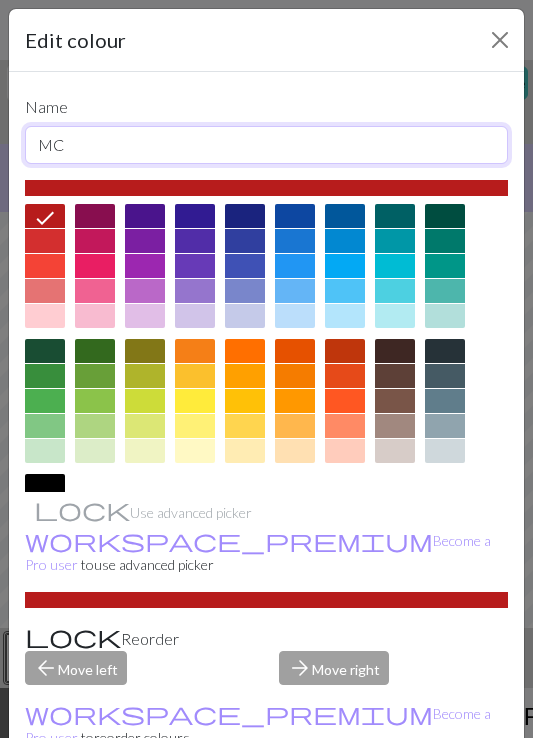 click on "MC" at bounding box center (266, 145) 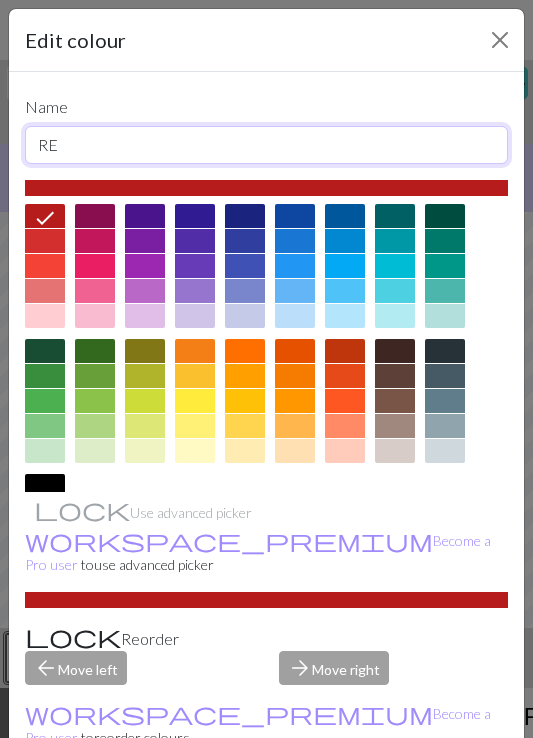 type on "R" 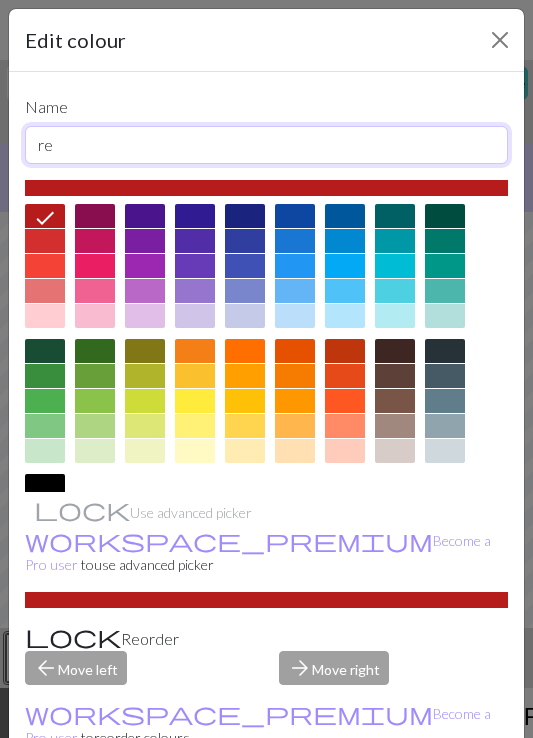type on "r" 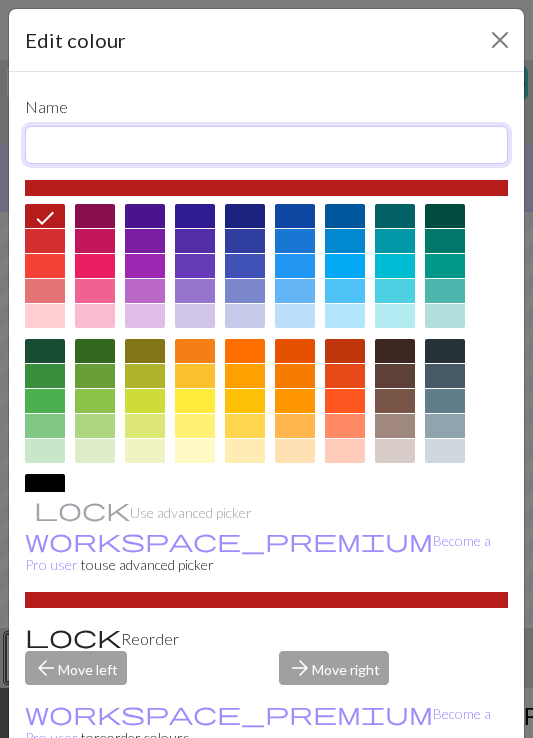 type on "1" 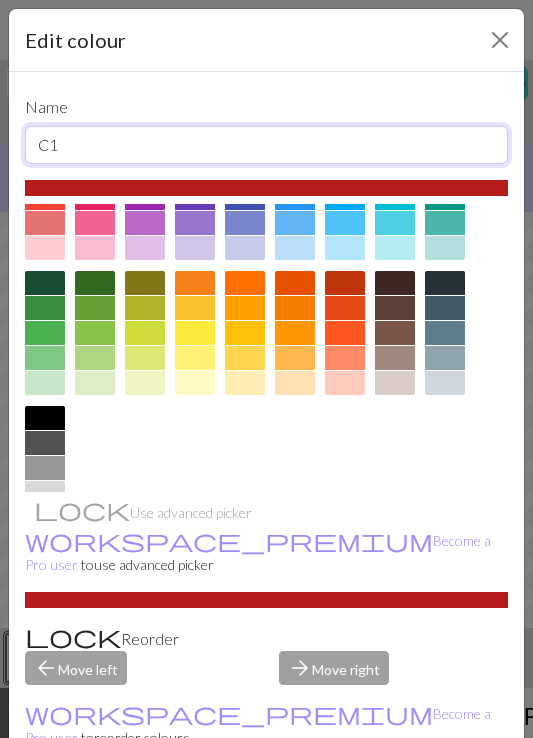 scroll, scrollTop: 123, scrollLeft: 0, axis: vertical 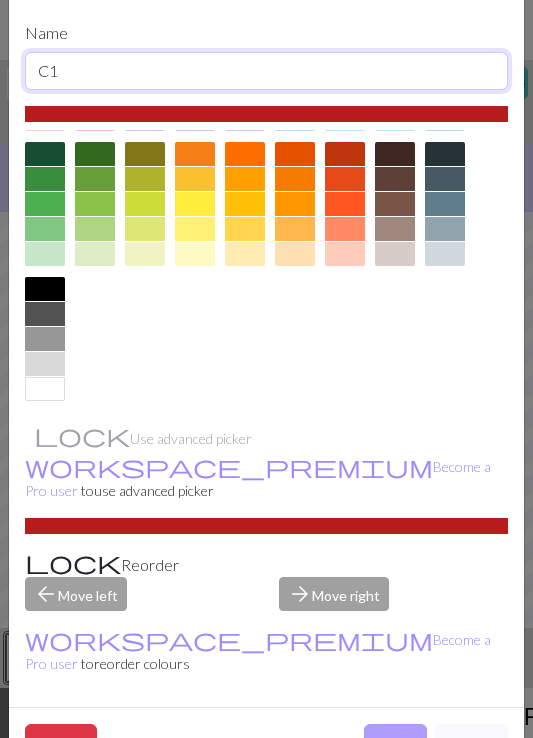 type on "C1" 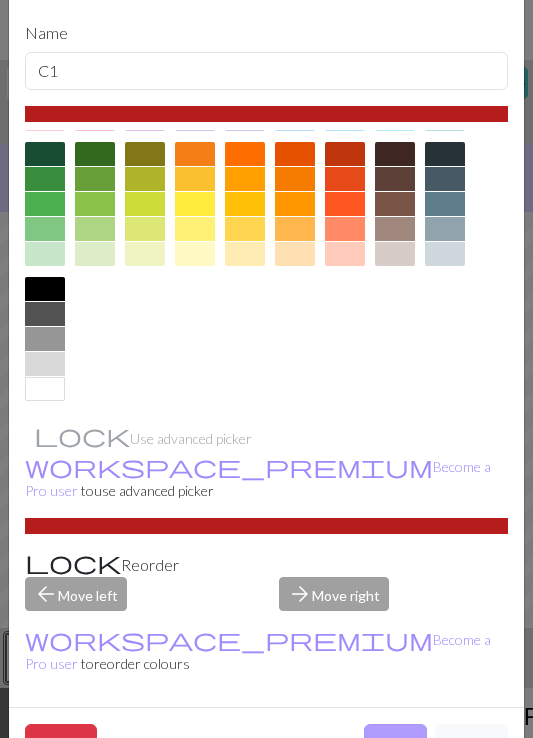 click on "Done" at bounding box center (395, 743) 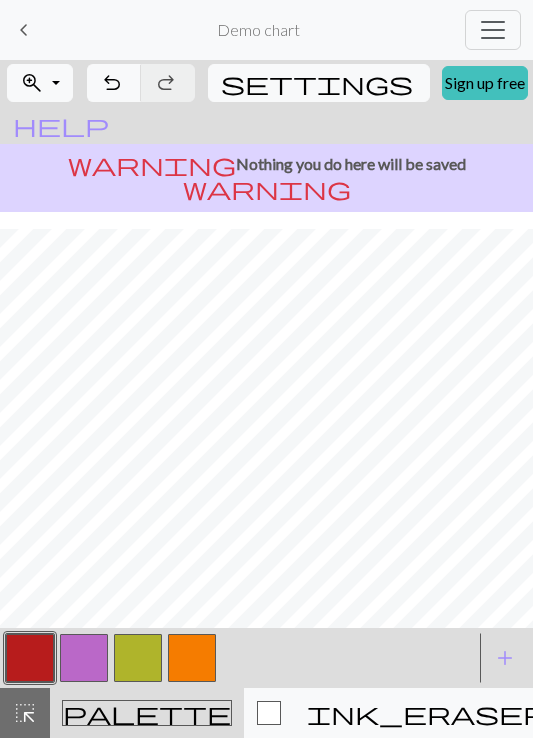 scroll, scrollTop: 193, scrollLeft: 0, axis: vertical 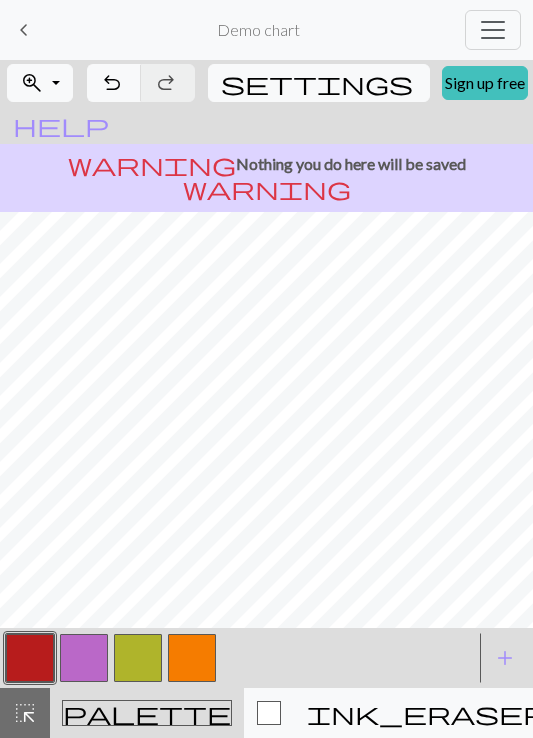 type 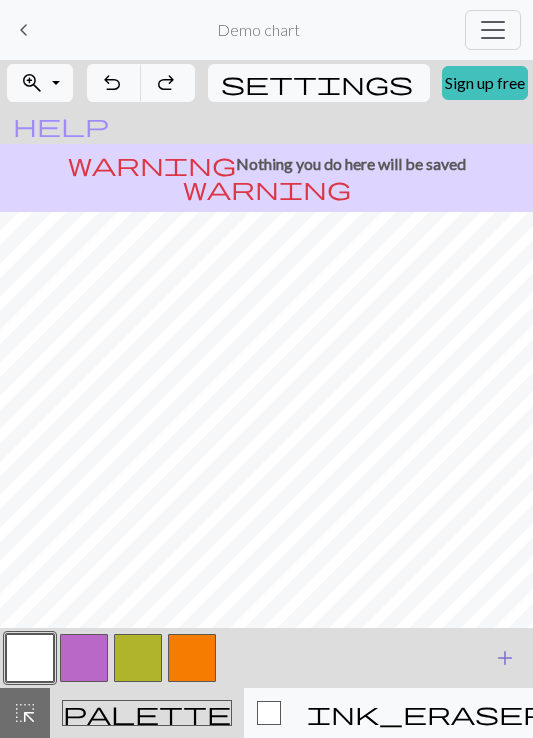 click on "add" at bounding box center [505, 658] 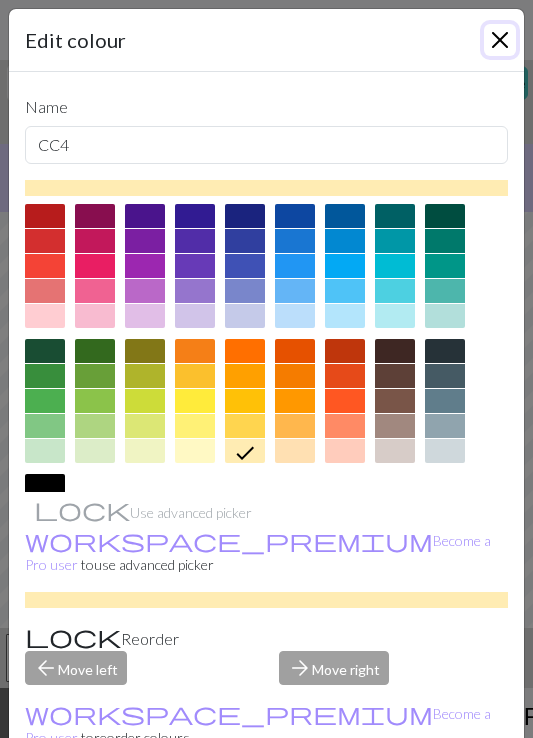 click at bounding box center [500, 40] 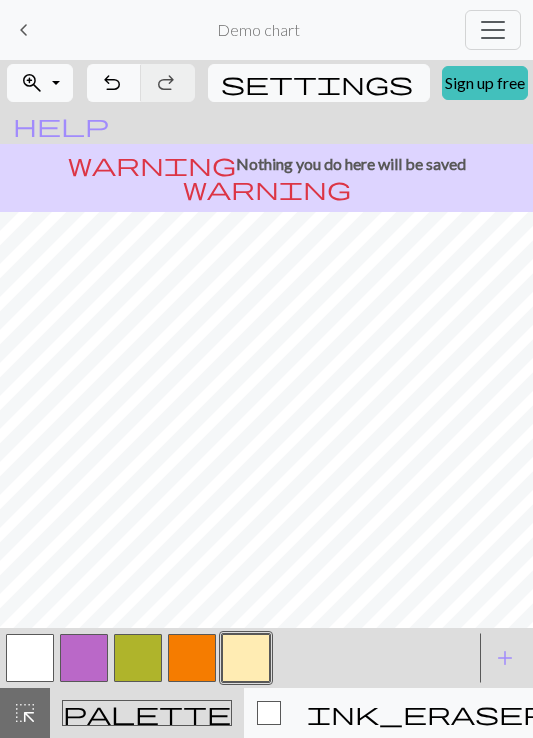 click at bounding box center (84, 658) 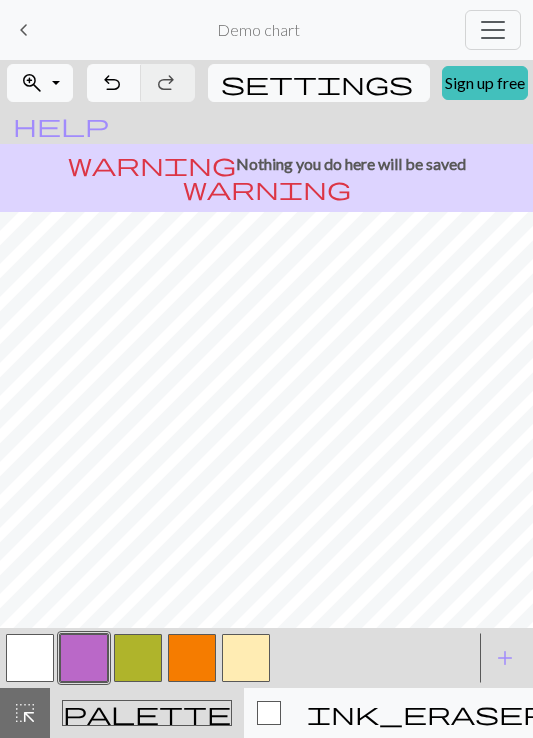 click at bounding box center (84, 658) 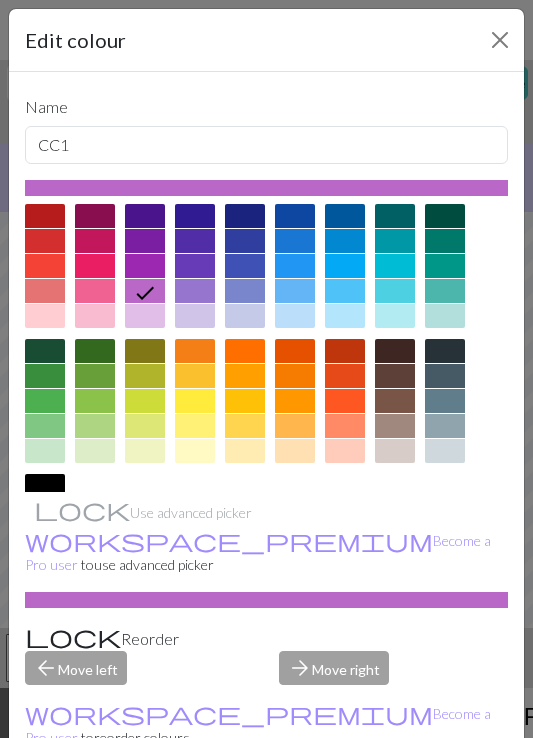 click at bounding box center [45, 216] 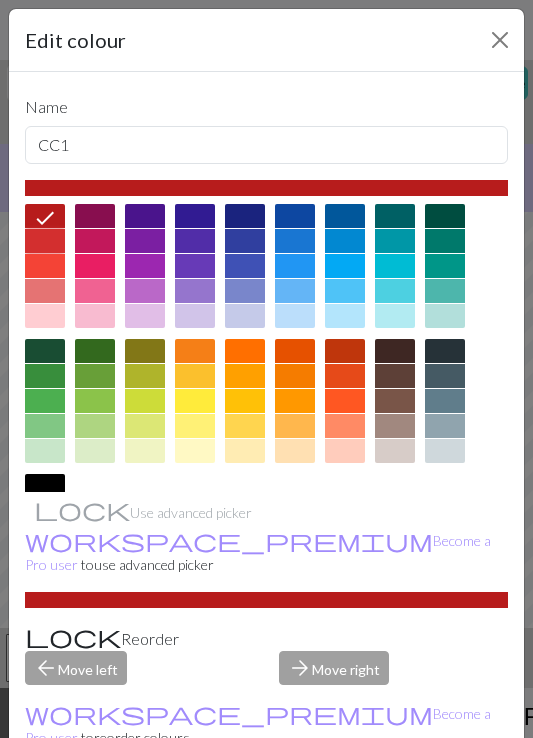 click at bounding box center (45, 241) 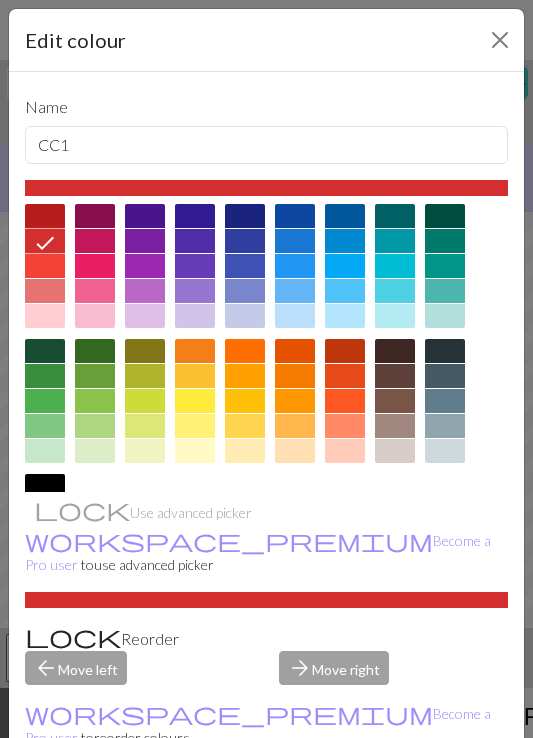 scroll, scrollTop: 74, scrollLeft: 0, axis: vertical 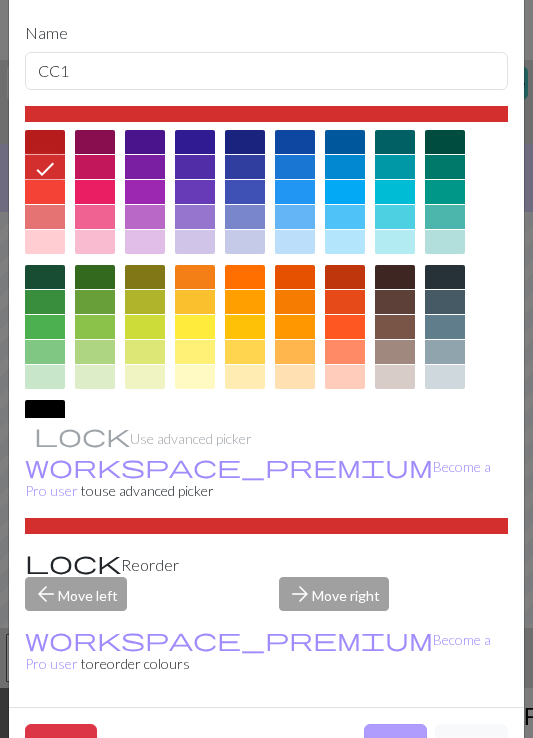 click on "Done" at bounding box center (395, 743) 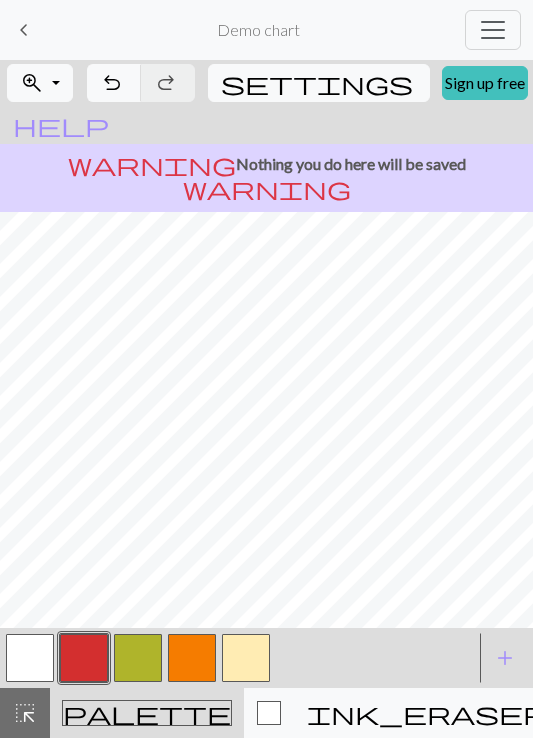click at bounding box center [138, 658] 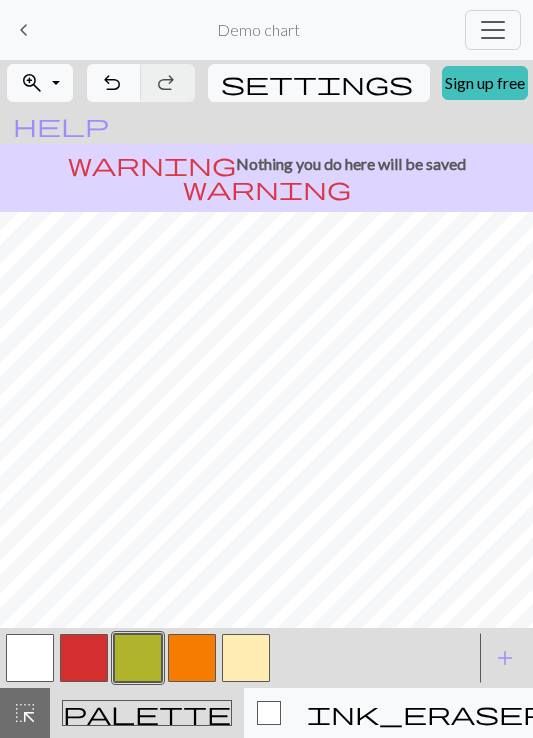 scroll, scrollTop: 312, scrollLeft: 0, axis: vertical 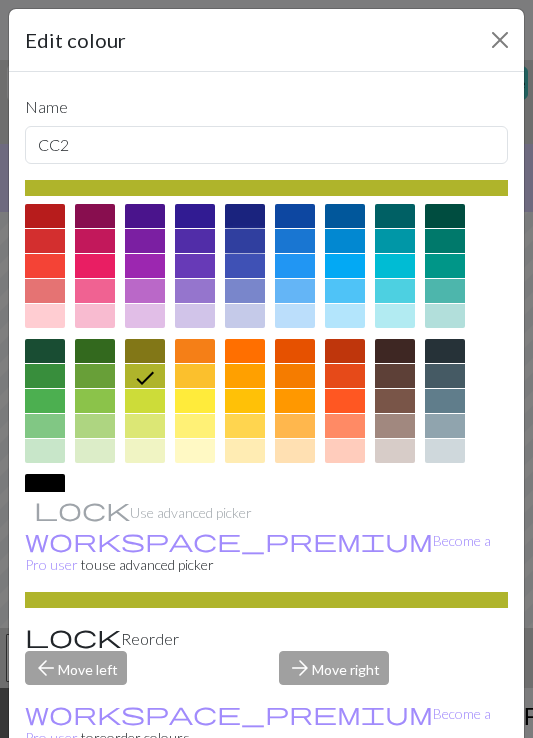 click at bounding box center (245, 241) 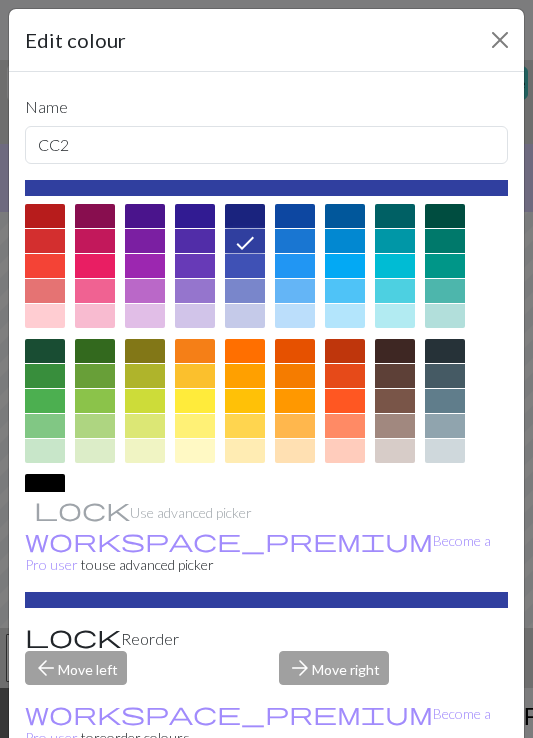 scroll, scrollTop: 74, scrollLeft: 0, axis: vertical 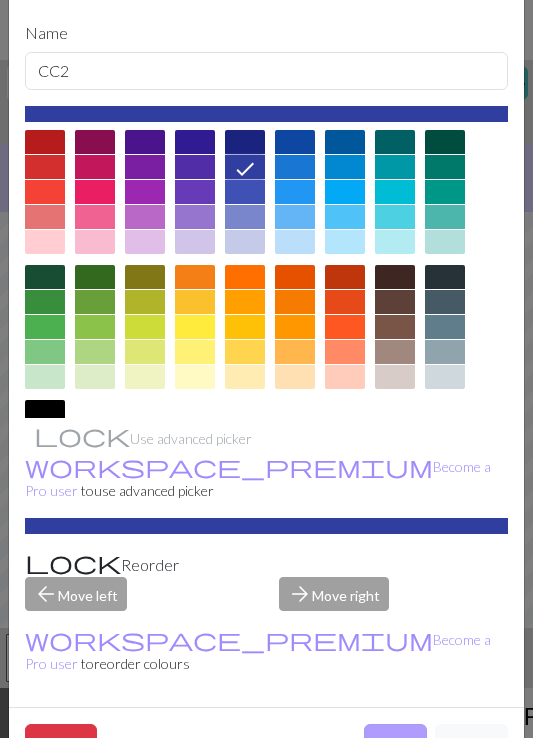 click on "Done" at bounding box center [395, 743] 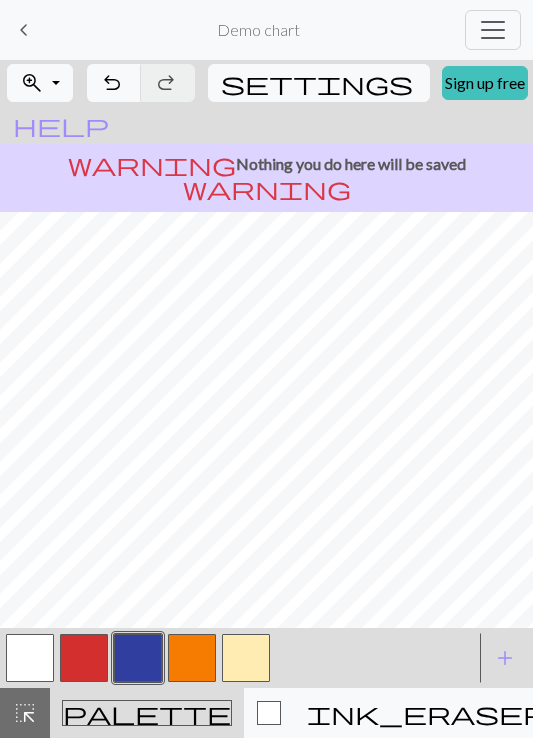 click at bounding box center (192, 658) 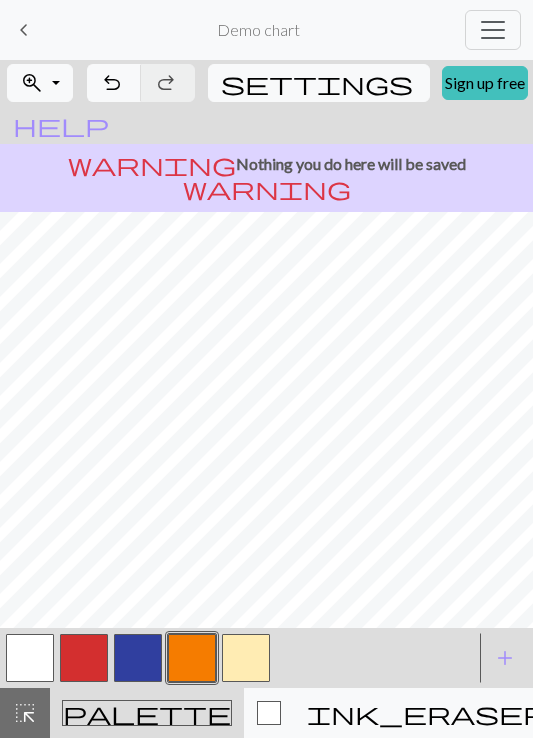 click at bounding box center (192, 658) 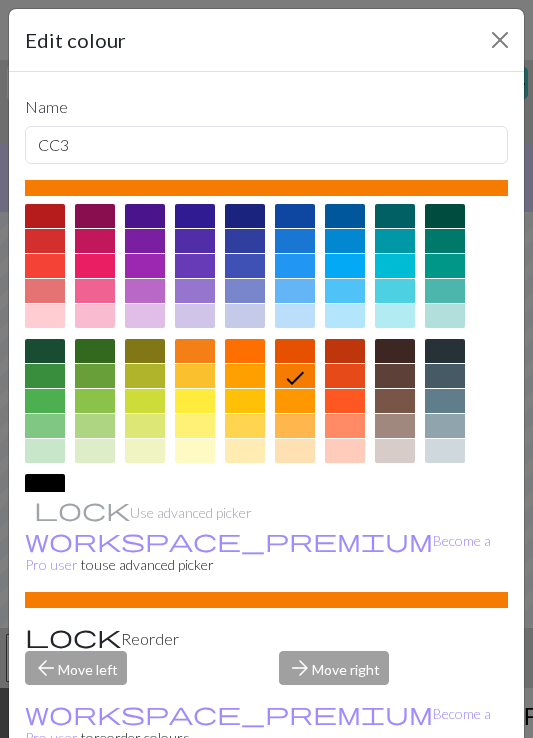 click at bounding box center (45, 401) 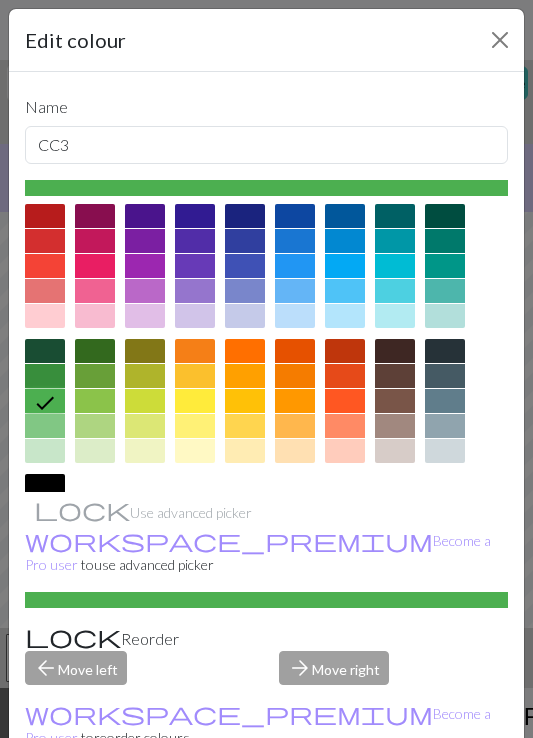 click at bounding box center (45, 376) 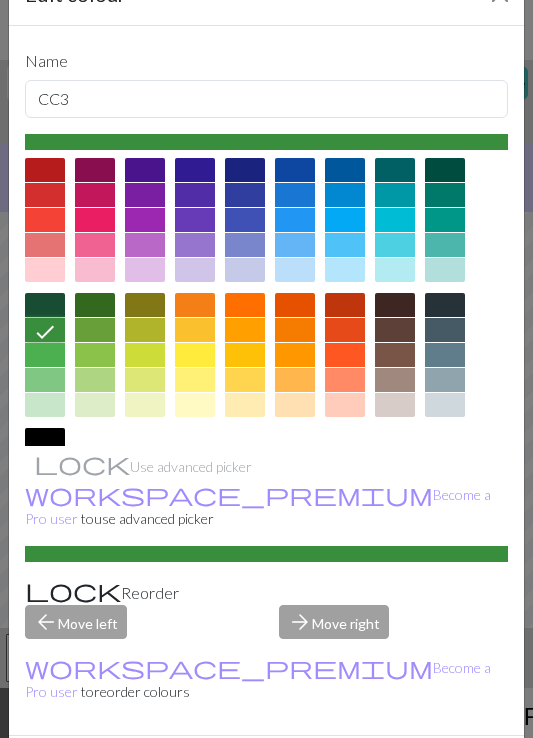 scroll, scrollTop: 74, scrollLeft: 0, axis: vertical 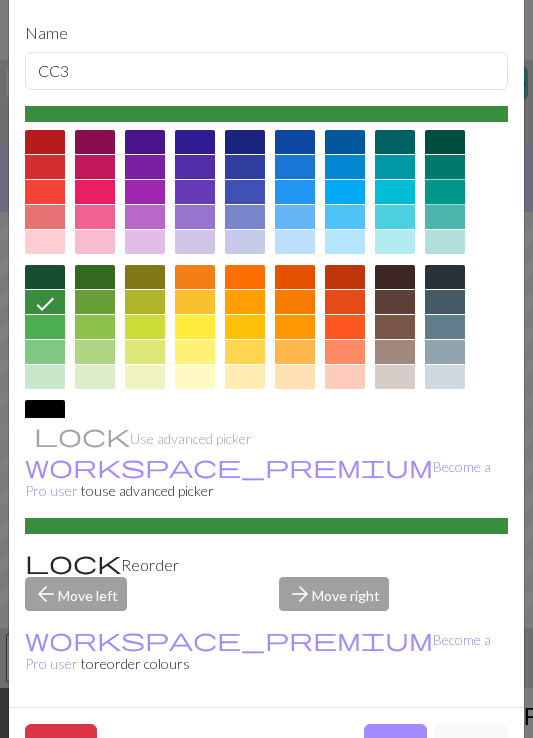 click at bounding box center (445, 192) 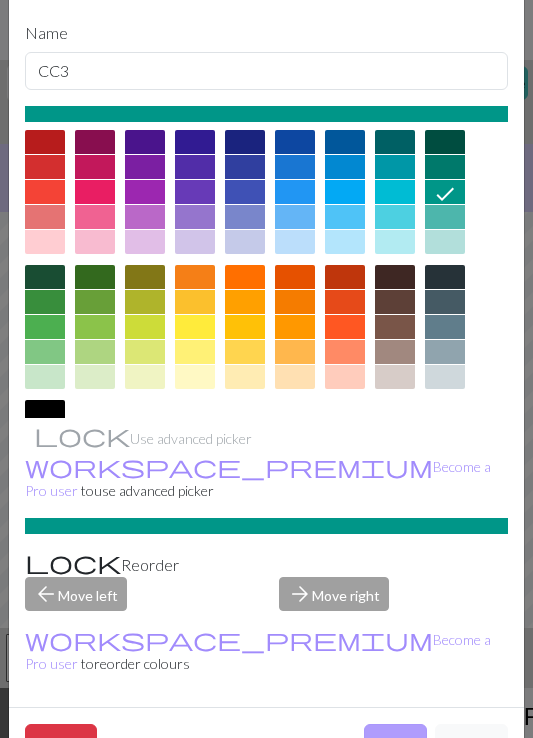 click on "Done" at bounding box center (395, 743) 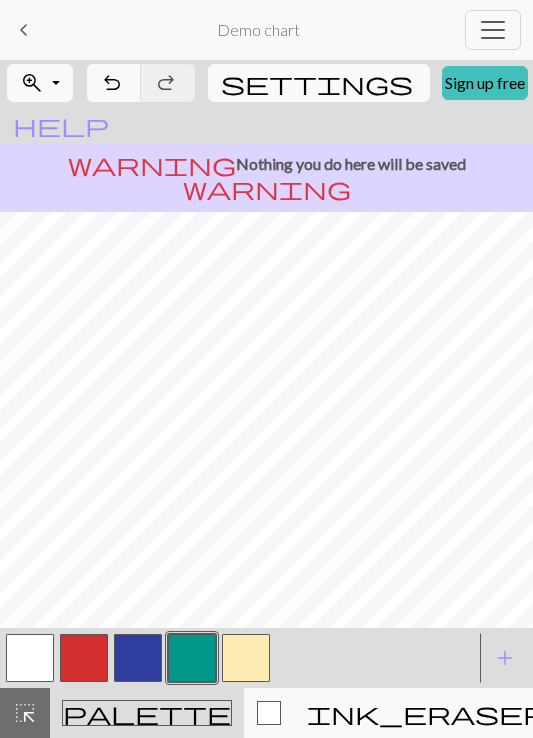 click at bounding box center (246, 658) 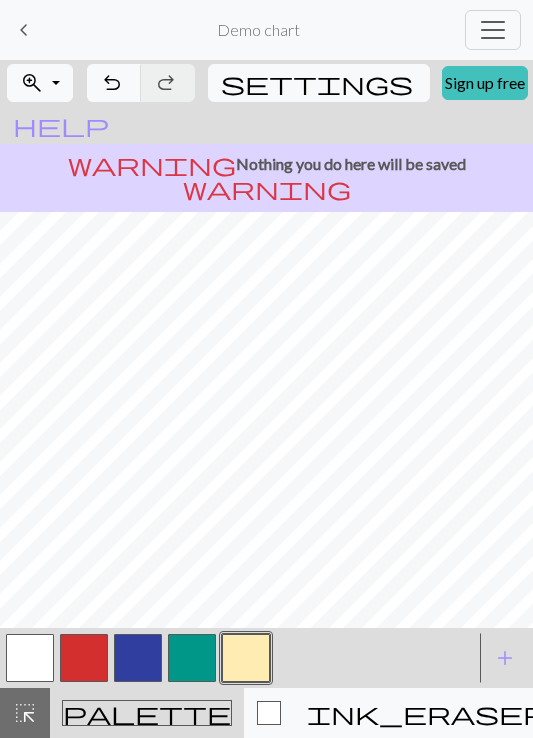 click at bounding box center (246, 658) 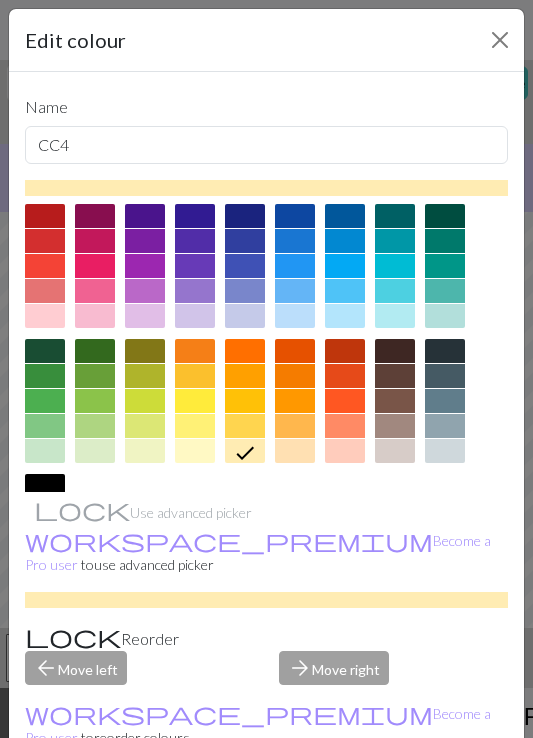 click at bounding box center [195, 451] 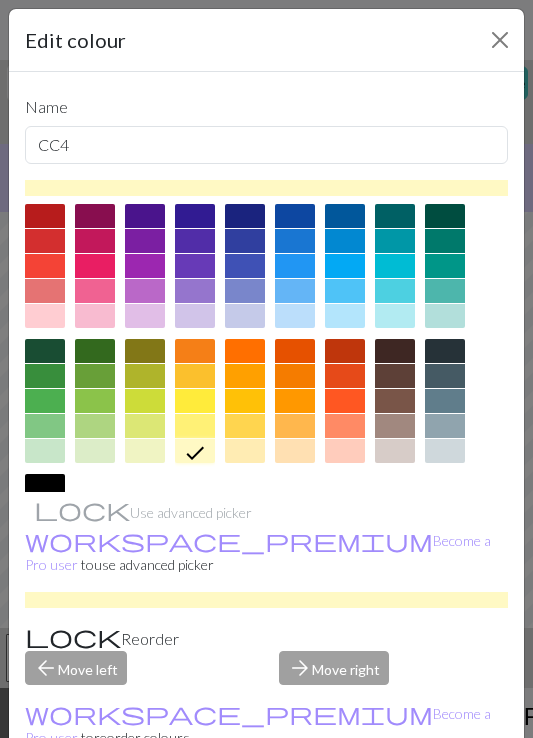 click at bounding box center (245, 426) 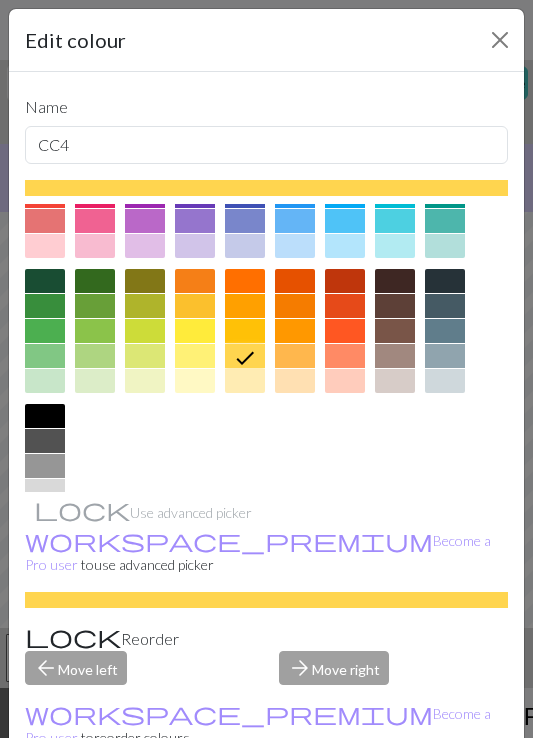 scroll, scrollTop: 123, scrollLeft: 0, axis: vertical 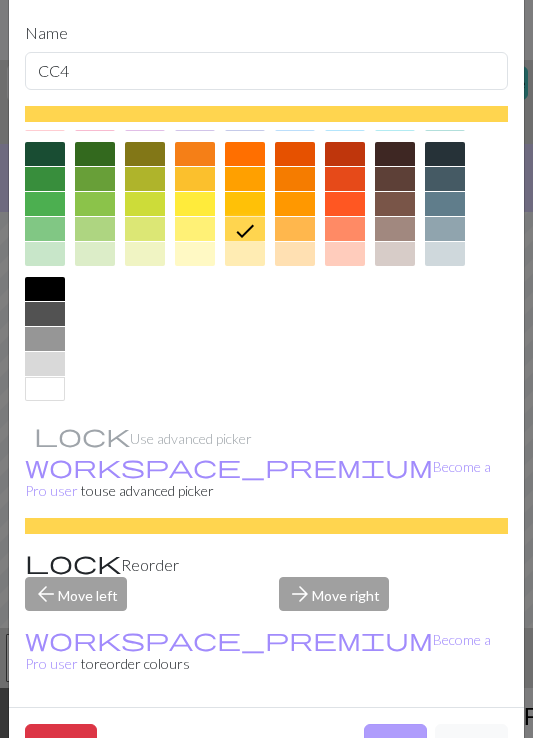 click on "Done" at bounding box center (395, 743) 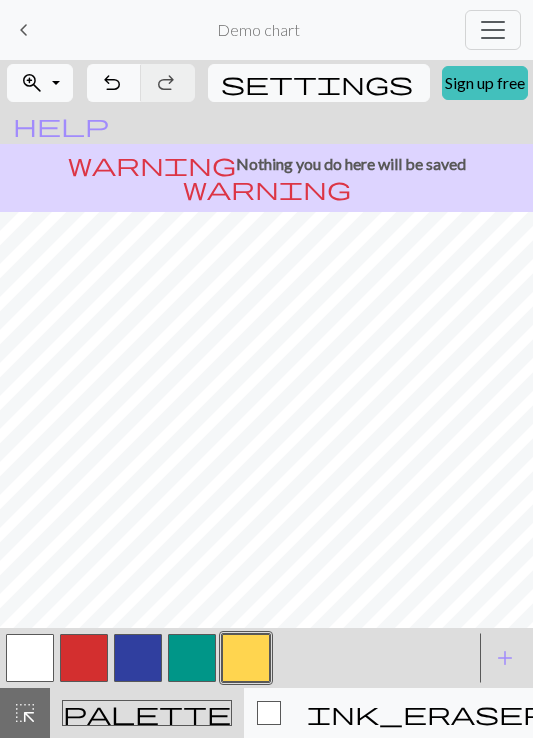 click at bounding box center [138, 658] 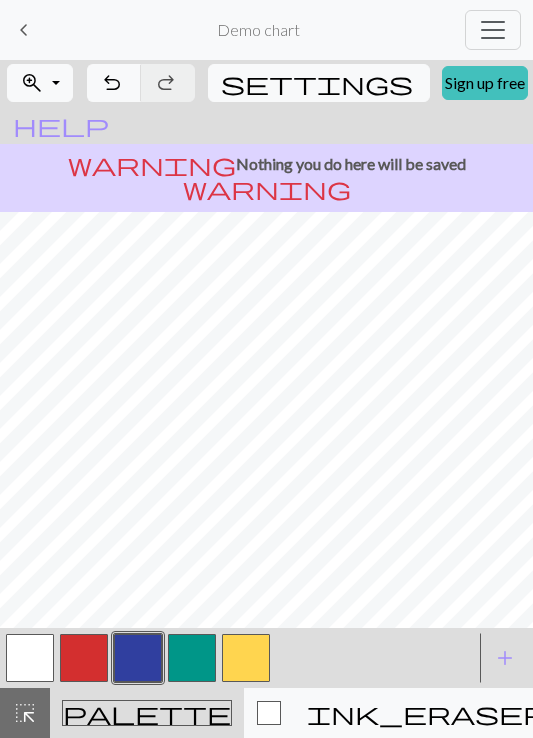 click at bounding box center [138, 658] 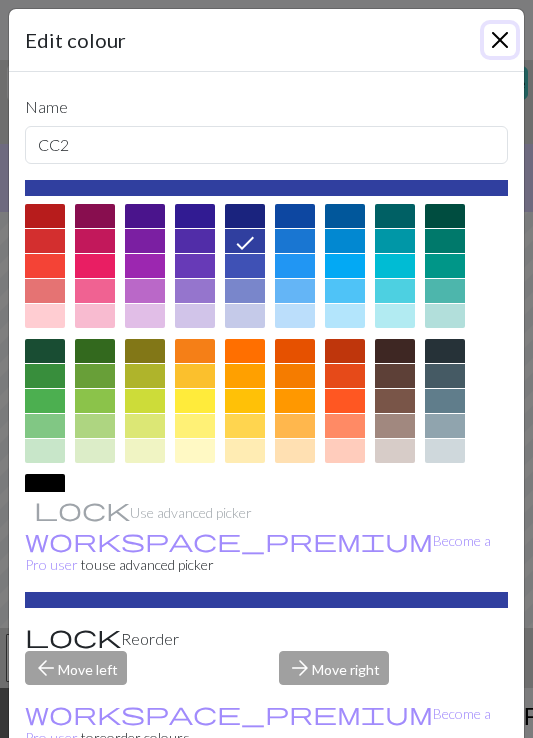 click at bounding box center [500, 40] 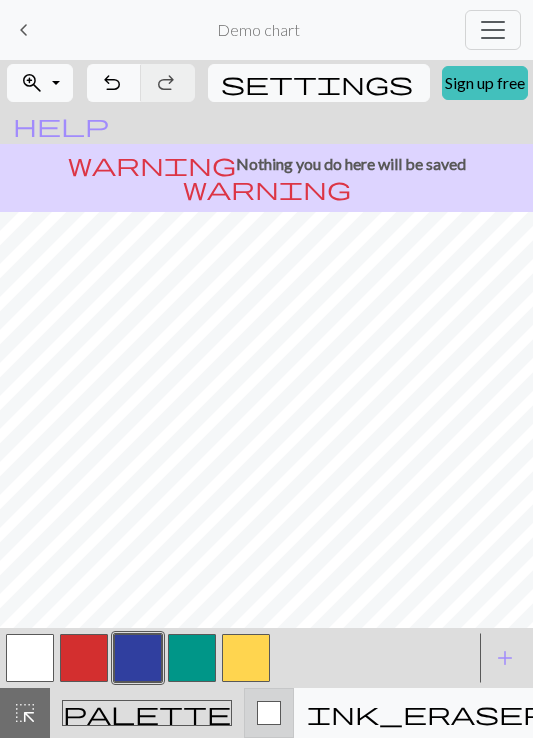 click at bounding box center [269, 713] 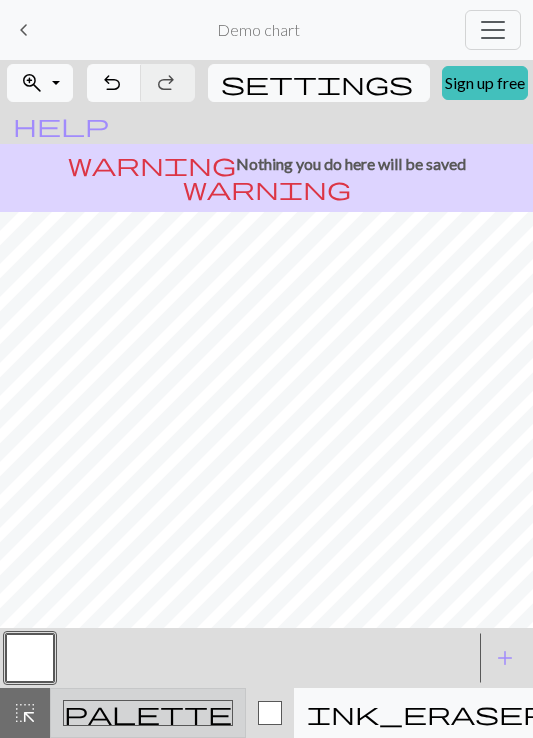 click on "palette" at bounding box center [148, 713] 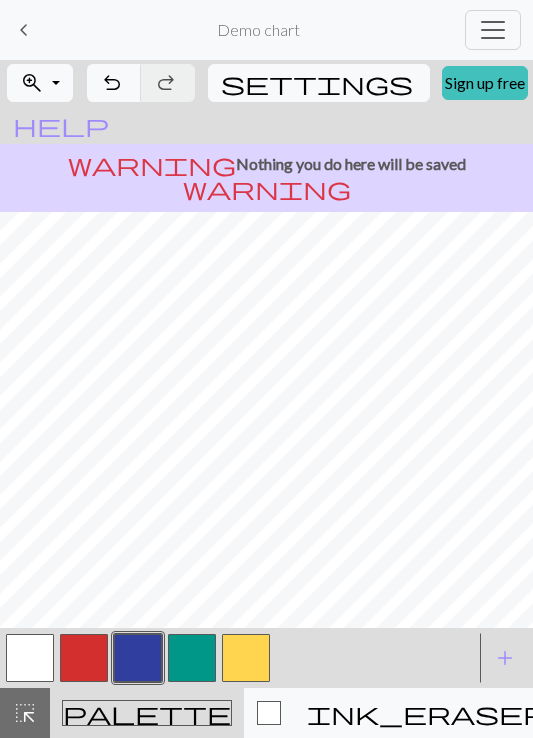 click at bounding box center (84, 658) 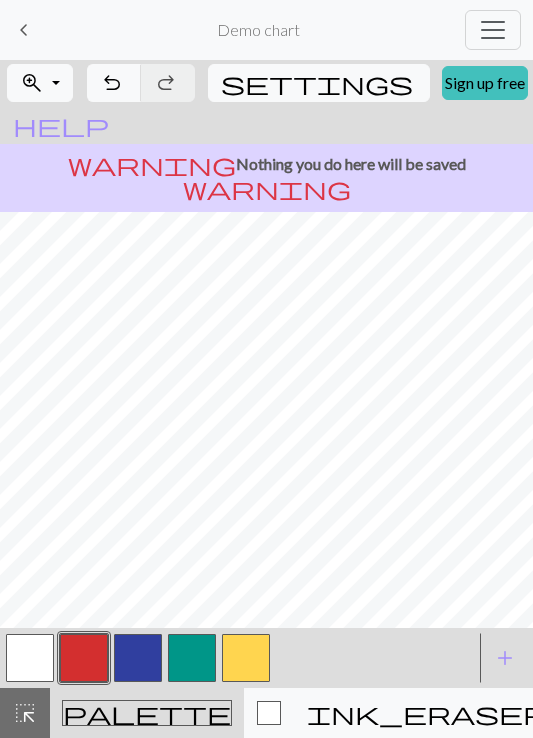 click at bounding box center [138, 658] 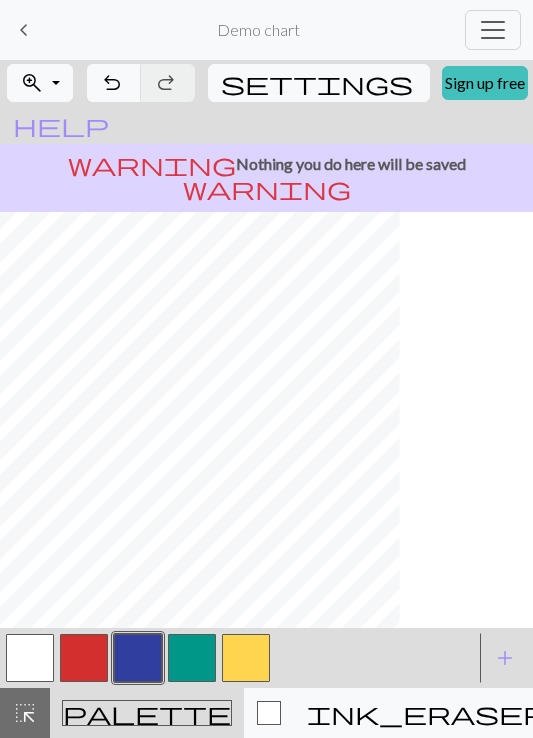 scroll, scrollTop: 312, scrollLeft: 0, axis: vertical 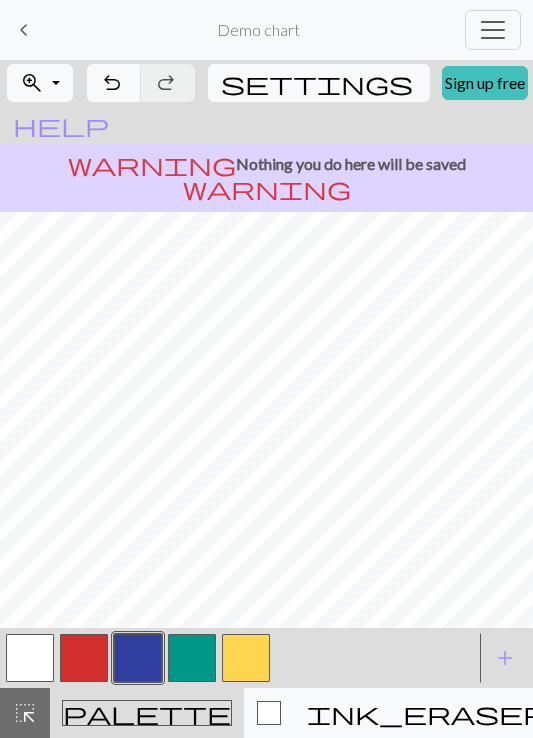click at bounding box center [84, 658] 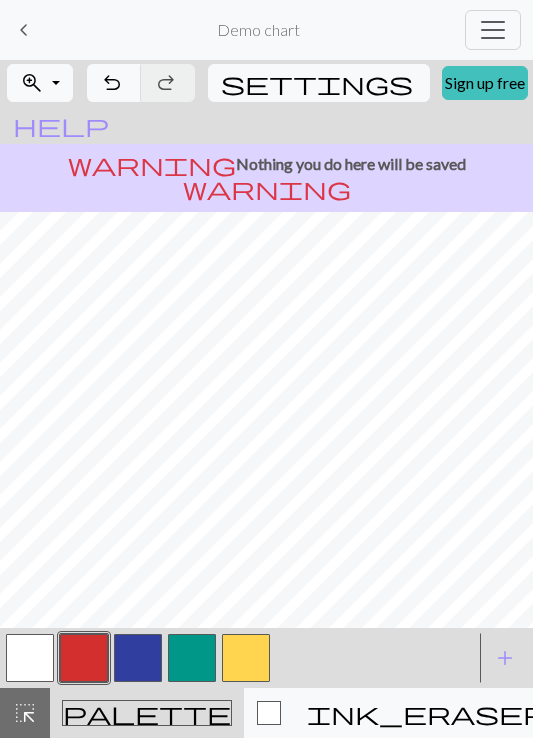 click at bounding box center (138, 658) 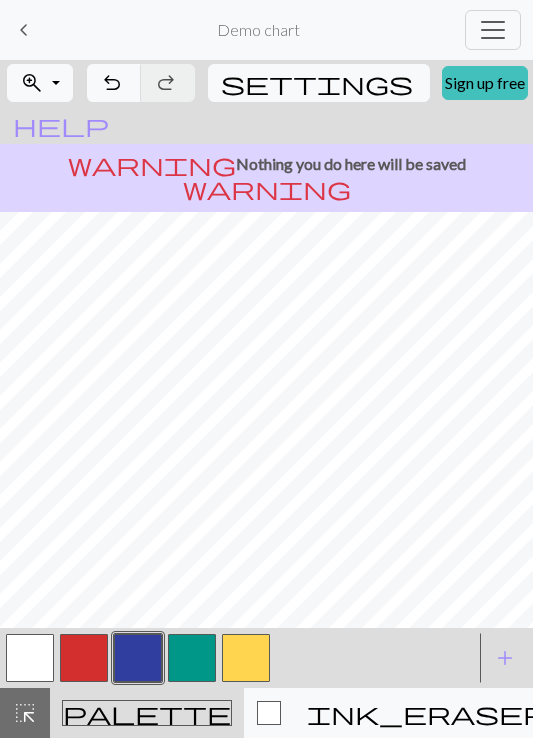 click at bounding box center (84, 658) 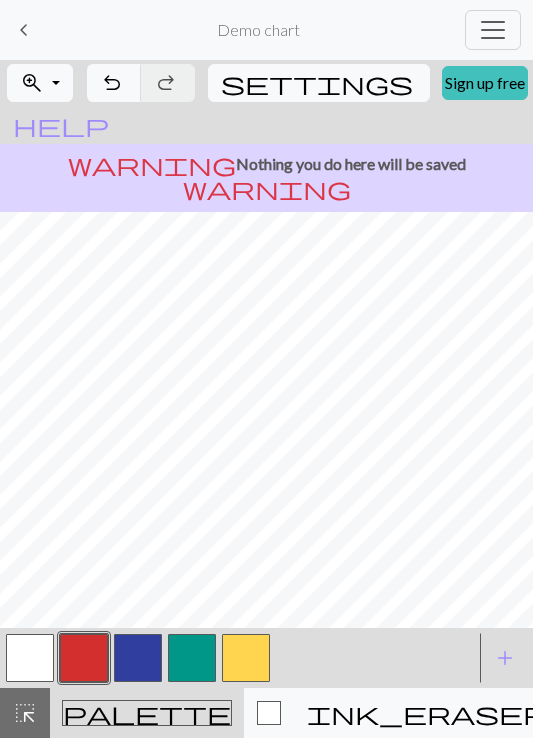 click at bounding box center (138, 658) 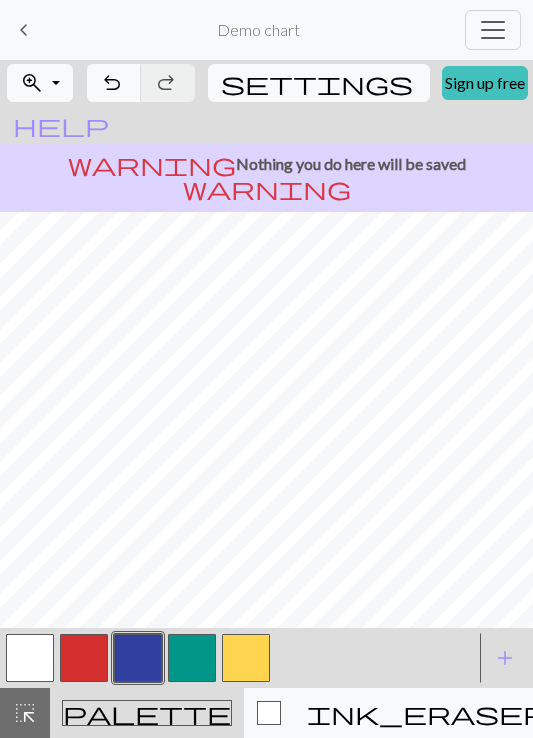 click at bounding box center [84, 658] 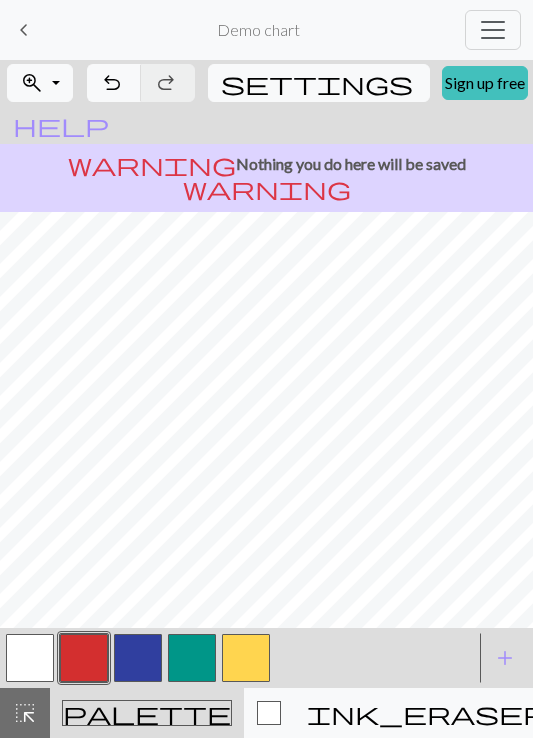 click at bounding box center (246, 658) 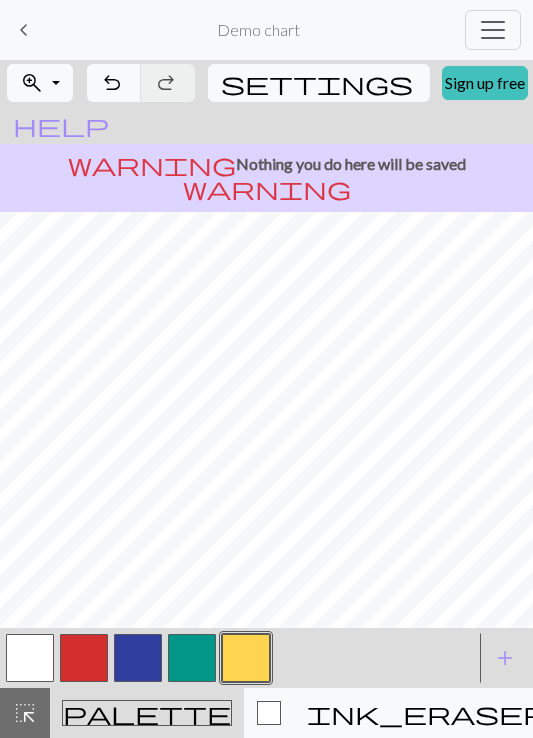 click at bounding box center (138, 658) 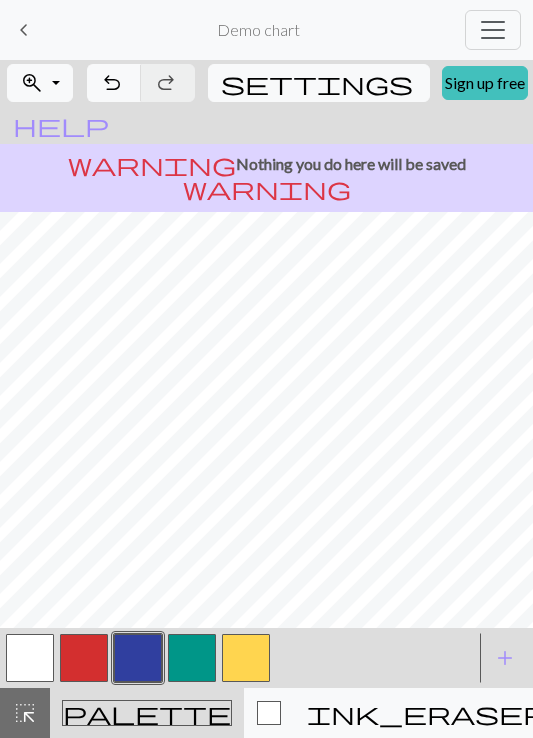 click at bounding box center [246, 658] 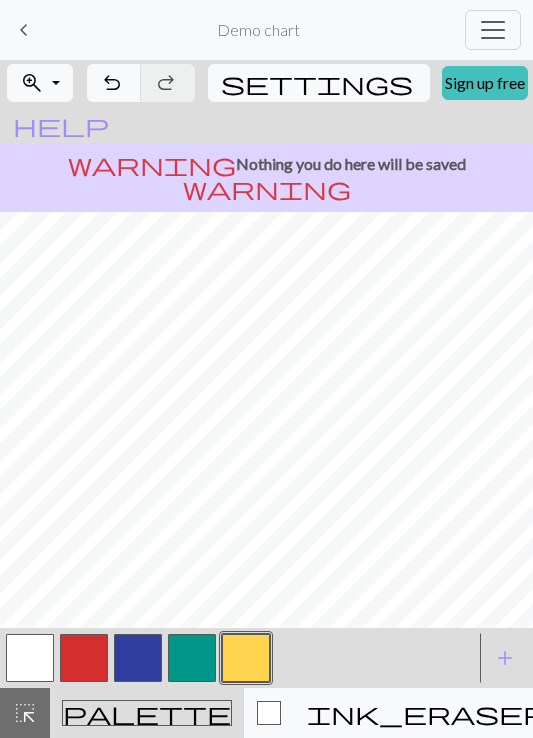 click at bounding box center (30, 658) 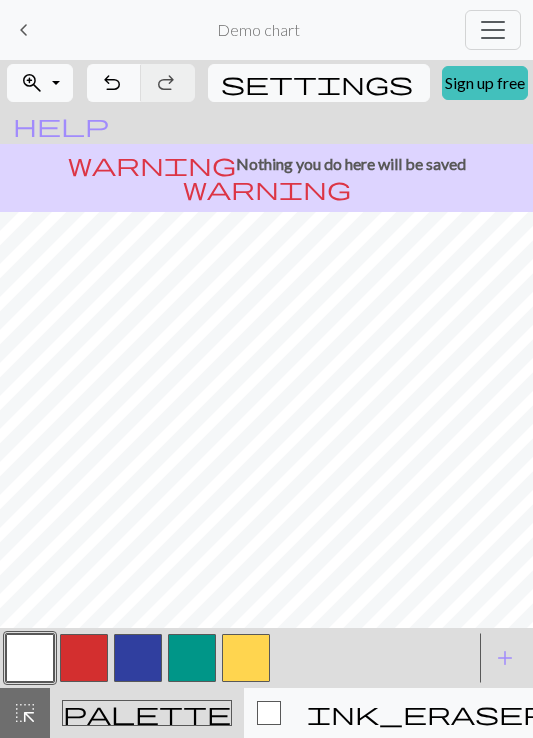 click at bounding box center (30, 658) 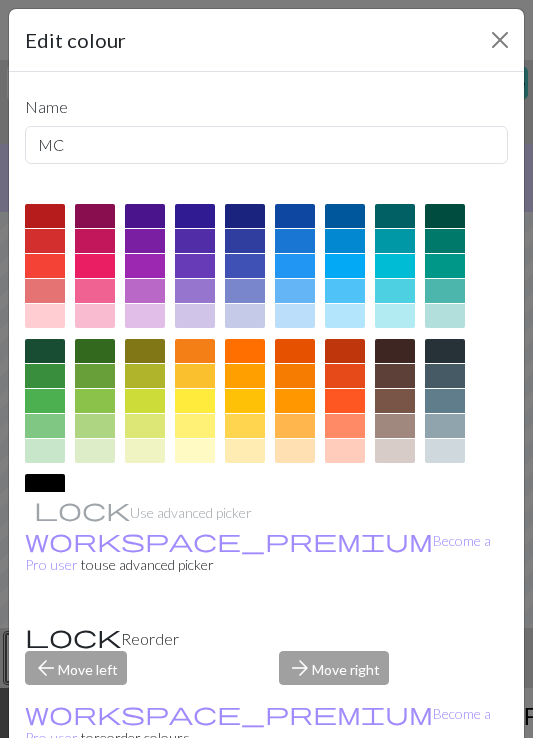click at bounding box center (245, 241) 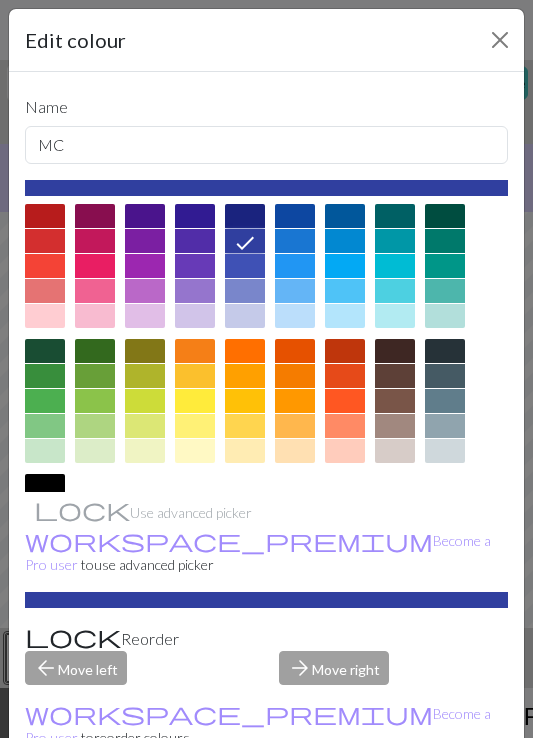 scroll, scrollTop: 74, scrollLeft: 0, axis: vertical 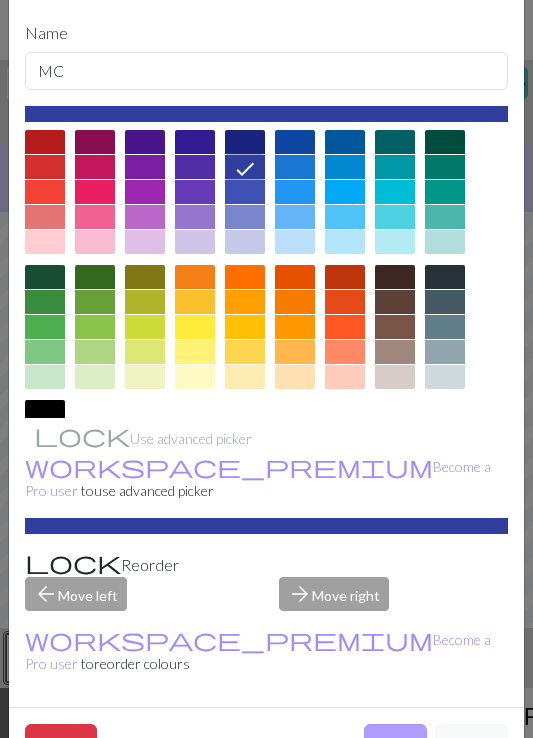 click on "Done" at bounding box center [395, 743] 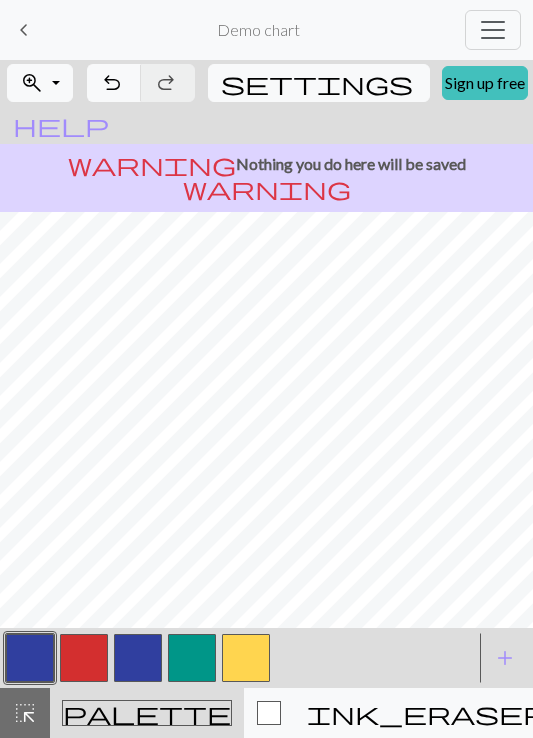 click at bounding box center (138, 658) 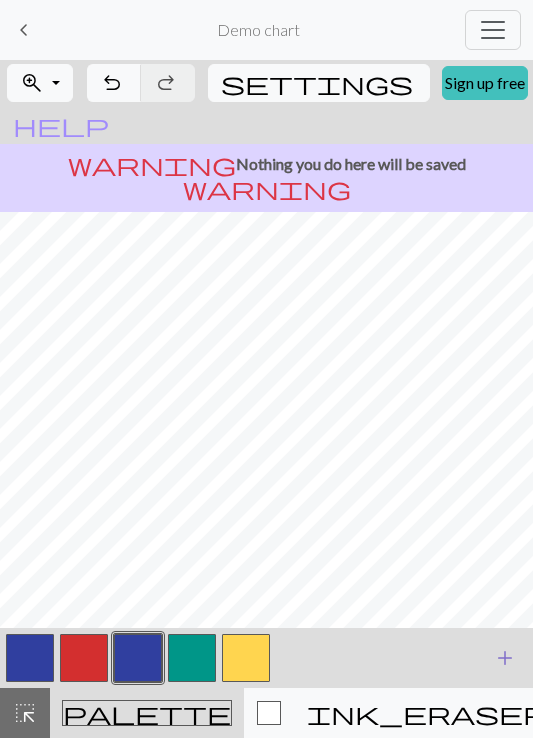 click on "add" at bounding box center (505, 658) 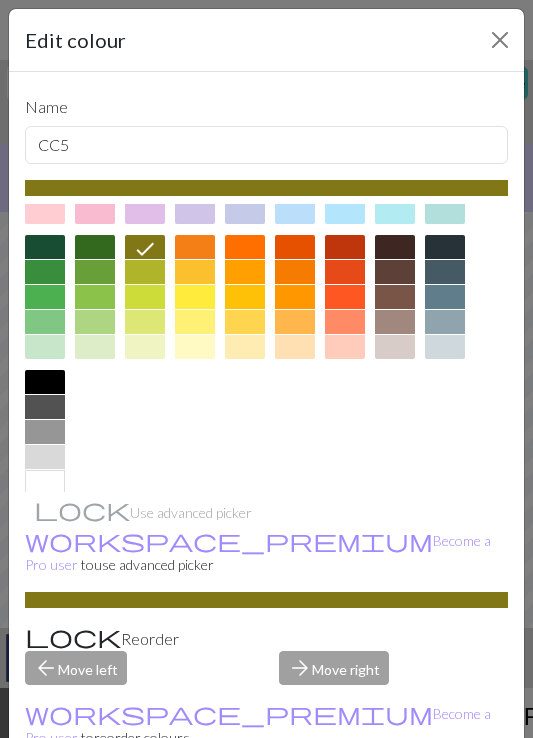 scroll, scrollTop: 123, scrollLeft: 0, axis: vertical 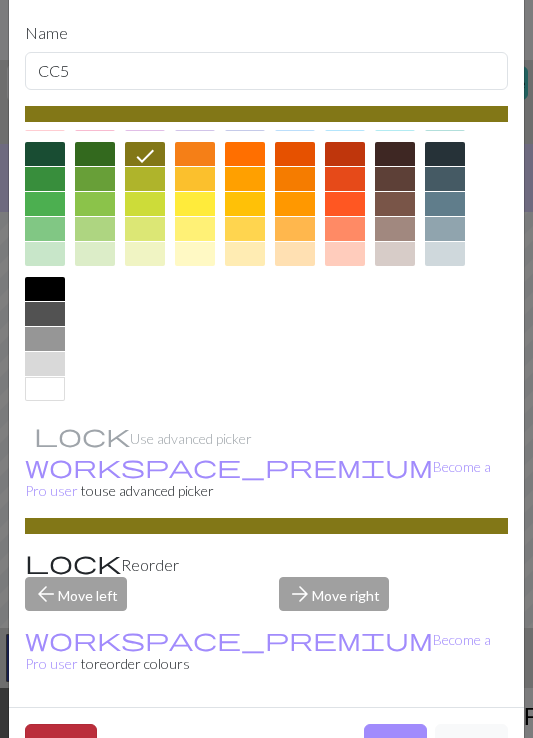 click on "Delete" at bounding box center (61, 743) 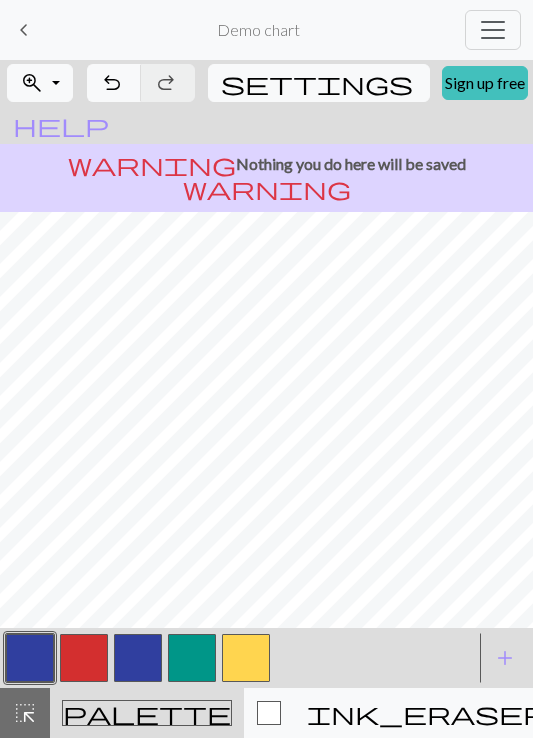 click at bounding box center (138, 658) 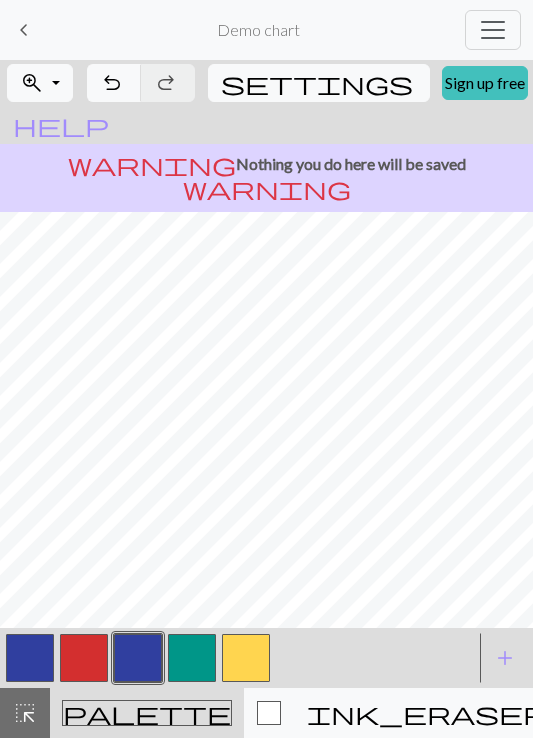 click at bounding box center [84, 658] 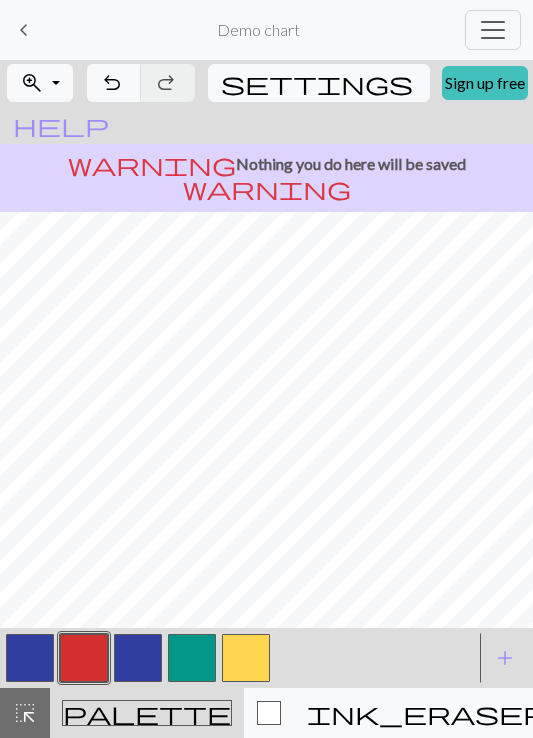 click at bounding box center (246, 658) 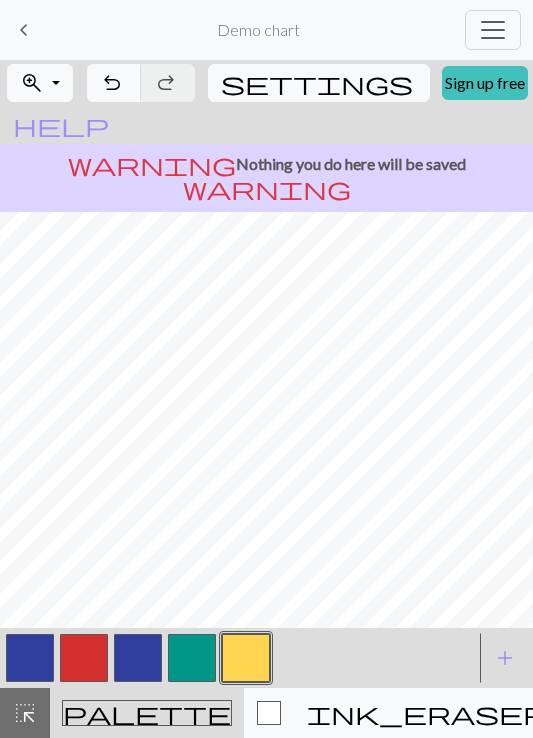click at bounding box center (138, 658) 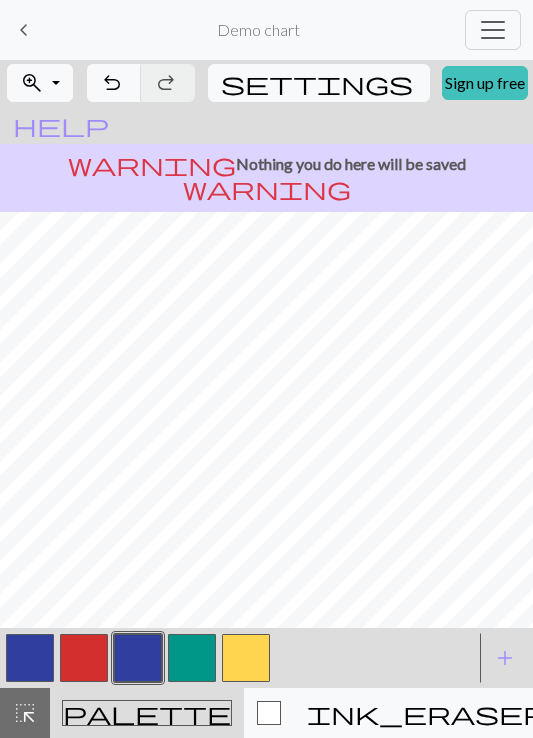 click at bounding box center (84, 658) 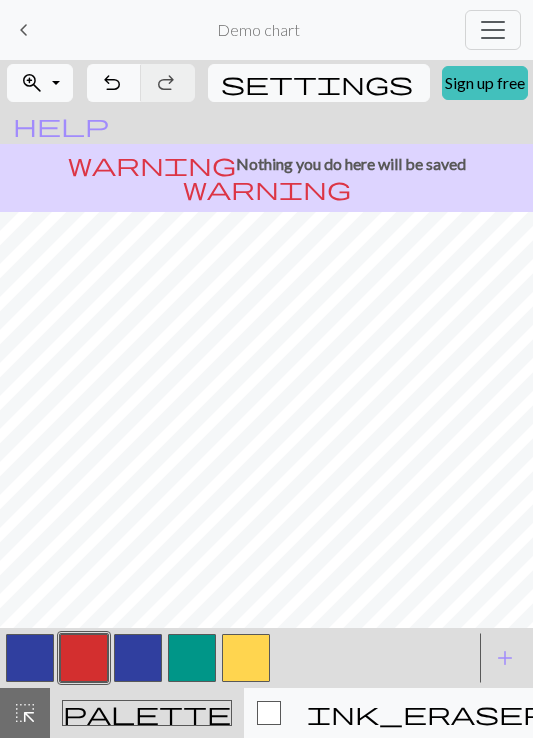 click on "warning" at bounding box center (152, 164) 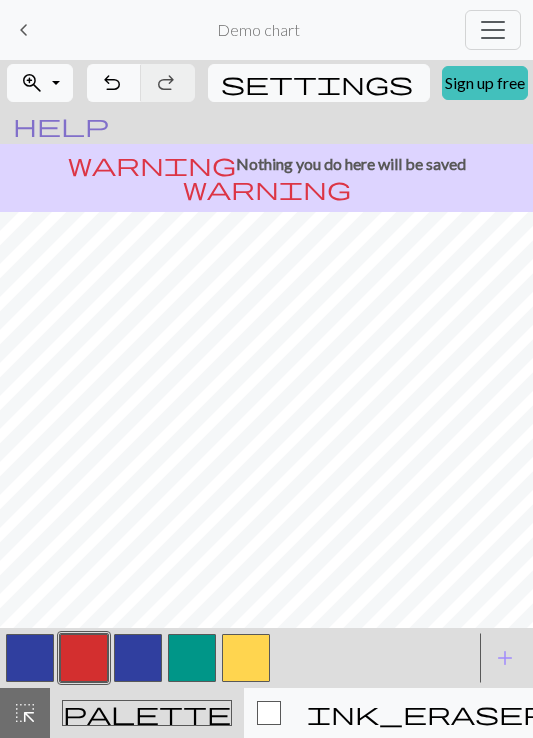 click on "help" at bounding box center [61, 125] 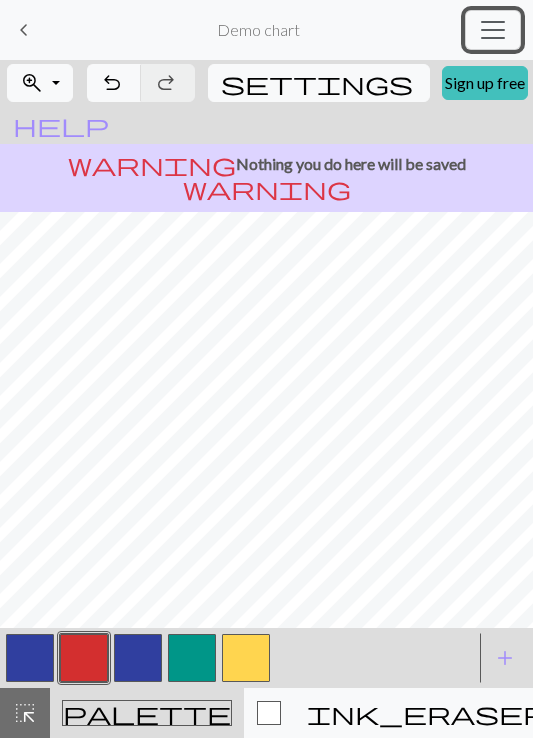 click at bounding box center [493, 30] 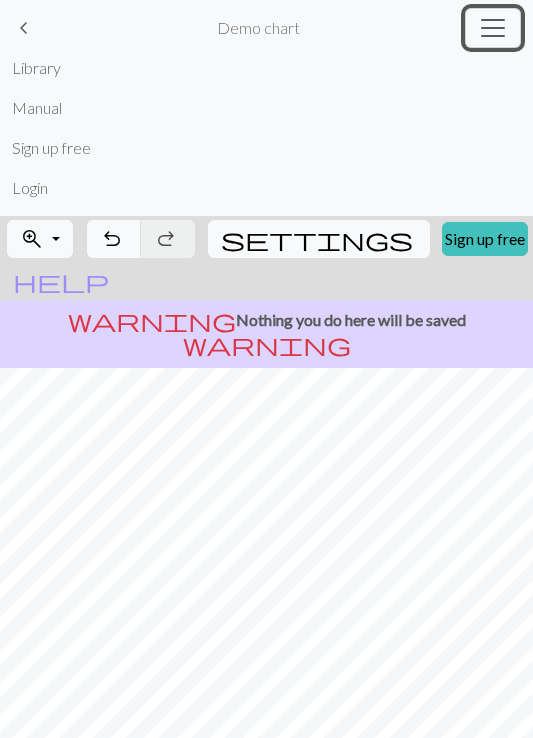 click at bounding box center [493, 28] 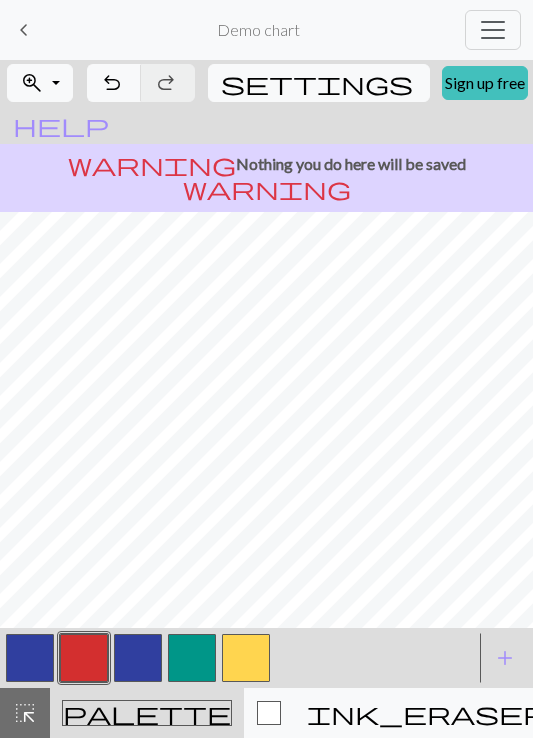 click on "keyboard_arrow_left" at bounding box center (24, 30) 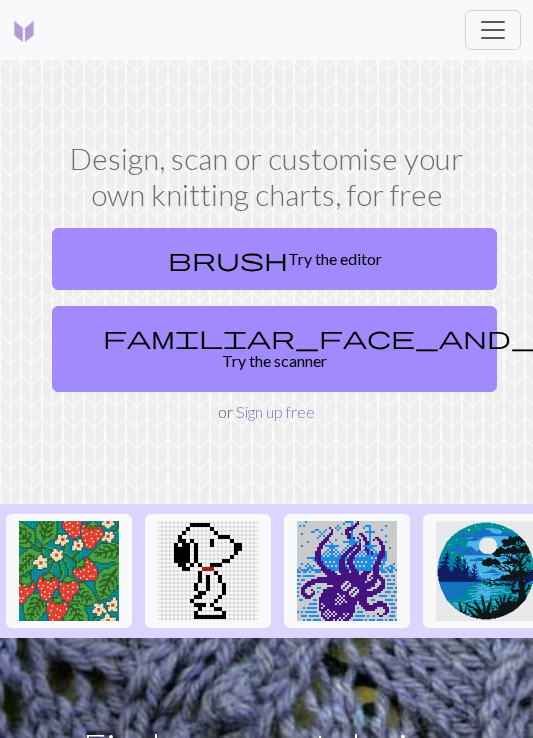 click on "Sign up free" at bounding box center (275, 411) 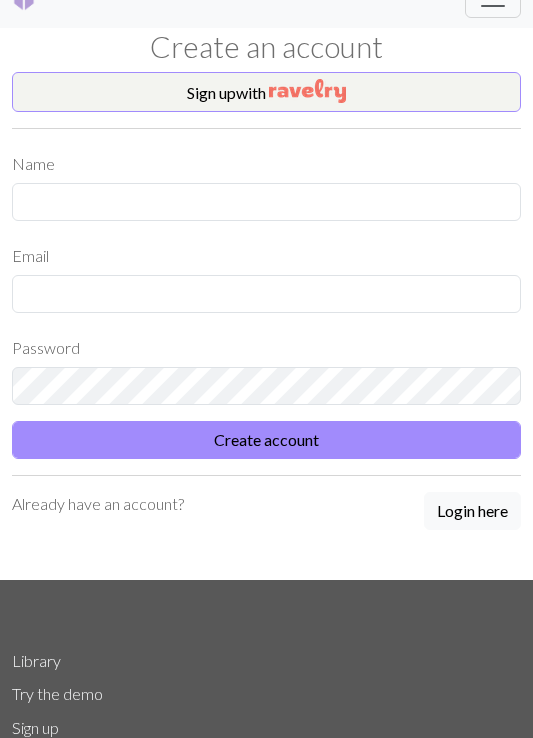 scroll, scrollTop: 0, scrollLeft: 0, axis: both 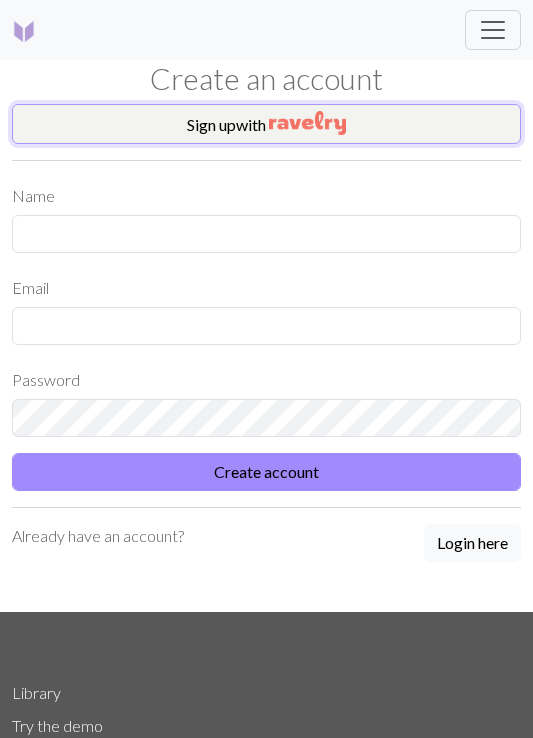 click on "Sign up  with" at bounding box center [266, 124] 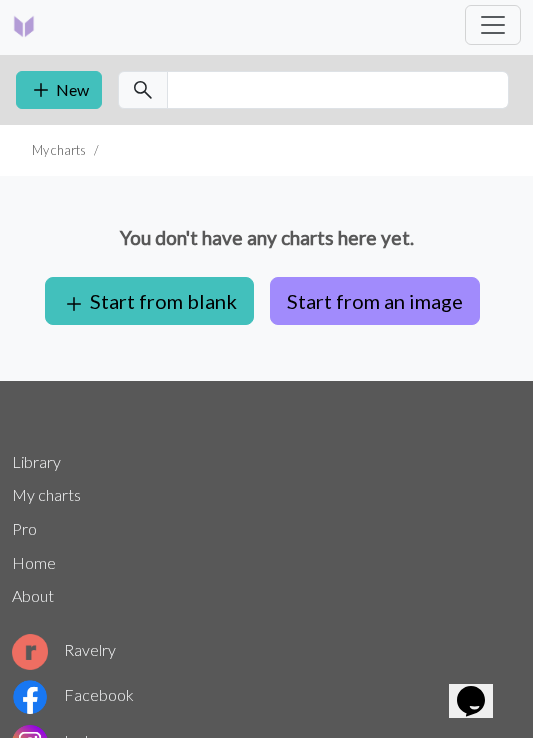 scroll, scrollTop: 0, scrollLeft: 0, axis: both 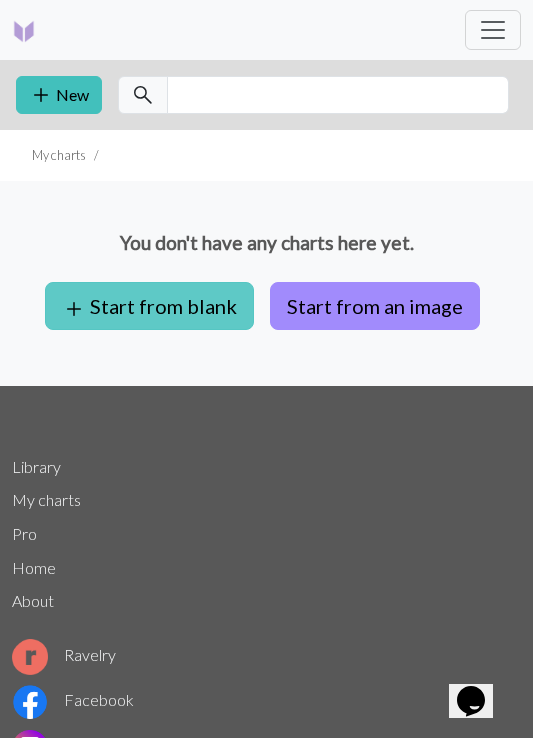 click on "add   Start from blank" at bounding box center [149, 306] 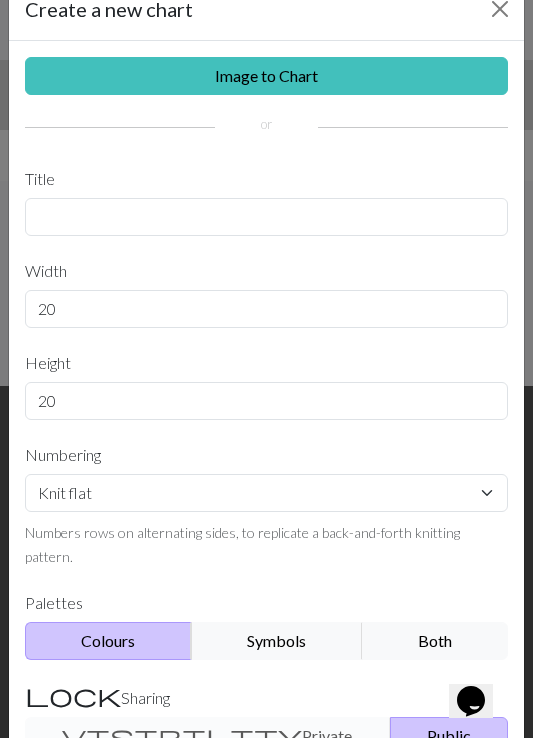 scroll, scrollTop: 29, scrollLeft: 0, axis: vertical 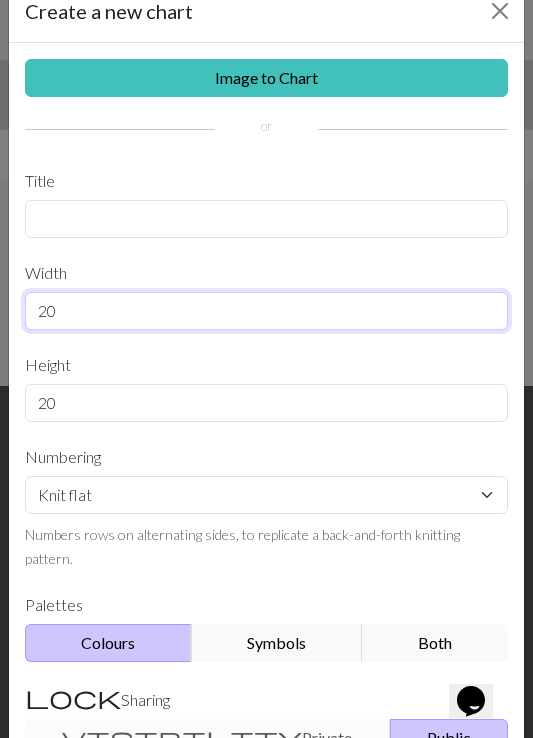 click on "20" at bounding box center [266, 311] 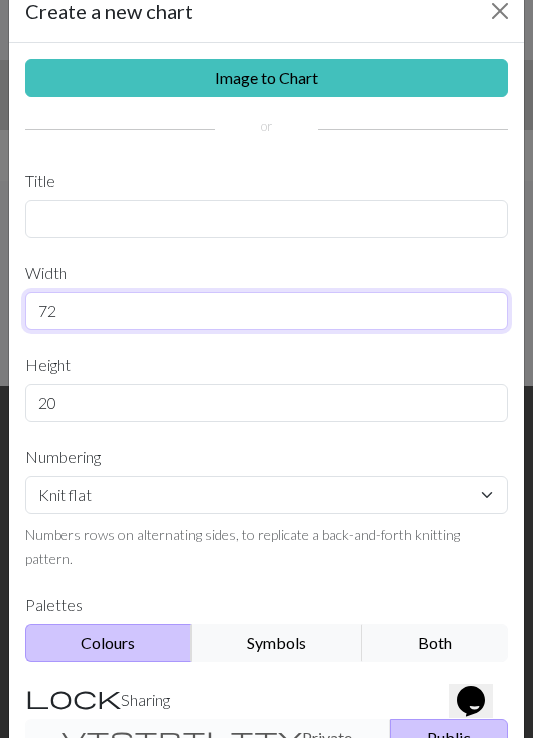 type on "72" 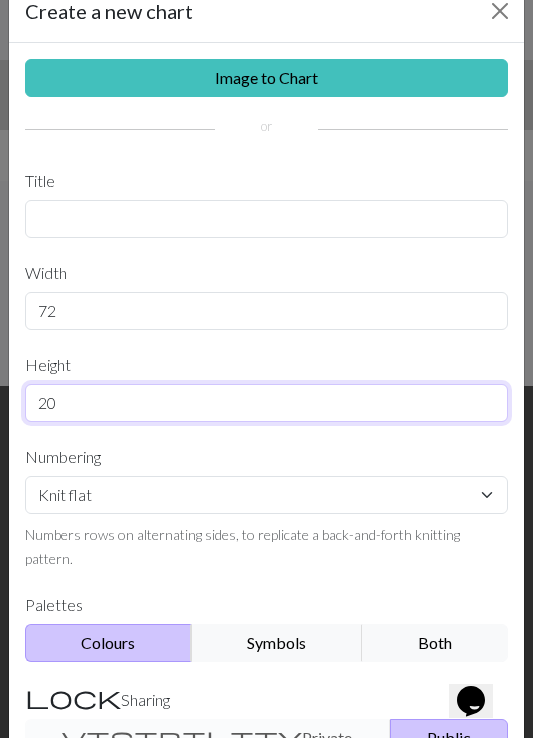 click on "20" at bounding box center [266, 403] 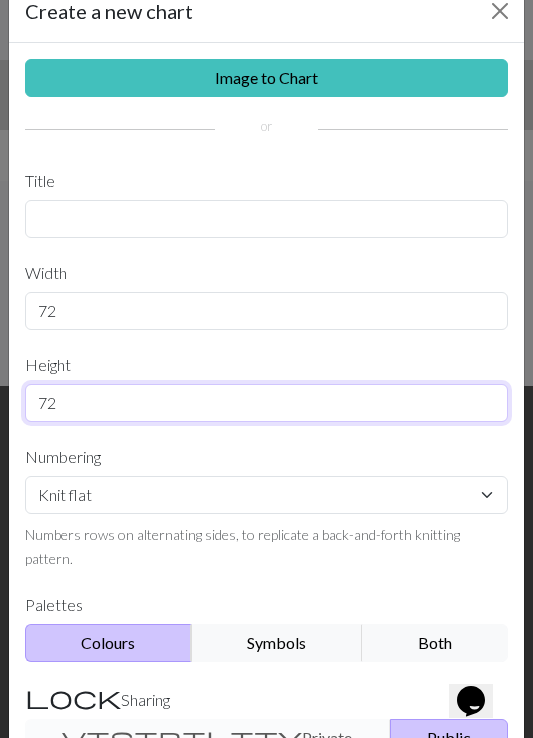 type on "72" 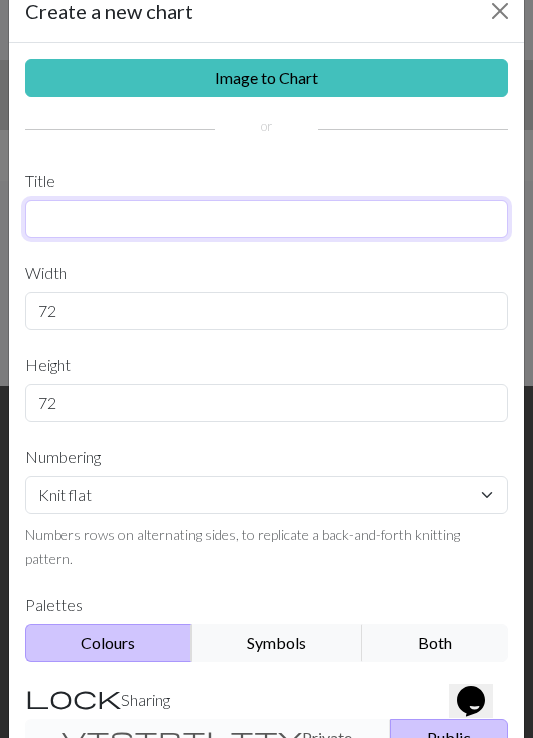 click at bounding box center [266, 219] 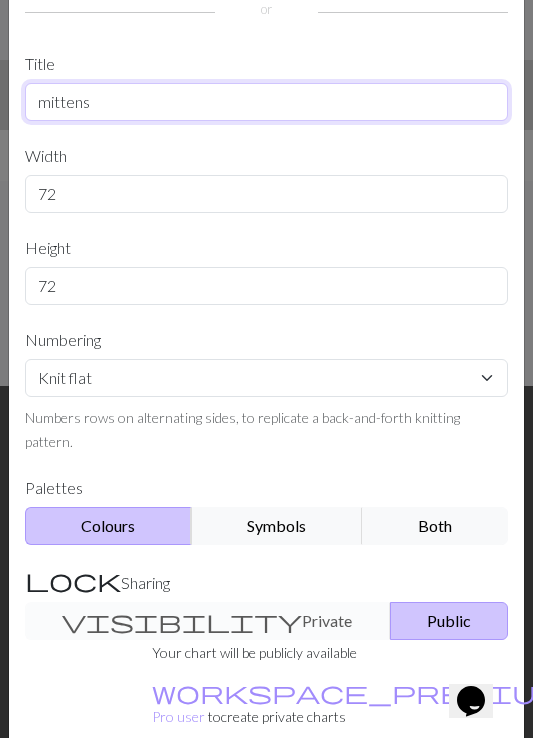 scroll, scrollTop: 181, scrollLeft: 0, axis: vertical 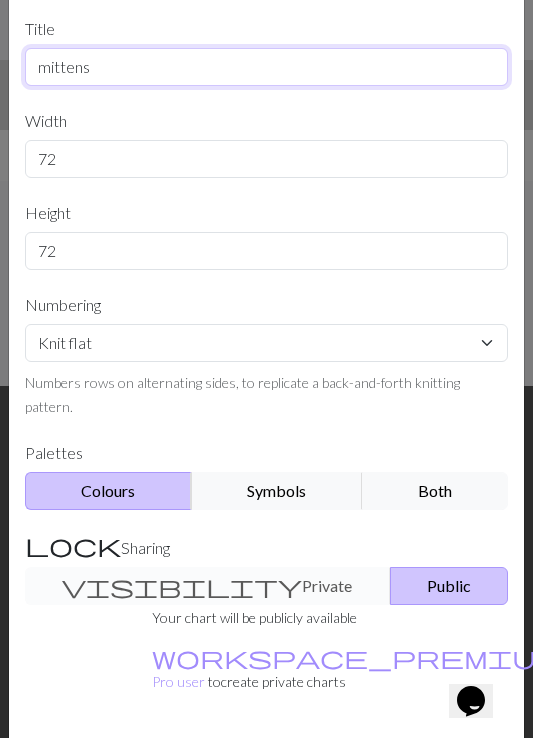 type on "mittens" 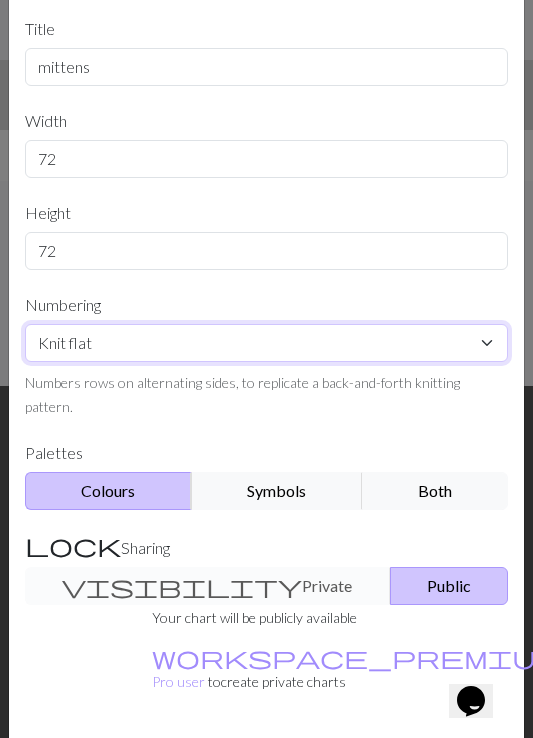click on "Knit flat Knit in the round Lace knitting Cross stitch" at bounding box center [266, 343] 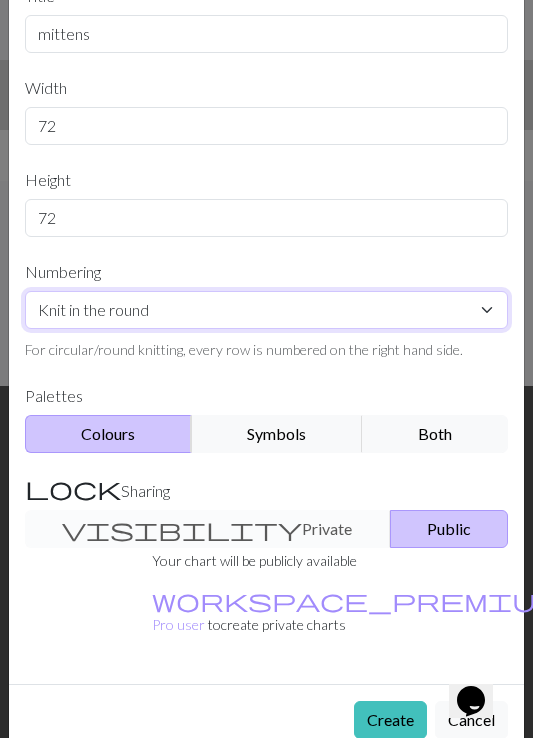 scroll, scrollTop: 215, scrollLeft: 0, axis: vertical 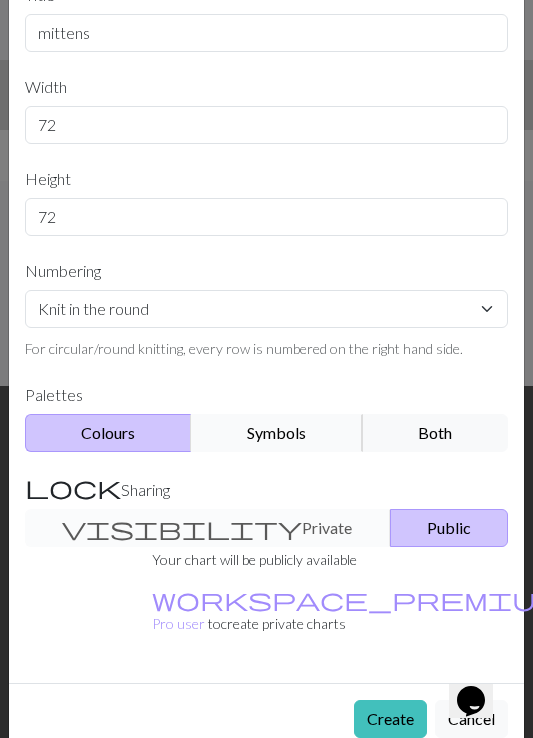 click on "Symbols" at bounding box center [277, 433] 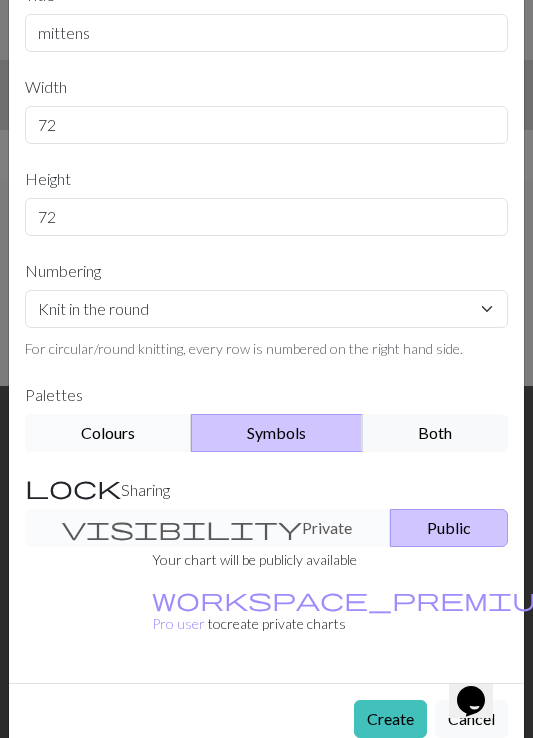 click on "Colours" at bounding box center [108, 433] 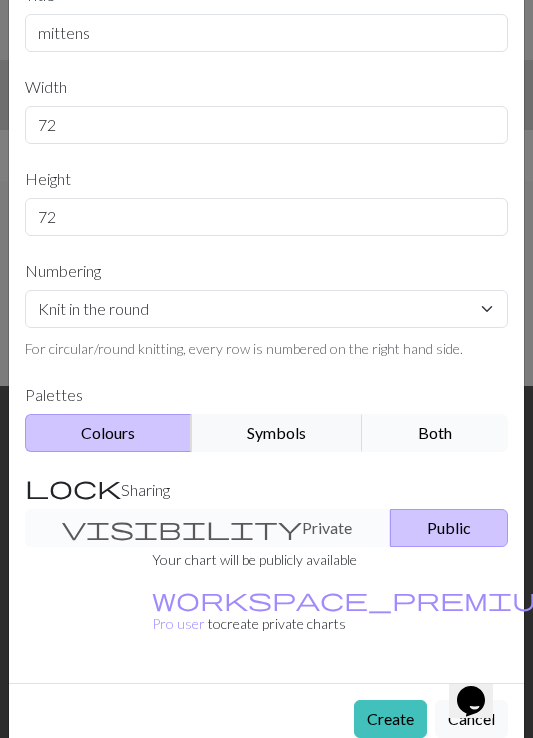 click on "Both" at bounding box center [435, 433] 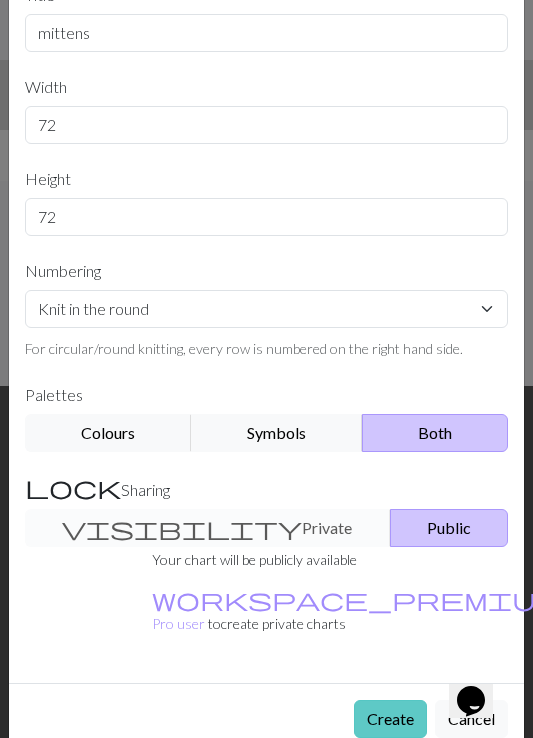 click on "Create" at bounding box center [390, 719] 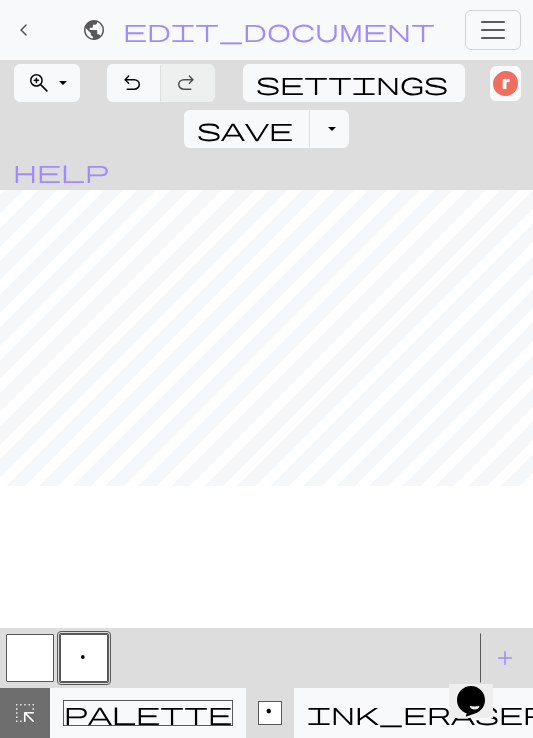 scroll, scrollTop: 449, scrollLeft: 0, axis: vertical 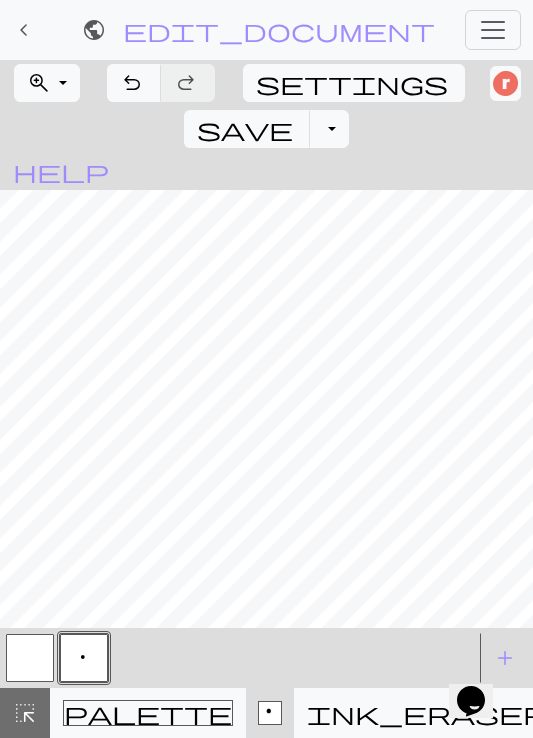click at bounding box center (30, 658) 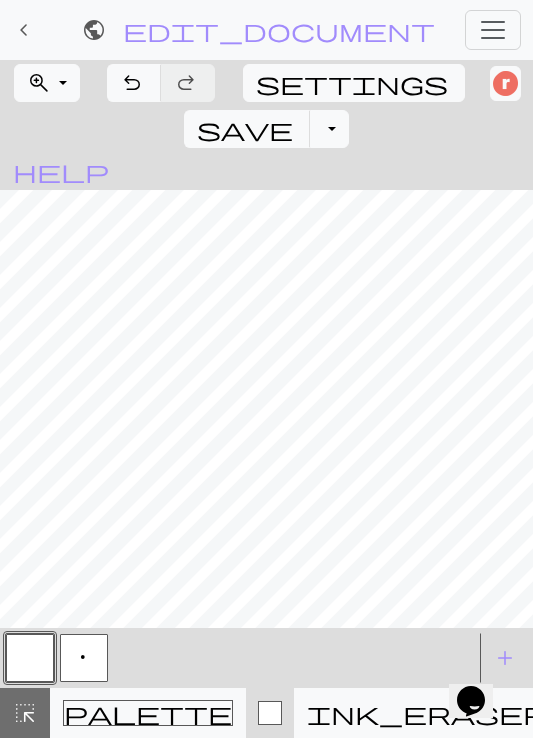 click at bounding box center (30, 658) 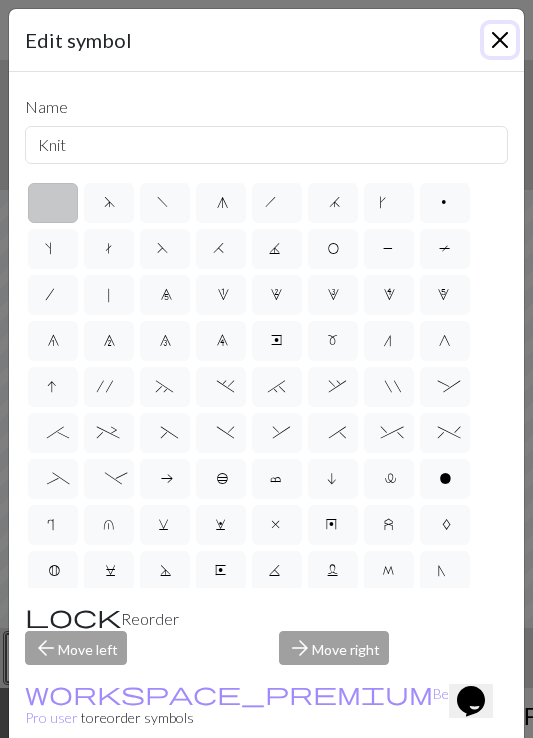 click at bounding box center [500, 40] 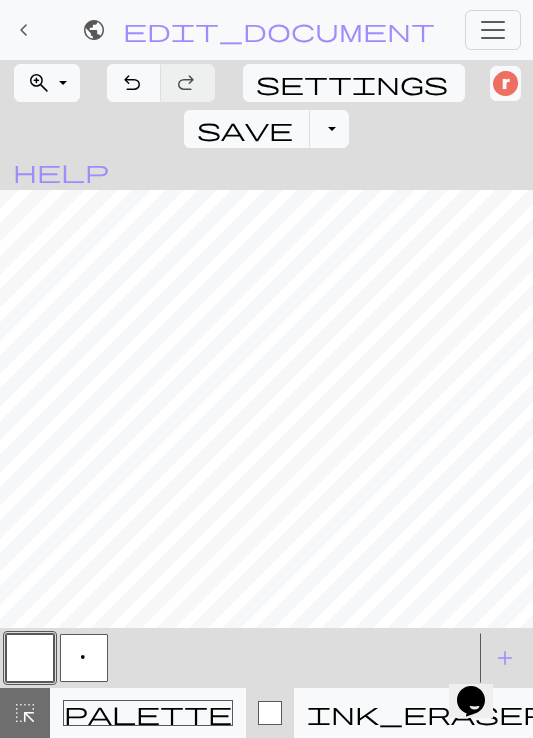 click on "p" at bounding box center [84, 658] 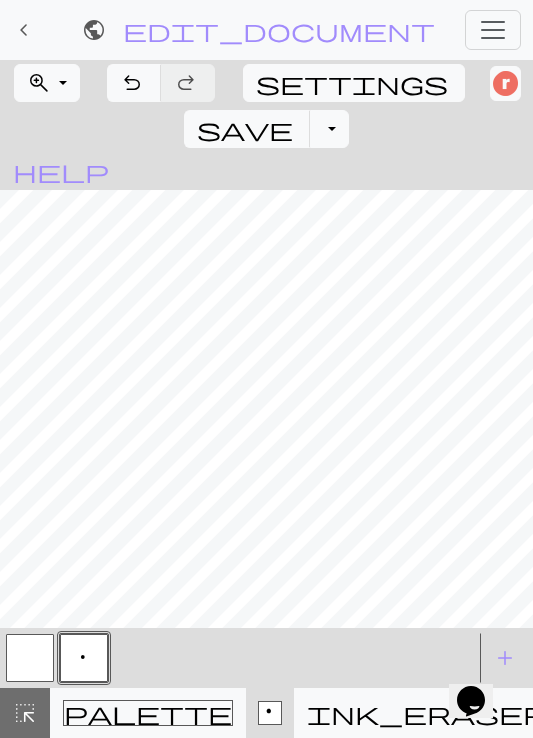 click on "p" at bounding box center (84, 658) 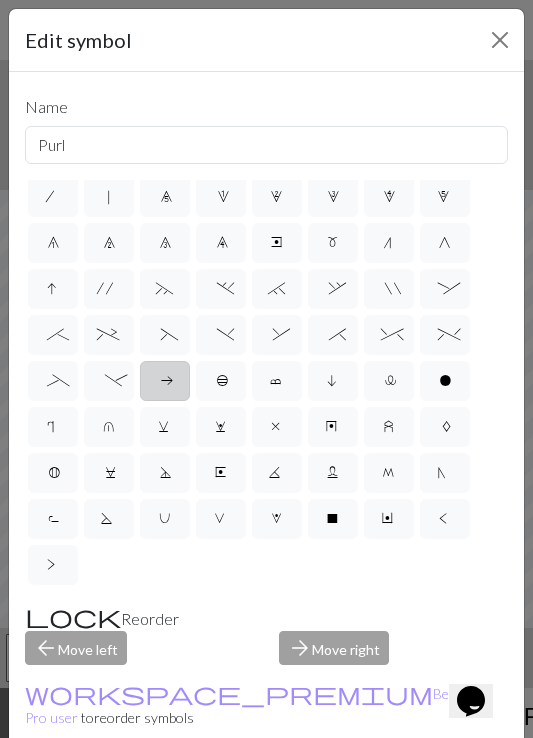 scroll, scrollTop: 0, scrollLeft: 0, axis: both 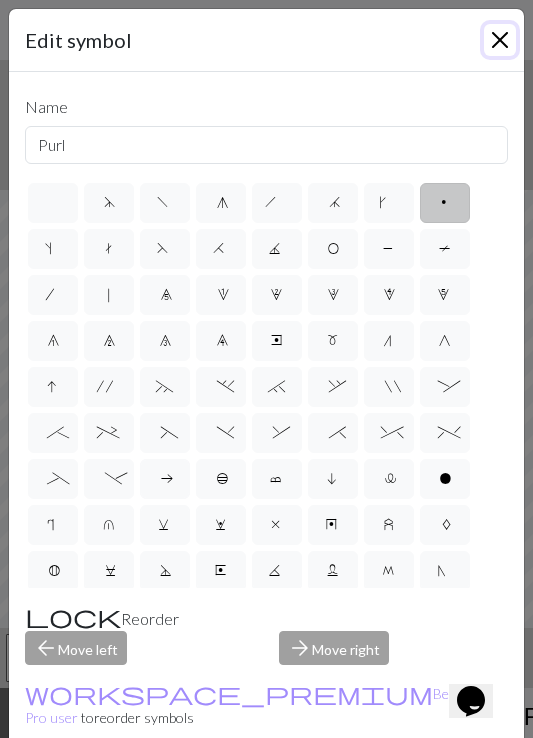 click at bounding box center (500, 40) 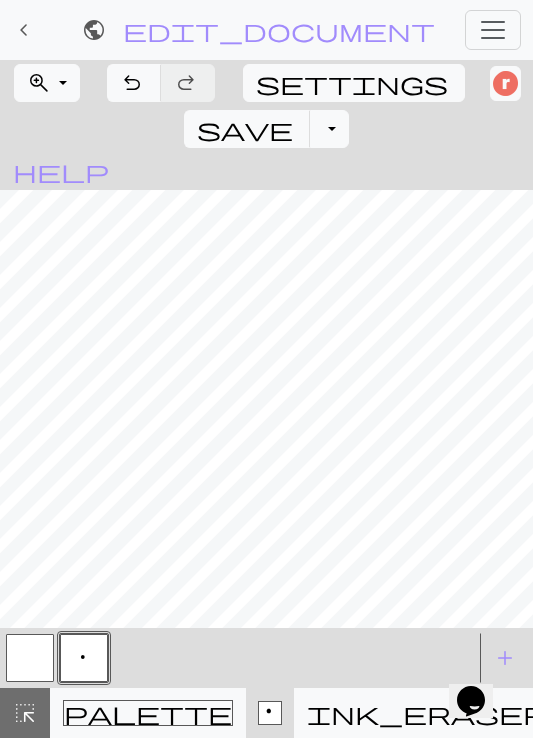 click at bounding box center [30, 658] 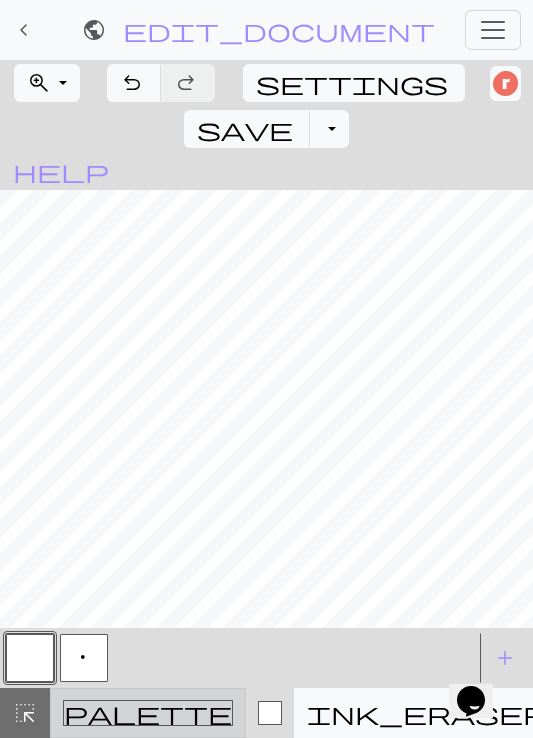 click on "palette   Colour   Colour" at bounding box center (148, 713) 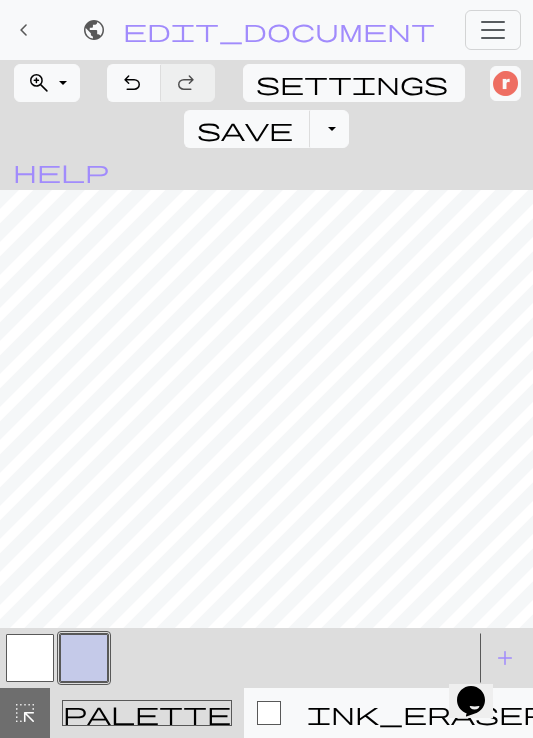 click at bounding box center (30, 658) 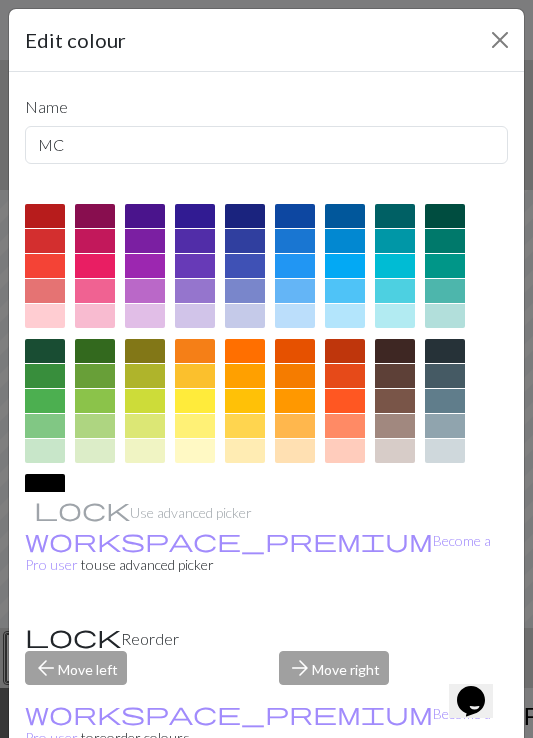 click at bounding box center (245, 241) 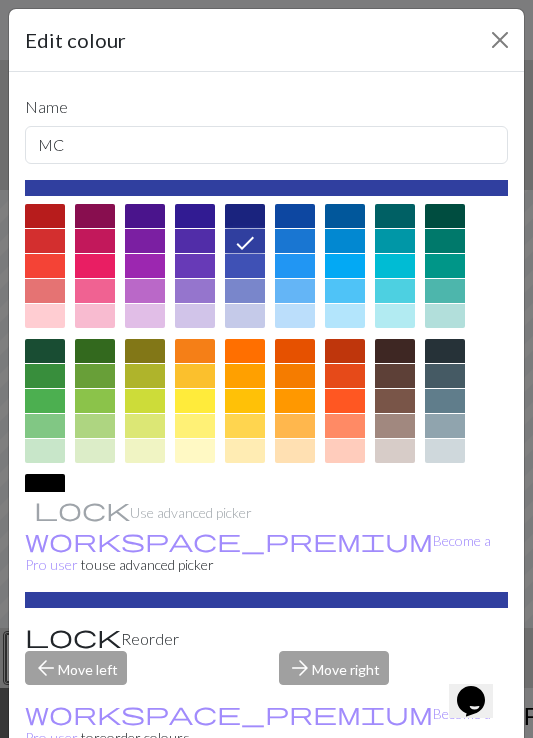 scroll, scrollTop: 74, scrollLeft: 0, axis: vertical 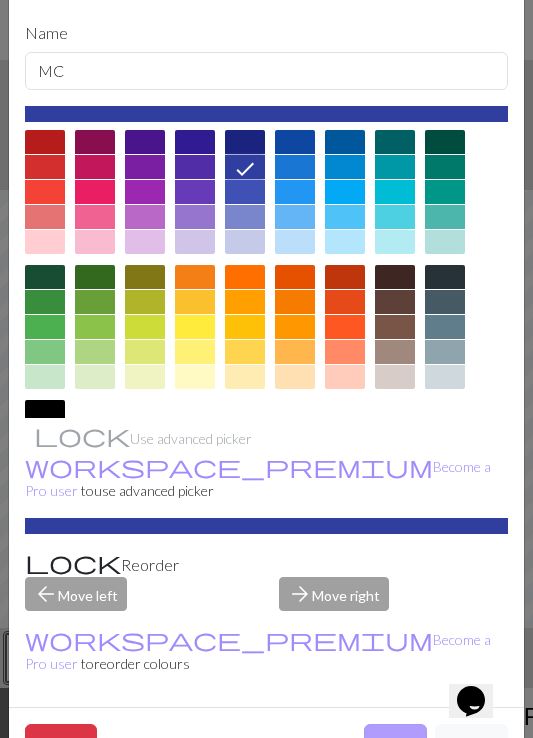 click on "Done" at bounding box center [395, 743] 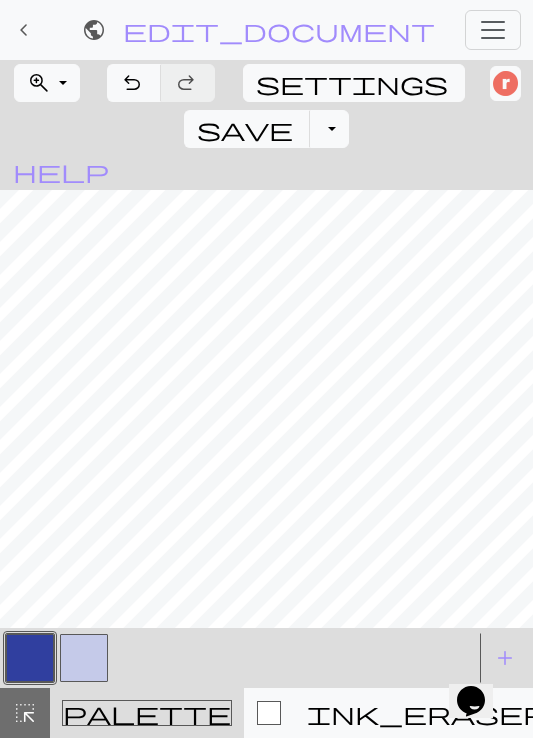 click at bounding box center [84, 658] 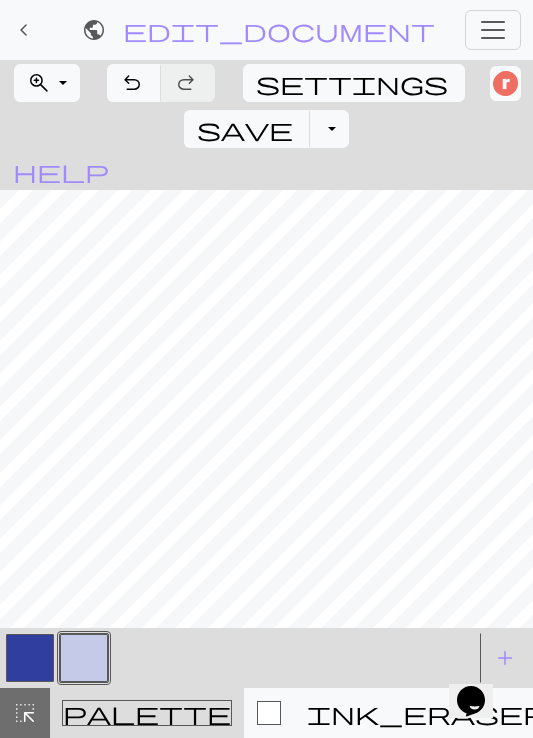click at bounding box center (84, 658) 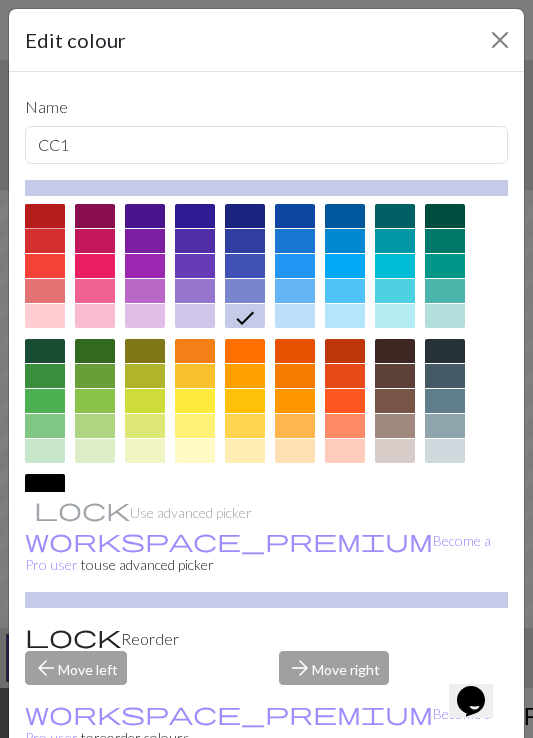 click at bounding box center [45, 216] 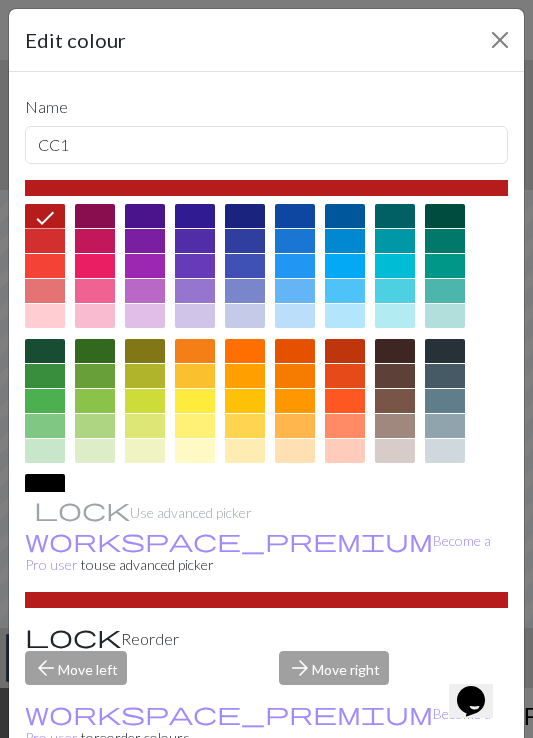 click at bounding box center (45, 241) 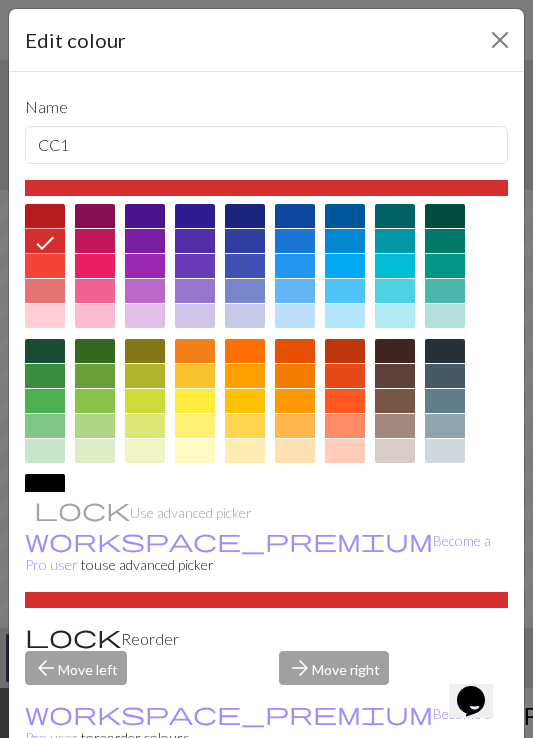 scroll, scrollTop: 74, scrollLeft: 0, axis: vertical 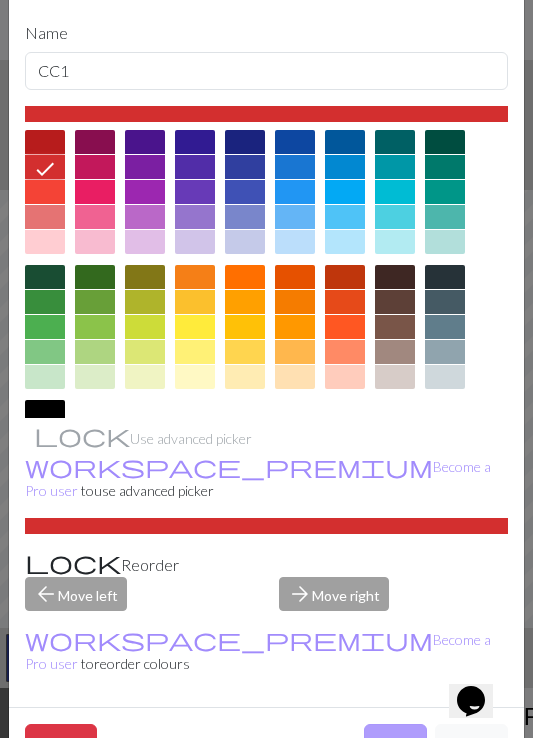 click on "Done" at bounding box center (395, 743) 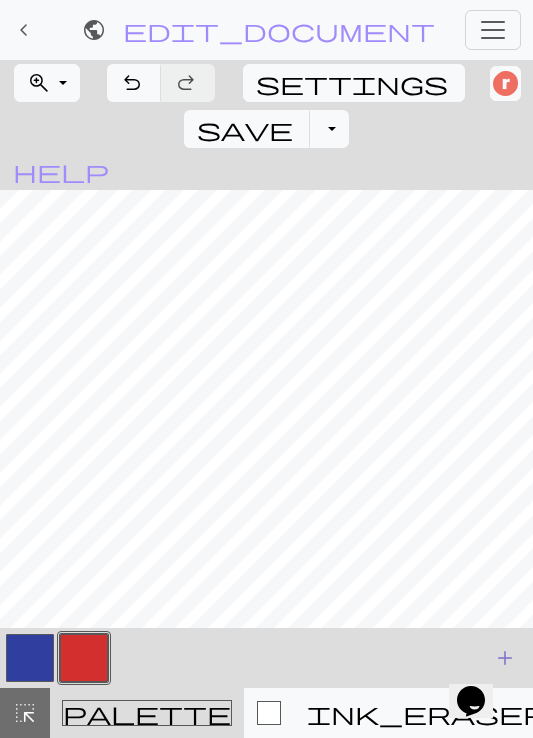 click on "add" at bounding box center (505, 658) 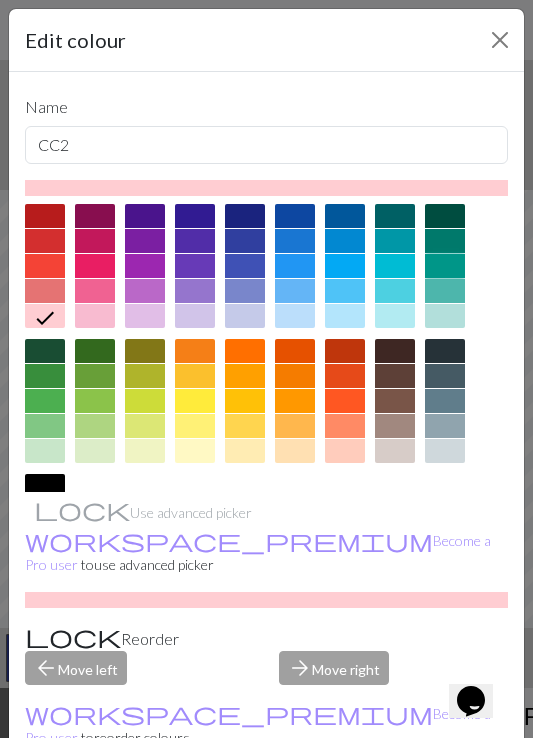 click at bounding box center (445, 266) 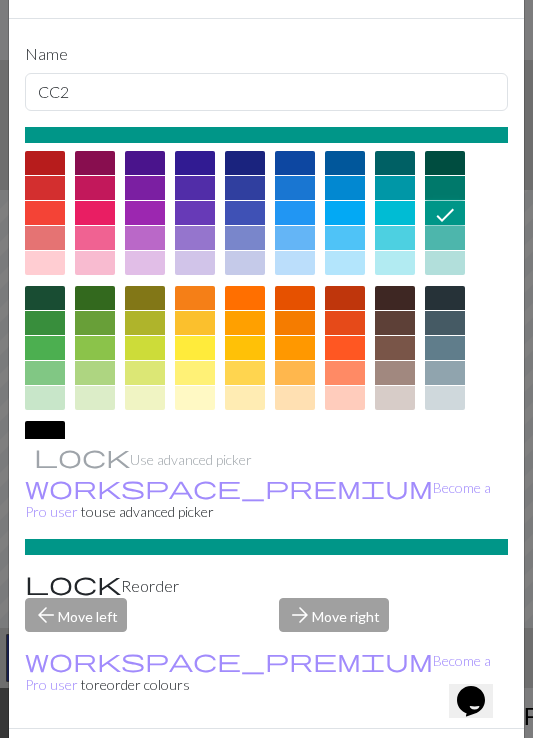 scroll, scrollTop: 74, scrollLeft: 0, axis: vertical 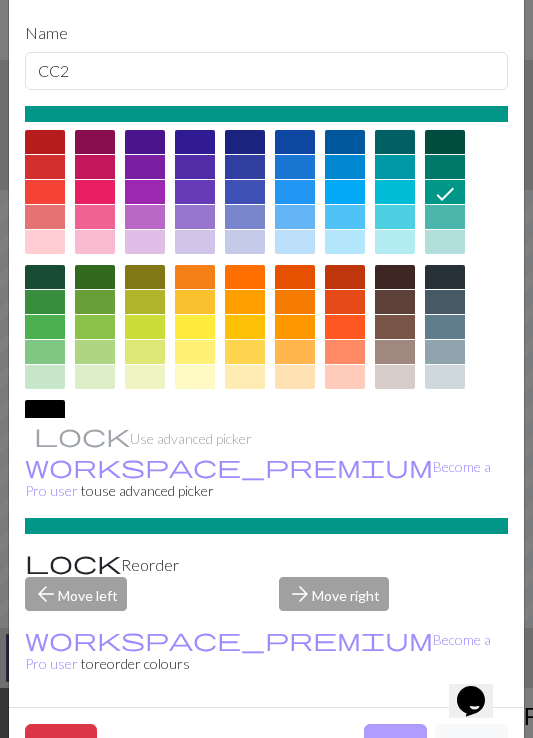 click on "Done" at bounding box center (395, 743) 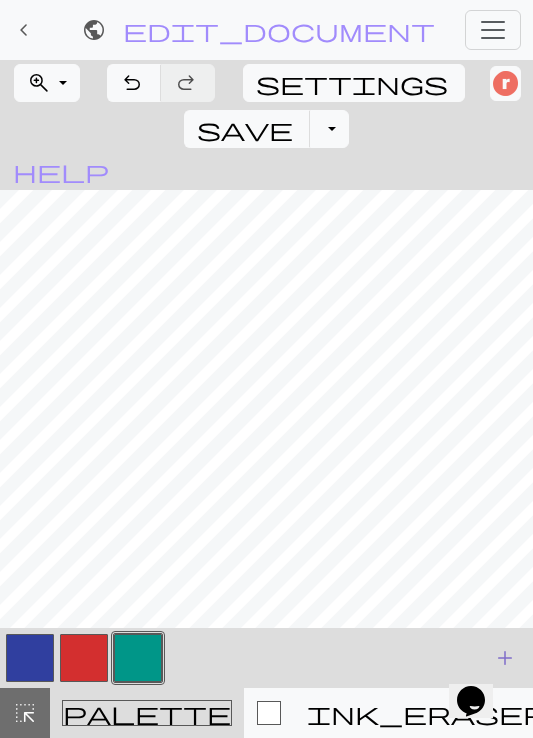 click on "add" at bounding box center (505, 658) 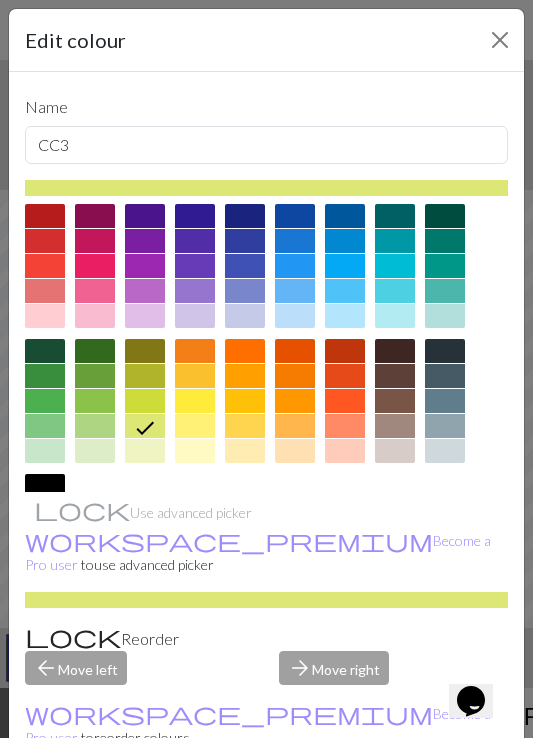click at bounding box center (195, 426) 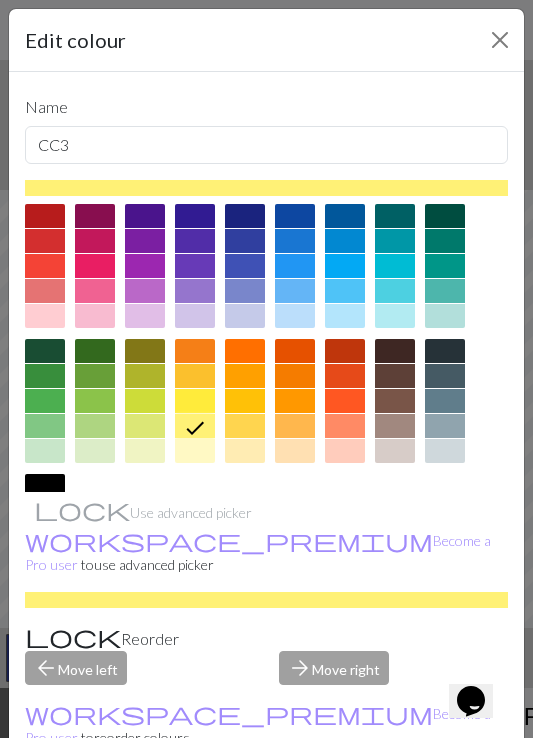 click at bounding box center (245, 426) 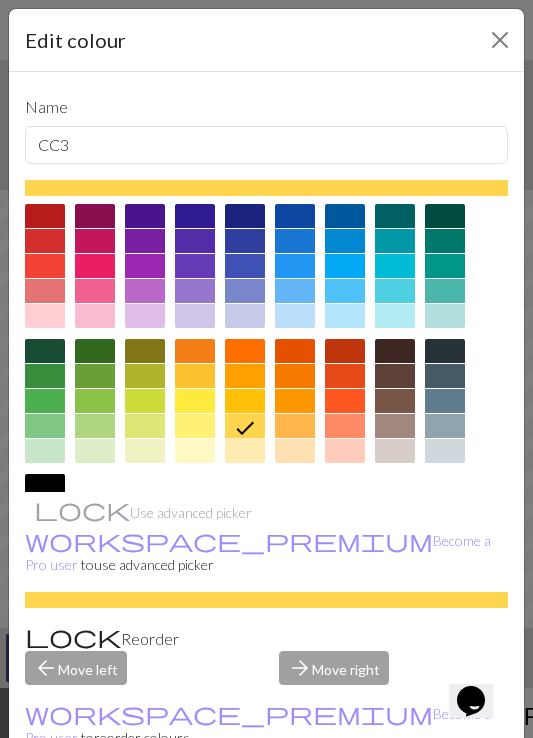 scroll, scrollTop: 74, scrollLeft: 0, axis: vertical 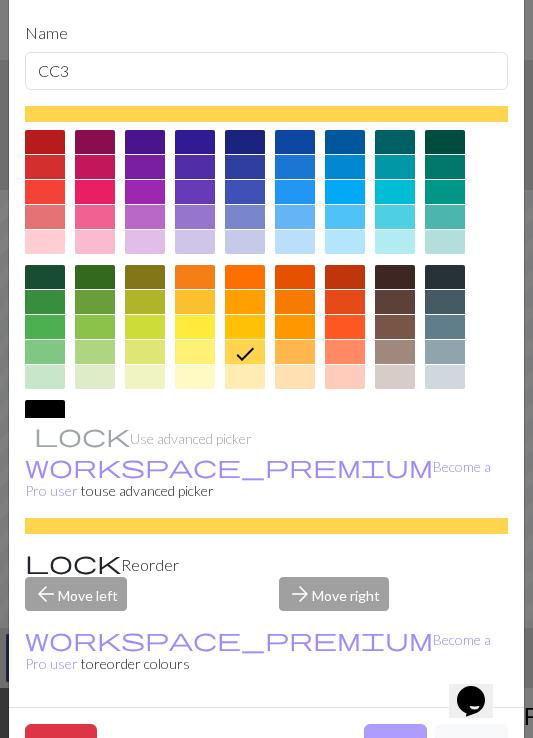 click on "Done" at bounding box center [395, 743] 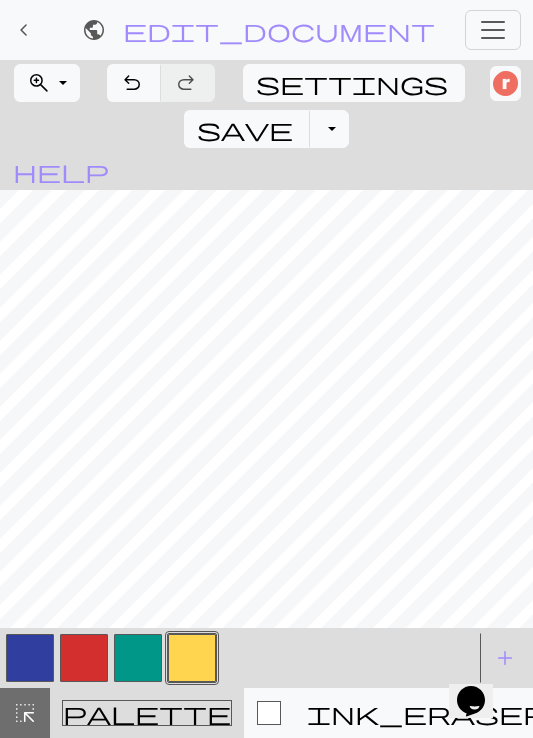 click at bounding box center [84, 658] 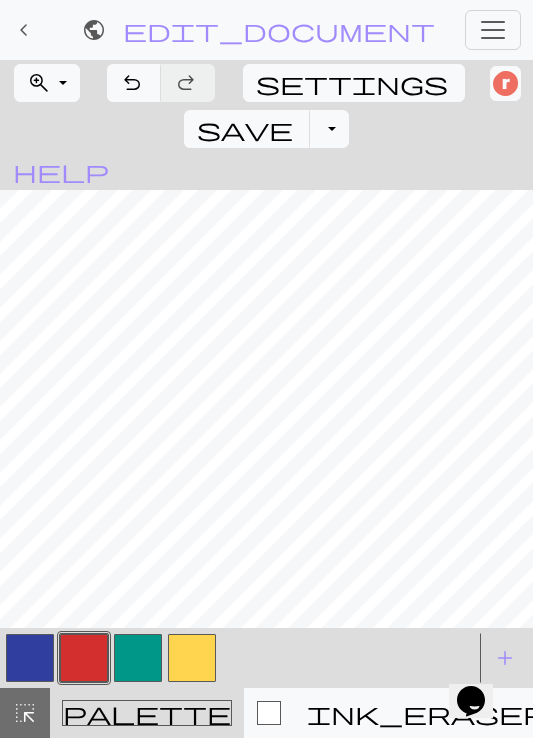 scroll, scrollTop: 1008, scrollLeft: 0, axis: vertical 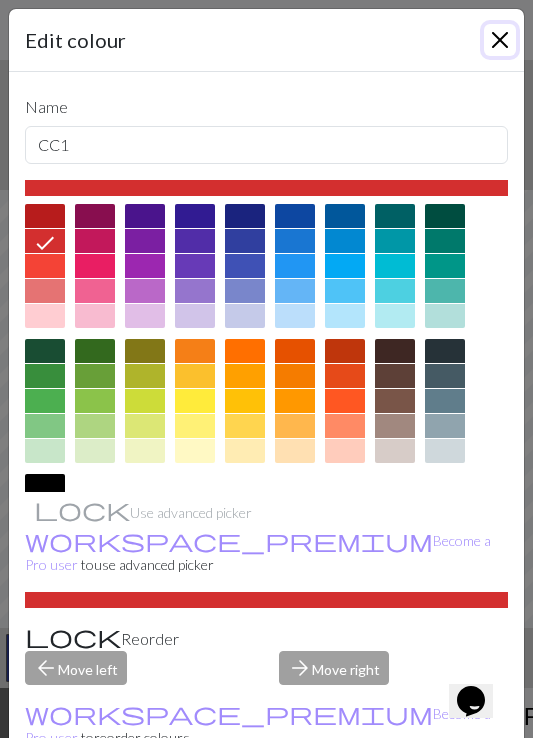 click at bounding box center (500, 40) 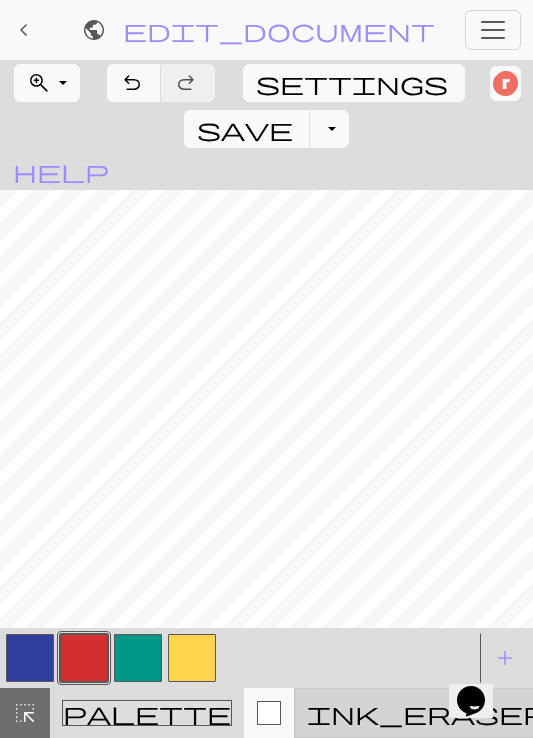 click on "ink_eraser" at bounding box center (427, 713) 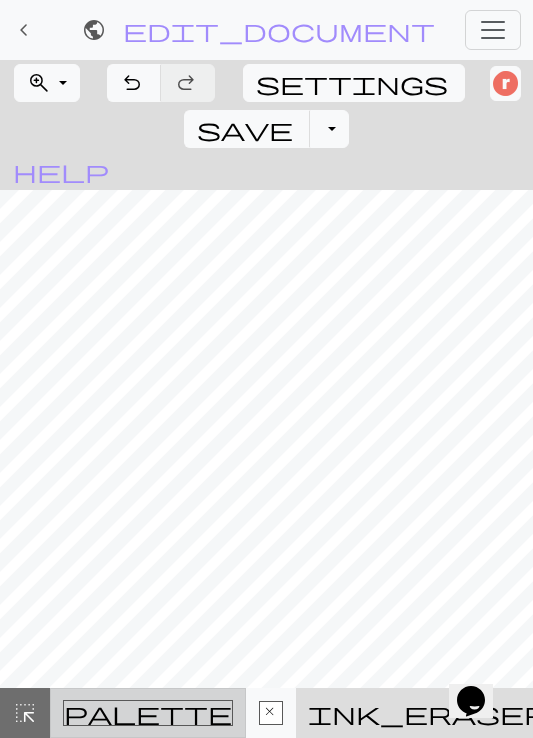 click on "palette" at bounding box center (148, 713) 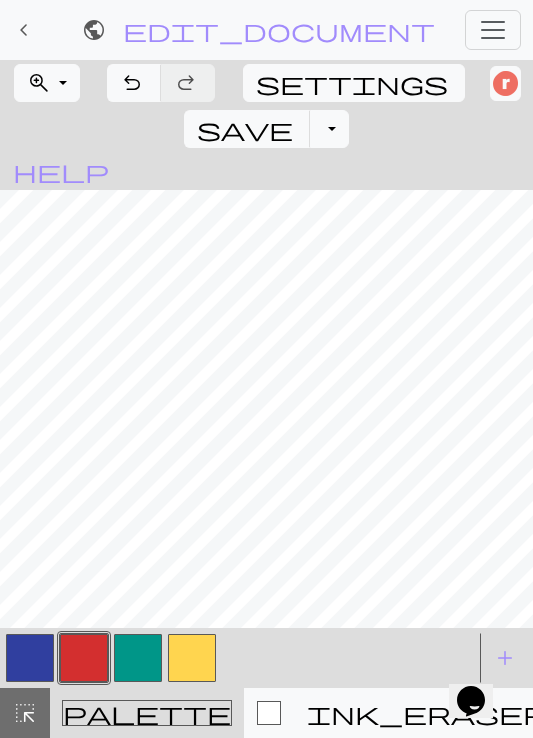 click on "call_to_action" at bounding box center (741, 713) 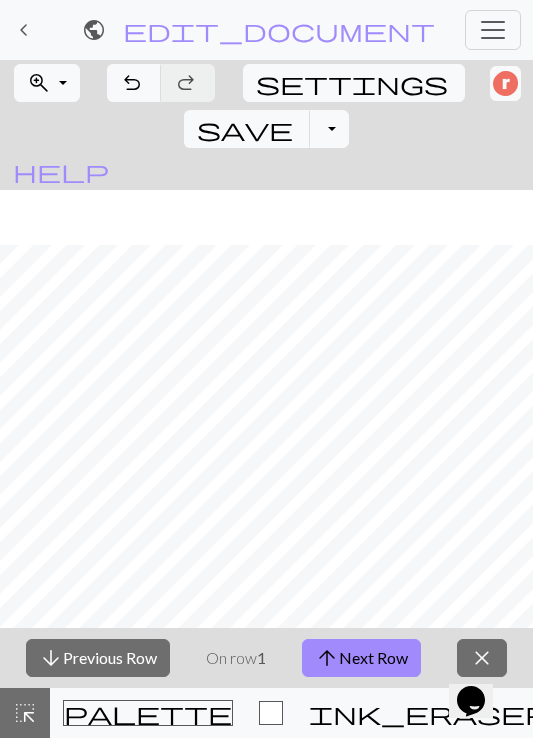 scroll, scrollTop: 1008, scrollLeft: 0, axis: vertical 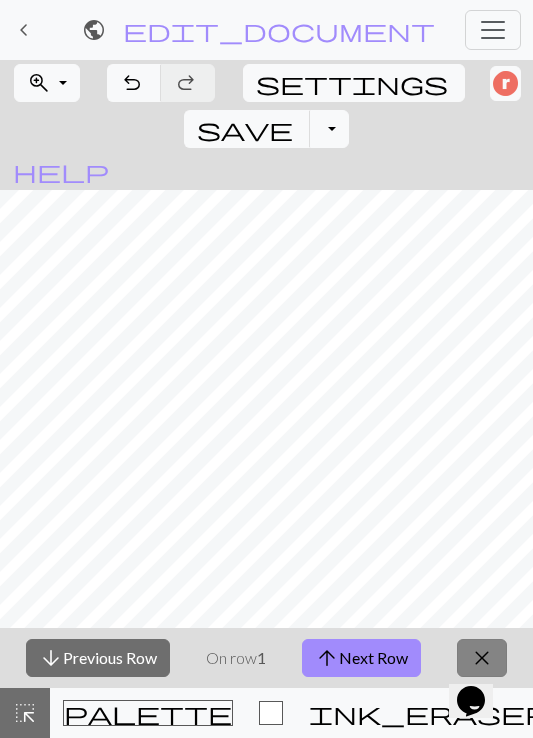 click on "close" at bounding box center [482, 658] 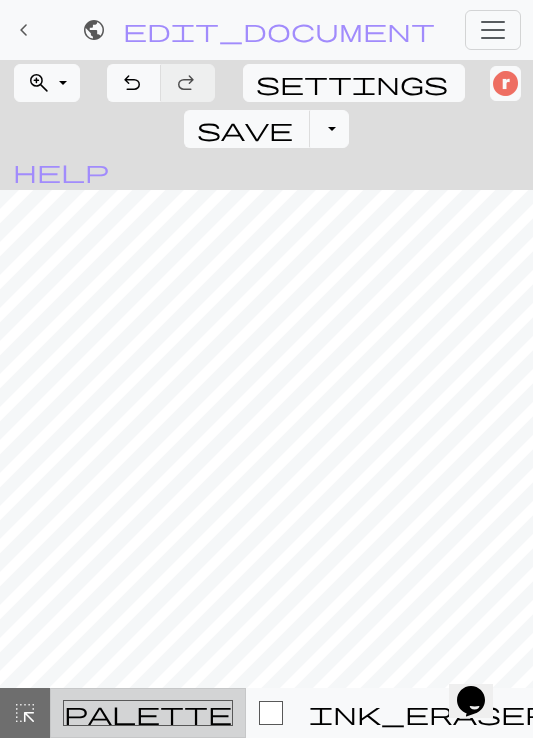 click on "palette" at bounding box center (148, 713) 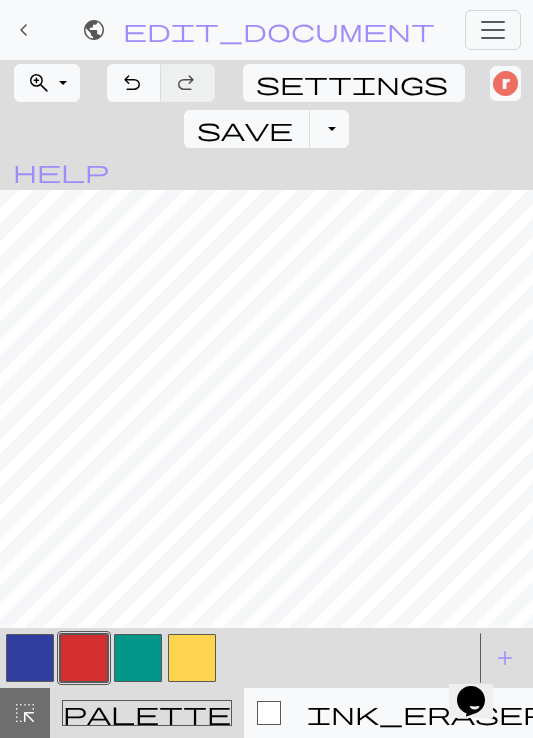 click at bounding box center (84, 658) 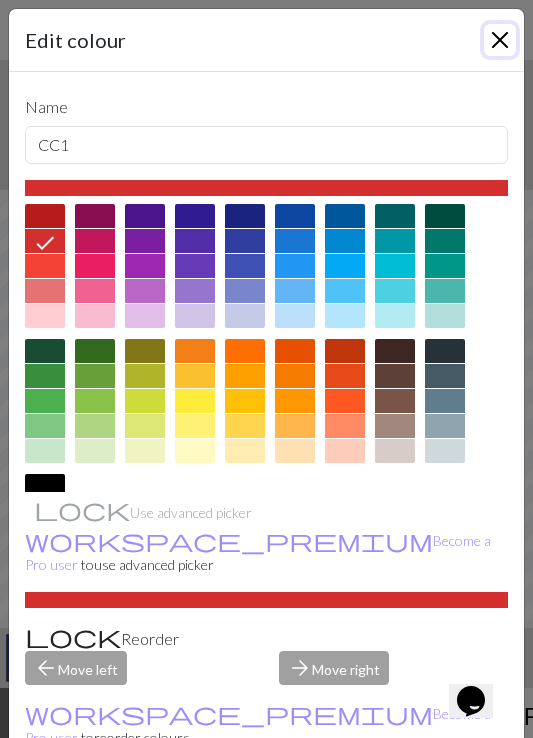 click at bounding box center [500, 40] 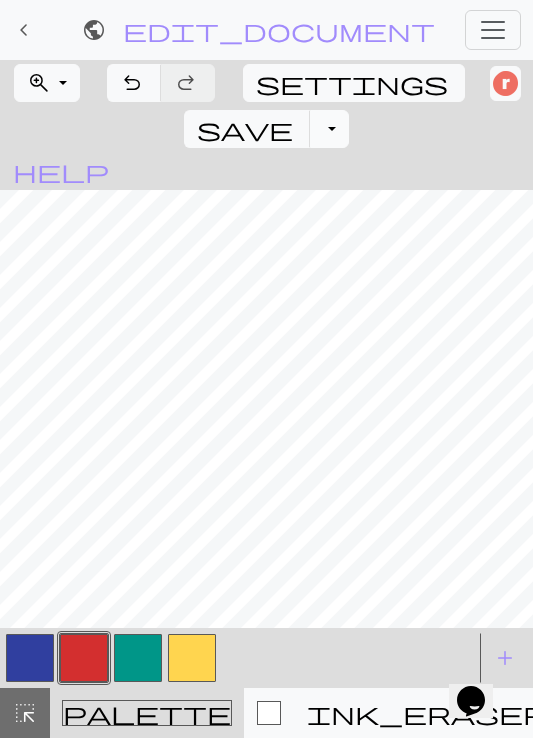 scroll, scrollTop: 1008, scrollLeft: 0, axis: vertical 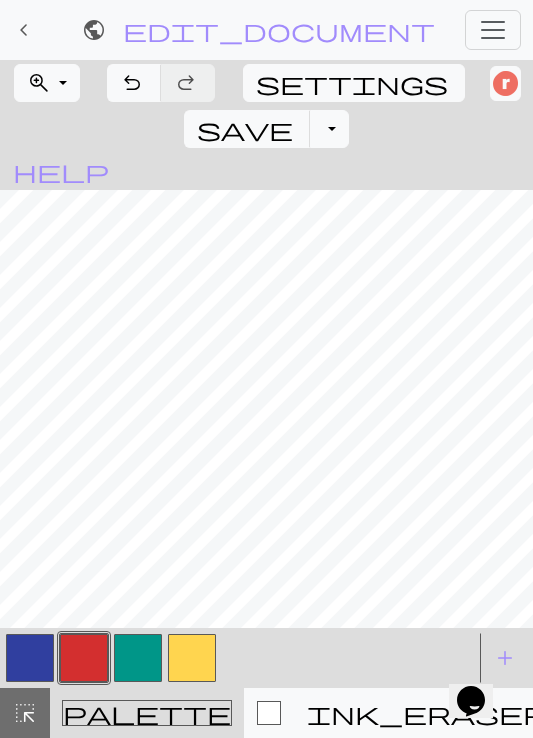 click at bounding box center (192, 658) 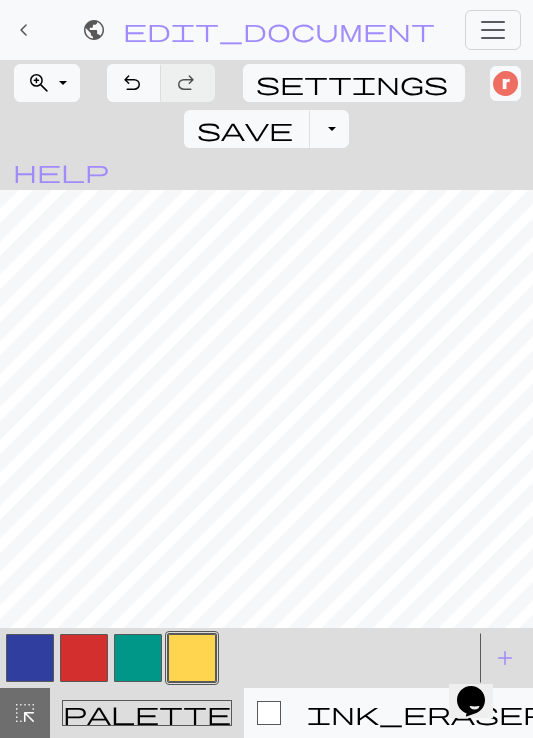 scroll, scrollTop: 1008, scrollLeft: 0, axis: vertical 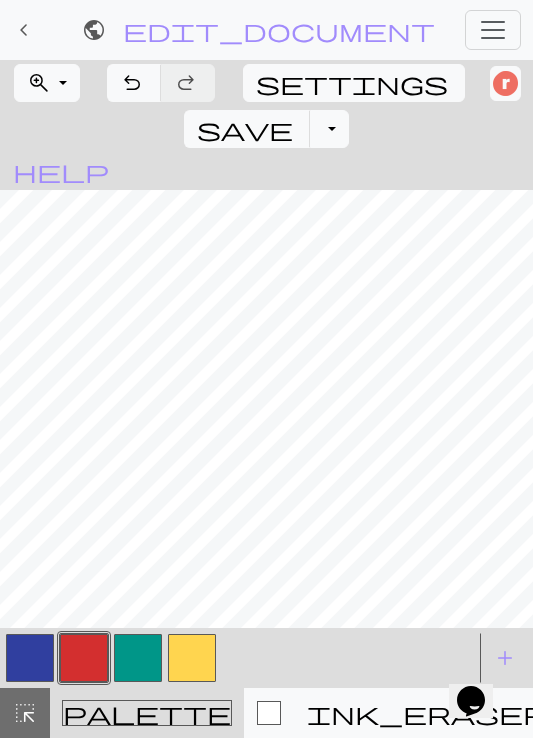 click at bounding box center [138, 658] 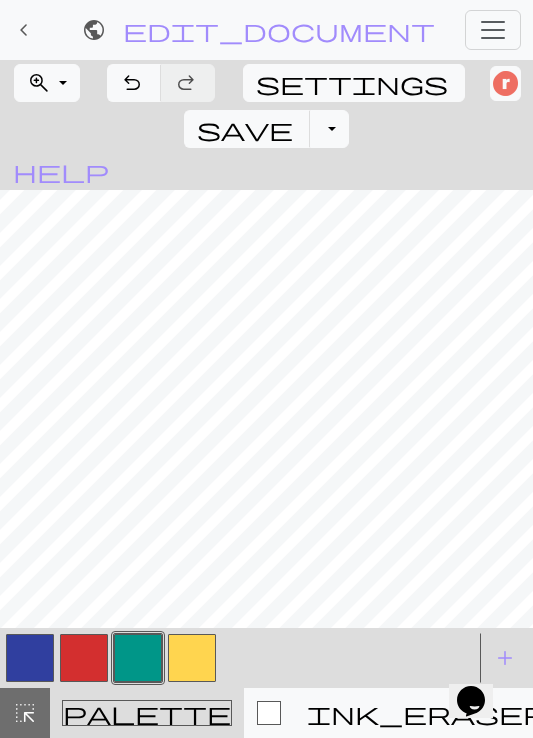 scroll, scrollTop: 998, scrollLeft: 0, axis: vertical 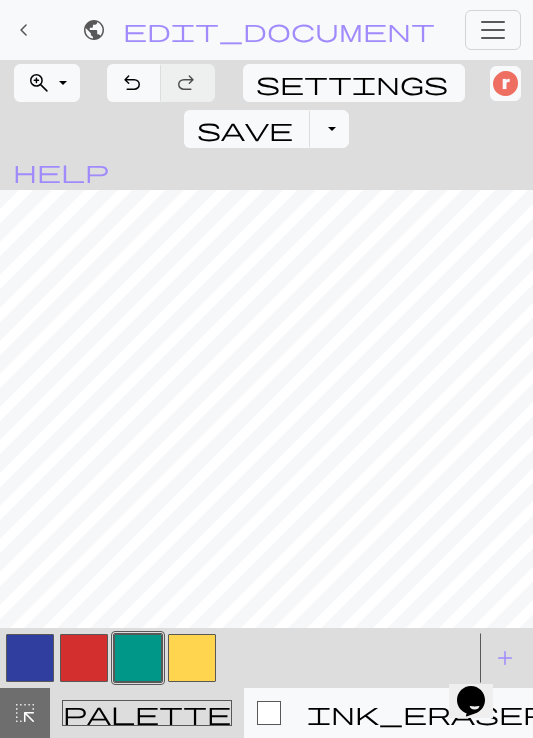 click at bounding box center (192, 658) 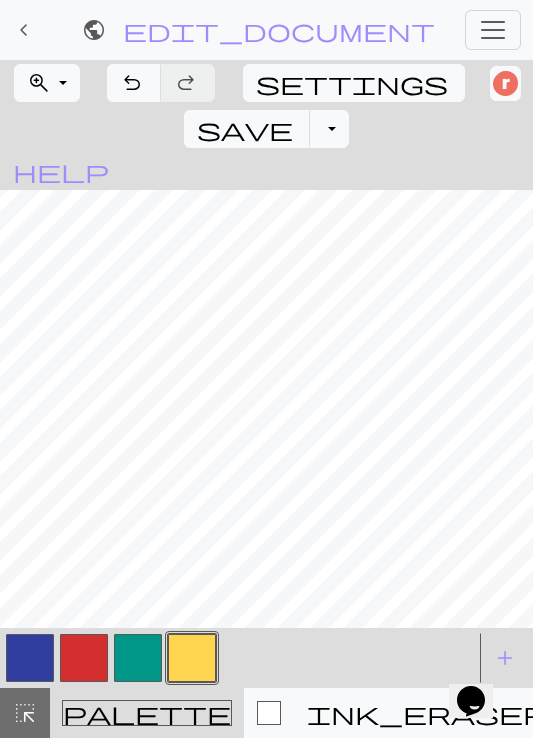 scroll, scrollTop: 856, scrollLeft: 0, axis: vertical 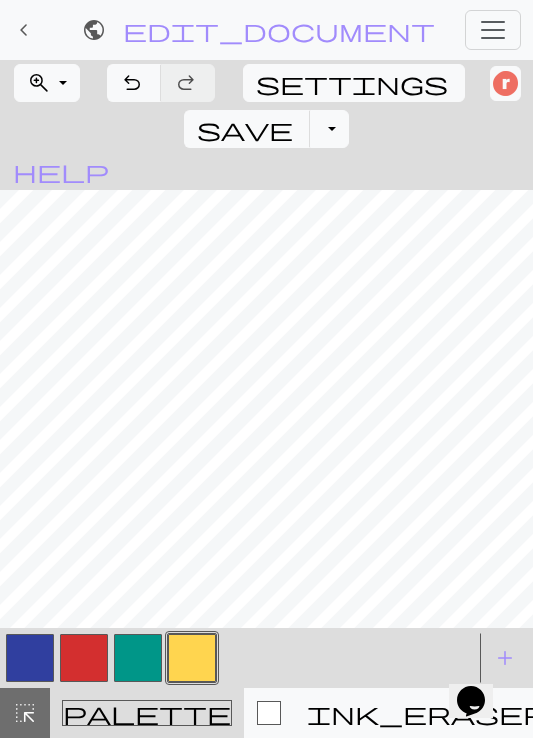 click at bounding box center (84, 658) 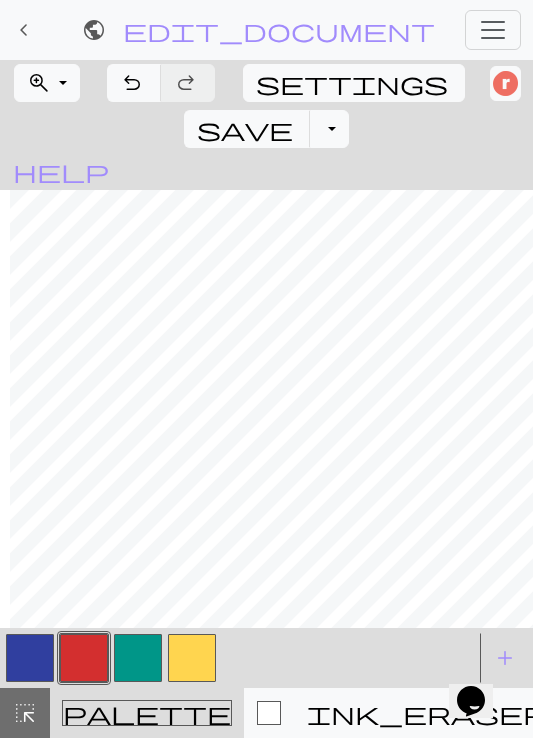 scroll, scrollTop: 798, scrollLeft: 0, axis: vertical 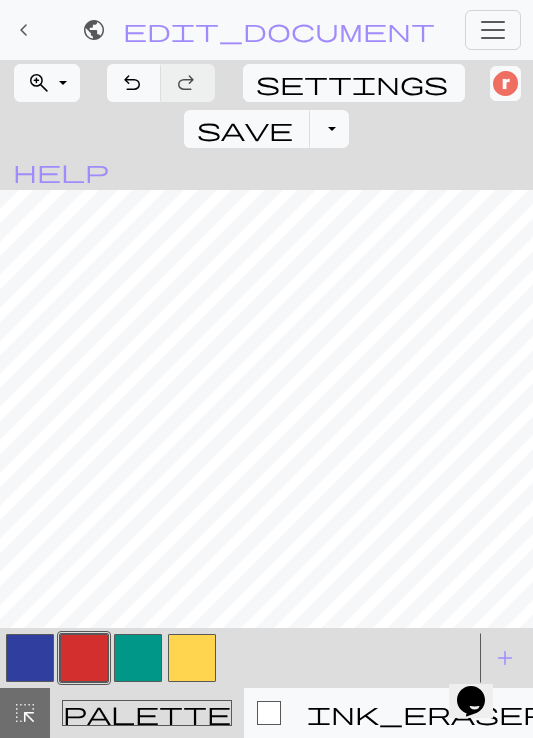 click at bounding box center [138, 658] 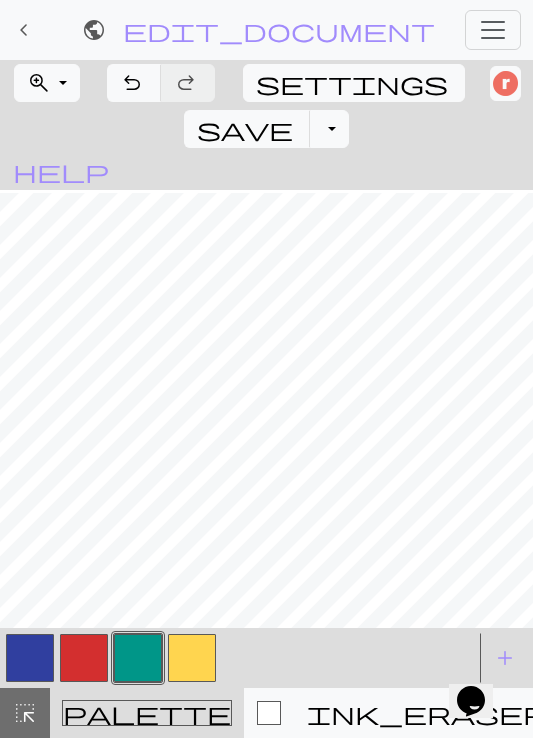 scroll, scrollTop: 662, scrollLeft: 0, axis: vertical 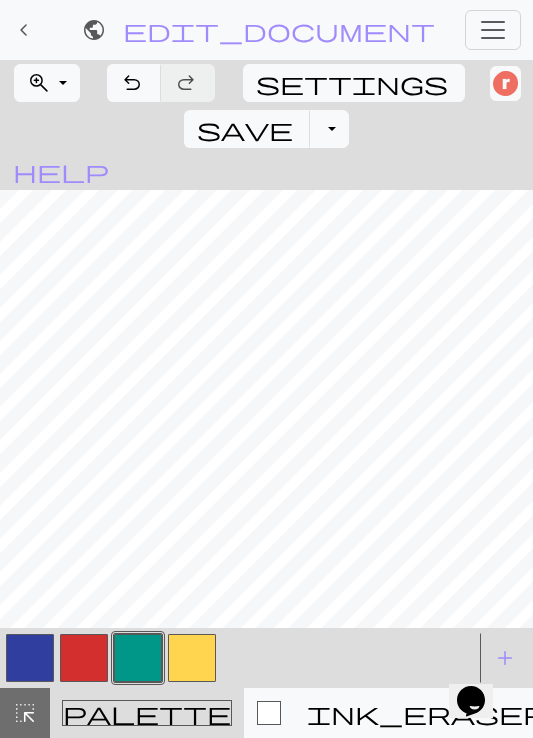 click at bounding box center (84, 658) 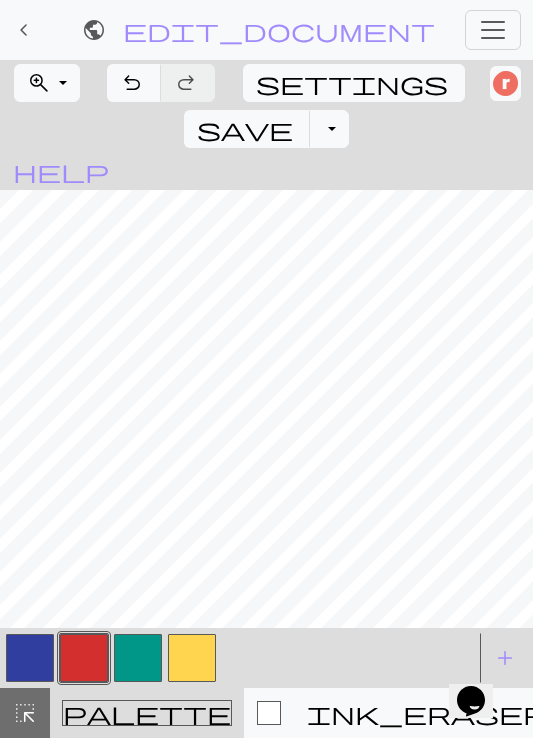 scroll, scrollTop: 662, scrollLeft: 0, axis: vertical 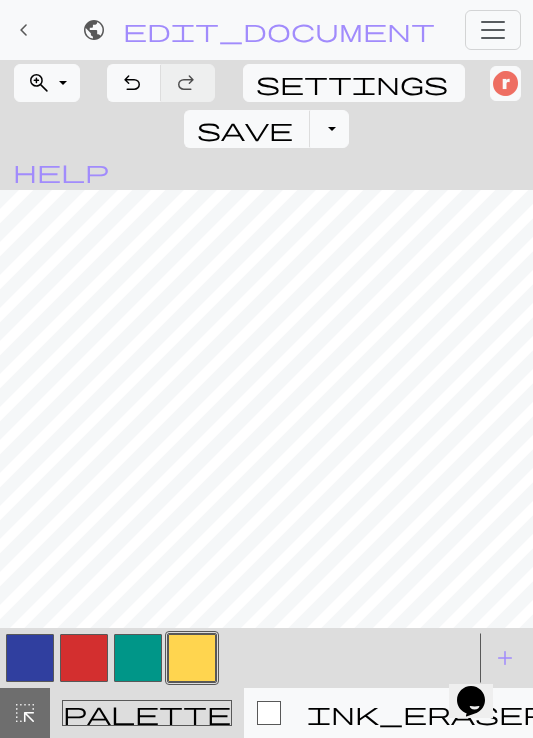 click at bounding box center (138, 658) 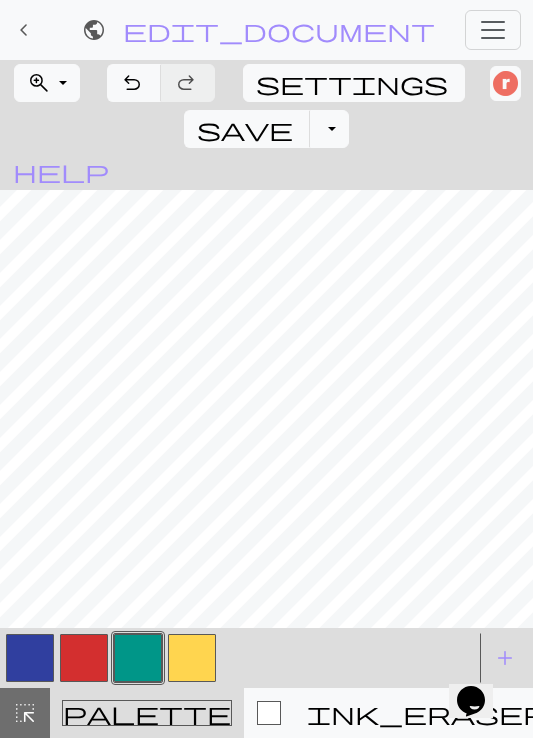 scroll, scrollTop: 534, scrollLeft: 0, axis: vertical 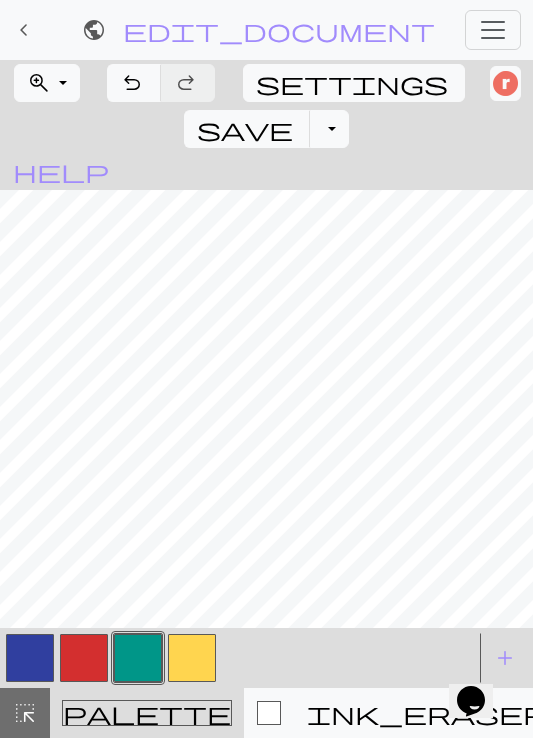 click at bounding box center (84, 658) 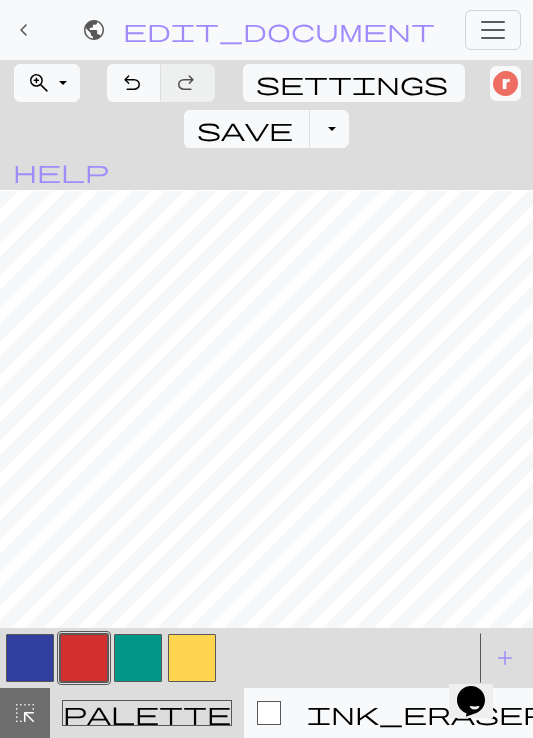 scroll, scrollTop: 367, scrollLeft: 0, axis: vertical 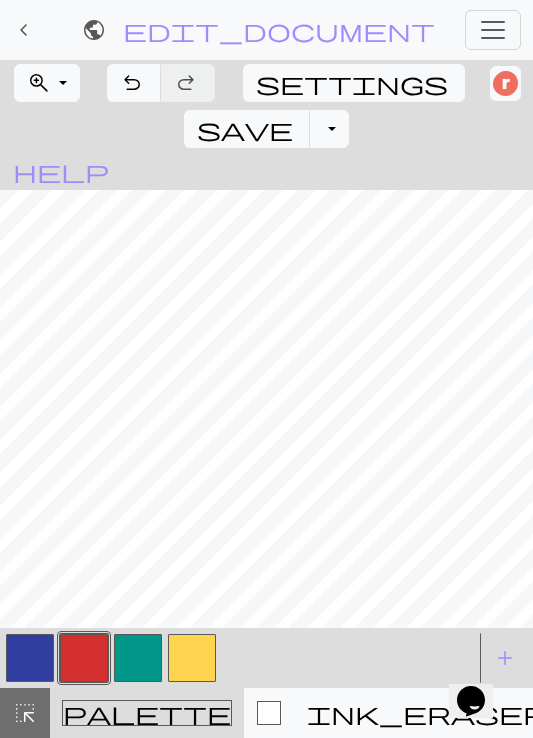 click at bounding box center (138, 658) 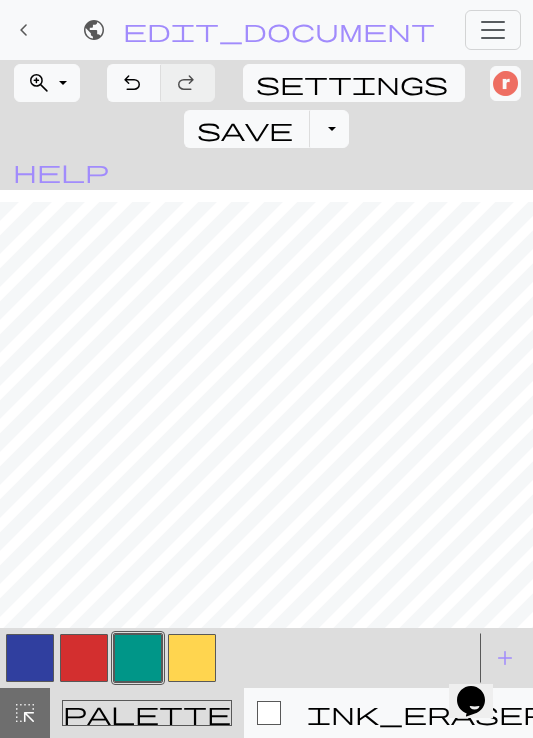 scroll, scrollTop: 369, scrollLeft: 0, axis: vertical 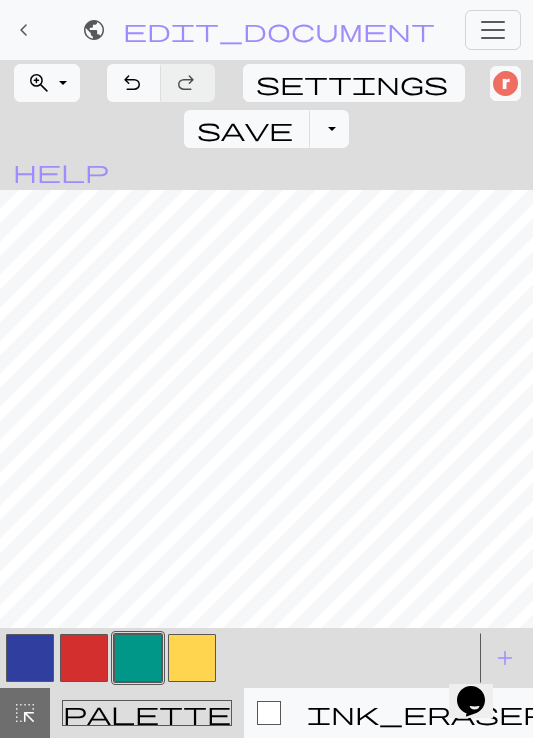 click at bounding box center [192, 658] 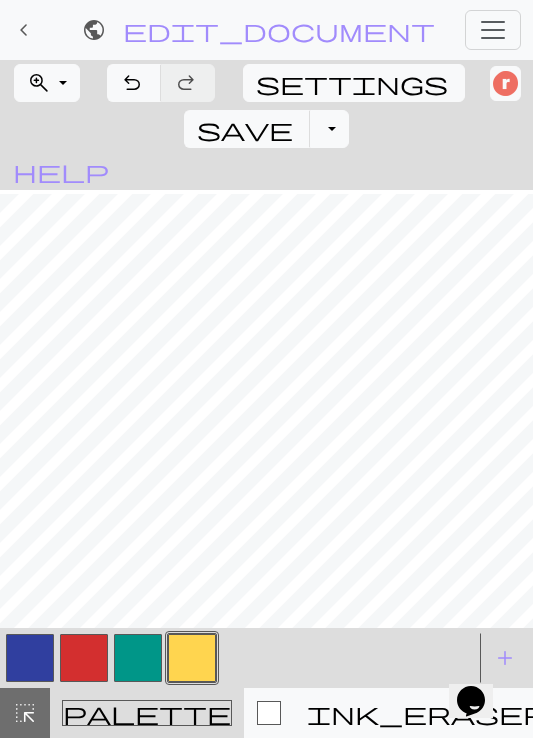 scroll, scrollTop: 256, scrollLeft: 0, axis: vertical 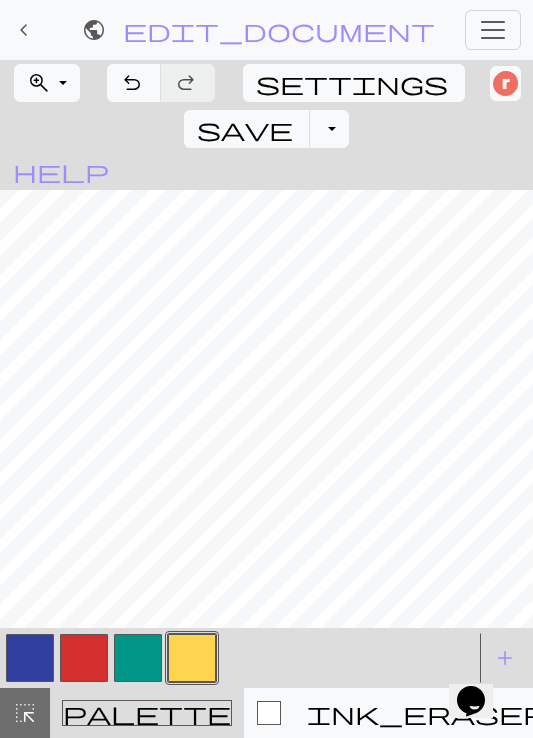 click at bounding box center [84, 658] 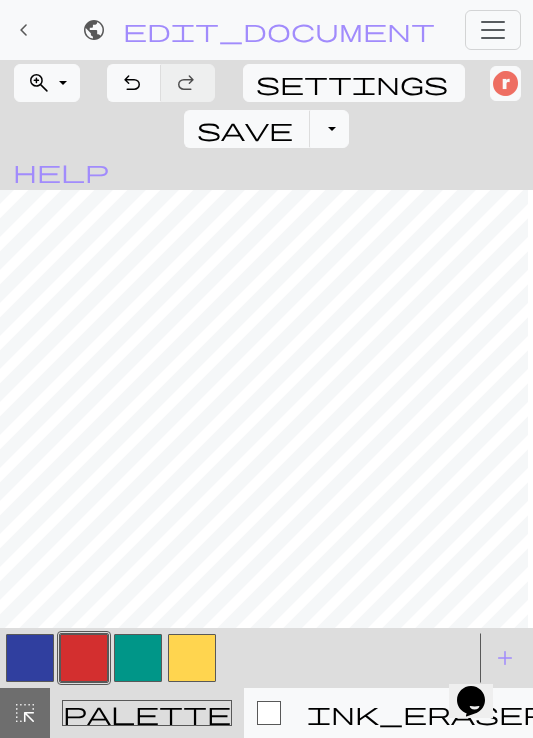scroll, scrollTop: 203, scrollLeft: 0, axis: vertical 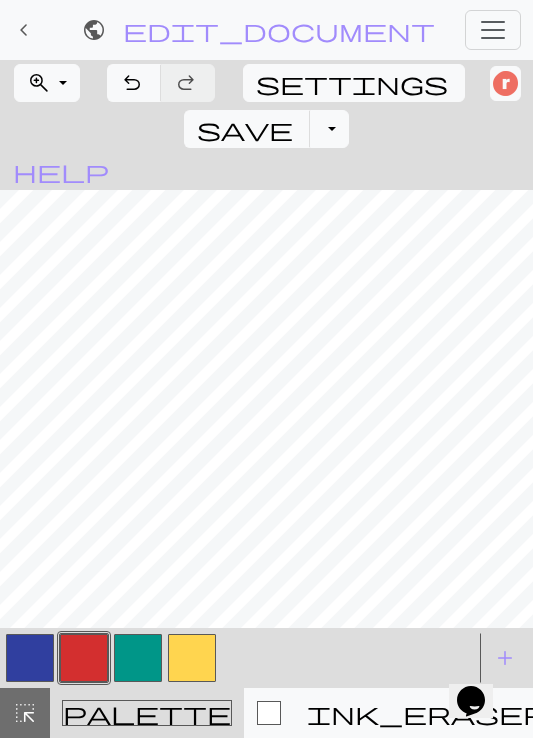 click at bounding box center [138, 658] 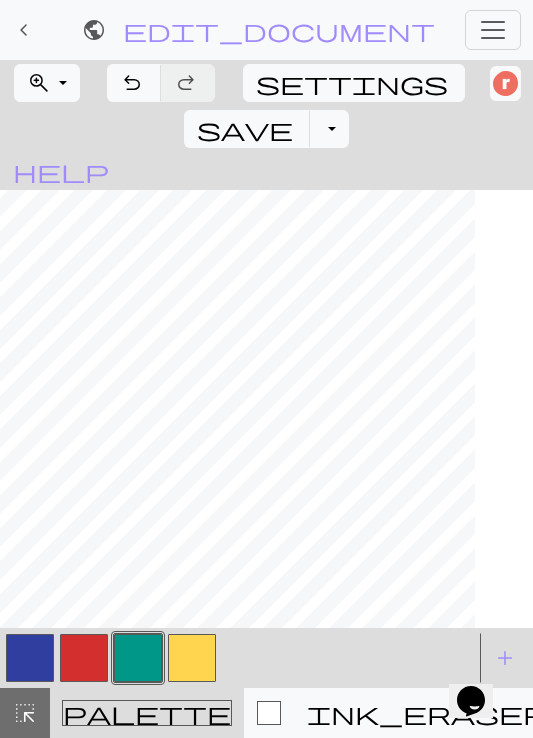 scroll, scrollTop: 168, scrollLeft: 121, axis: both 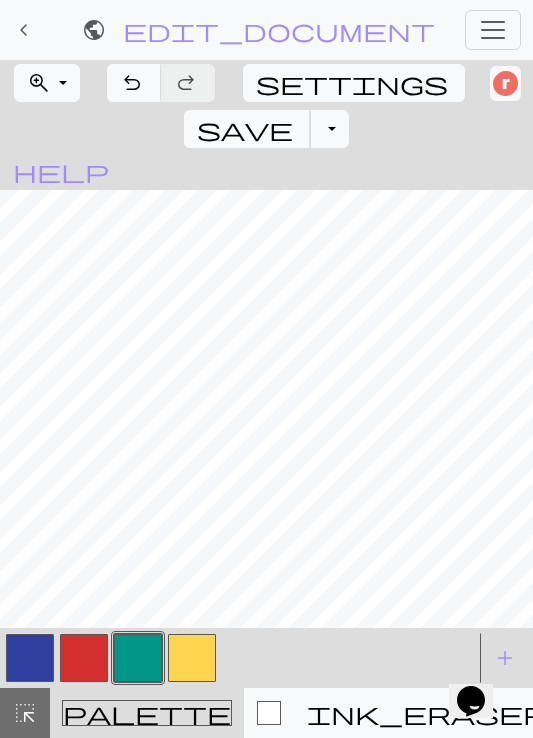 click on "save" at bounding box center (245, 129) 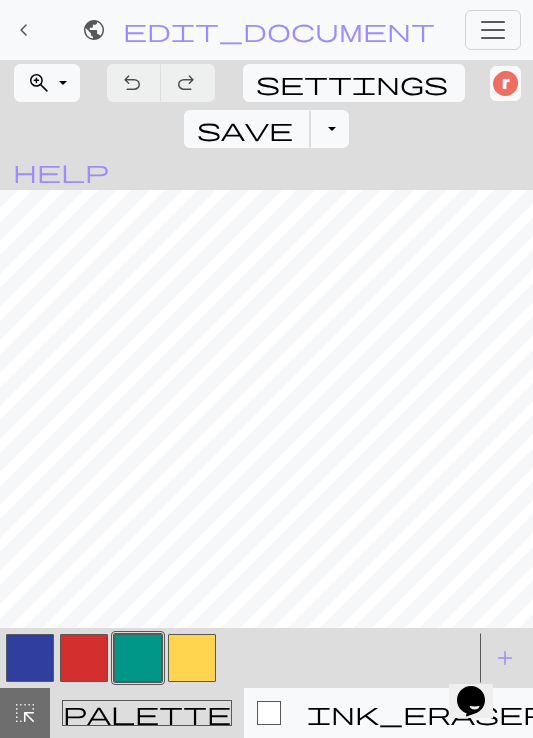 scroll, scrollTop: 24, scrollLeft: 0, axis: vertical 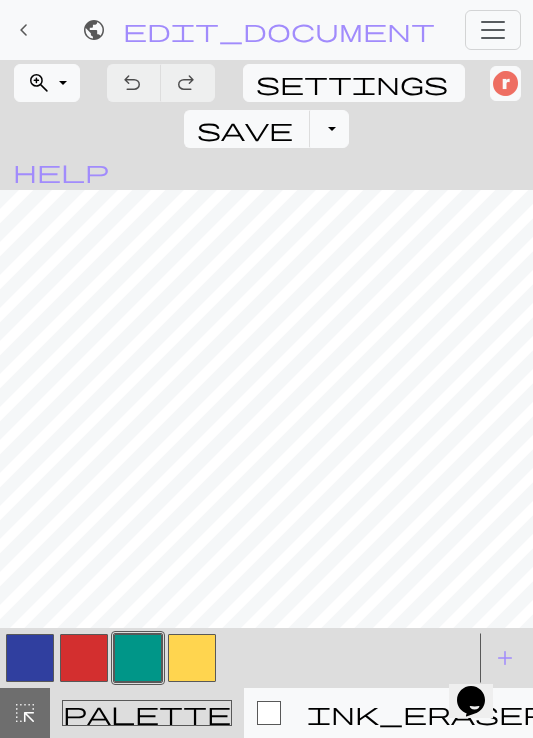 click at bounding box center (84, 658) 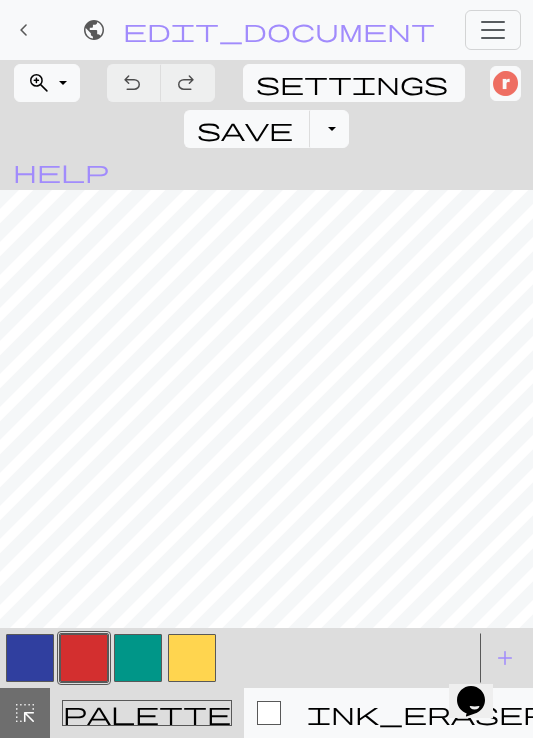 scroll, scrollTop: 0, scrollLeft: 0, axis: both 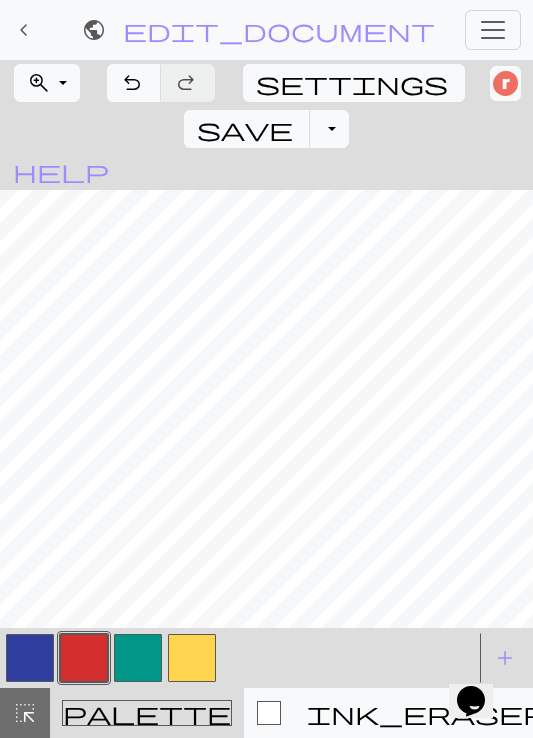 click at bounding box center [192, 658] 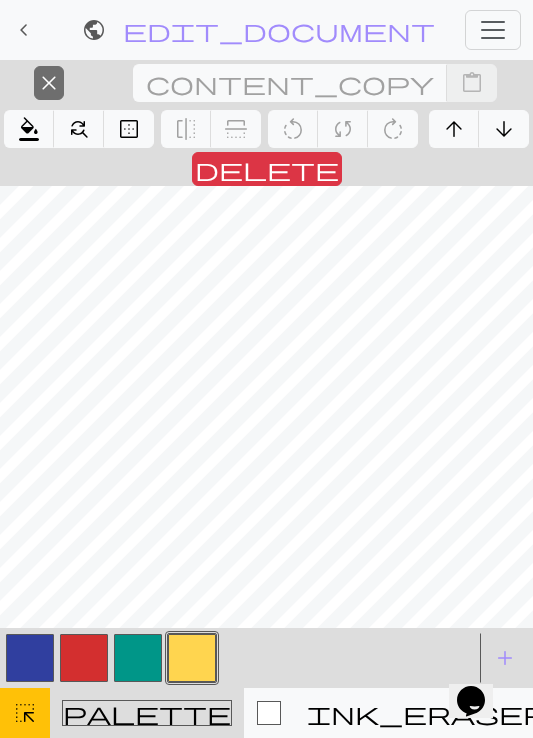 scroll, scrollTop: 4, scrollLeft: 0, axis: vertical 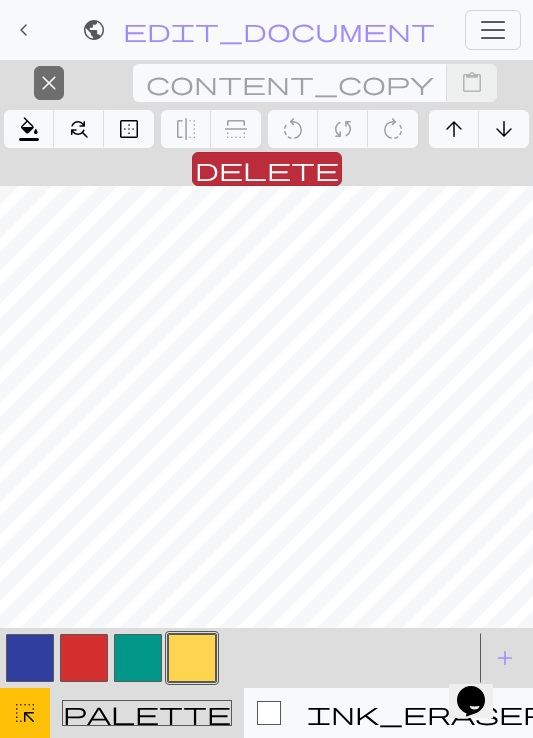 click on "delete" at bounding box center (267, 169) 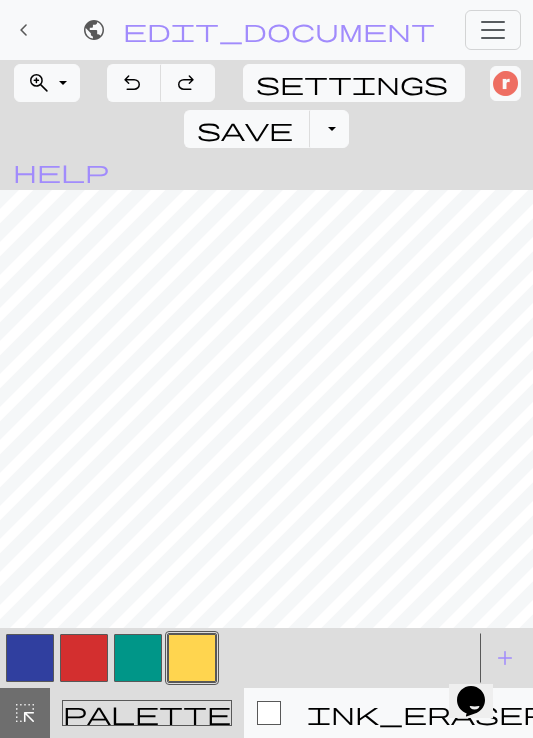 scroll, scrollTop: 0, scrollLeft: 0, axis: both 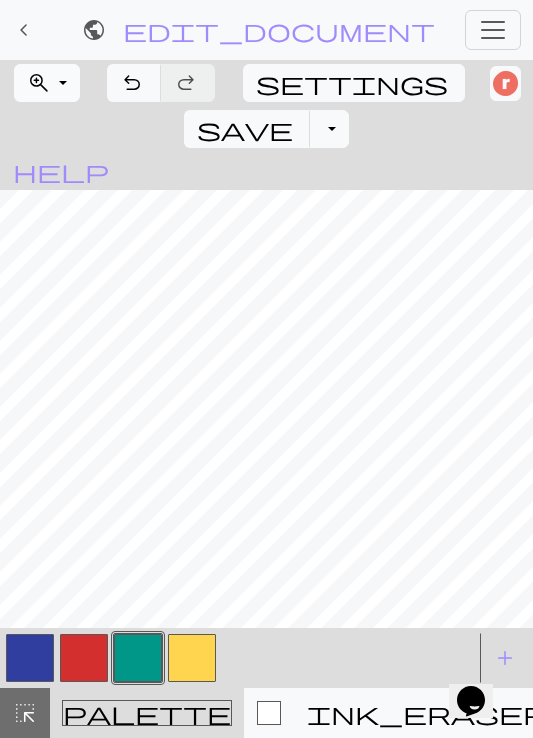 click on "zoom_in" at bounding box center (39, 83) 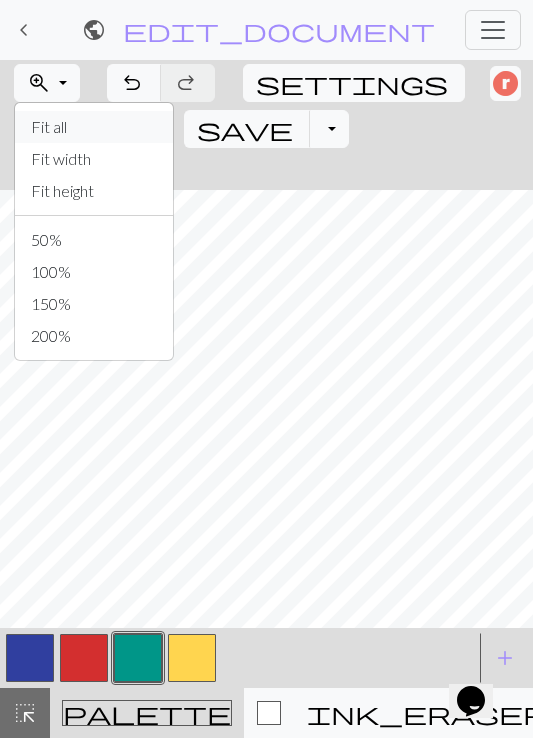 click on "Fit all" at bounding box center [94, 127] 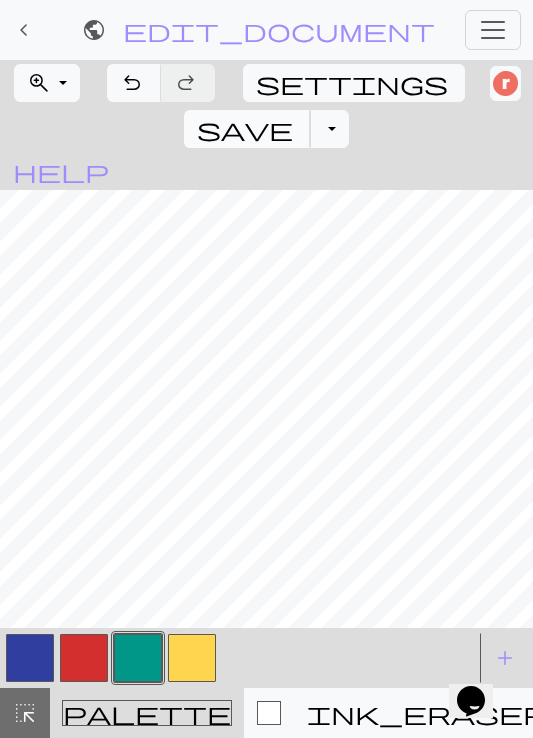 click on "save" at bounding box center (245, 129) 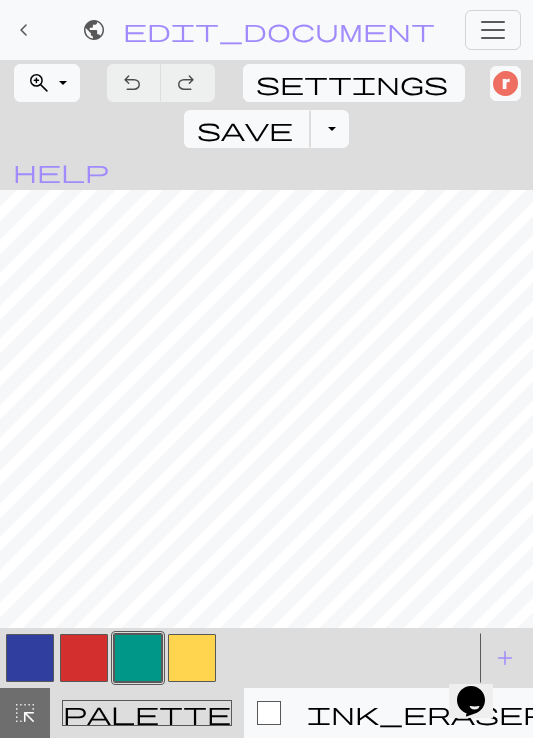 scroll, scrollTop: 0, scrollLeft: 0, axis: both 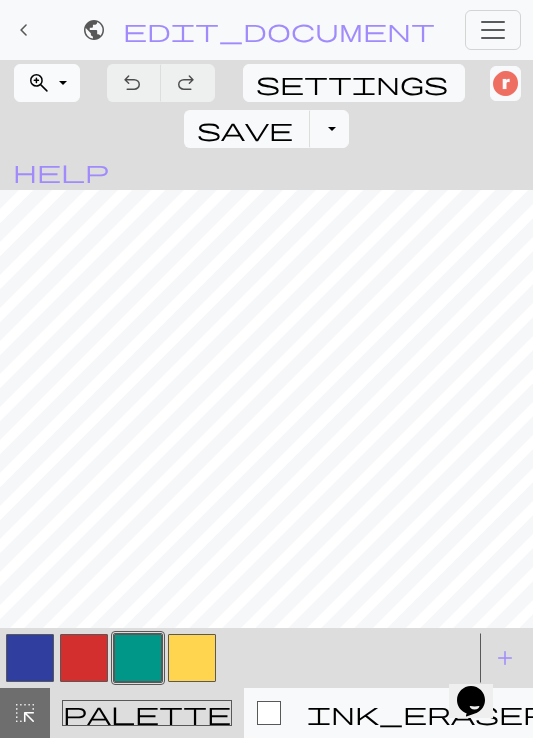 click on "zoom_in" at bounding box center [39, 83] 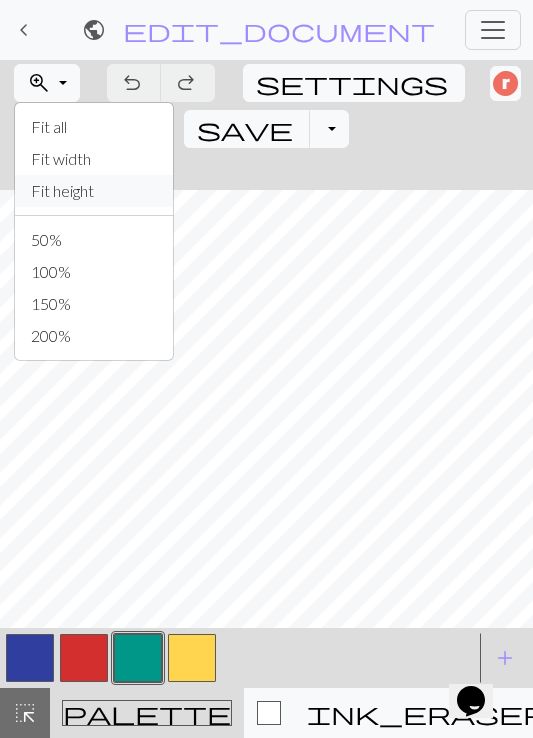 click on "Fit height" at bounding box center [94, 191] 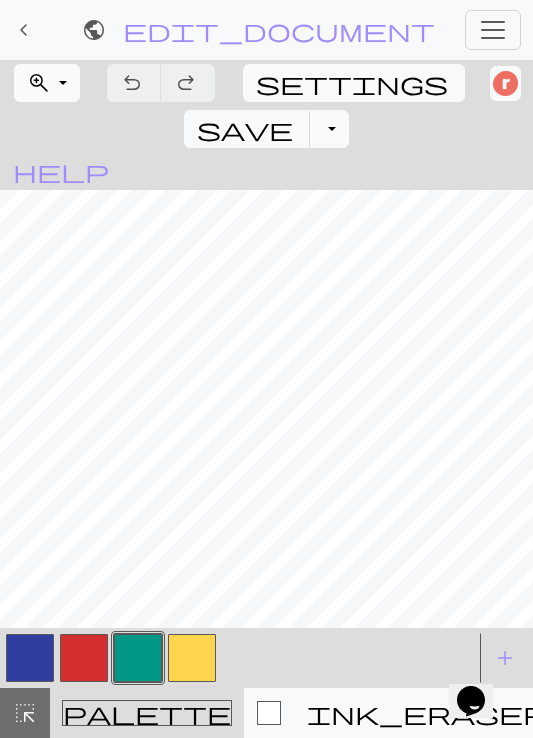 click on "zoom_in Zoom Zoom" at bounding box center [47, 83] 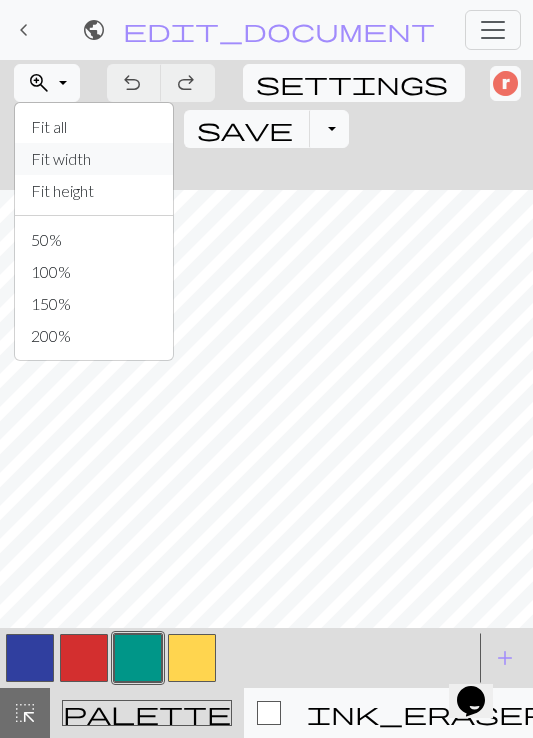 click on "Fit width" at bounding box center [94, 159] 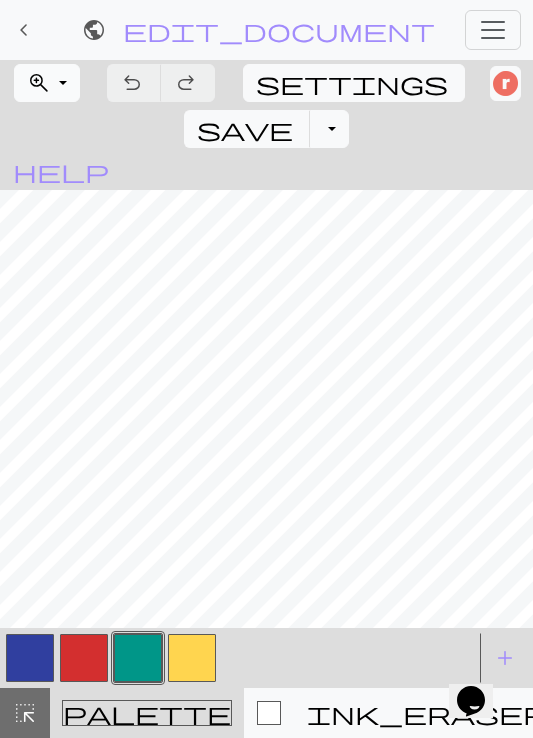 click on "zoom_in Zoom Zoom" at bounding box center [47, 83] 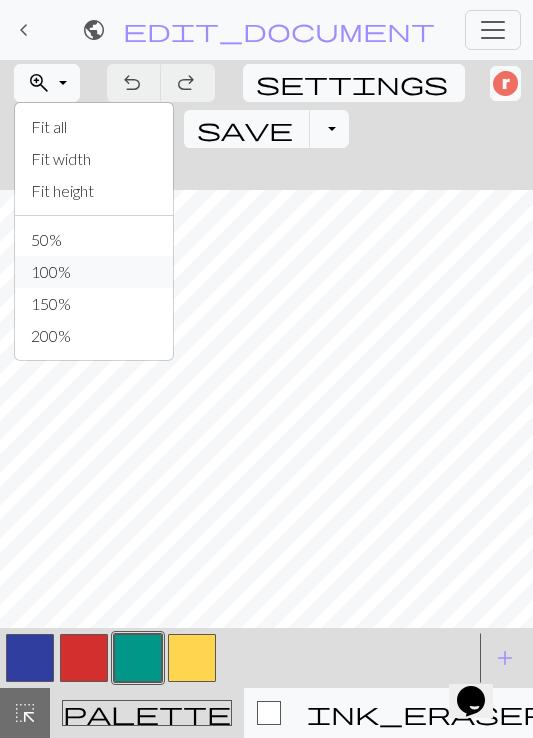 click on "100%" at bounding box center (94, 272) 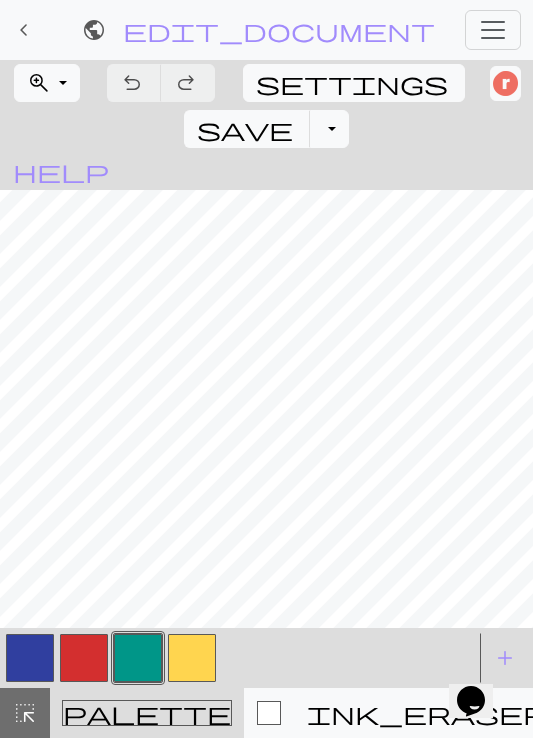 scroll, scrollTop: 0, scrollLeft: 0, axis: both 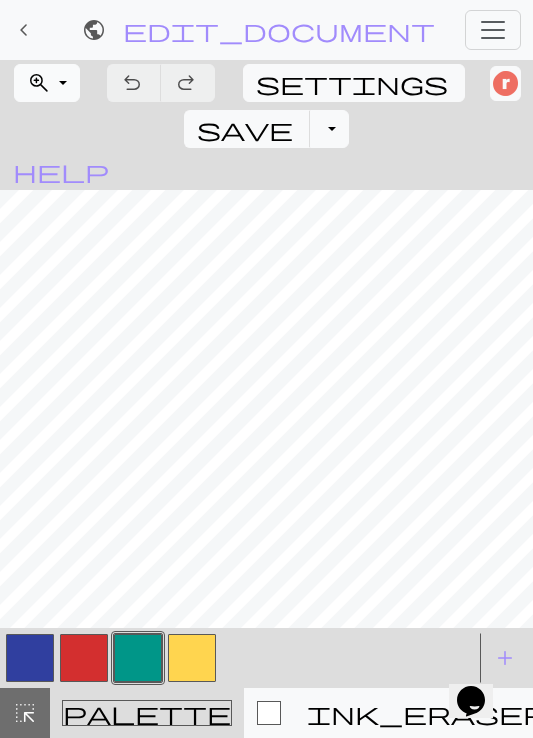 click on "zoom_in Zoom Zoom" at bounding box center (47, 83) 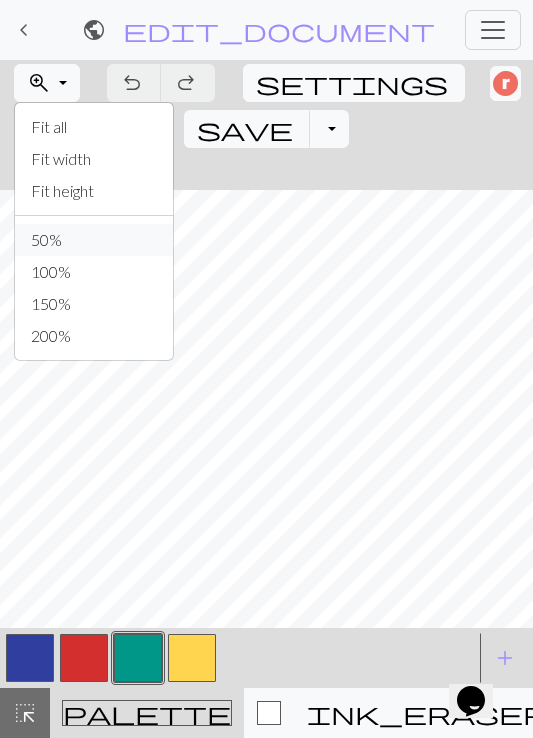 click on "50%" at bounding box center (94, 240) 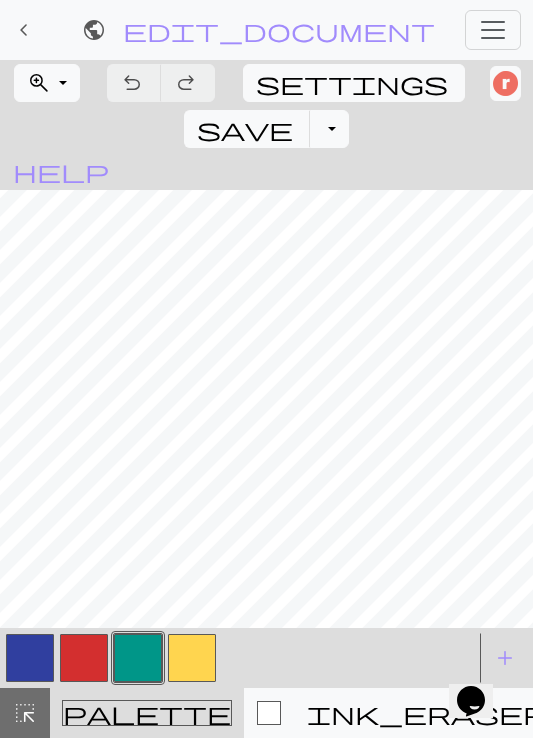 scroll, scrollTop: 0, scrollLeft: 0, axis: both 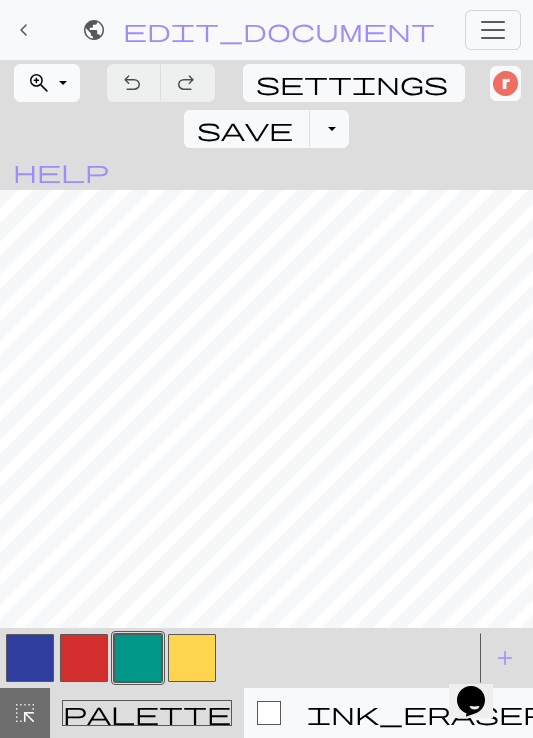 click on "zoom_in" at bounding box center (39, 83) 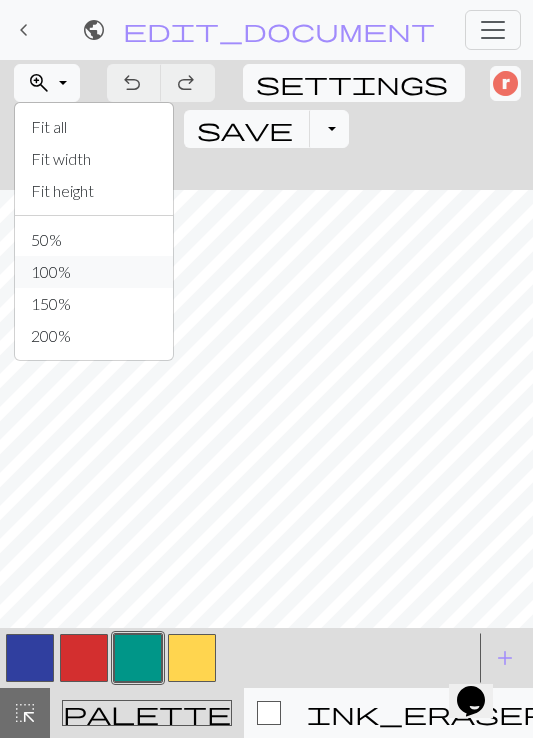 click on "100%" at bounding box center (94, 272) 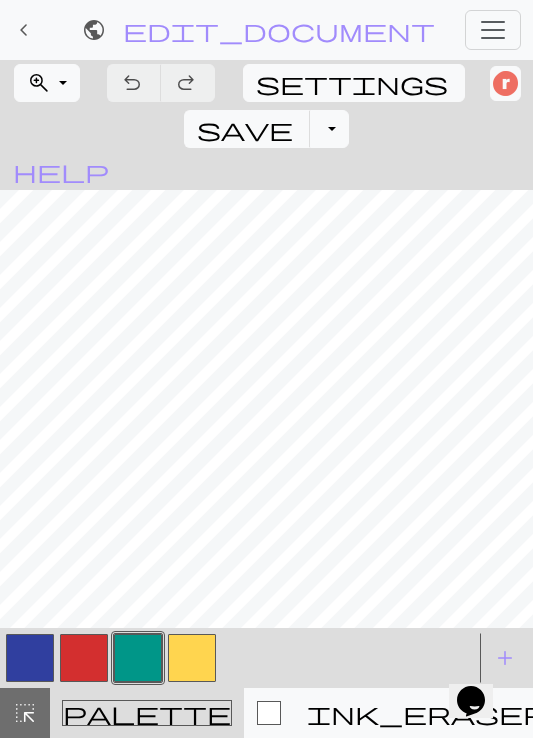 scroll, scrollTop: 653, scrollLeft: 0, axis: vertical 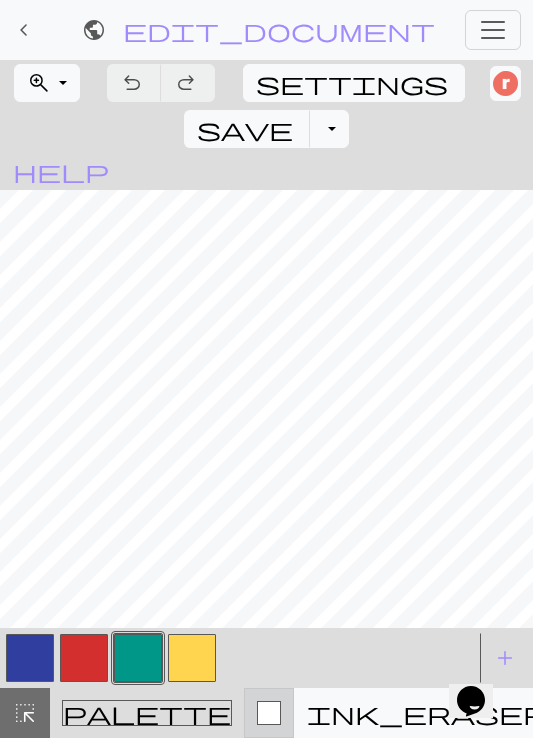 click at bounding box center (269, 713) 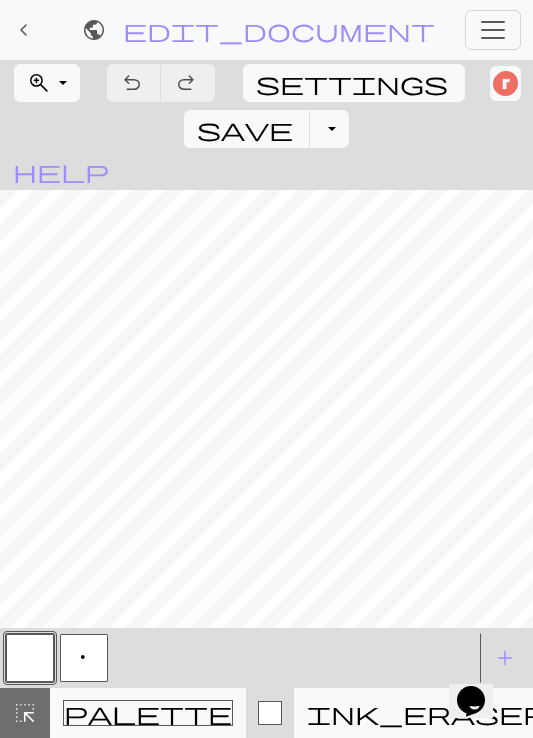 click on "p" at bounding box center (84, 660) 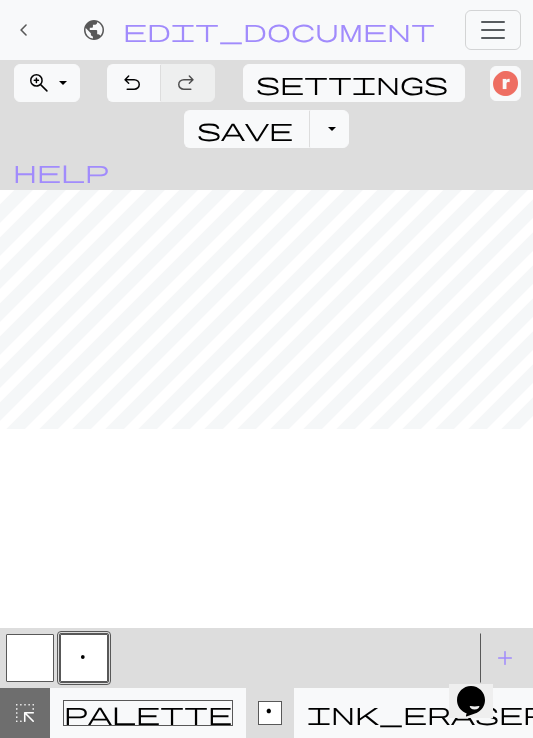 scroll, scrollTop: 0, scrollLeft: 0, axis: both 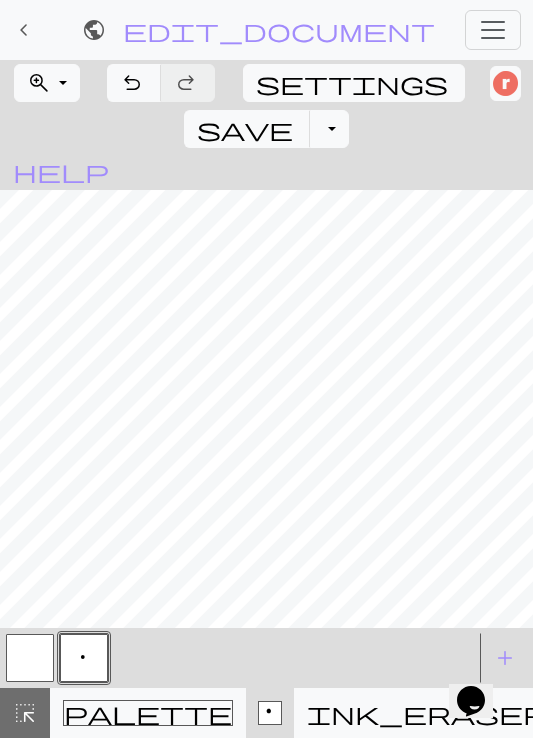 click on "p" at bounding box center (270, 714) 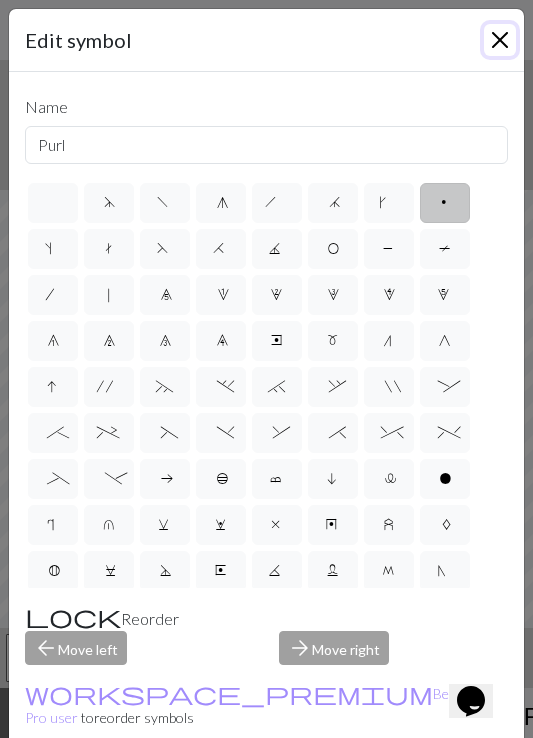click at bounding box center [500, 40] 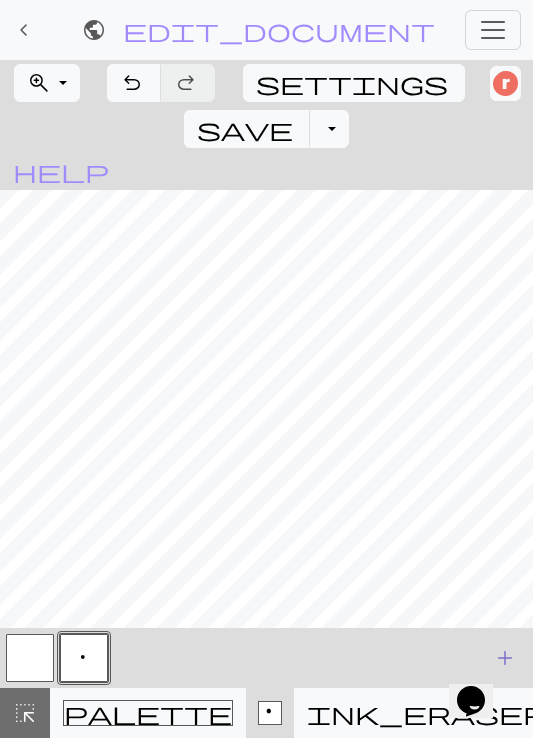 click on "add" at bounding box center (505, 658) 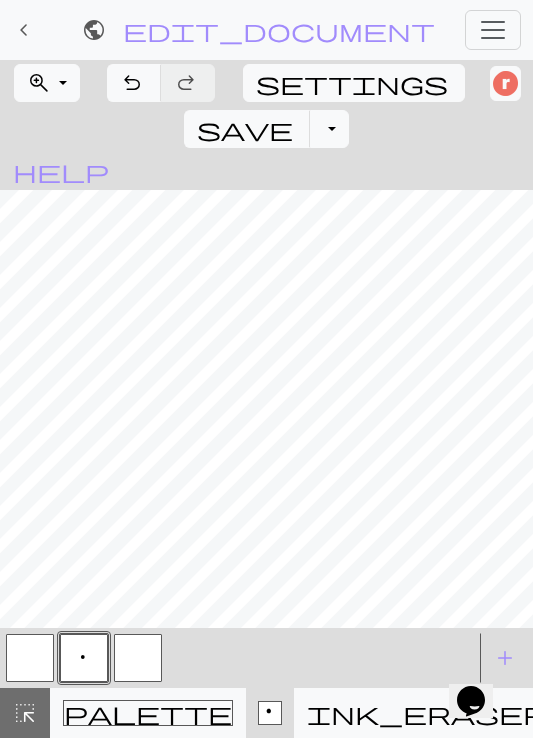 click at bounding box center [138, 658] 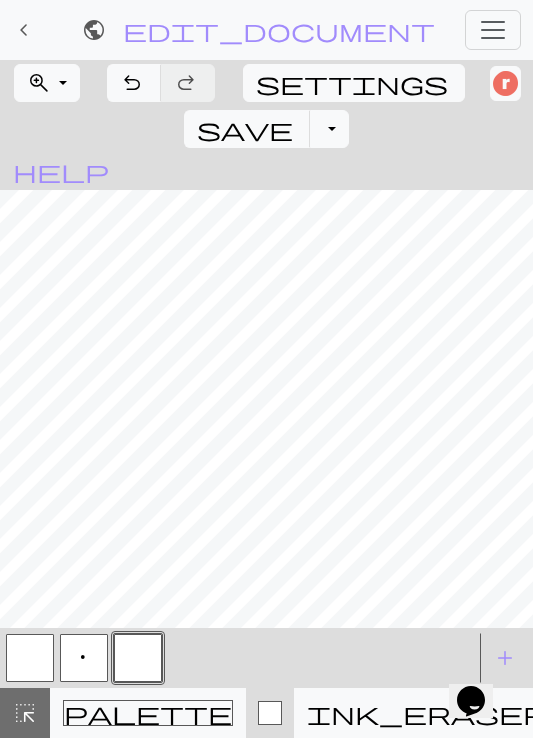click at bounding box center [138, 658] 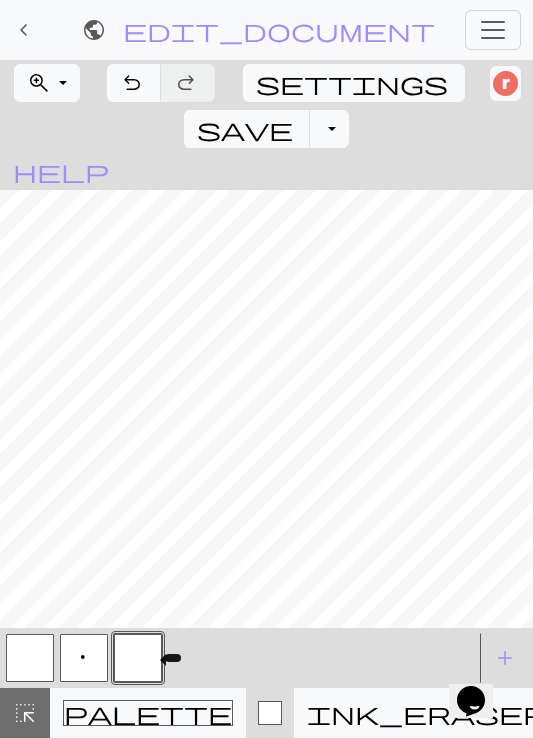 click on "workspace_premium Become a Pro user" at bounding box center (258, 655) 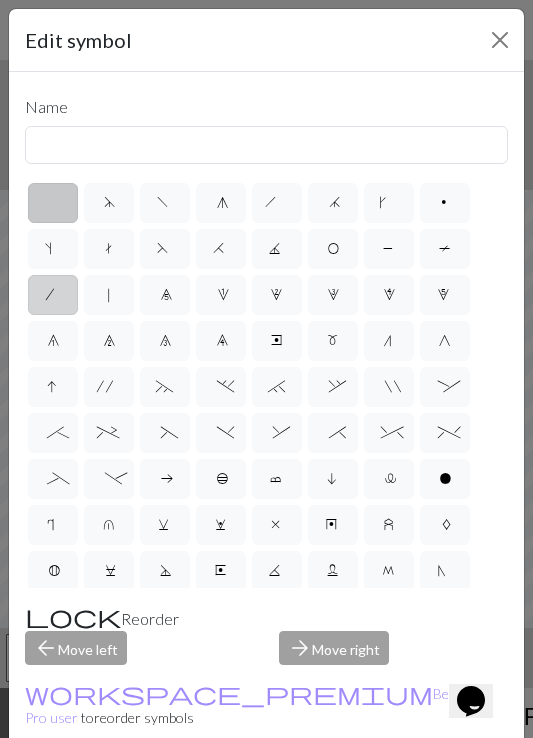 click on "/" at bounding box center [53, 295] 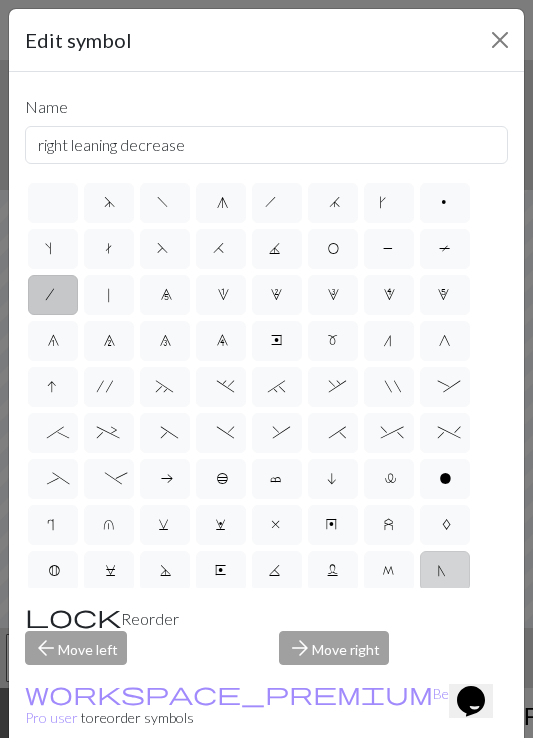 scroll, scrollTop: 98, scrollLeft: 0, axis: vertical 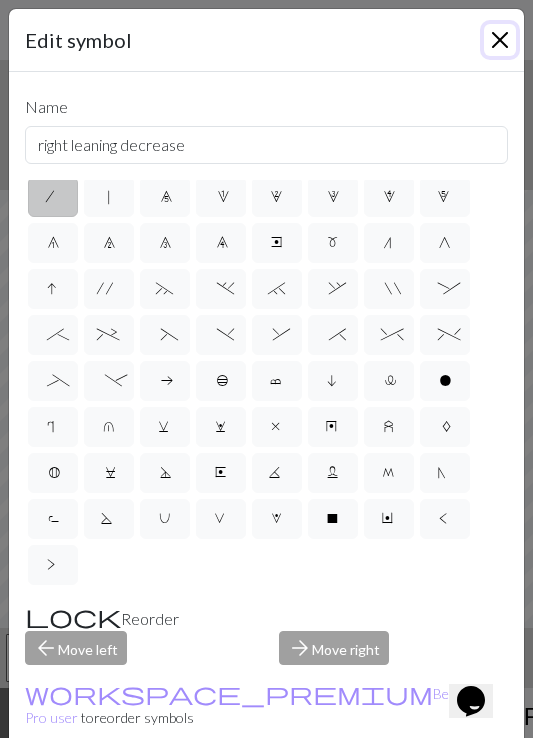 click at bounding box center [500, 40] 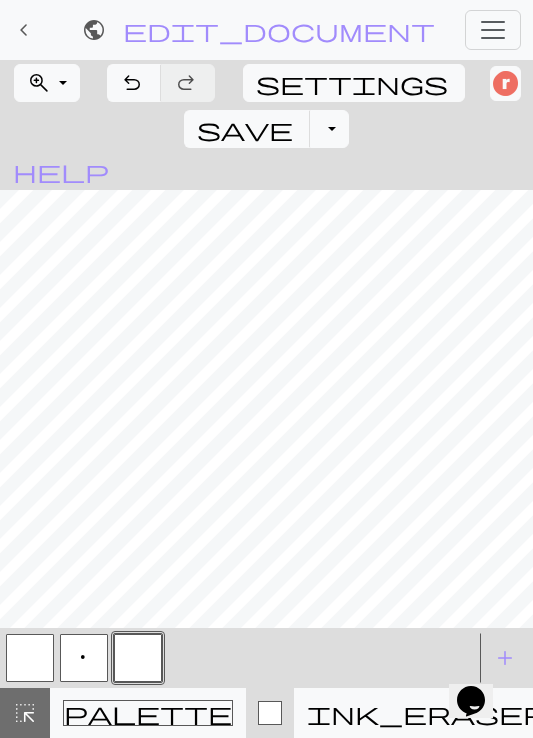 click at bounding box center [138, 658] 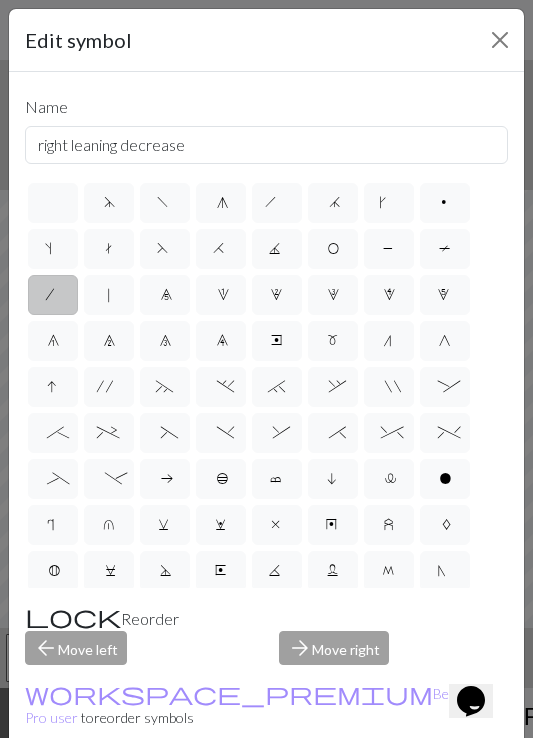 click on "/" at bounding box center (53, 295) 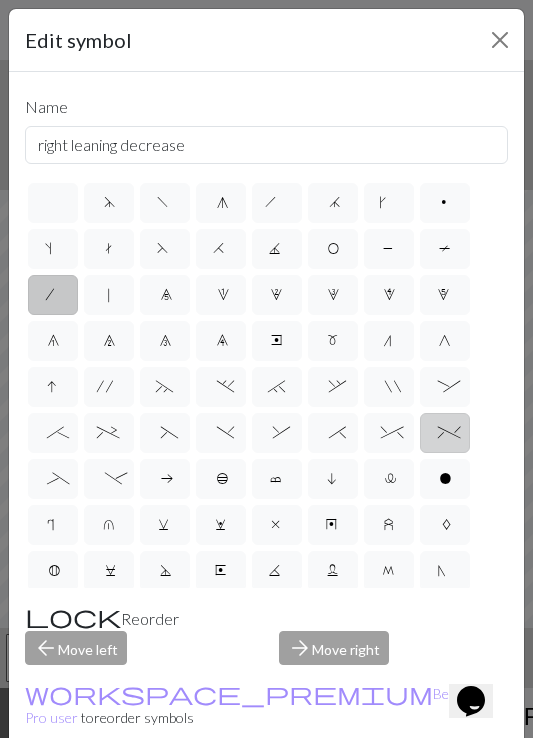 scroll, scrollTop: 98, scrollLeft: 0, axis: vertical 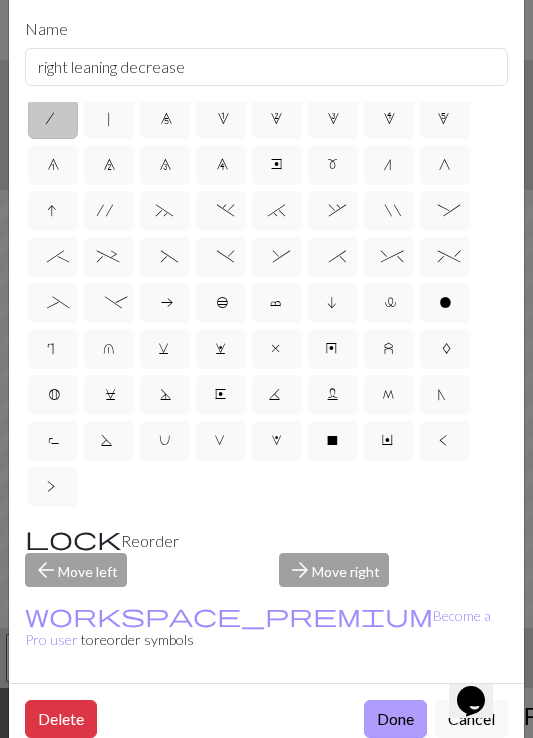 click on "Done" at bounding box center [395, 719] 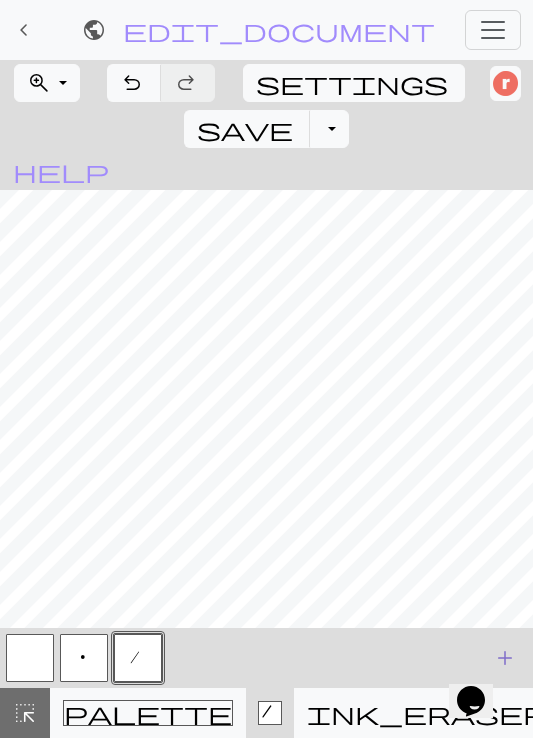click on "add" at bounding box center (505, 658) 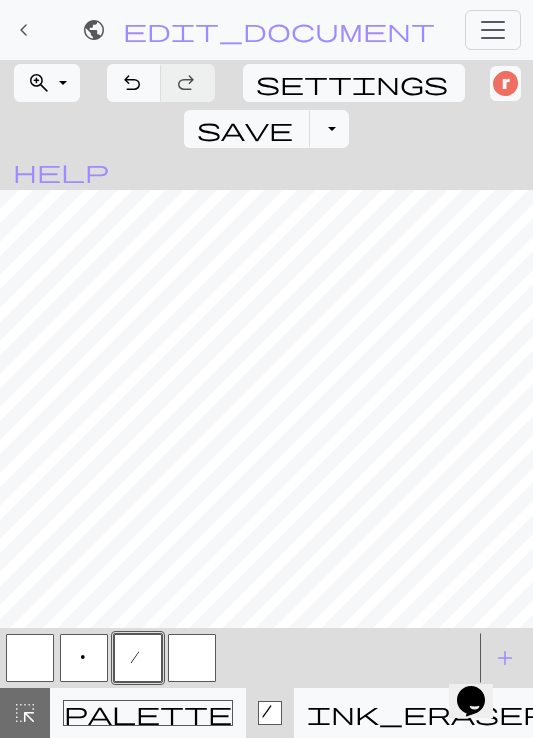 click at bounding box center (192, 658) 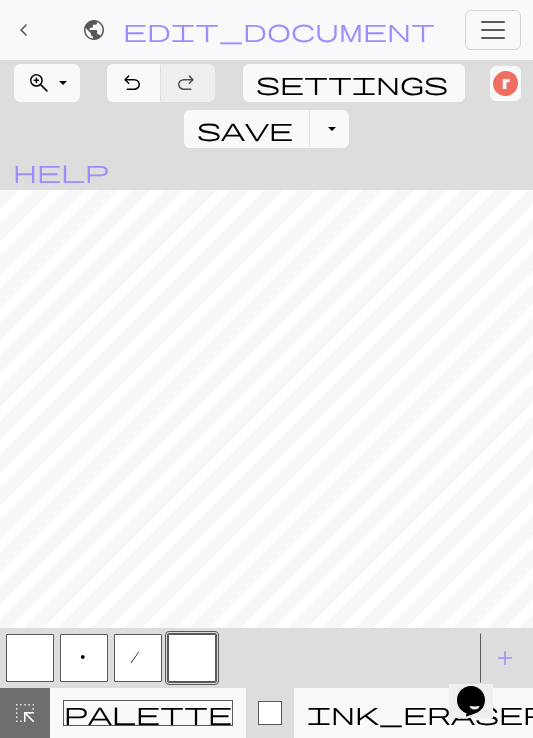 click at bounding box center [192, 658] 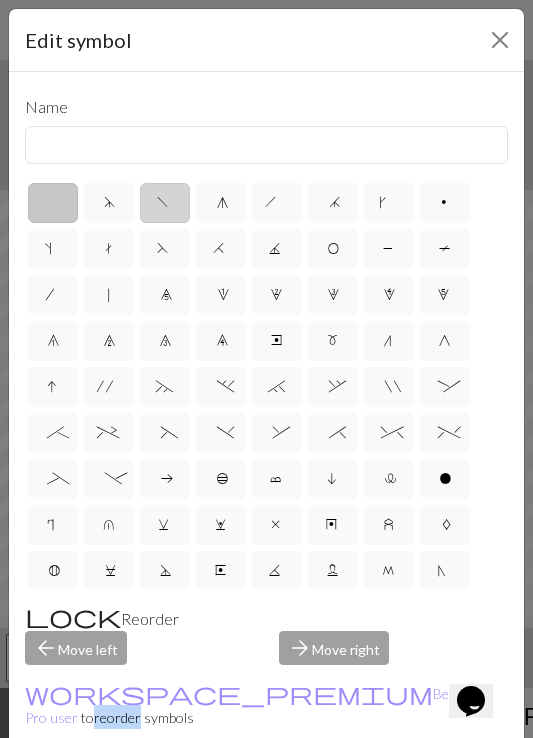 click on "f" at bounding box center (165, 205) 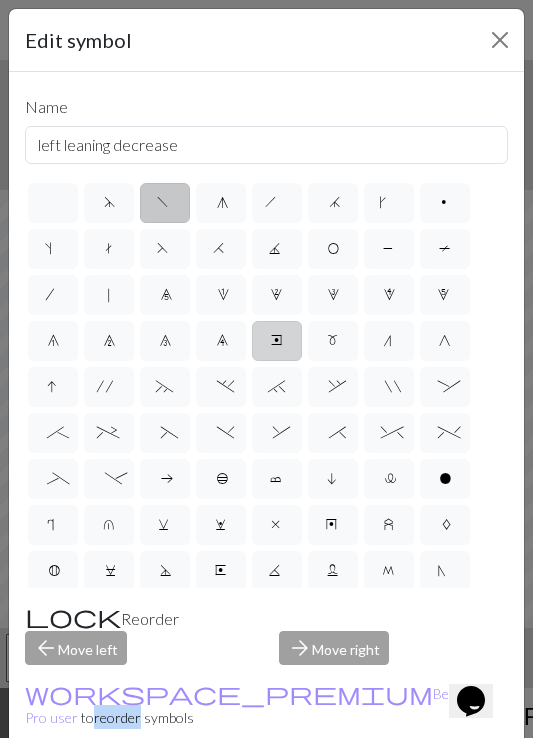 scroll, scrollTop: 98, scrollLeft: 0, axis: vertical 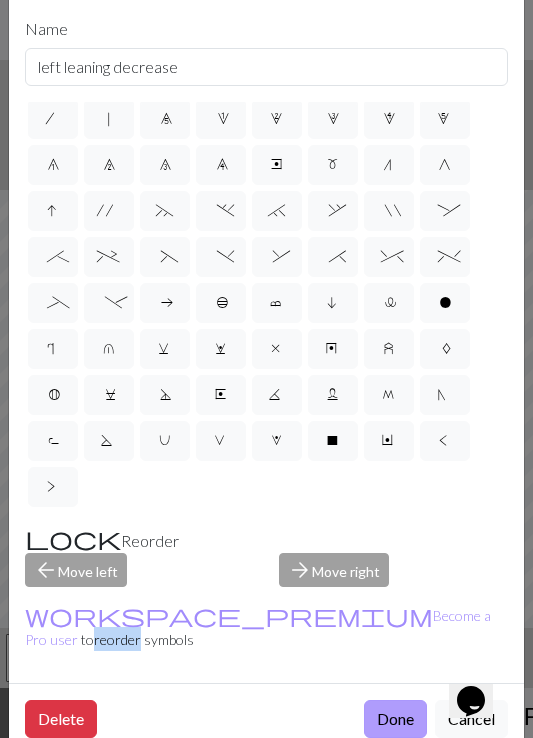 click on "Done" at bounding box center [395, 719] 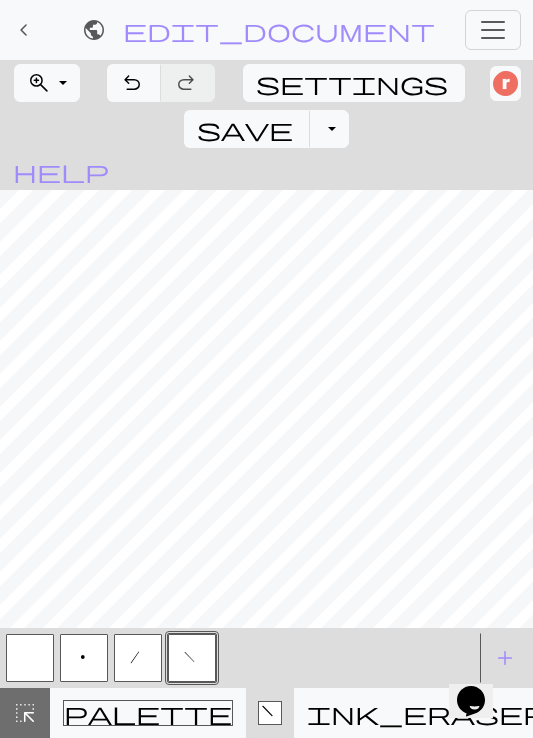 click on "/" at bounding box center [138, 658] 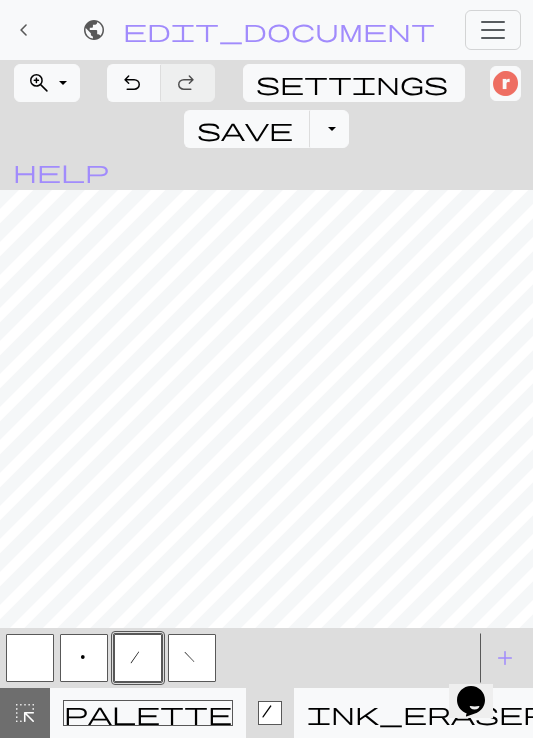 scroll, scrollTop: 2, scrollLeft: 213, axis: both 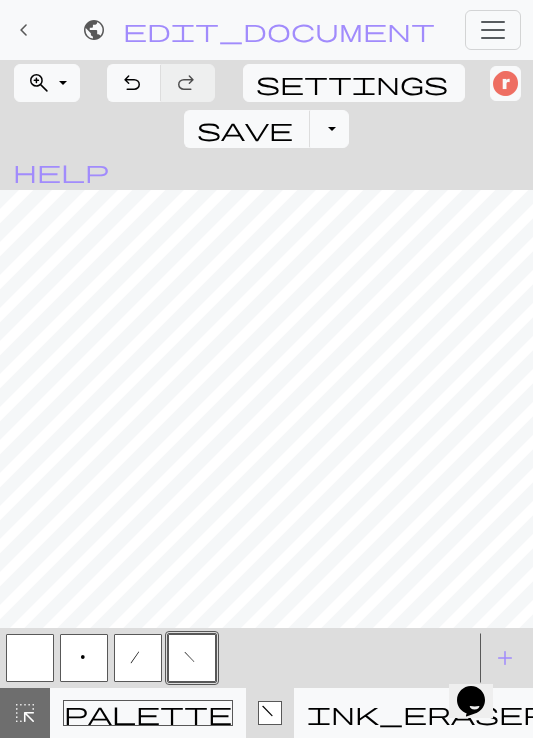 click at bounding box center (30, 658) 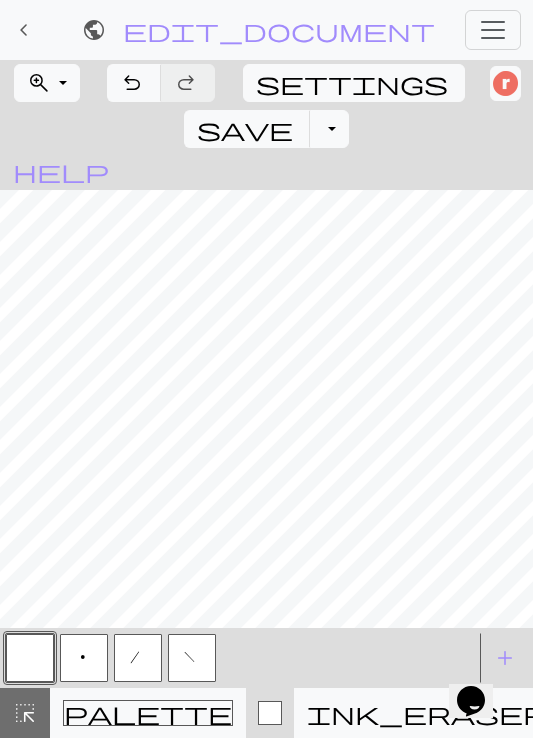 click on "f" at bounding box center [192, 658] 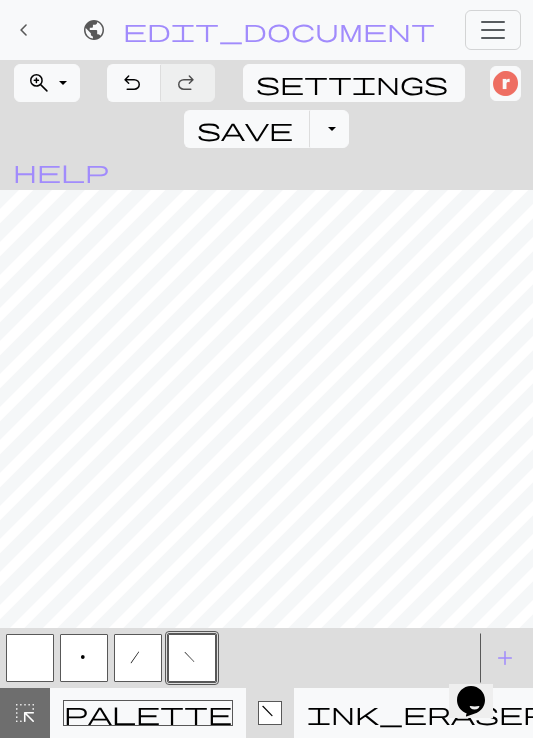 scroll, scrollTop: 6, scrollLeft: 0, axis: vertical 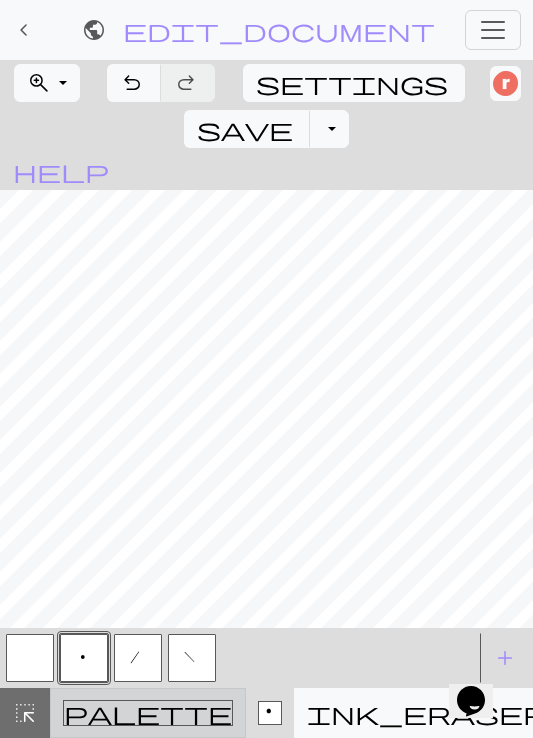 click on "palette" at bounding box center (148, 713) 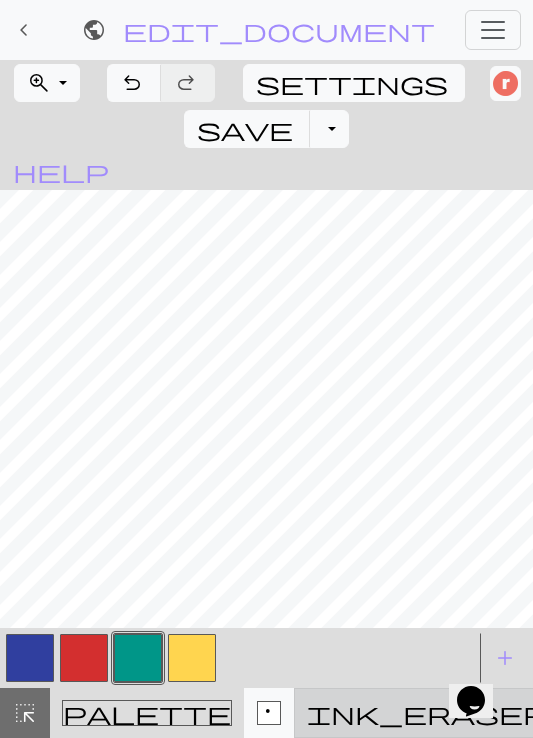 click on "ink_eraser" at bounding box center [427, 713] 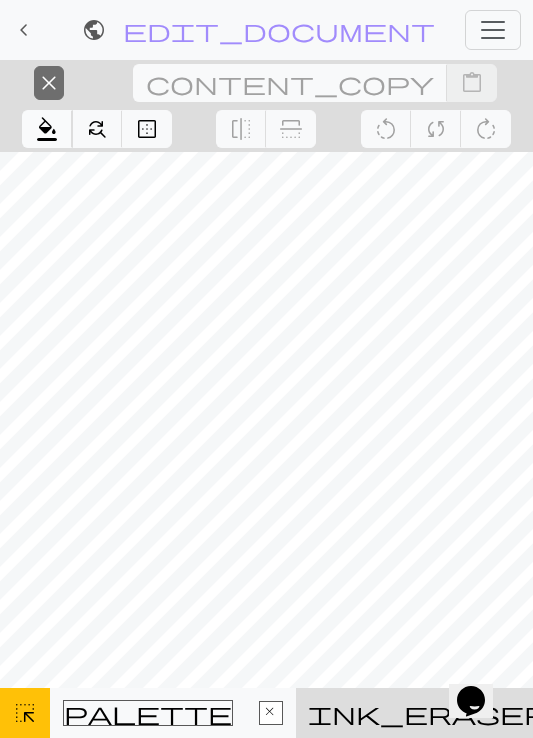 click on "format_color_fill" at bounding box center (47, 129) 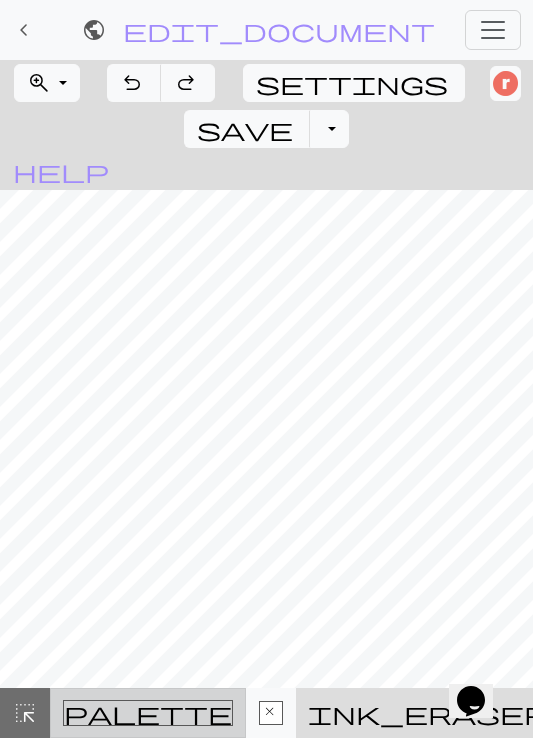 click on "palette   Colour   Colour" at bounding box center (148, 713) 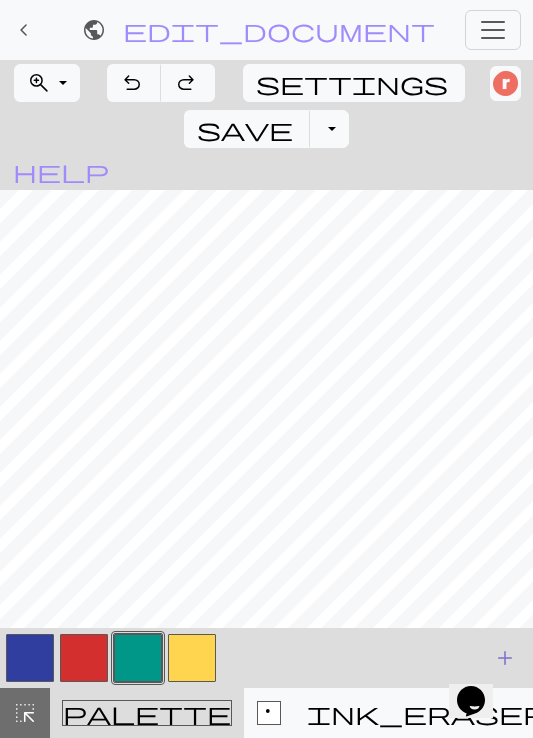 click on "add" at bounding box center [505, 658] 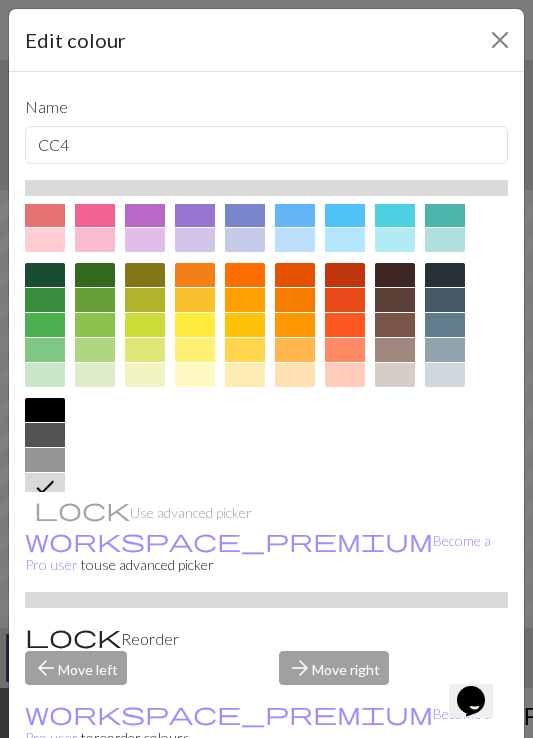 scroll, scrollTop: 123, scrollLeft: 0, axis: vertical 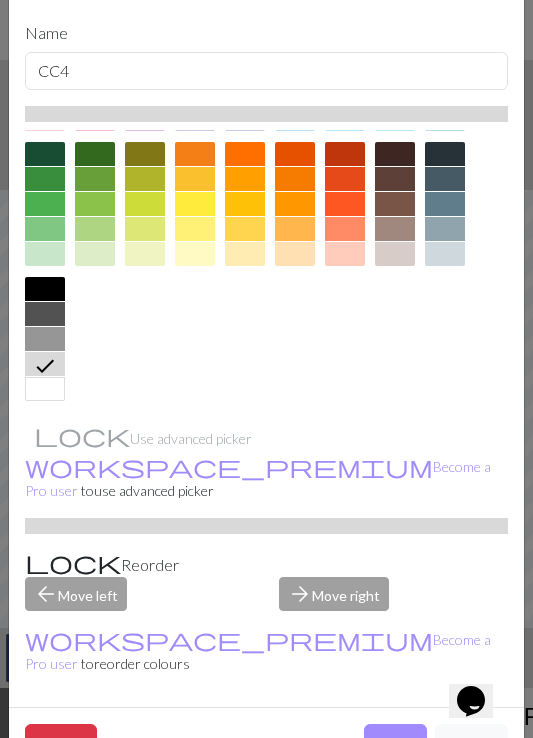 click at bounding box center (45, 389) 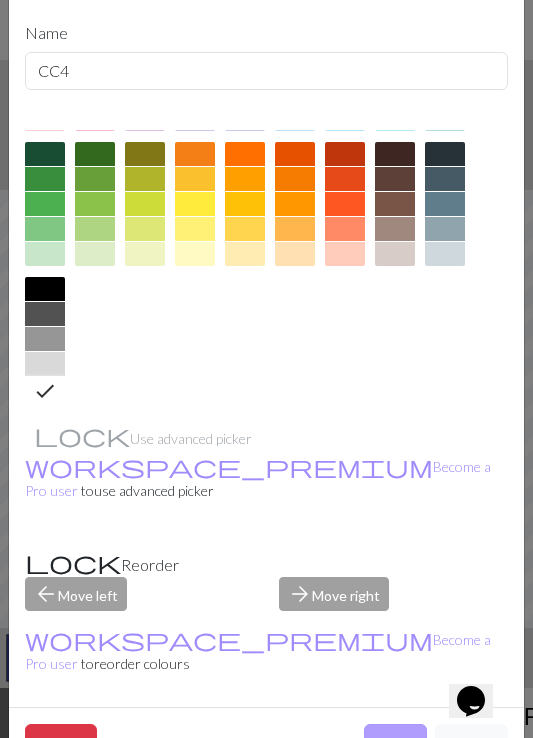 click on "Done" at bounding box center (395, 743) 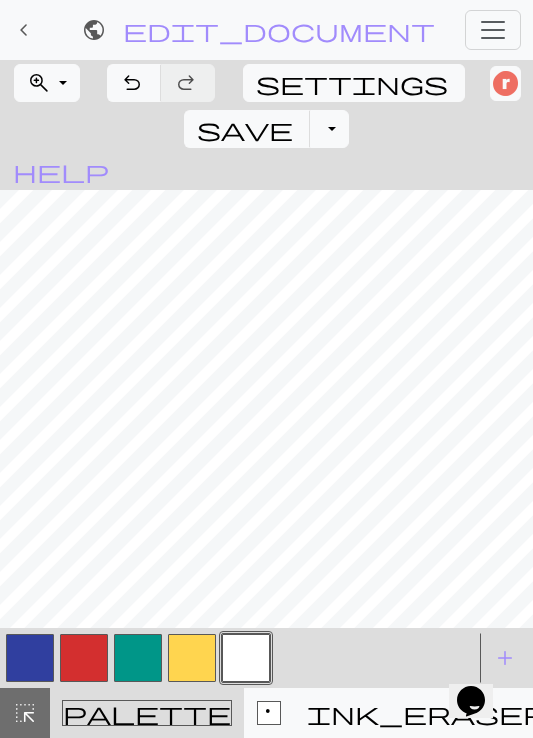 type 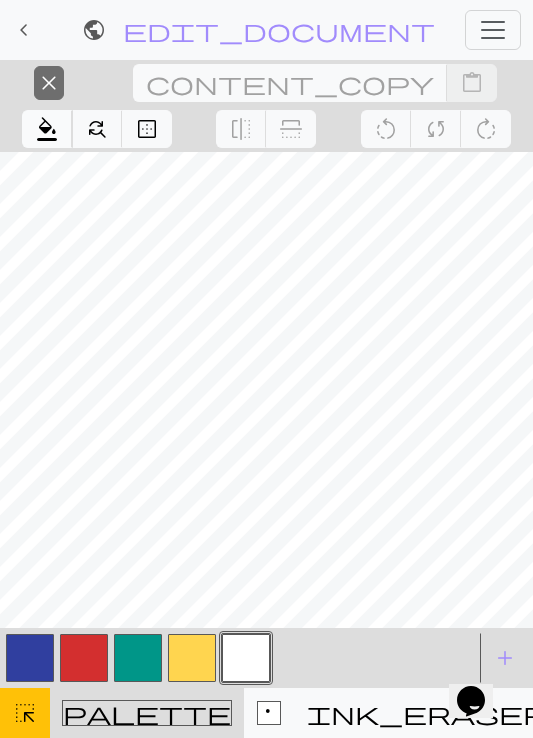 click on "format_color_fill" at bounding box center (47, 129) 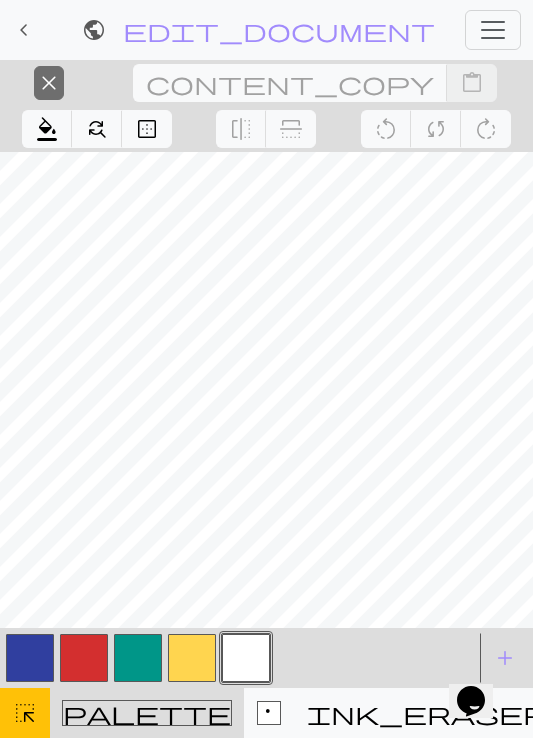 click on "close Cancel content_copy  Copy content_paste  Paste format_color_fill  Fill find_replace  Replace border_outer  Outline flip  Flip Horizontal flip  Flip Vertical rotate_left  -90° sync  180° rotate_right  90°" at bounding box center [266, 106] 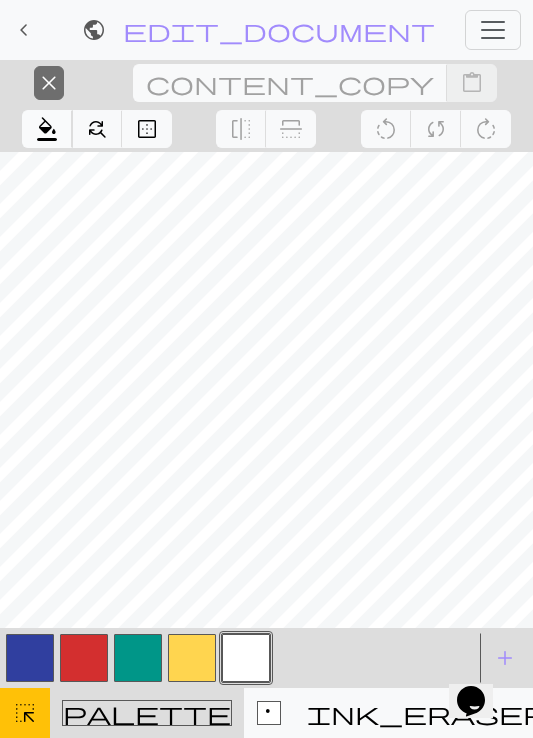 click on "format_color_fill" at bounding box center [47, 129] 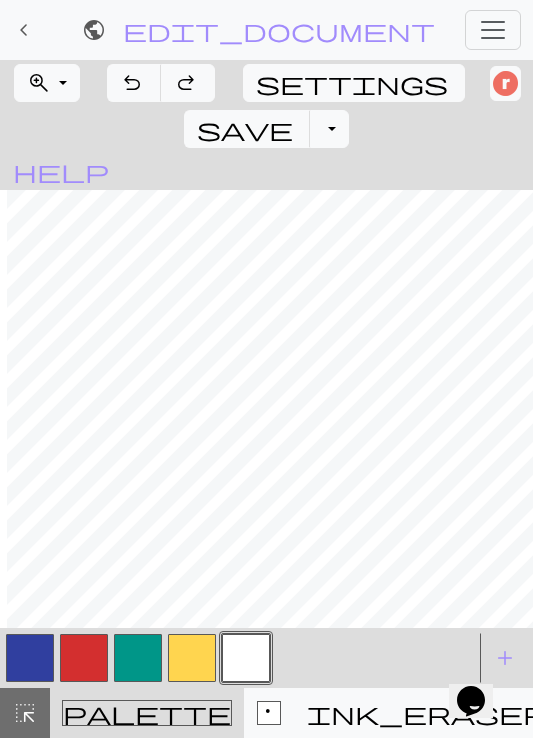 scroll, scrollTop: 0, scrollLeft: 302, axis: horizontal 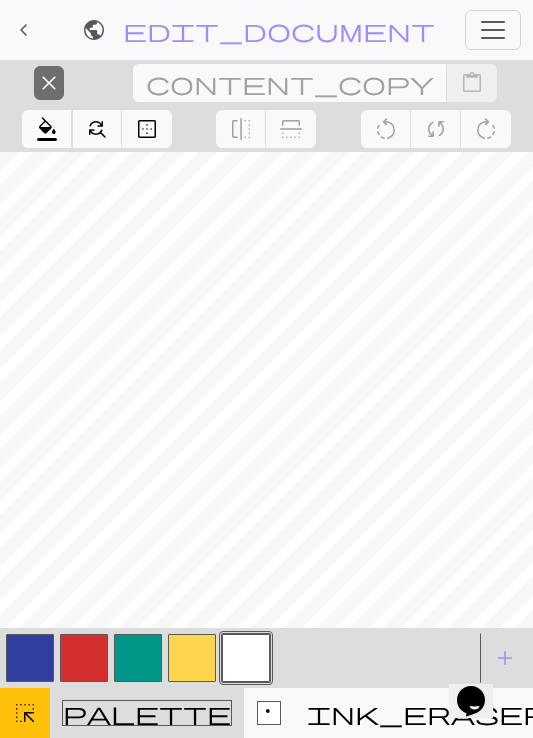 click on "format_color_fill" at bounding box center [47, 129] 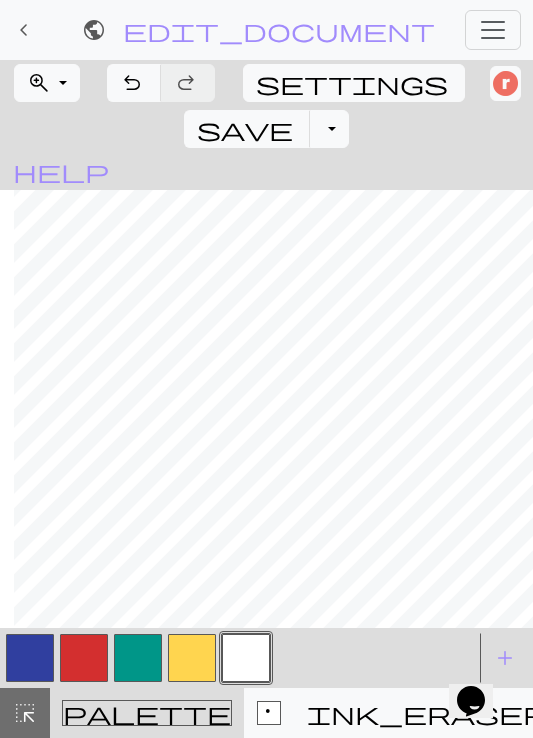 scroll, scrollTop: 0, scrollLeft: 166, axis: horizontal 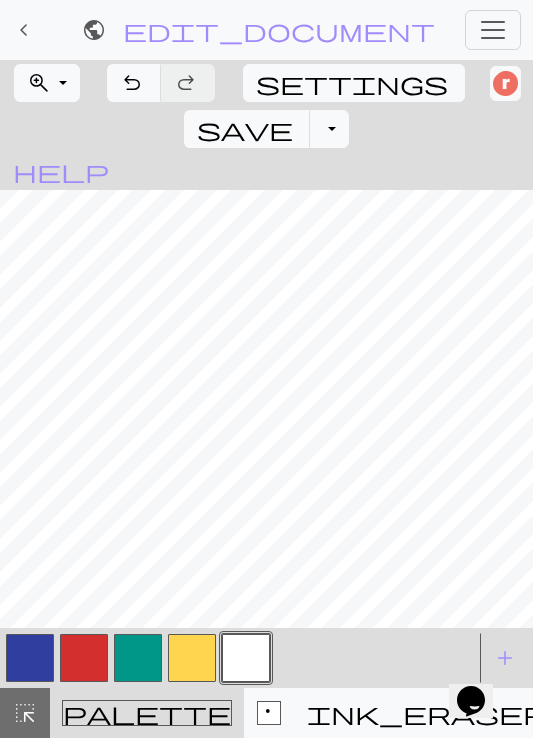 click at bounding box center [138, 658] 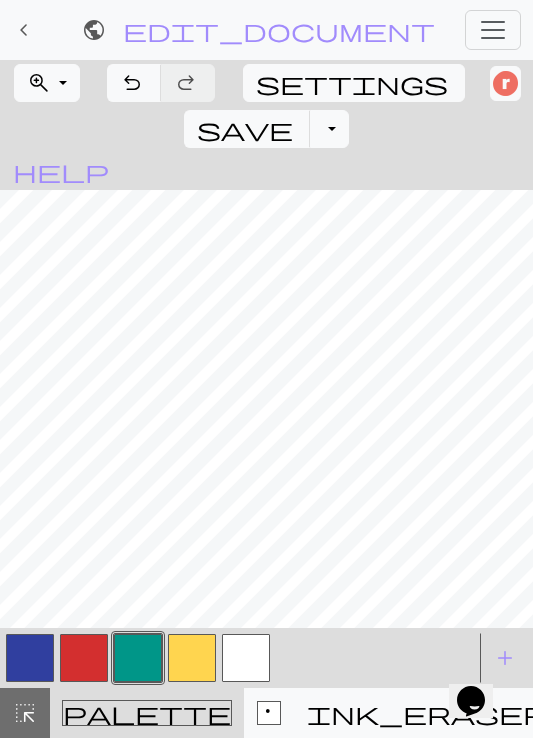 click at bounding box center (192, 658) 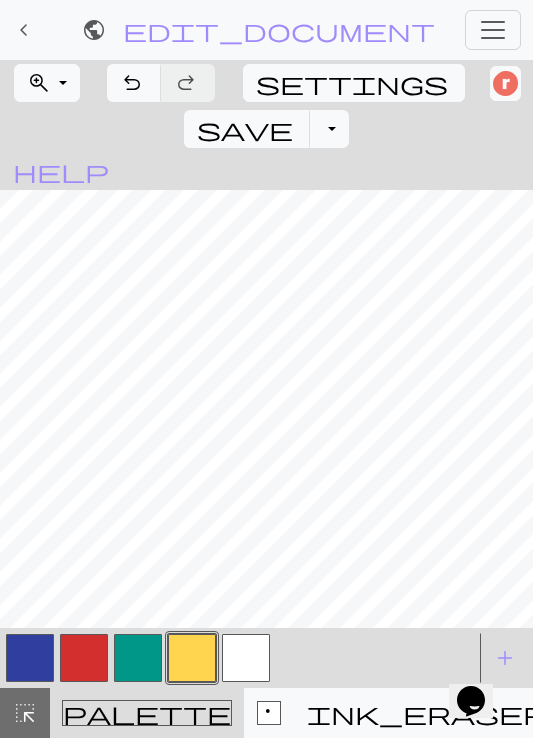click at bounding box center (84, 658) 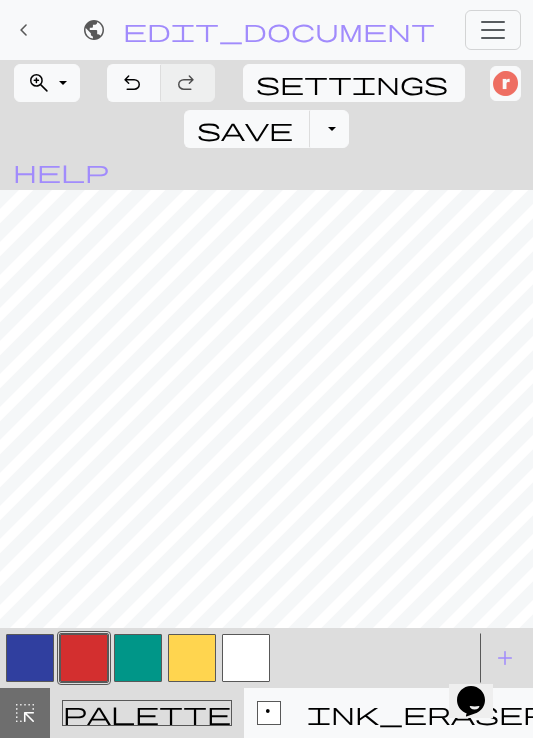 click at bounding box center [138, 658] 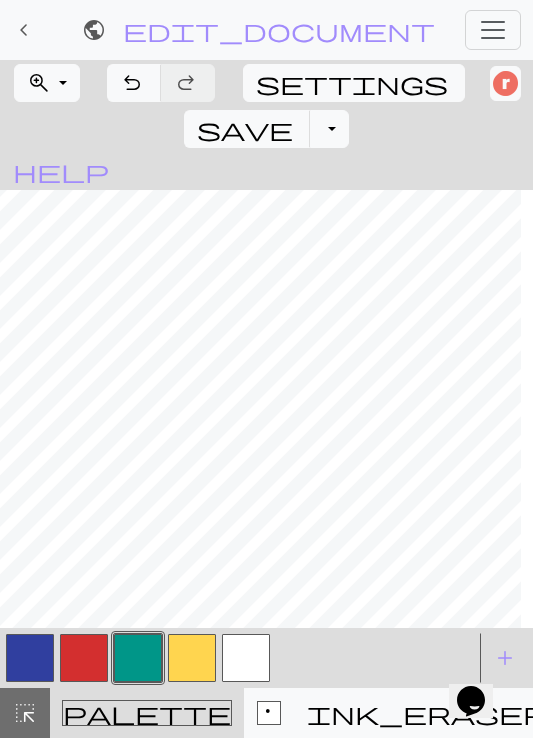 scroll, scrollTop: 0, scrollLeft: 307, axis: horizontal 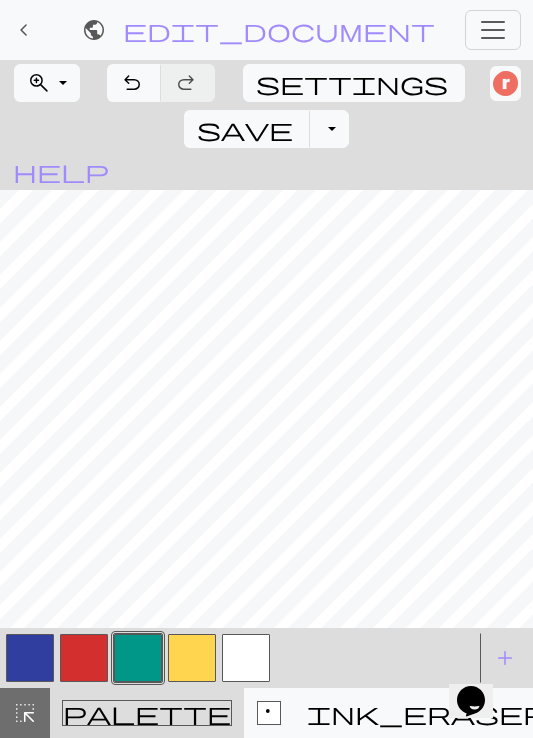 click at bounding box center [84, 658] 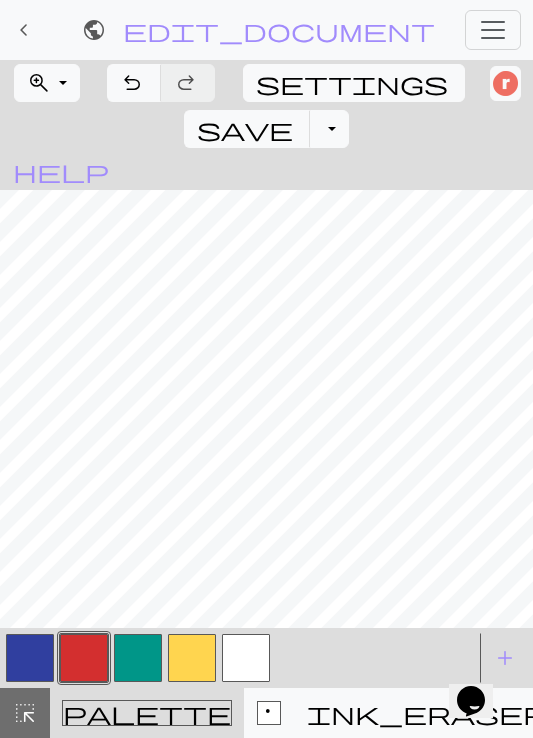click at bounding box center [192, 658] 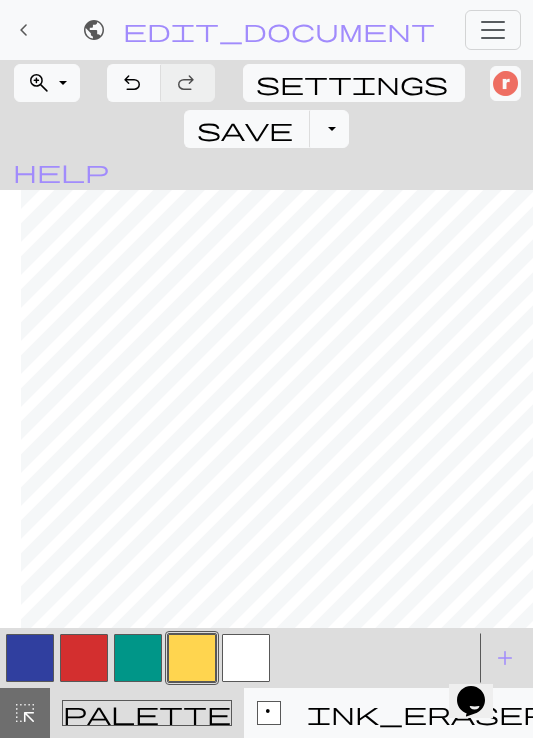 scroll, scrollTop: 0, scrollLeft: 279, axis: horizontal 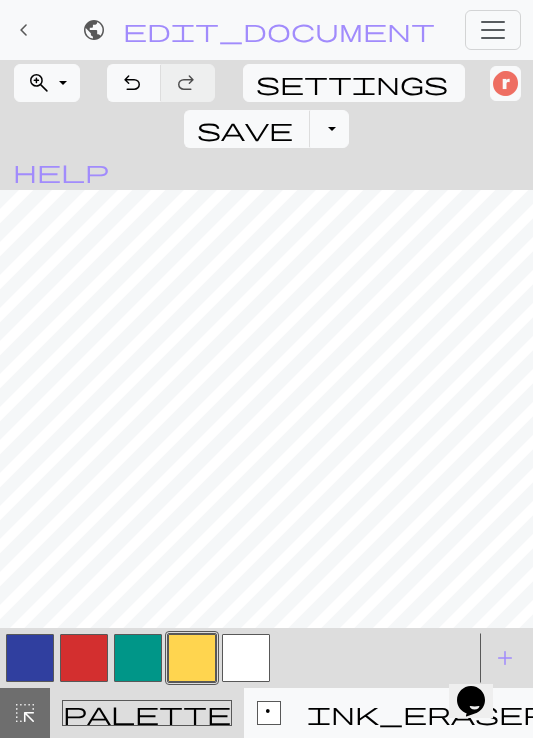click at bounding box center (138, 658) 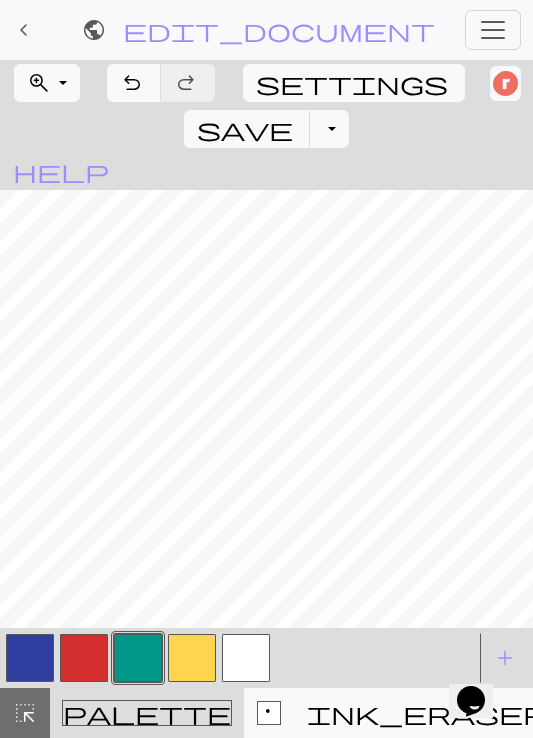 scroll, scrollTop: 12, scrollLeft: 164, axis: both 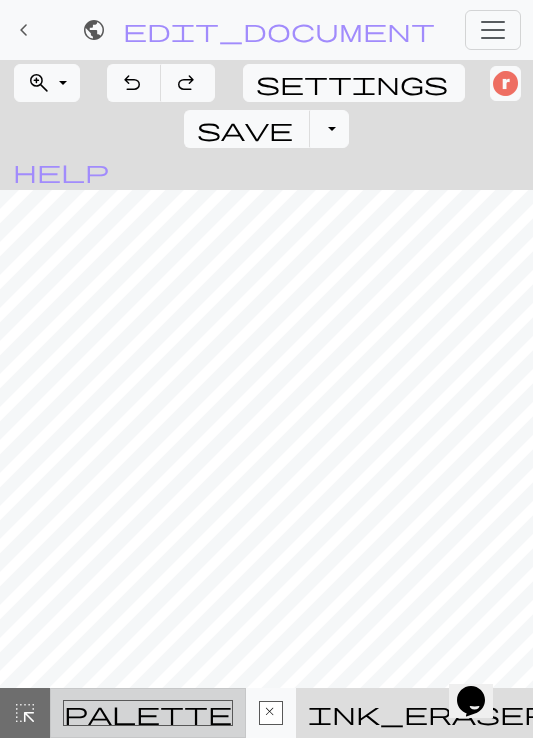 click on "palette" at bounding box center [148, 713] 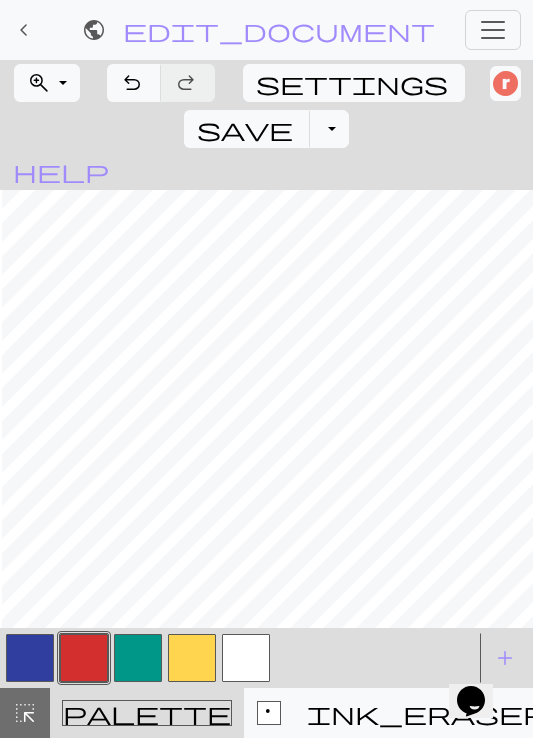 scroll, scrollTop: 79, scrollLeft: 136, axis: both 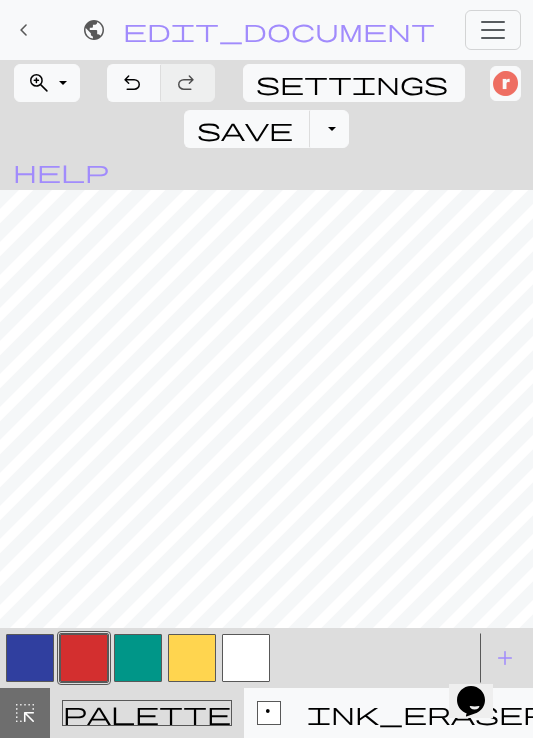 click at bounding box center [192, 658] 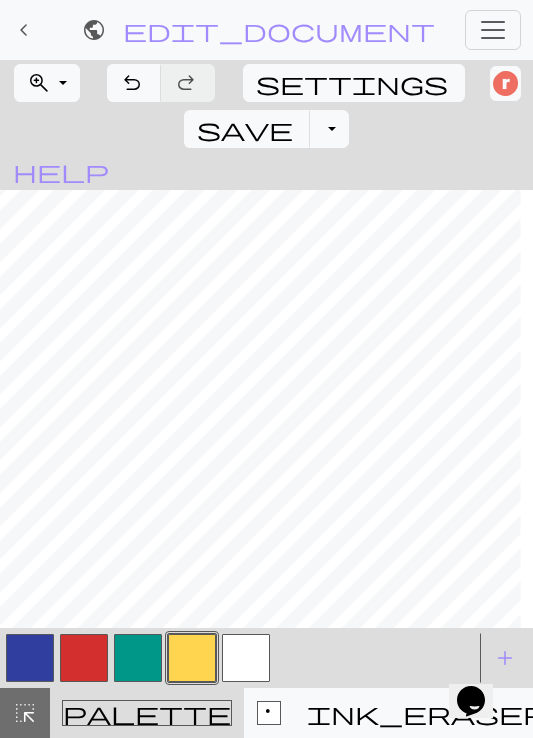 scroll, scrollTop: 0, scrollLeft: 669, axis: horizontal 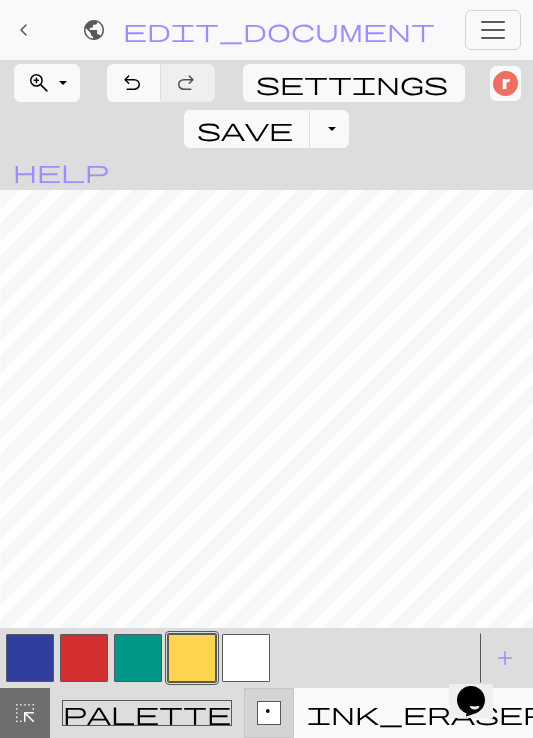 click on "p   Symbol" at bounding box center [269, 713] 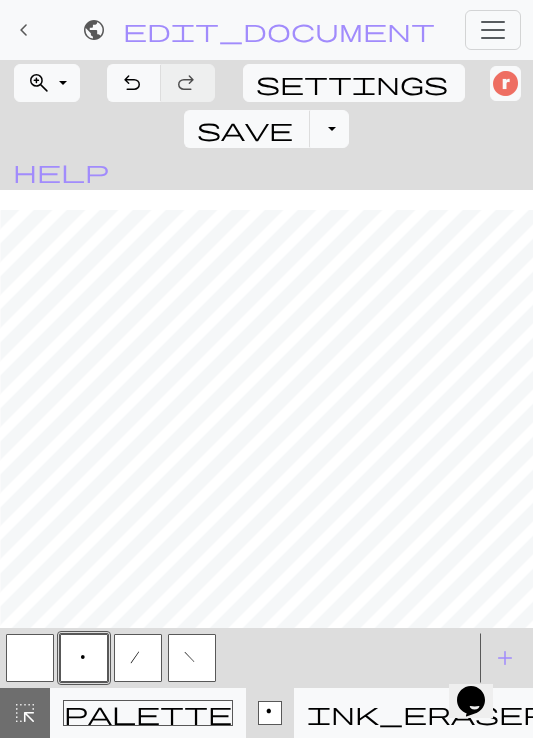 scroll, scrollTop: 564, scrollLeft: 557, axis: both 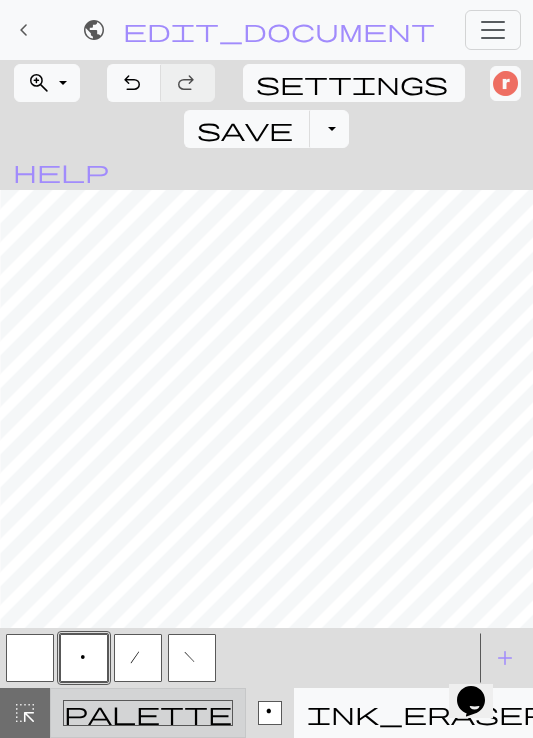 click on "palette" at bounding box center (148, 713) 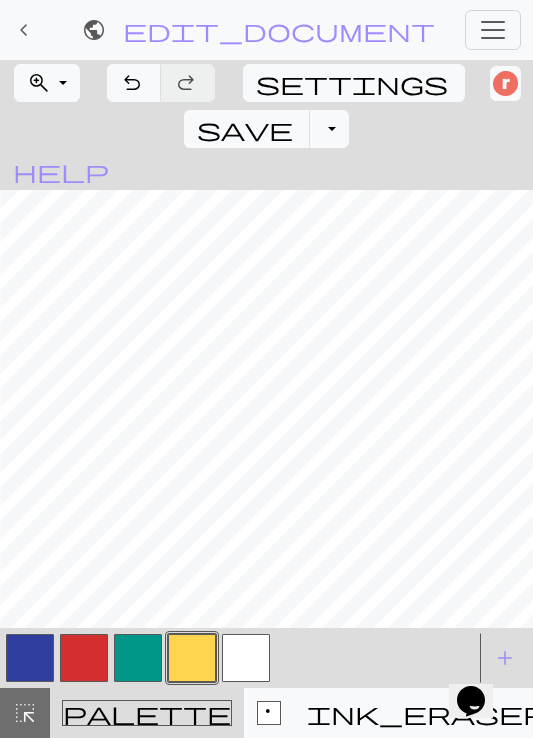 click at bounding box center [84, 658] 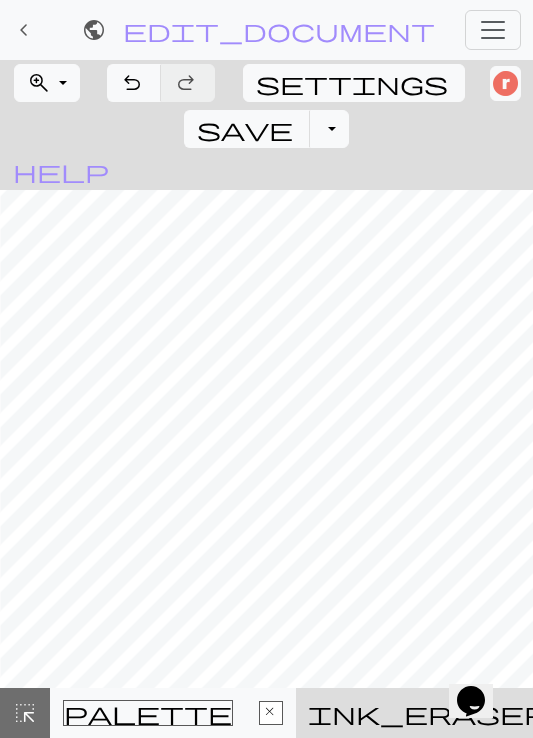 scroll, scrollTop: 504, scrollLeft: 196, axis: both 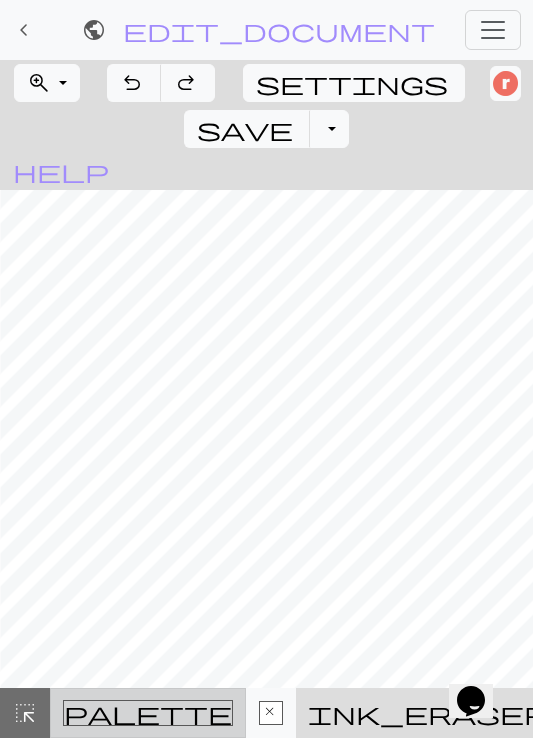 click on "palette" at bounding box center (148, 713) 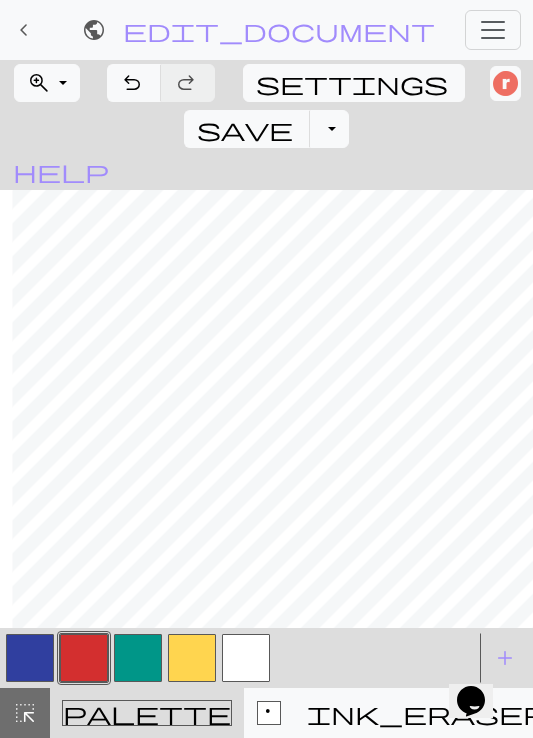 scroll, scrollTop: 564, scrollLeft: 281, axis: both 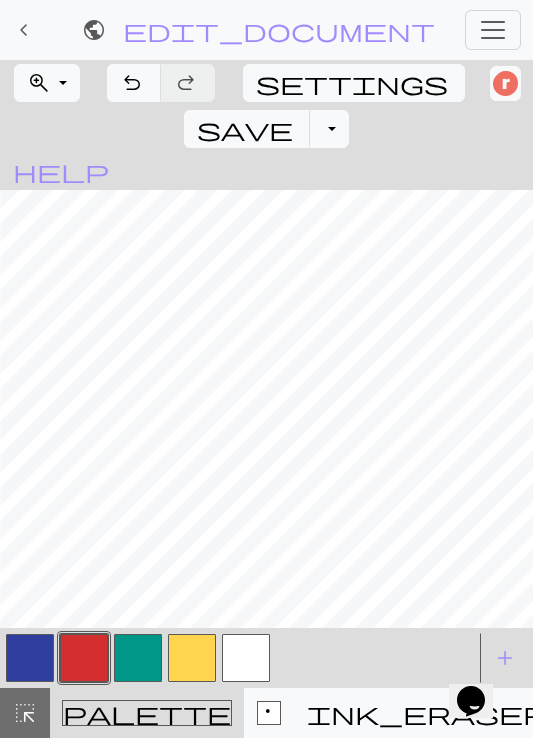 click at bounding box center [30, 658] 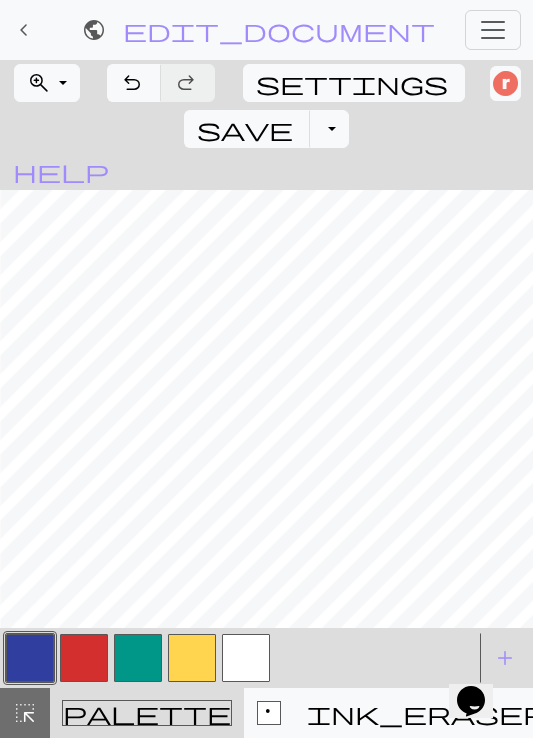 click at bounding box center (84, 658) 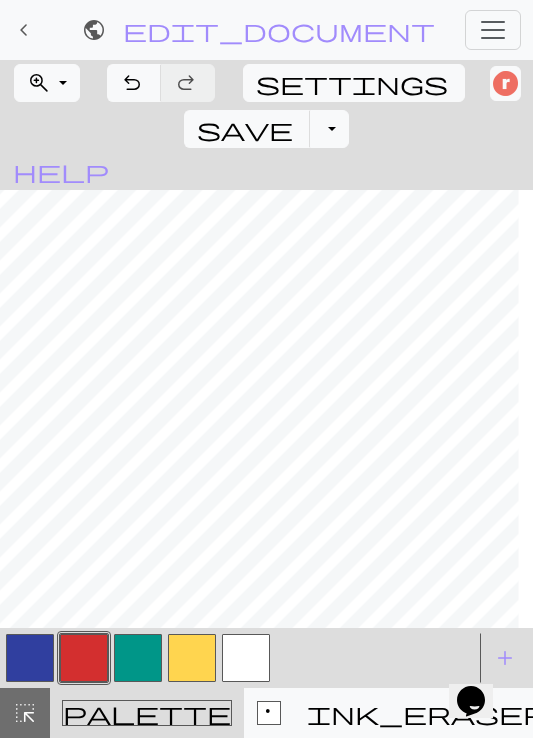 scroll, scrollTop: 564, scrollLeft: 254, axis: both 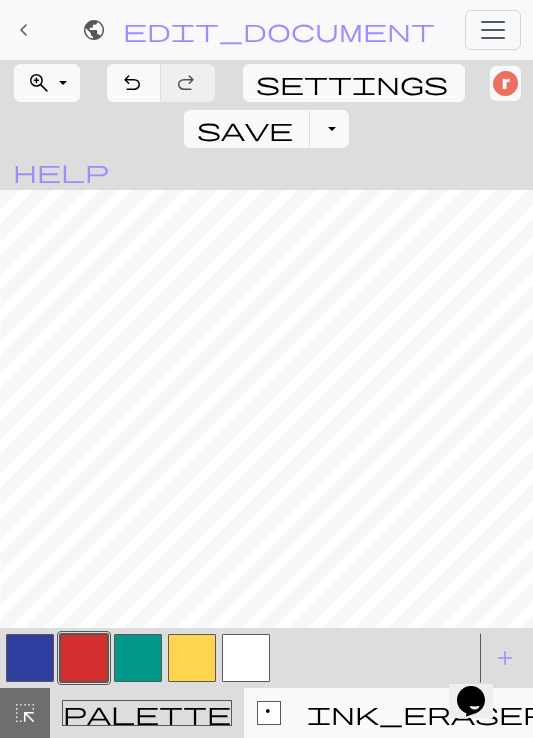 click at bounding box center (138, 658) 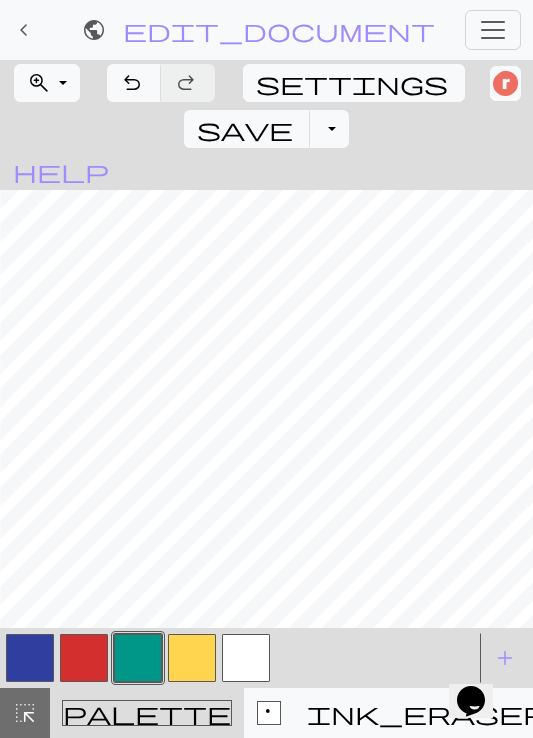 scroll, scrollTop: 153, scrollLeft: 360, axis: both 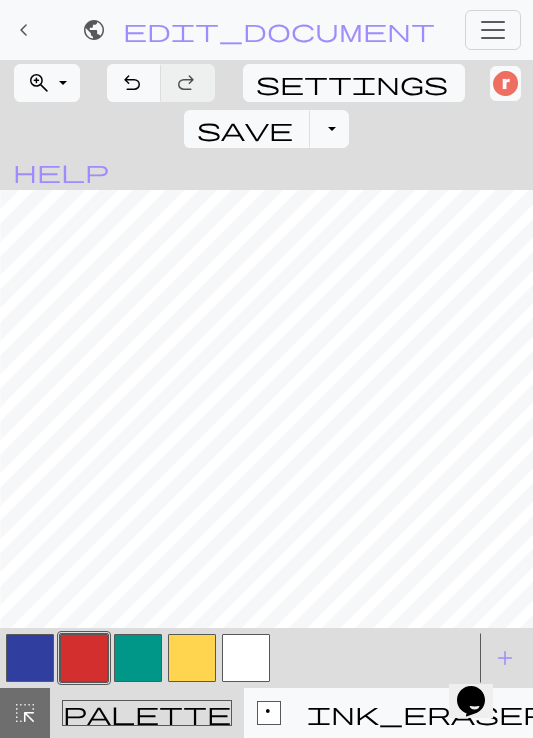 click at bounding box center (138, 658) 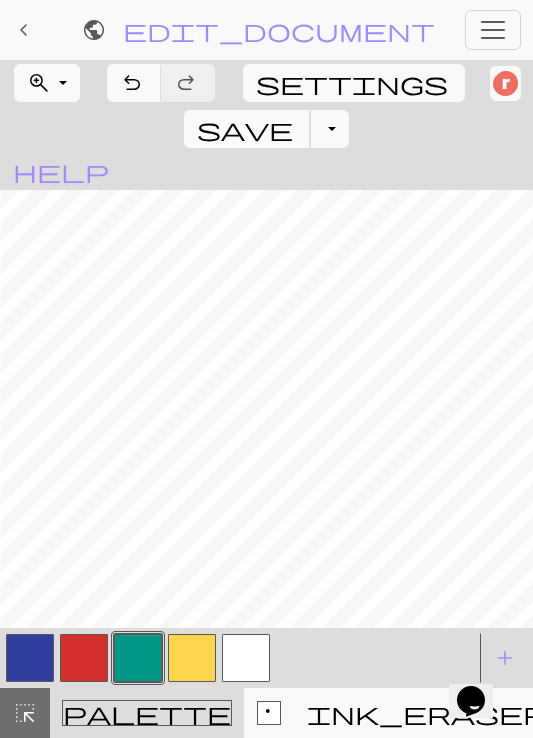 click on "save" at bounding box center (245, 129) 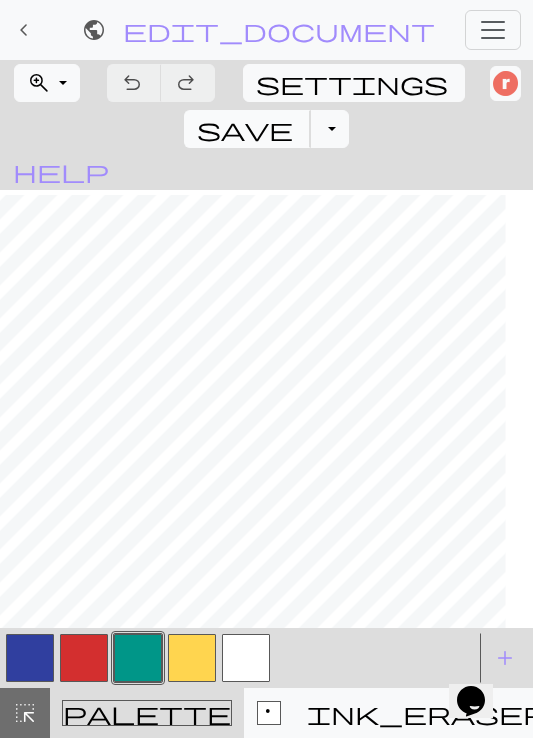 scroll, scrollTop: 564, scrollLeft: 137, axis: both 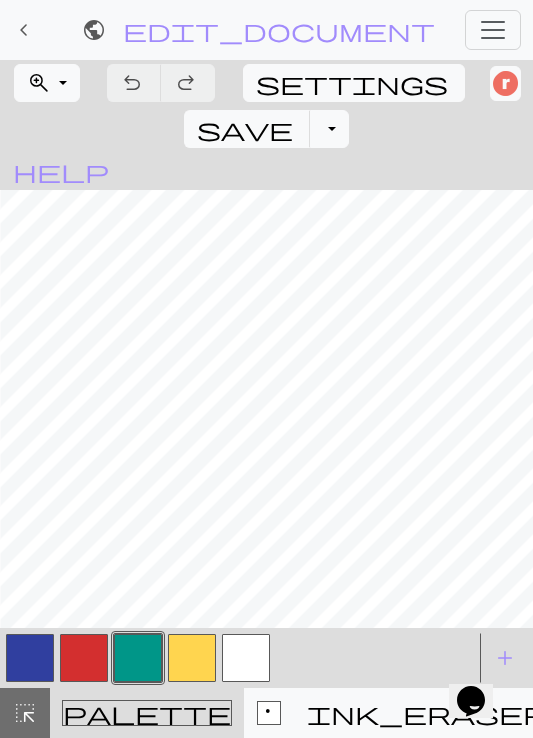 click at bounding box center [192, 658] 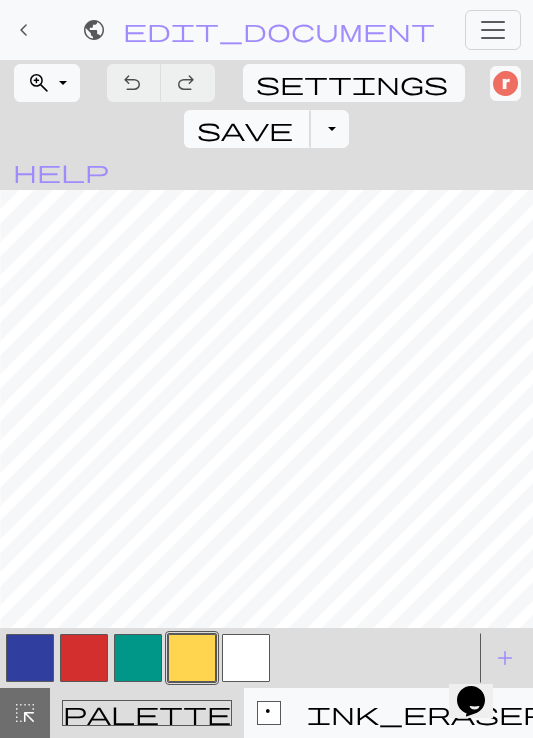 click on "save" at bounding box center [245, 129] 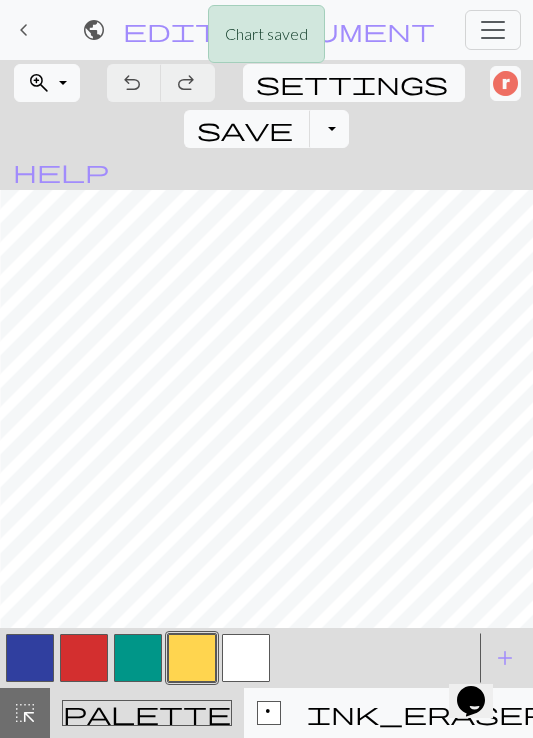 click on "Chart saved" at bounding box center [266, 39] 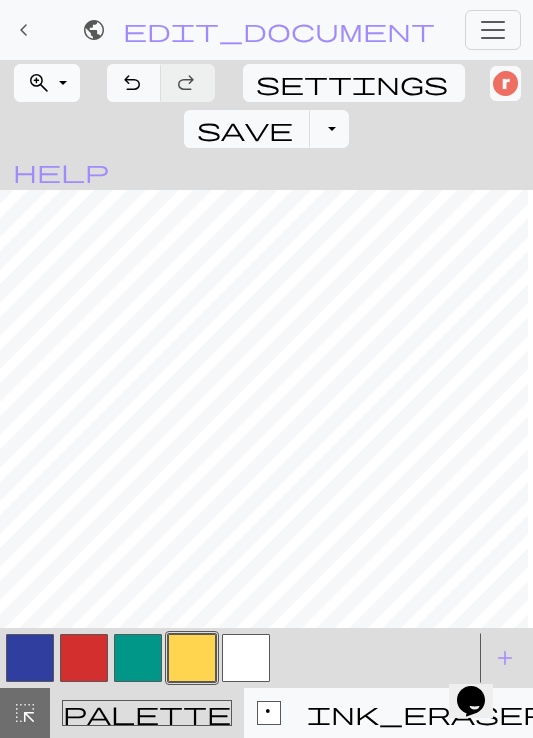 scroll, scrollTop: 208, scrollLeft: 193, axis: both 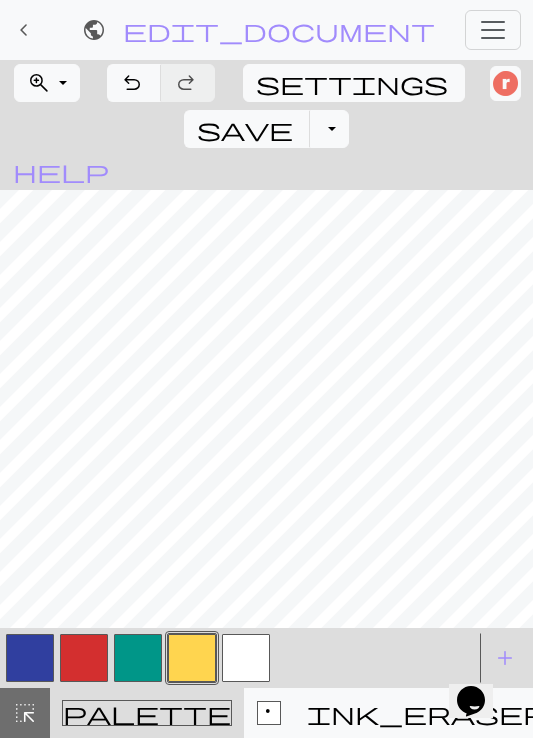 click at bounding box center [138, 658] 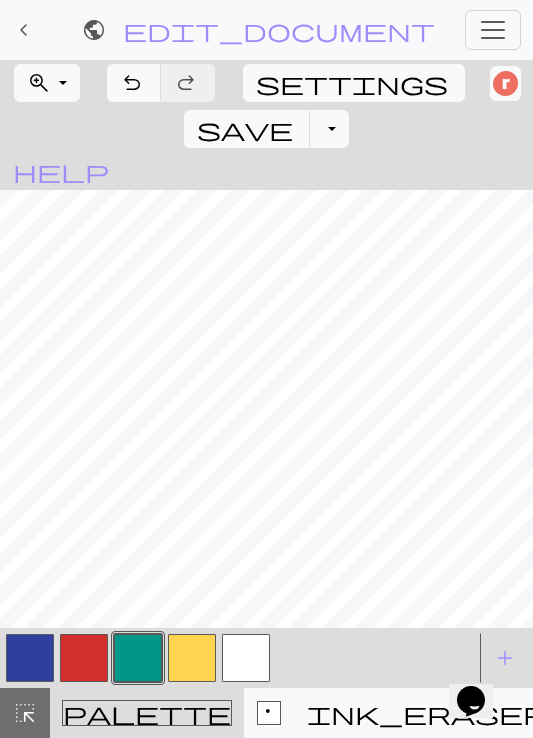 scroll, scrollTop: 564, scrollLeft: 609, axis: both 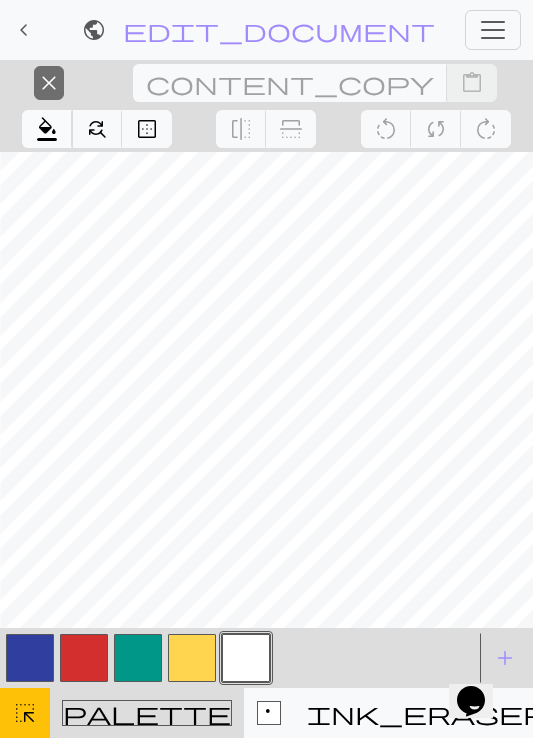 click on "format_color_fill" at bounding box center [47, 129] 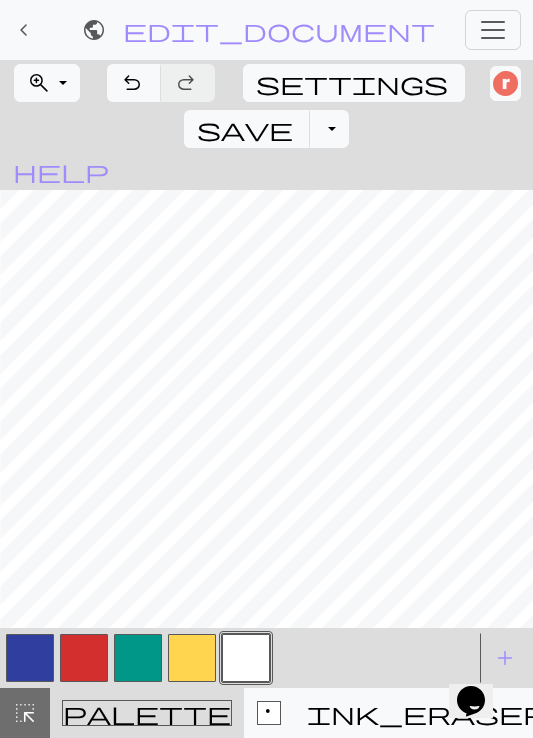 click at bounding box center [246, 658] 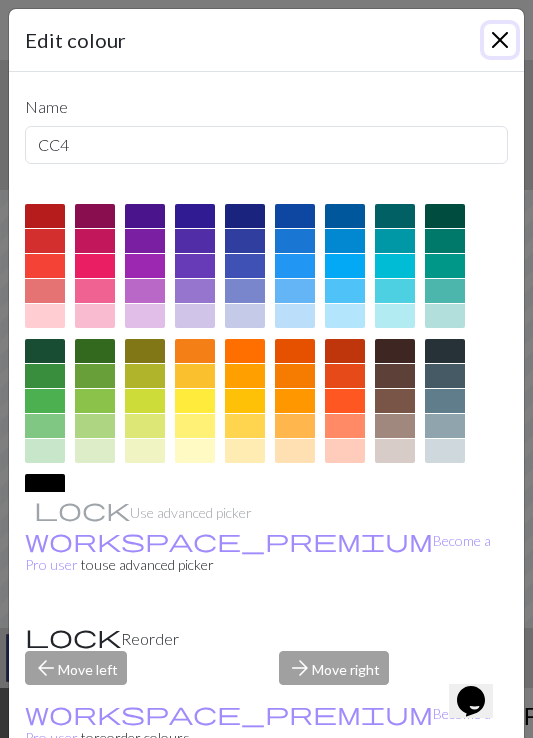 click at bounding box center (500, 40) 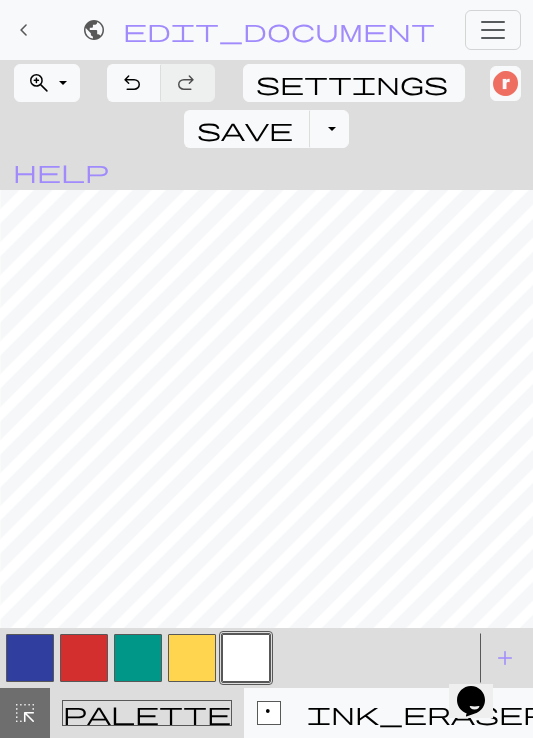 scroll, scrollTop: 564, scrollLeft: 638, axis: both 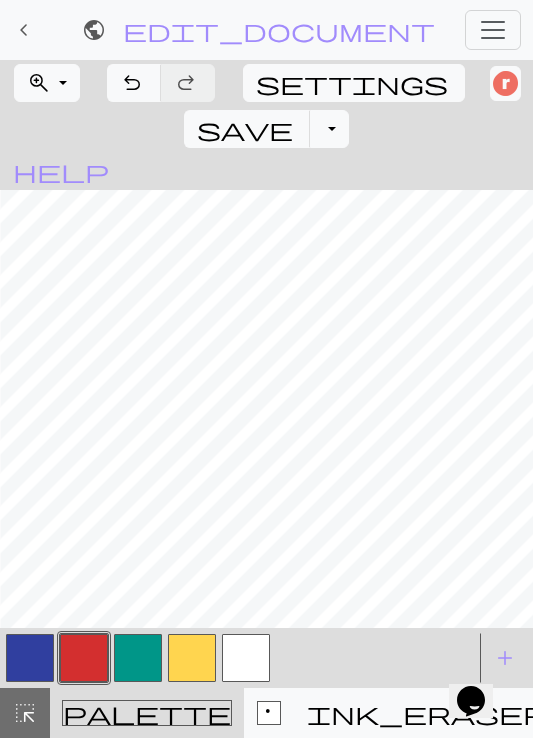 click at bounding box center [30, 658] 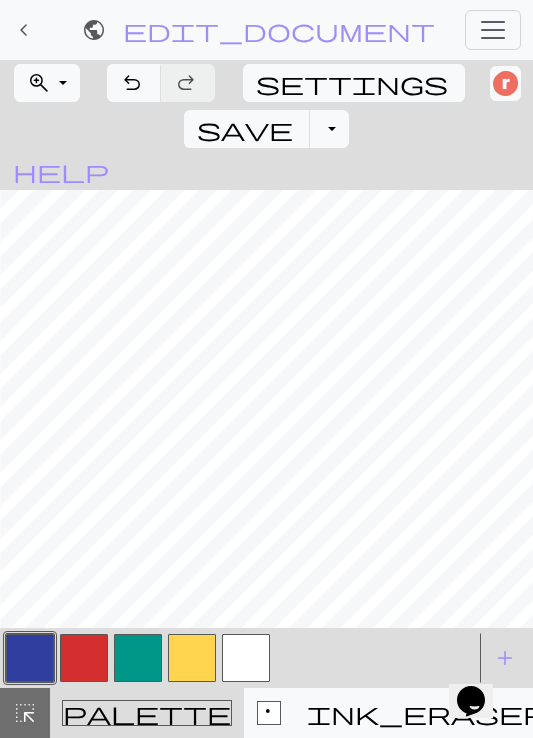 click at bounding box center [84, 658] 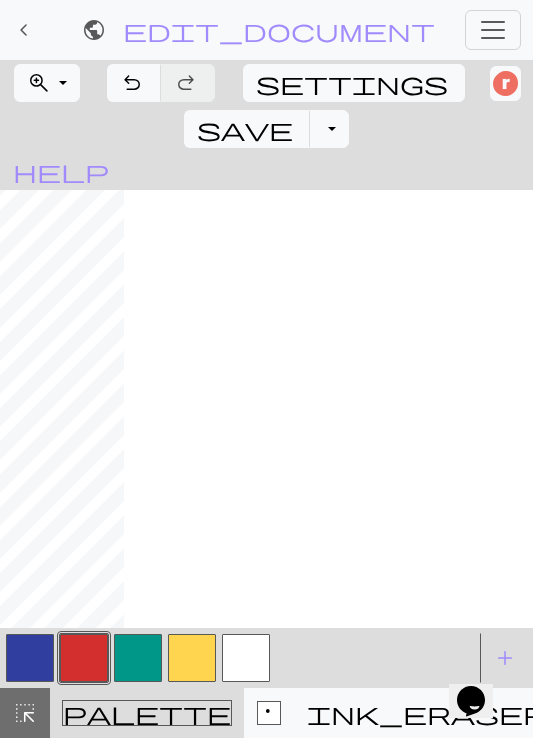 scroll, scrollTop: 564, scrollLeft: 898, axis: both 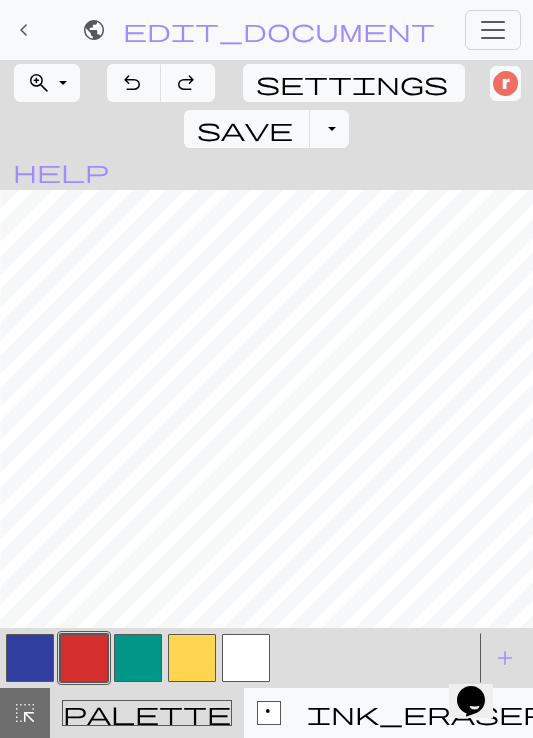 click at bounding box center (192, 658) 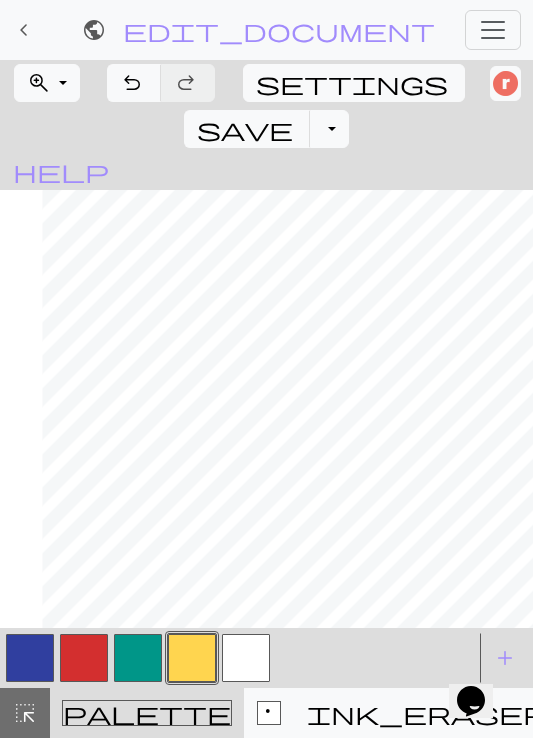 scroll, scrollTop: 564, scrollLeft: 898, axis: both 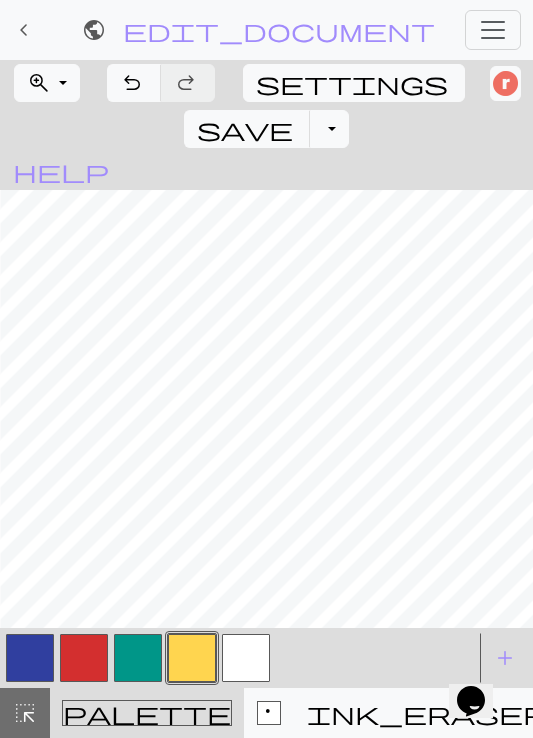click at bounding box center (30, 658) 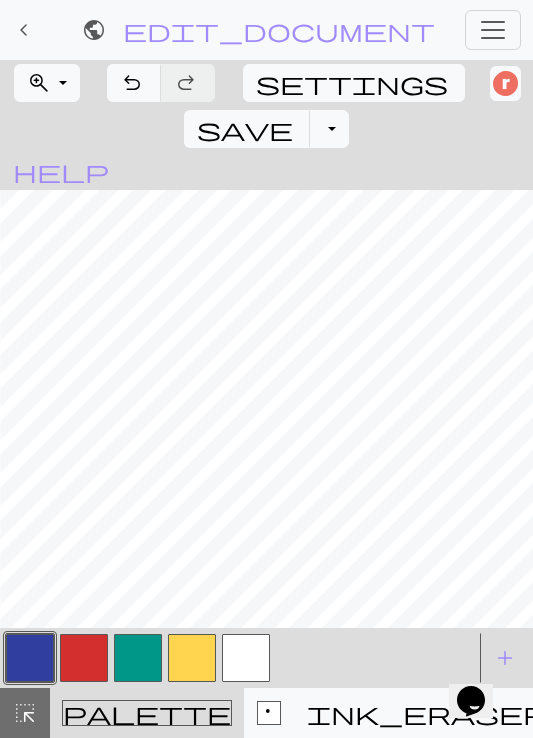 click at bounding box center [84, 658] 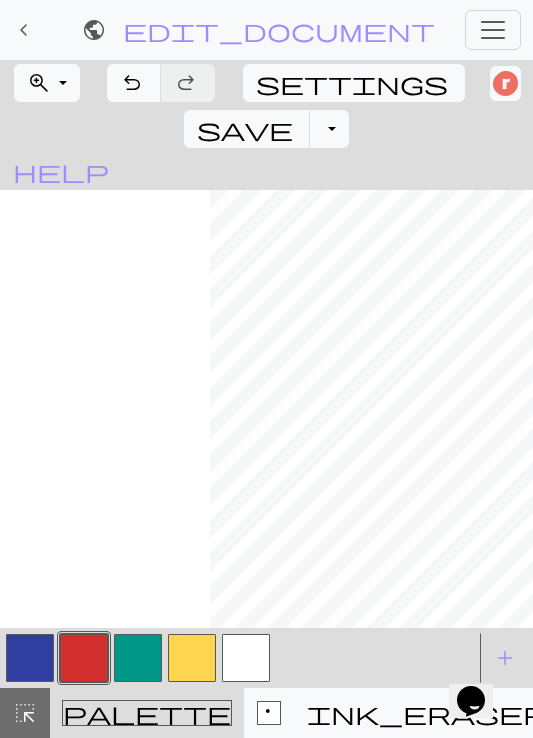 scroll, scrollTop: 564, scrollLeft: 898, axis: both 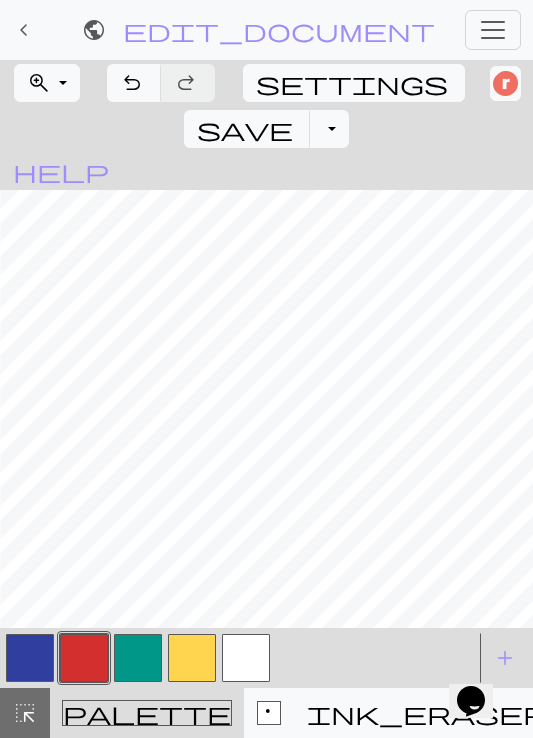 click on "call_to_action   Knitting mode   Knitting mode" at bounding box center (741, 713) 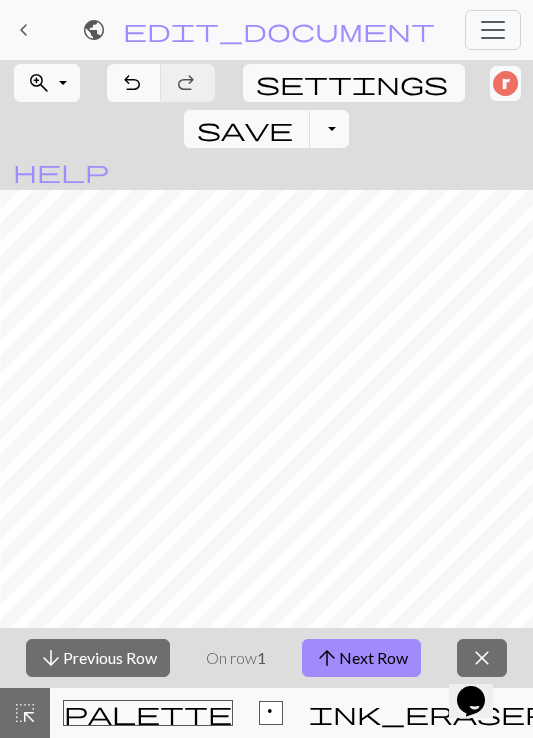 click on "call_to_action   Knitting mode   Knitting mode" at bounding box center (742, 713) 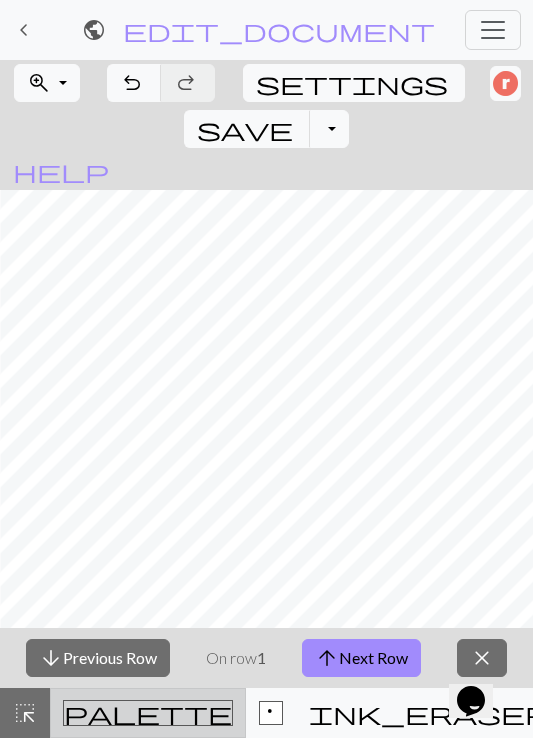 click on "palette" at bounding box center [148, 713] 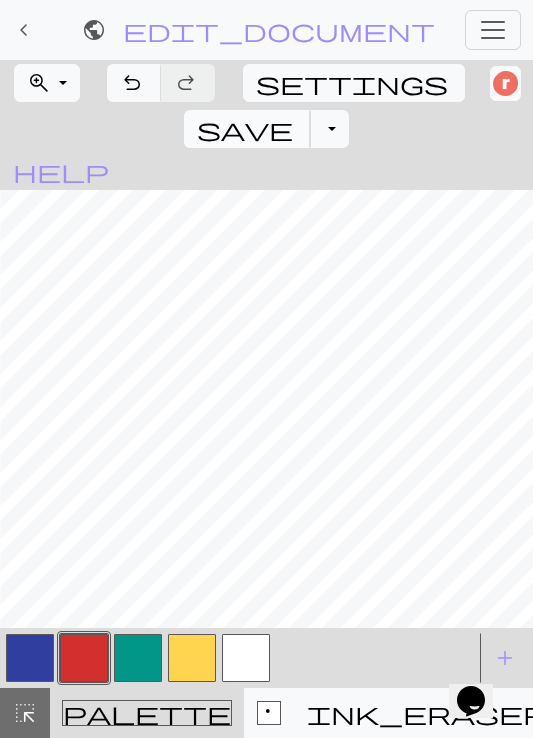 click on "save" at bounding box center [245, 129] 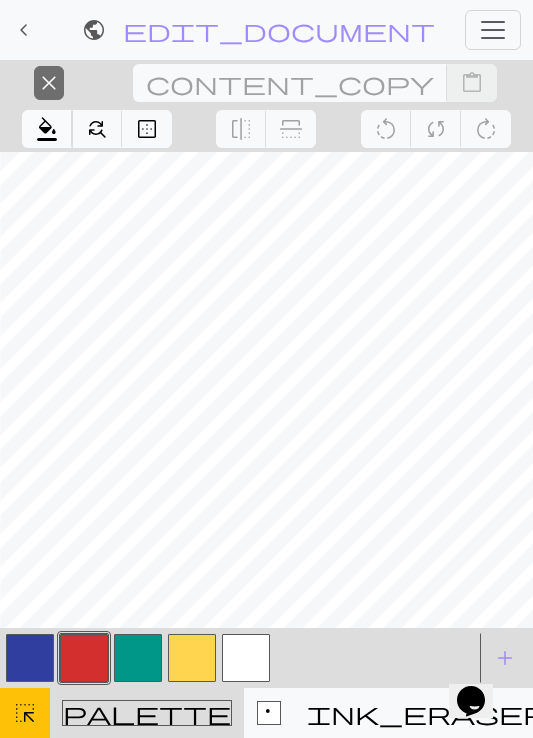 click on "format_color_fill" at bounding box center [47, 129] 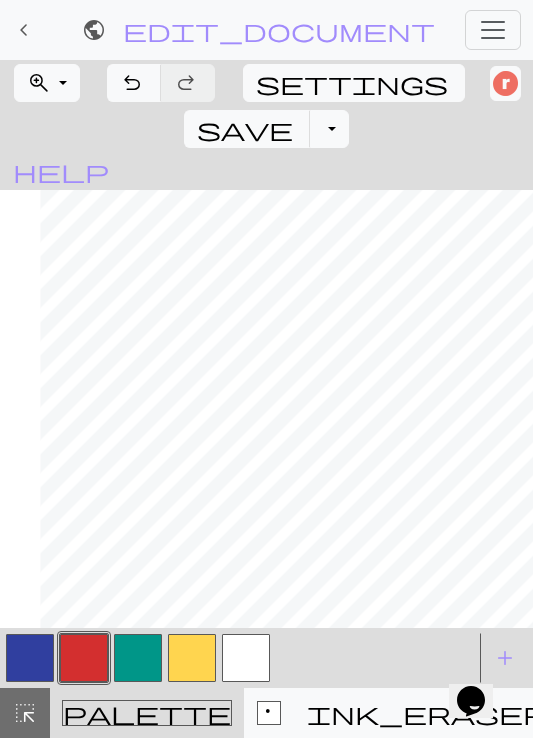 scroll, scrollTop: 564, scrollLeft: 0, axis: vertical 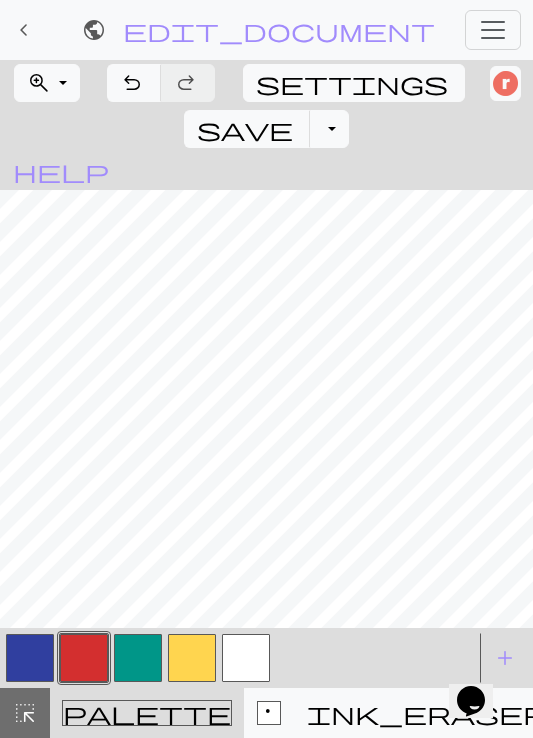 click at bounding box center [138, 658] 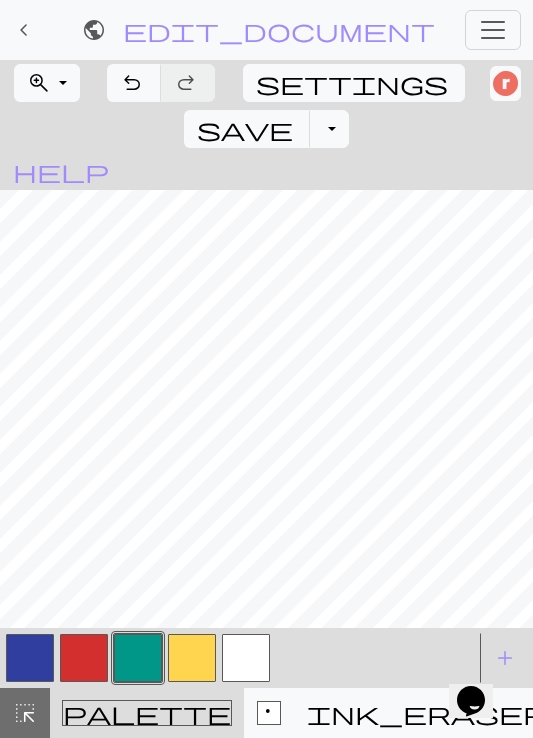 scroll, scrollTop: 564, scrollLeft: 898, axis: both 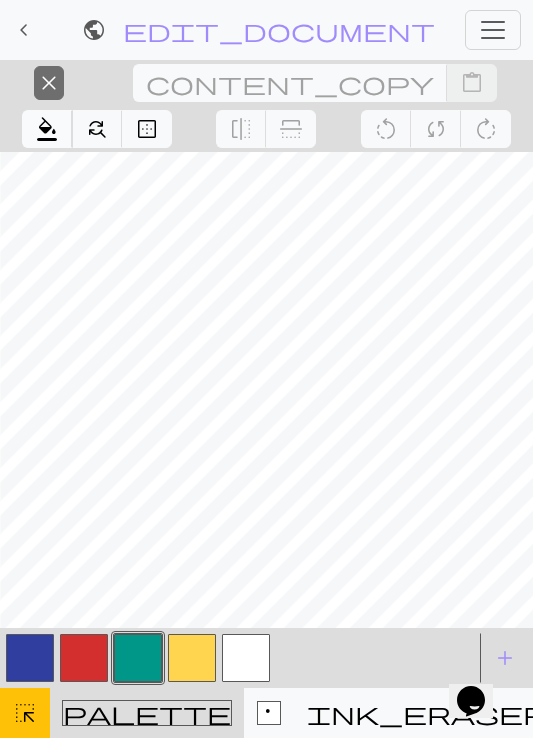 click on "format_color_fill" at bounding box center [47, 129] 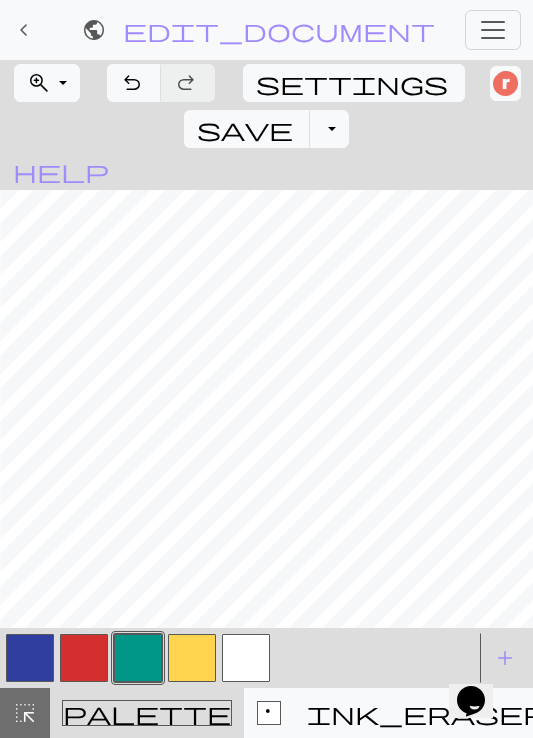 scroll, scrollTop: 564, scrollLeft: 0, axis: vertical 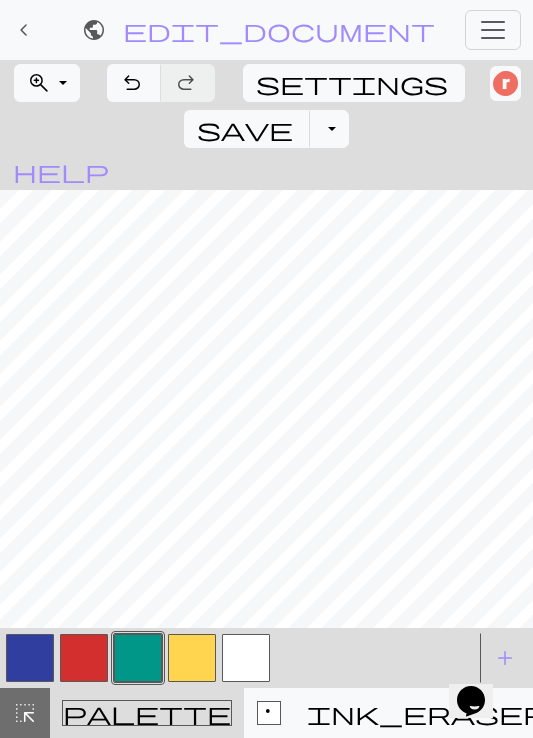 click at bounding box center [192, 658] 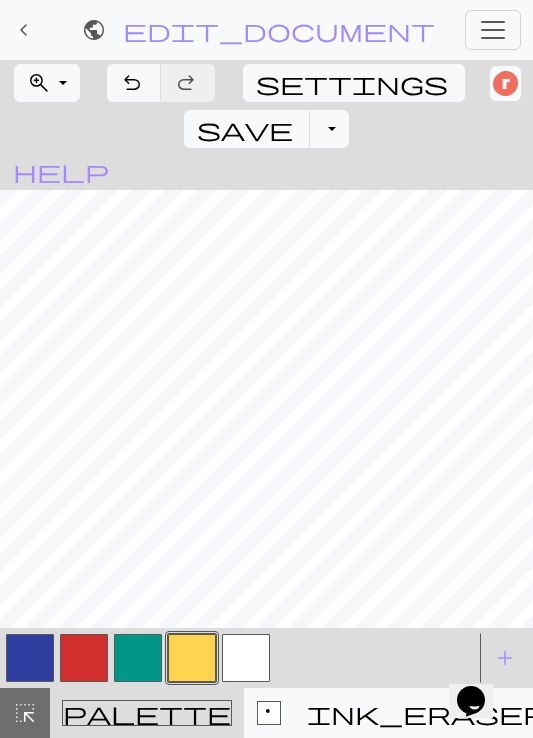 scroll, scrollTop: 564, scrollLeft: 898, axis: both 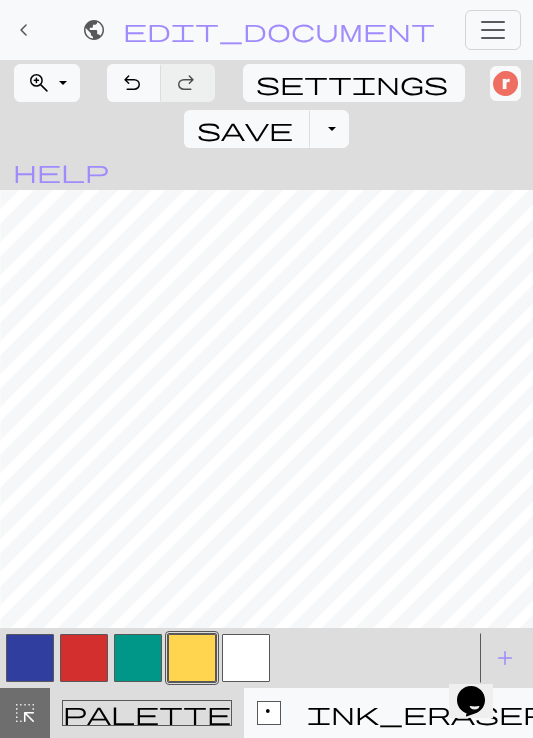 click at bounding box center [30, 658] 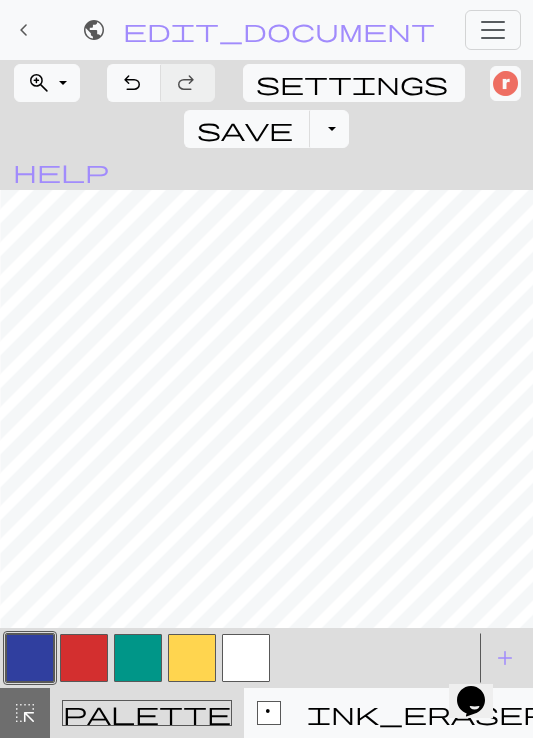 click at bounding box center (192, 658) 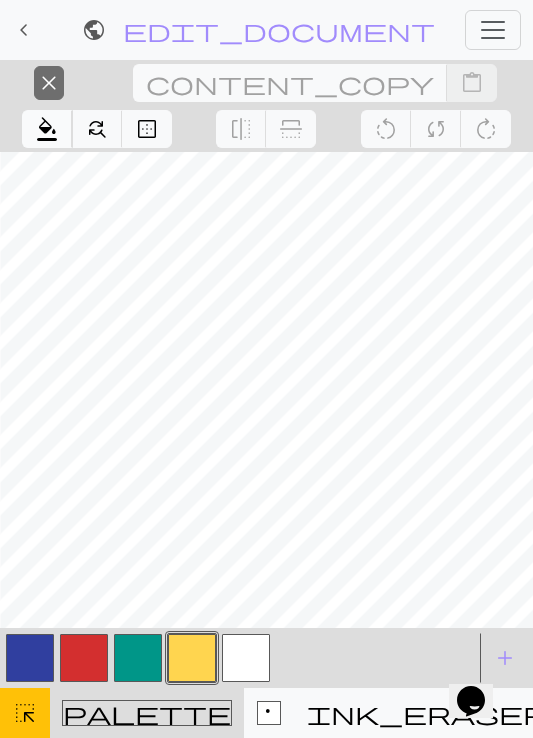 click on "format_color_fill" at bounding box center (47, 129) 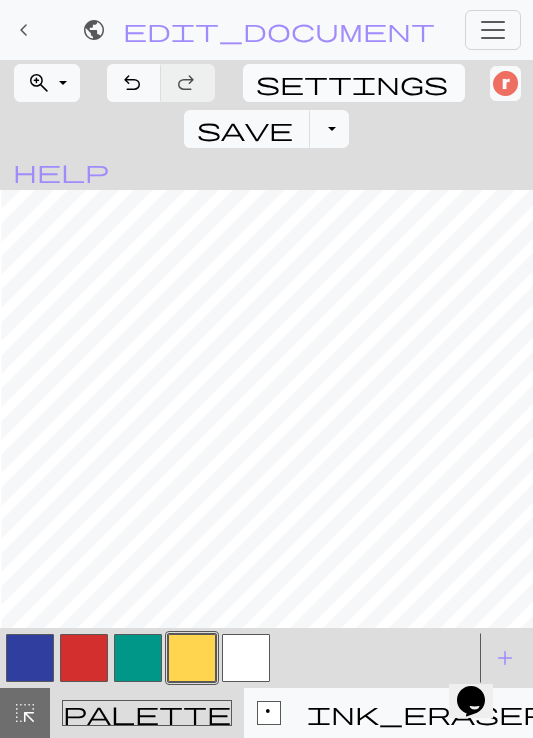 scroll, scrollTop: 564, scrollLeft: 898, axis: both 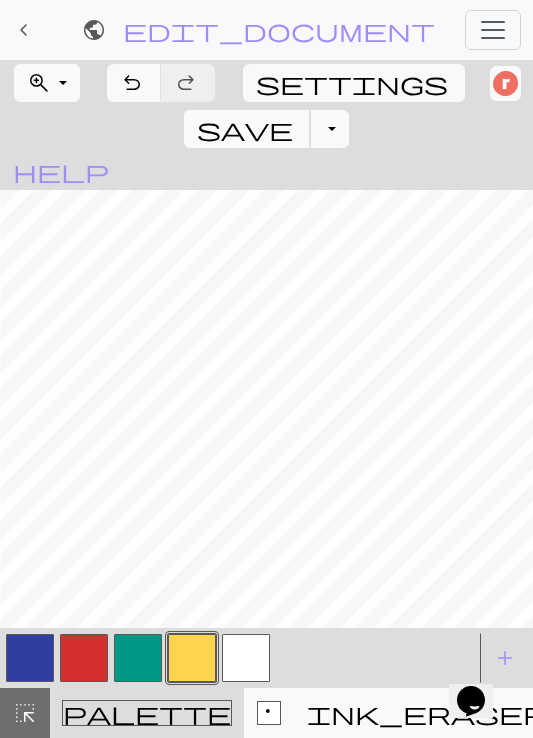 click on "save" at bounding box center [245, 129] 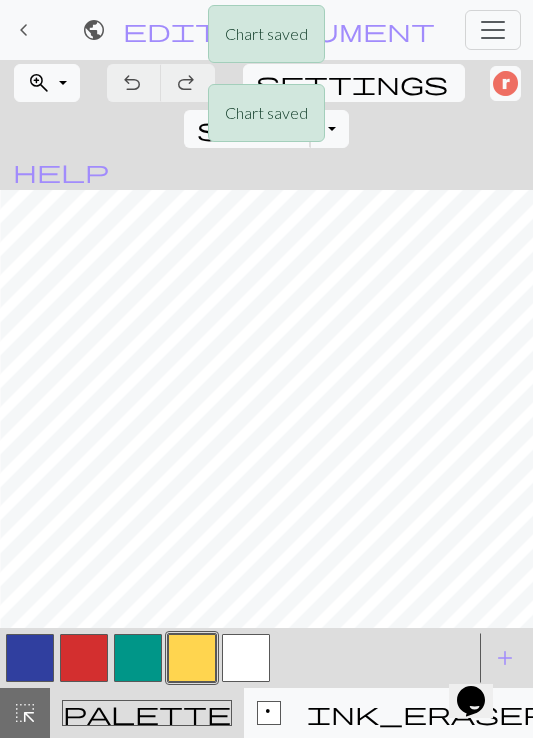 scroll, scrollTop: 564, scrollLeft: 0, axis: vertical 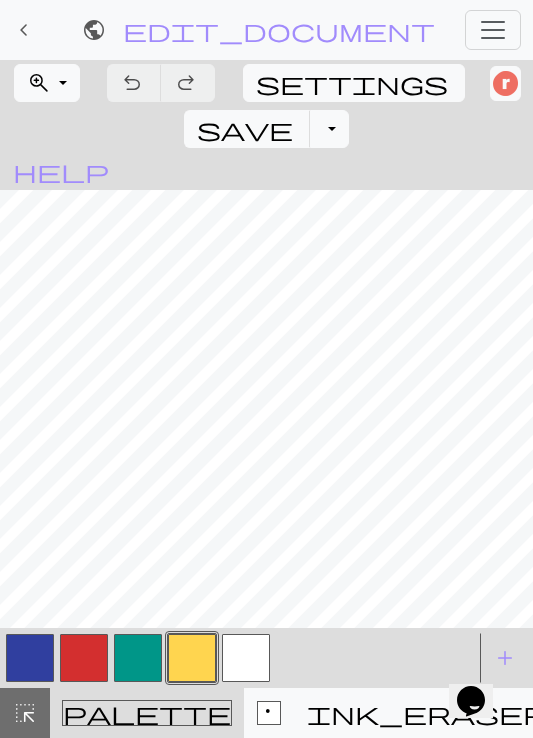 click at bounding box center [84, 658] 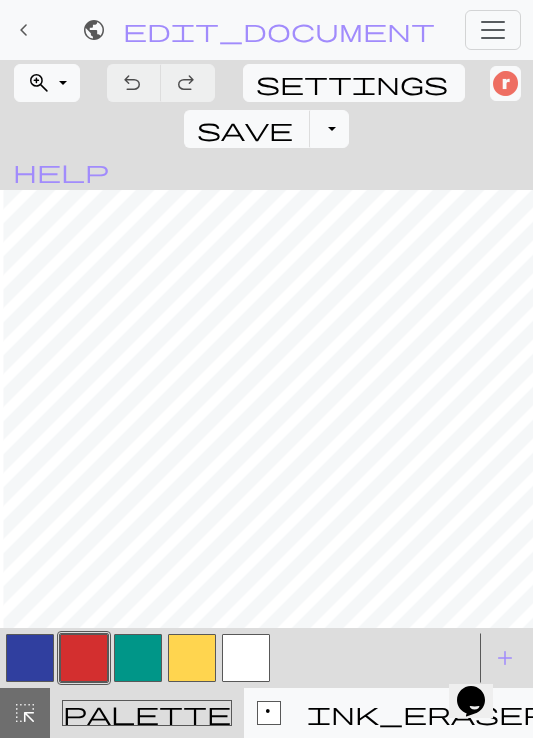 scroll, scrollTop: 564, scrollLeft: 898, axis: both 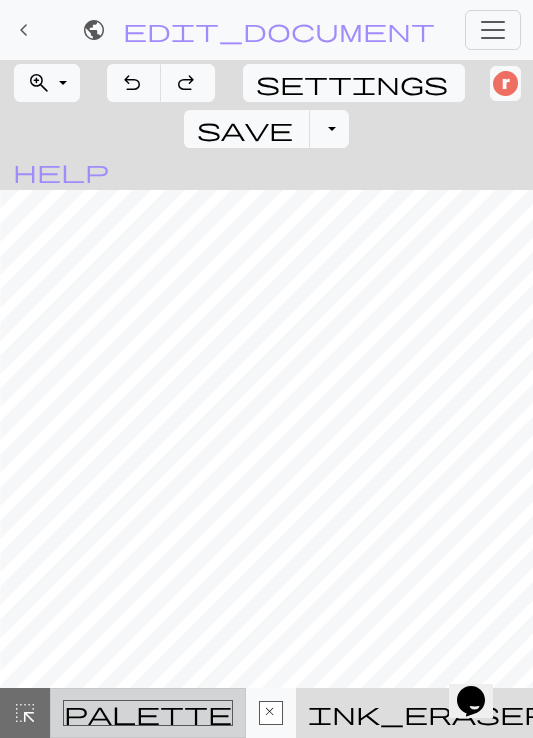 click on "palette" at bounding box center [148, 713] 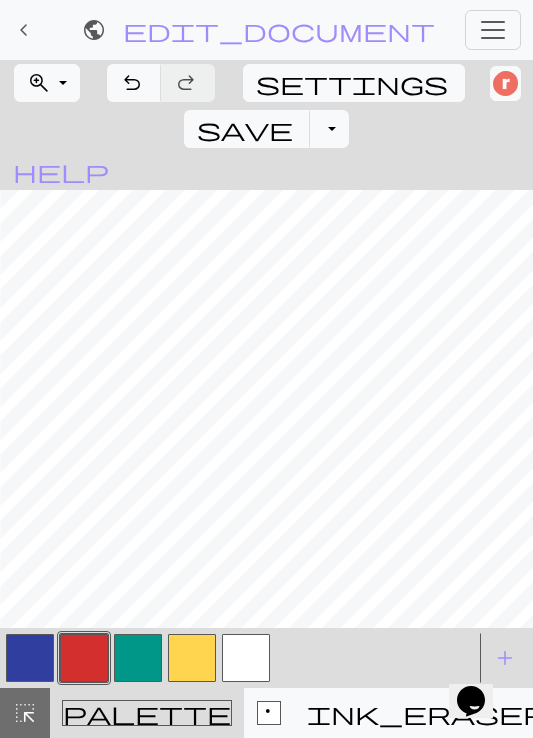 scroll, scrollTop: 504, scrollLeft: 898, axis: both 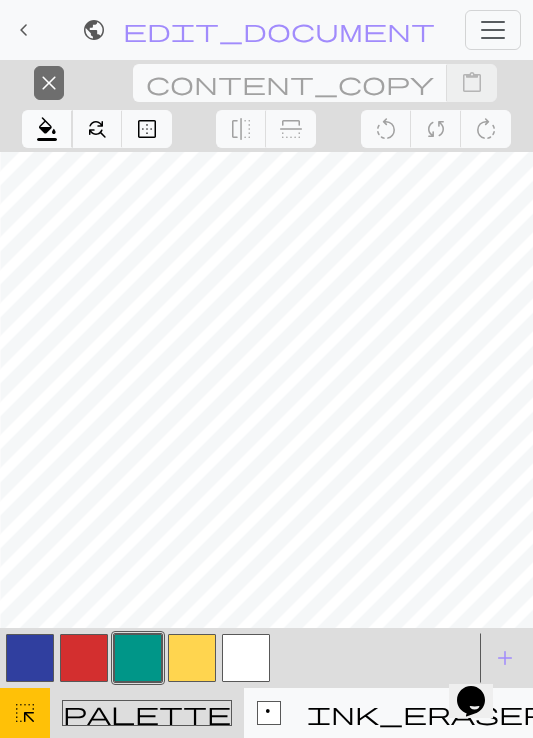 click on "format_color_fill" at bounding box center (47, 129) 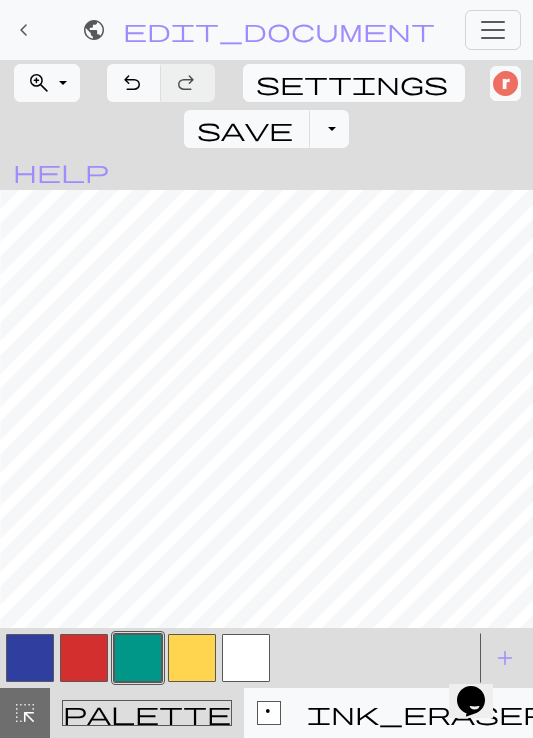 scroll, scrollTop: 452, scrollLeft: 839, axis: both 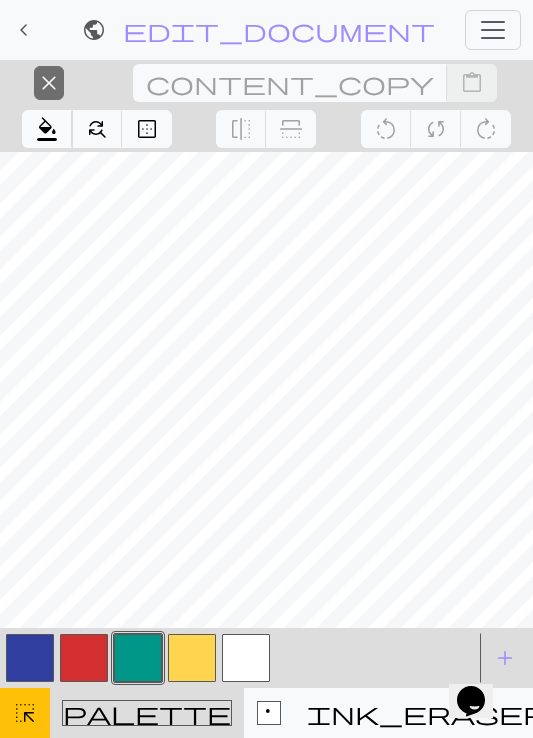 click on "format_color_fill" at bounding box center (47, 129) 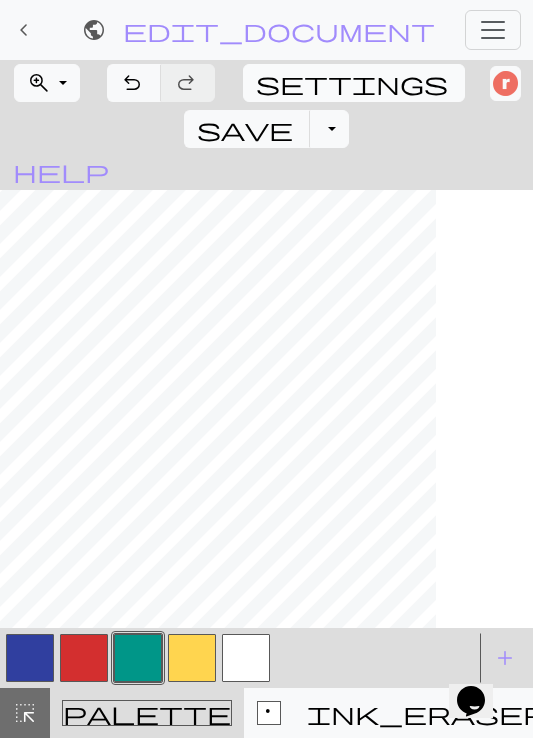 scroll, scrollTop: 452, scrollLeft: 0, axis: vertical 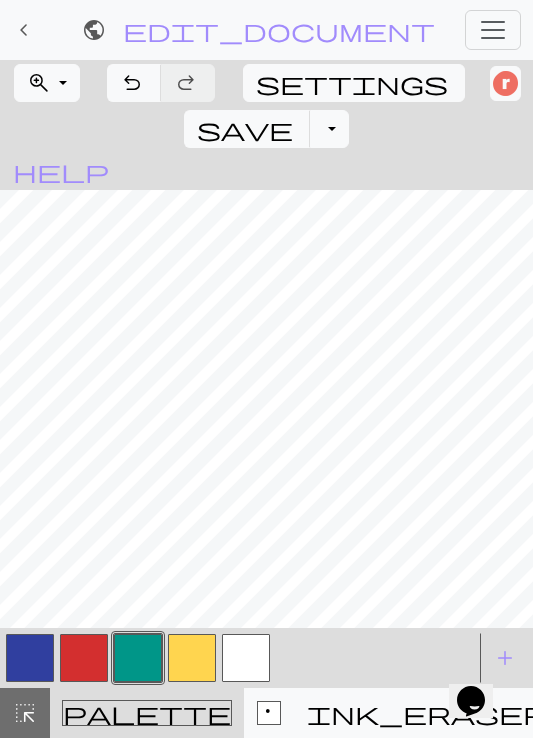 click at bounding box center [84, 658] 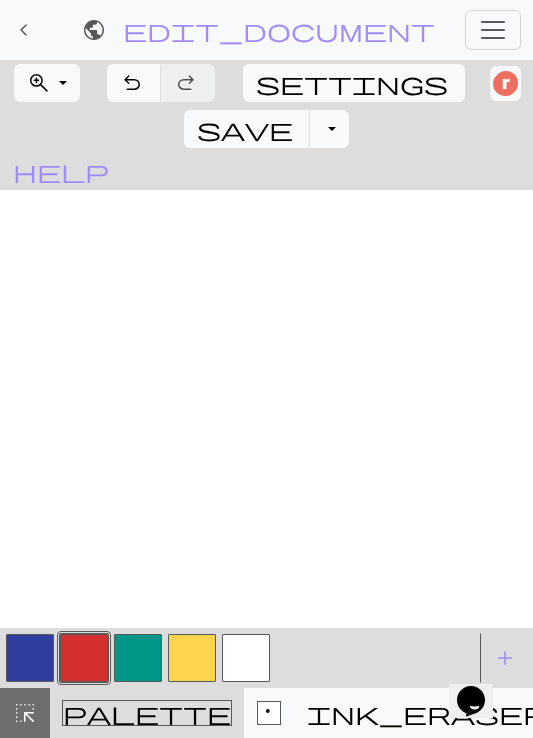 scroll, scrollTop: 452, scrollLeft: 839, axis: both 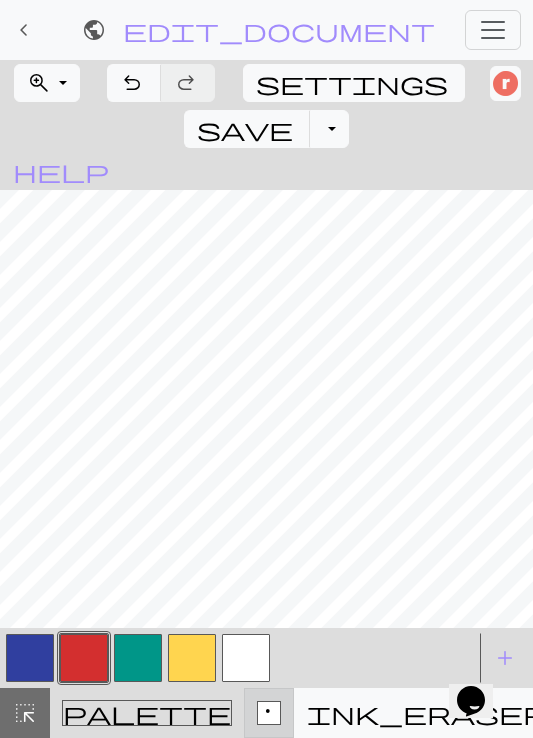 click on "p" at bounding box center (269, 714) 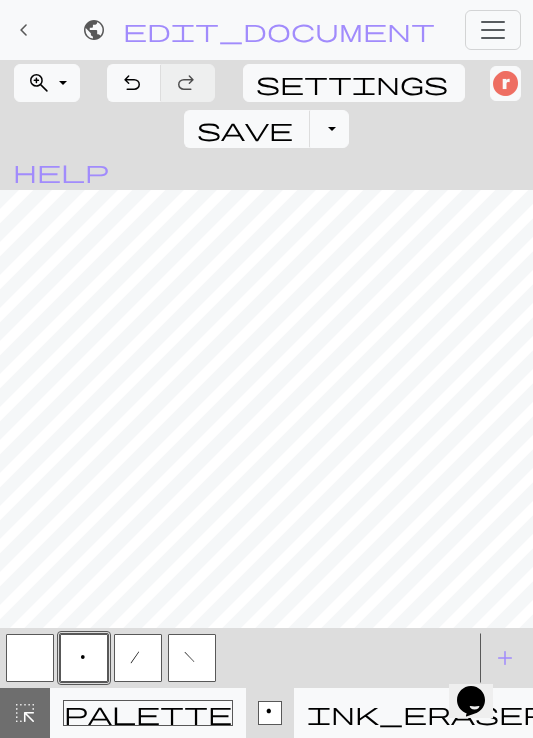 click on "/" at bounding box center (138, 658) 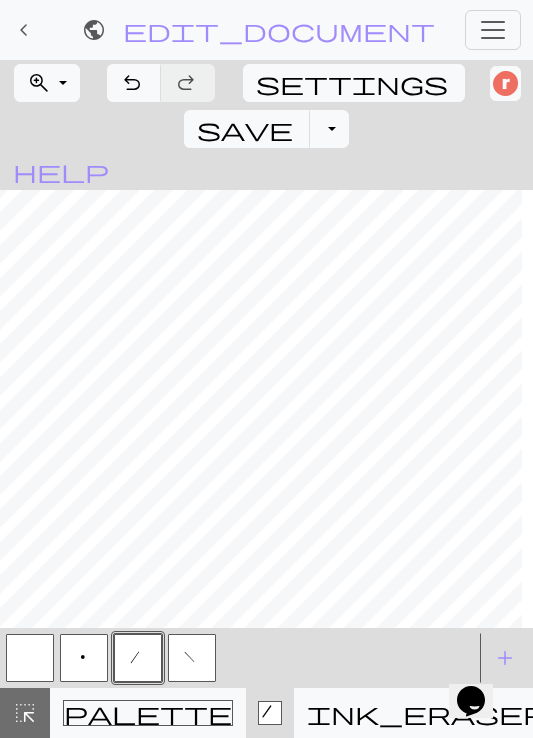scroll, scrollTop: 0, scrollLeft: 616, axis: horizontal 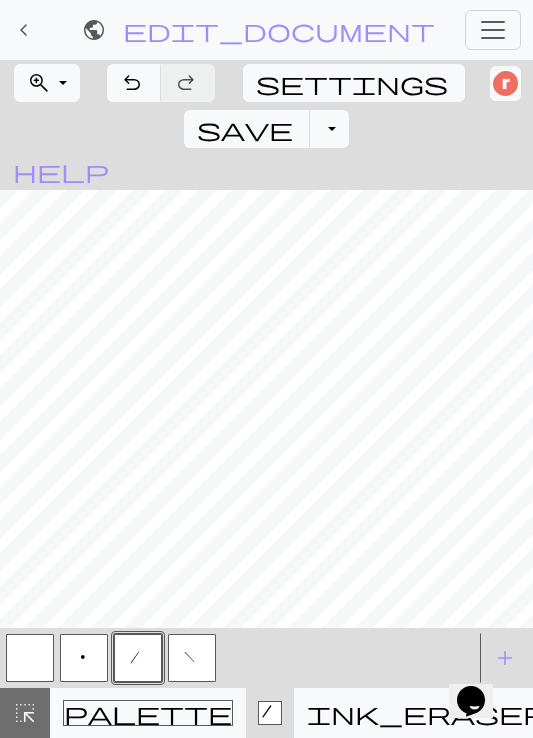 click on "f" at bounding box center [192, 658] 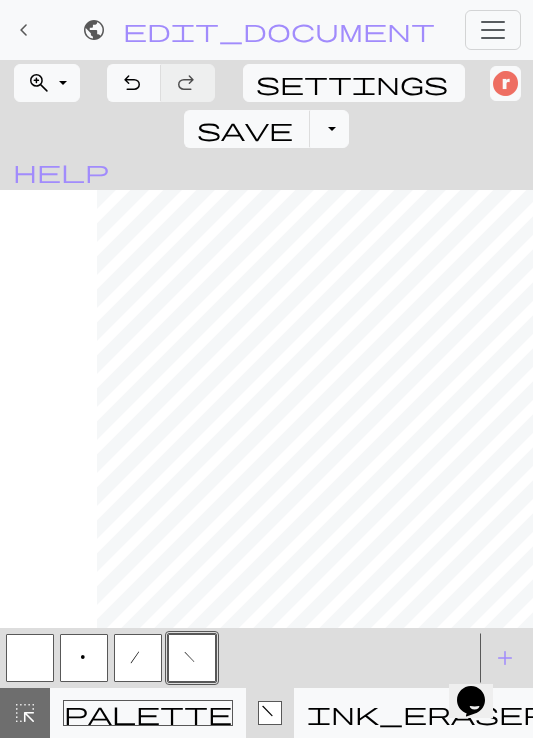 scroll, scrollTop: 3, scrollLeft: 839, axis: both 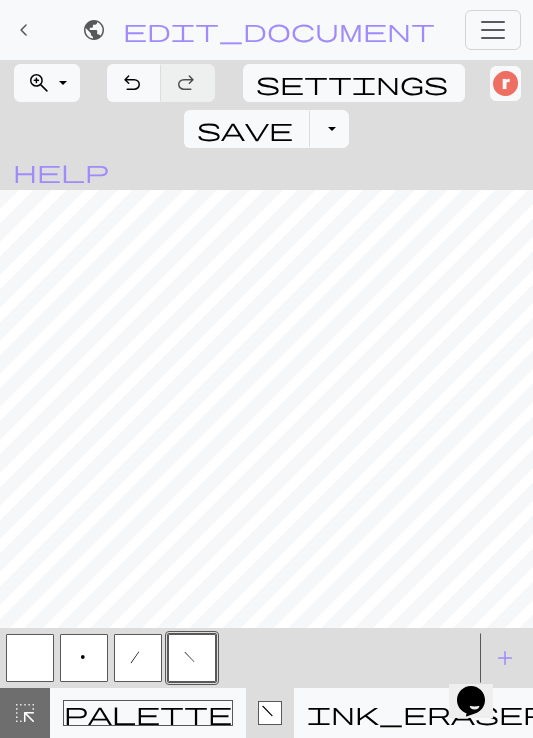 click at bounding box center [30, 658] 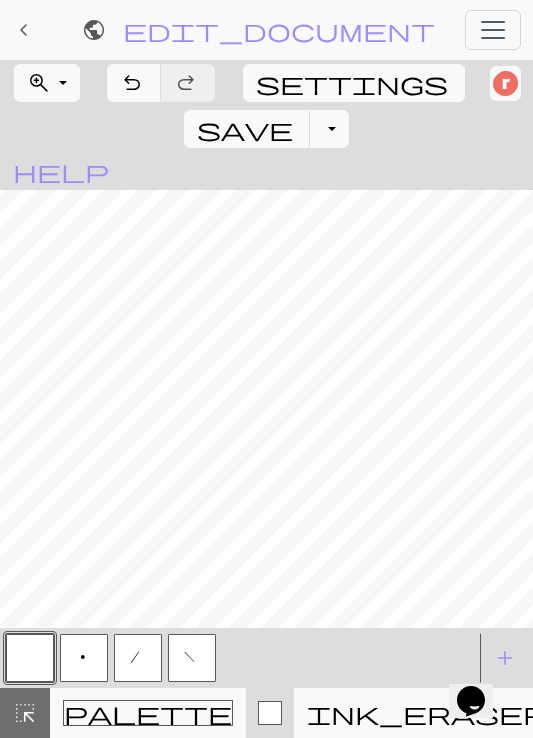 scroll, scrollTop: 0, scrollLeft: 839, axis: horizontal 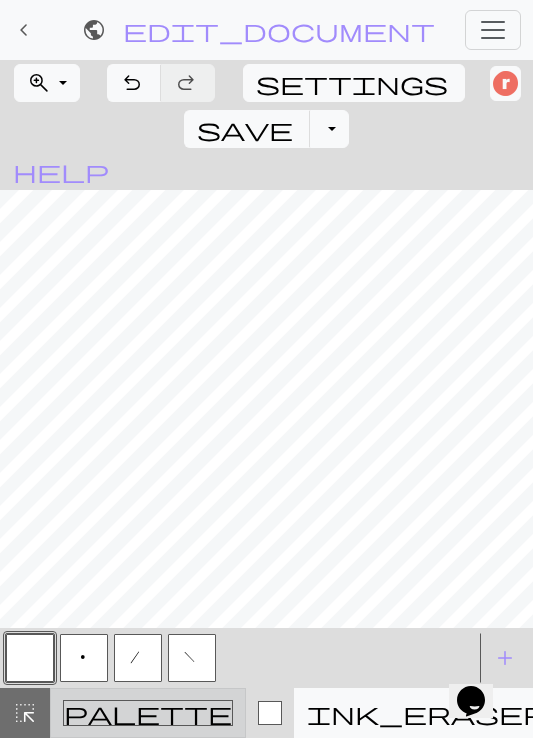click on "palette   Colour   Colour" at bounding box center [148, 713] 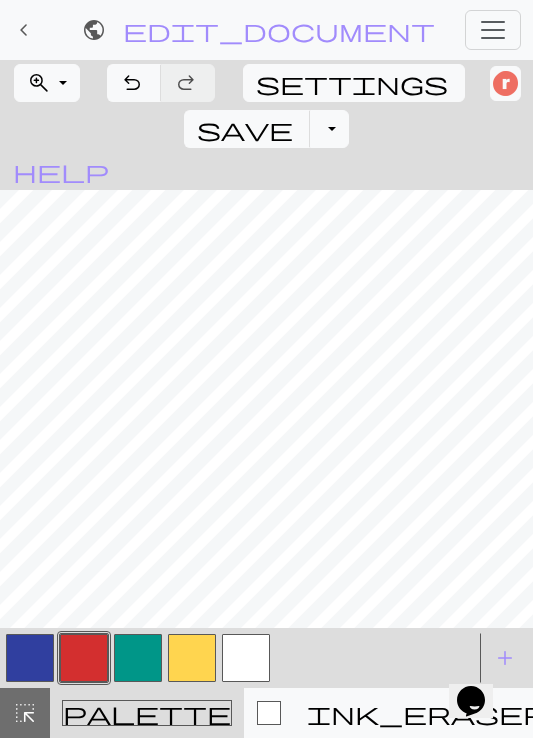 click at bounding box center (246, 658) 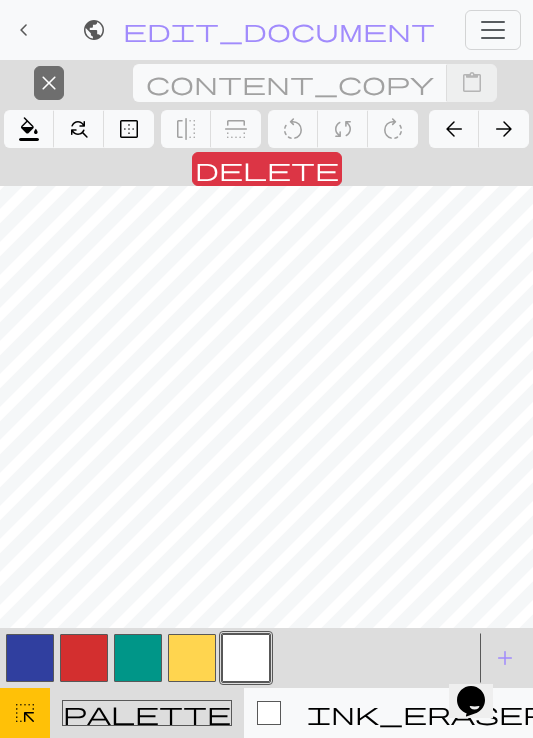 scroll, scrollTop: 0, scrollLeft: 839, axis: horizontal 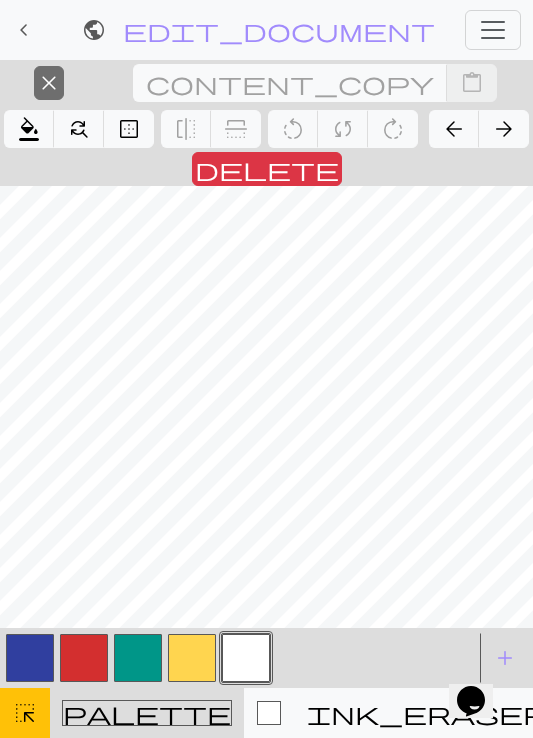 click at bounding box center (246, 658) 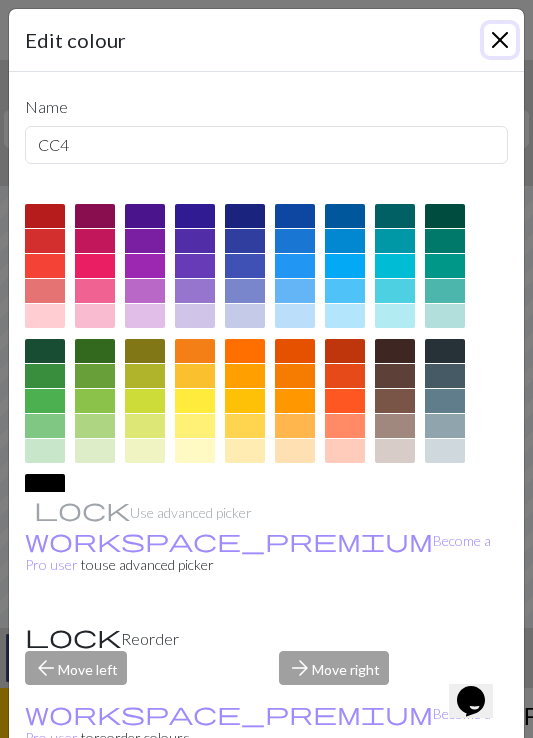 click at bounding box center [500, 40] 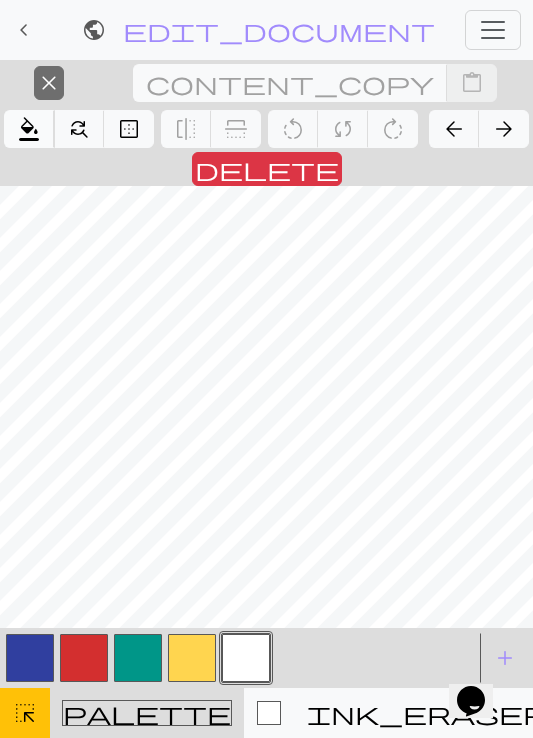 click on "format_color_fill" at bounding box center (29, 129) 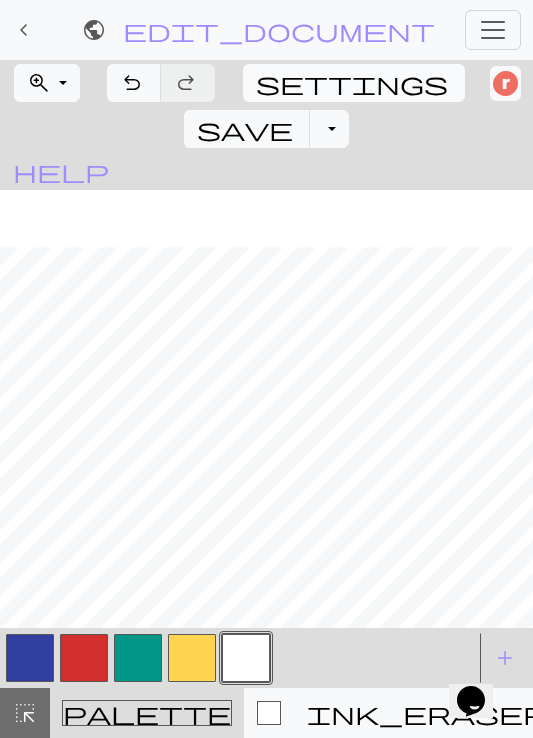 scroll, scrollTop: 519, scrollLeft: 839, axis: both 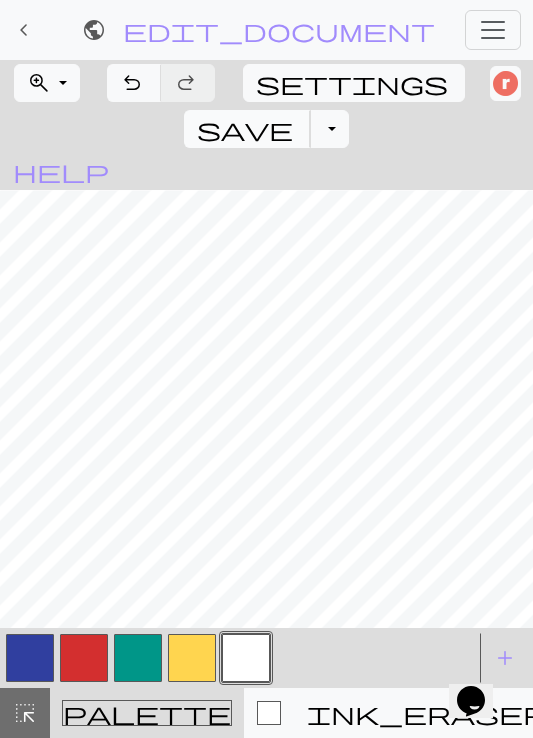 click on "save" at bounding box center [245, 129] 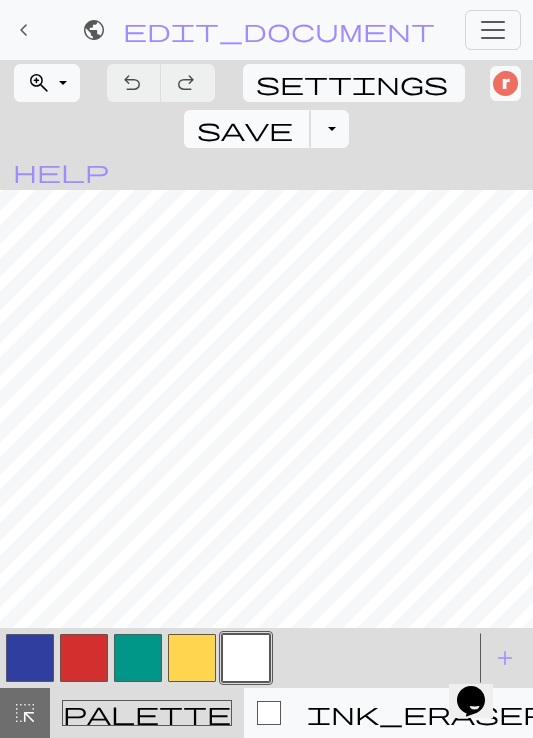 scroll, scrollTop: 396, scrollLeft: 839, axis: both 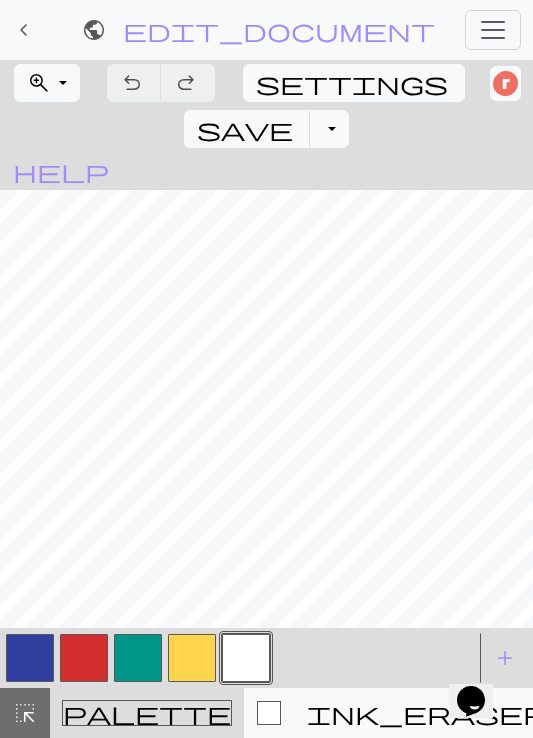 click at bounding box center [84, 658] 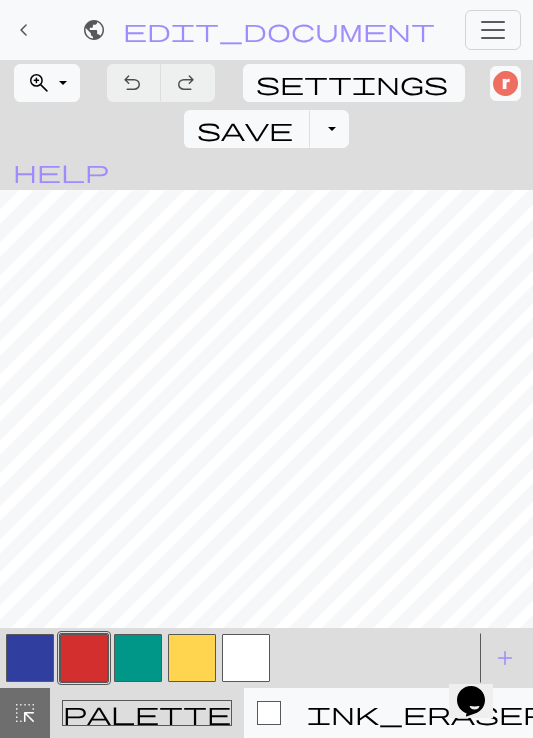scroll, scrollTop: 519, scrollLeft: 839, axis: both 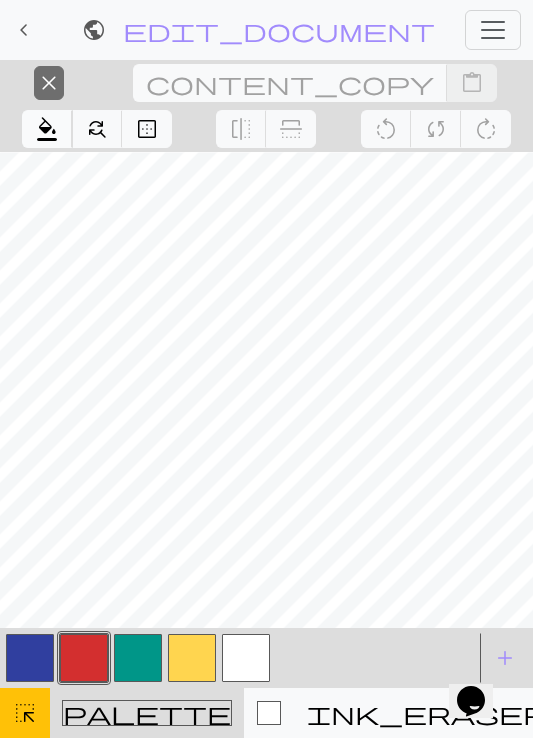 click on "format_color_fill" at bounding box center [47, 129] 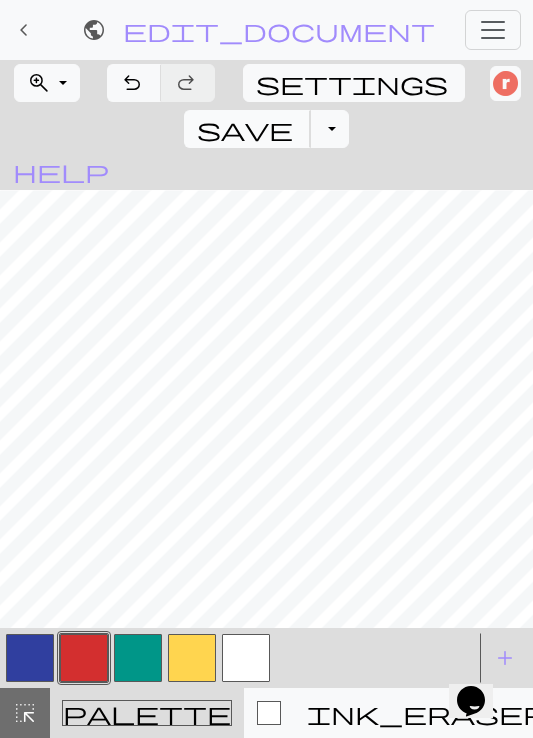 click on "save" at bounding box center (245, 129) 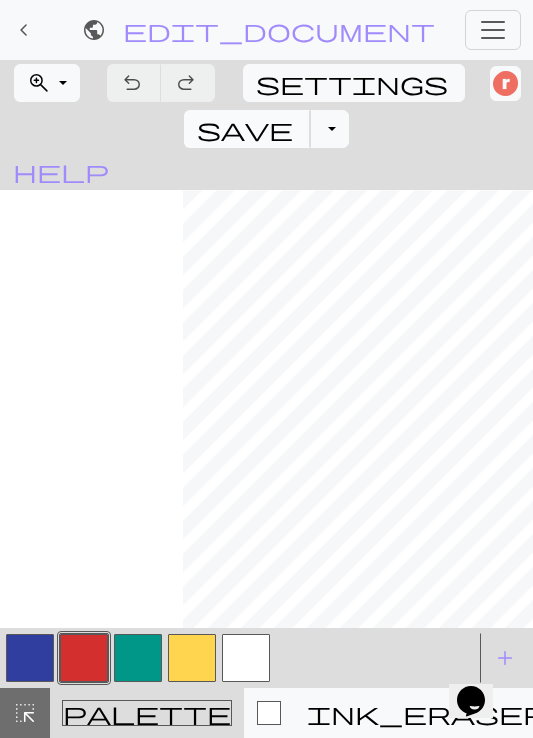 scroll, scrollTop: 254, scrollLeft: 839, axis: both 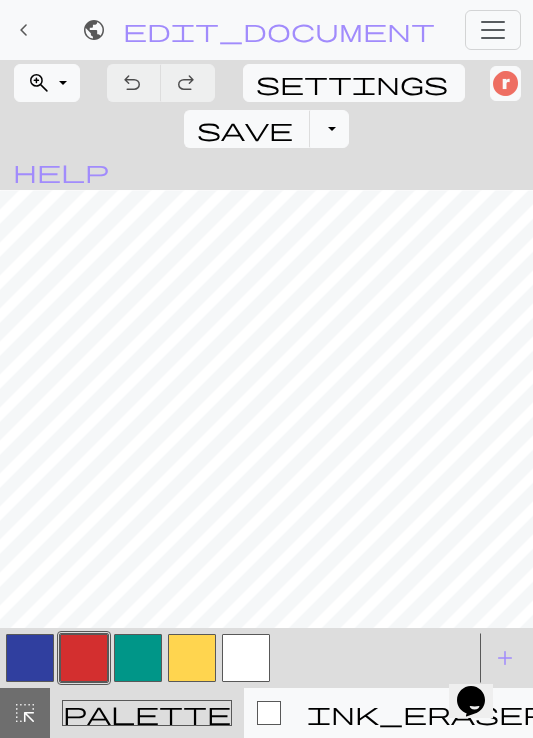 click at bounding box center (192, 658) 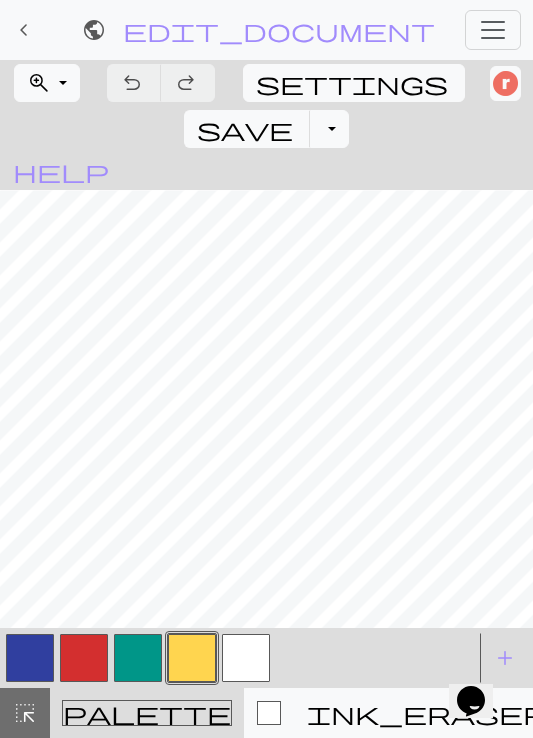 scroll, scrollTop: 254, scrollLeft: 839, axis: both 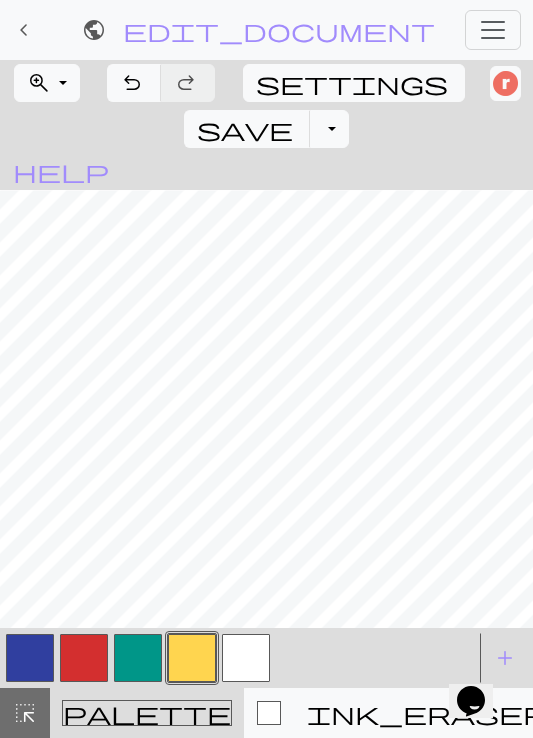 click at bounding box center (138, 658) 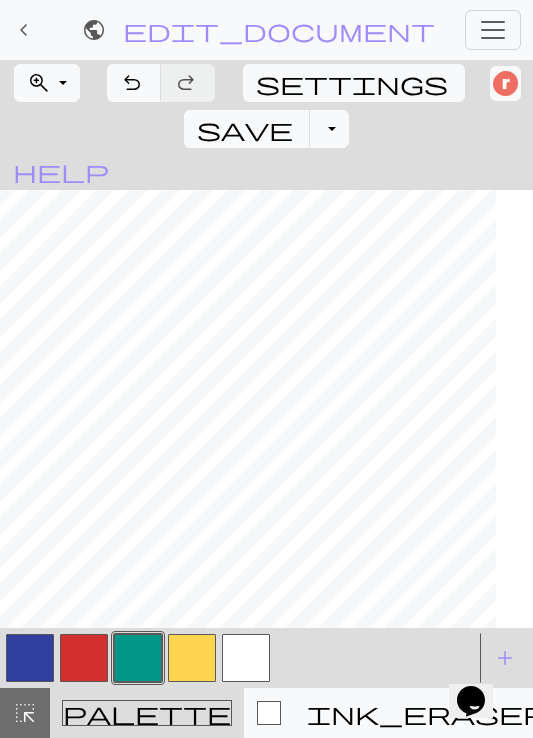 scroll, scrollTop: 255, scrollLeft: 557, axis: both 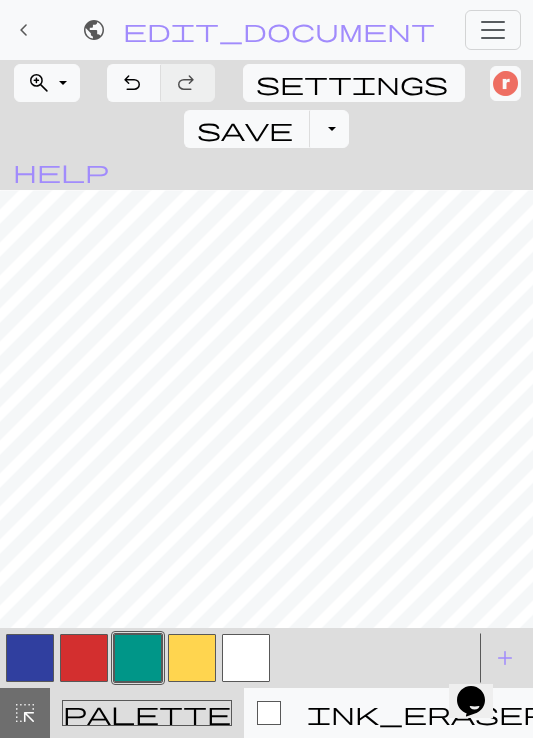 click at bounding box center [84, 658] 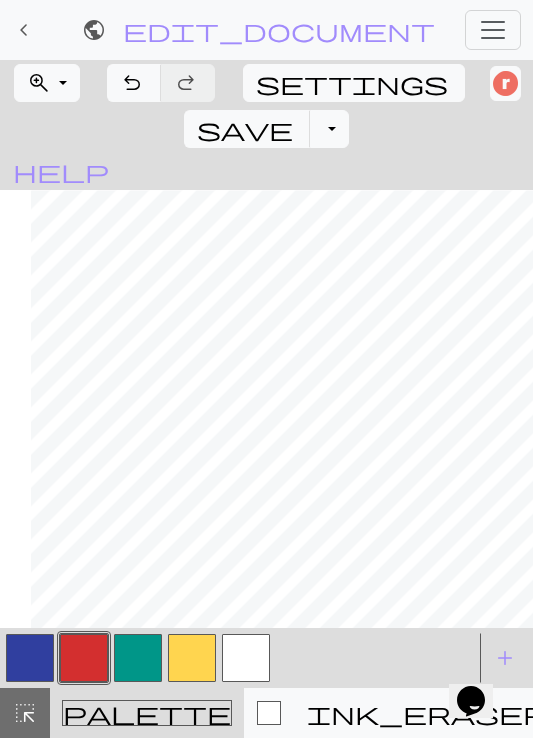 scroll, scrollTop: 255, scrollLeft: 839, axis: both 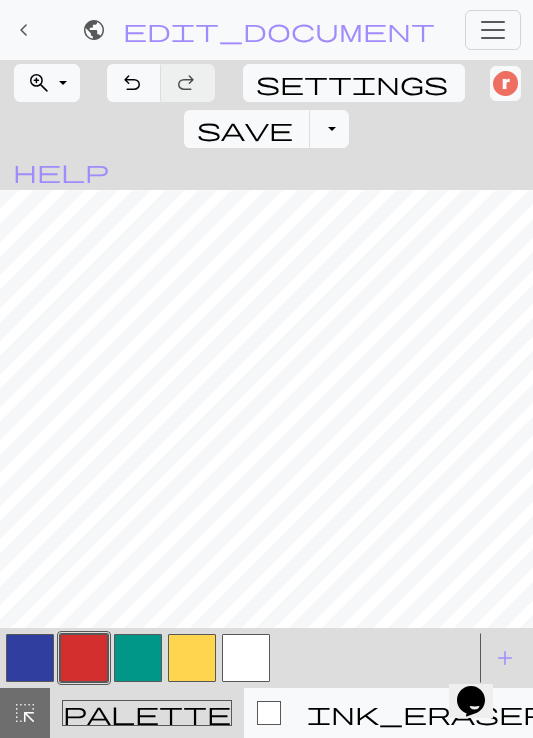 click at bounding box center [138, 658] 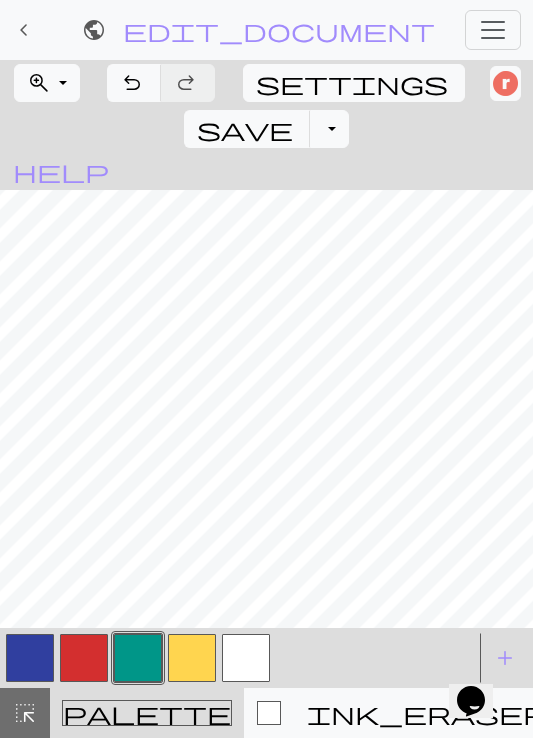 scroll, scrollTop: 185, scrollLeft: 585, axis: both 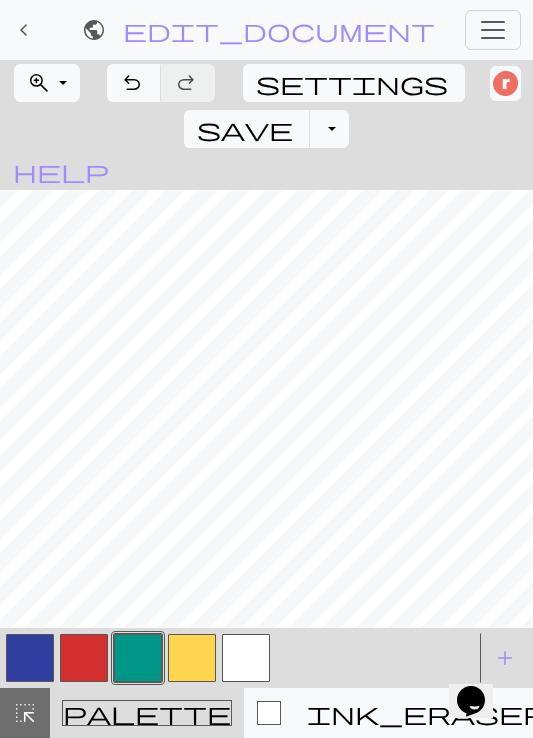 click at bounding box center [84, 658] 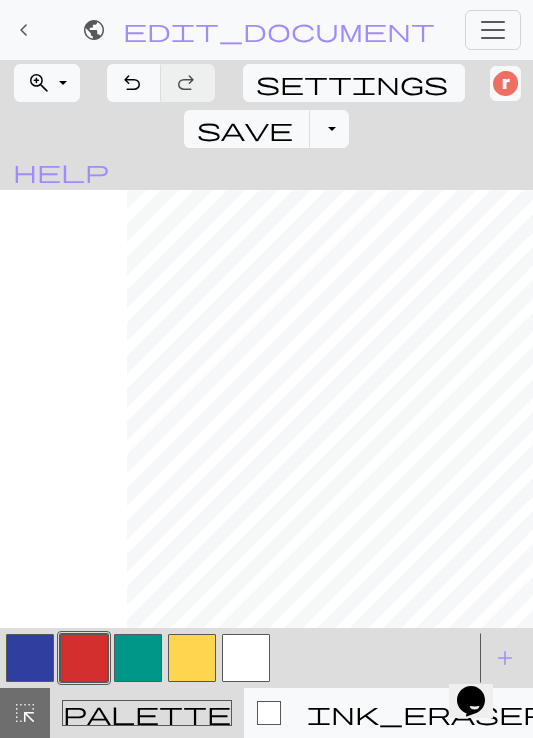 scroll, scrollTop: 180, scrollLeft: 839, axis: both 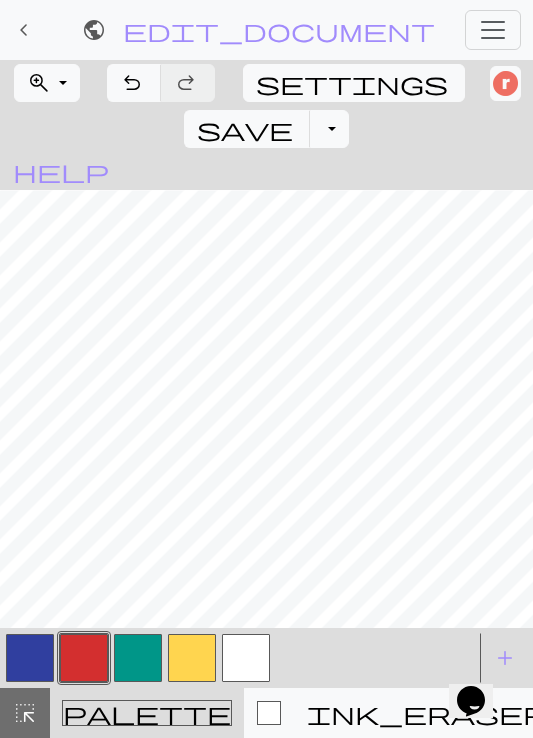 click at bounding box center (30, 658) 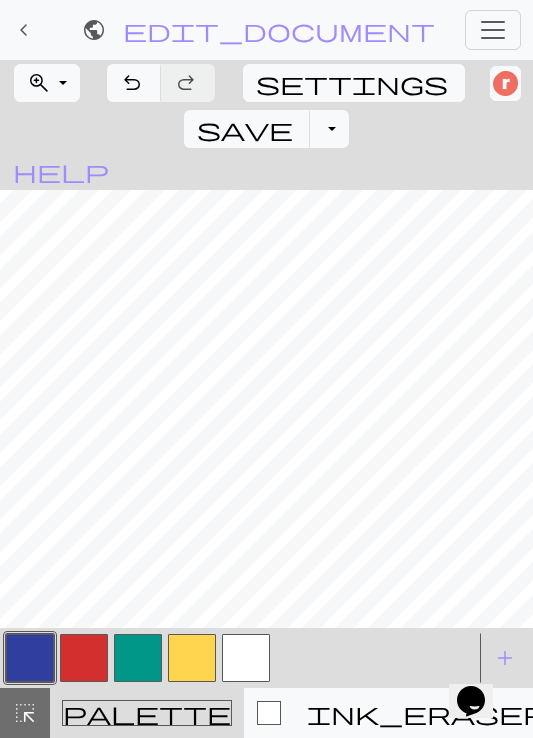 scroll, scrollTop: 292, scrollLeft: 839, axis: both 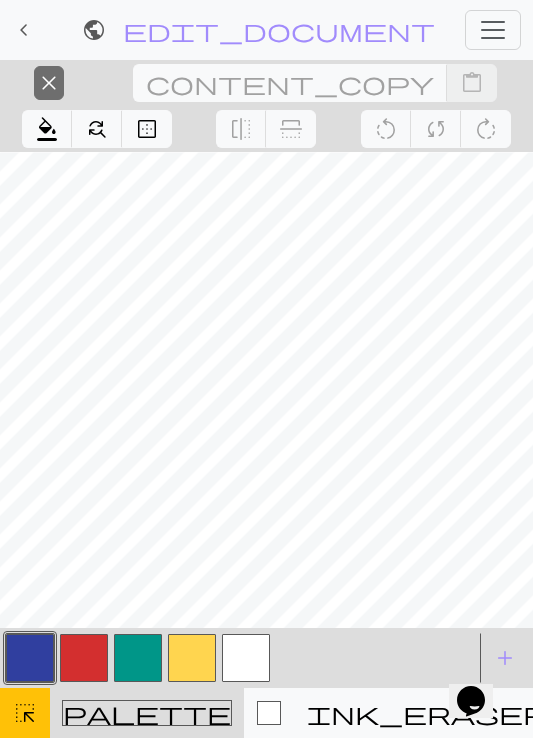 click at bounding box center (30, 658) 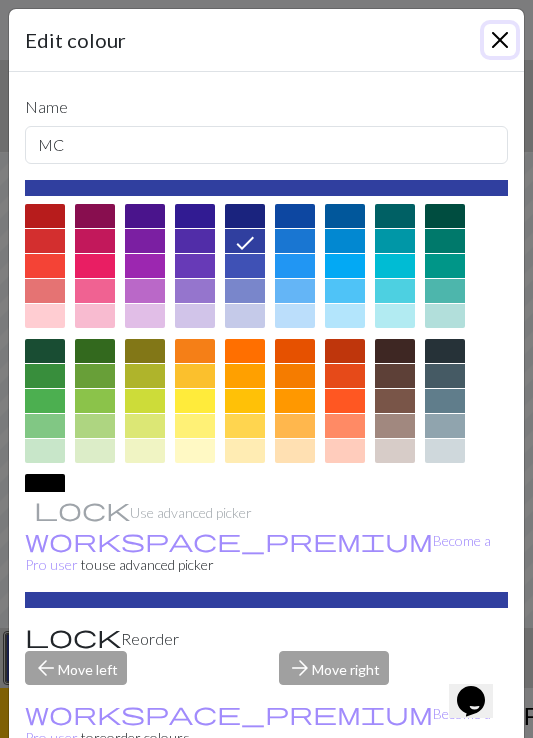 click at bounding box center [500, 40] 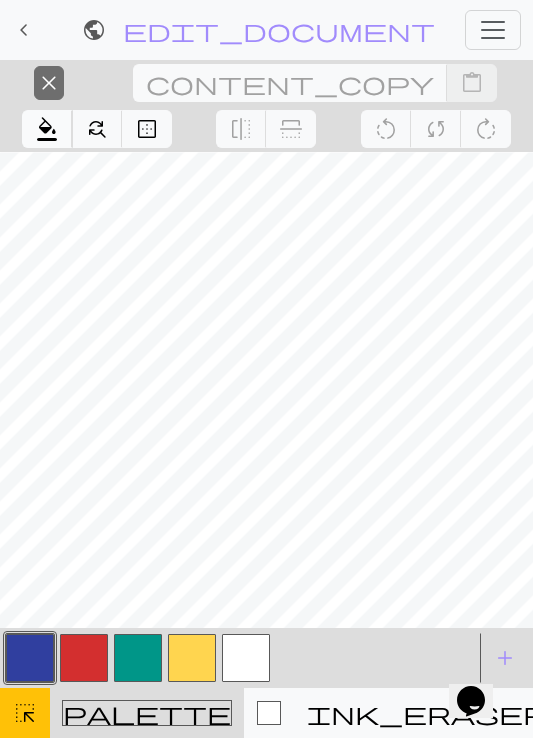 click on "format_color_fill  Fill" at bounding box center (47, 129) 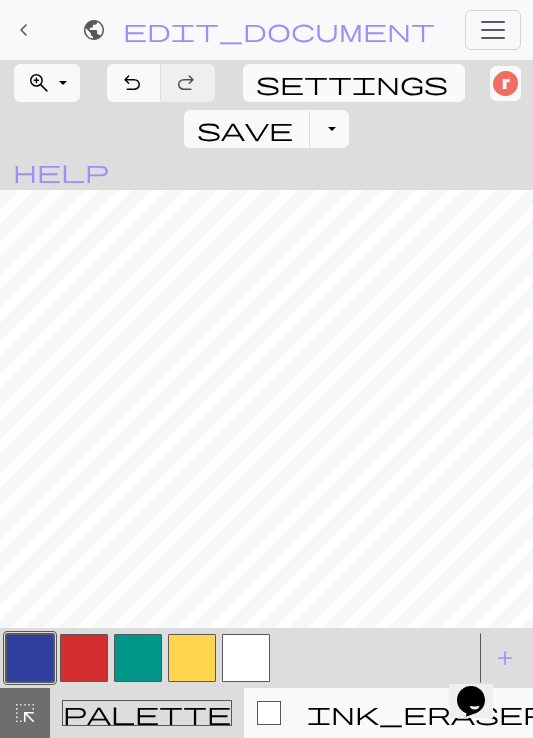 scroll, scrollTop: 252, scrollLeft: 839, axis: both 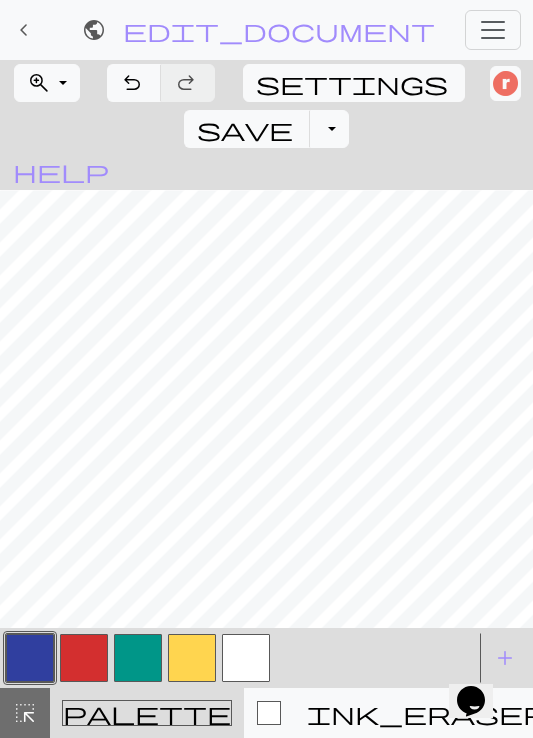 click at bounding box center [84, 658] 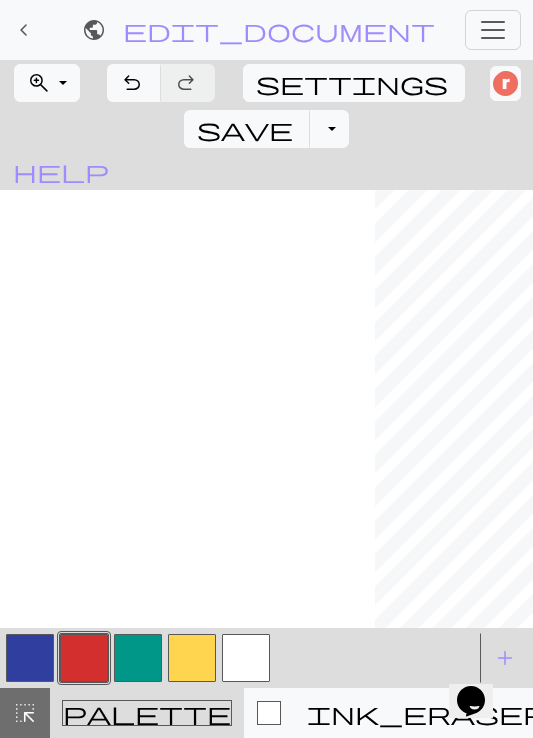 scroll, scrollTop: 252, scrollLeft: 839, axis: both 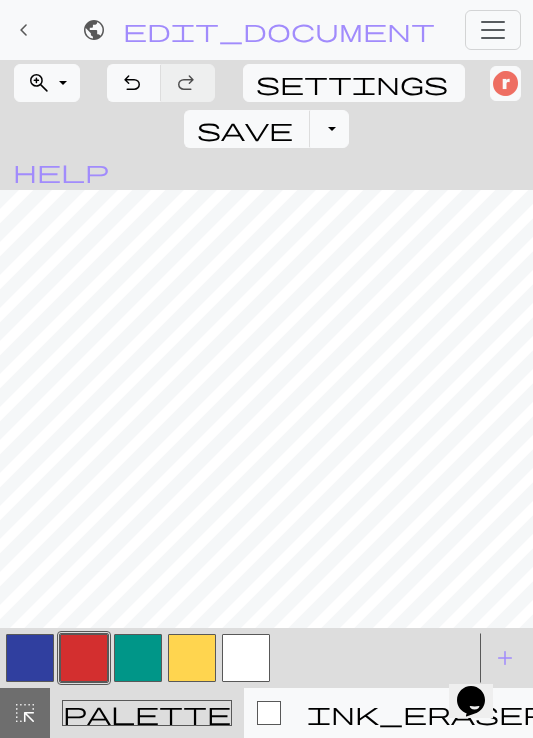click at bounding box center (138, 658) 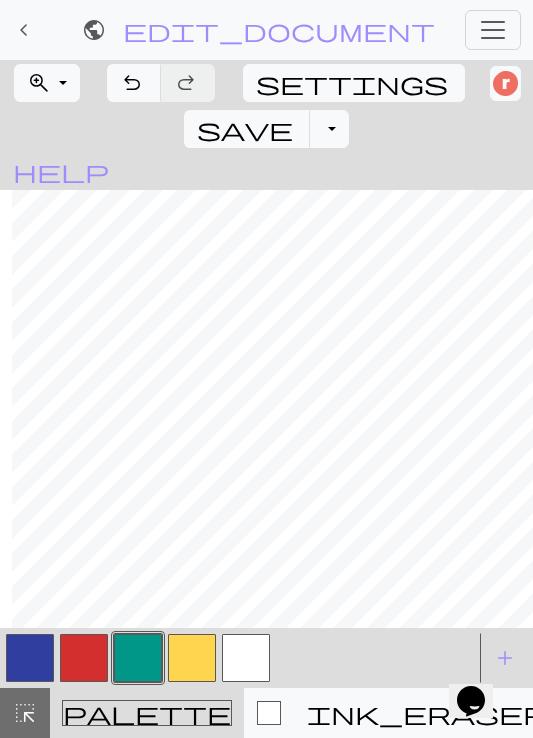 scroll, scrollTop: 249, scrollLeft: 839, axis: both 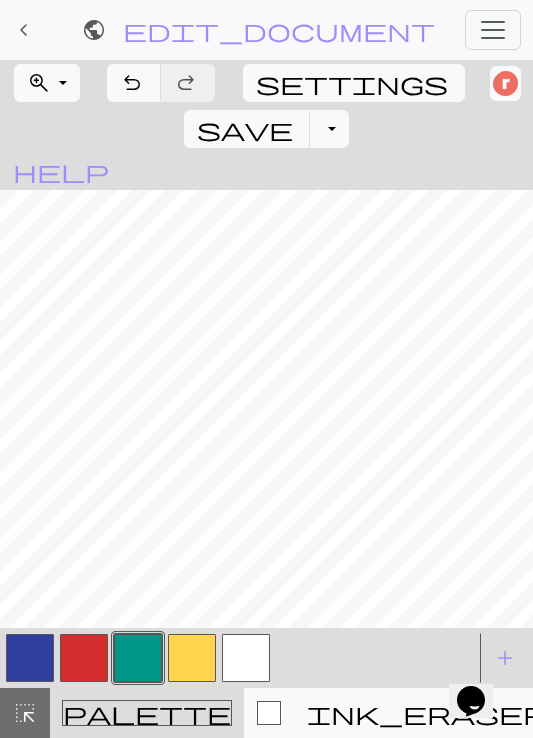 click at bounding box center [30, 658] 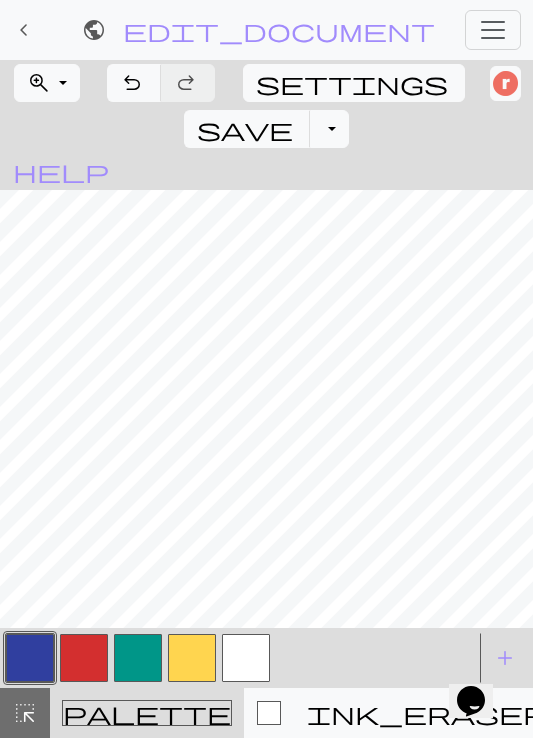 click at bounding box center [138, 658] 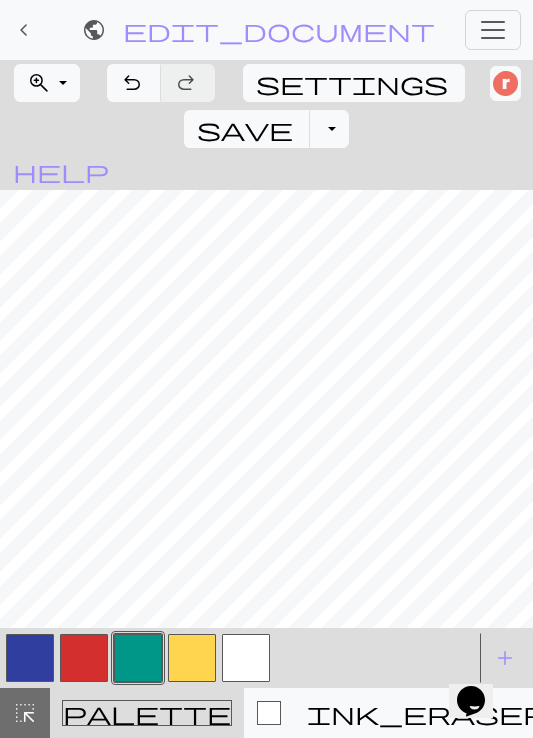click at bounding box center [30, 658] 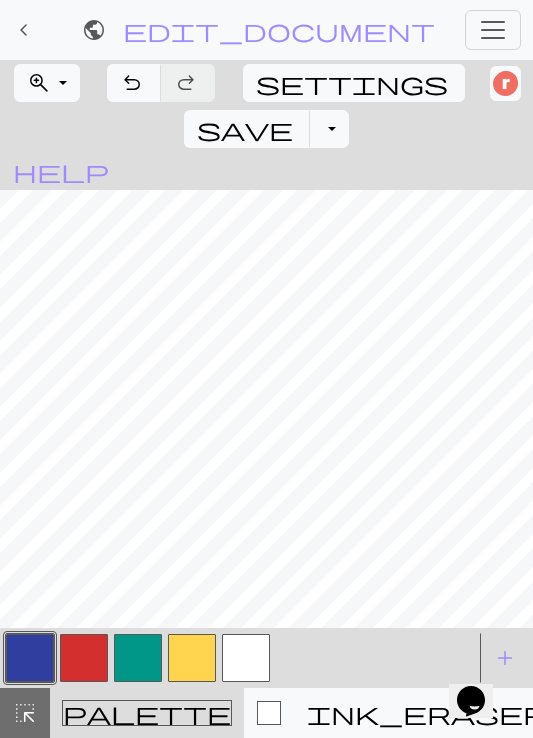 click at bounding box center (138, 658) 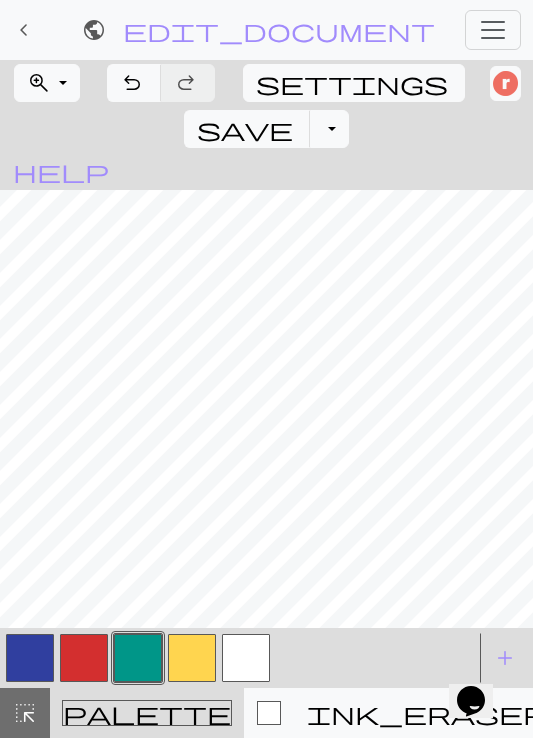 scroll, scrollTop: 42, scrollLeft: 529, axis: both 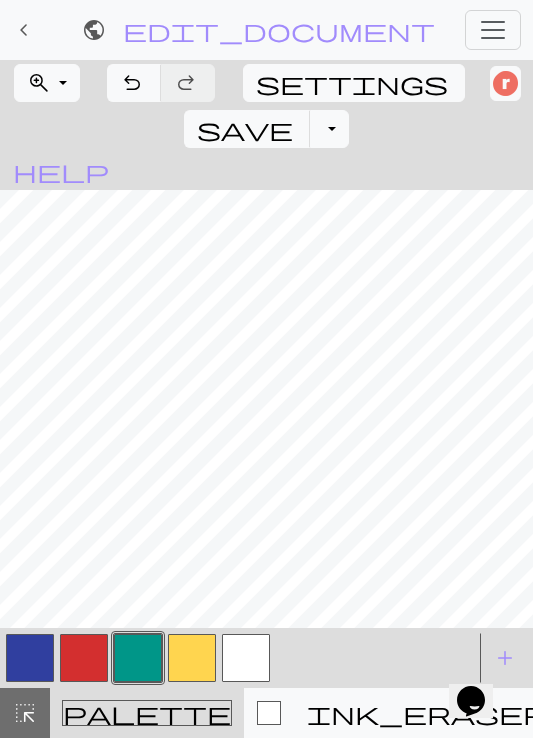 click at bounding box center [30, 658] 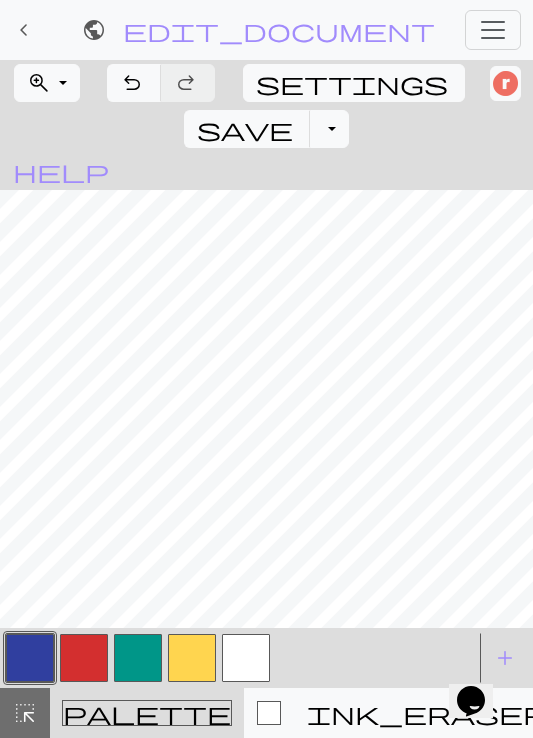 click at bounding box center (138, 658) 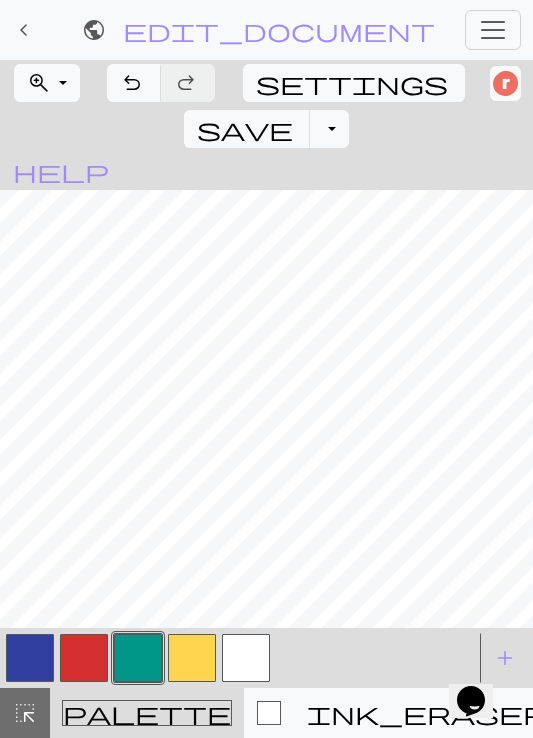 click at bounding box center (30, 658) 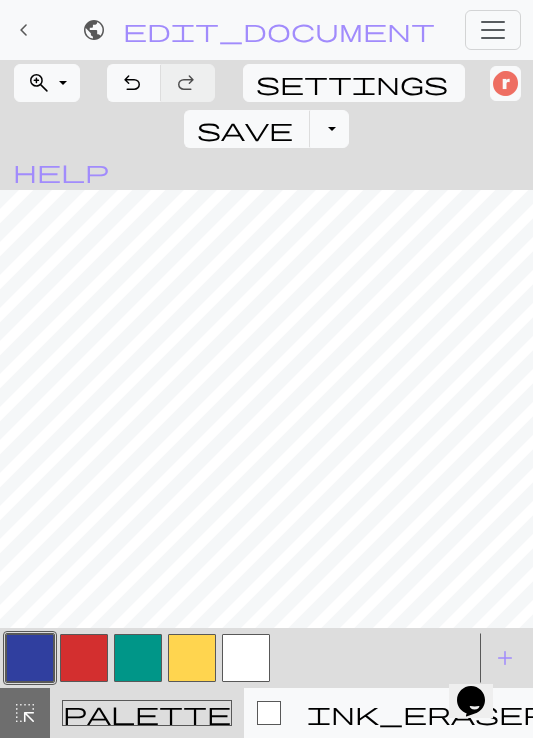 scroll, scrollTop: 46, scrollLeft: 529, axis: both 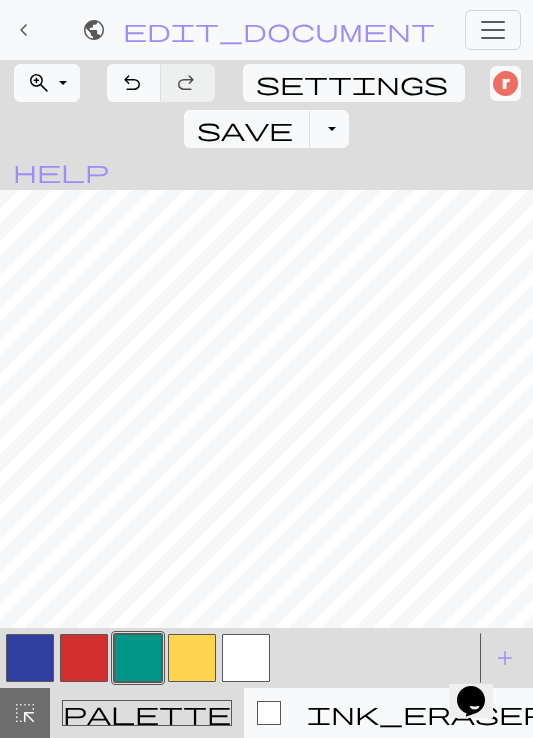 click at bounding box center [84, 658] 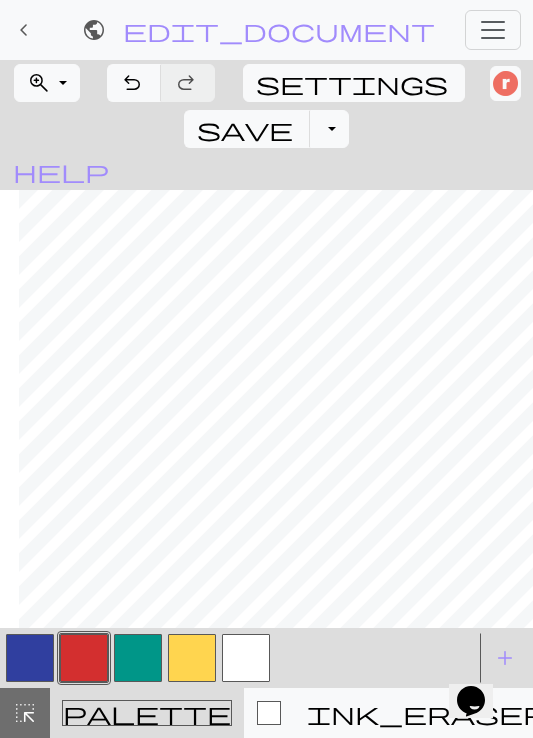 scroll, scrollTop: 69, scrollLeft: 618, axis: both 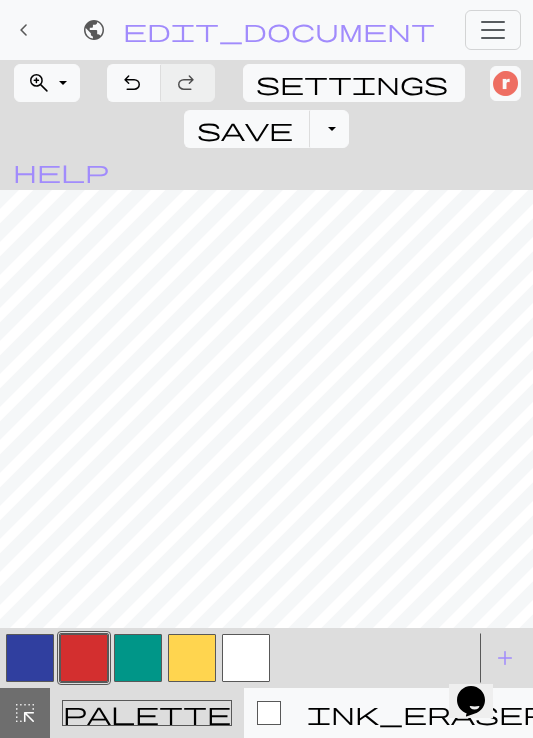 click at bounding box center [30, 658] 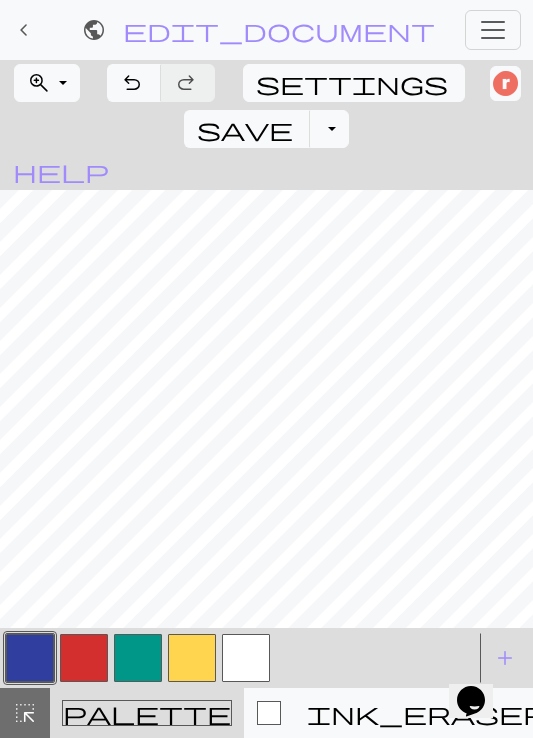 click at bounding box center [84, 658] 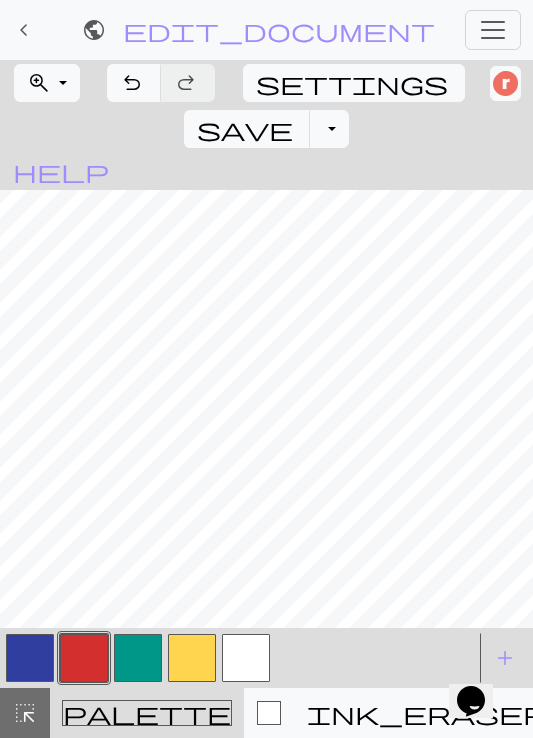 scroll, scrollTop: 0, scrollLeft: 500, axis: horizontal 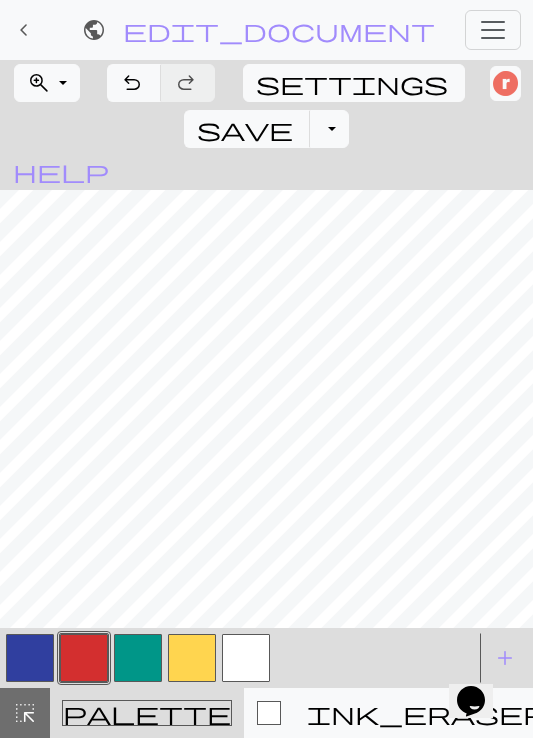 click at bounding box center (192, 658) 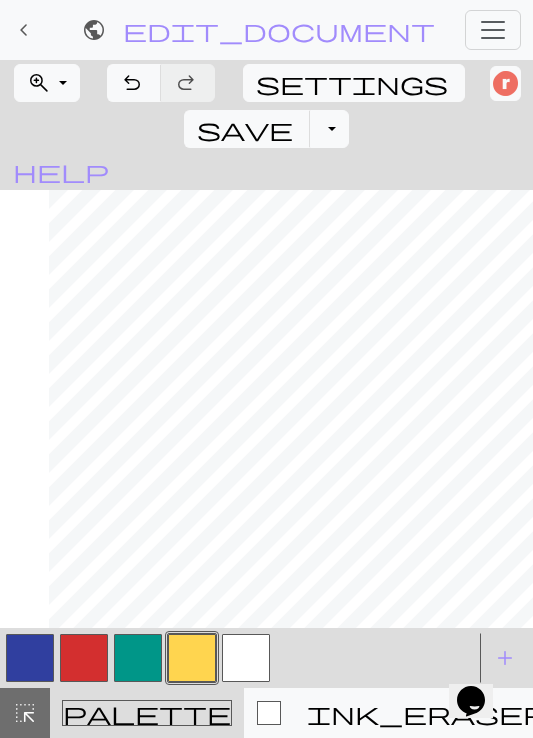 scroll, scrollTop: 0, scrollLeft: 839, axis: horizontal 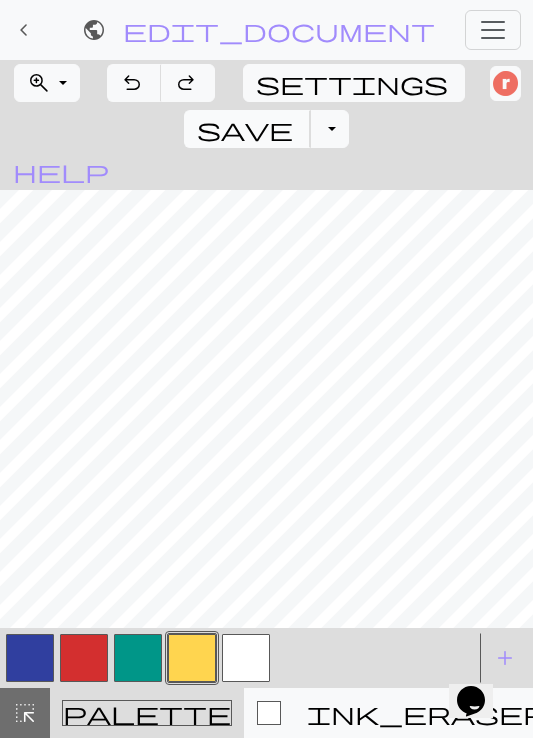 click on "save" at bounding box center [245, 129] 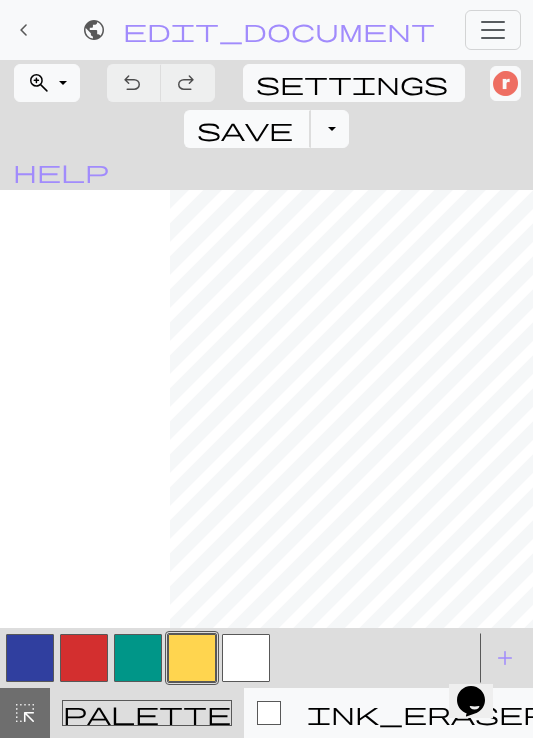 scroll, scrollTop: 0, scrollLeft: 839, axis: horizontal 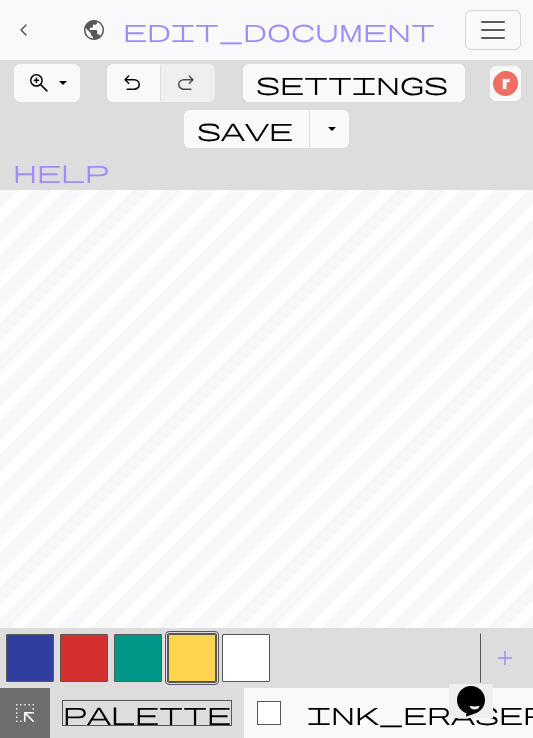 click at bounding box center (30, 658) 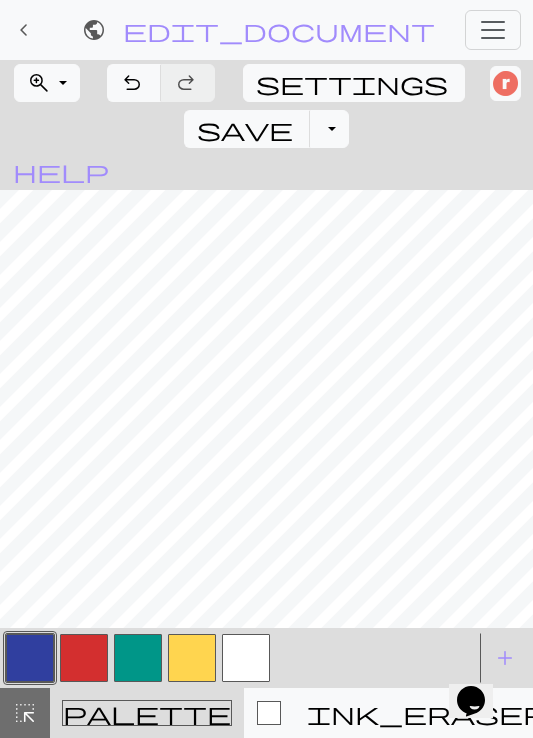 click at bounding box center [192, 658] 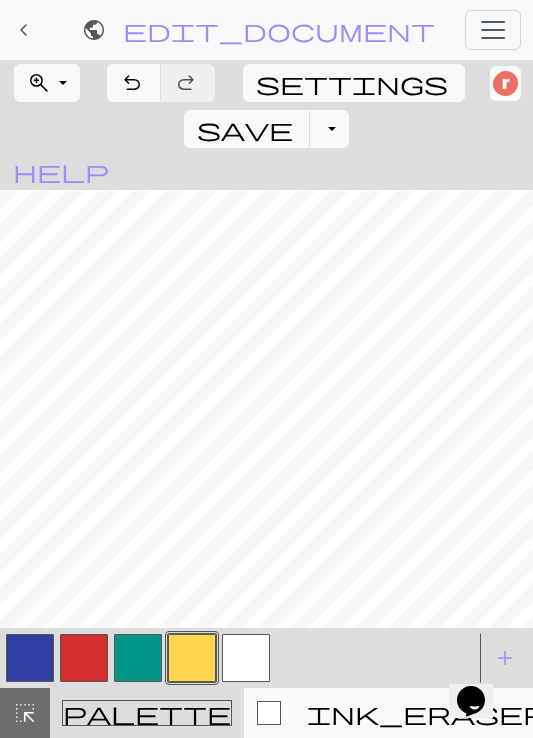 scroll, scrollTop: 243, scrollLeft: 576, axis: both 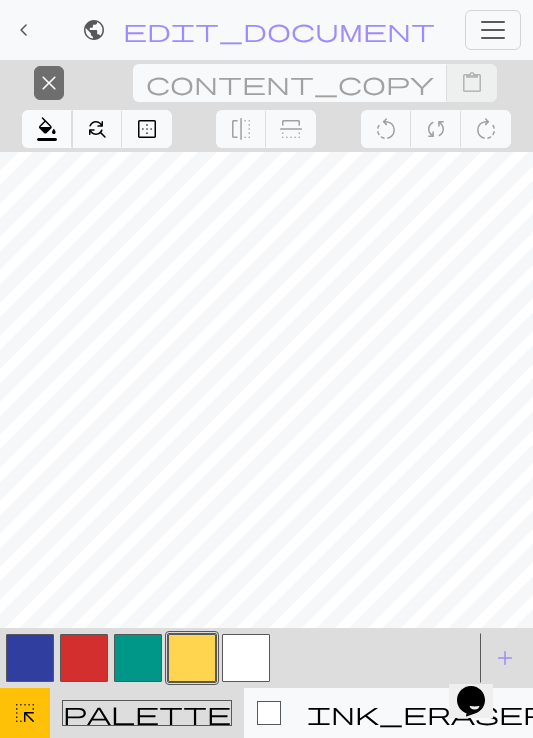click on "format_color_fill" at bounding box center [47, 129] 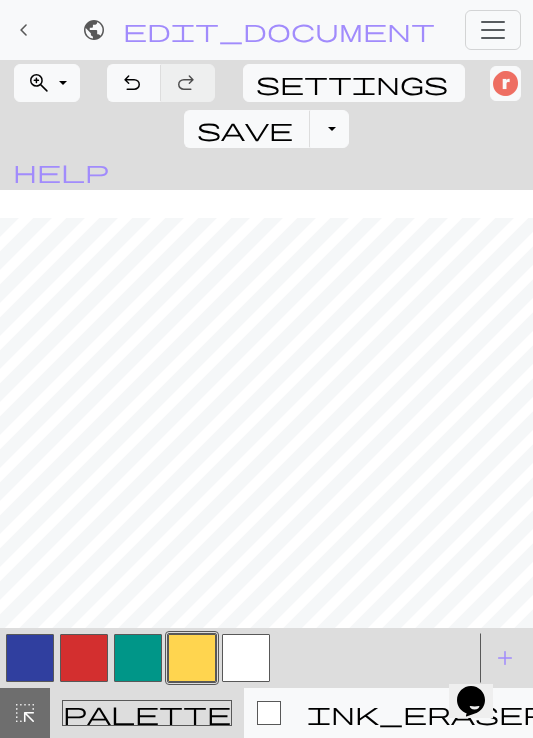 scroll, scrollTop: 214, scrollLeft: 786, axis: both 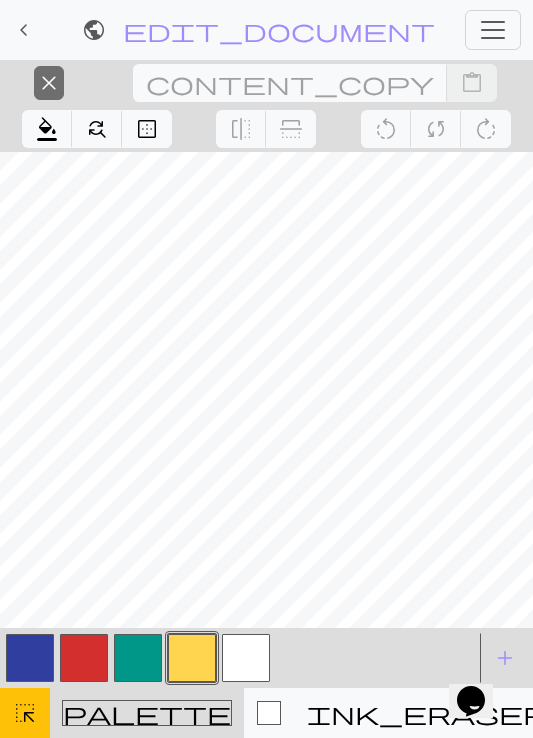 click on "format_color_fill  Fill find_replace  Replace border_outer  Outline" at bounding box center (97, 129) 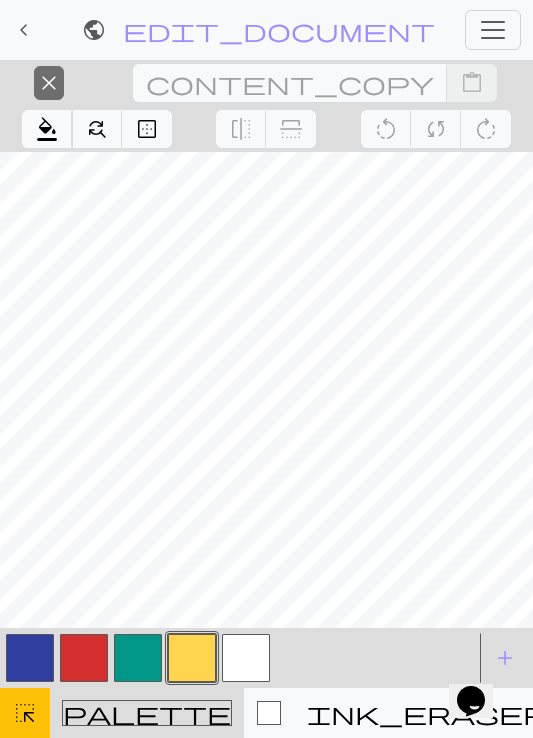 click on "format_color_fill" at bounding box center (47, 129) 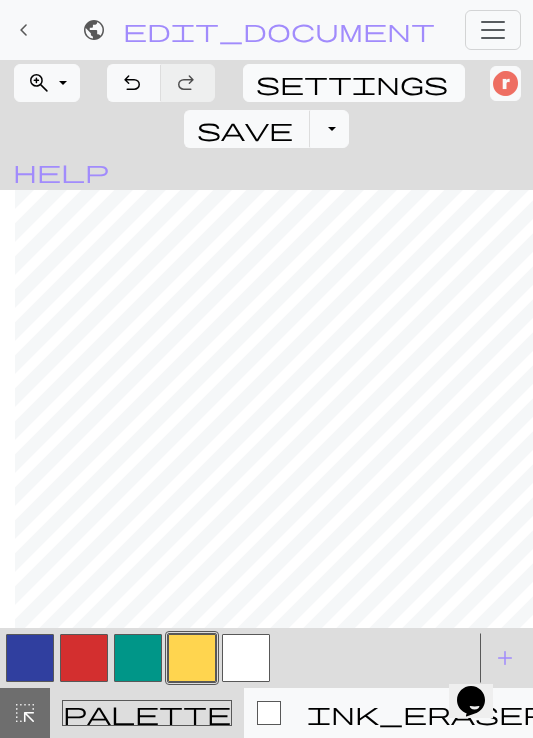 scroll, scrollTop: 214, scrollLeft: 839, axis: both 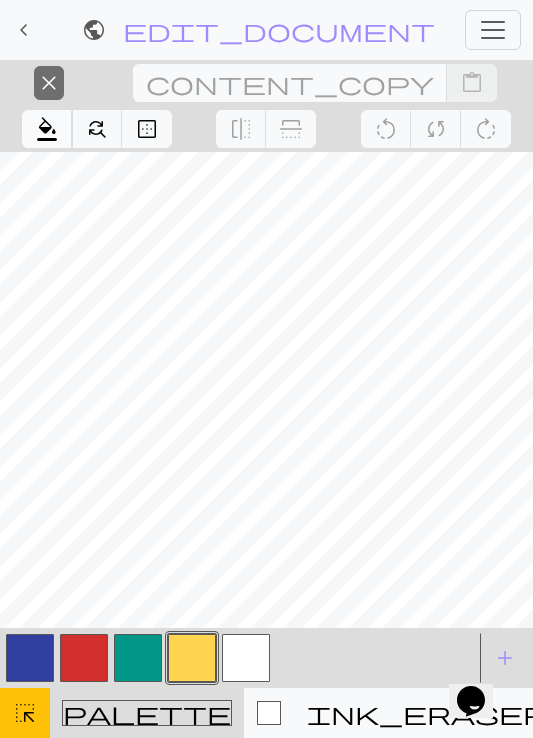 click on "format_color_fill" at bounding box center [47, 129] 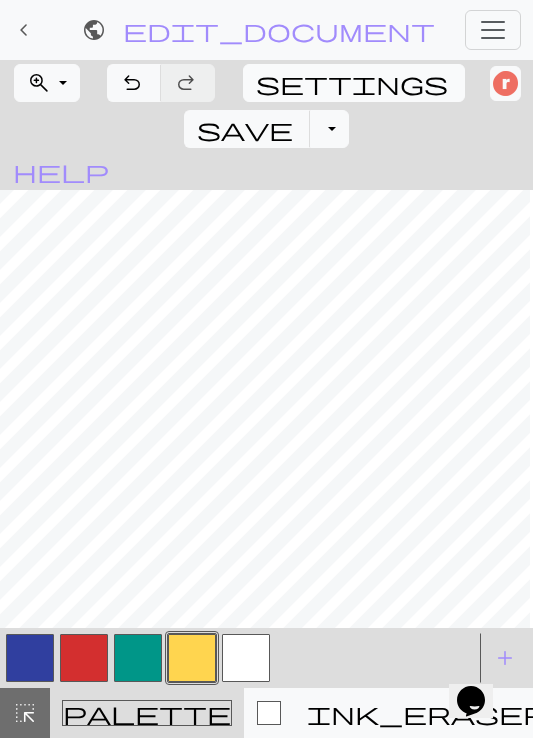 scroll, scrollTop: 9, scrollLeft: 353, axis: both 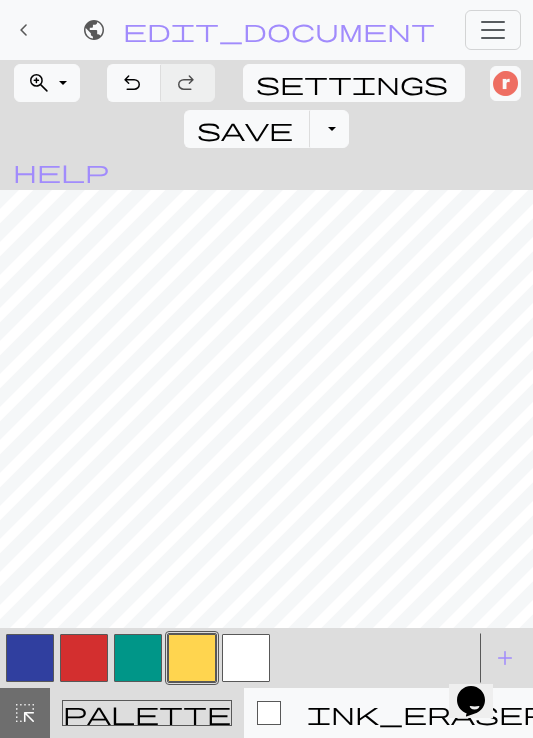 click at bounding box center (246, 658) 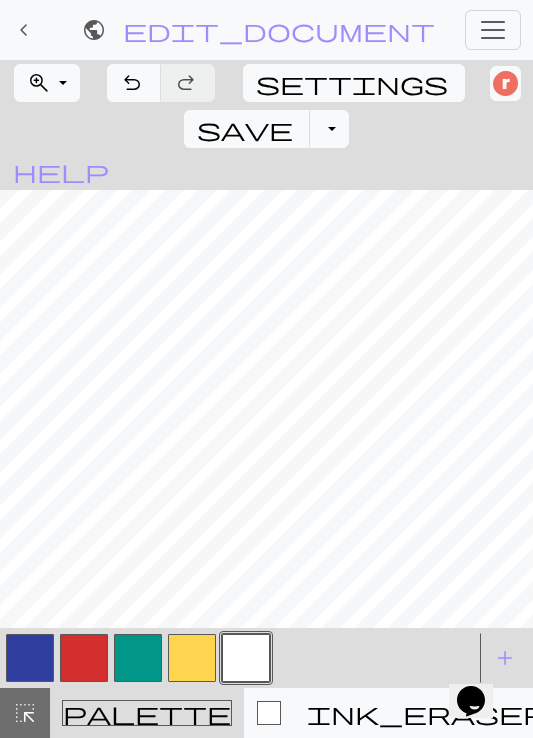 scroll, scrollTop: 0, scrollLeft: 351, axis: horizontal 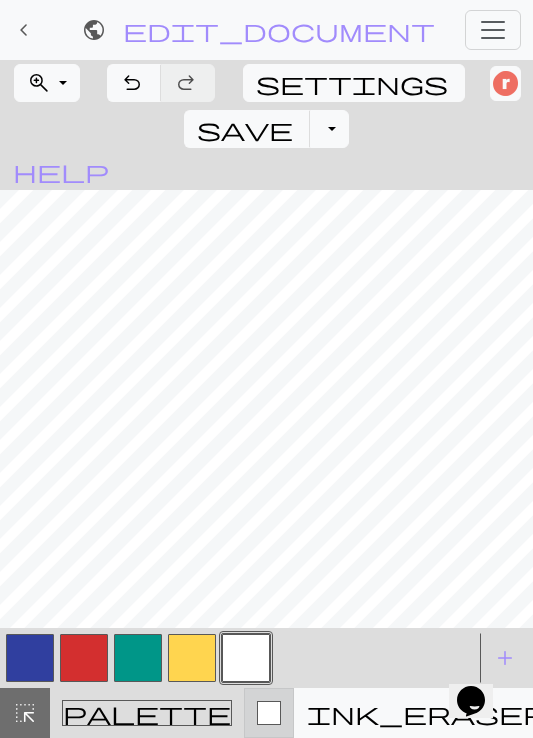 click at bounding box center (269, 713) 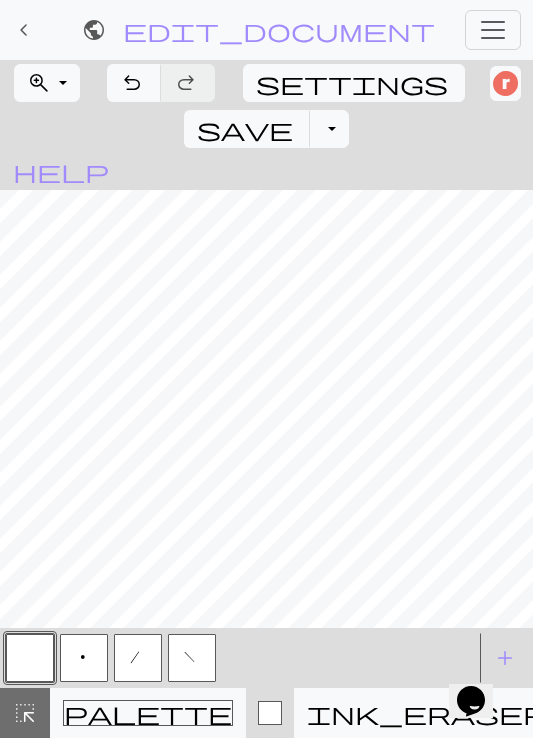 click on "/" at bounding box center [138, 658] 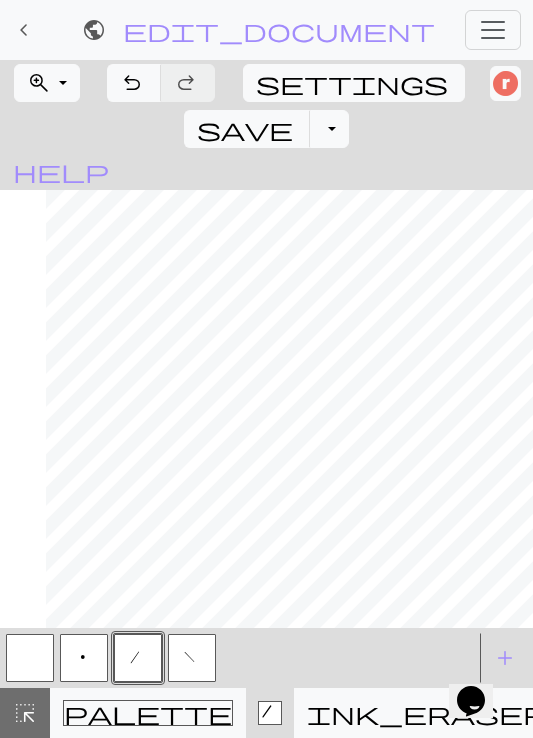 scroll, scrollTop: 0, scrollLeft: 95, axis: horizontal 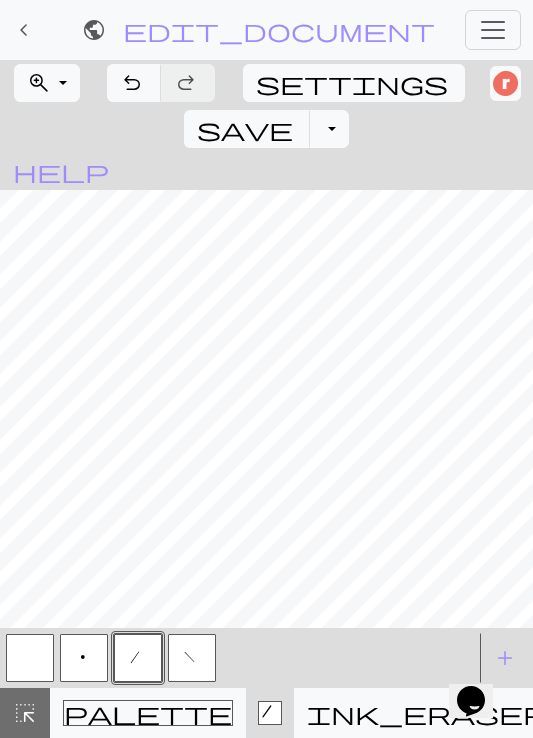 click on "f" at bounding box center [192, 658] 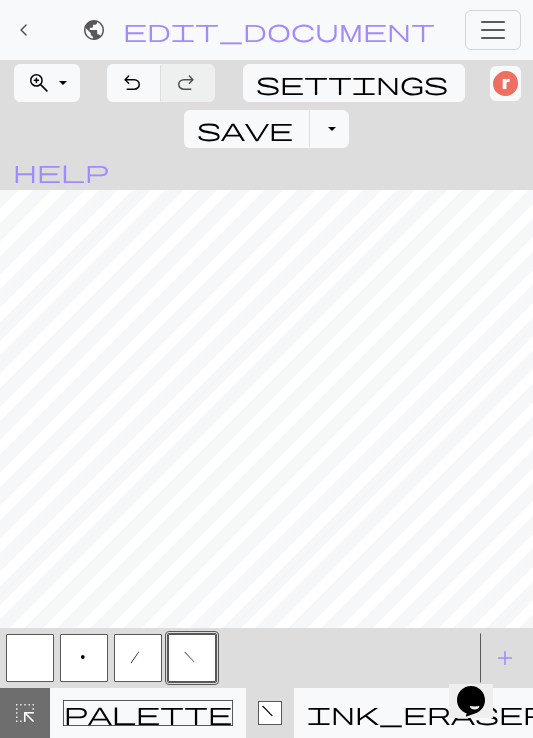 click on "f" at bounding box center (192, 658) 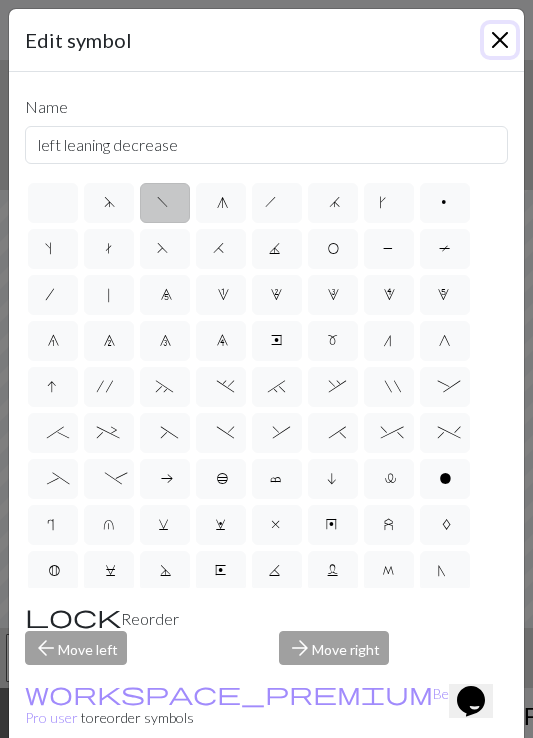 click at bounding box center (500, 40) 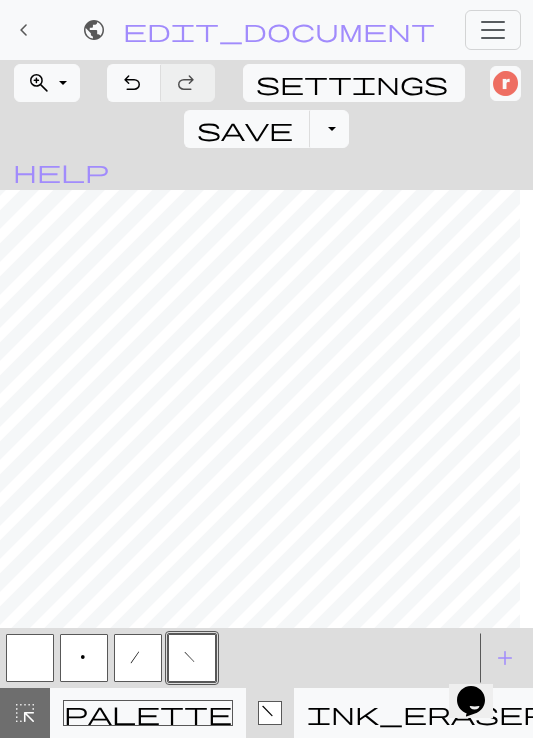 scroll, scrollTop: 1, scrollLeft: 273, axis: both 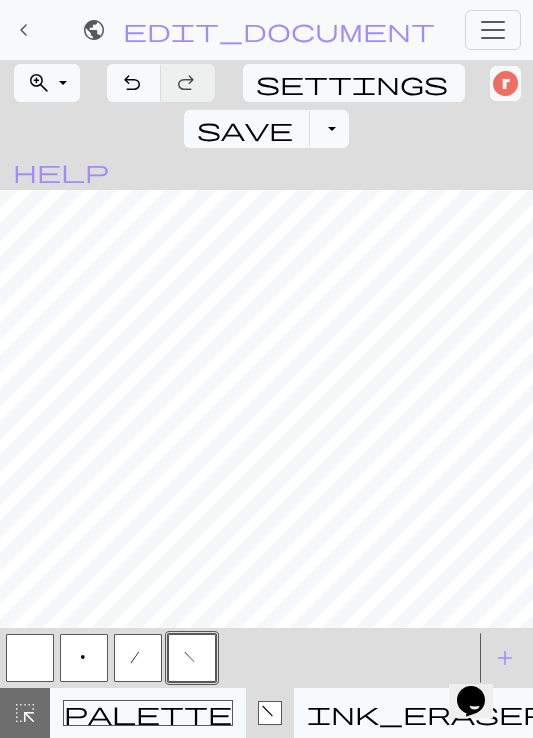 click on "p" at bounding box center [84, 660] 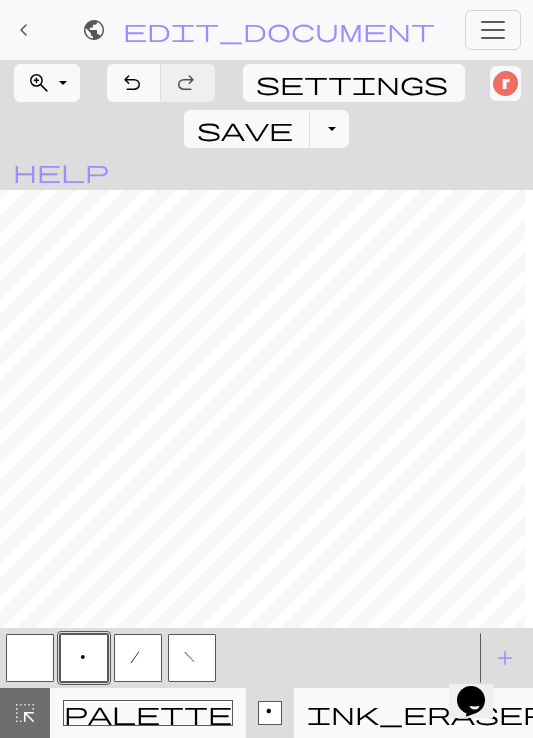 scroll, scrollTop: 1, scrollLeft: 374, axis: both 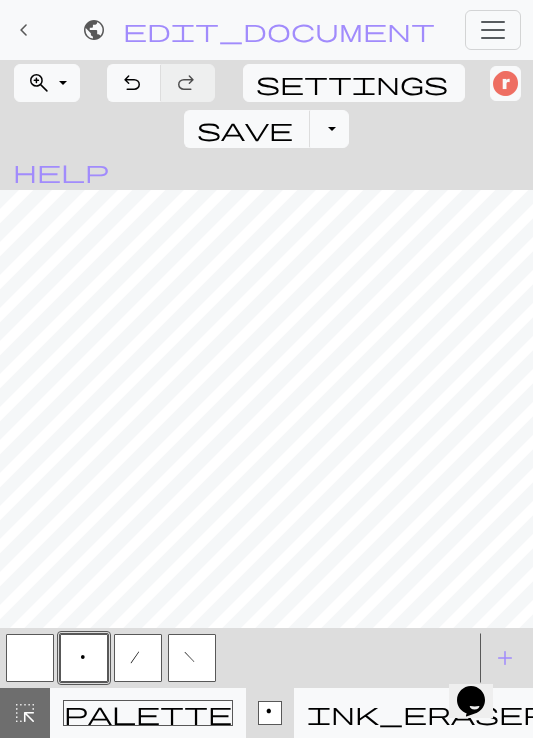 click on "/" at bounding box center [138, 658] 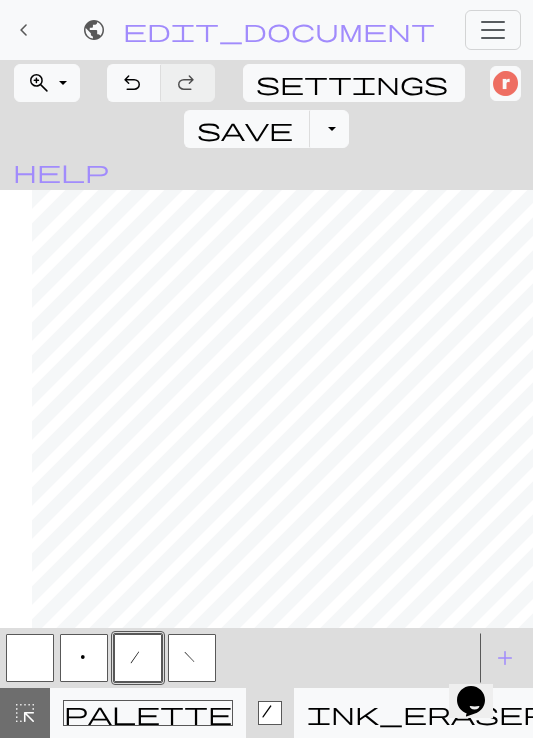 scroll, scrollTop: 1, scrollLeft: 450, axis: both 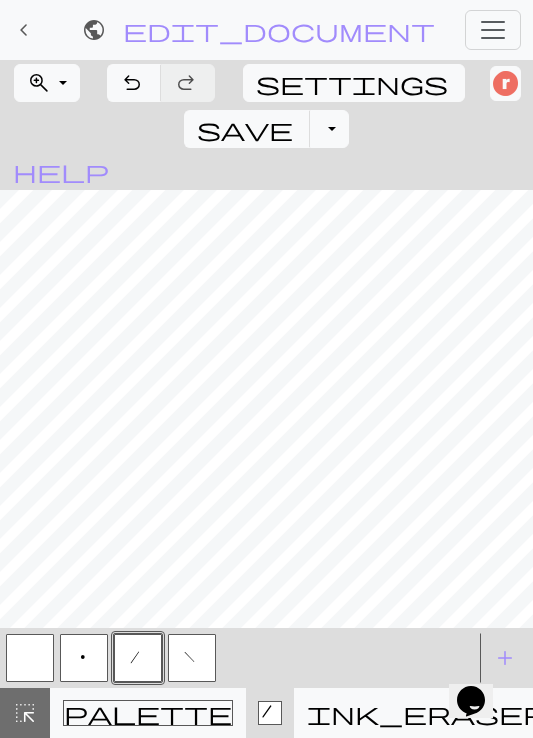 click on "f" at bounding box center (192, 660) 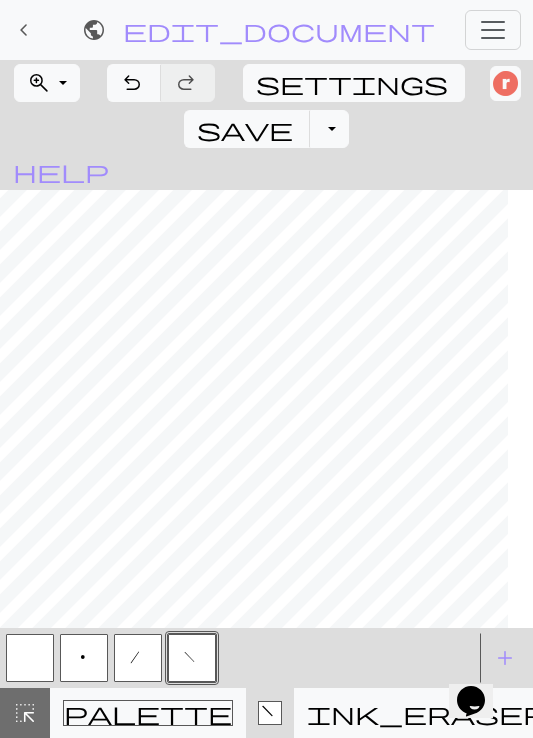 scroll, scrollTop: 0, scrollLeft: 0, axis: both 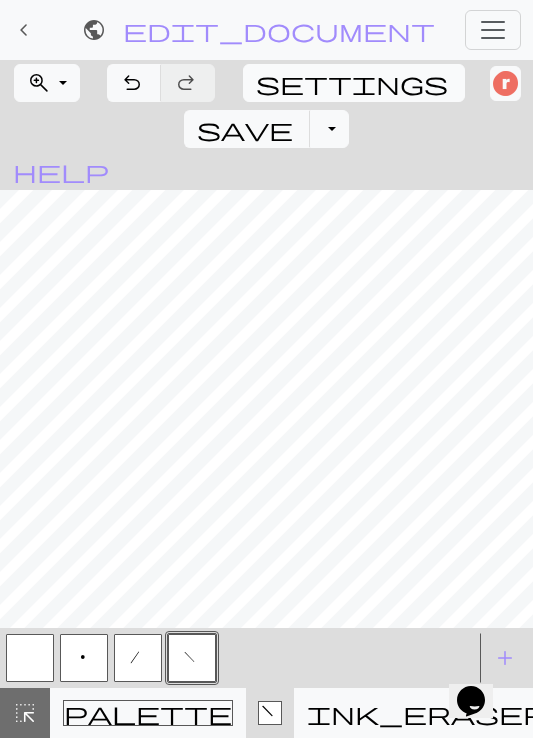 click on "settings" at bounding box center [352, 83] 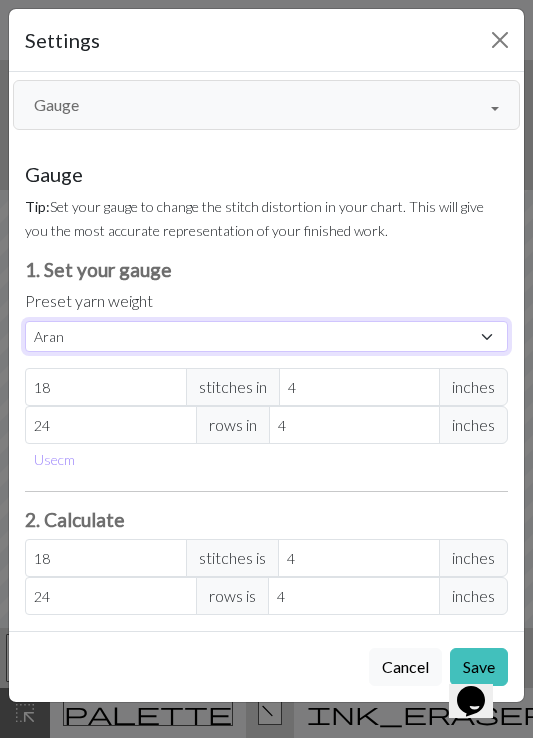 click on "Custom Square Lace Light Fingering Fingering Sport Double knit Worsted Aran Bulky Super Bulky" at bounding box center [266, 336] 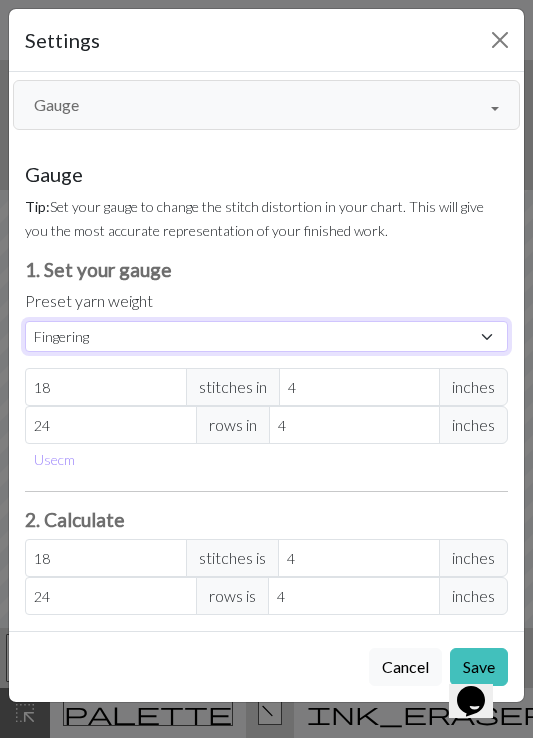 type on "28" 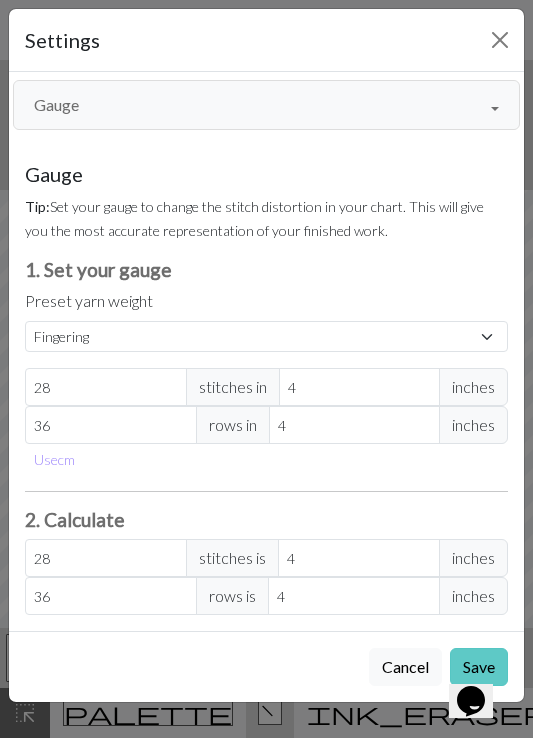 click on "Save" at bounding box center [479, 667] 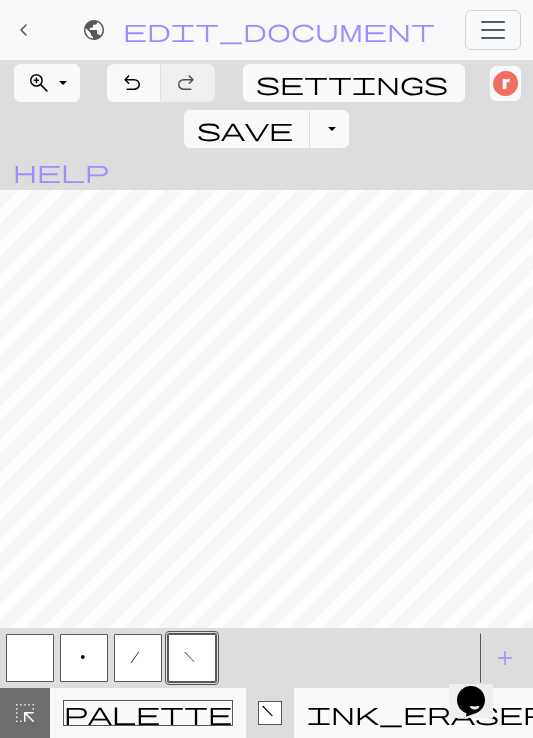 click on "settings  Settings" at bounding box center [354, 83] 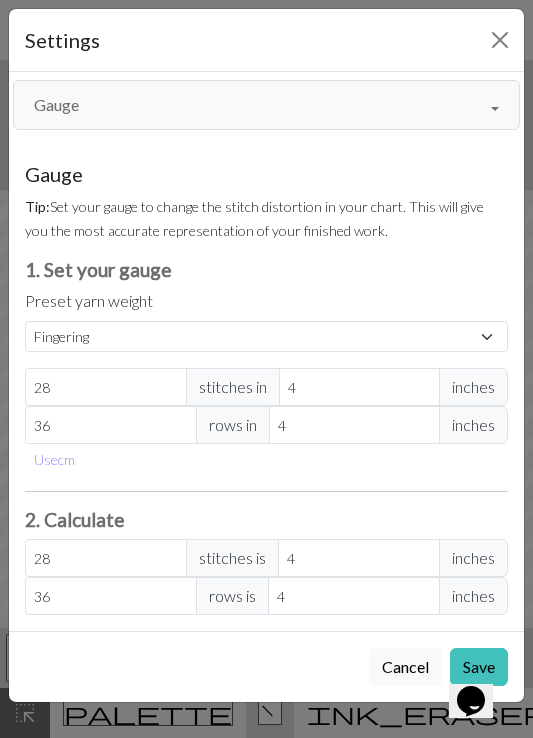 click on "Gauge" at bounding box center (266, 105) 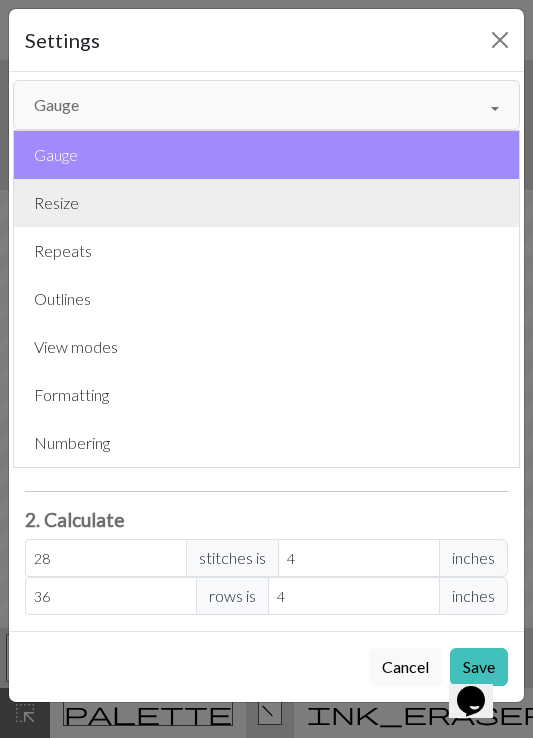 click on "Resize" at bounding box center [266, 203] 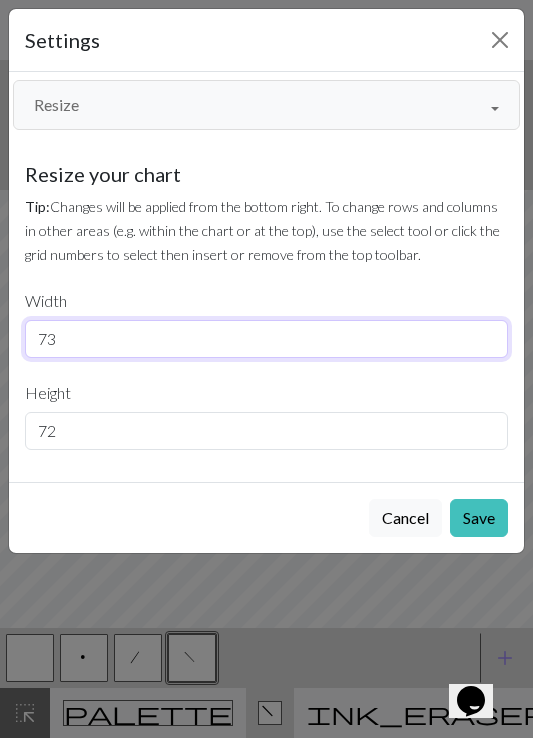 click on "73" at bounding box center [266, 339] 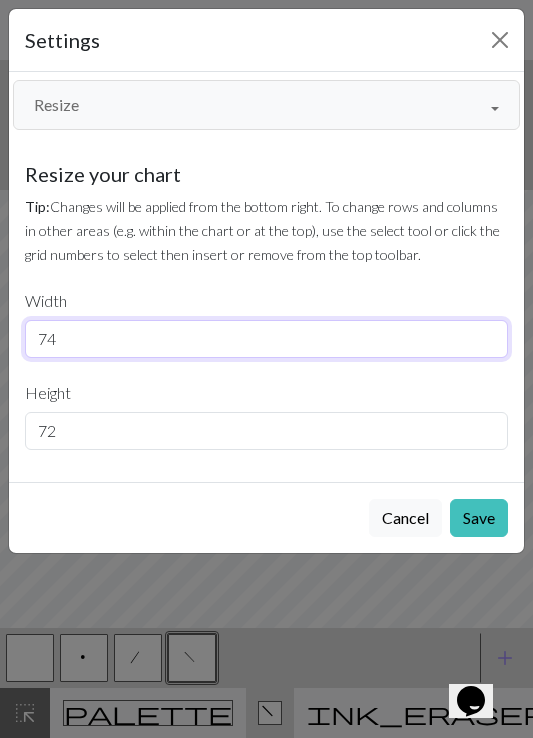 click on "74" at bounding box center [266, 339] 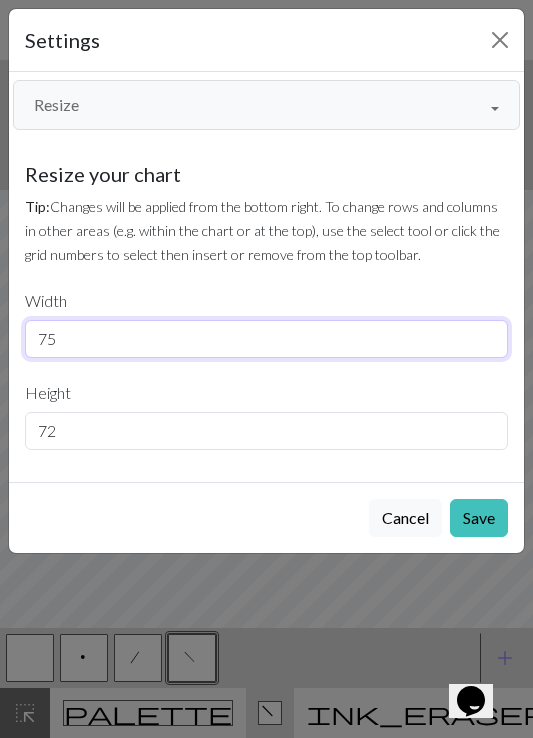 click on "75" at bounding box center (266, 339) 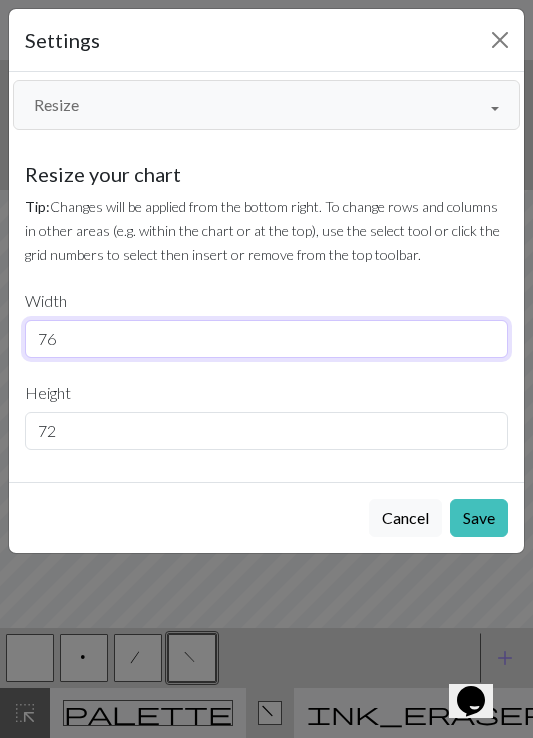 click on "76" at bounding box center [266, 339] 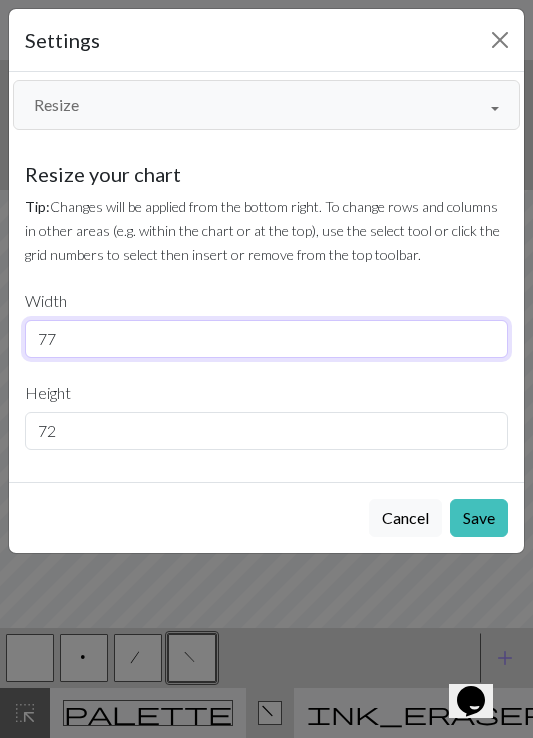 type on "77" 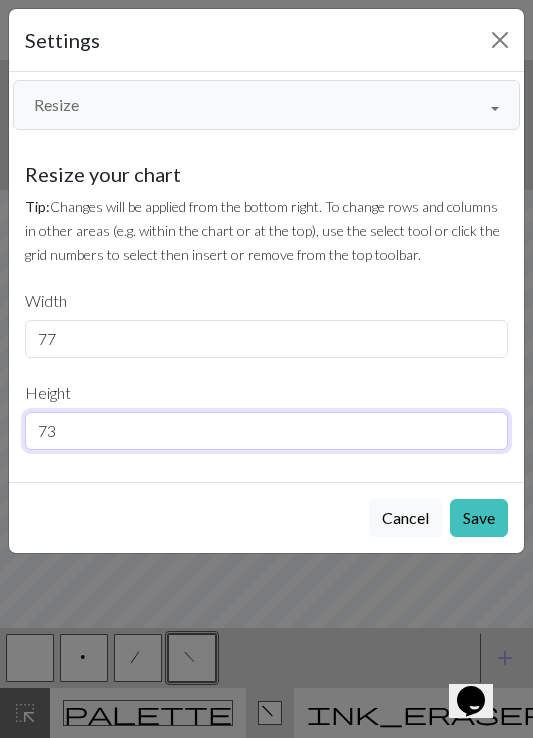 click on "73" at bounding box center [266, 431] 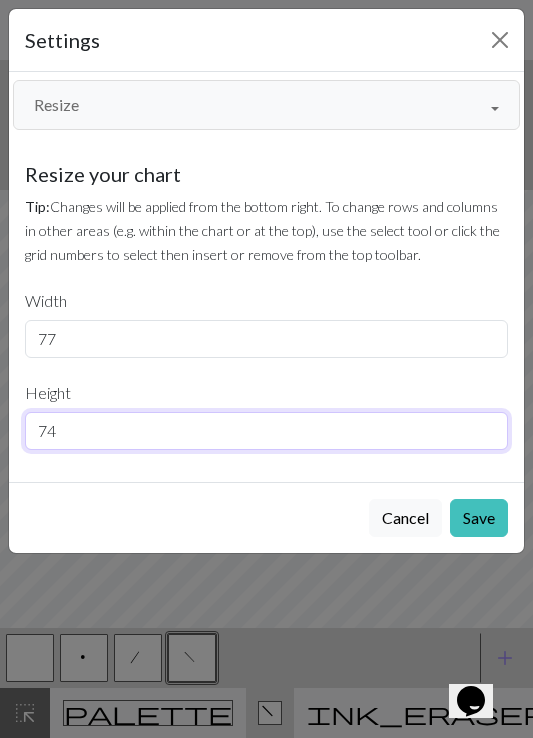 click on "74" at bounding box center [266, 431] 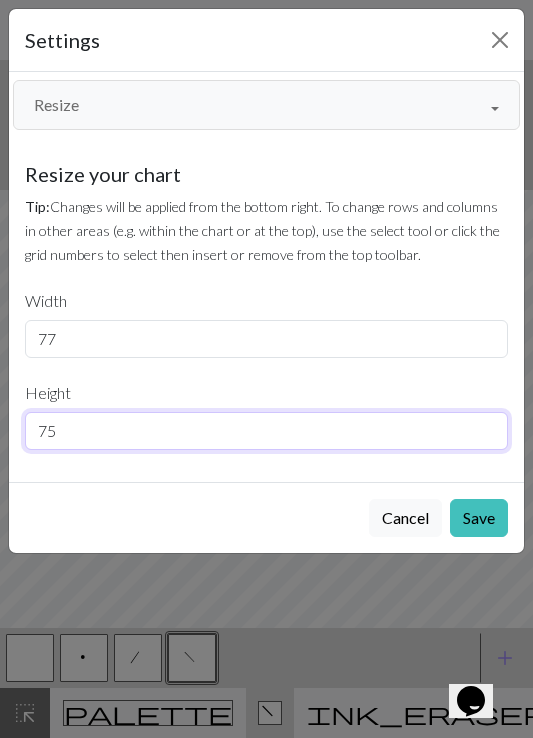 click on "75" at bounding box center [266, 431] 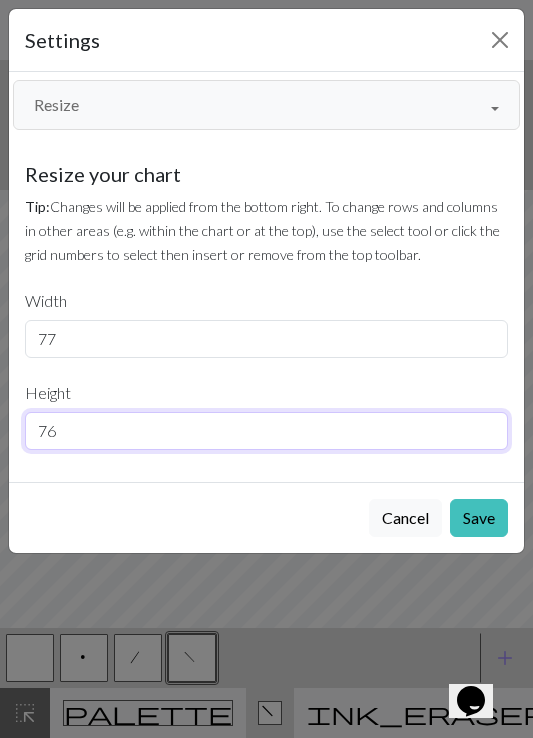 click on "76" at bounding box center (266, 431) 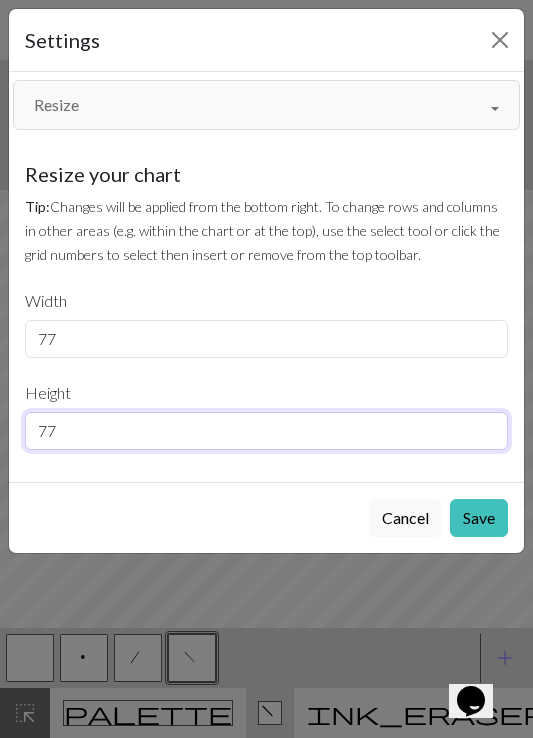 type on "77" 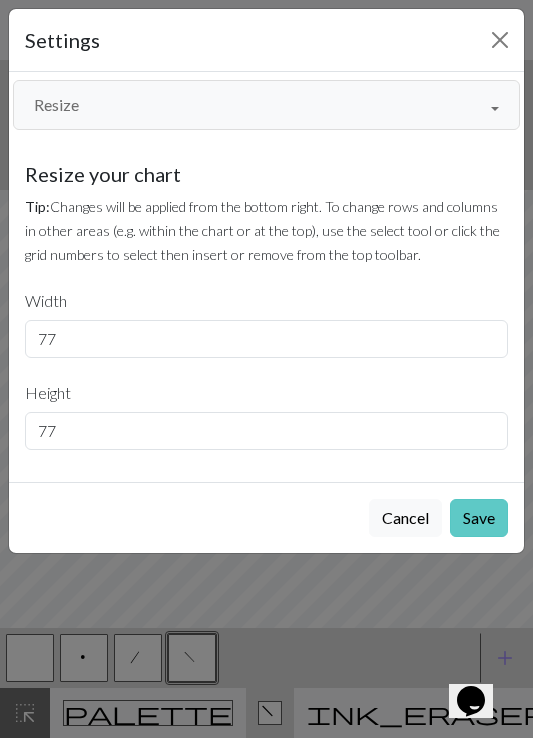 click on "Save" at bounding box center (479, 518) 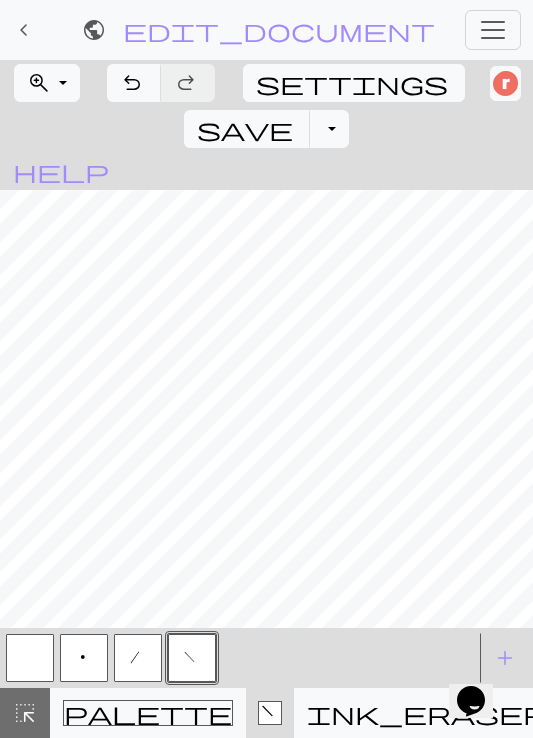 scroll, scrollTop: 0, scrollLeft: 22, axis: horizontal 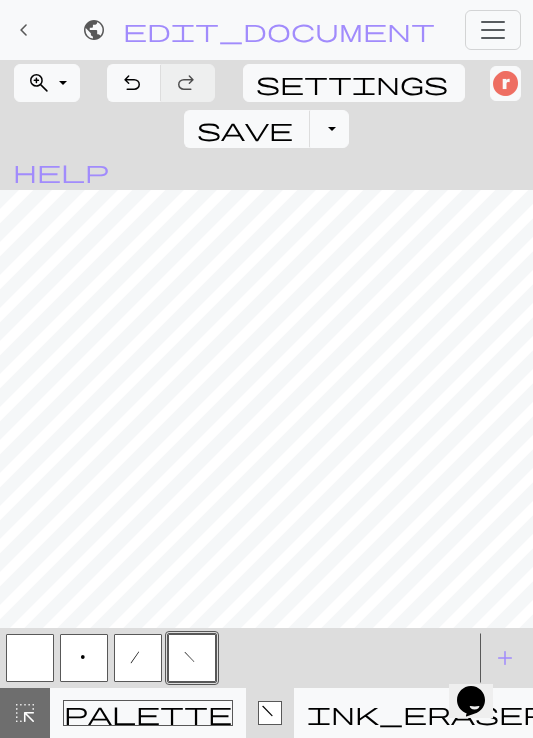 type 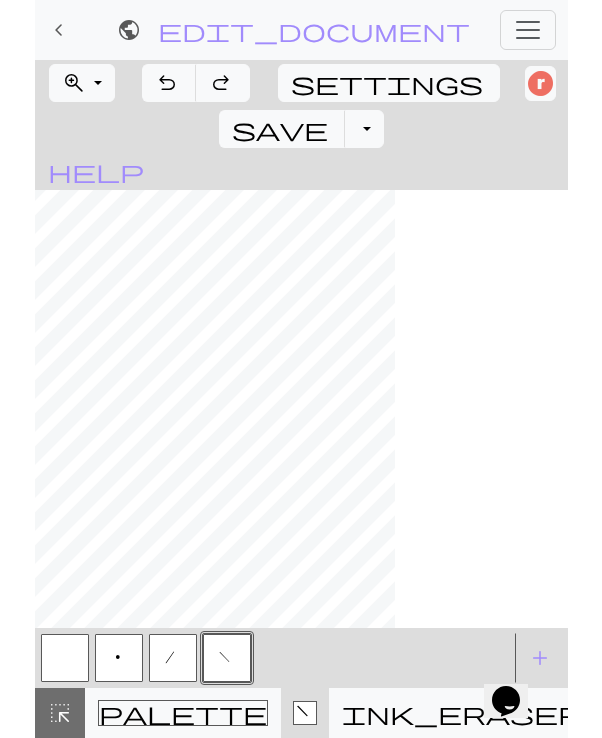scroll, scrollTop: 0, scrollLeft: 0, axis: both 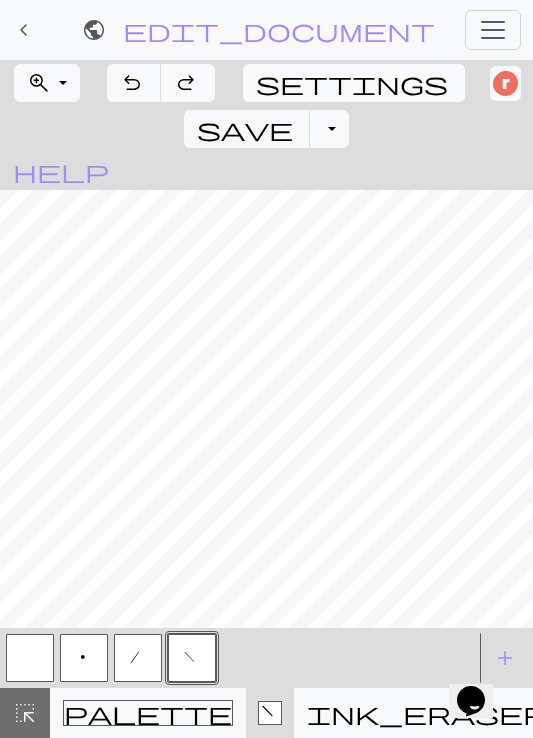 click on "settings" at bounding box center [352, 83] 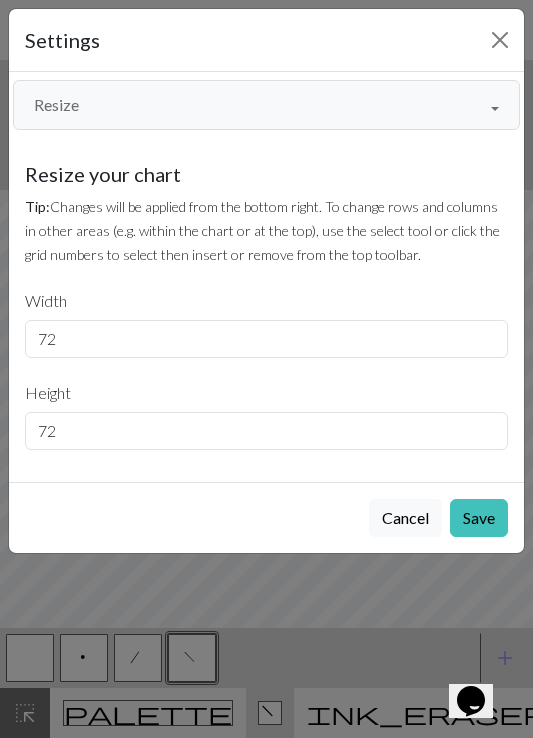 click on "Resize" at bounding box center (266, 105) 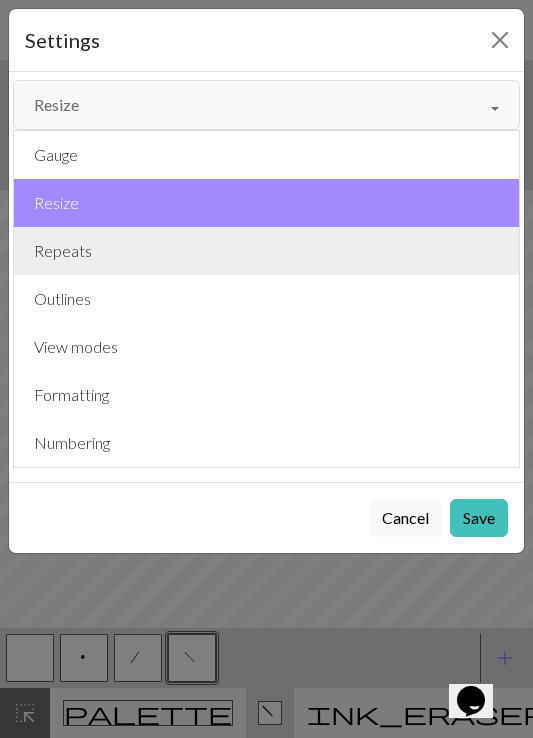 click on "Repeats" at bounding box center [266, 251] 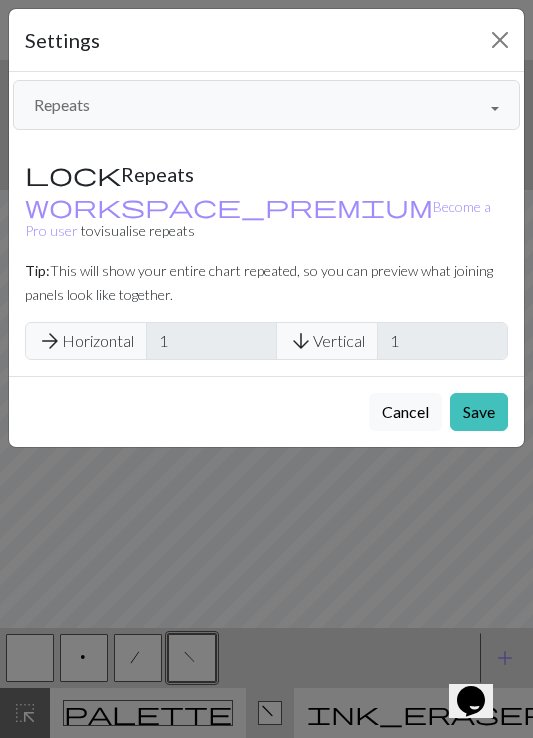 click on "Repeats Gauge Resize Repeats Outlines View modes Formatting Numbering Gauge Resize Repeats Outlines View modes Formatting Numbering Gauge Tip:  Set your gauge to change the stitch distortion in your chart. This will give you the most accurate representation of your finished work. 1. Set your gauge Preset yarn weight Custom Square Lace Light Fingering Fingering Sport Double knit Worsted Aran Bulky Super Bulky 28 stitches in  4 inches 36 rows in  4 inches Use  cm 2. Calculate 28 stitches is 4 inches 36 rows is 4 inches Resize your chart Tip:  Changes will be applied from the bottom right. To change rows and columns in other areas (e.g. within the chart or at the top), use the select tool or click the grid numbers to select then insert or remove from the top toolbar. Width 72 Height 72 Repeats workspace_premium Become a Pro user   to  visualise repeats Tip:   This will show your entire chart repeated, so you can preview what joining panels look like together. arrow_forward  Horizontal 1 arrow_downward  Vertical" at bounding box center (266, 224) 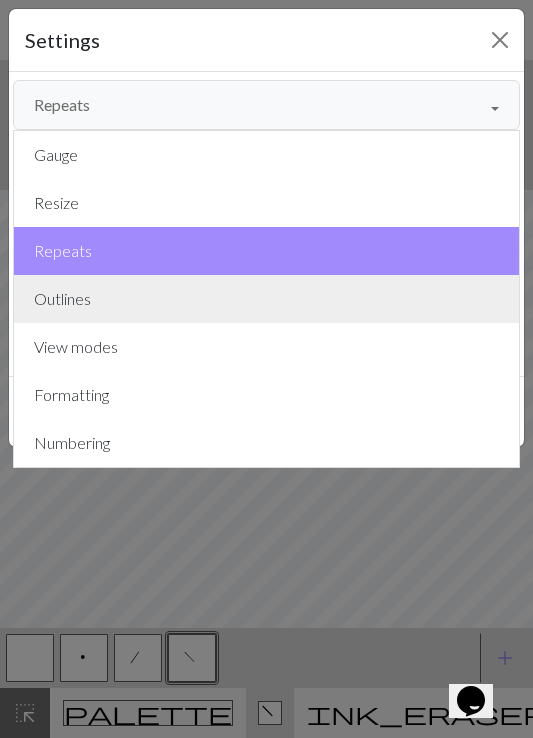 click on "Outlines" at bounding box center (266, 299) 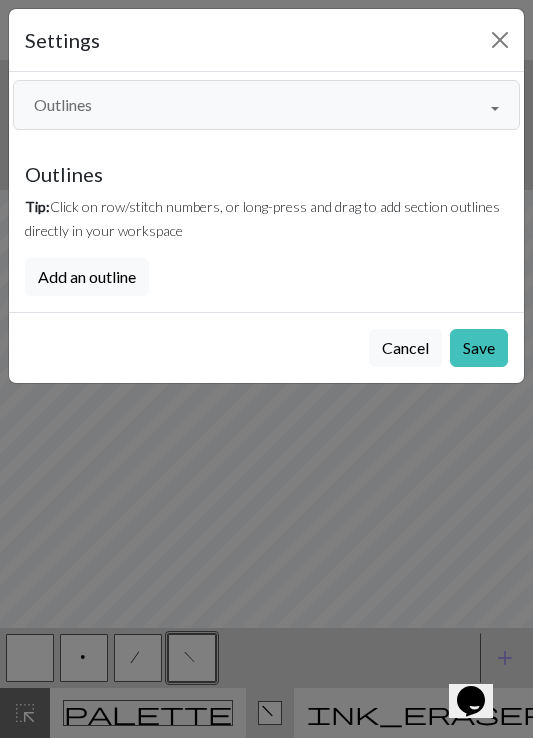 click on "Outlines" at bounding box center (266, 105) 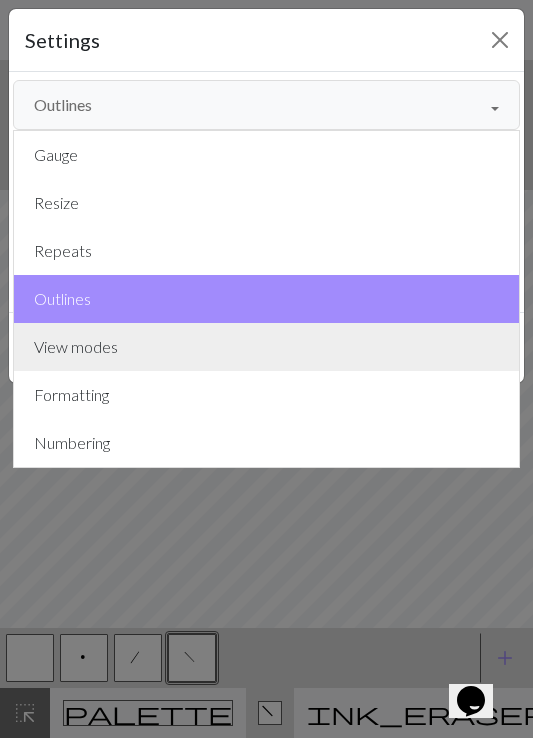 click on "View modes" at bounding box center (266, 347) 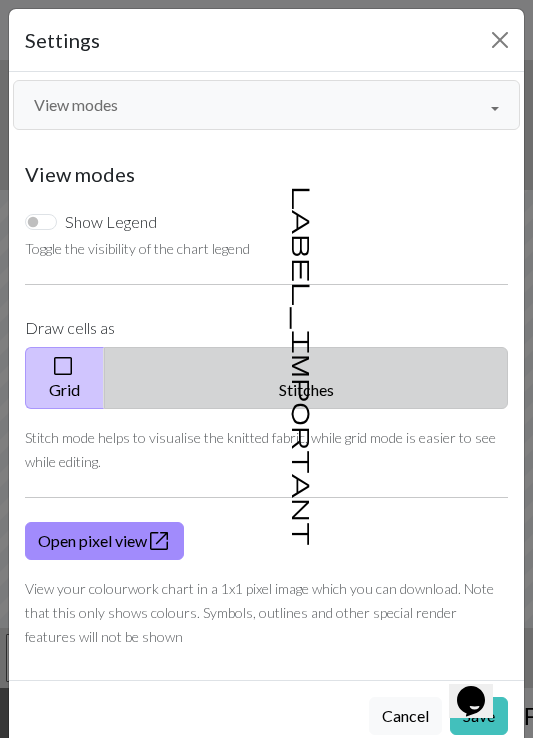 click on "label_important Stitches" at bounding box center [306, 378] 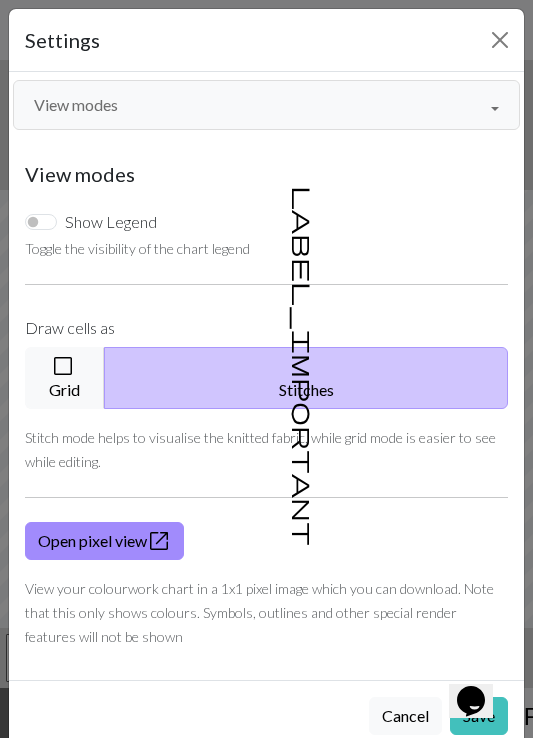 click on "Opens Chat This icon Opens the chat window." at bounding box center (481, 666) 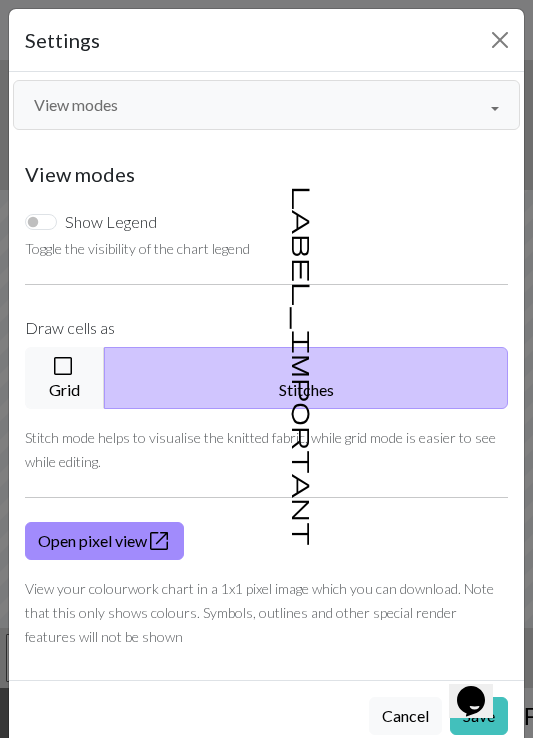 drag, startPoint x: 479, startPoint y: 682, endPoint x: 383, endPoint y: 576, distance: 143.01048 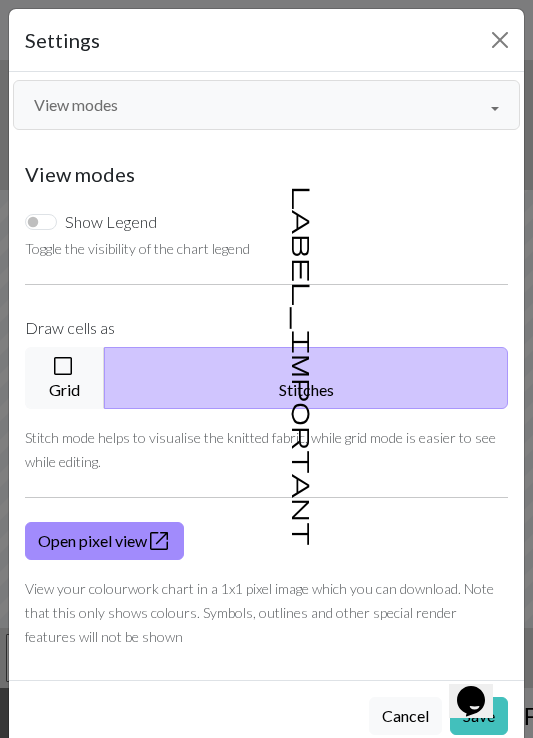 drag, startPoint x: 483, startPoint y: 698, endPoint x: 215, endPoint y: 680, distance: 268.6038 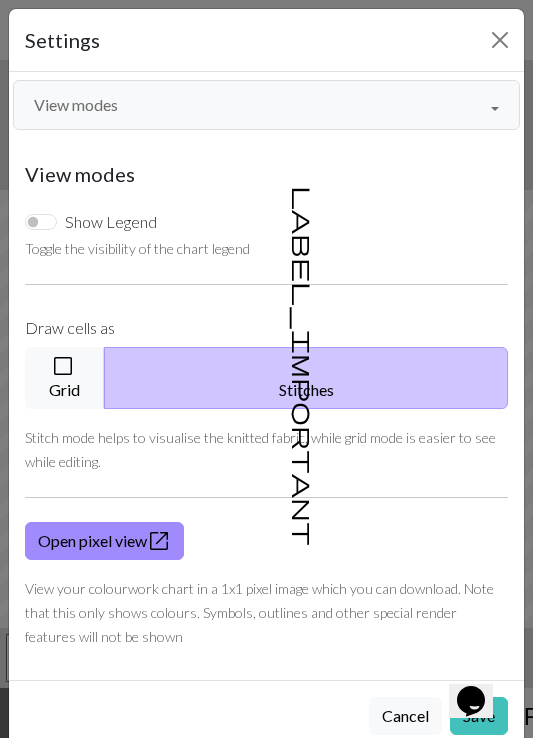 click on "Opens Chat This icon Opens the chat window." 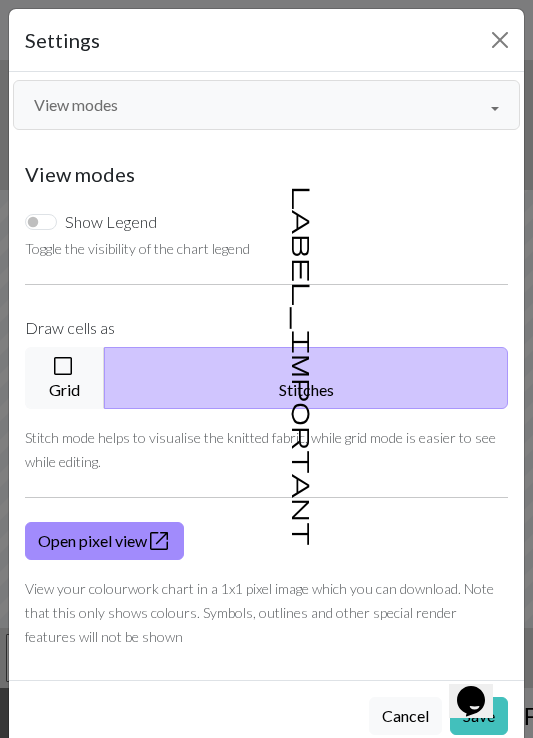 click on "Opens Chat This icon Opens the chat window." at bounding box center (481, 666) 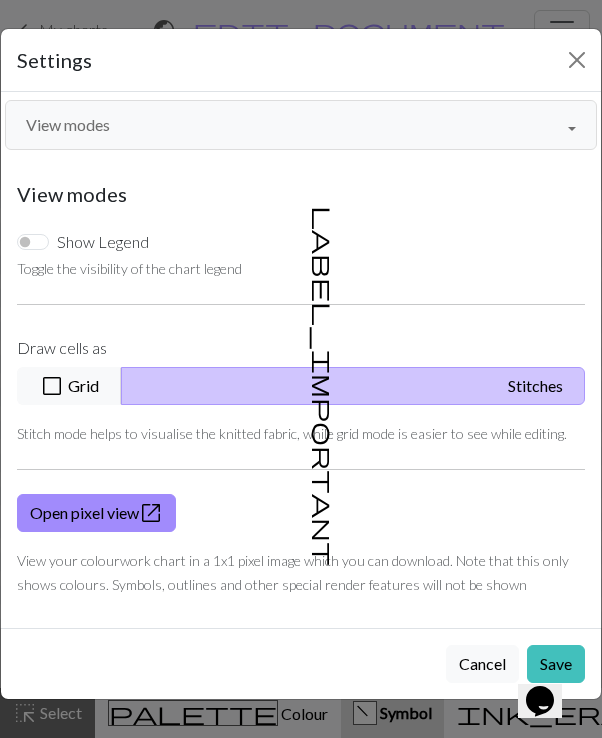 click on "Opens Chat This icon Opens the chat window." at bounding box center (550, 666) 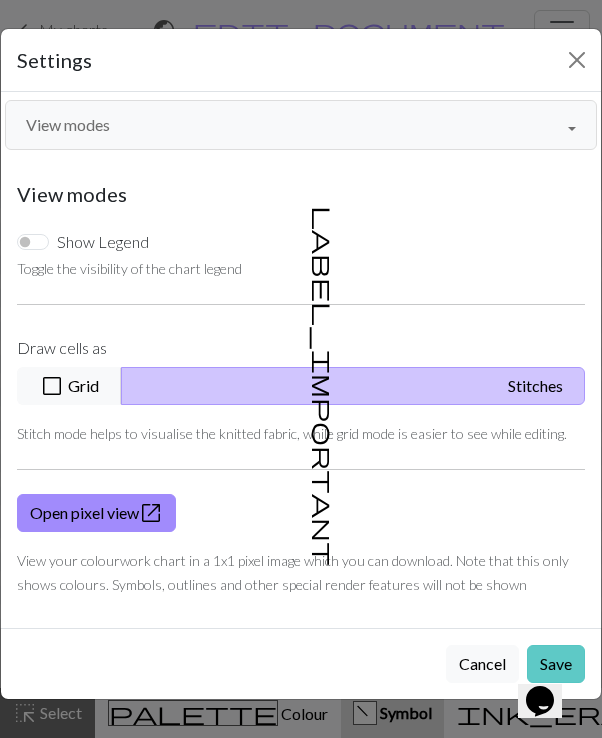 click on "Save" at bounding box center [556, 664] 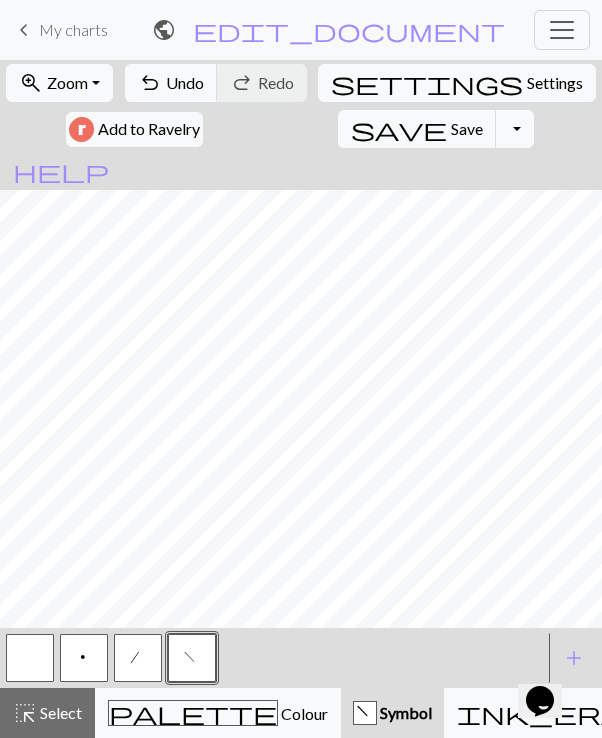 scroll, scrollTop: 0, scrollLeft: 0, axis: both 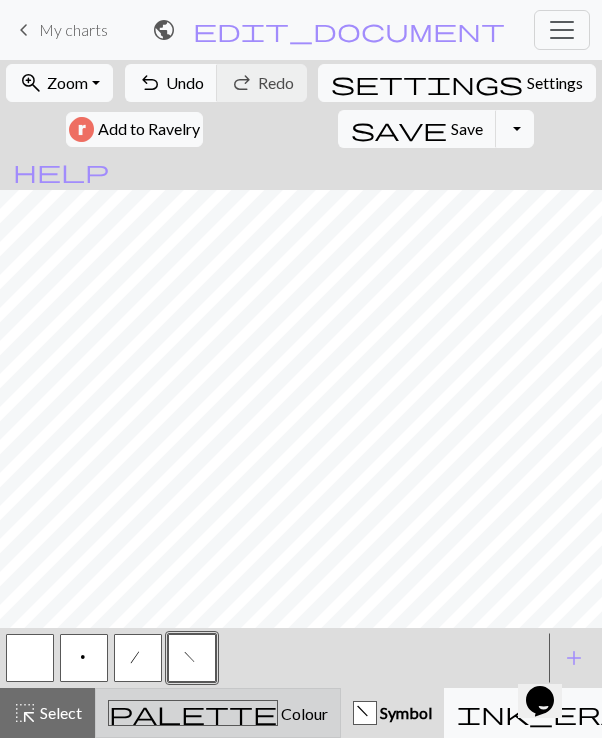 click on "Colour" at bounding box center (303, 713) 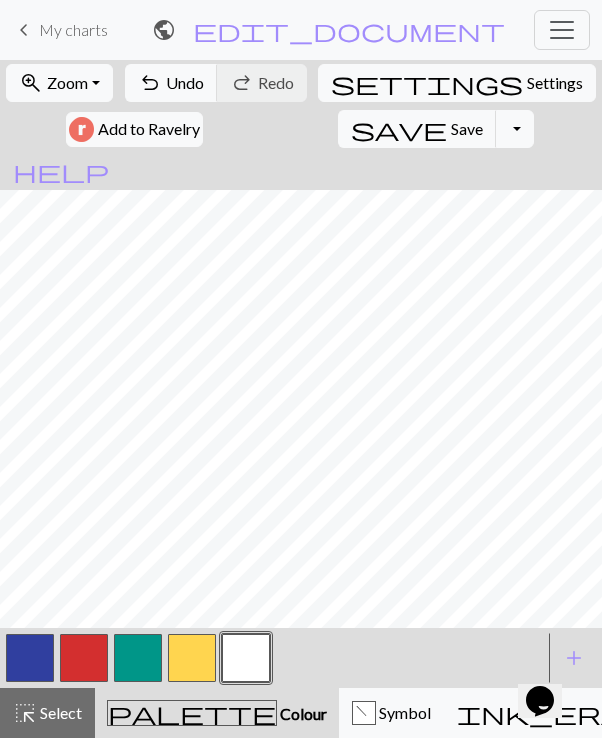 click at bounding box center (246, 658) 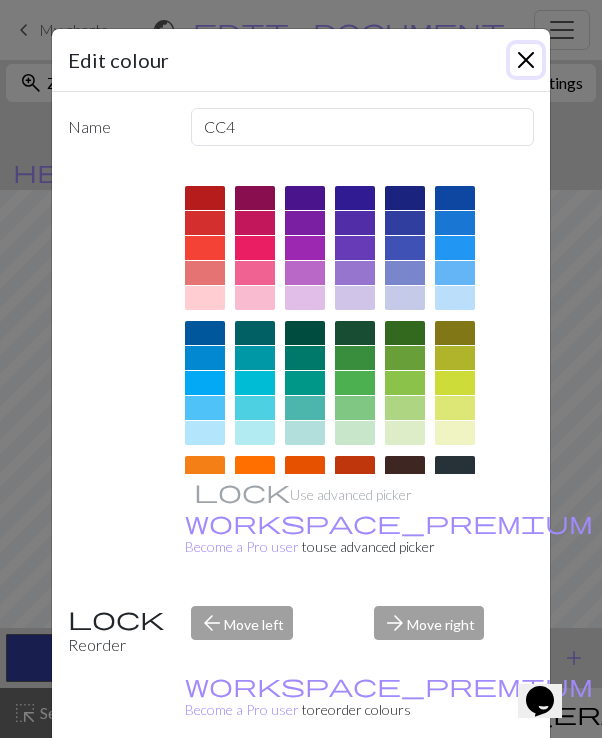 click at bounding box center [526, 60] 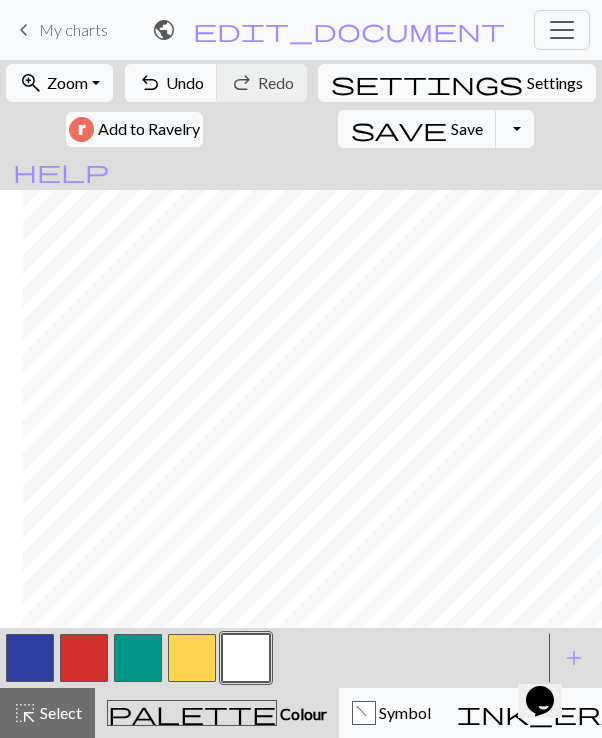 scroll, scrollTop: 0, scrollLeft: 0, axis: both 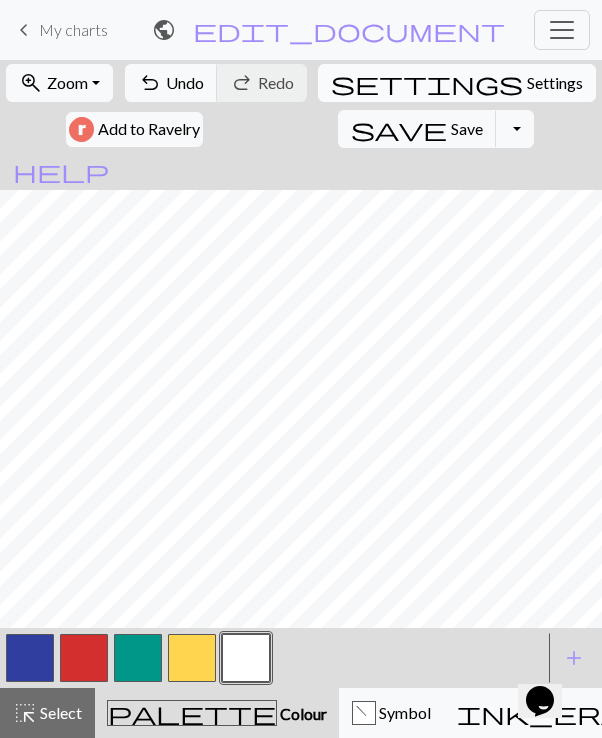 click on "settings  Settings" at bounding box center [457, 83] 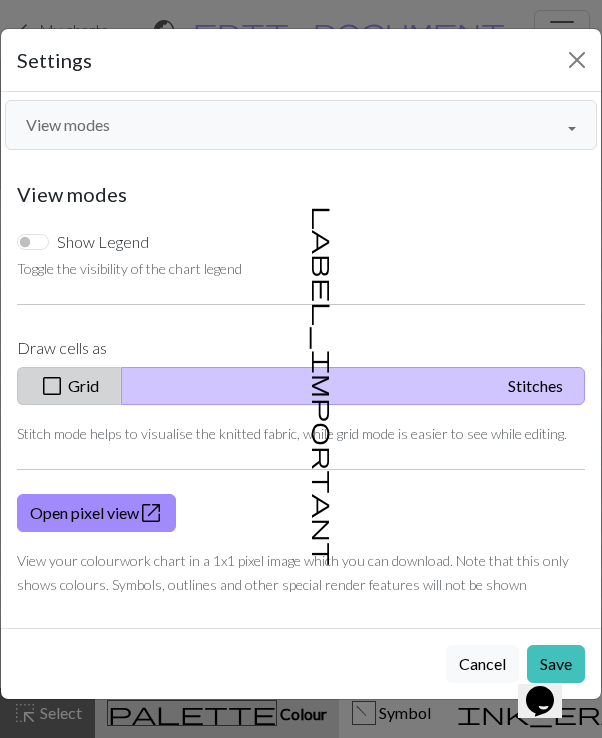 click on "check_box_outline_blank Grid" at bounding box center [69, 386] 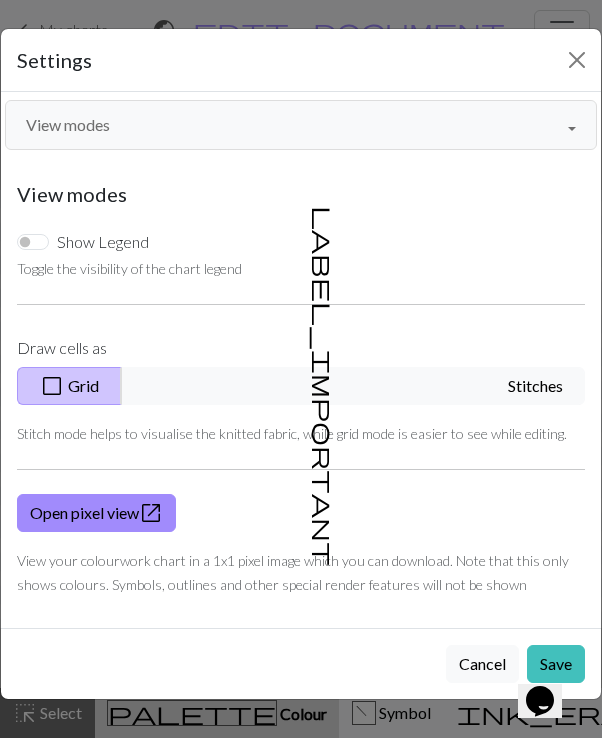 click on "Opens Chat This icon Opens the chat window." at bounding box center [550, 666] 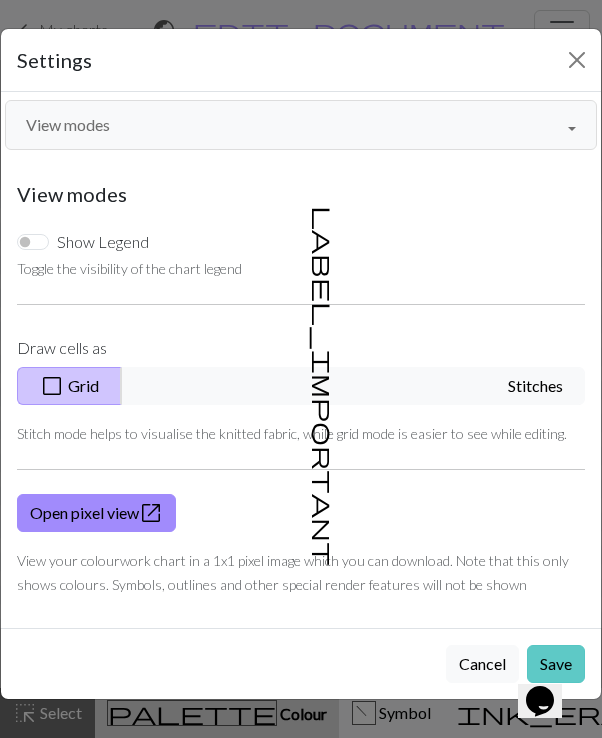 click on "Save" at bounding box center [556, 664] 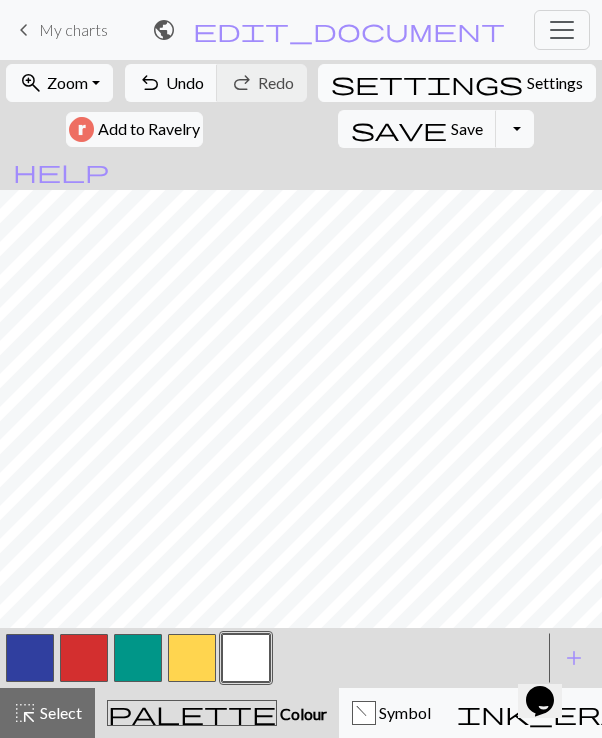 click on "Settings" at bounding box center (555, 83) 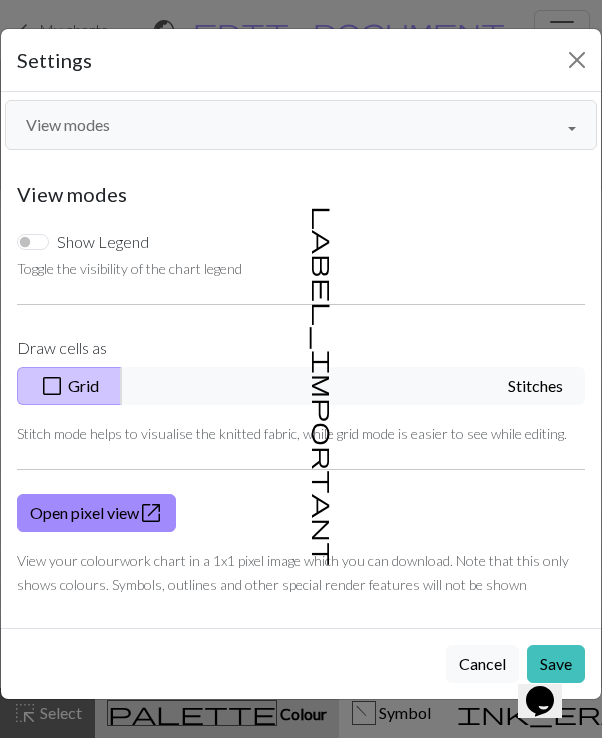 click on "View modes" at bounding box center (301, 125) 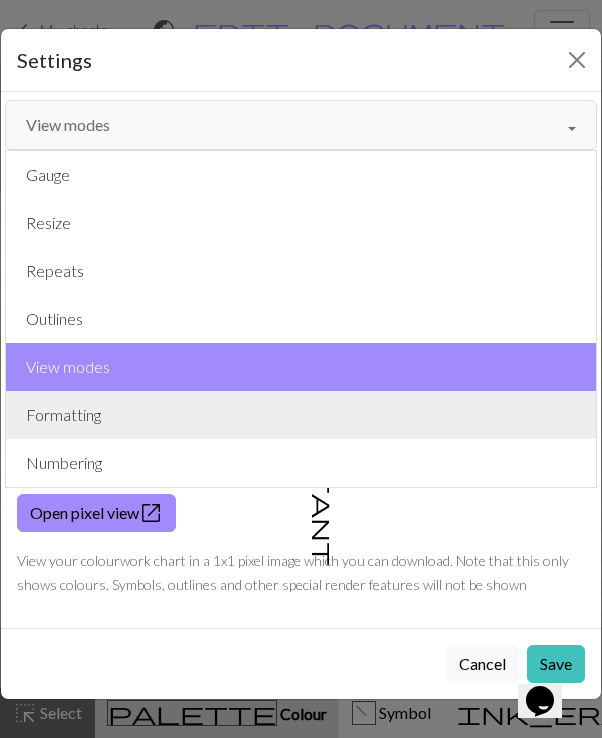 click on "Formatting" at bounding box center [301, 415] 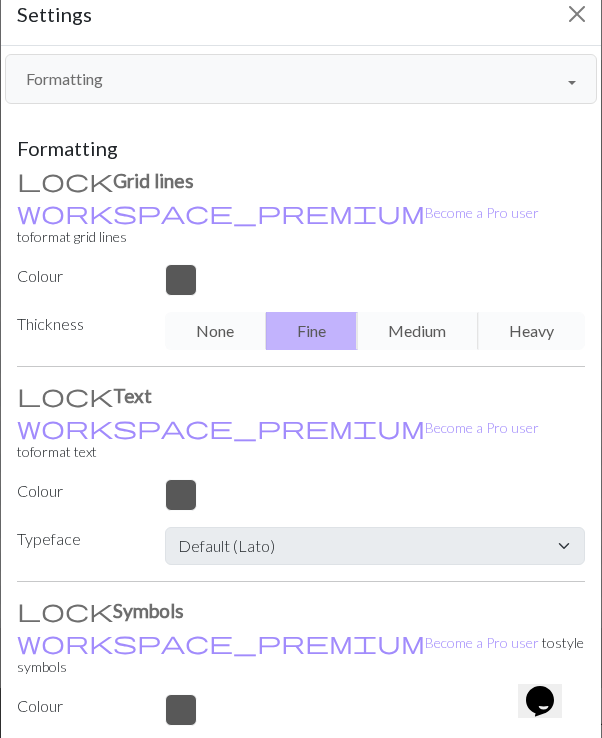 scroll, scrollTop: 0, scrollLeft: 0, axis: both 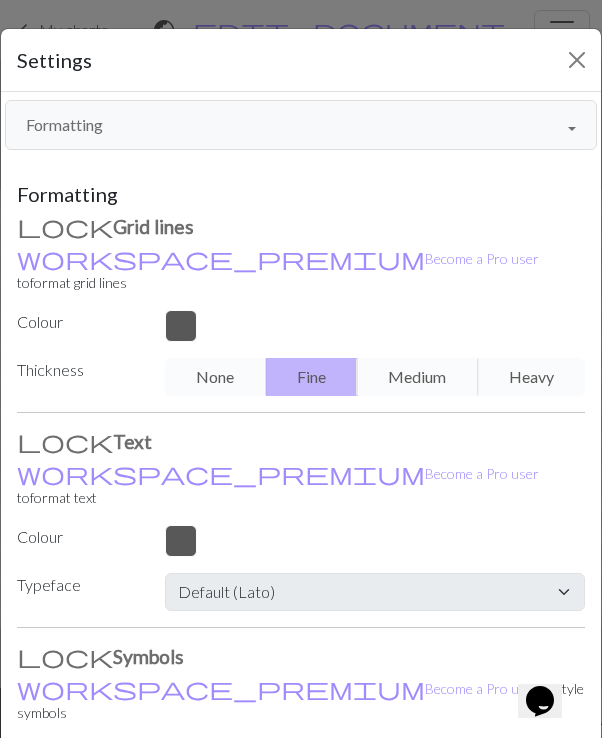 click on "Formatting" at bounding box center (301, 125) 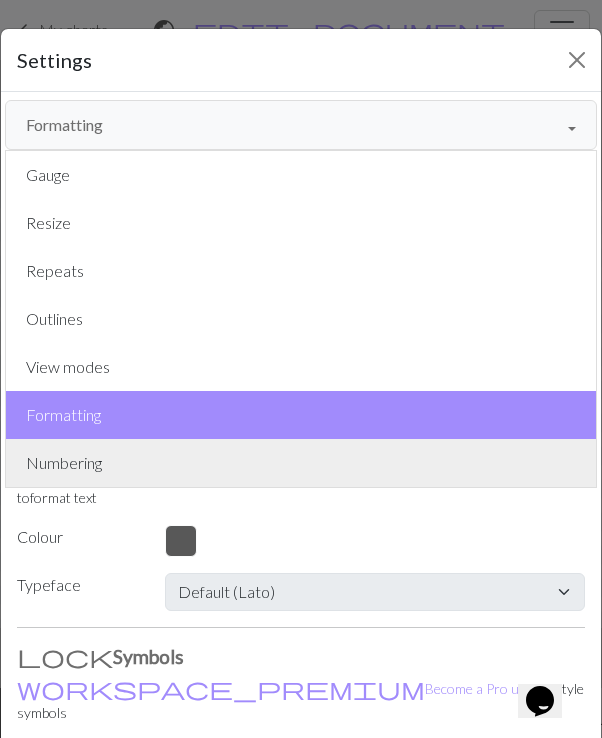 click on "Numbering" at bounding box center (301, 463) 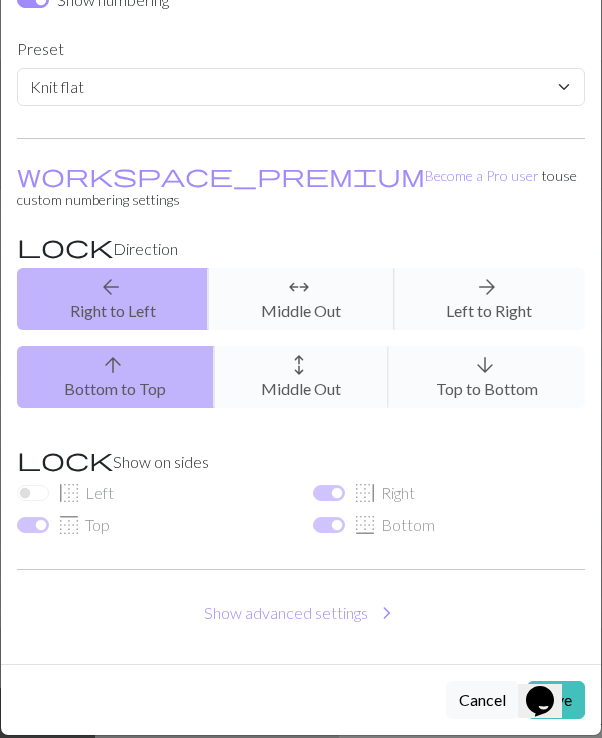 scroll, scrollTop: 235, scrollLeft: 0, axis: vertical 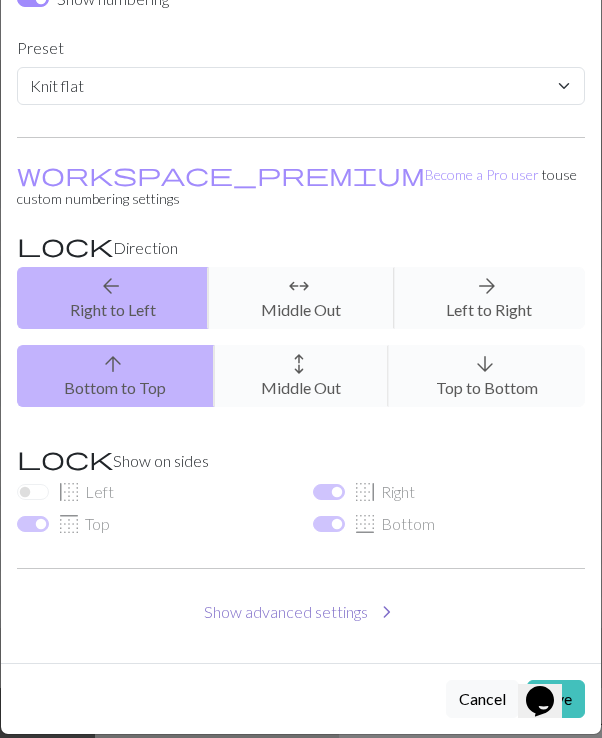 click on "Show advanced settings   chevron_right" at bounding box center (301, 612) 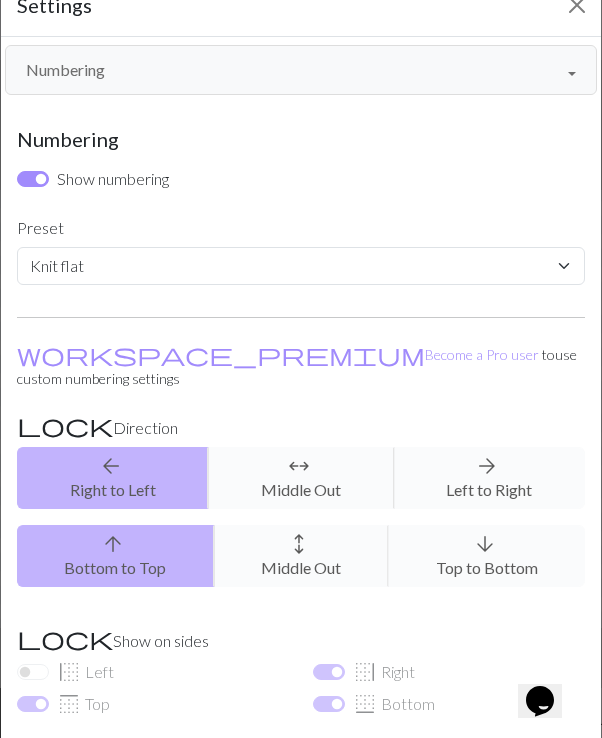 scroll, scrollTop: 0, scrollLeft: 0, axis: both 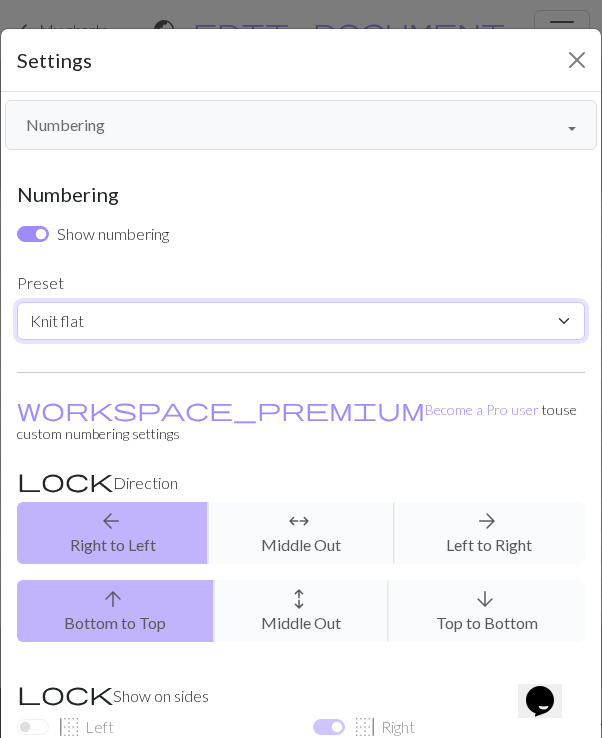 click on "Custom Knit flat Knit in the round Lace knitting Cross stitch" at bounding box center (301, 321) 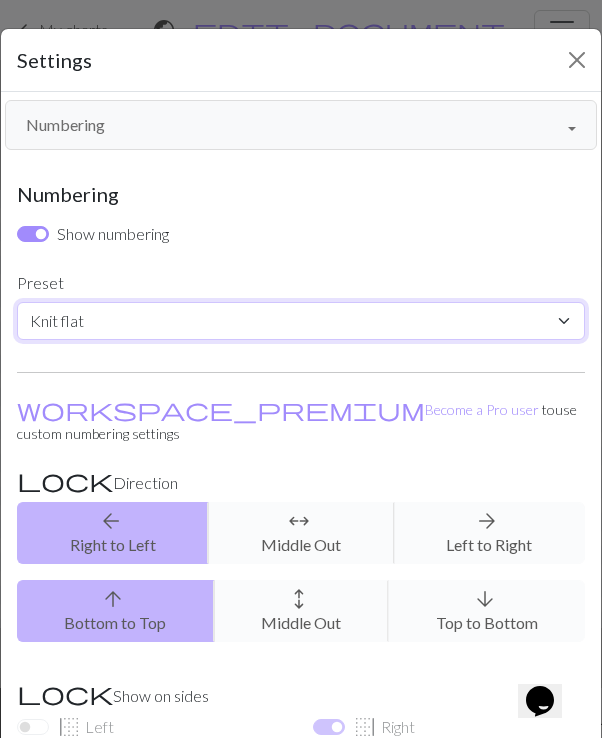 select on "round" 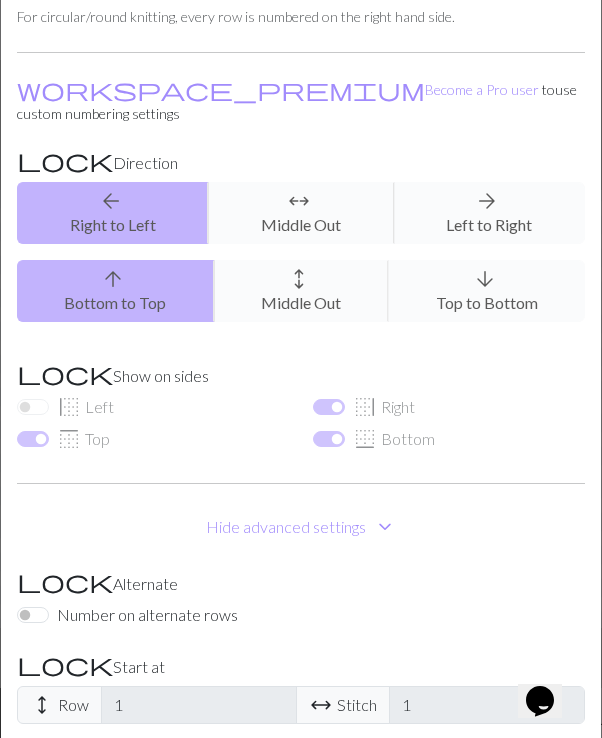 scroll, scrollTop: 841, scrollLeft: 0, axis: vertical 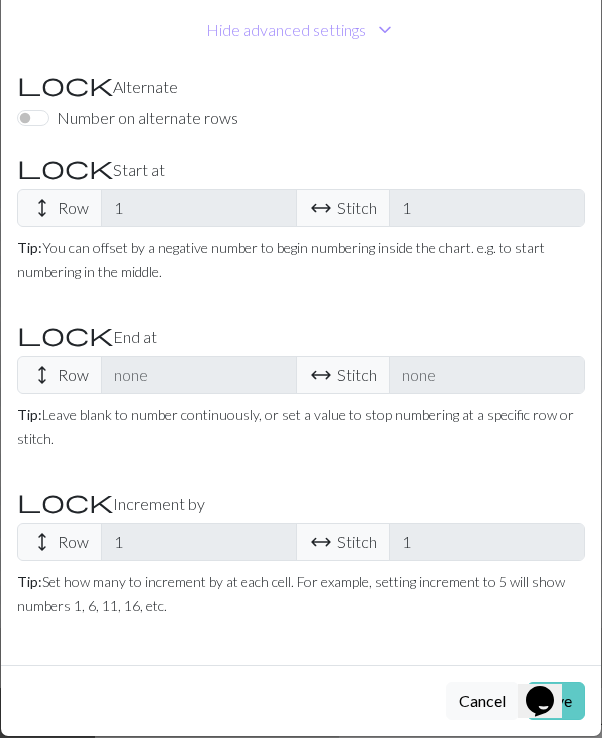 click on "Save" at bounding box center (556, 701) 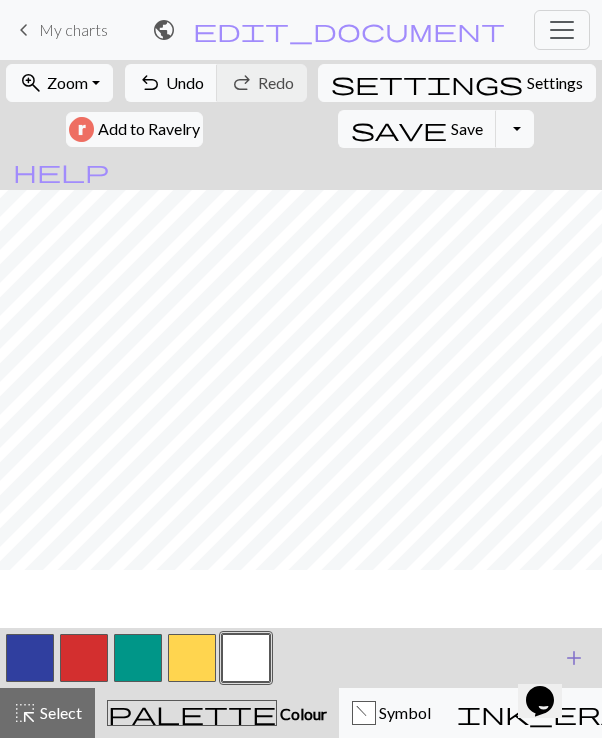 scroll, scrollTop: 0, scrollLeft: 0, axis: both 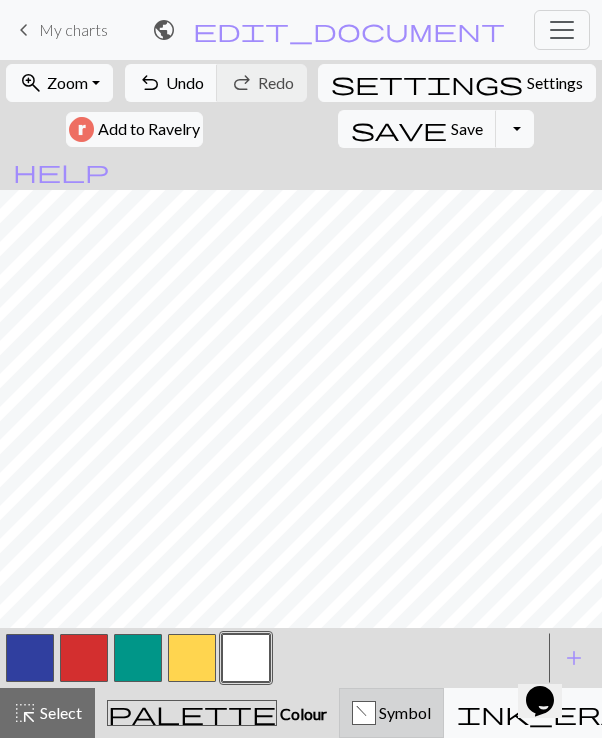 click on "f" at bounding box center (364, 714) 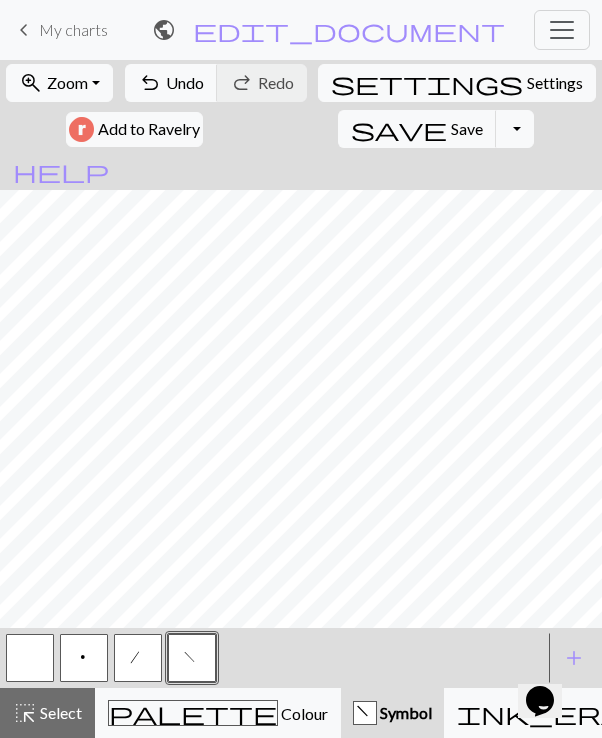 click at bounding box center (30, 658) 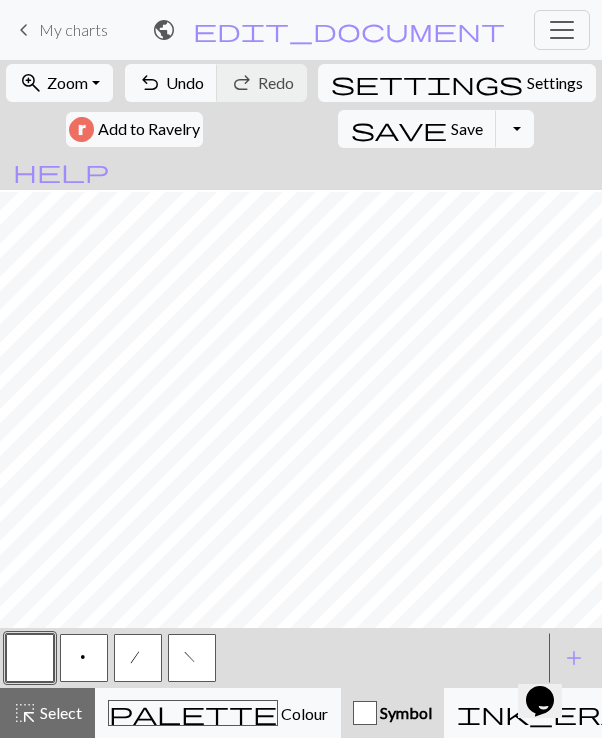 scroll, scrollTop: 14, scrollLeft: 0, axis: vertical 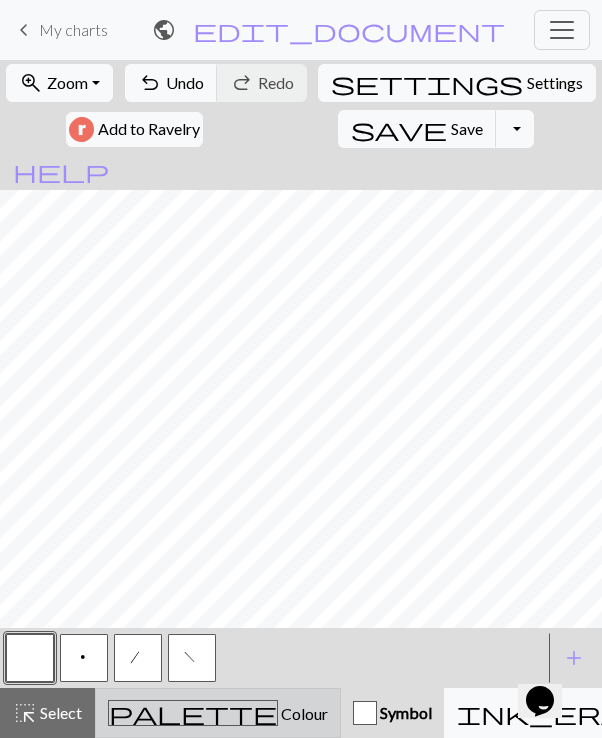 click on "Colour" at bounding box center (303, 713) 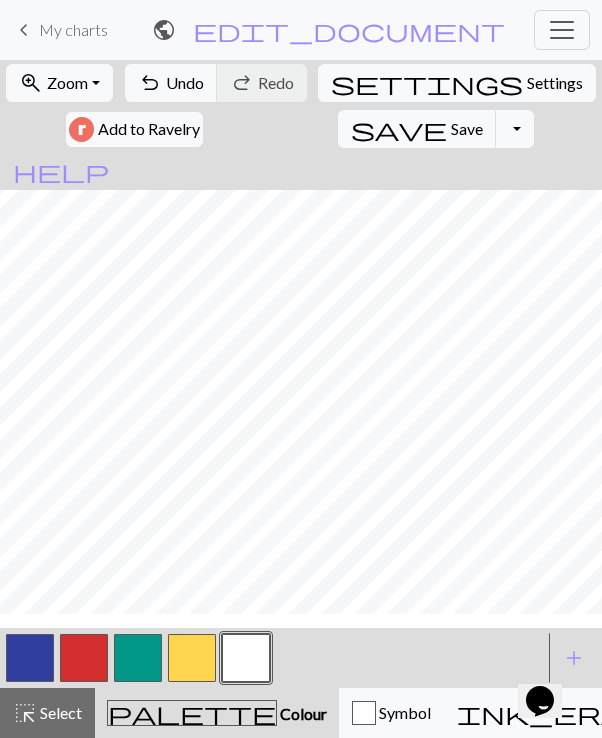 scroll, scrollTop: 0, scrollLeft: 0, axis: both 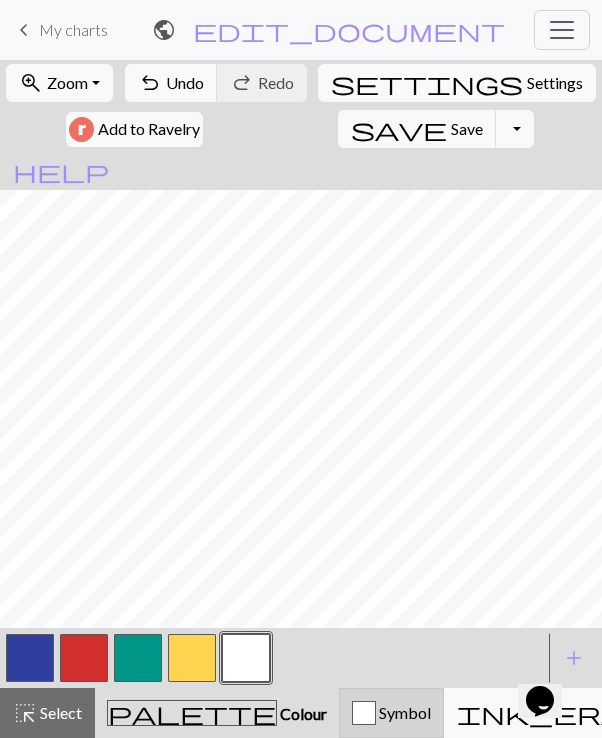 click on "Symbol" at bounding box center [403, 712] 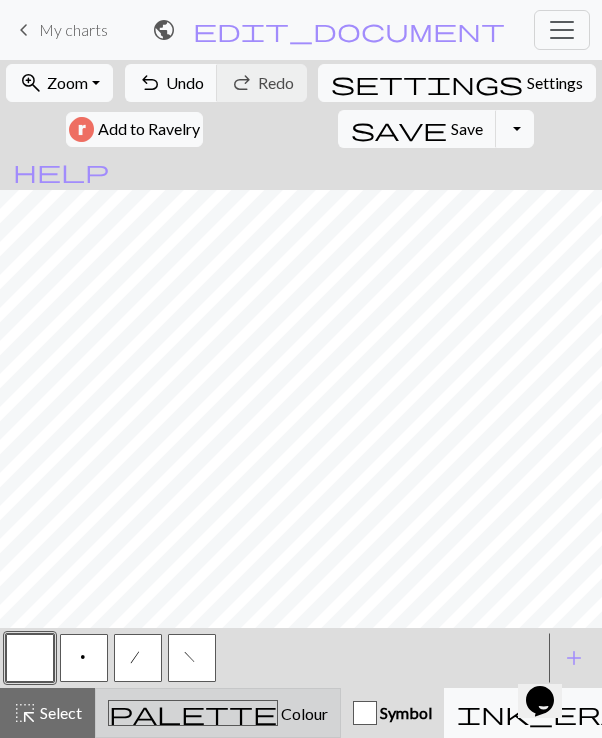 click on "palette" at bounding box center (193, 713) 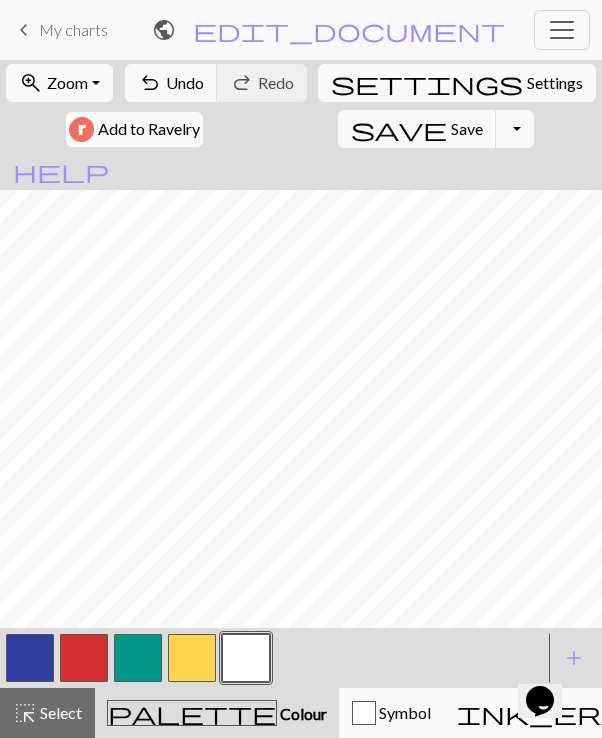 click at bounding box center (30, 658) 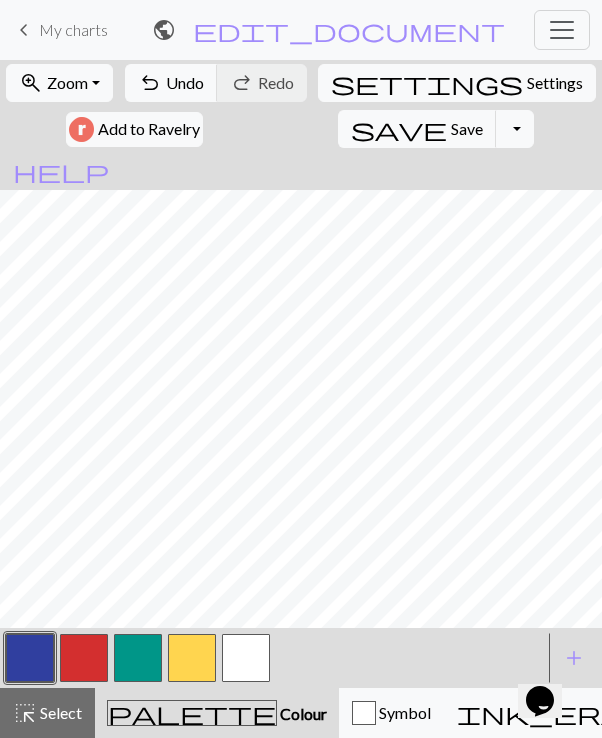 scroll, scrollTop: 0, scrollLeft: 30, axis: horizontal 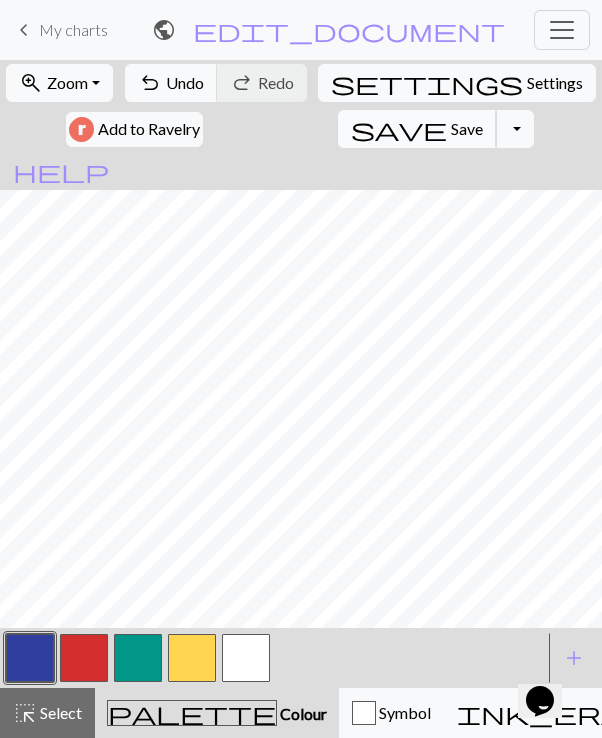 click on "Save" at bounding box center [467, 128] 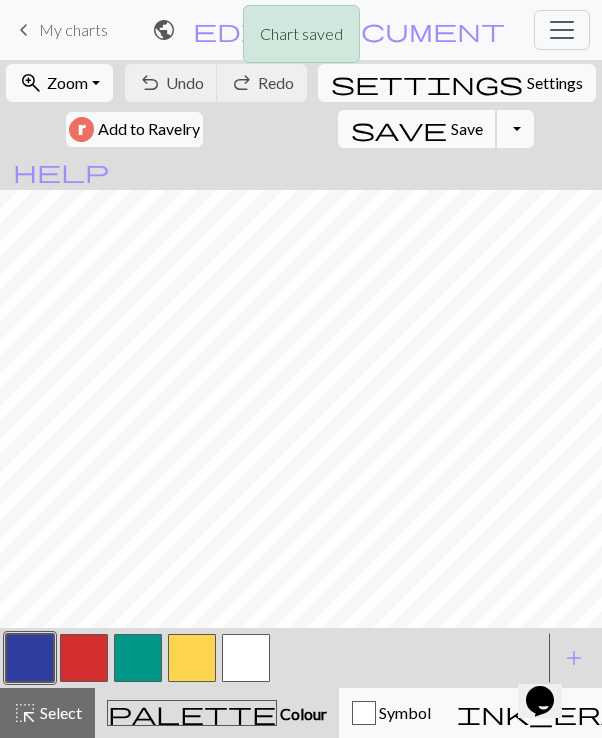 click on "save Save Save" at bounding box center [417, 129] 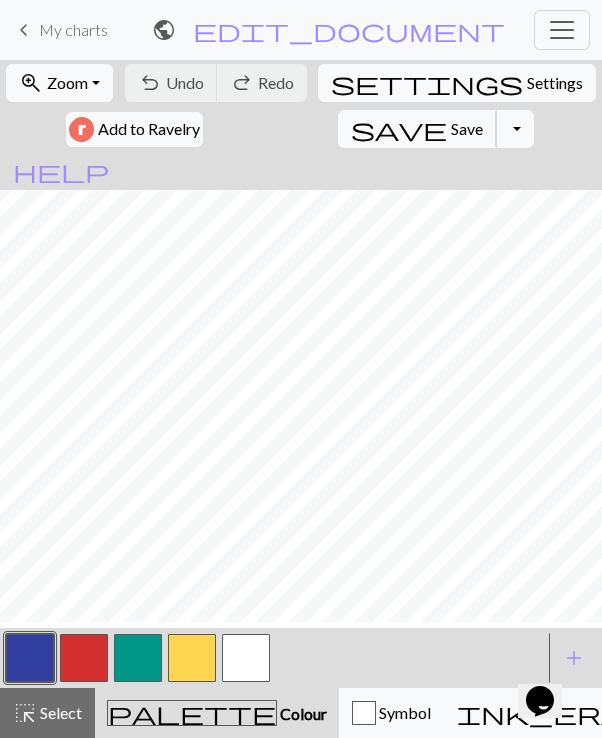 scroll, scrollTop: 0, scrollLeft: 0, axis: both 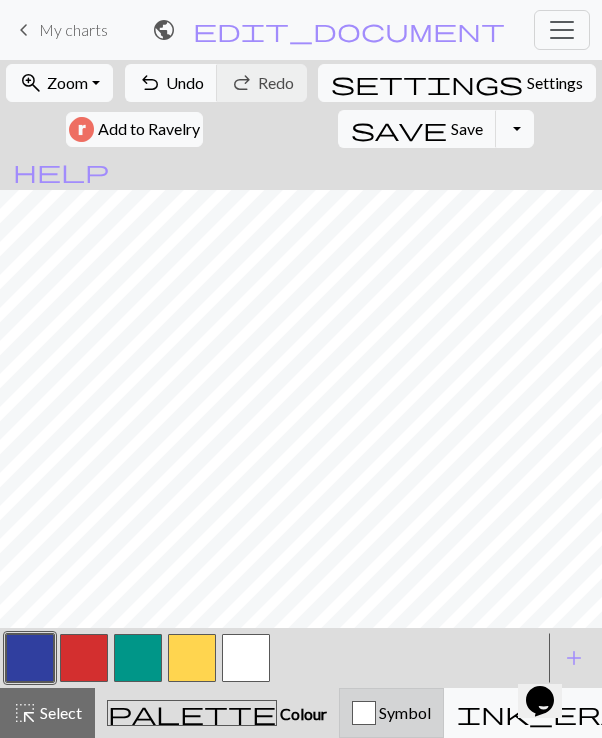 click on "Symbol" at bounding box center (403, 712) 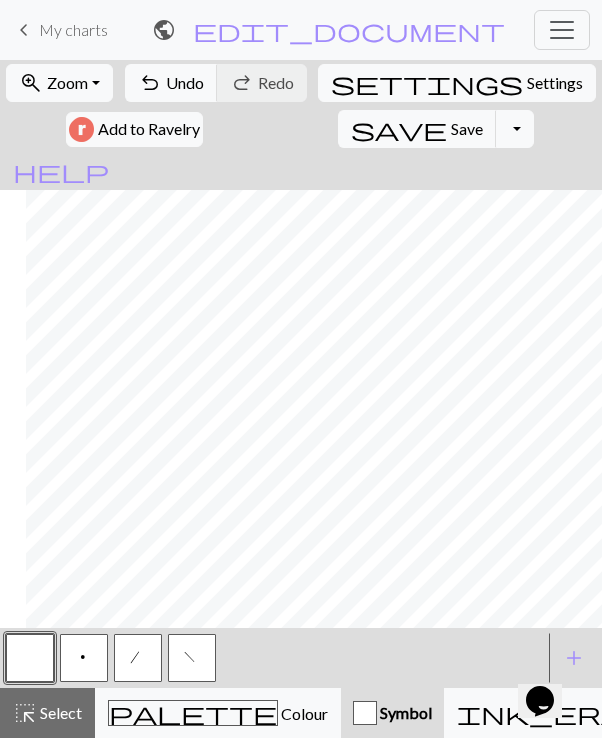 scroll, scrollTop: 0, scrollLeft: 28, axis: horizontal 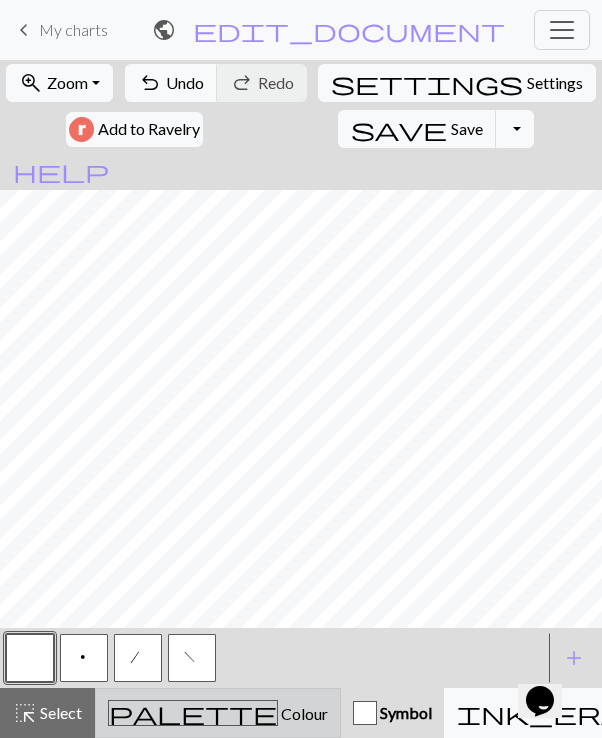 click on "palette   Colour   Colour" at bounding box center (218, 713) 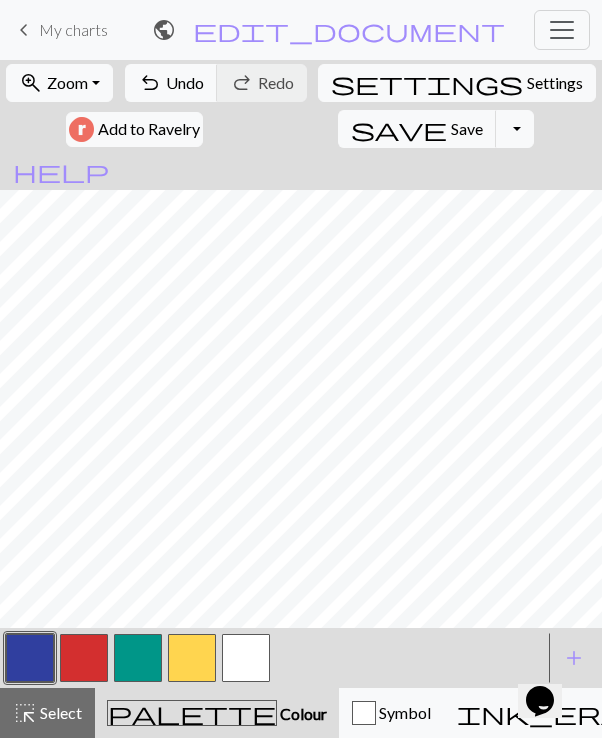 click at bounding box center [246, 658] 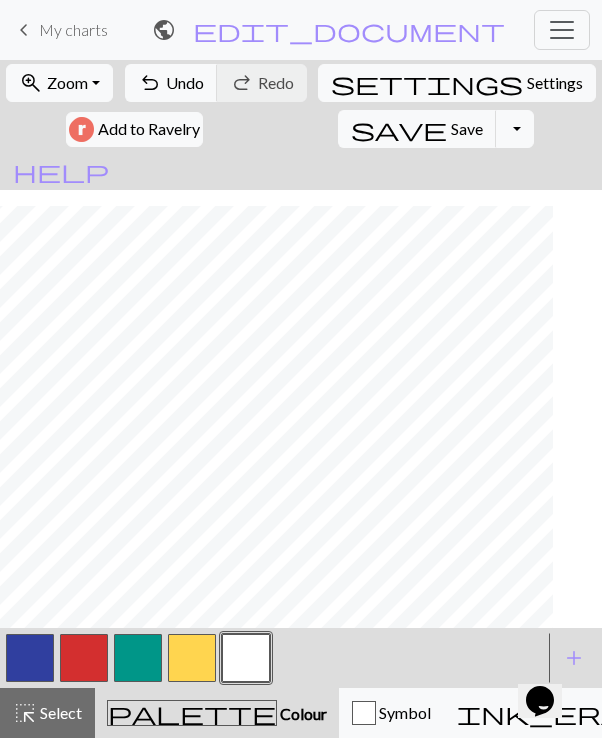 scroll, scrollTop: 16, scrollLeft: 0, axis: vertical 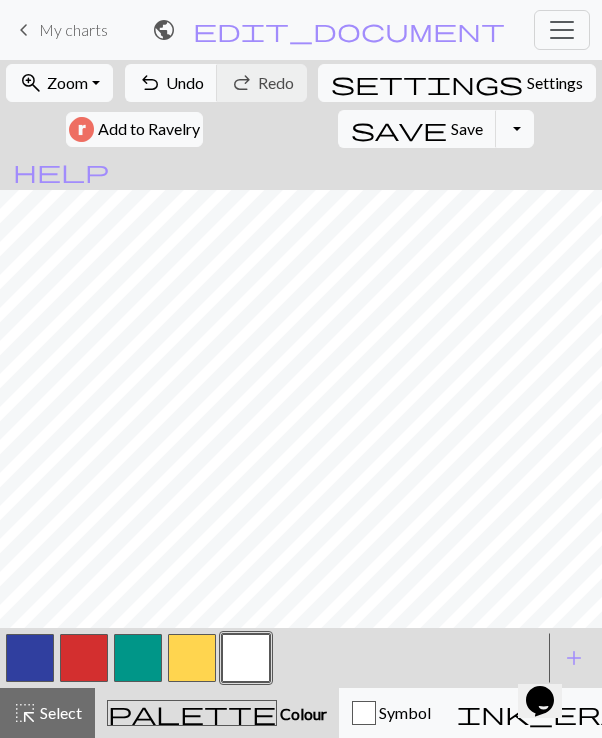 click at bounding box center (138, 658) 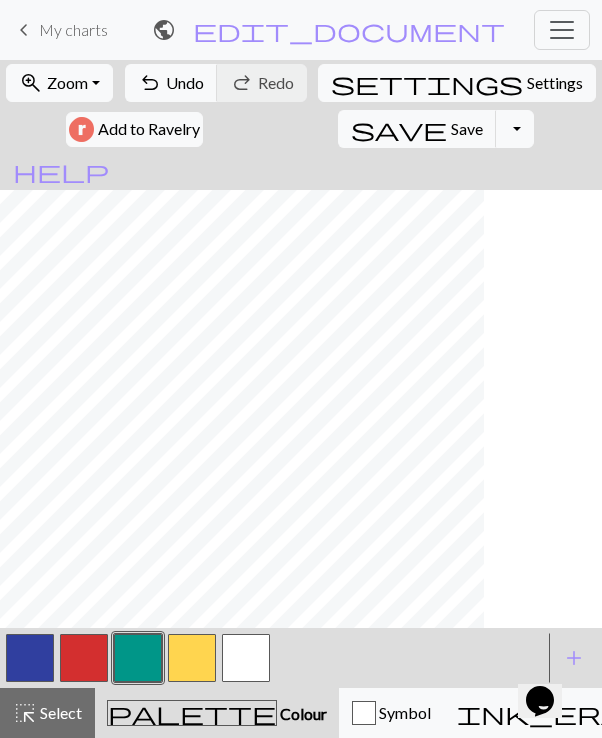 scroll, scrollTop: 52, scrollLeft: 0, axis: vertical 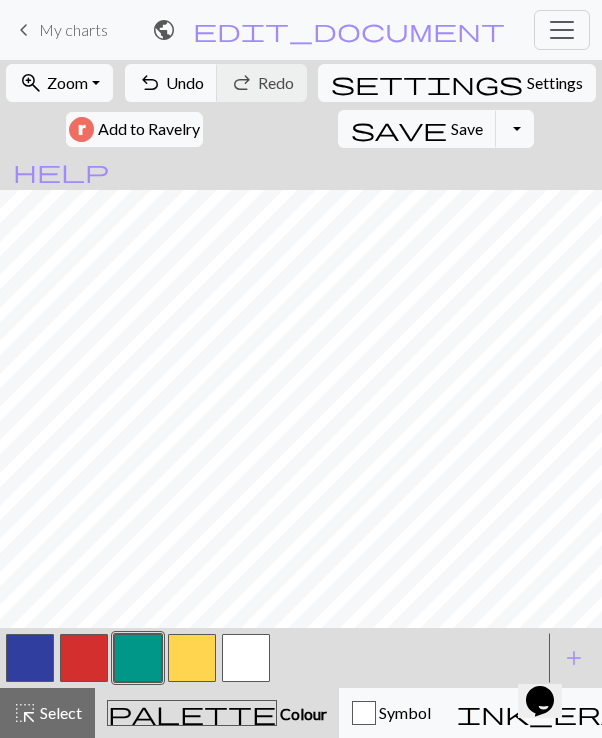 click at bounding box center [30, 658] 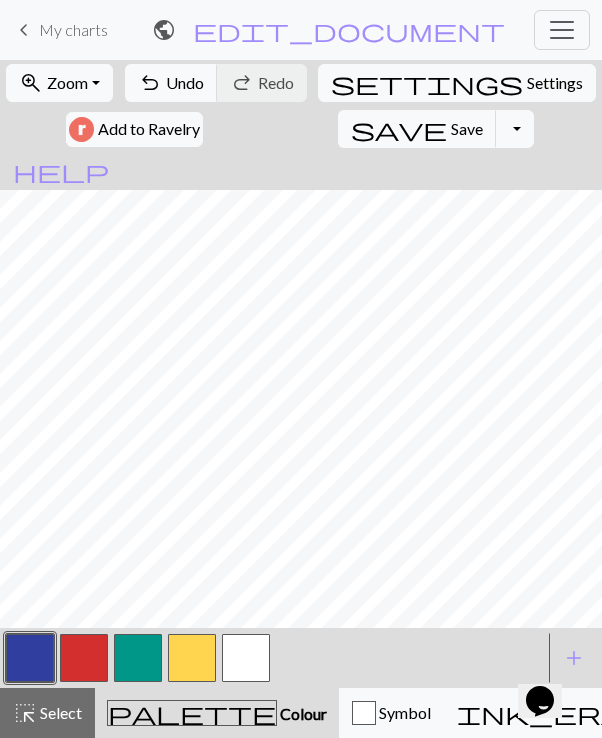 click at bounding box center (138, 658) 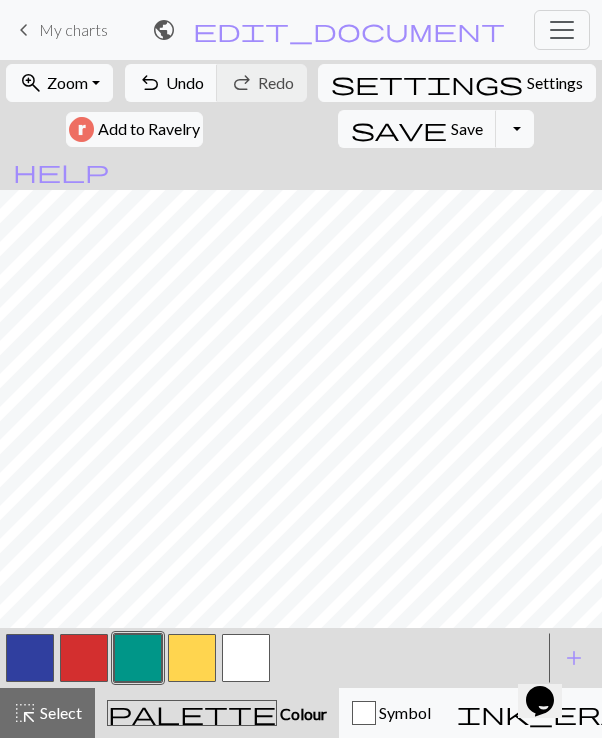 click at bounding box center [84, 658] 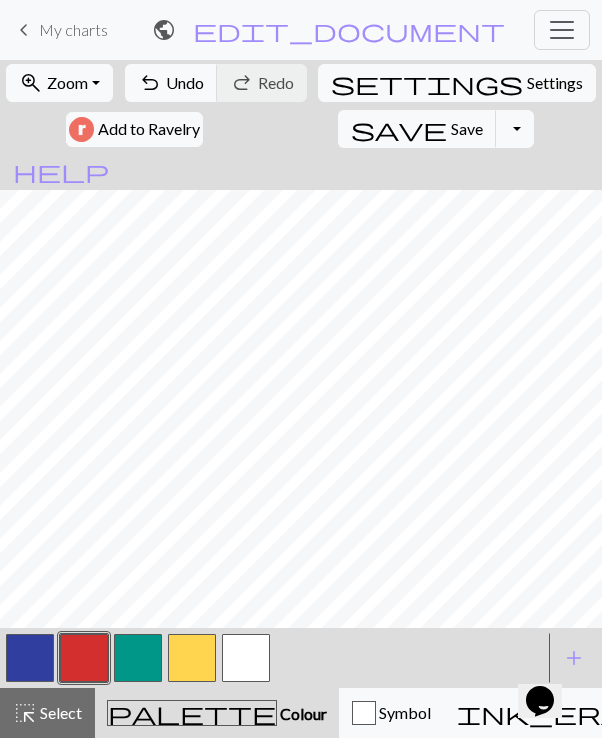 click at bounding box center (138, 658) 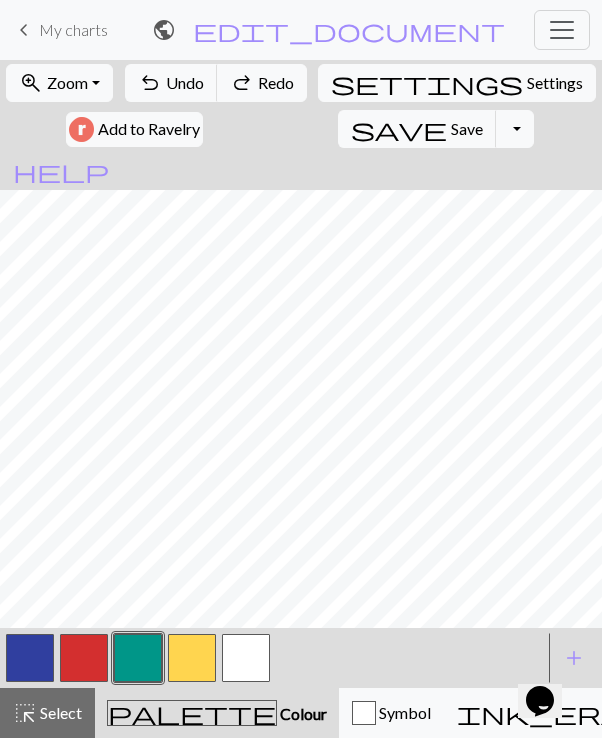 click at bounding box center (84, 658) 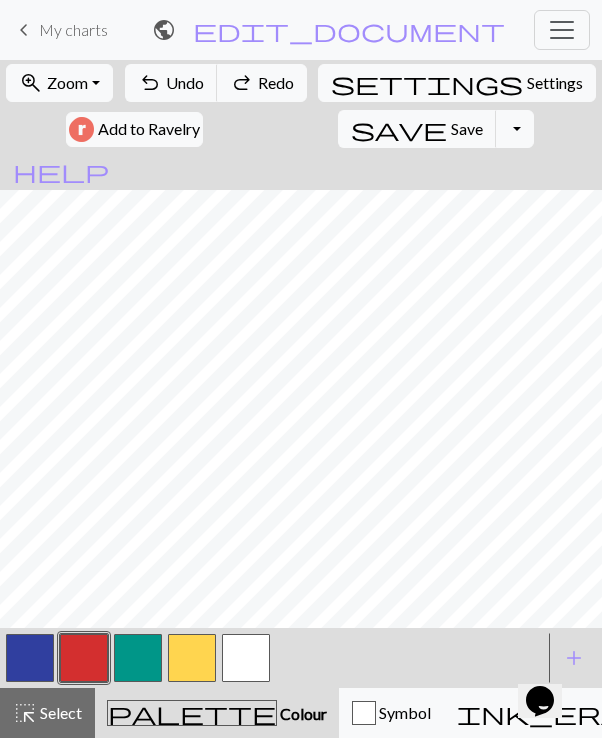 click at bounding box center [138, 658] 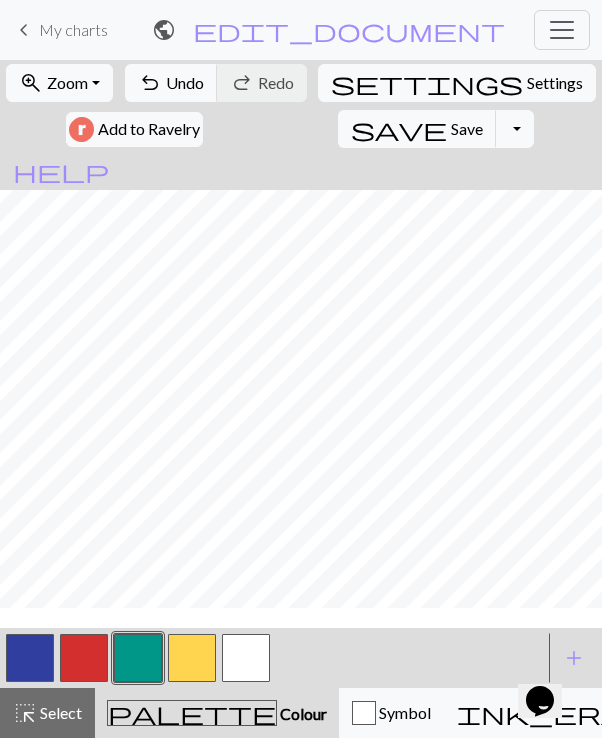 scroll, scrollTop: 0, scrollLeft: 0, axis: both 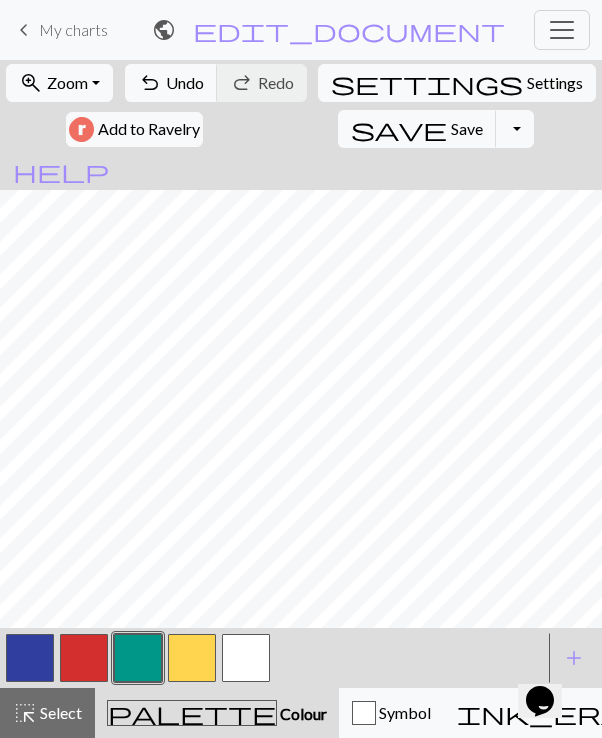 click at bounding box center [192, 658] 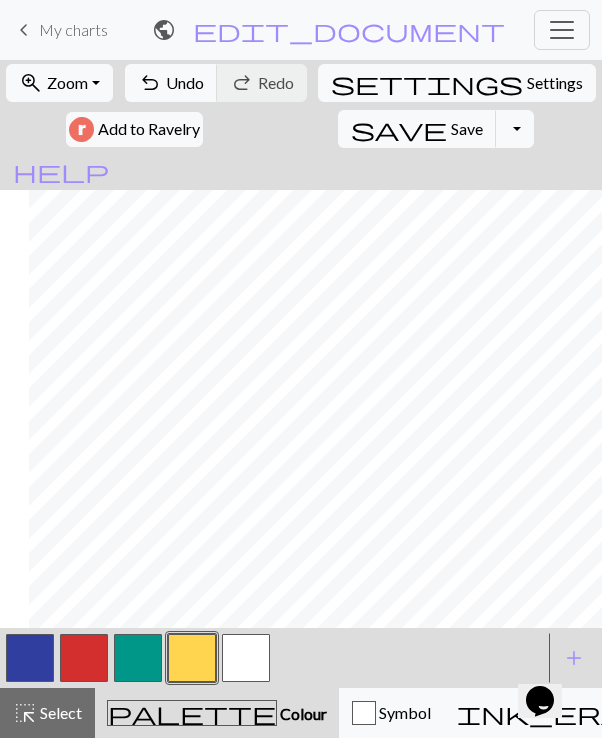 scroll, scrollTop: 0, scrollLeft: 156, axis: horizontal 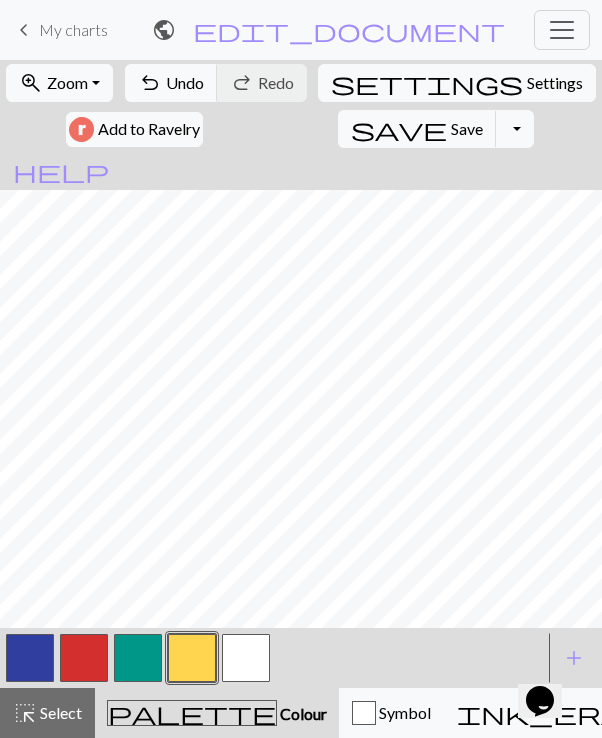 click at bounding box center (84, 658) 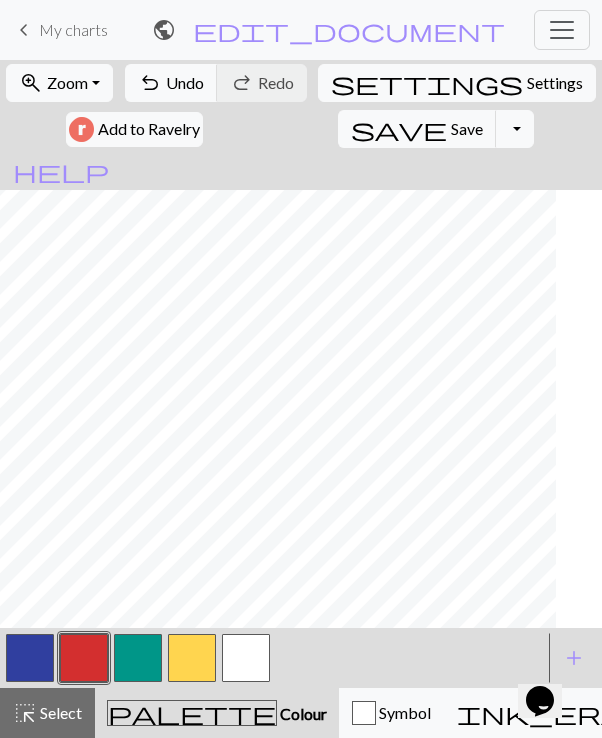 scroll, scrollTop: 0, scrollLeft: 144, axis: horizontal 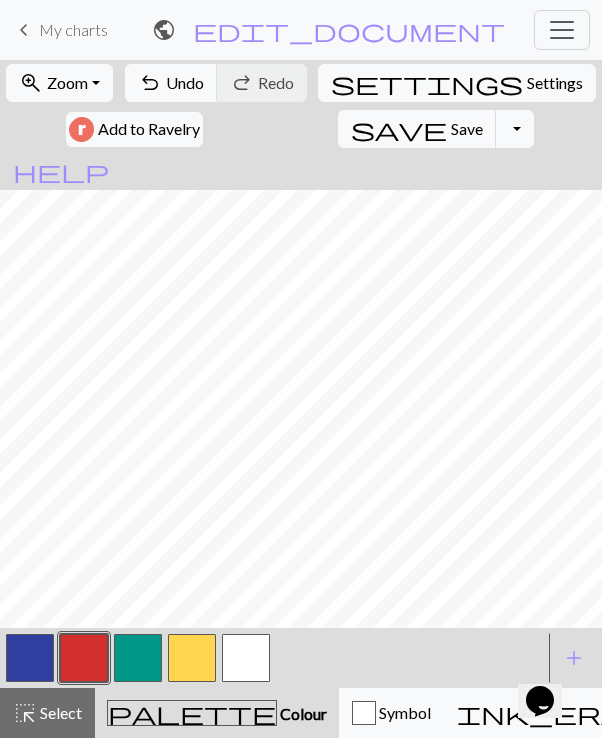 click at bounding box center [138, 658] 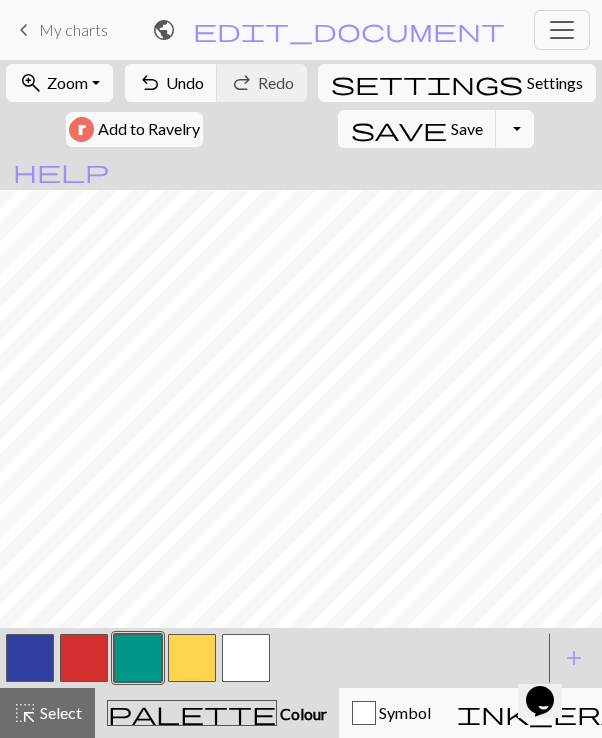 click at bounding box center (30, 658) 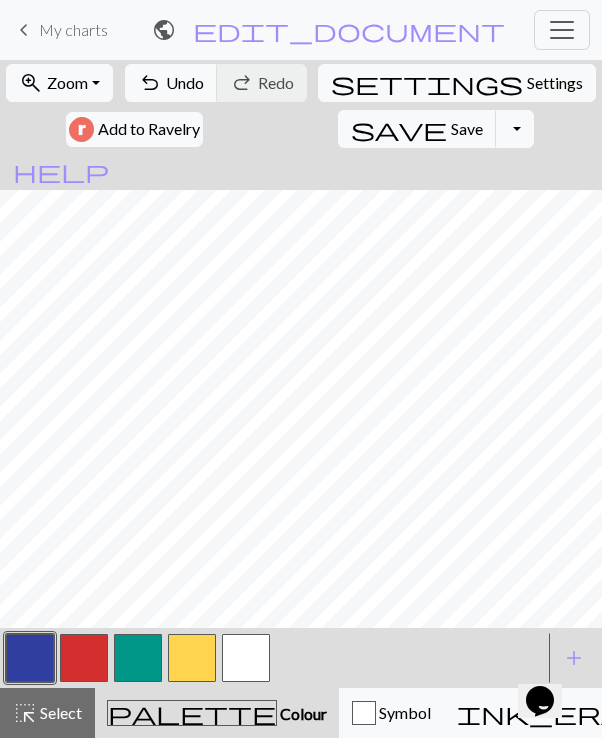 click at bounding box center [84, 658] 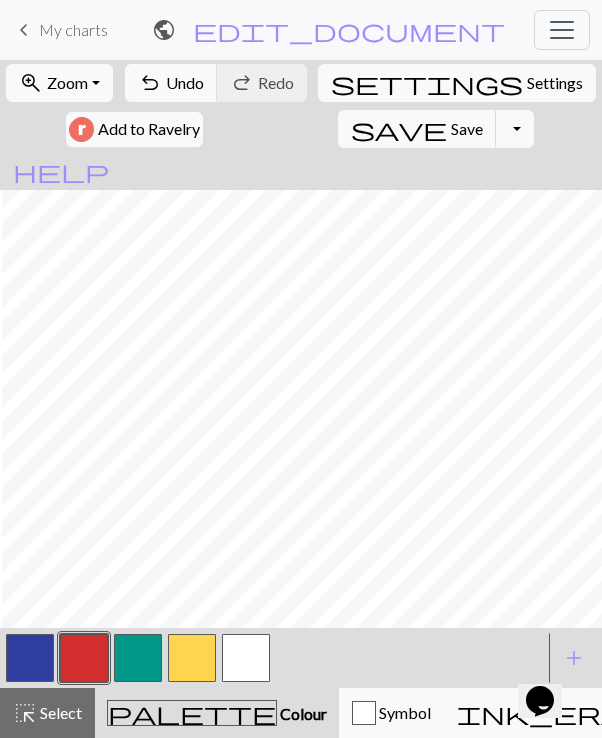 scroll, scrollTop: 0, scrollLeft: 208, axis: horizontal 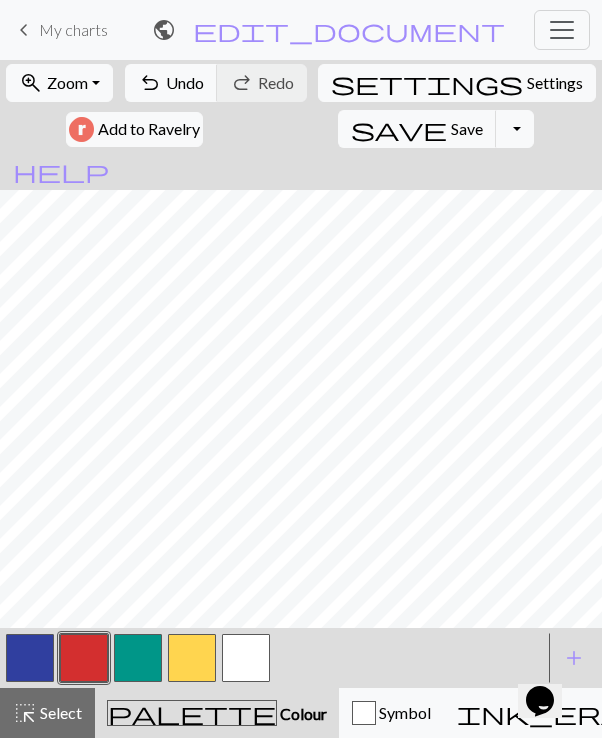 click at bounding box center [138, 658] 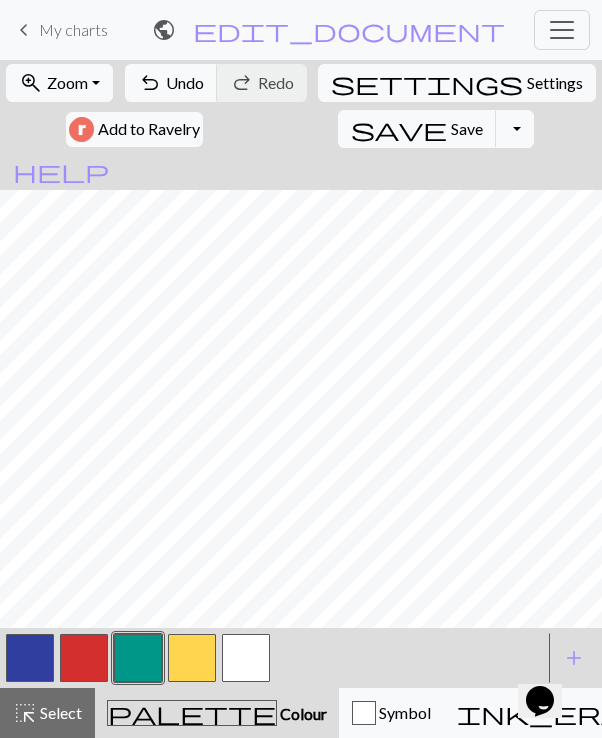click at bounding box center (30, 658) 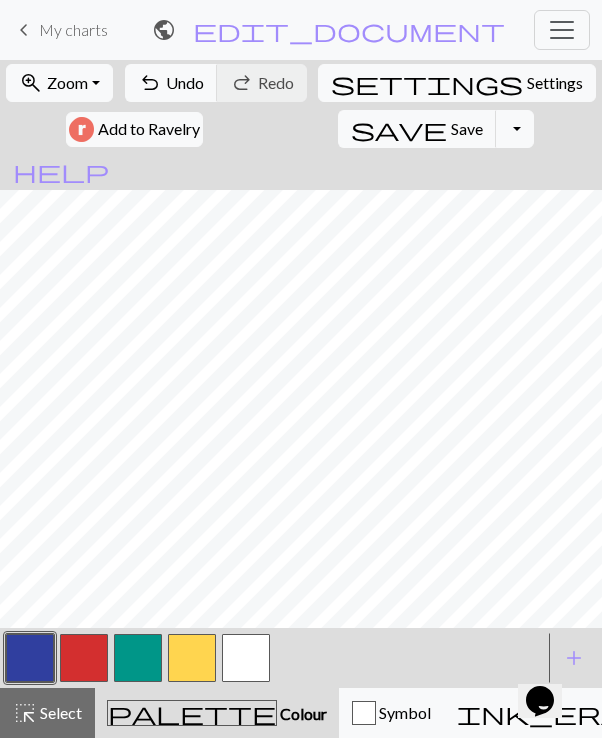scroll, scrollTop: 0, scrollLeft: 237, axis: horizontal 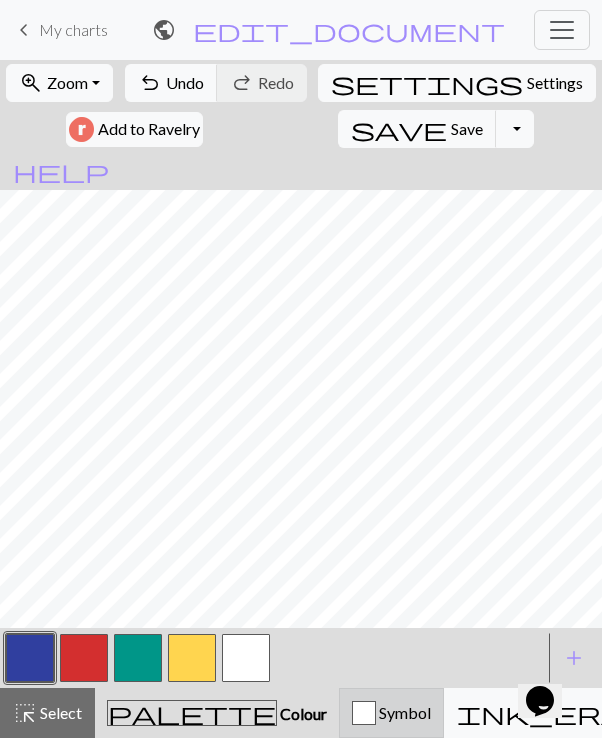click at bounding box center [364, 713] 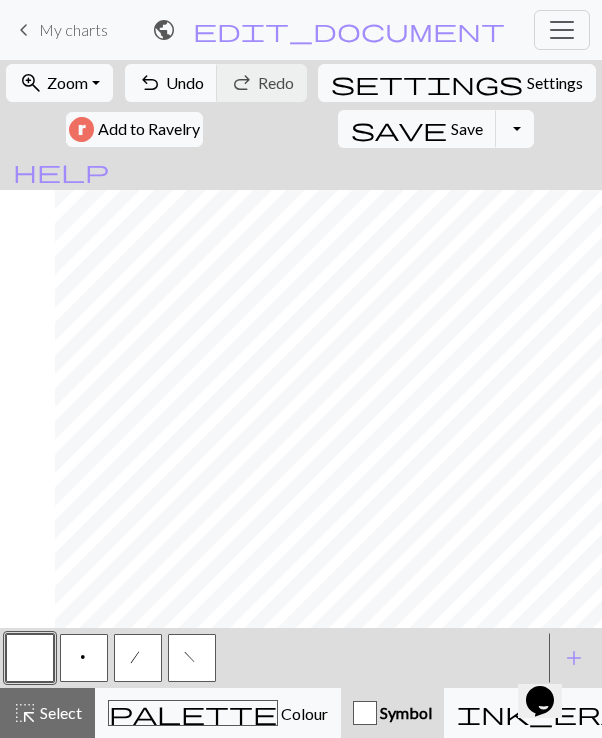 scroll, scrollTop: 1, scrollLeft: 235, axis: both 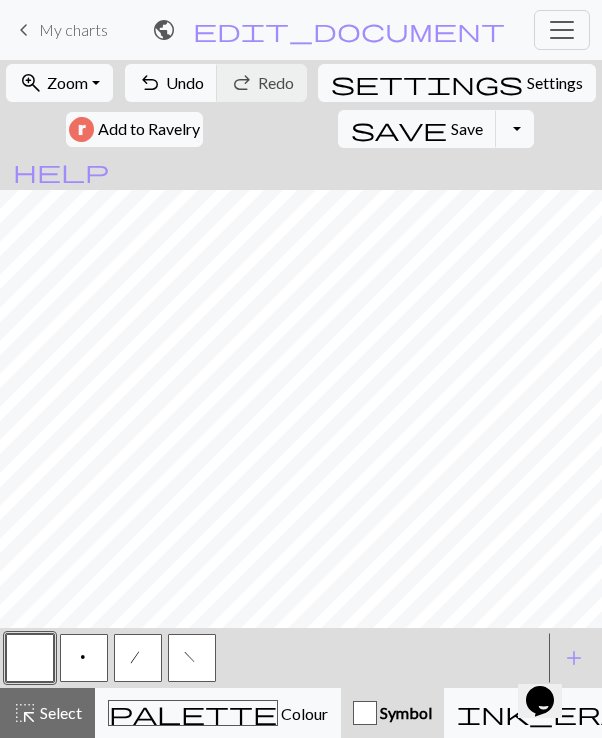 click on "p" at bounding box center (84, 660) 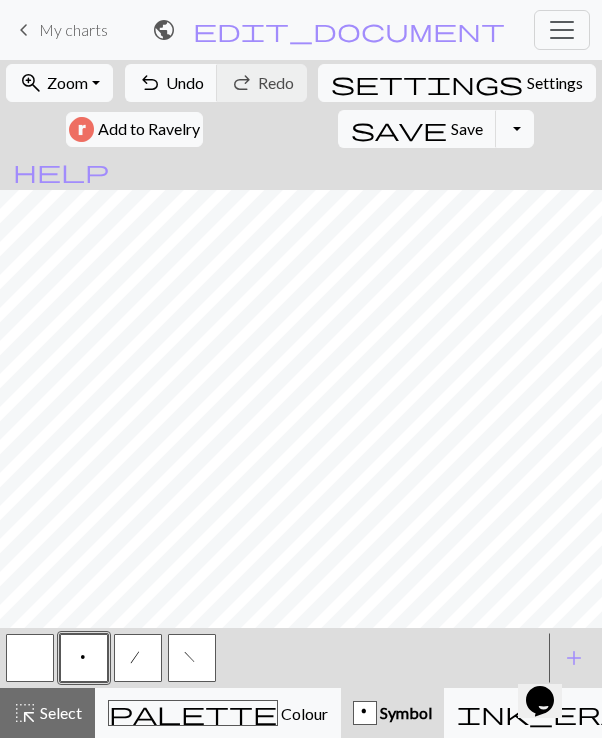 scroll, scrollTop: 0, scrollLeft: 235, axis: horizontal 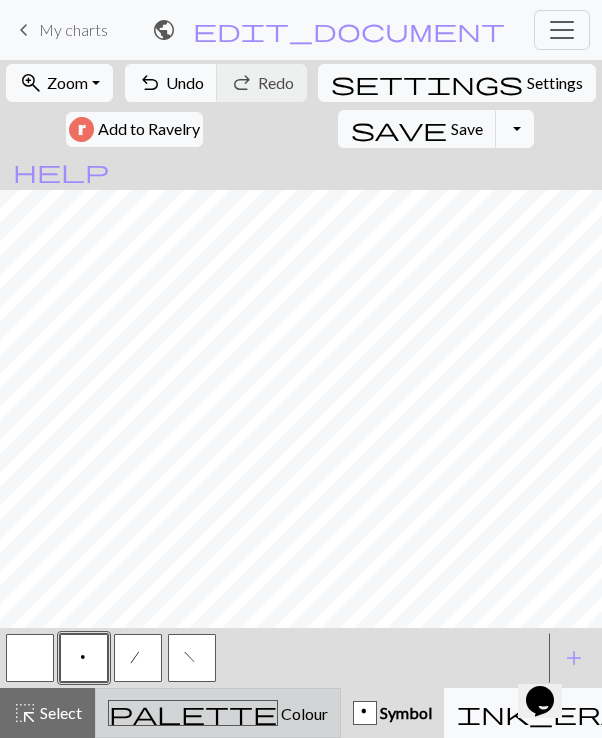 click on "Colour" at bounding box center (303, 713) 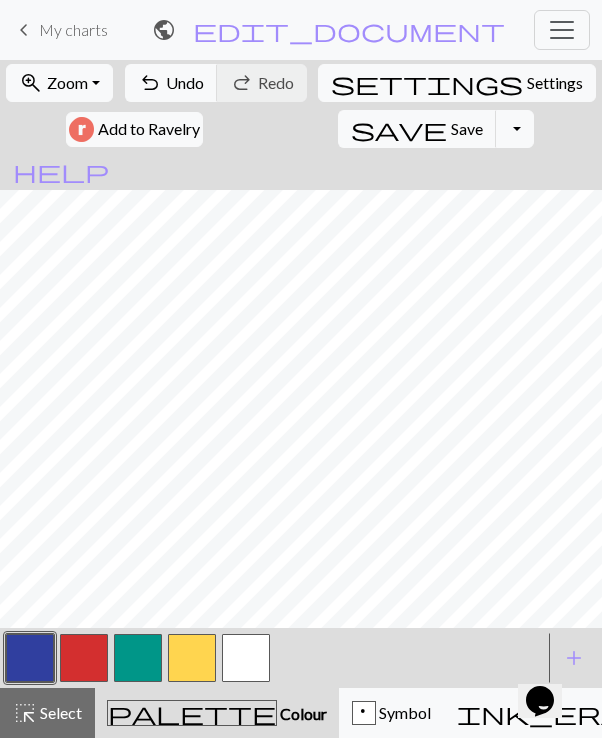 click at bounding box center [84, 658] 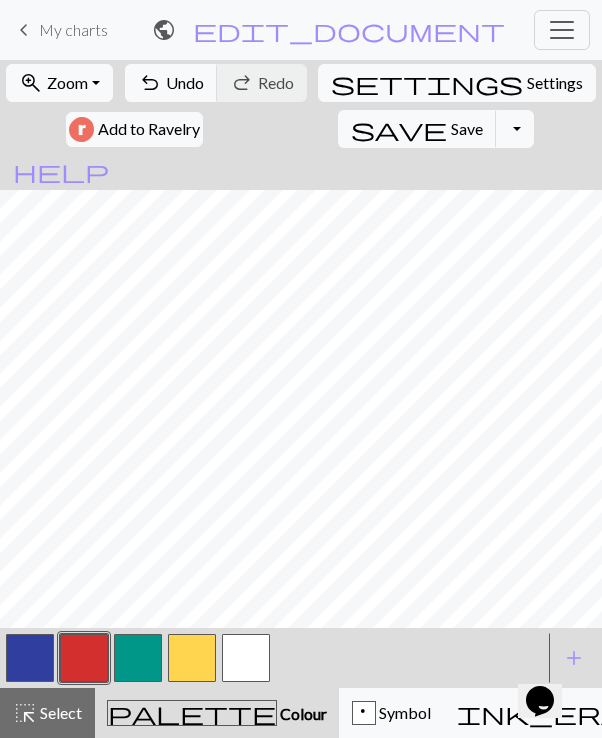 click at bounding box center [138, 658] 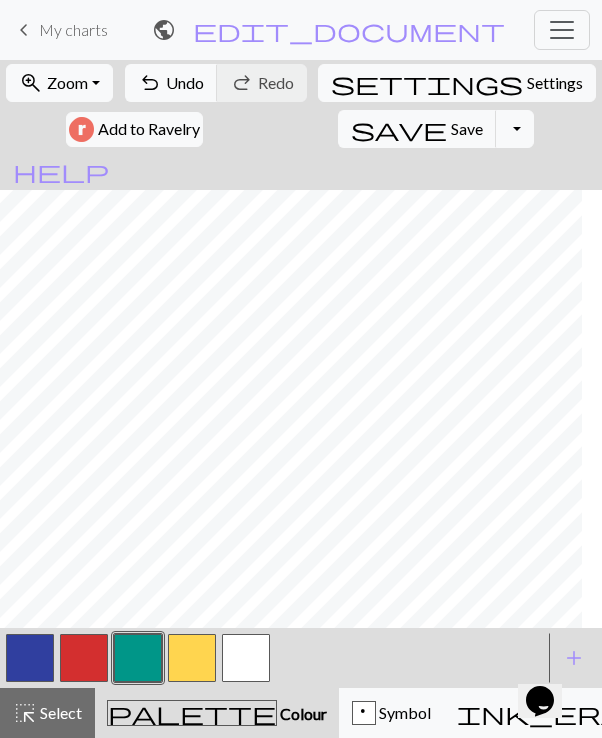 scroll, scrollTop: 0, scrollLeft: 63, axis: horizontal 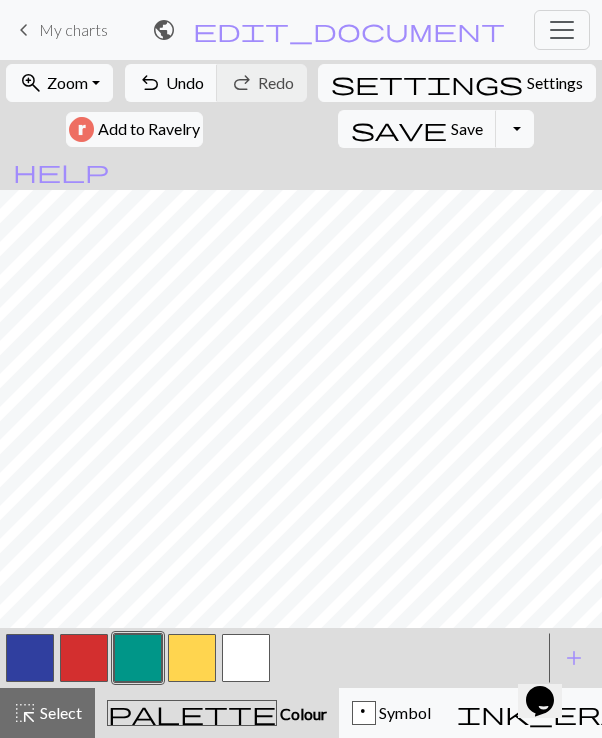 click at bounding box center (30, 658) 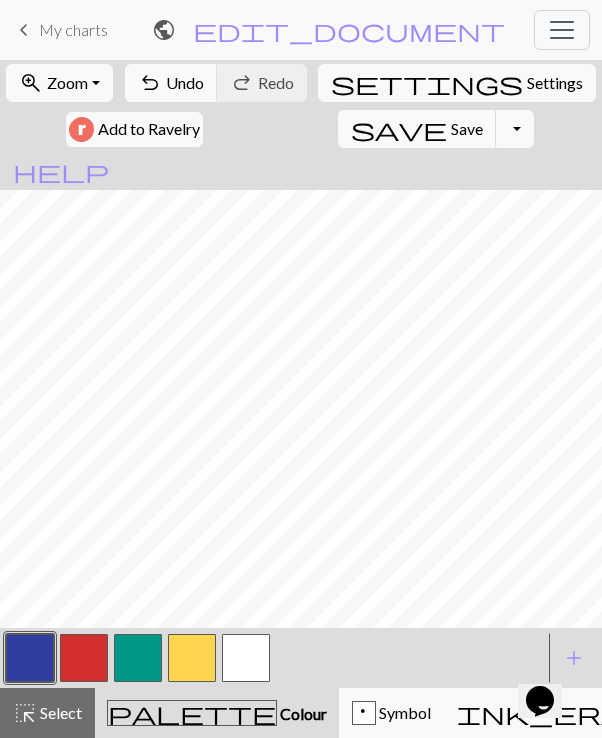 scroll, scrollTop: 5, scrollLeft: 50, axis: both 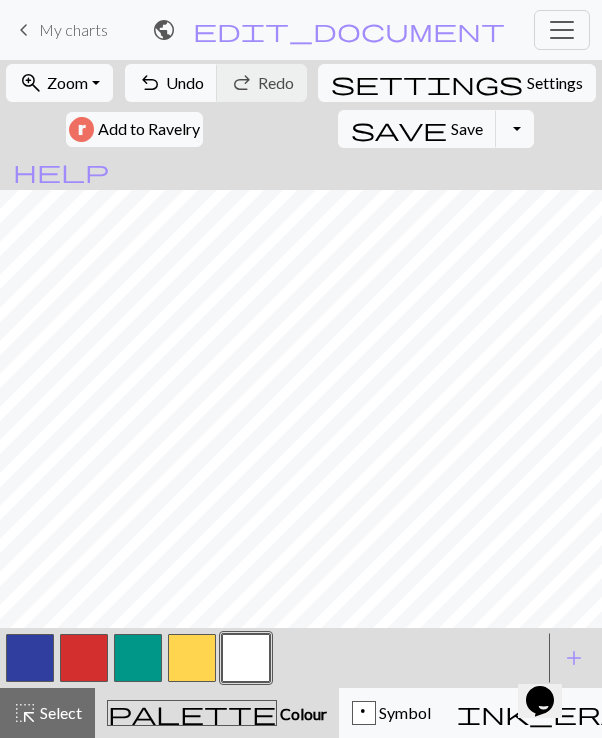 click at bounding box center [30, 658] 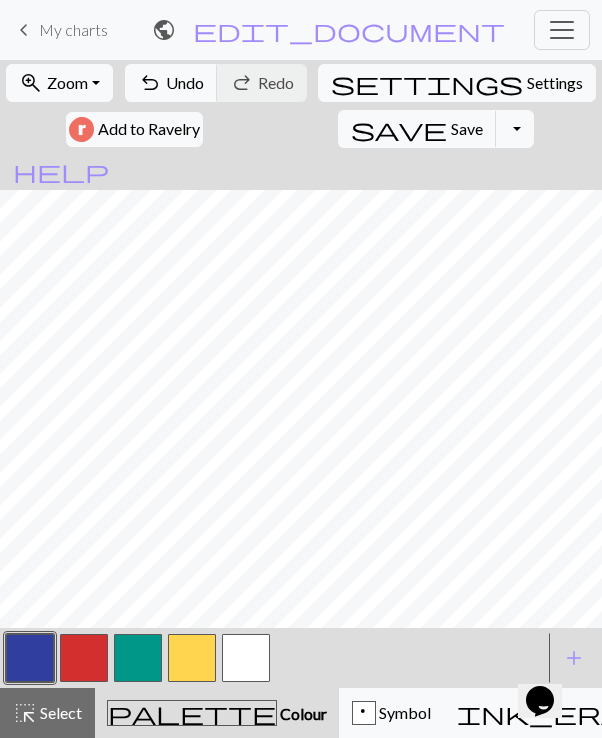 scroll, scrollTop: 0, scrollLeft: 50, axis: horizontal 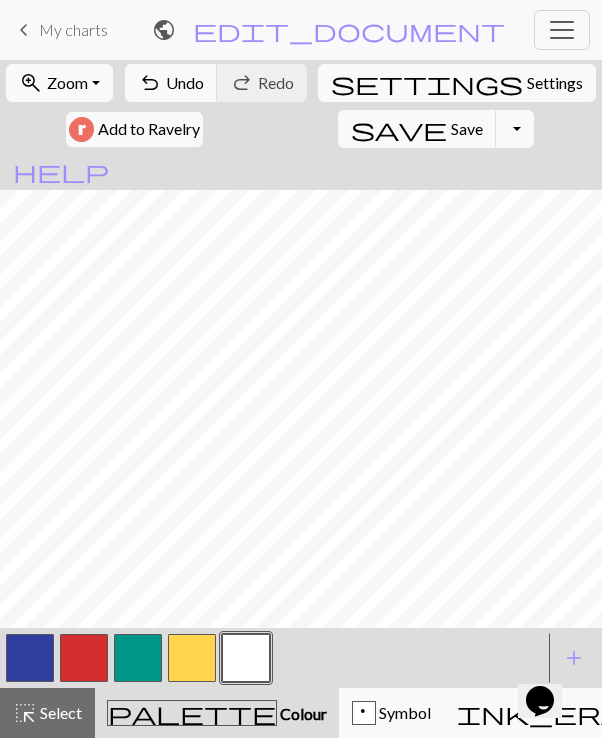 click at bounding box center [30, 658] 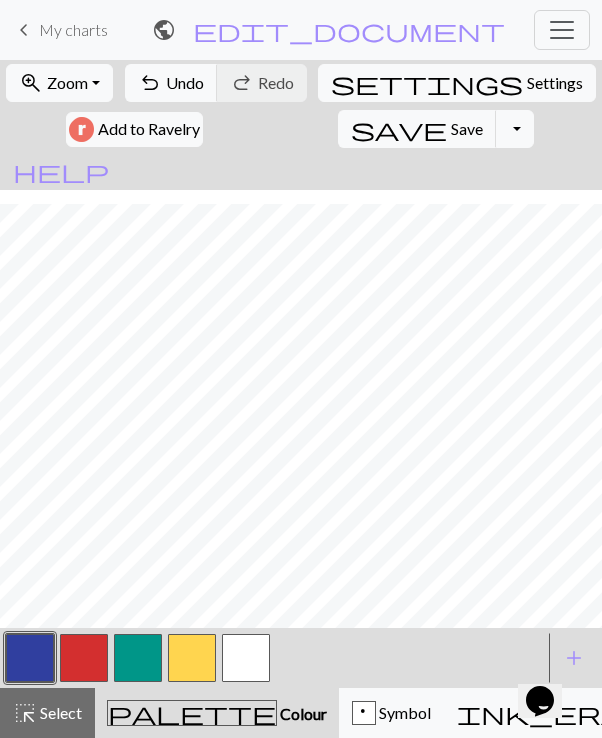 scroll, scrollTop: 0, scrollLeft: 52, axis: horizontal 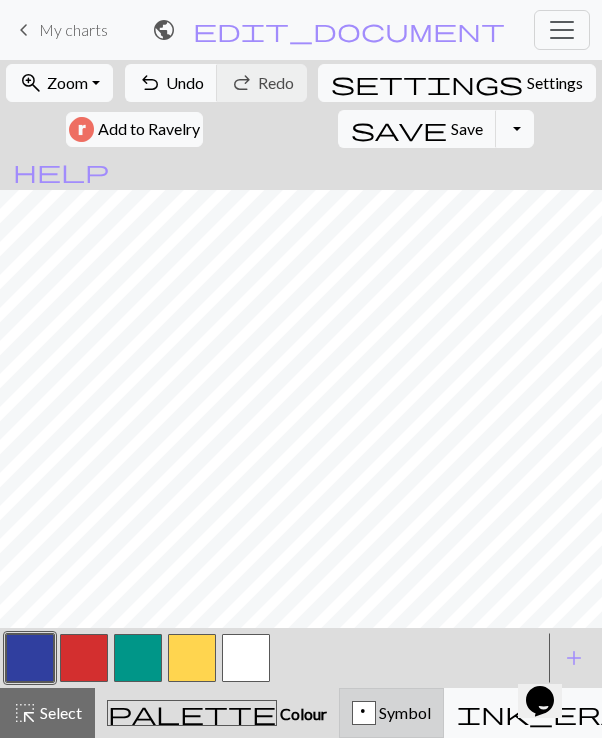 click on "Symbol" at bounding box center (403, 712) 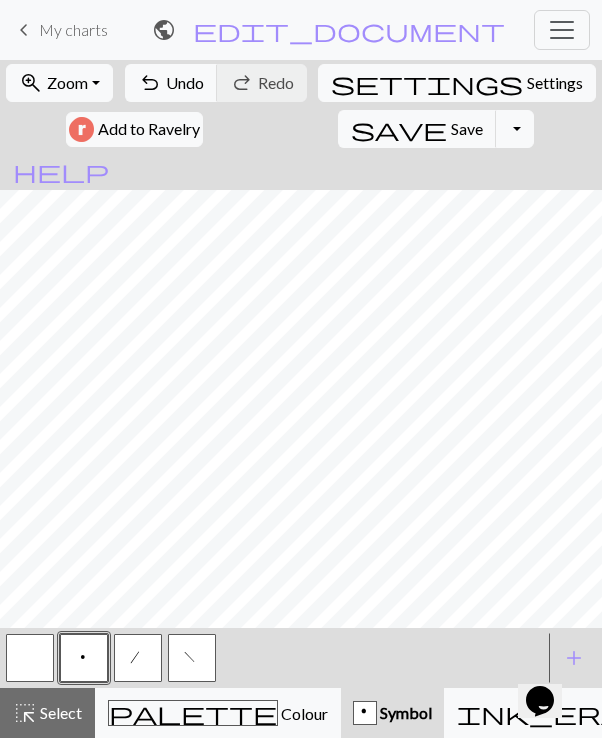 click at bounding box center [30, 658] 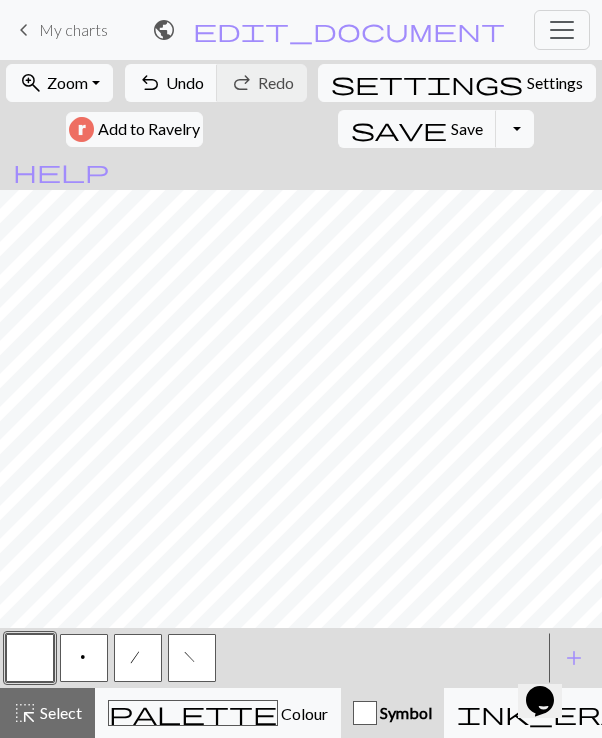 click on "/" at bounding box center (138, 658) 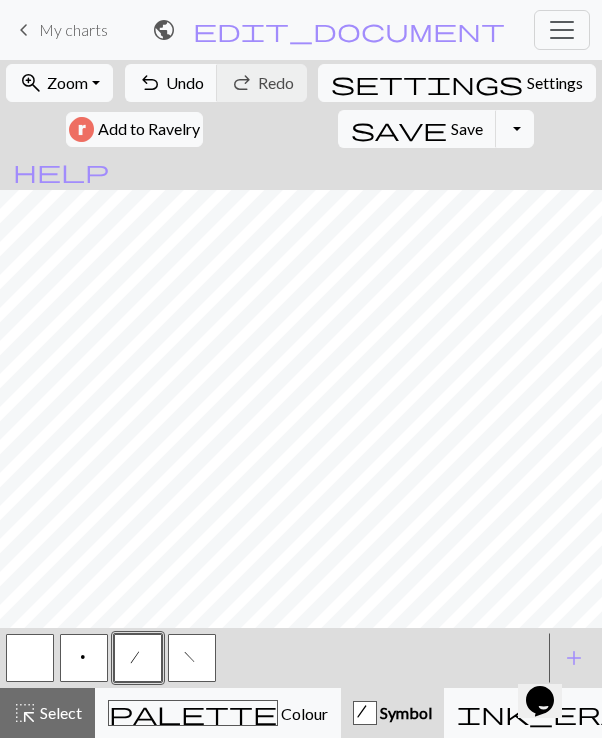 click on "f" at bounding box center (192, 658) 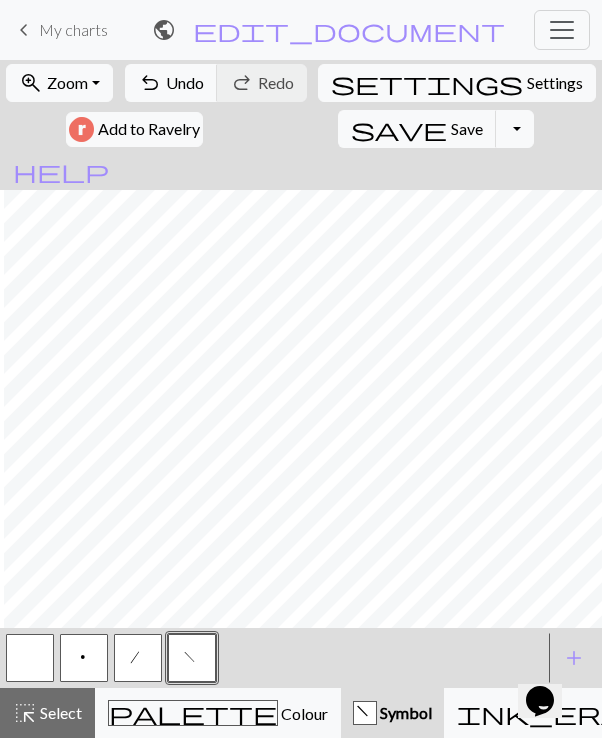 scroll, scrollTop: 9, scrollLeft: 302, axis: both 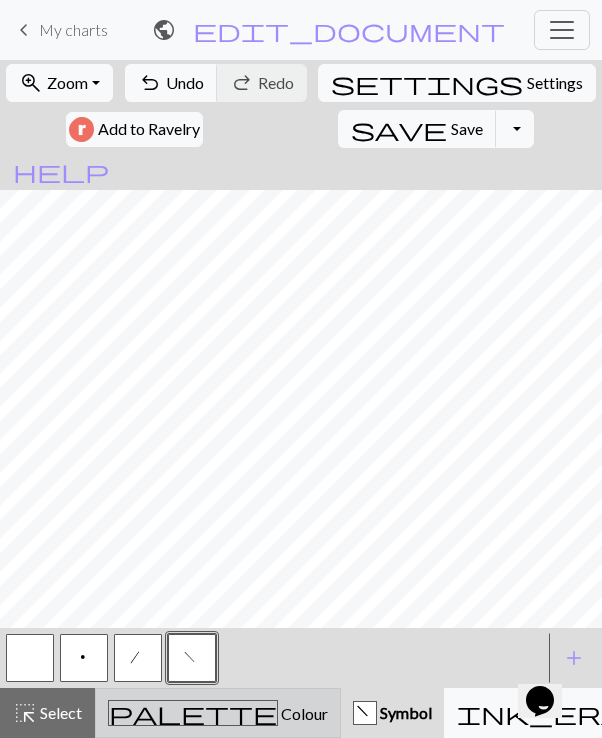 click on "Colour" at bounding box center [303, 713] 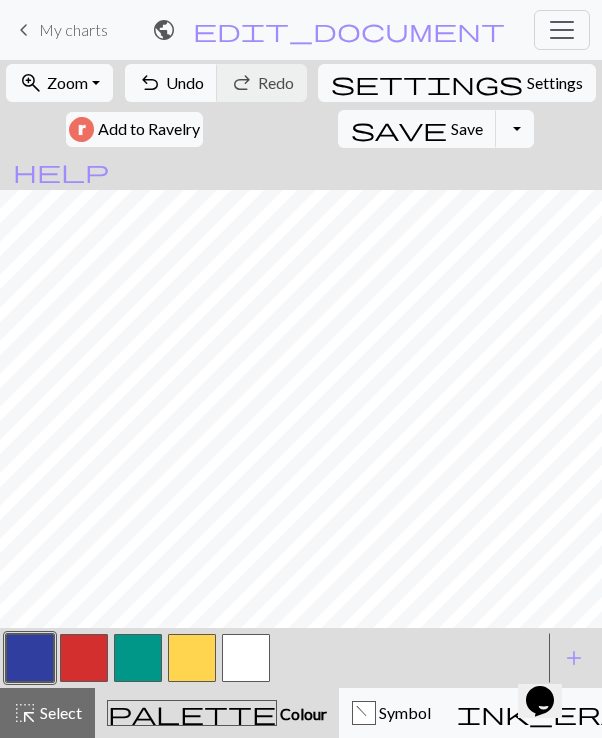 click at bounding box center [246, 658] 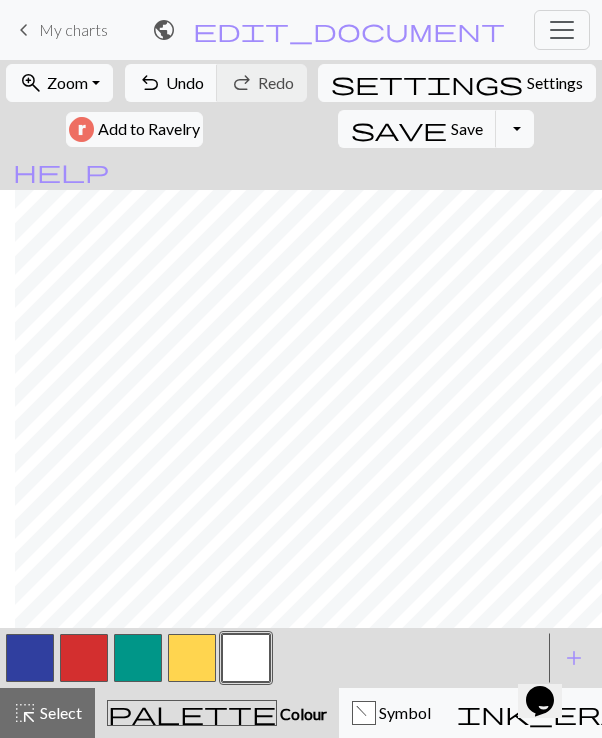 scroll, scrollTop: 0, scrollLeft: 367, axis: horizontal 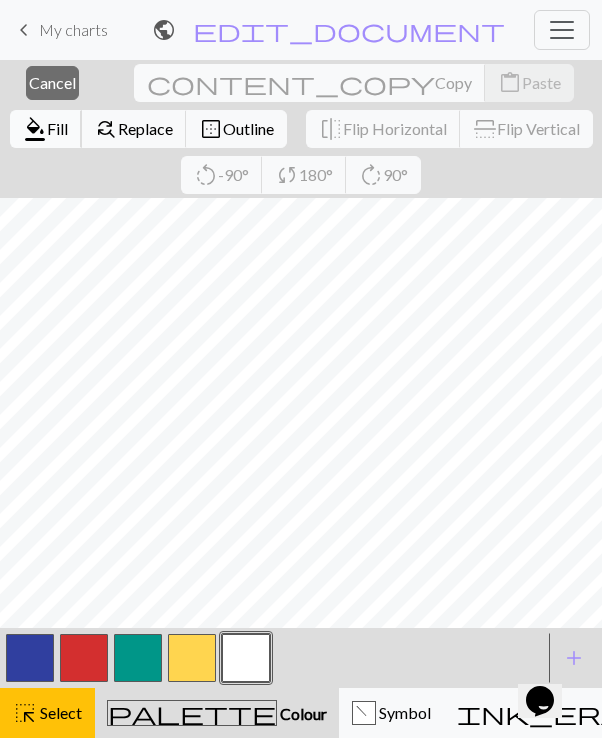 click on "format_color_fill" at bounding box center [35, 129] 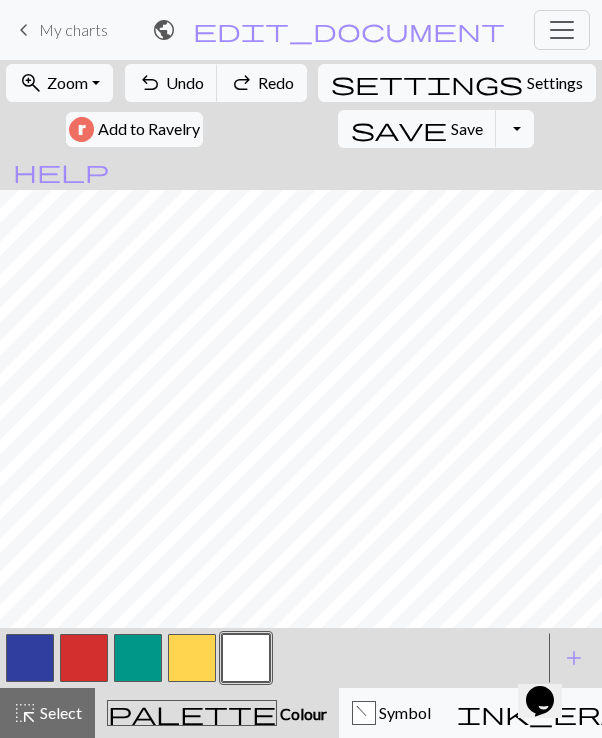 click at bounding box center [30, 658] 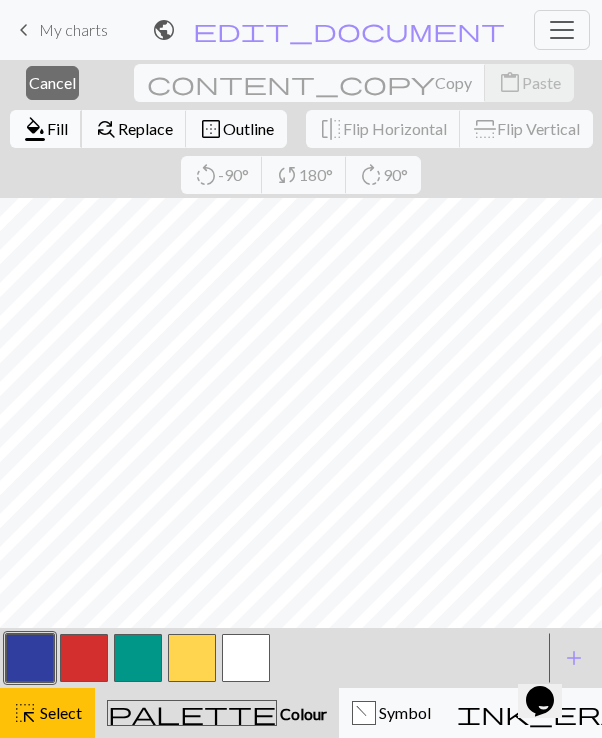 click on "format_color_fill" at bounding box center [35, 129] 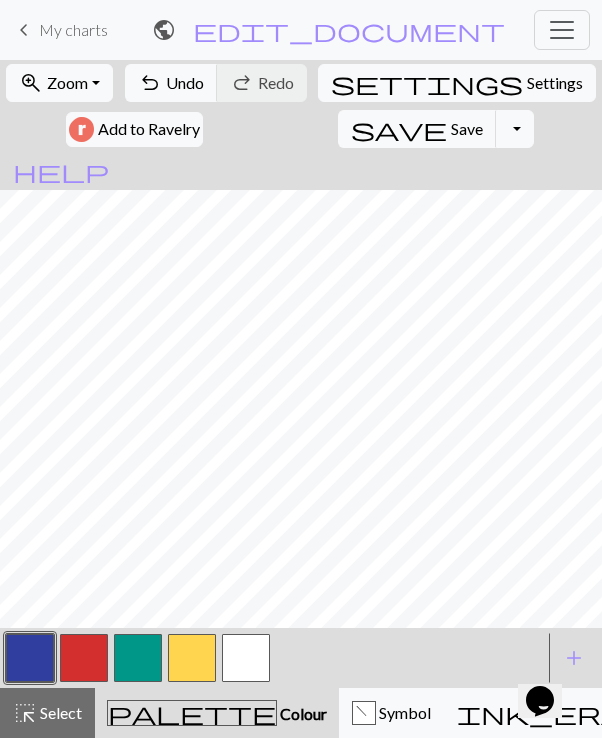 click at bounding box center [246, 658] 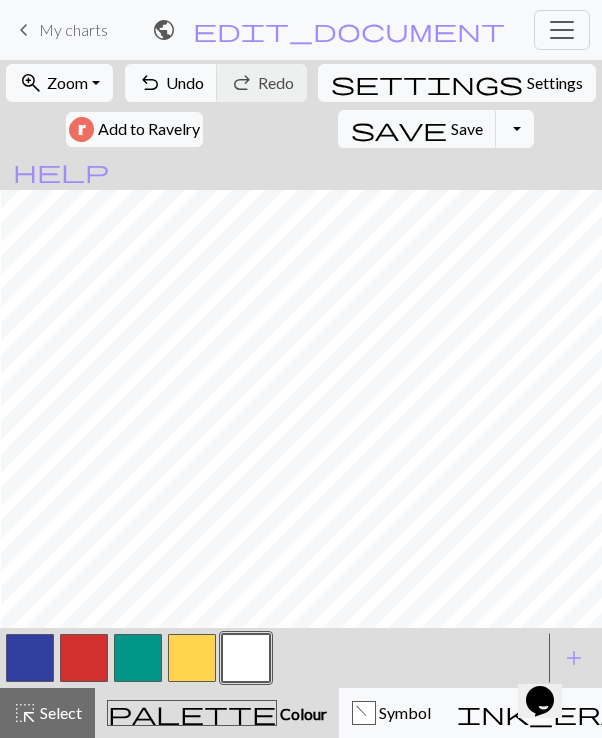 scroll, scrollTop: 0, scrollLeft: 479, axis: horizontal 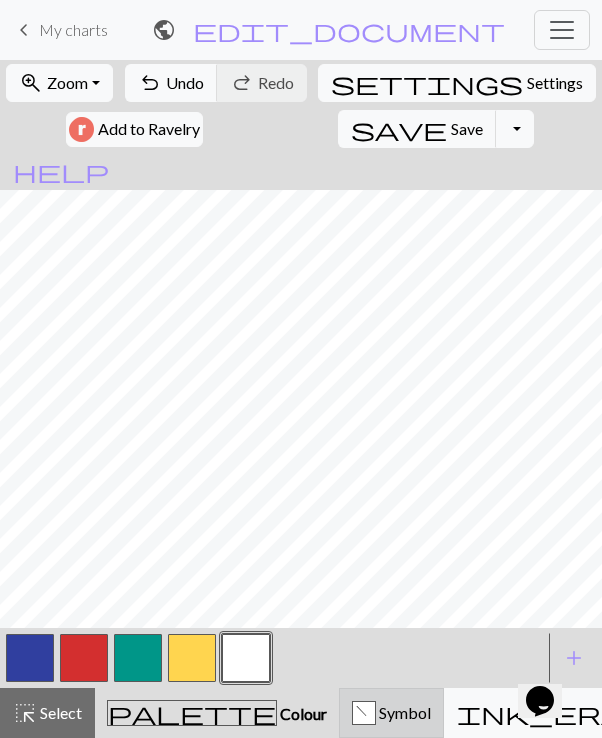 click on "Symbol" at bounding box center (403, 712) 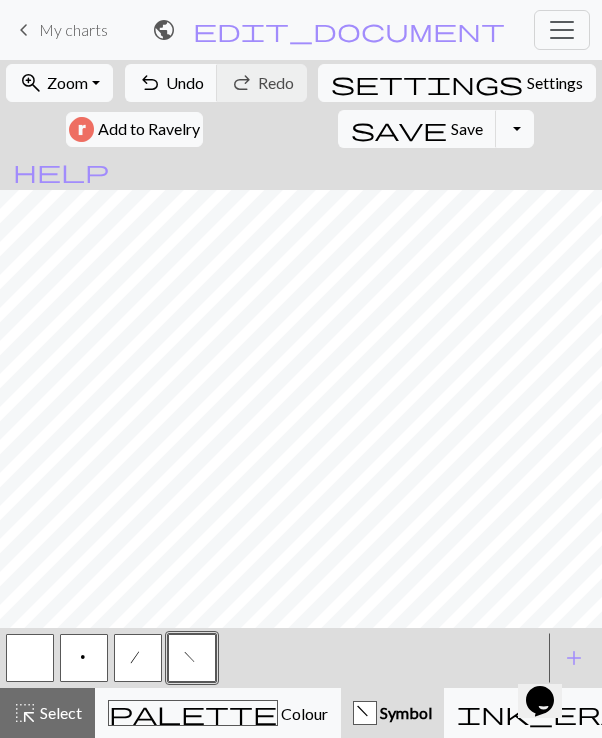 click at bounding box center (30, 658) 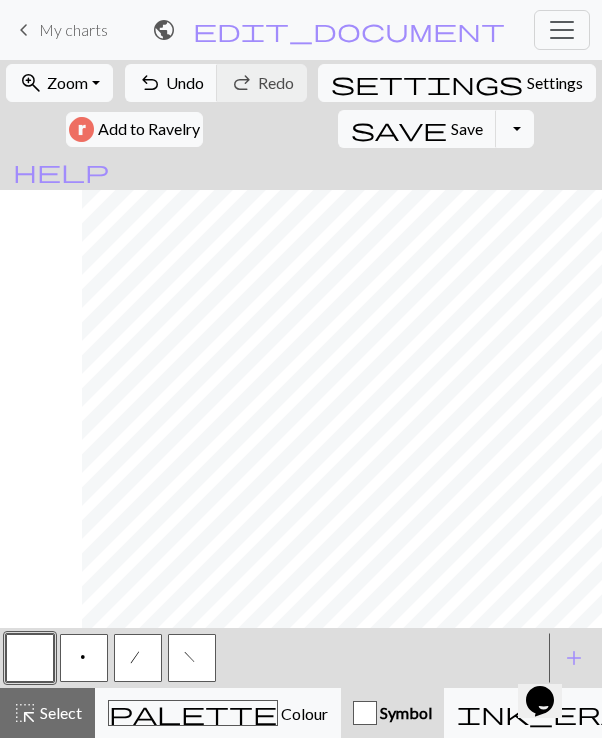 scroll, scrollTop: 0, scrollLeft: 671, axis: horizontal 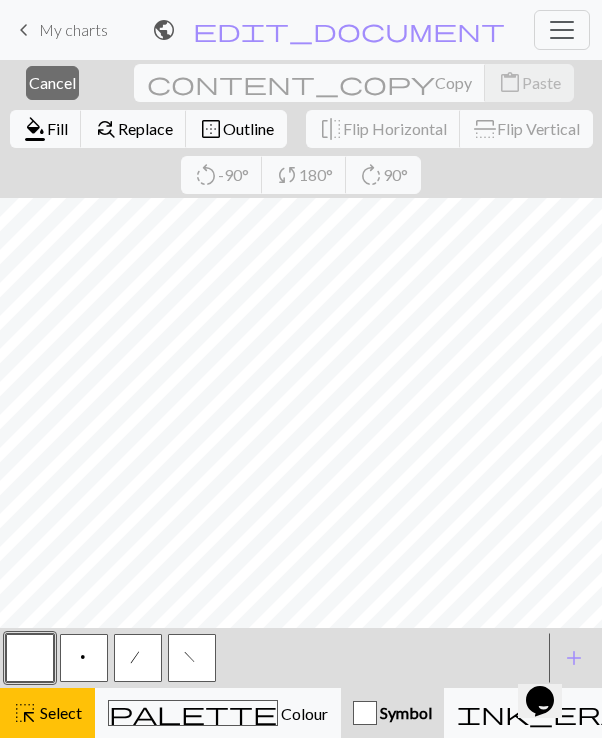 click at bounding box center [30, 658] 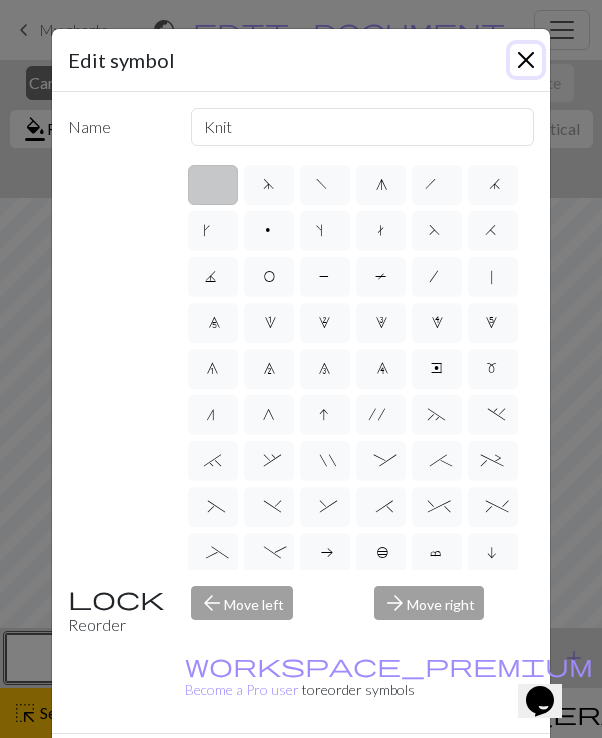click at bounding box center (526, 60) 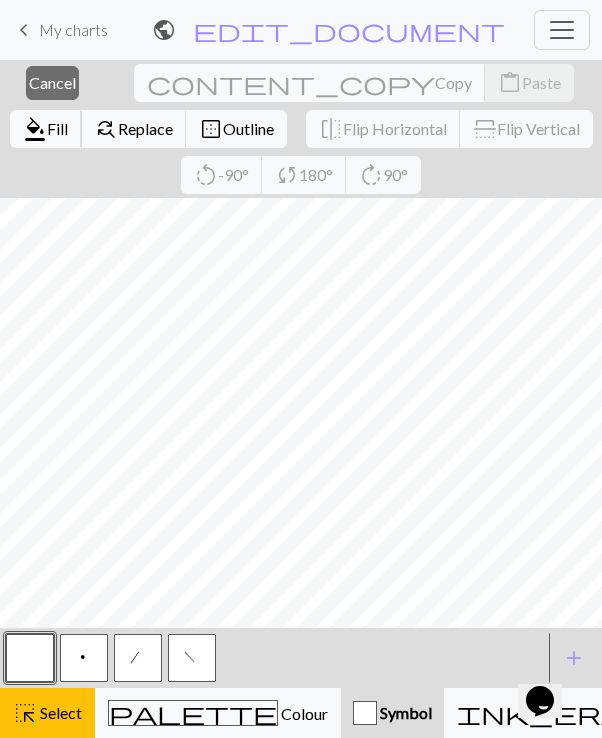 click on "Fill" at bounding box center (57, 128) 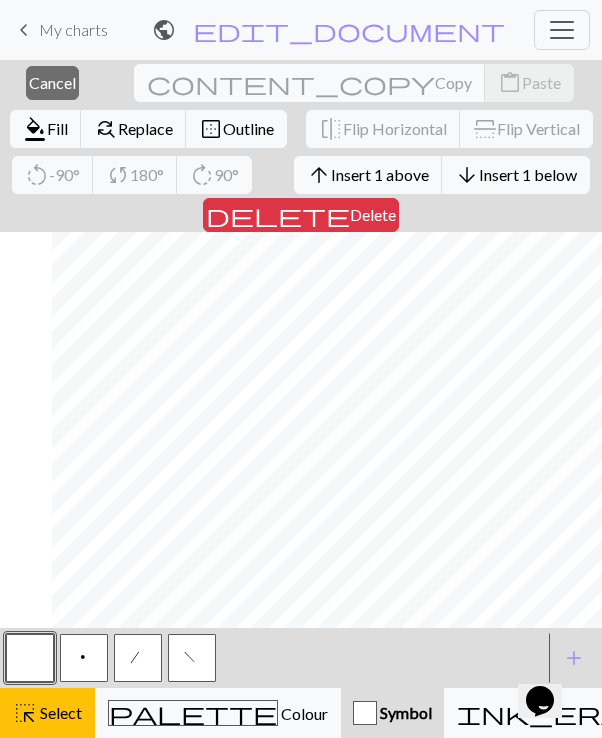 scroll, scrollTop: 0, scrollLeft: 723, axis: horizontal 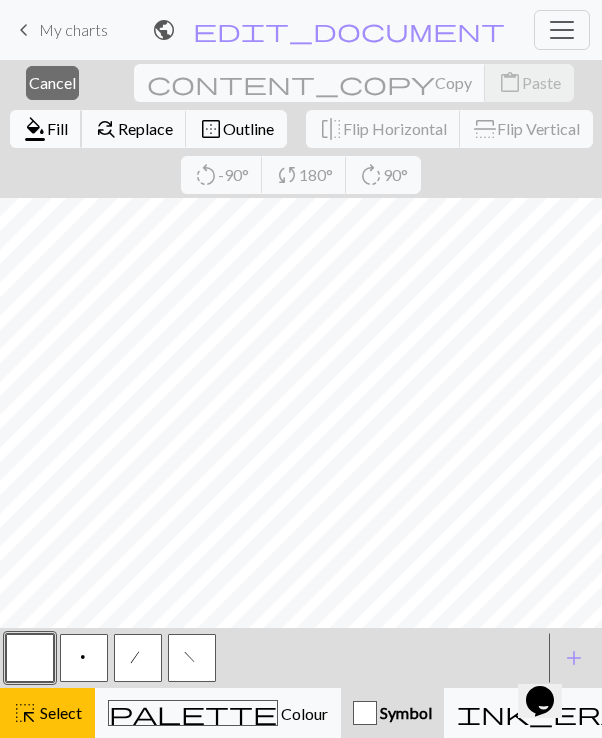 click on "format_color_fill  Fill" at bounding box center (46, 129) 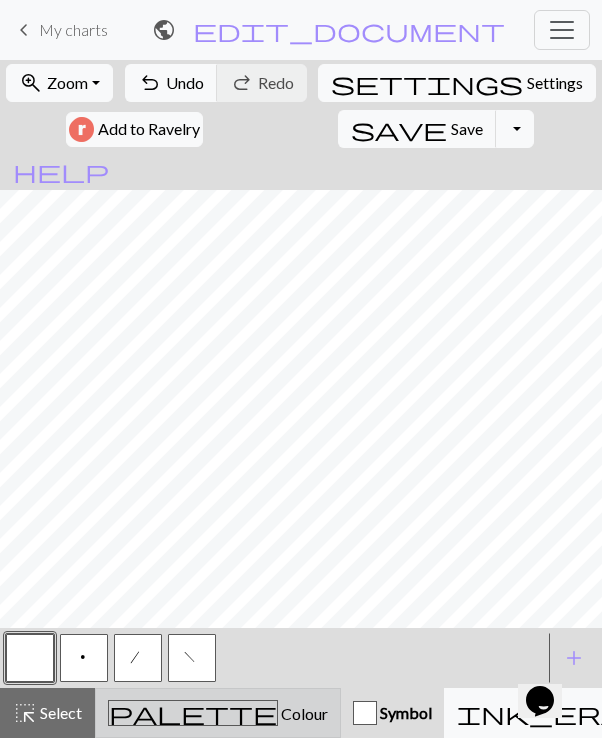 click on "Colour" at bounding box center [303, 713] 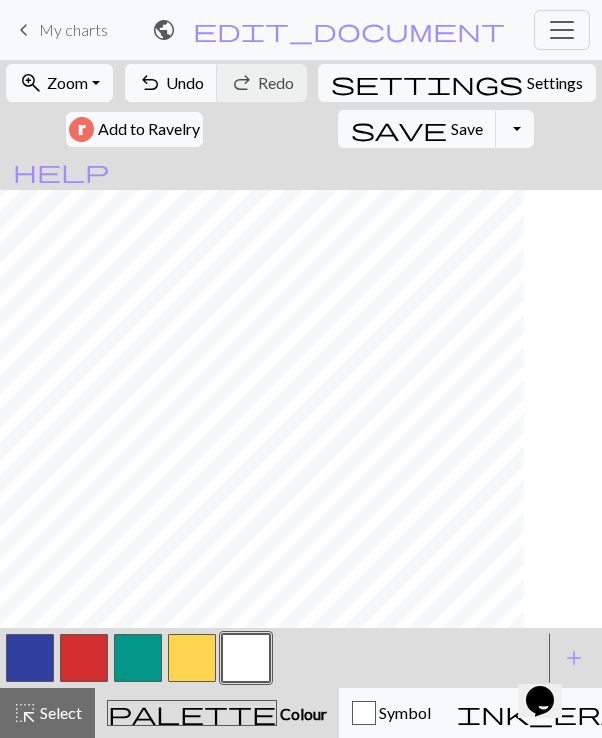 scroll, scrollTop: 0, scrollLeft: 700, axis: horizontal 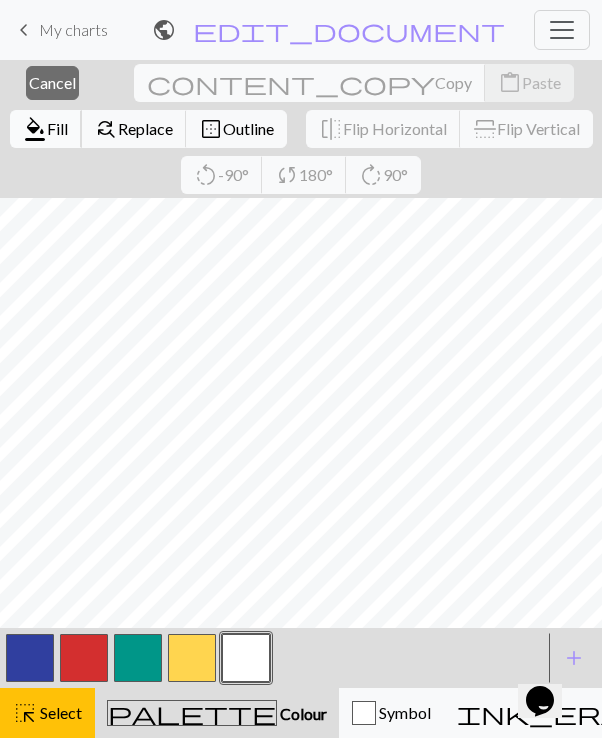 click on "format_color_fill" at bounding box center (35, 129) 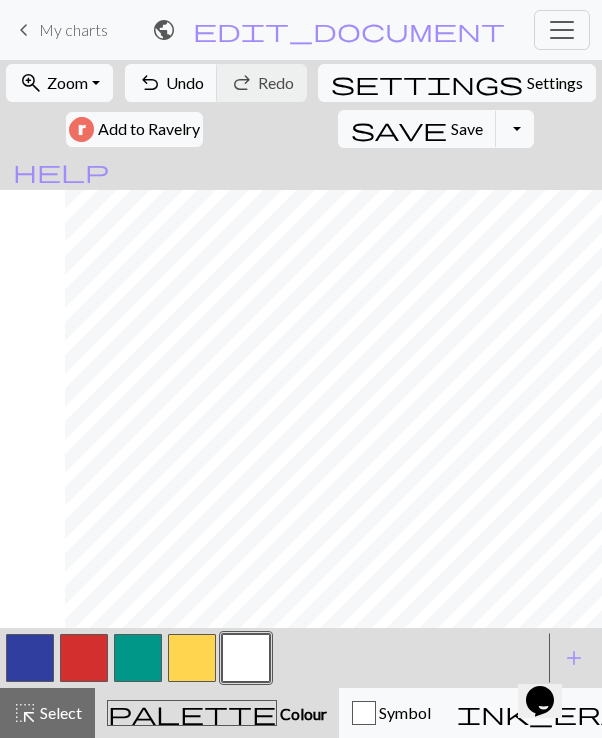 scroll, scrollTop: 59, scrollLeft: 723, axis: both 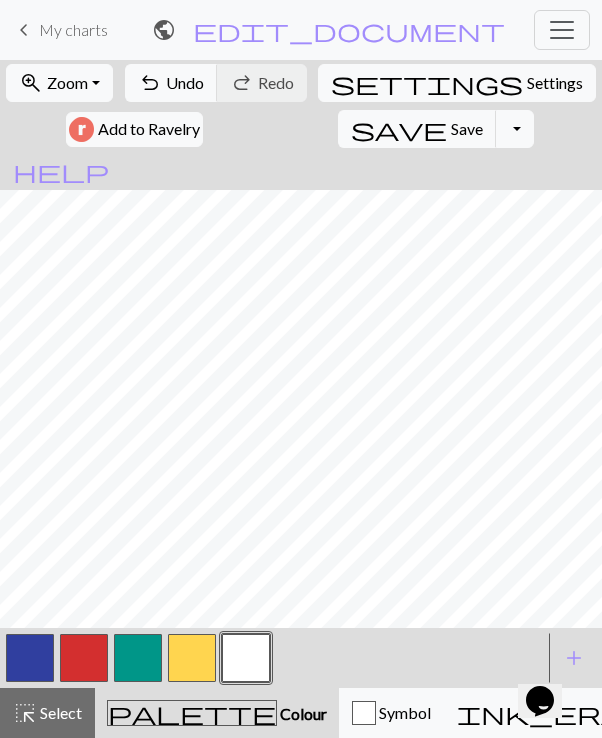 click at bounding box center (30, 658) 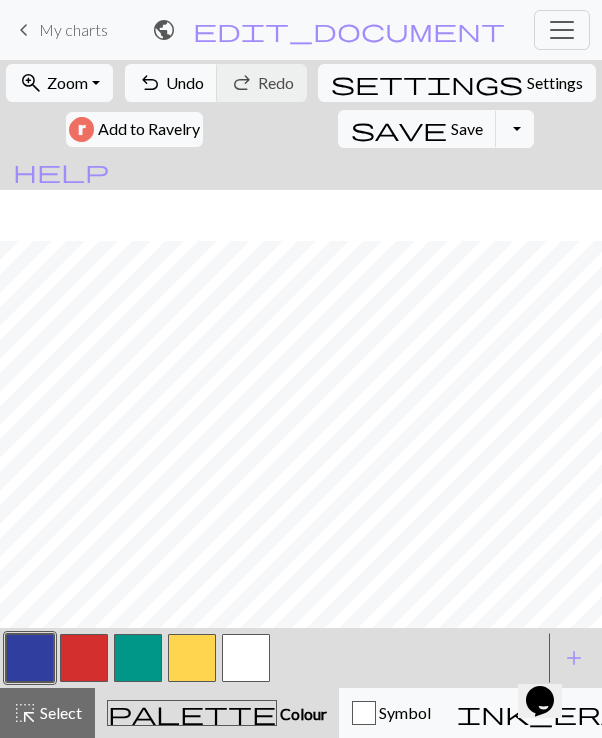 scroll, scrollTop: 58, scrollLeft: 723, axis: both 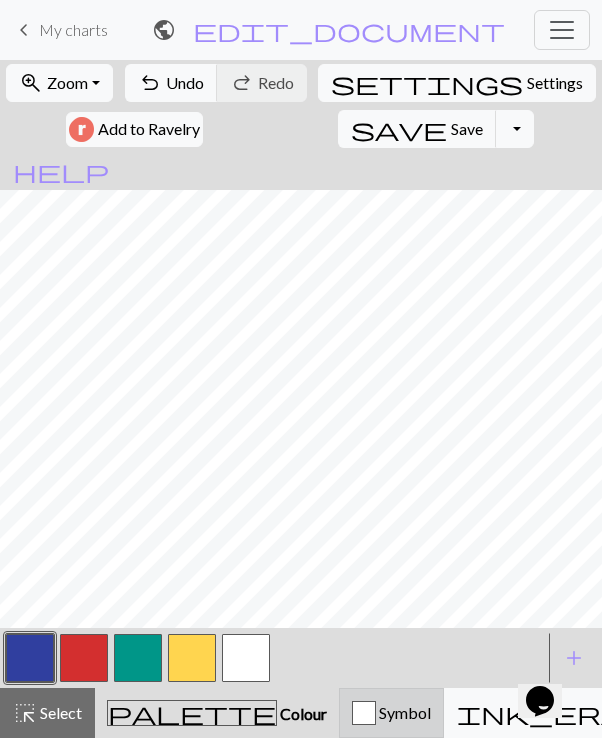 click on "Symbol" at bounding box center [403, 712] 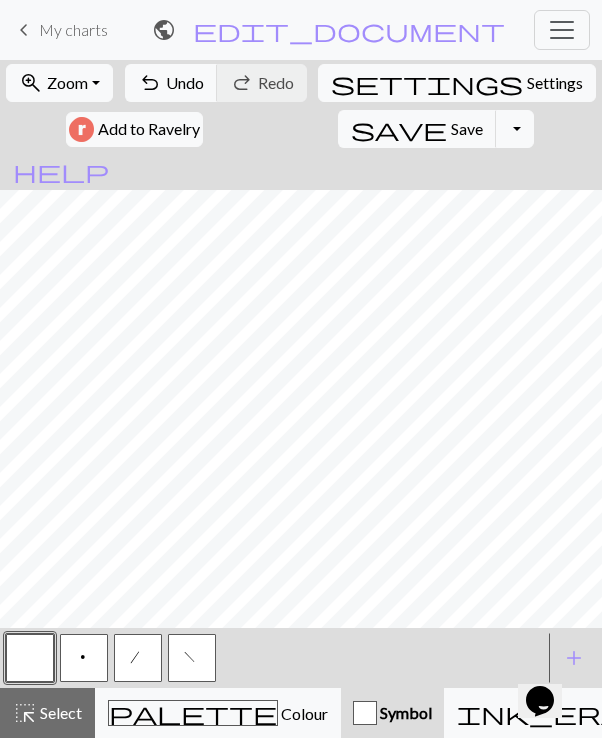 click on "p" at bounding box center (84, 658) 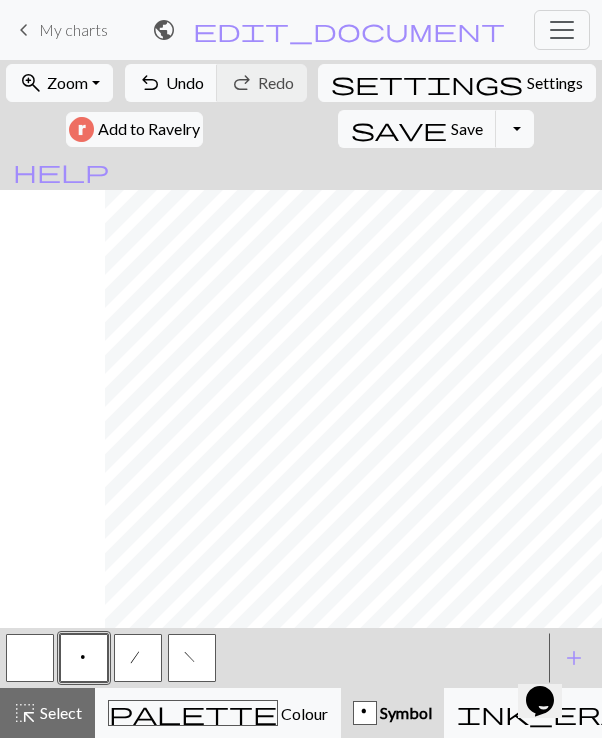 scroll, scrollTop: 58, scrollLeft: 723, axis: both 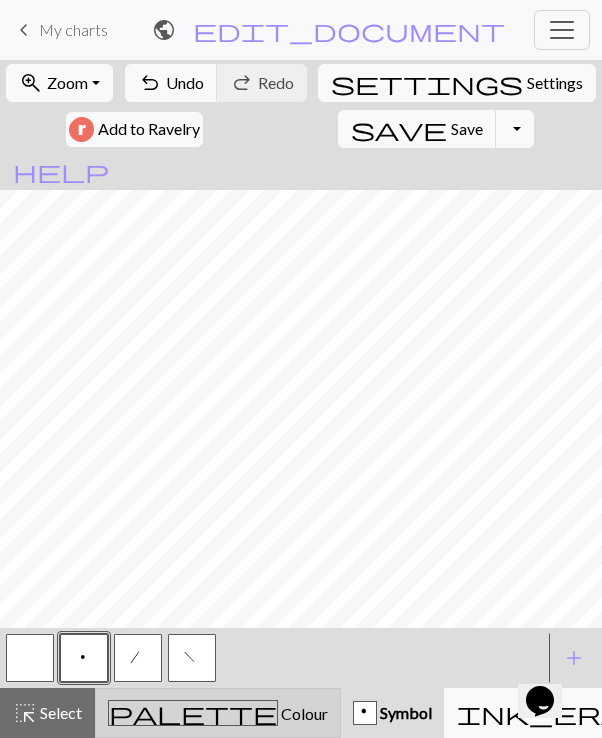 click on "Colour" at bounding box center [303, 713] 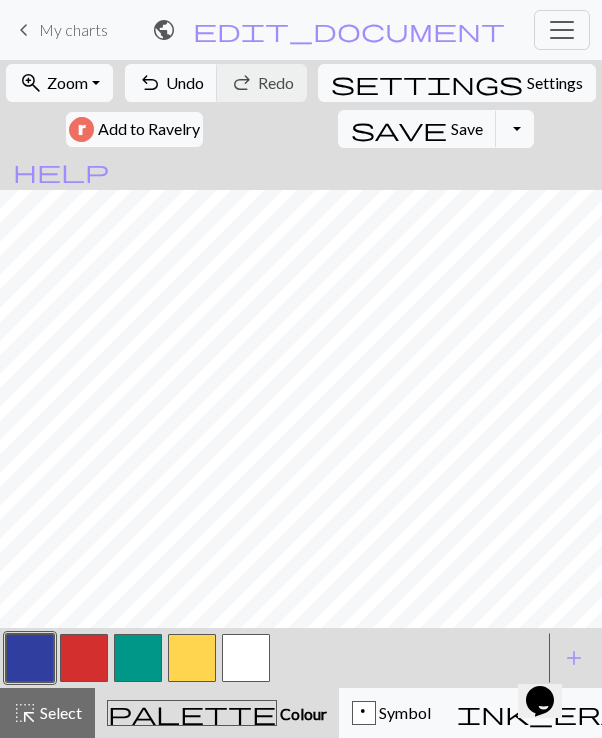 click at bounding box center (246, 658) 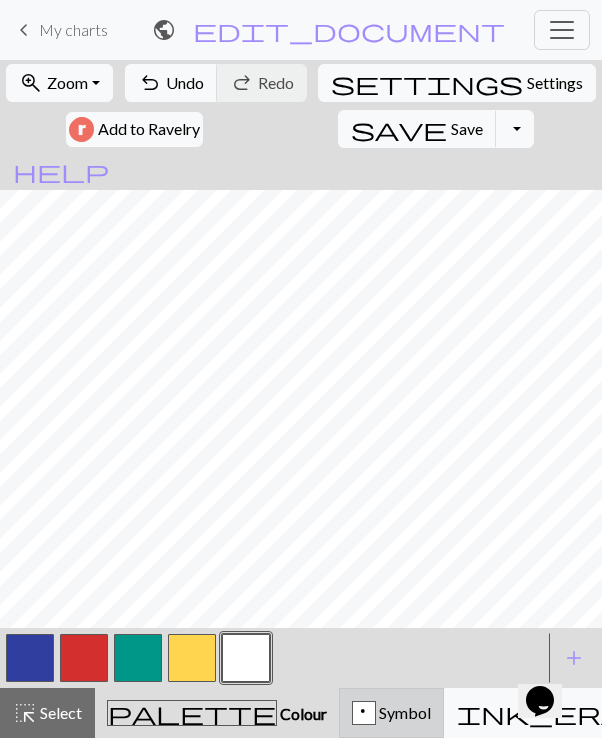 click on "p" at bounding box center [364, 714] 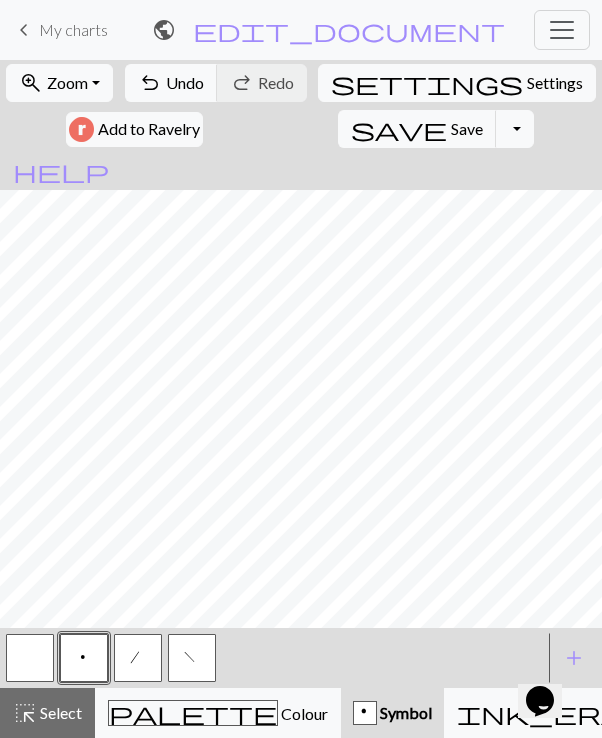 click at bounding box center (30, 658) 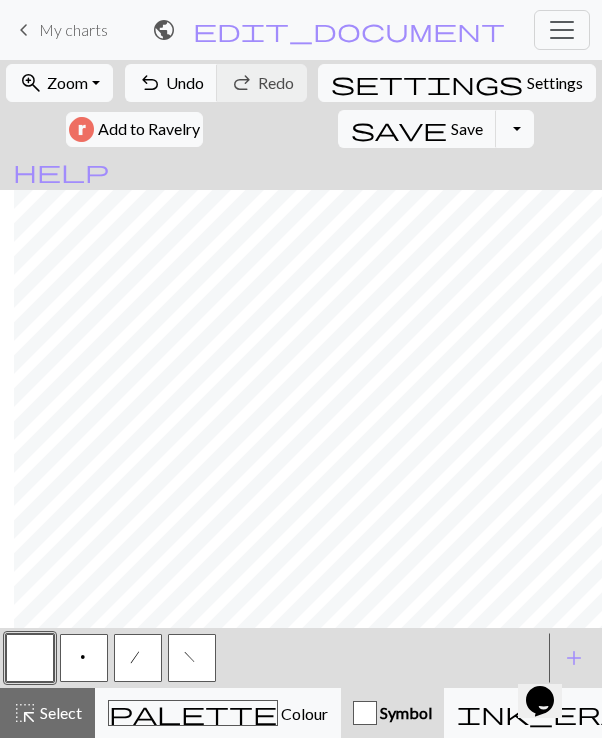 scroll, scrollTop: 4, scrollLeft: 723, axis: both 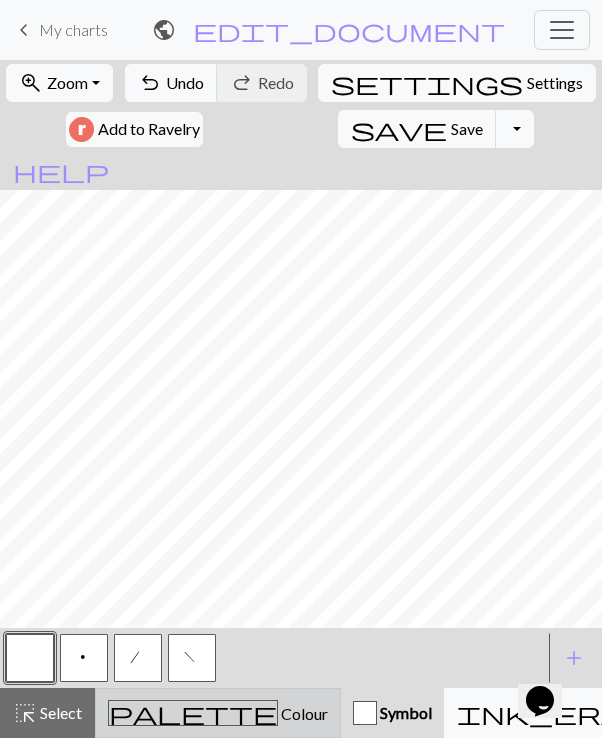 click on "Colour" at bounding box center [303, 713] 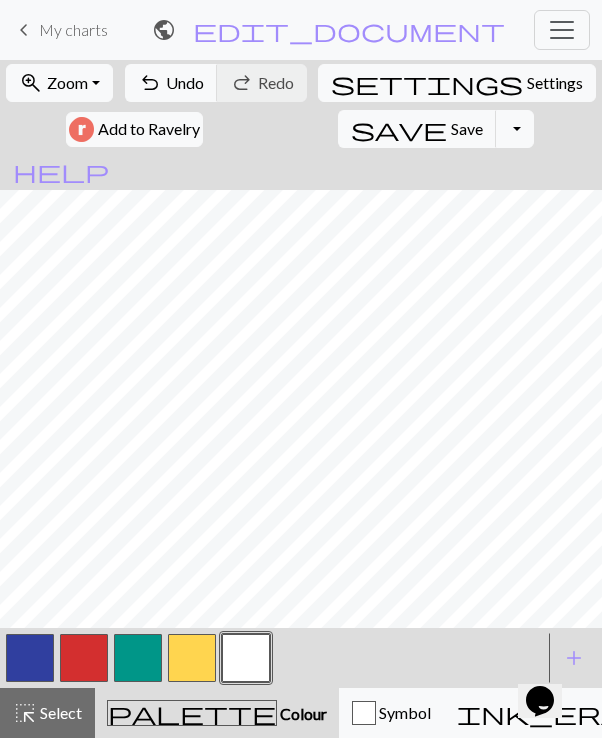 click at bounding box center [30, 658] 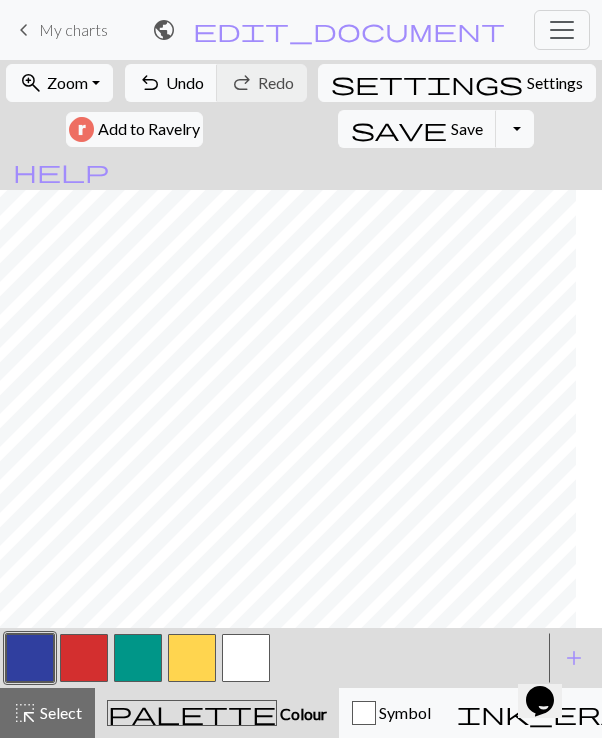 scroll, scrollTop: 4, scrollLeft: 723, axis: both 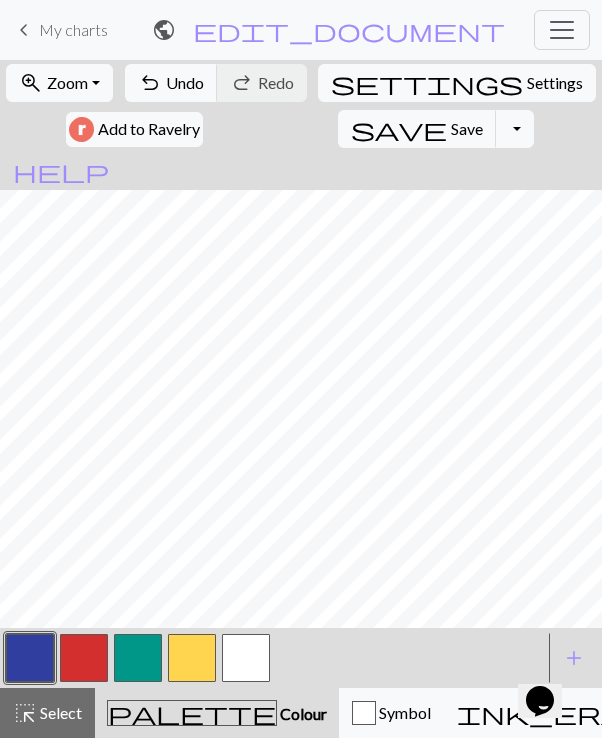 click at bounding box center (246, 658) 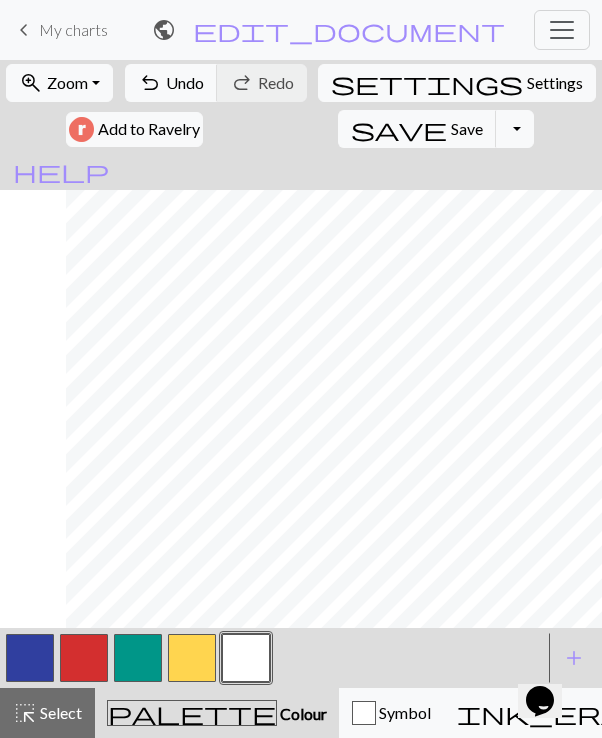 scroll, scrollTop: 2, scrollLeft: 723, axis: both 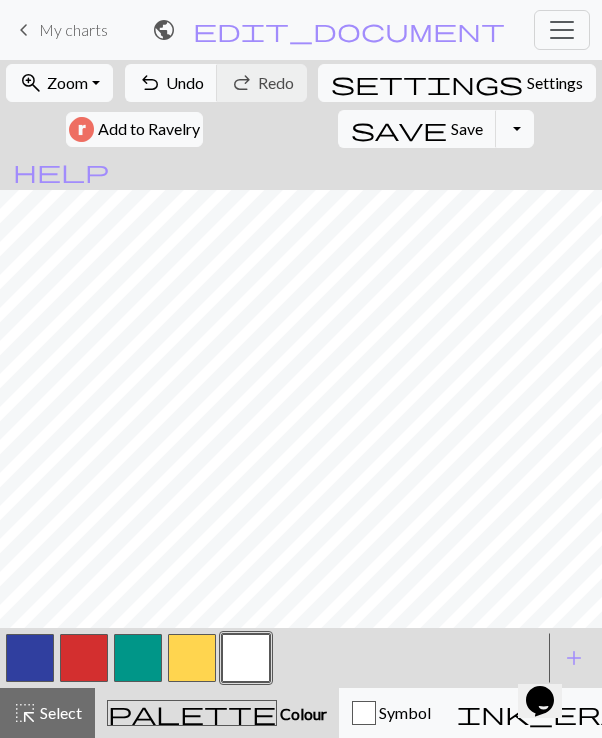 click at bounding box center (30, 658) 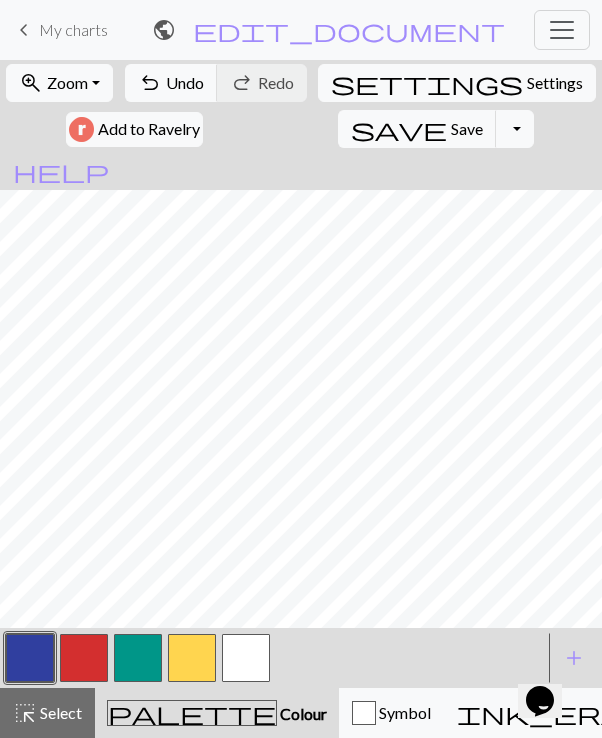 click at bounding box center (246, 658) 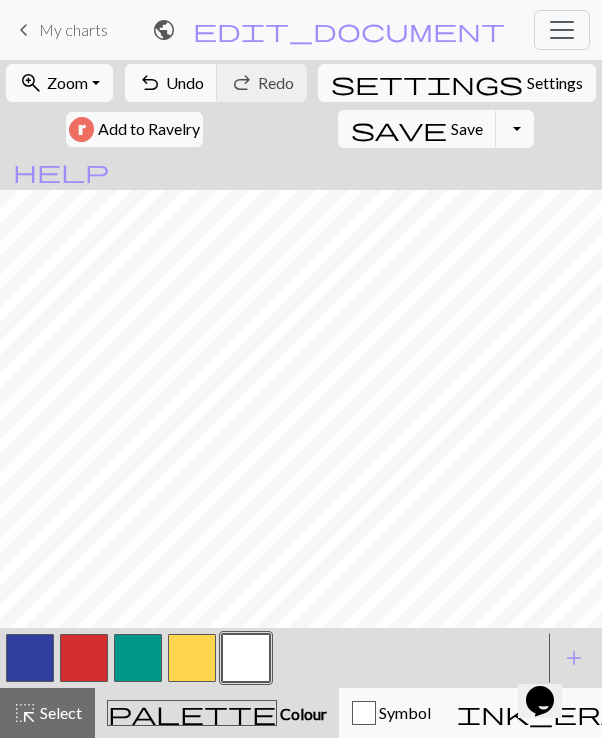 click at bounding box center (30, 658) 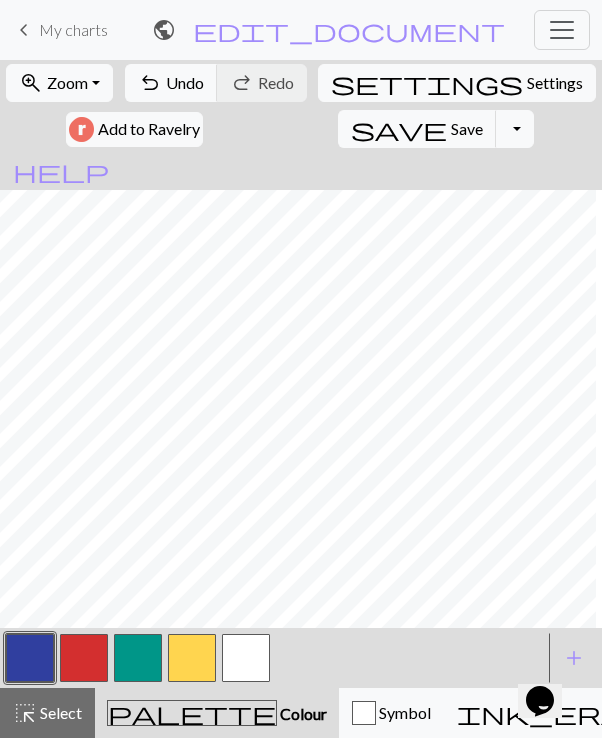 scroll, scrollTop: 2, scrollLeft: 627, axis: both 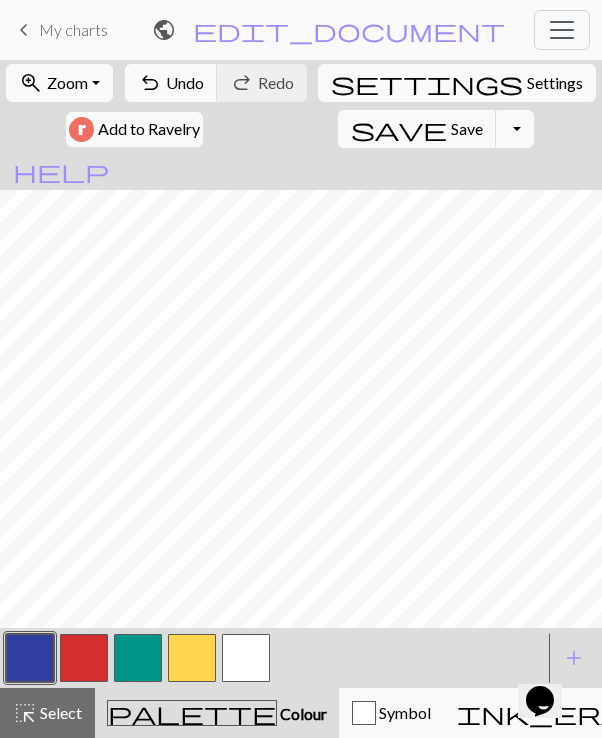 click at bounding box center (246, 658) 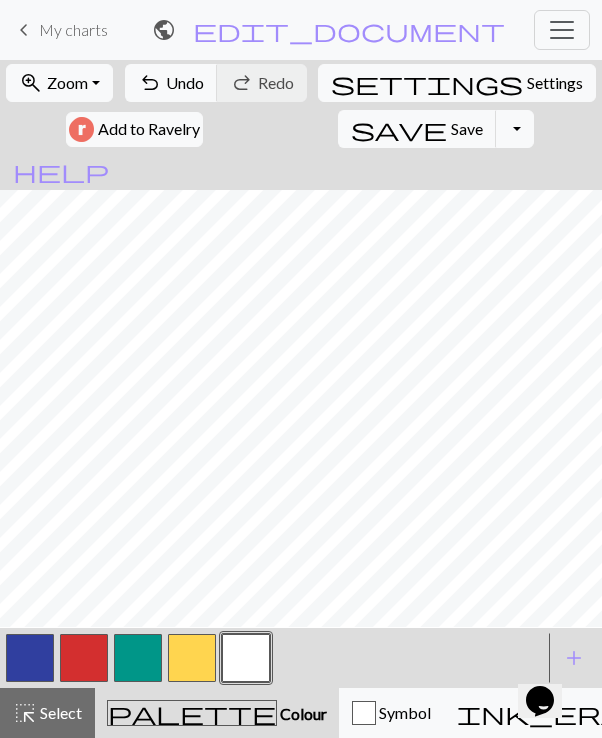 scroll, scrollTop: 0, scrollLeft: 600, axis: horizontal 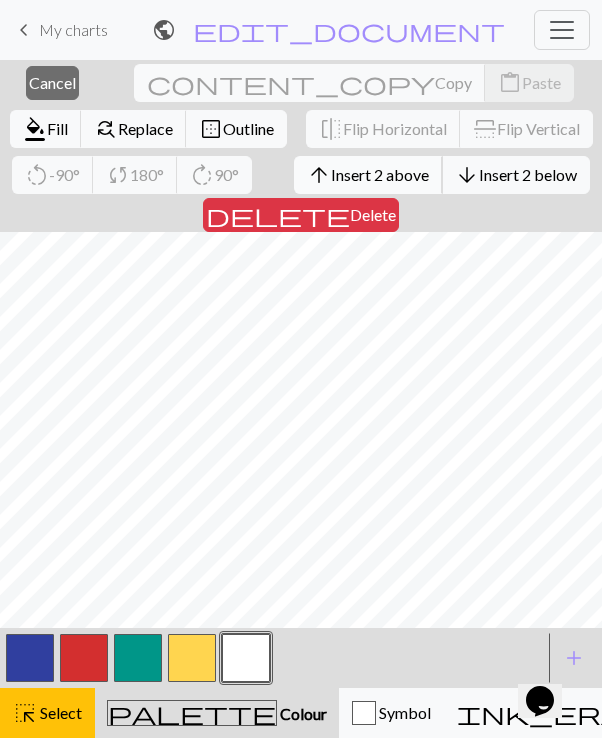 click on "Insert 2 above" at bounding box center [380, 174] 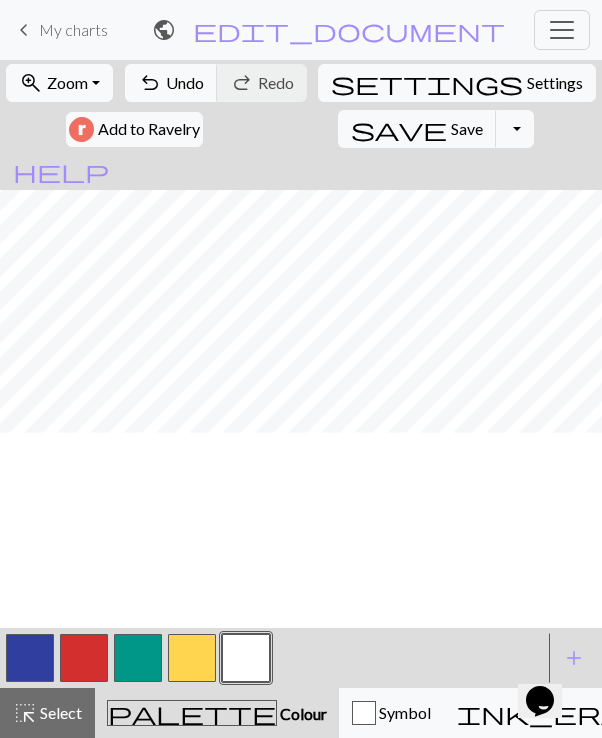 scroll, scrollTop: 0, scrollLeft: 600, axis: horizontal 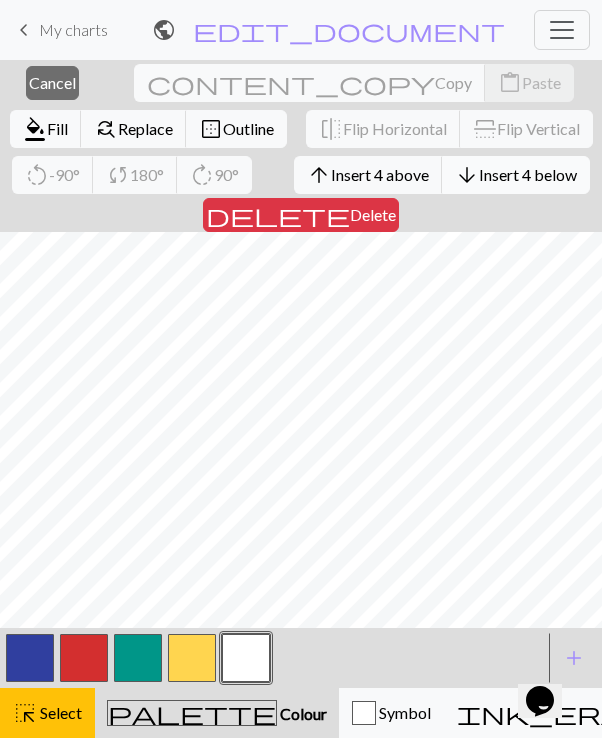 click on "Insert 4 below" at bounding box center [528, 174] 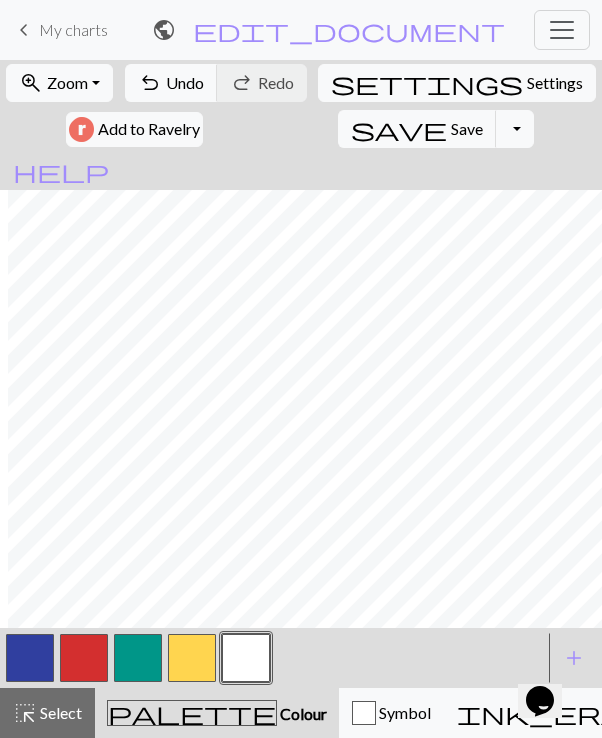 scroll, scrollTop: 0, scrollLeft: 723, axis: horizontal 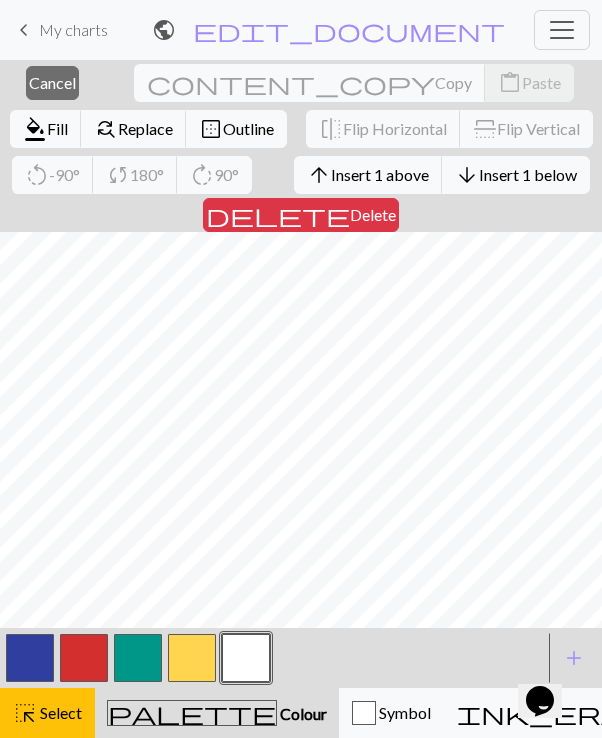 click on "Insert 1 below" at bounding box center [528, 174] 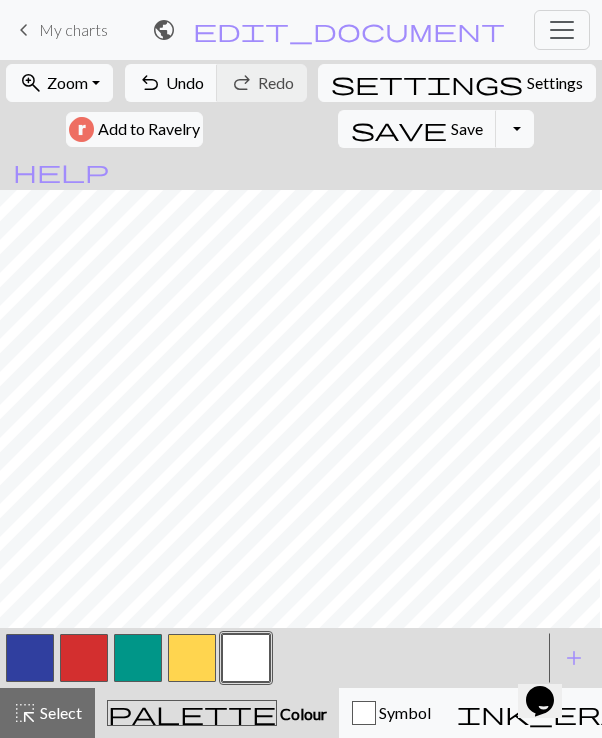 scroll, scrollTop: 0, scrollLeft: 332, axis: horizontal 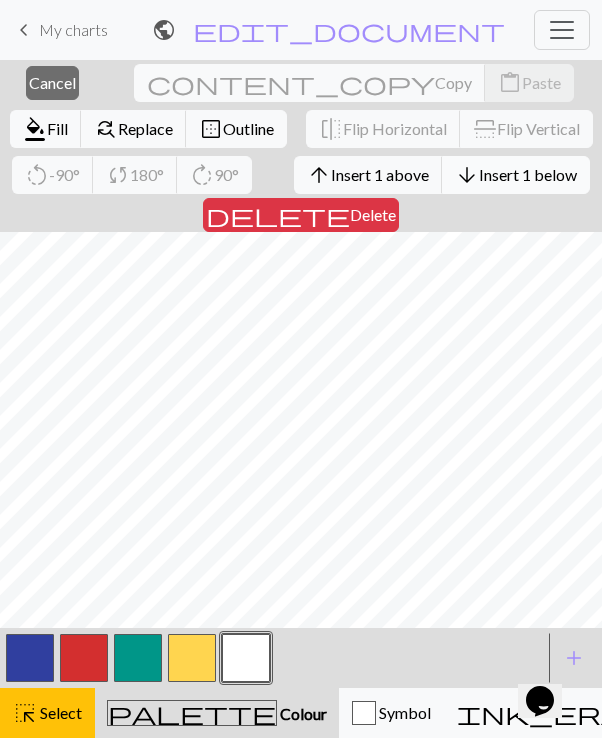 click on "Insert 1 below" at bounding box center [528, 174] 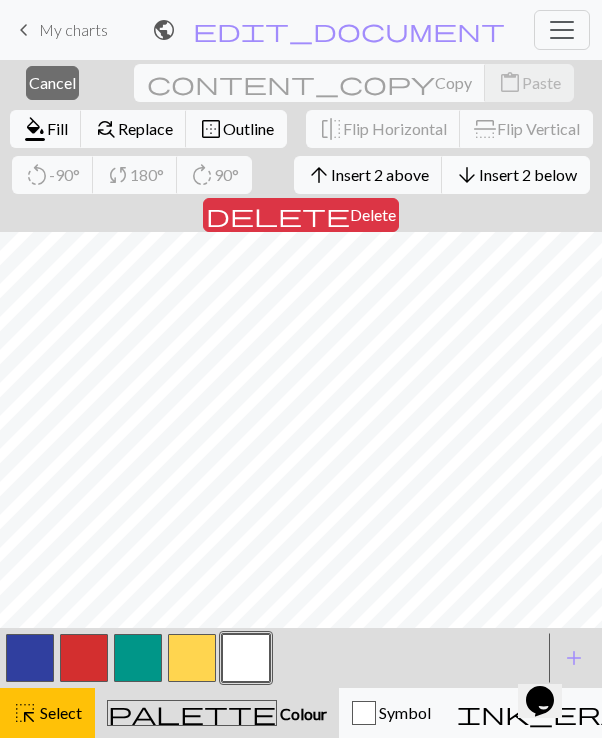 click on "Insert 2 below" at bounding box center (528, 174) 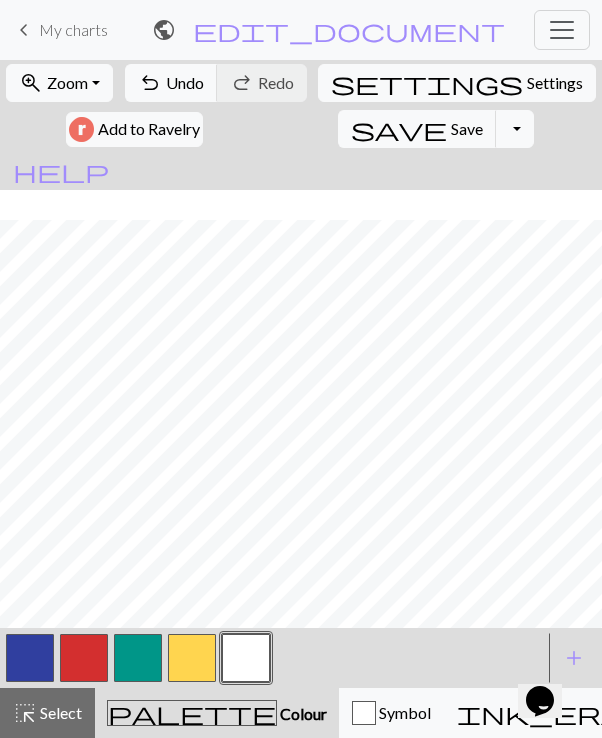 scroll, scrollTop: 47, scrollLeft: 715, axis: both 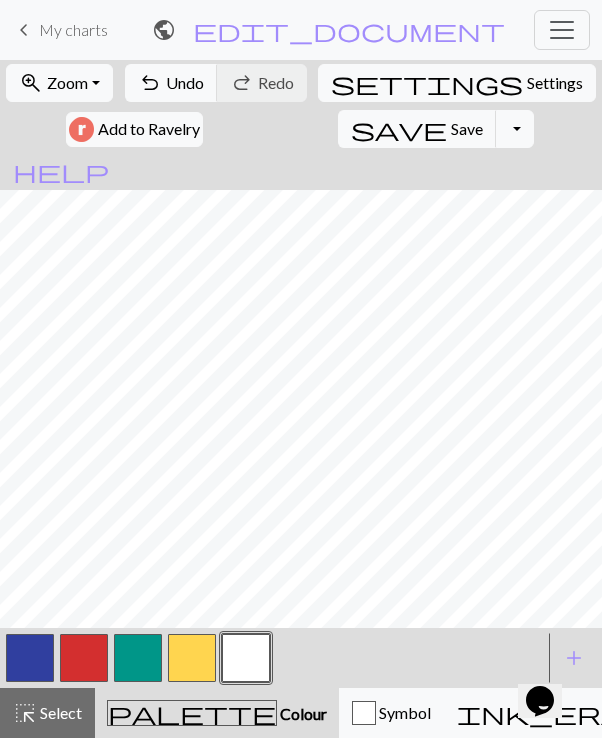 click at bounding box center (30, 658) 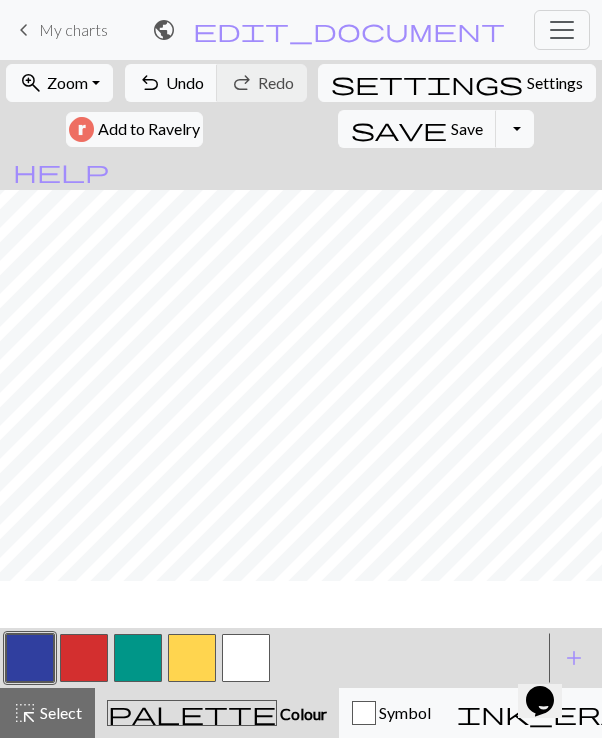 scroll, scrollTop: 0, scrollLeft: 715, axis: horizontal 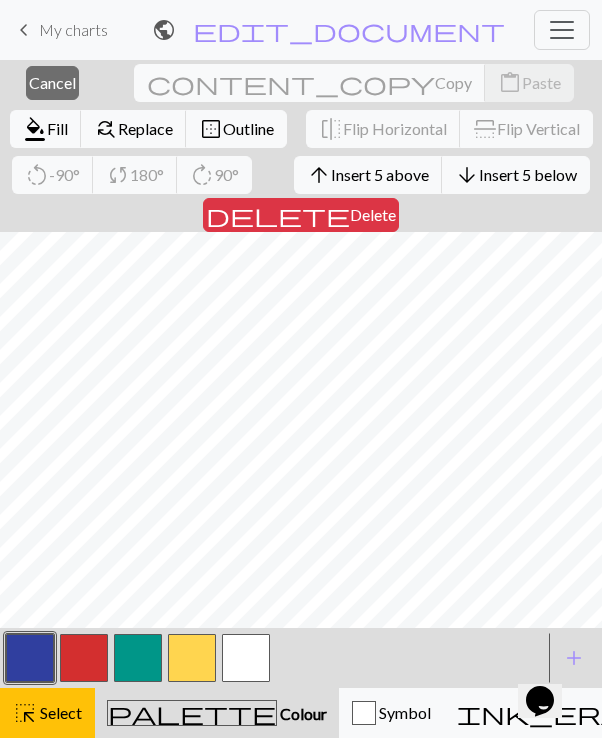 click at bounding box center (246, 658) 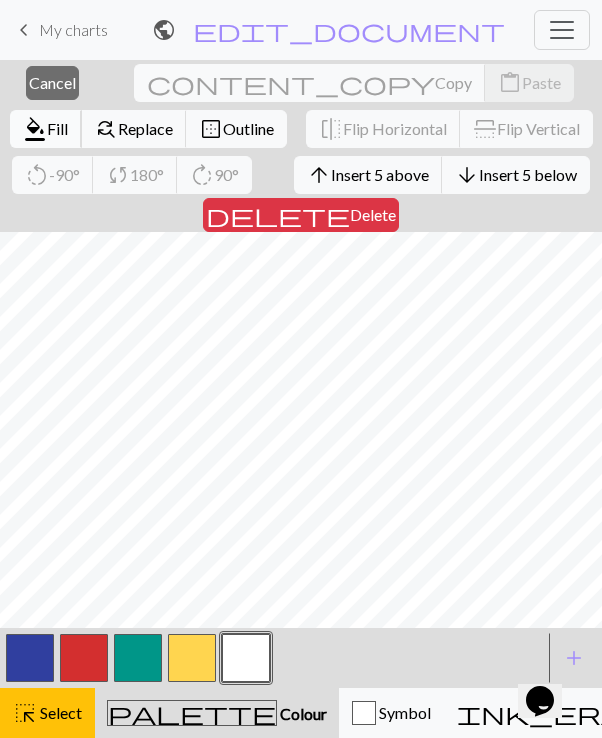 click on "Fill" at bounding box center (57, 128) 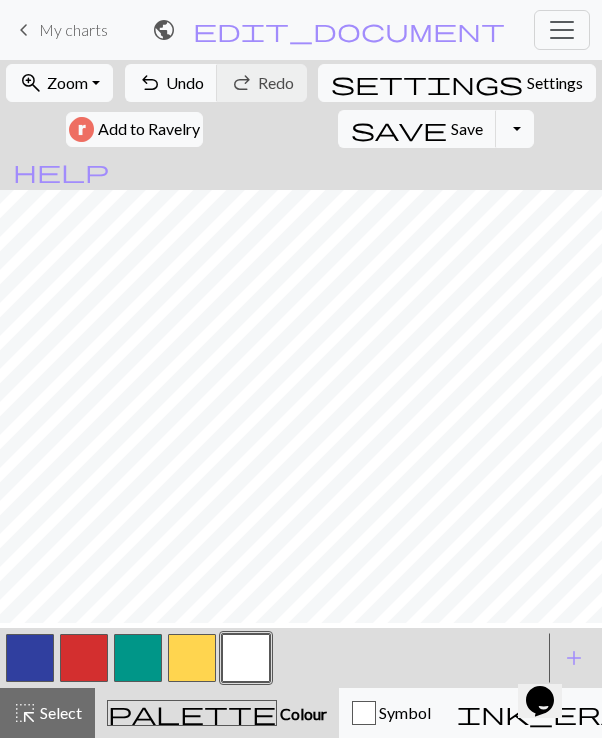 scroll, scrollTop: 10, scrollLeft: 715, axis: both 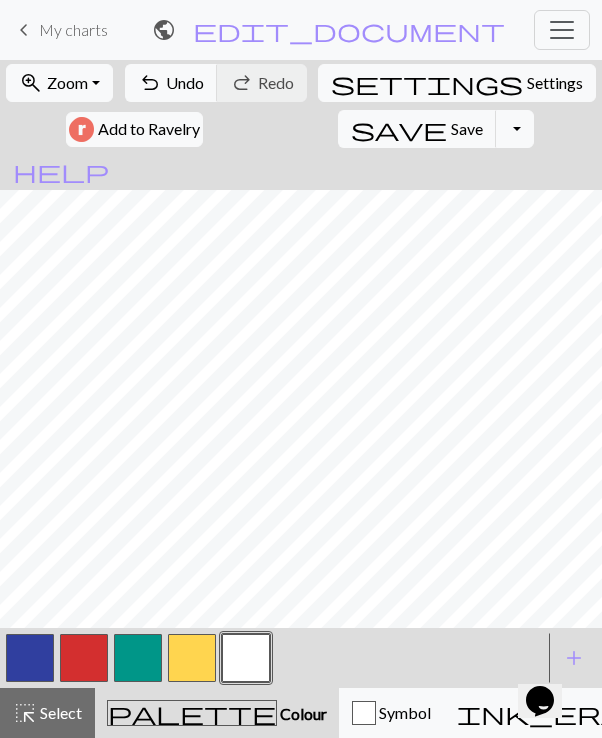 click at bounding box center [30, 658] 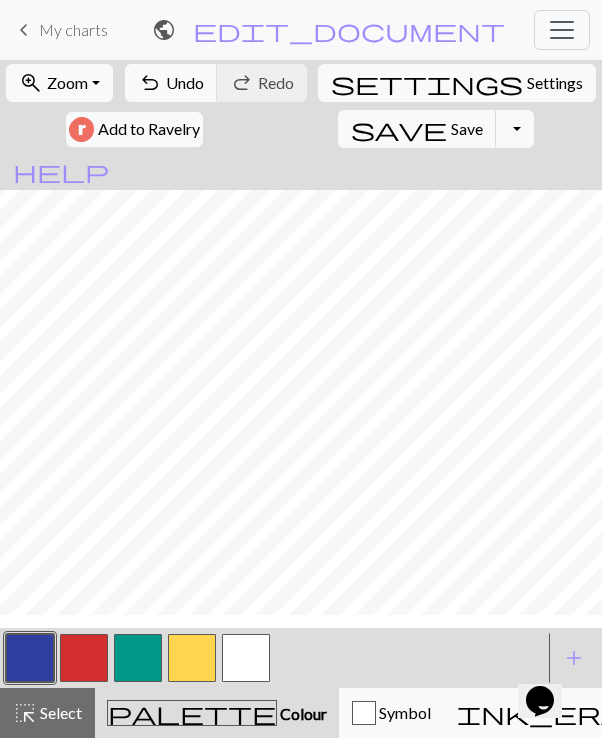 scroll, scrollTop: 0, scrollLeft: 531, axis: horizontal 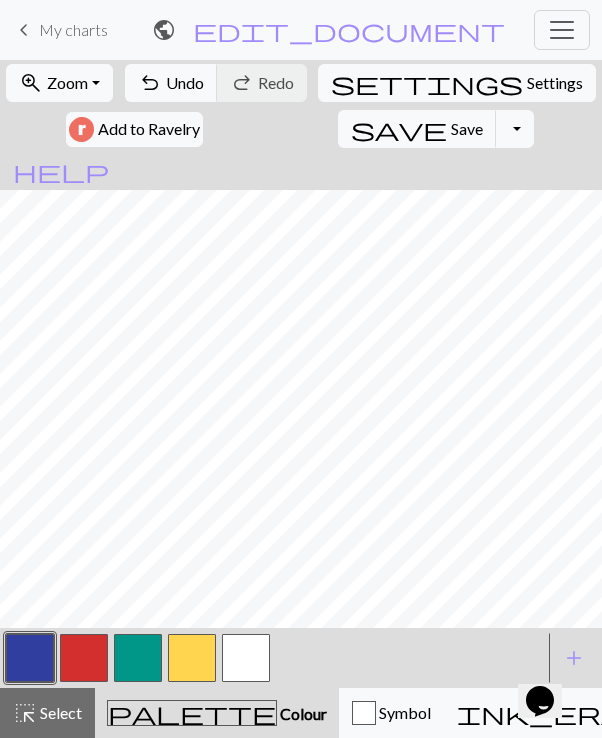 click at bounding box center [246, 658] 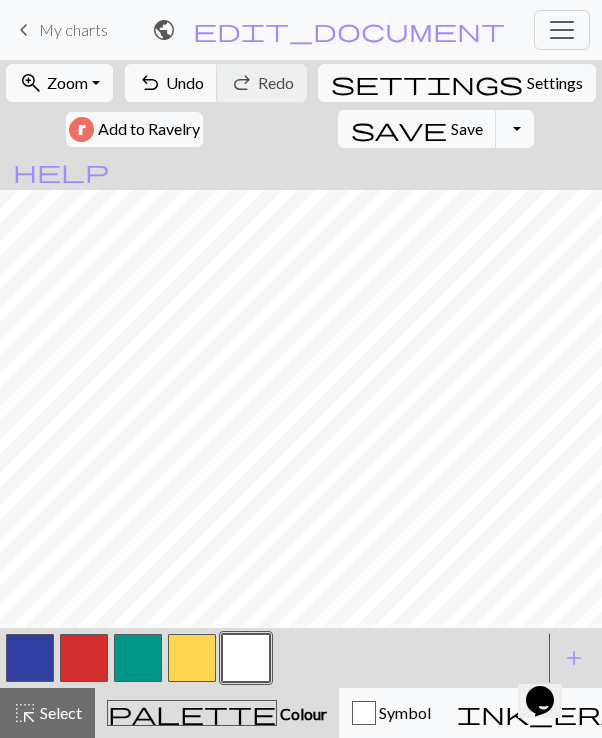 click at bounding box center (30, 658) 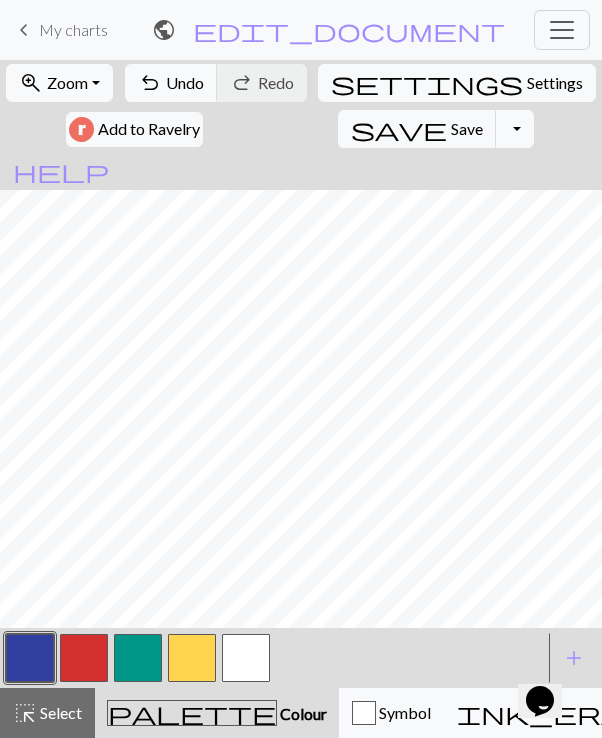 scroll, scrollTop: 9, scrollLeft: 721, axis: both 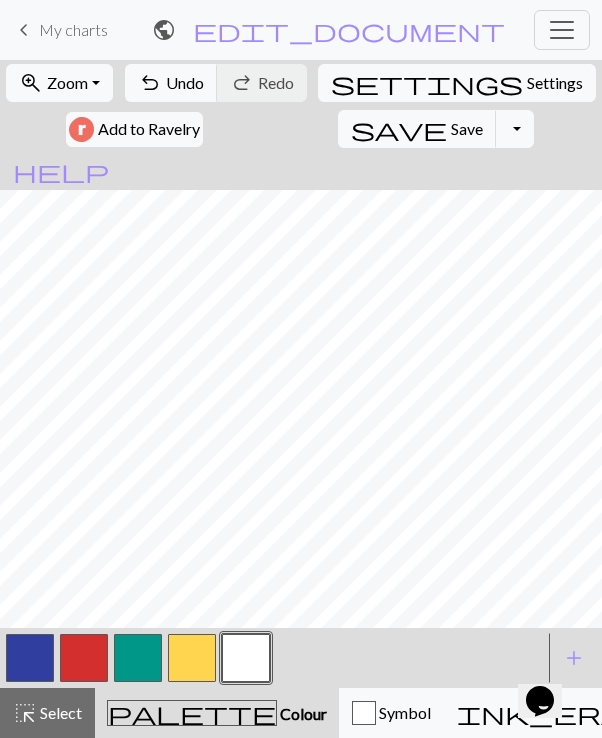 click at bounding box center [30, 658] 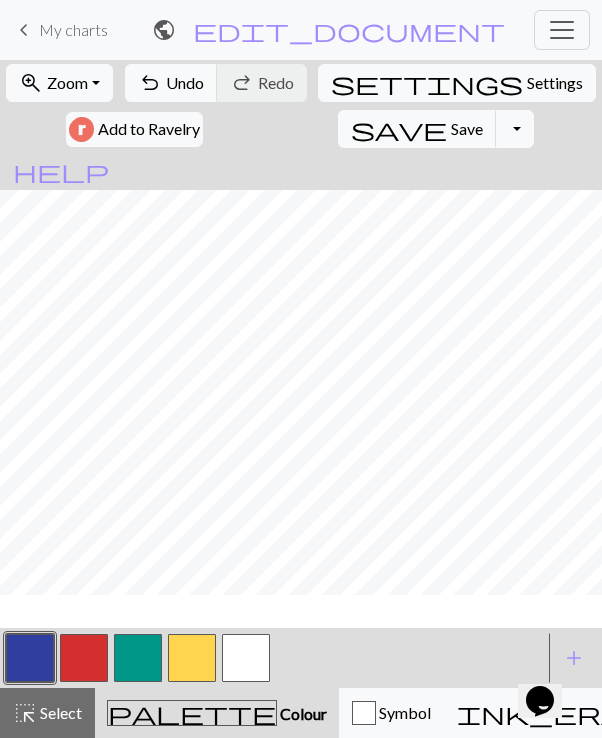 scroll, scrollTop: 0, scrollLeft: 434, axis: horizontal 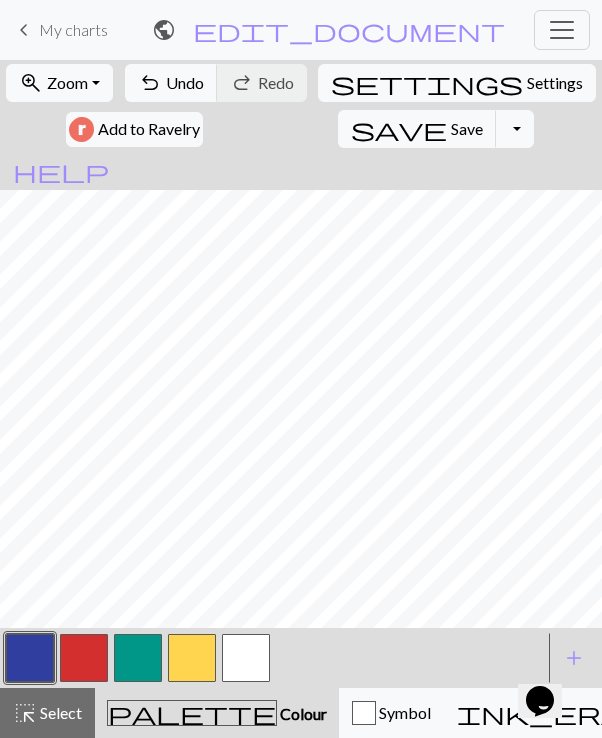 click at bounding box center (246, 658) 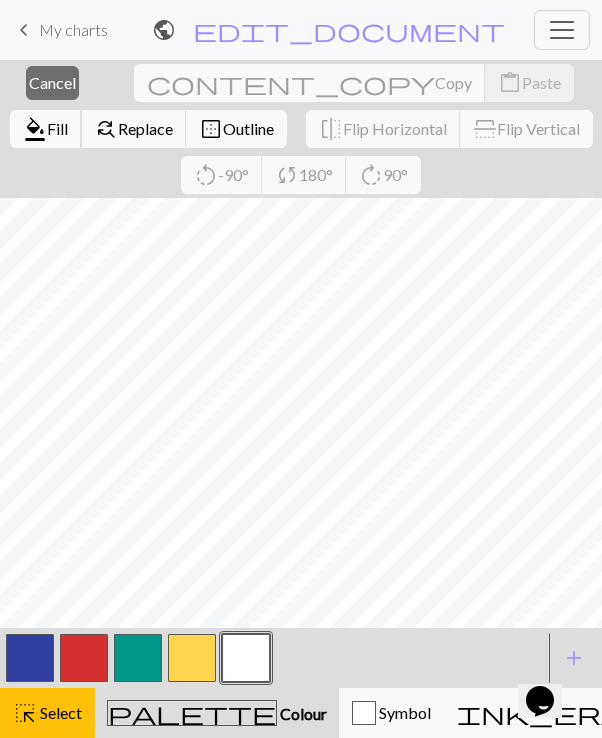 click on "Fill" at bounding box center [57, 128] 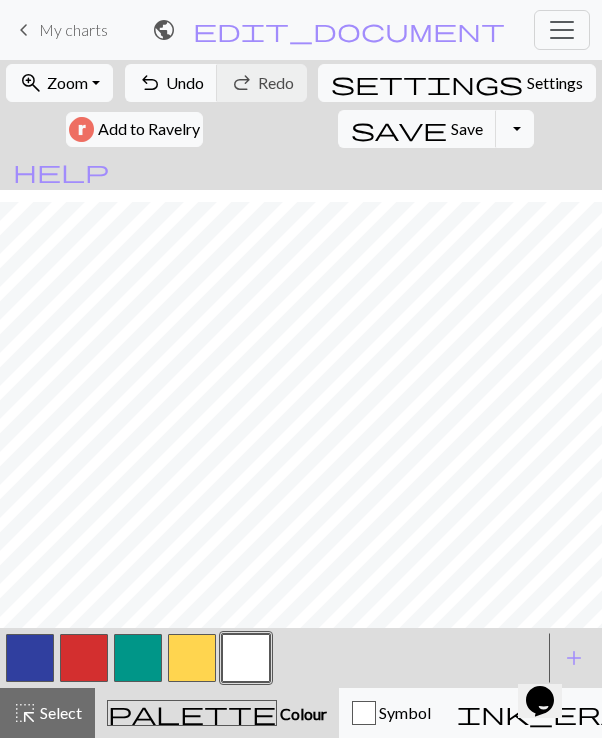 scroll, scrollTop: 22, scrollLeft: 434, axis: both 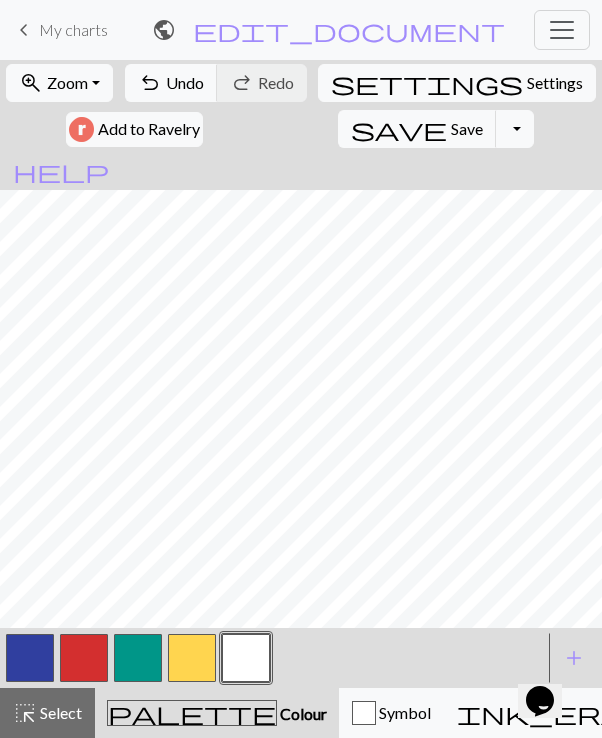 click at bounding box center (30, 658) 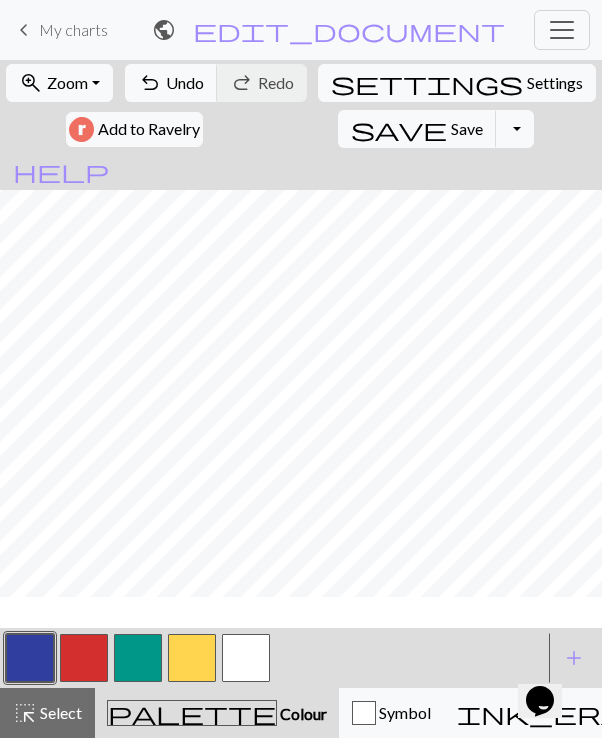 scroll, scrollTop: 18, scrollLeft: 0, axis: vertical 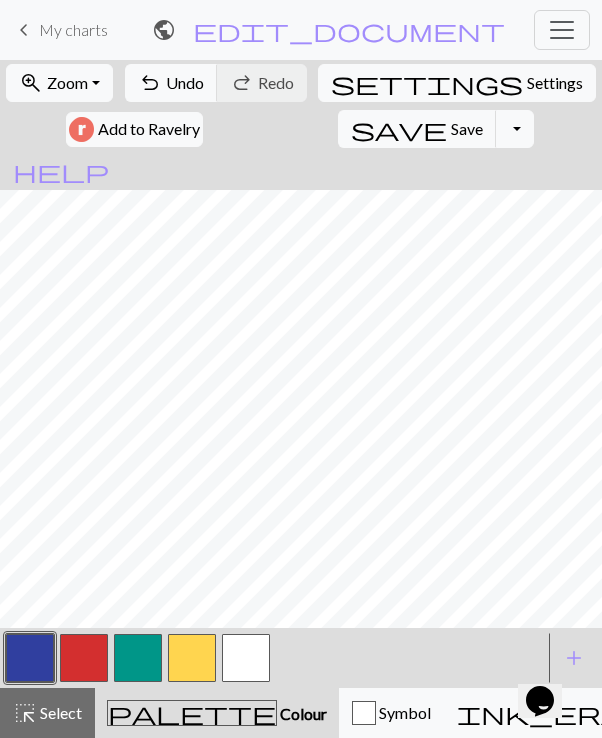 click at bounding box center (246, 658) 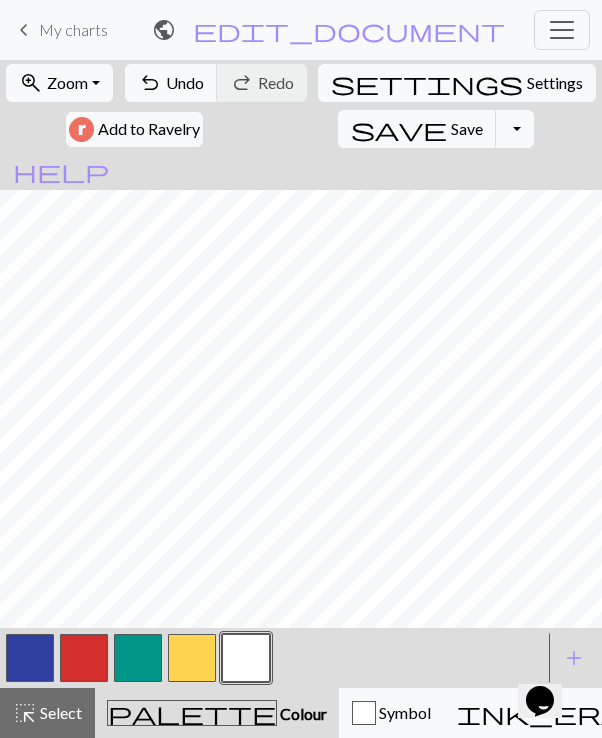 scroll, scrollTop: 18, scrollLeft: 0, axis: vertical 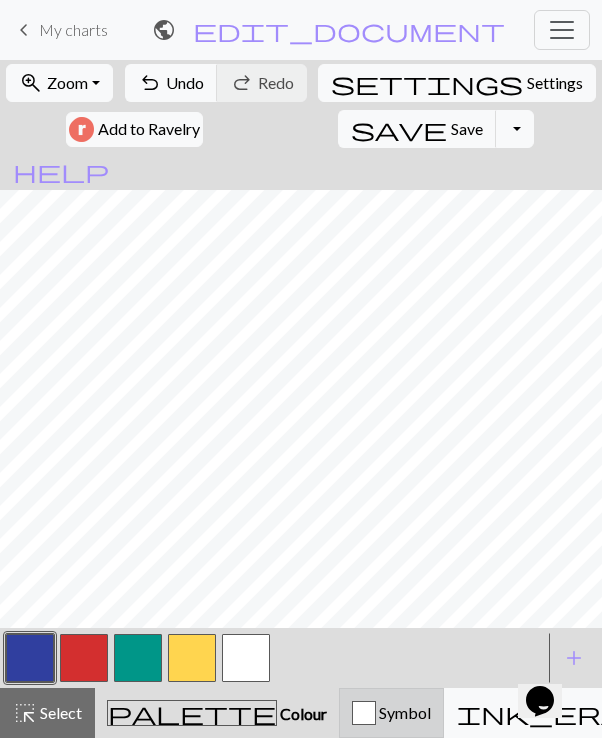 click at bounding box center (364, 713) 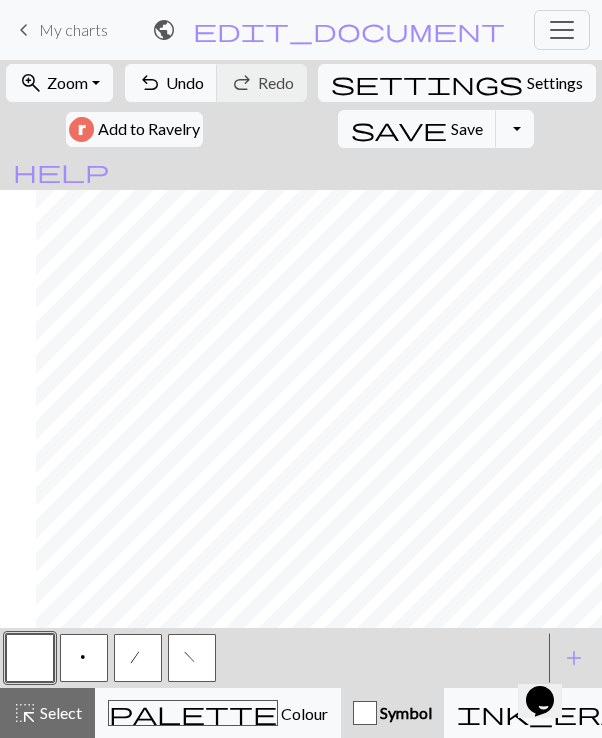 scroll, scrollTop: 18, scrollLeft: 181, axis: both 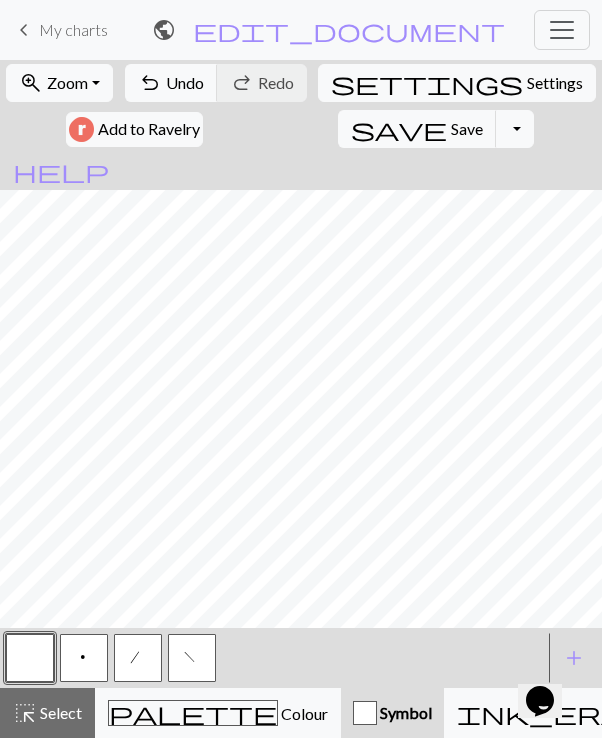 click on "f" at bounding box center (192, 660) 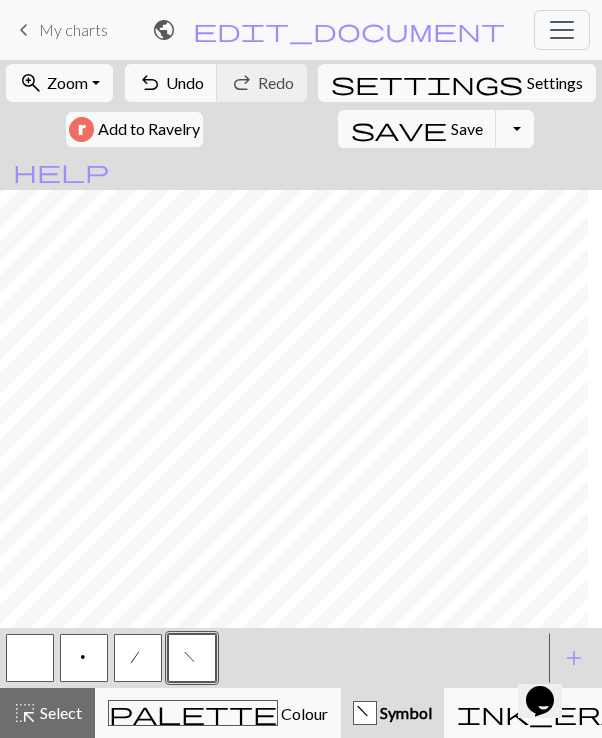 scroll, scrollTop: 20, scrollLeft: 92, axis: both 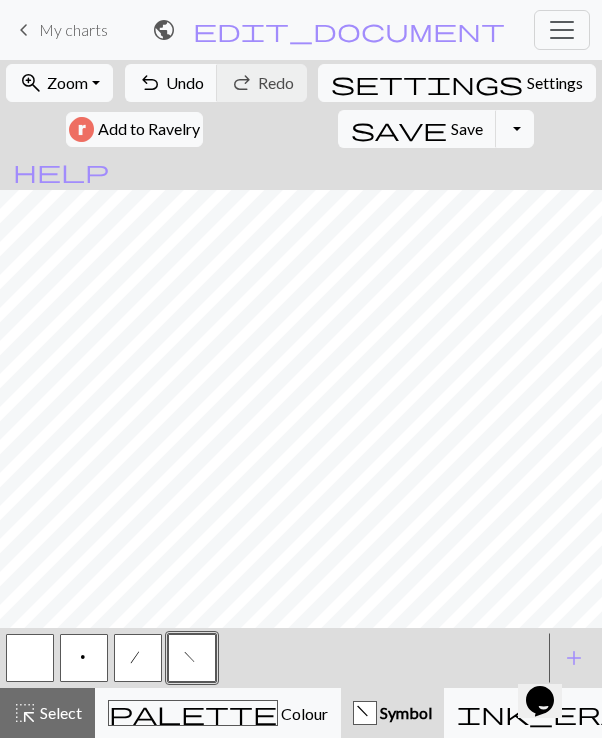 click on "/" at bounding box center (138, 660) 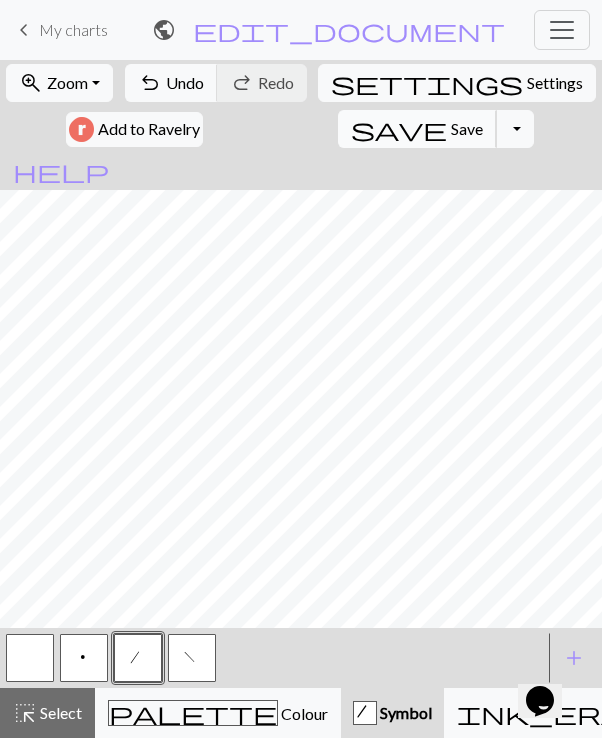click on "Save" at bounding box center [467, 128] 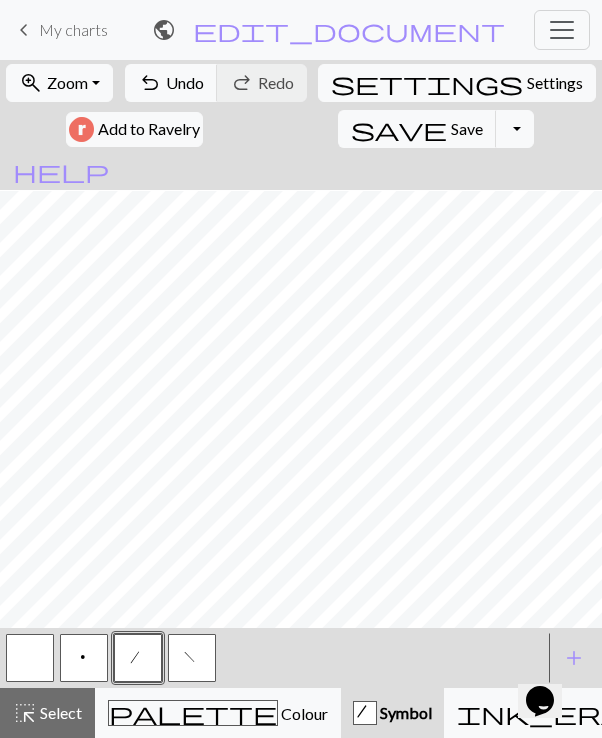 scroll, scrollTop: 23, scrollLeft: 0, axis: vertical 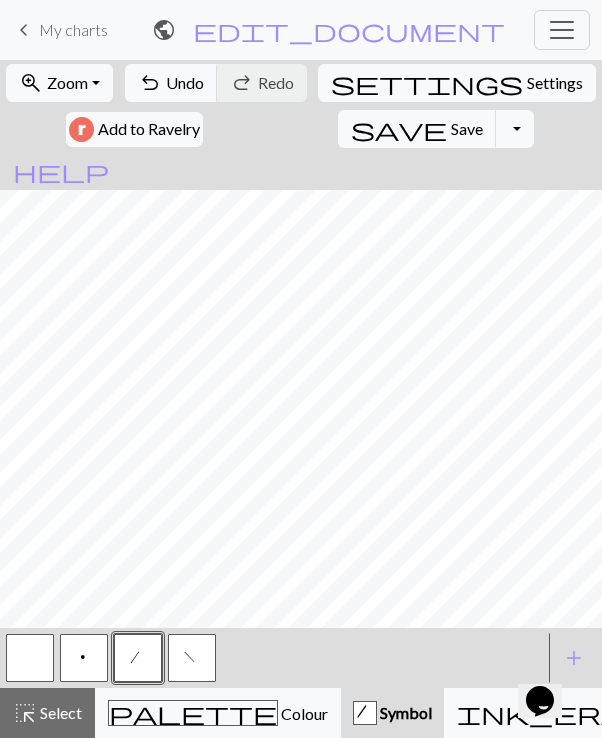 click at bounding box center [30, 658] 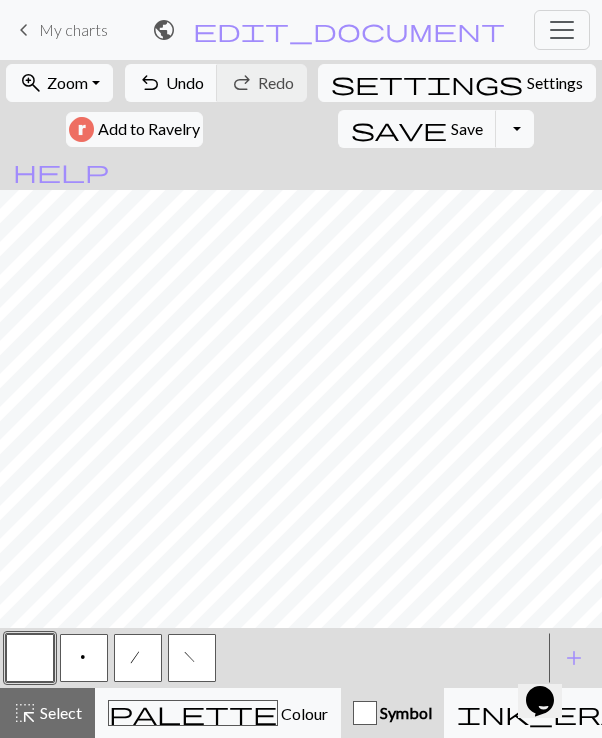 click on "p" at bounding box center [84, 658] 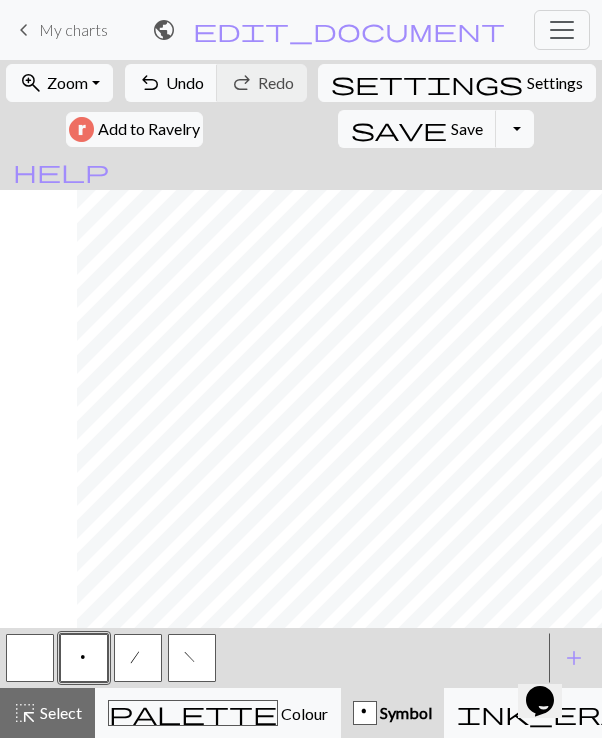 scroll, scrollTop: 23, scrollLeft: 453, axis: both 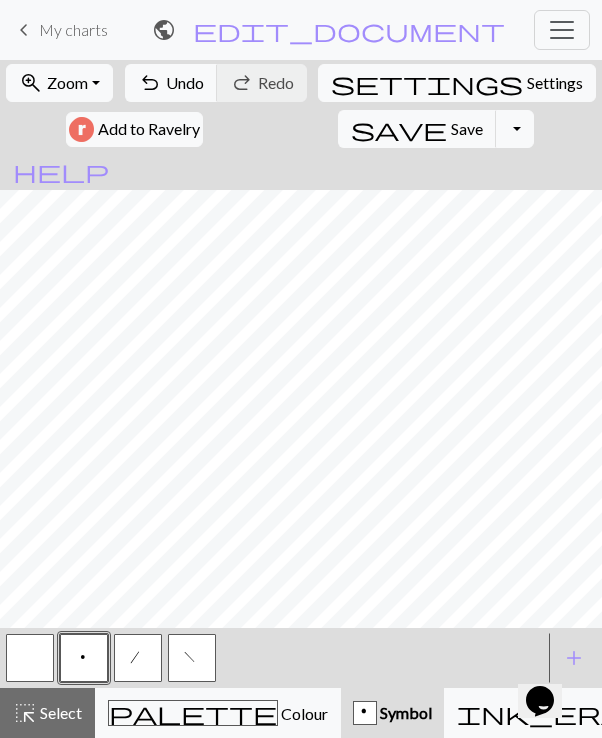 click on "/" at bounding box center [138, 660] 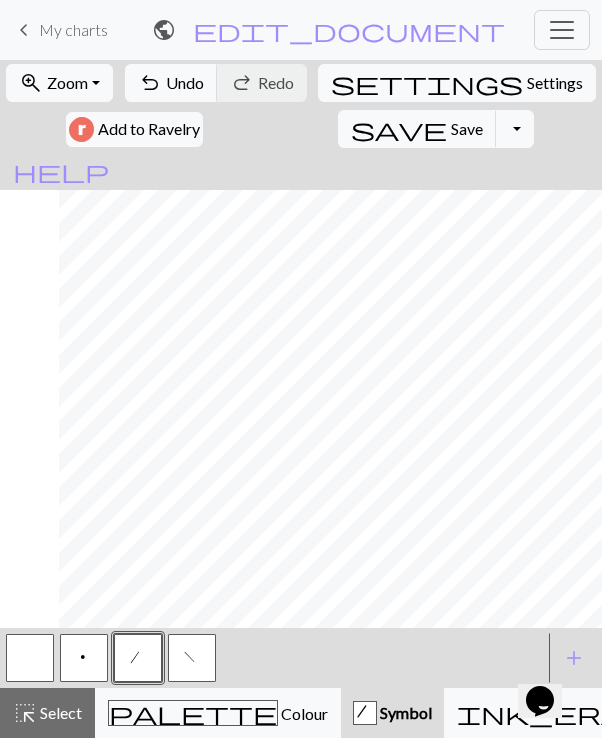 scroll, scrollTop: 23, scrollLeft: 517, axis: both 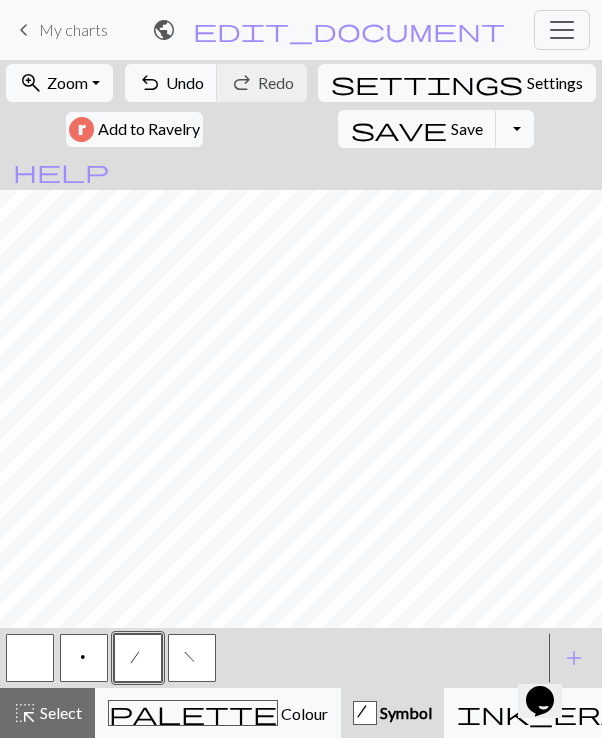 click at bounding box center (30, 658) 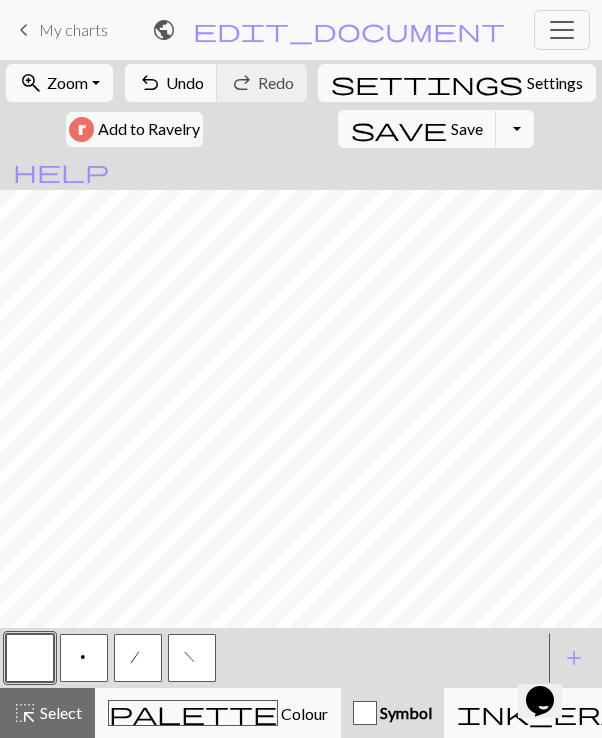click on "/" at bounding box center [138, 660] 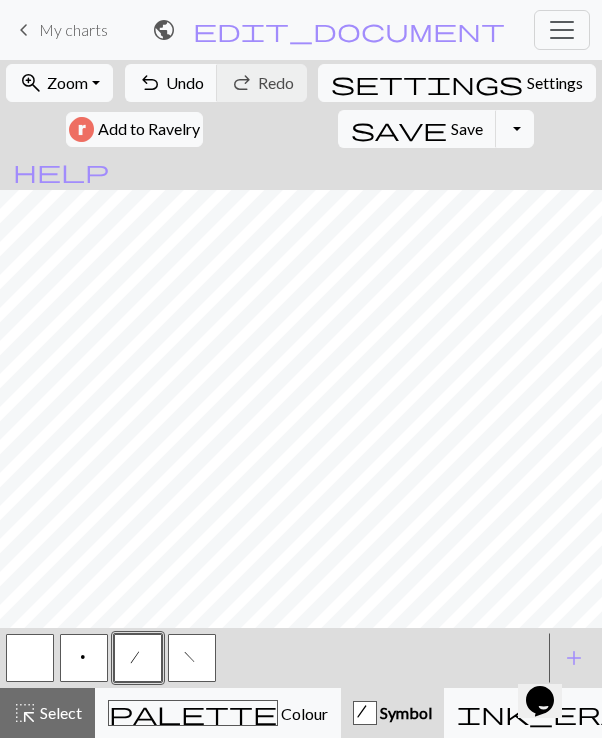 scroll, scrollTop: 26, scrollLeft: 723, axis: both 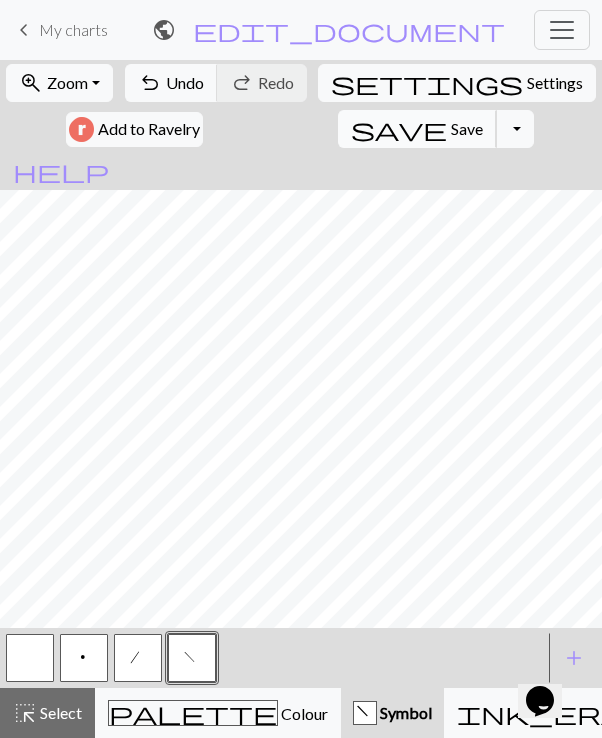 click on "Save" at bounding box center (467, 128) 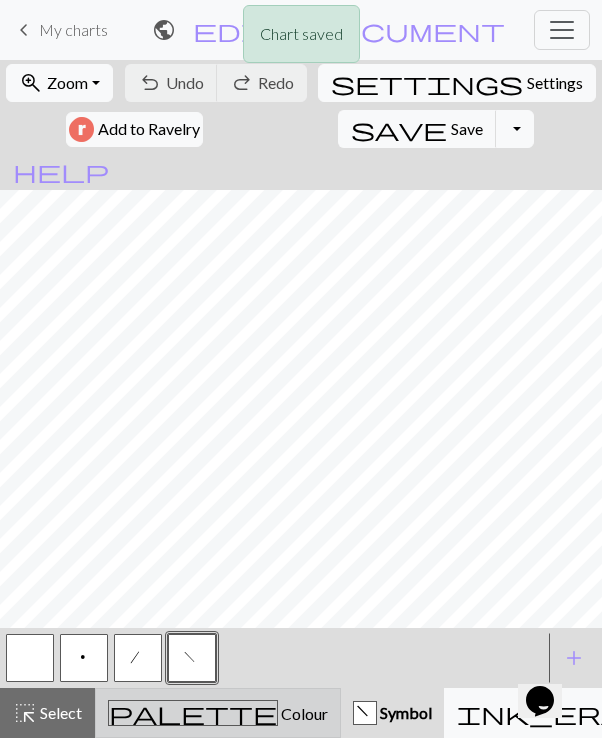 click on "palette" at bounding box center [193, 713] 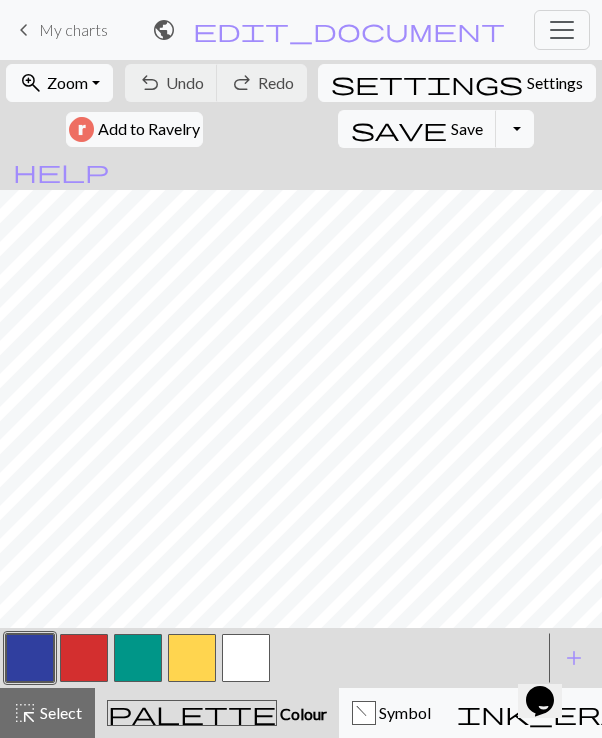 click at bounding box center [30, 658] 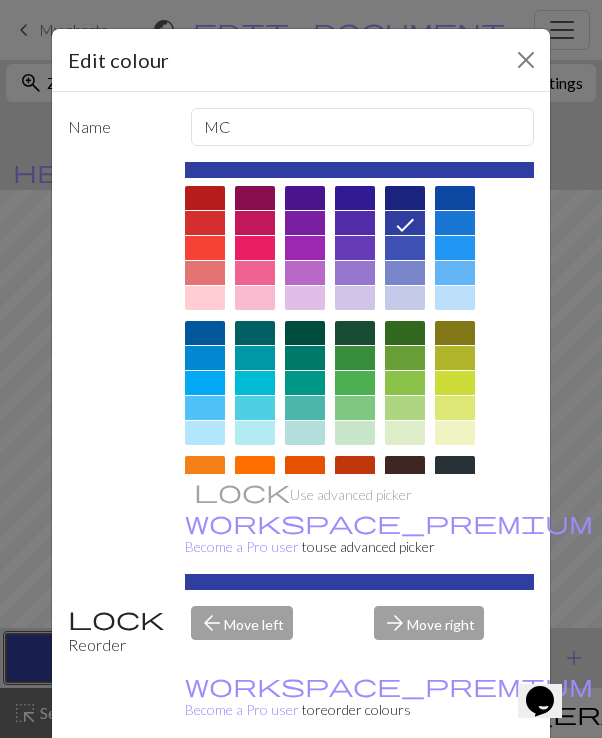scroll, scrollTop: 15, scrollLeft: 0, axis: vertical 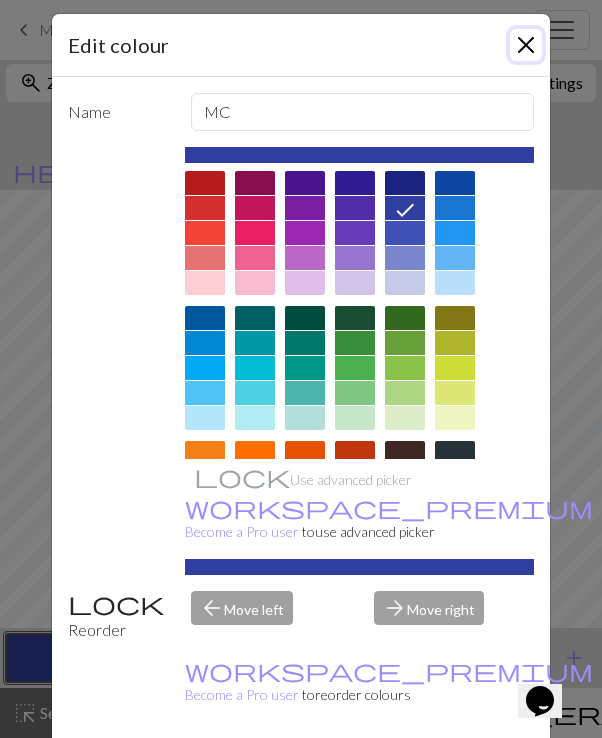 click at bounding box center (526, 45) 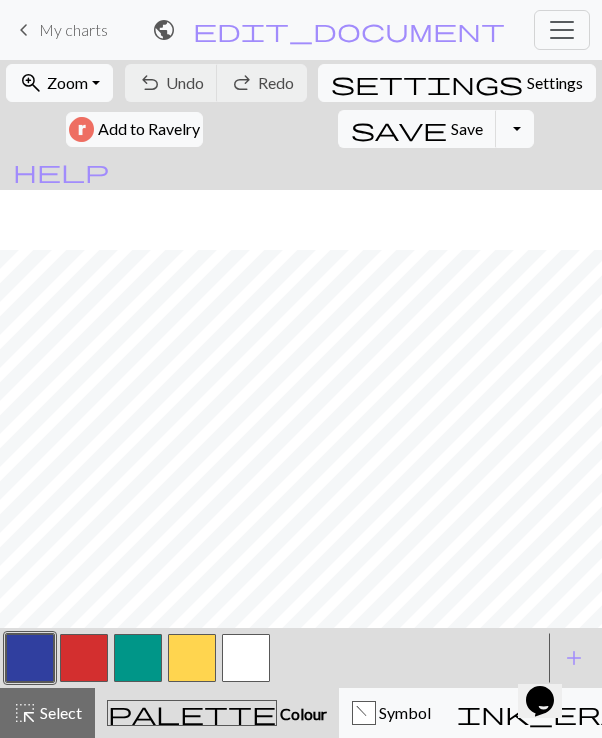 scroll, scrollTop: 268, scrollLeft: 723, axis: both 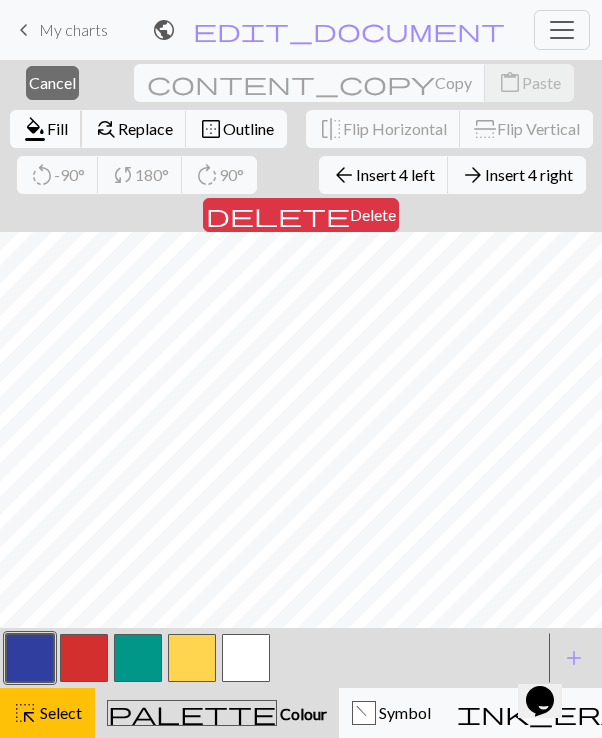 click on "Fill" at bounding box center (57, 128) 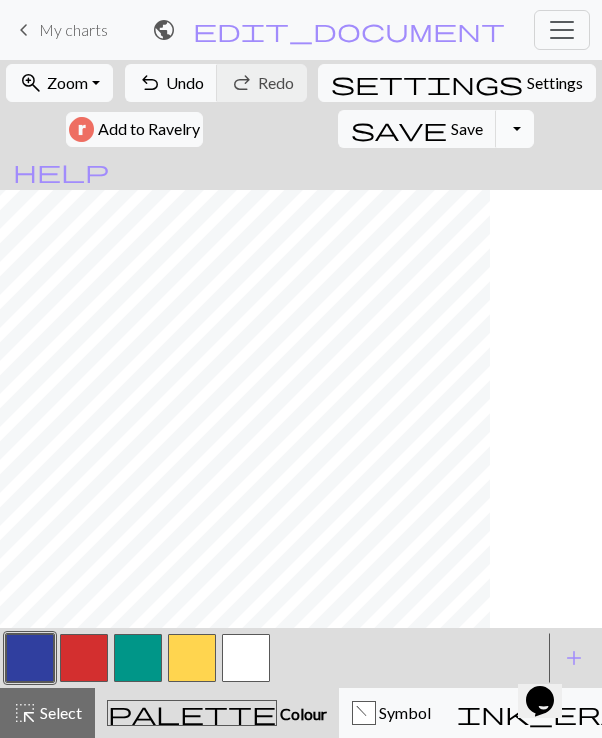 scroll, scrollTop: 268, scrollLeft: 0, axis: vertical 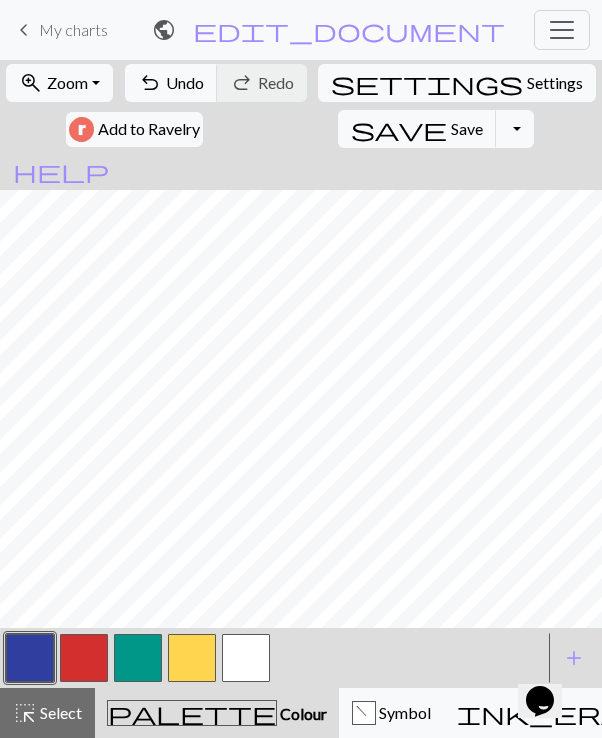click at bounding box center (84, 658) 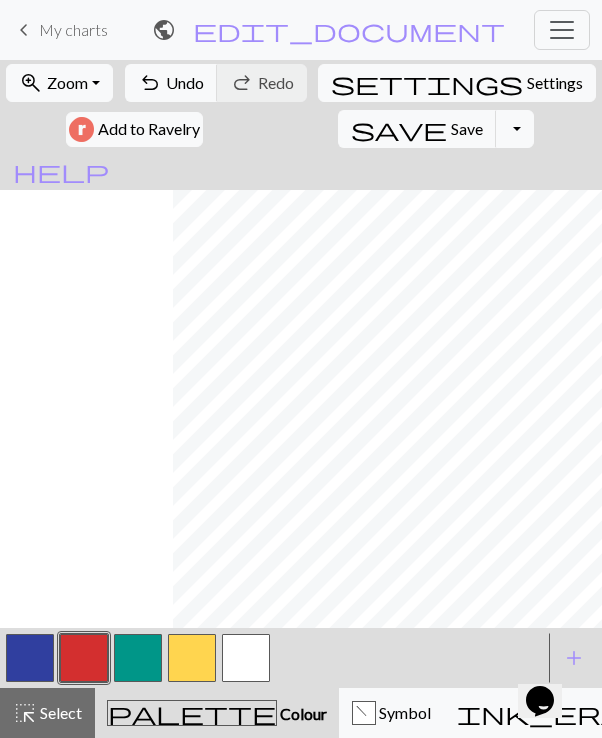 scroll, scrollTop: 0, scrollLeft: 723, axis: horizontal 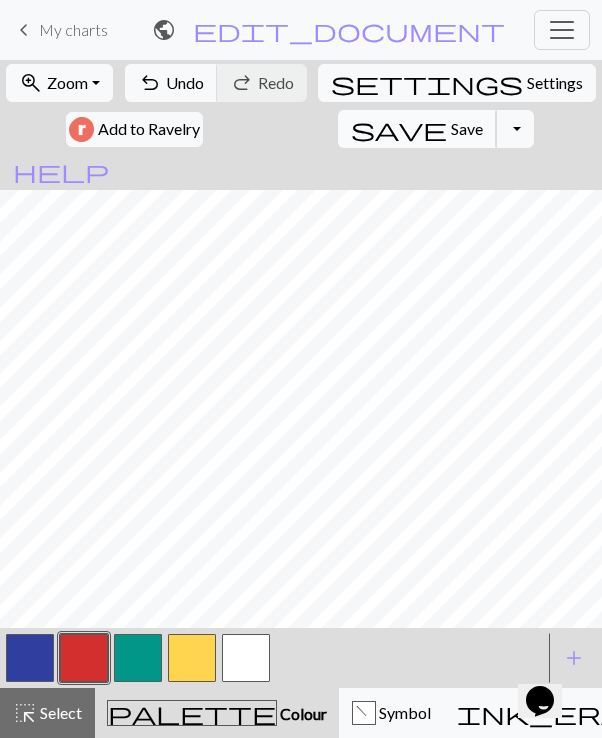click on "Save" at bounding box center [467, 128] 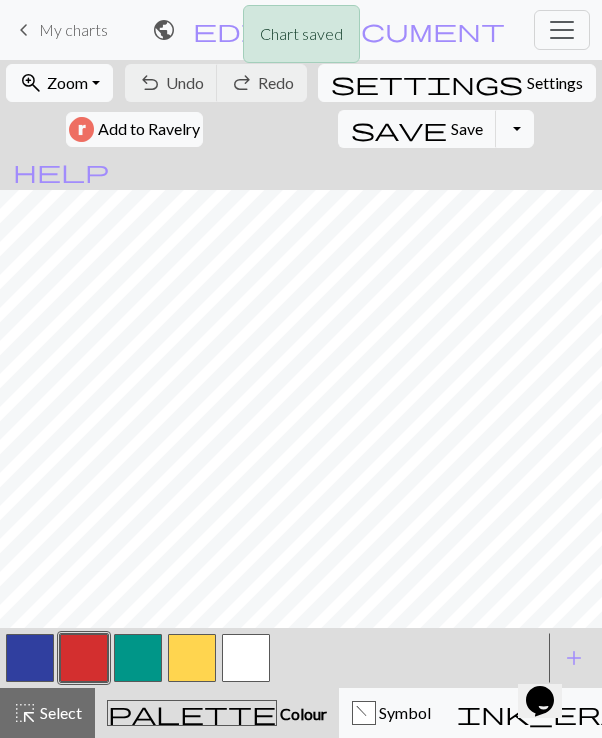 click at bounding box center (246, 658) 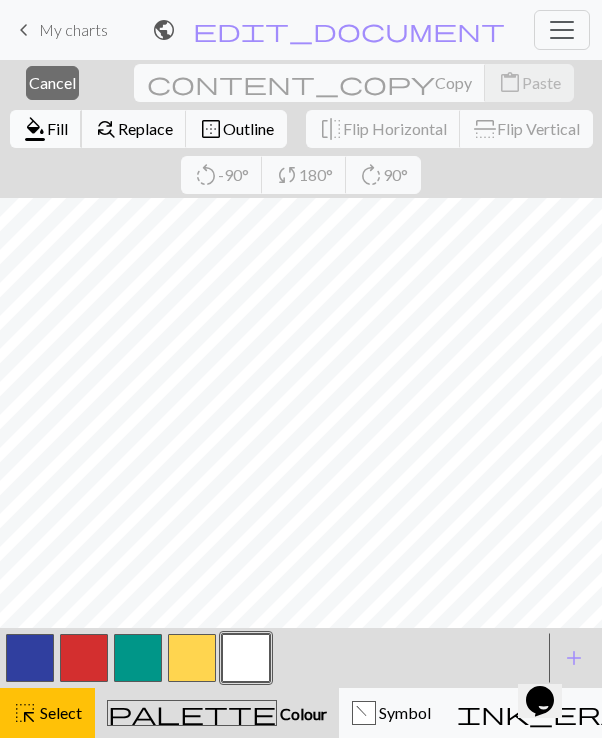 click on "format_color_fill" at bounding box center [35, 129] 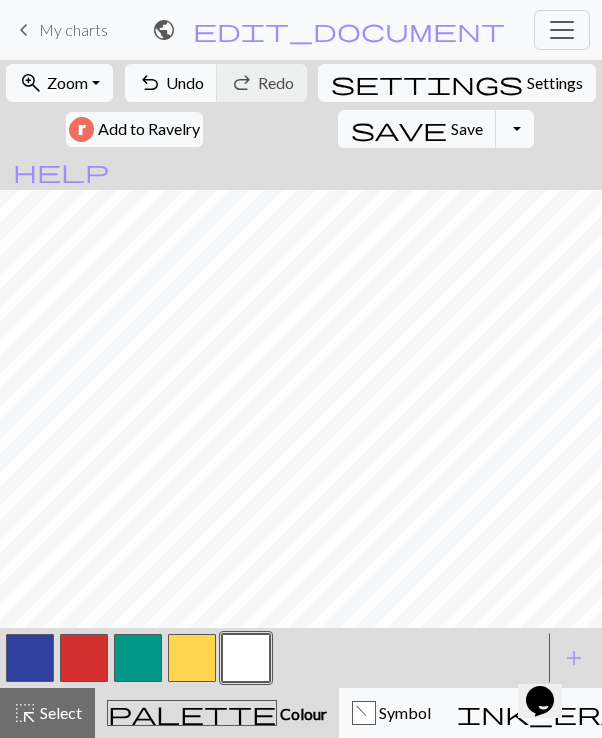 click at bounding box center [30, 658] 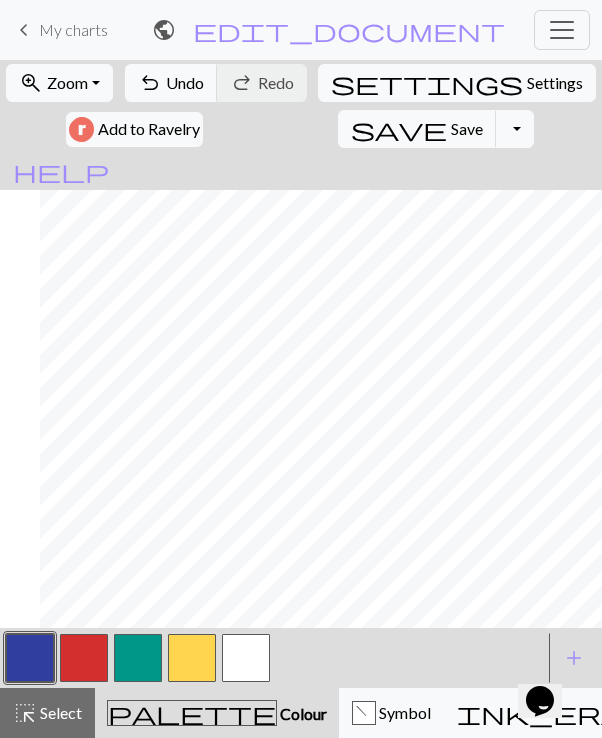 scroll, scrollTop: 0, scrollLeft: 723, axis: horizontal 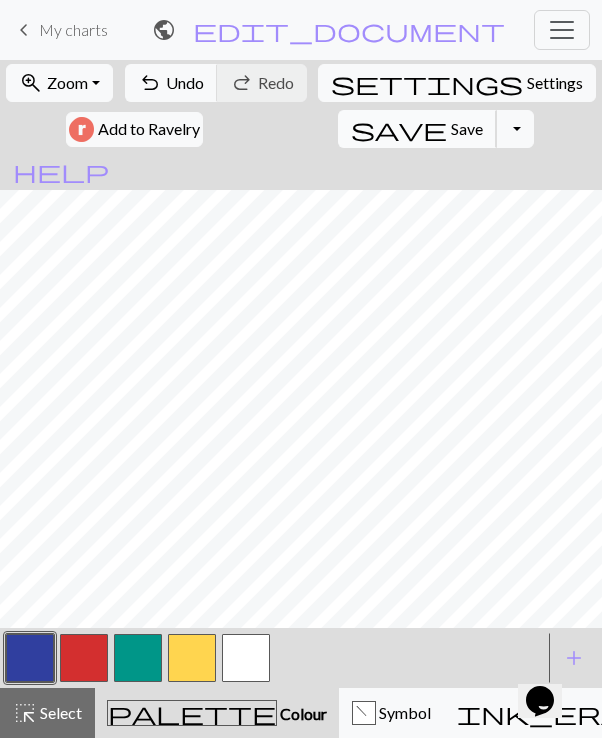 click on "Save" at bounding box center [467, 128] 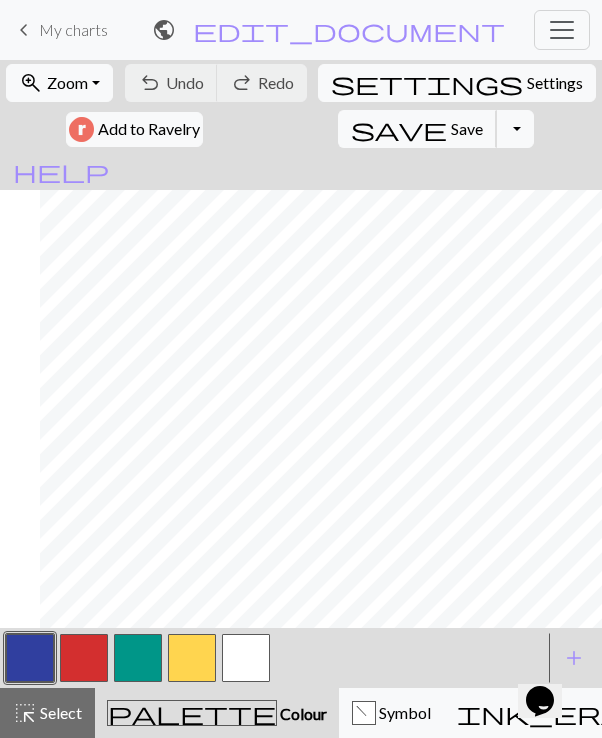 scroll, scrollTop: 657, scrollLeft: 723, axis: both 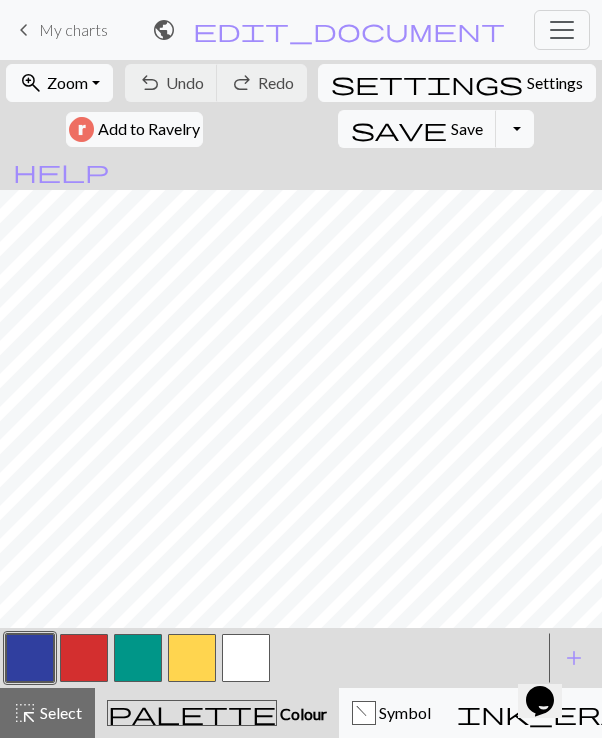 click at bounding box center (84, 658) 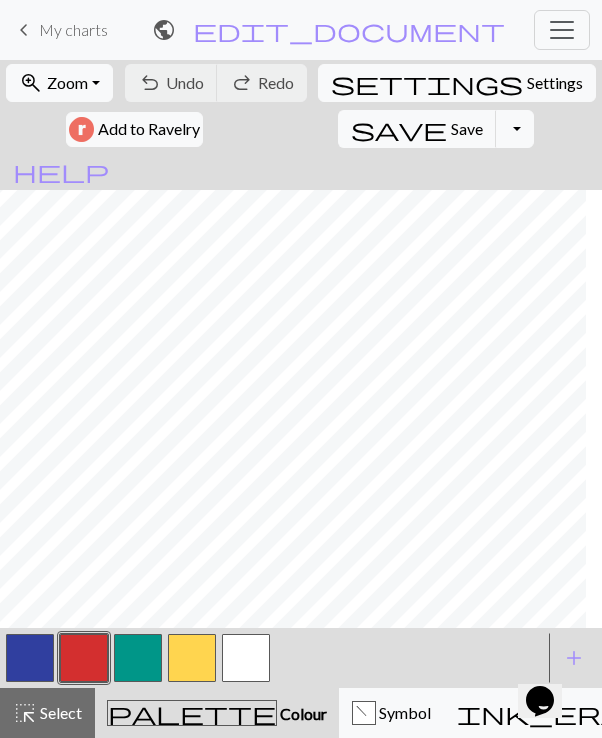scroll, scrollTop: 657, scrollLeft: 0, axis: vertical 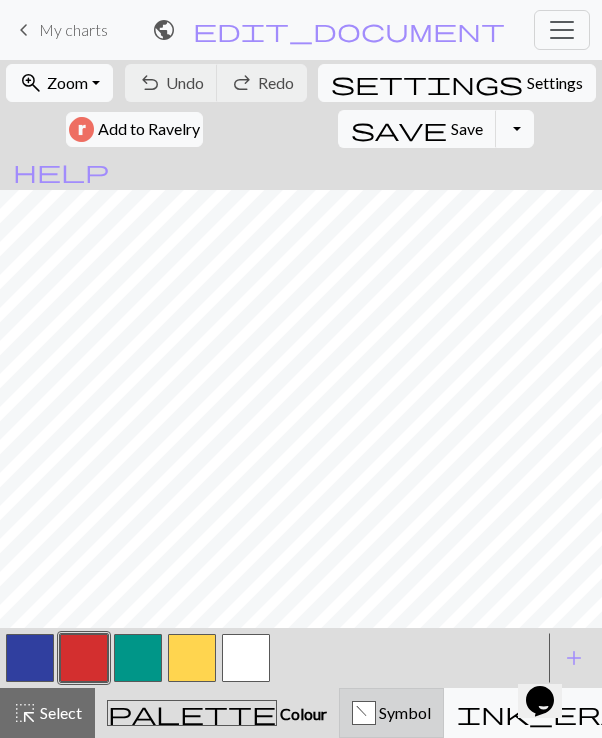 click on "f" at bounding box center (364, 713) 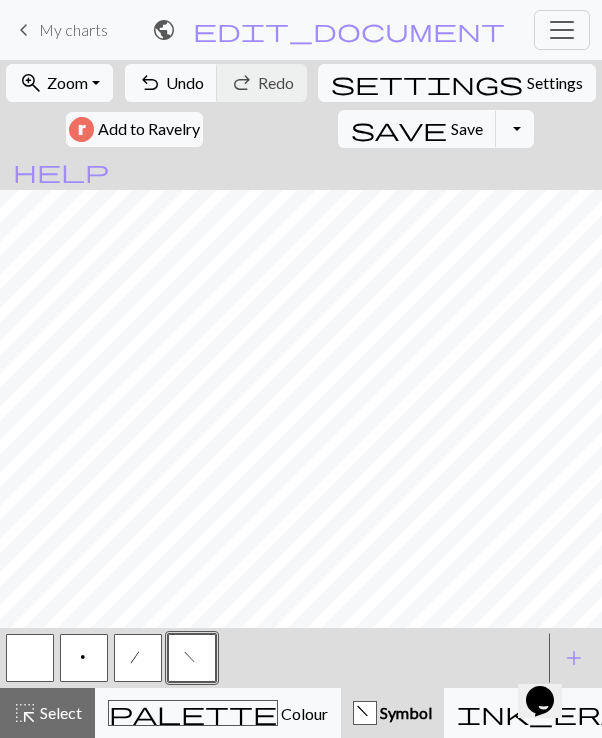 click on "p" at bounding box center (84, 660) 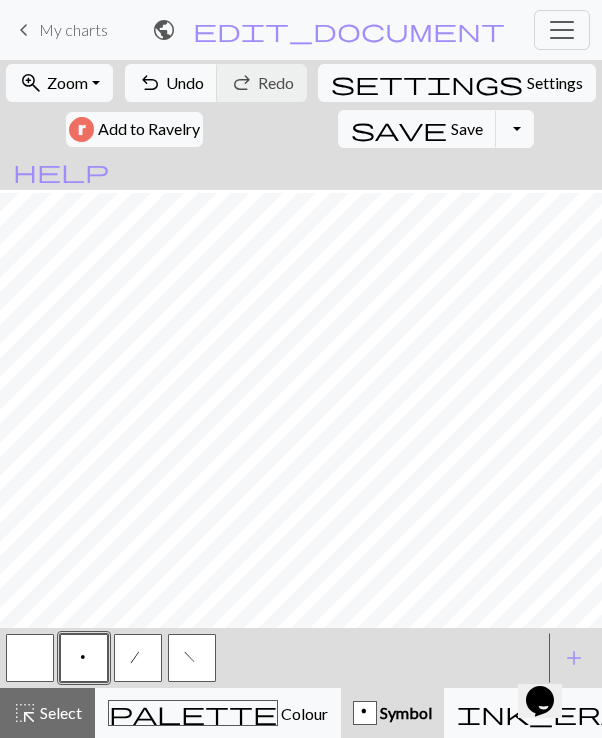 scroll, scrollTop: 657, scrollLeft: 515, axis: both 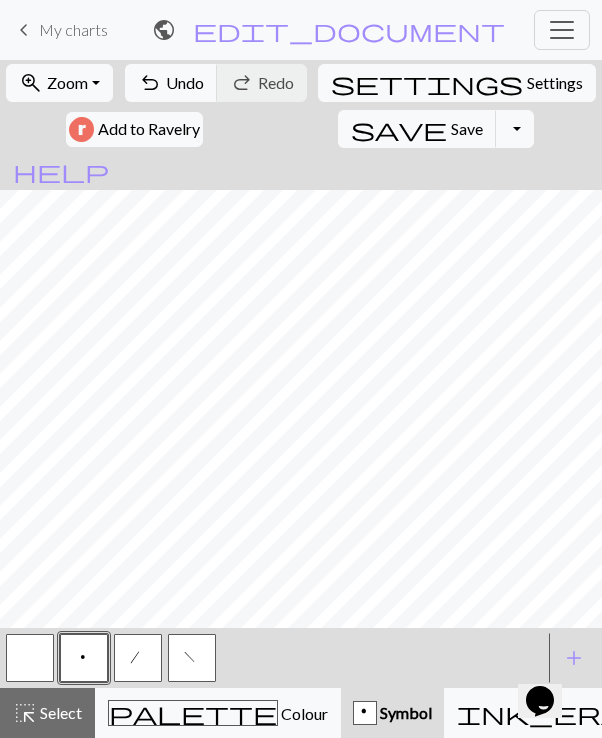 click at bounding box center (30, 658) 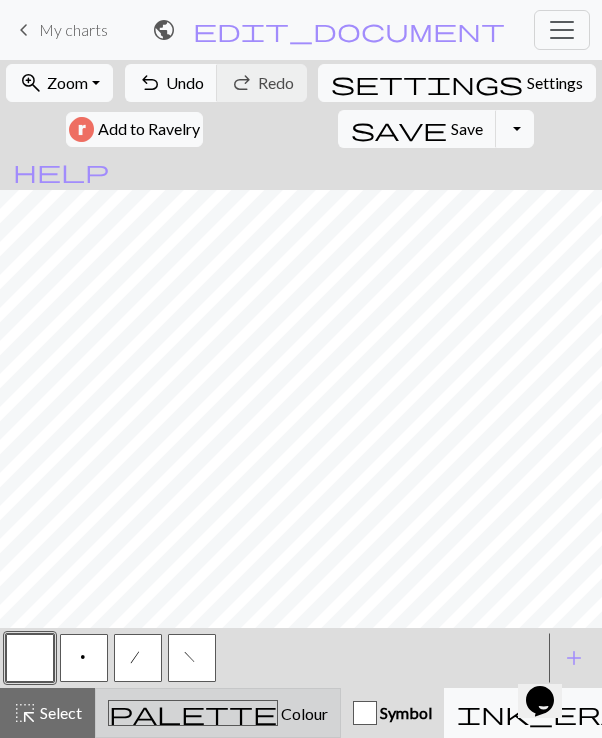 click on "Colour" at bounding box center (303, 713) 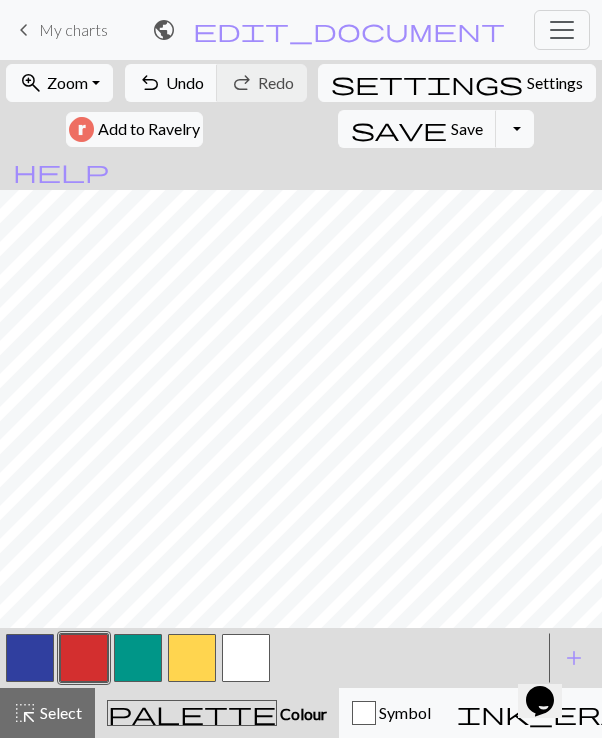 click at bounding box center [30, 658] 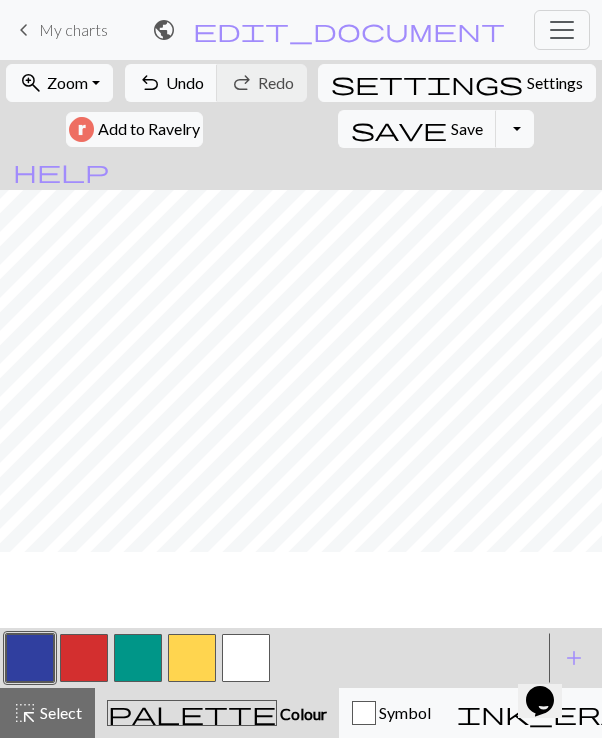scroll, scrollTop: 657, scrollLeft: 620, axis: both 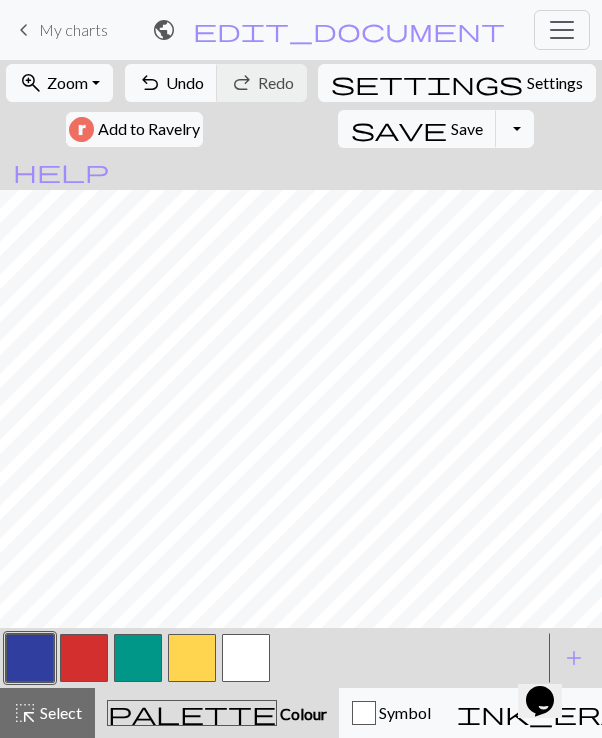 click at bounding box center (246, 658) 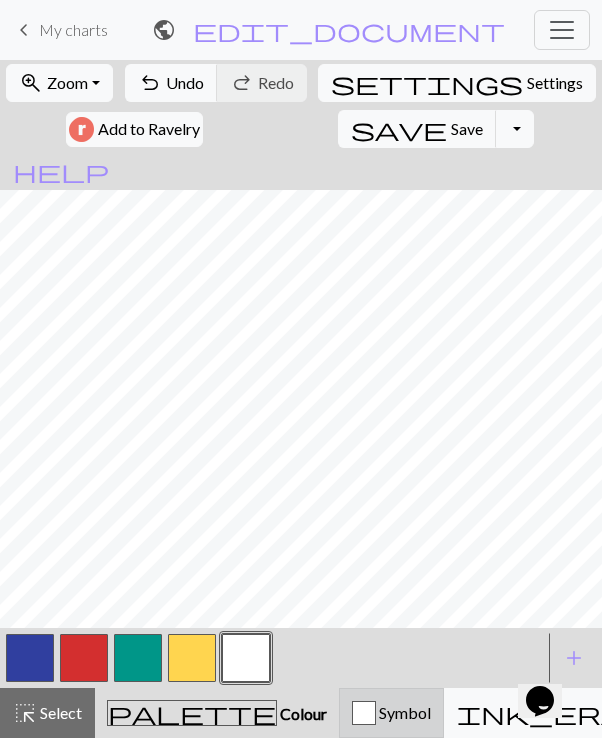 click on "Symbol" at bounding box center [403, 712] 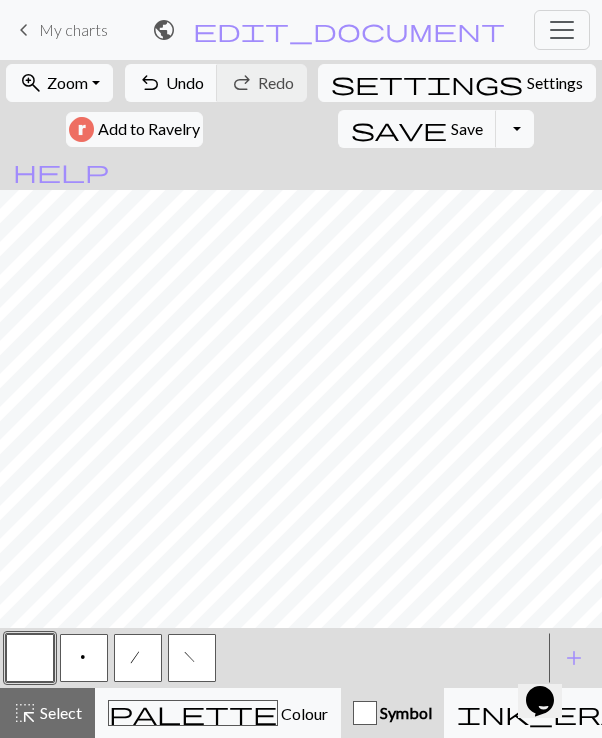 click on "p" at bounding box center [84, 658] 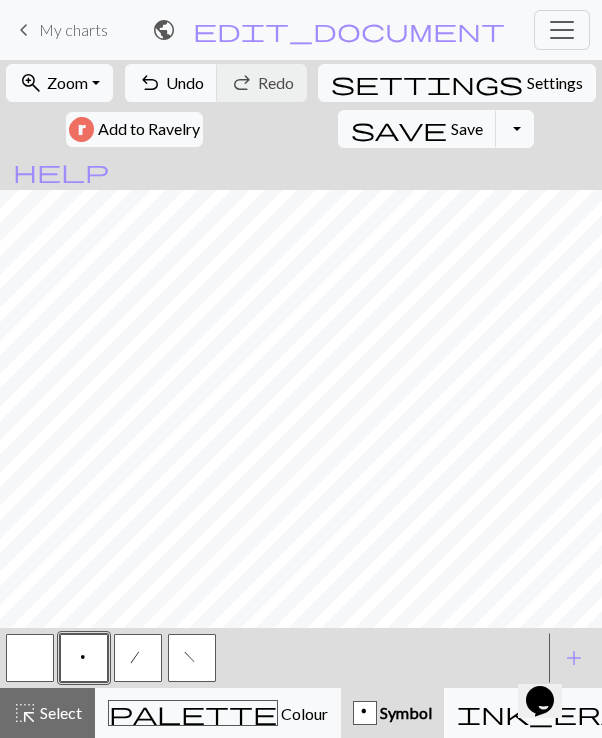 click at bounding box center [30, 658] 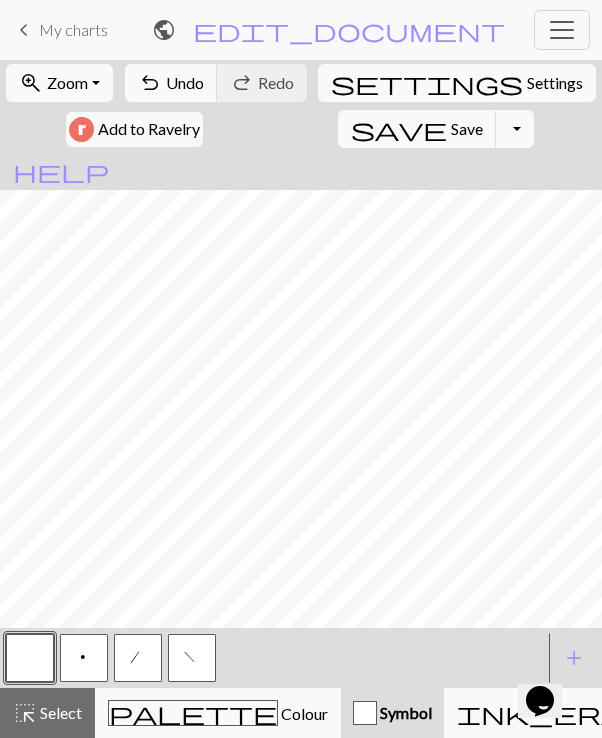 click on "p" at bounding box center (84, 660) 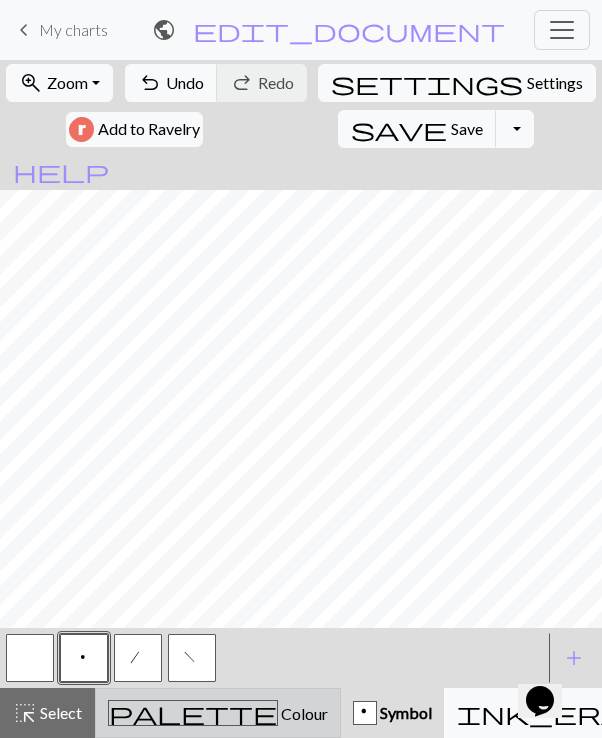 click on "palette" at bounding box center [193, 713] 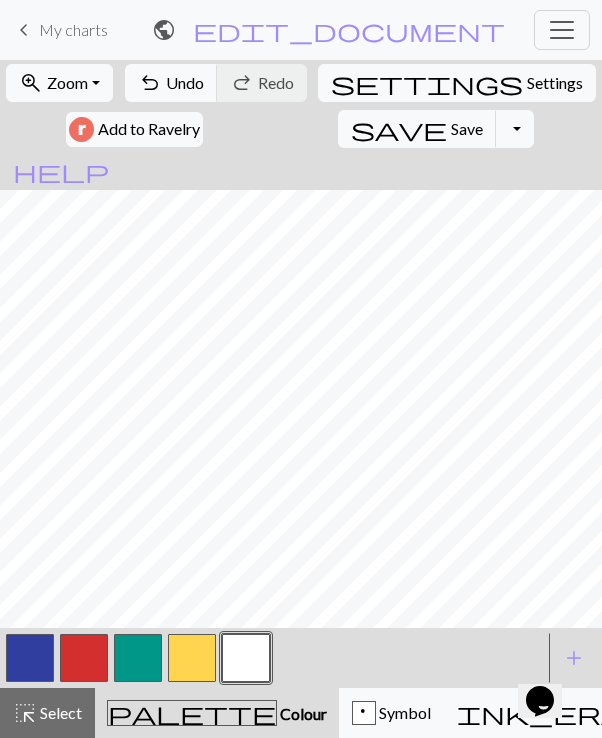 click at bounding box center [30, 658] 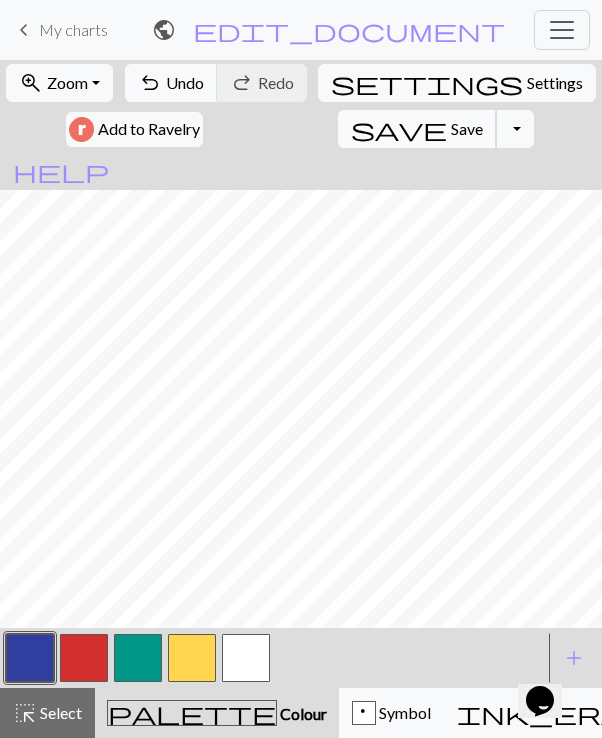 click on "save Save Save" at bounding box center (417, 129) 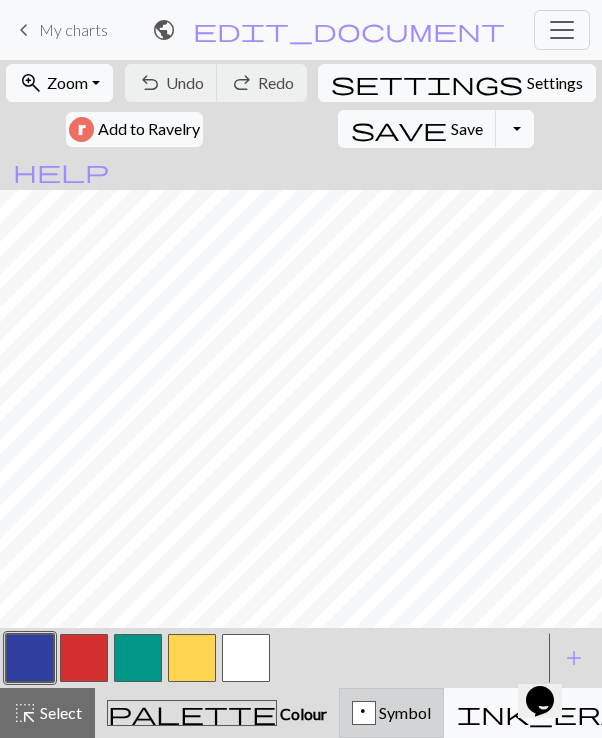 click on "Symbol" at bounding box center (403, 712) 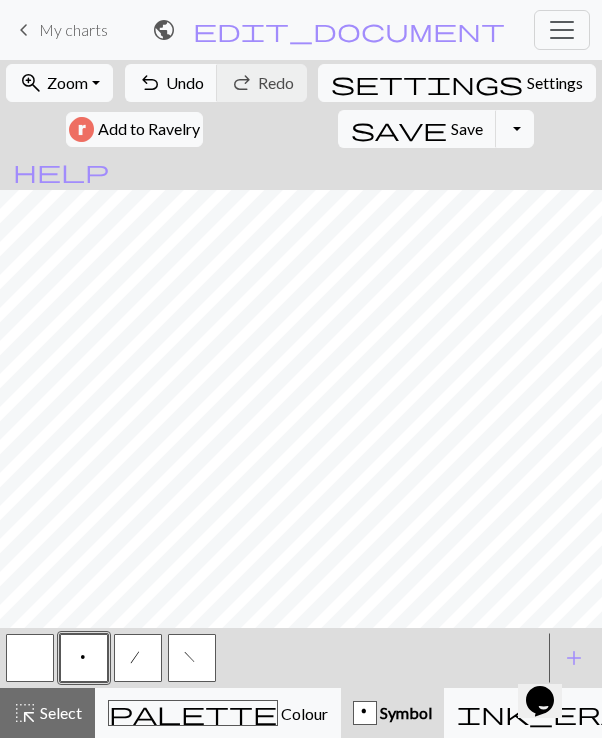 click at bounding box center (30, 658) 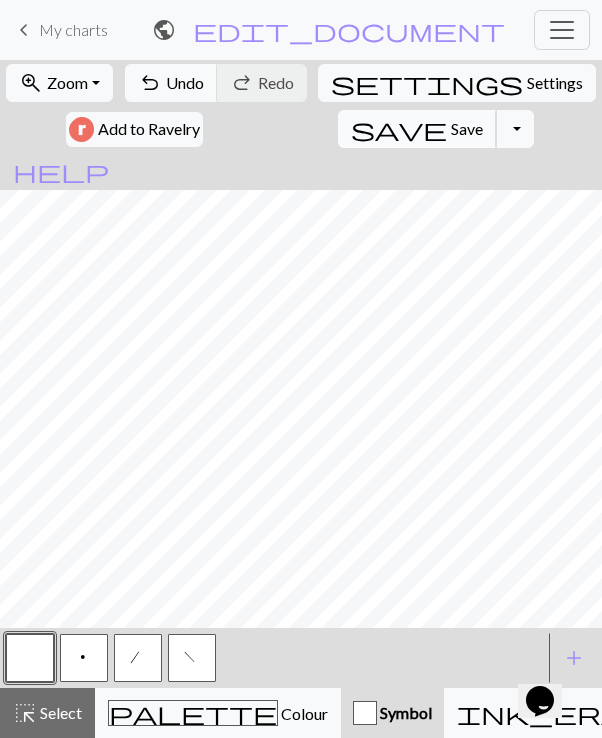 click on "Save" at bounding box center [467, 128] 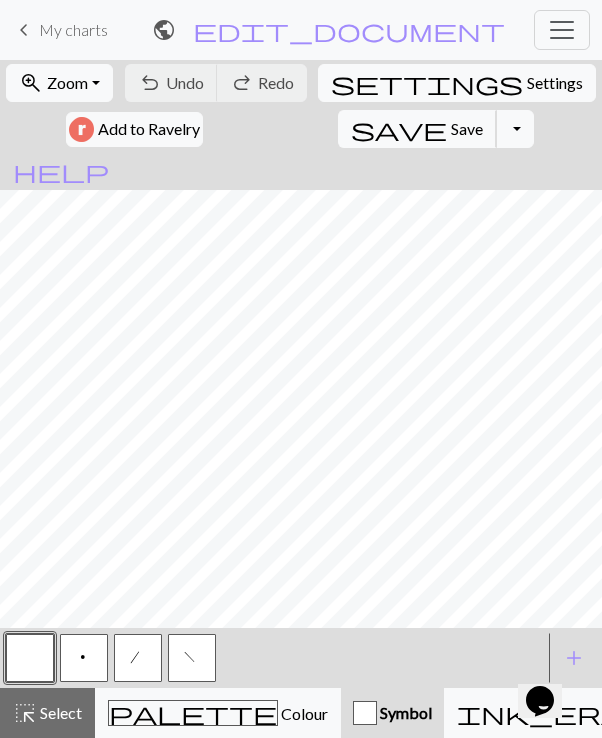 scroll, scrollTop: 657, scrollLeft: 0, axis: vertical 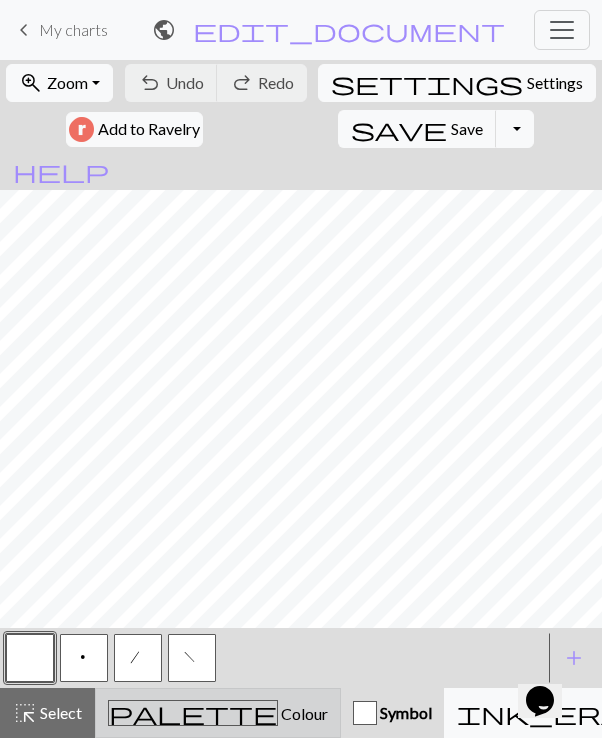 click on "palette" at bounding box center [193, 713] 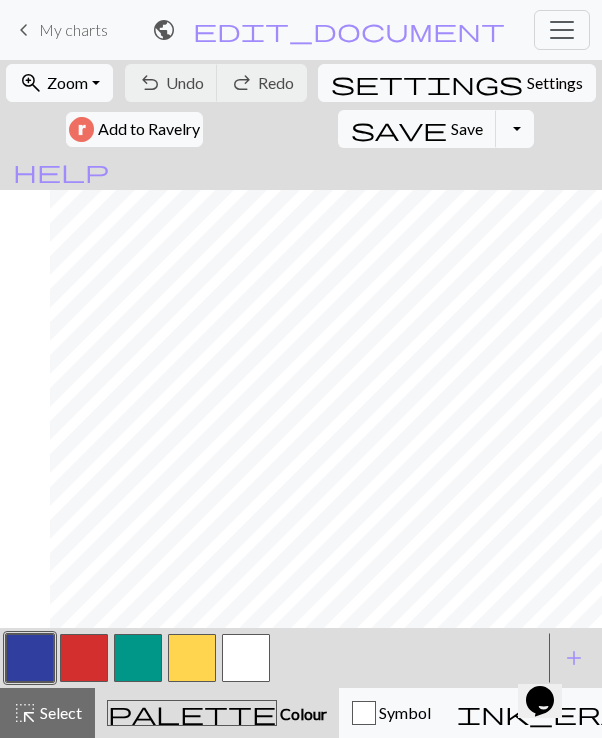 scroll, scrollTop: 657, scrollLeft: 518, axis: both 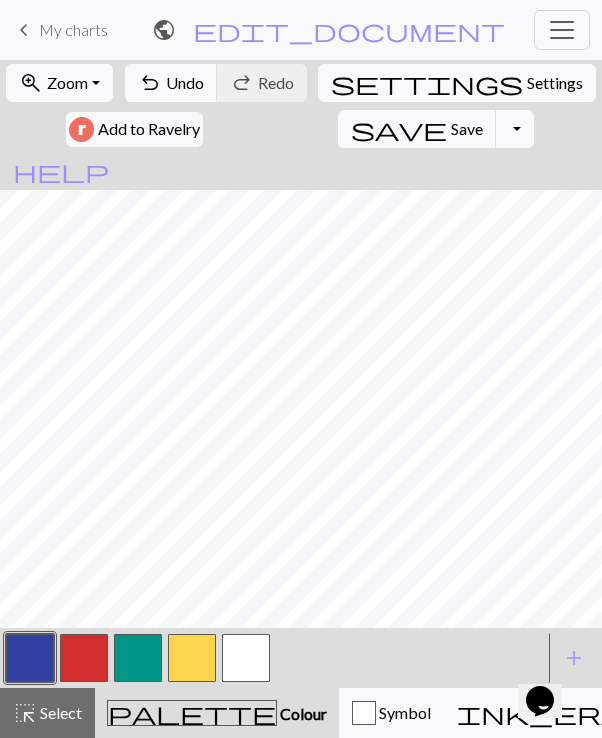 click at bounding box center (84, 658) 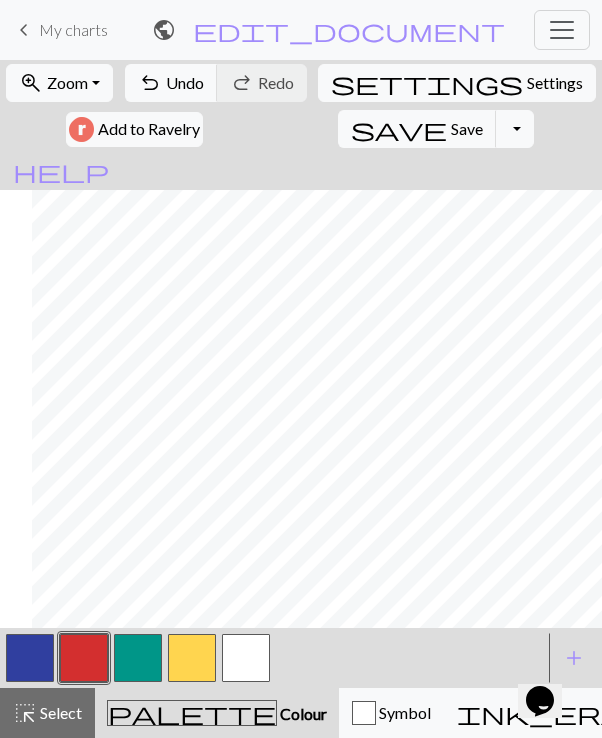 scroll, scrollTop: 657, scrollLeft: 605, axis: both 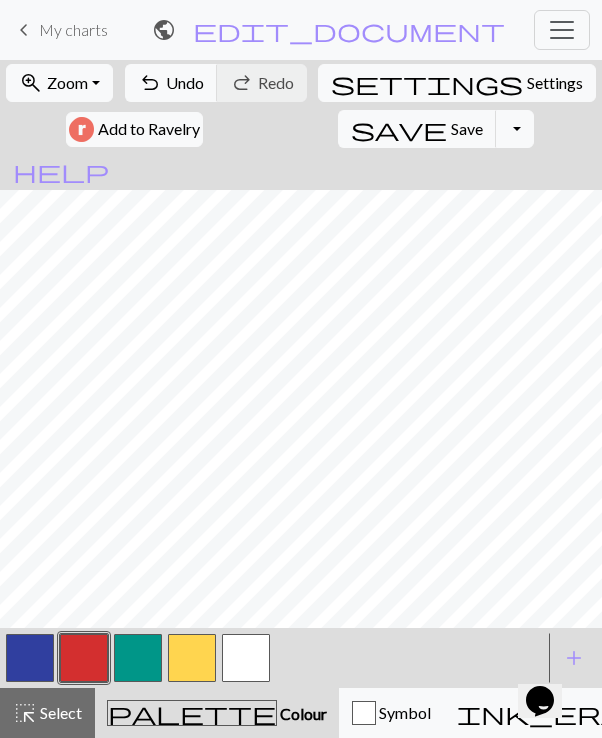 click on "palette   Colour   Colour" at bounding box center [217, 713] 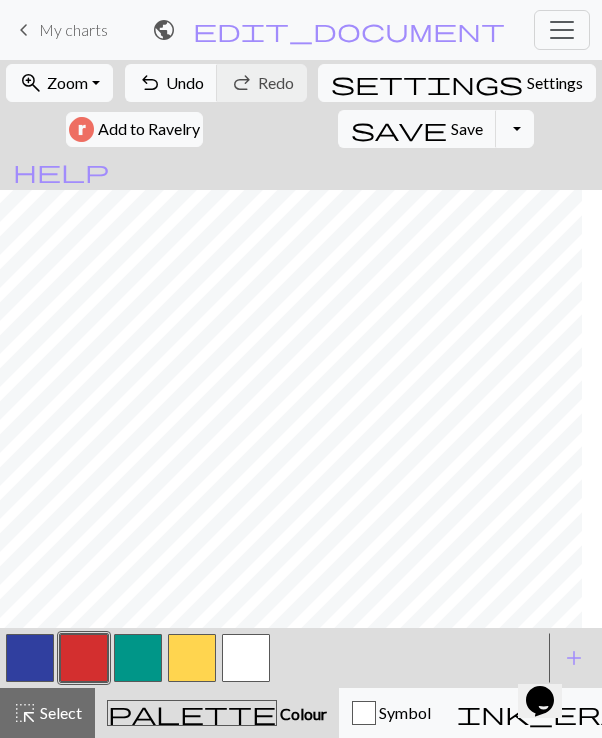scroll, scrollTop: 657, scrollLeft: 589, axis: both 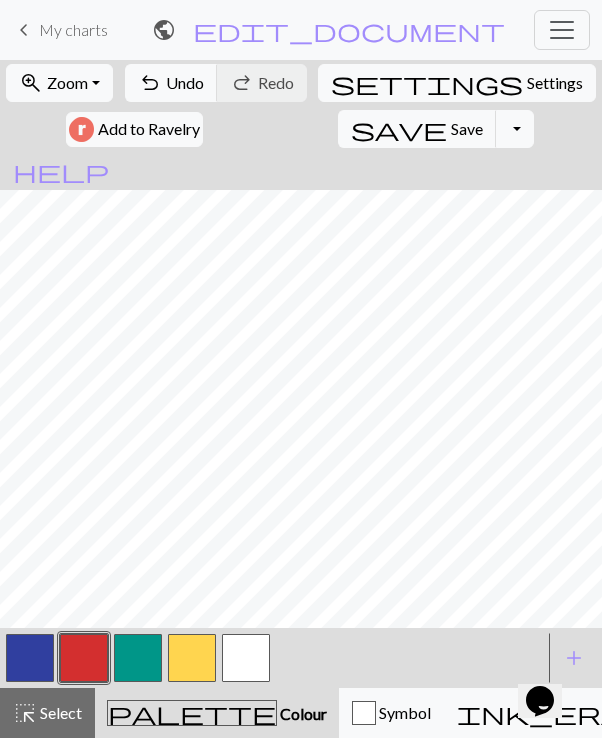 click at bounding box center (30, 658) 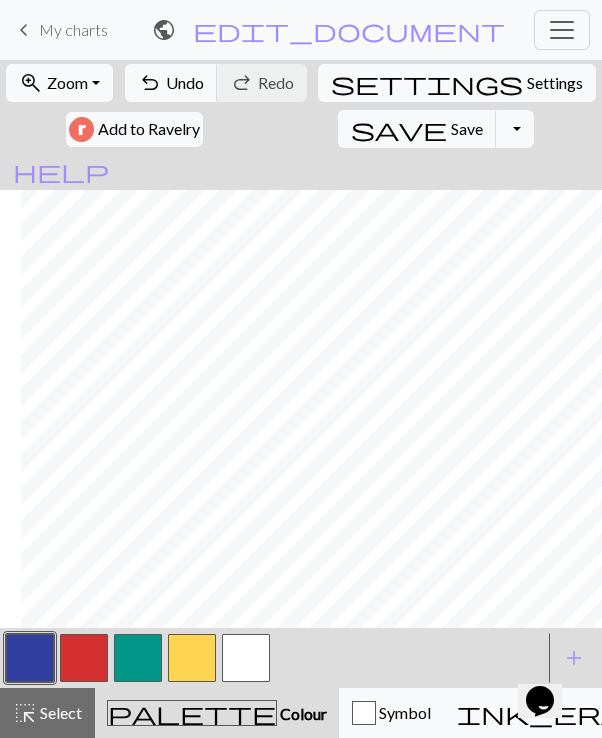scroll, scrollTop: 657, scrollLeft: 723, axis: both 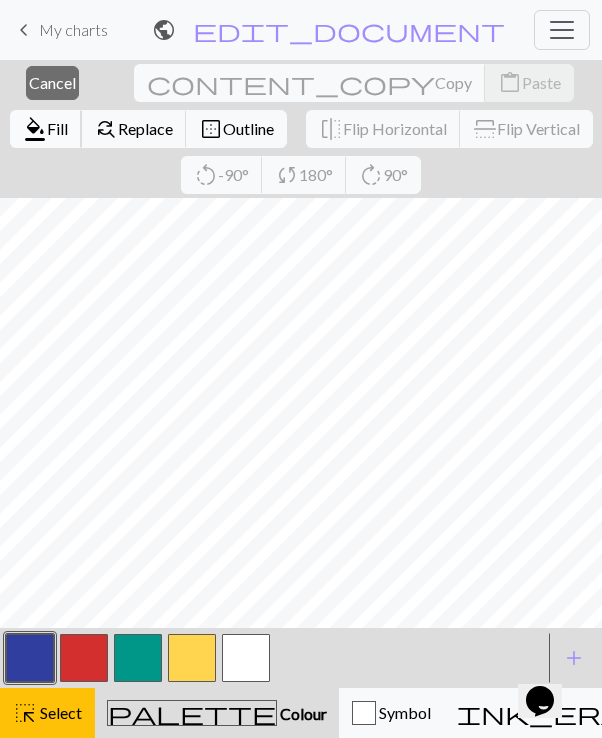click on "Fill" at bounding box center (57, 128) 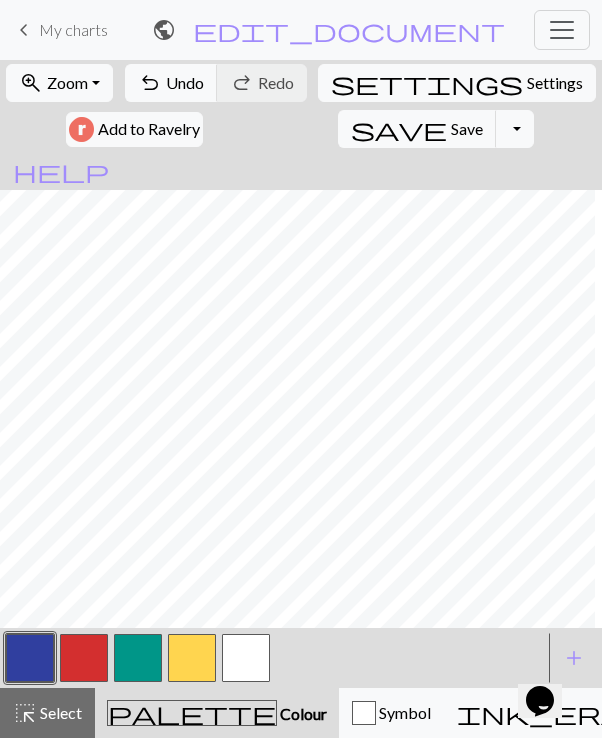 scroll, scrollTop: 620, scrollLeft: 531, axis: both 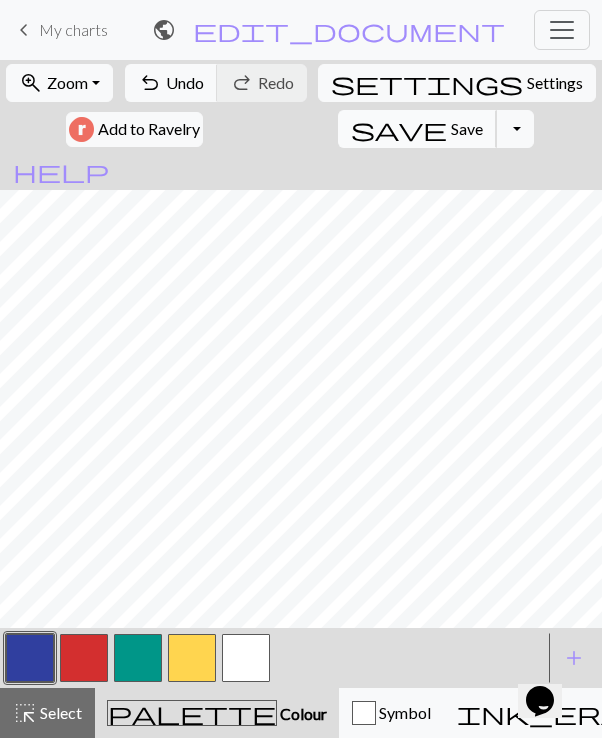 click on "Save" at bounding box center (467, 128) 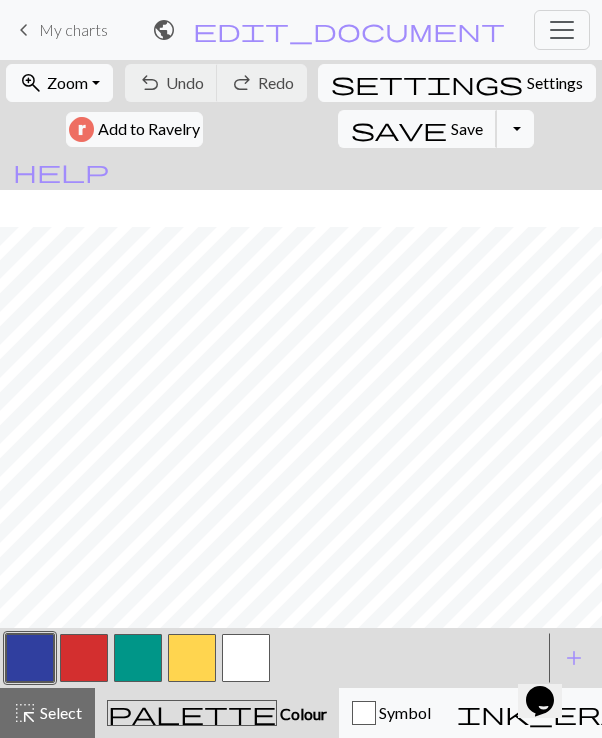 scroll, scrollTop: 657, scrollLeft: 531, axis: both 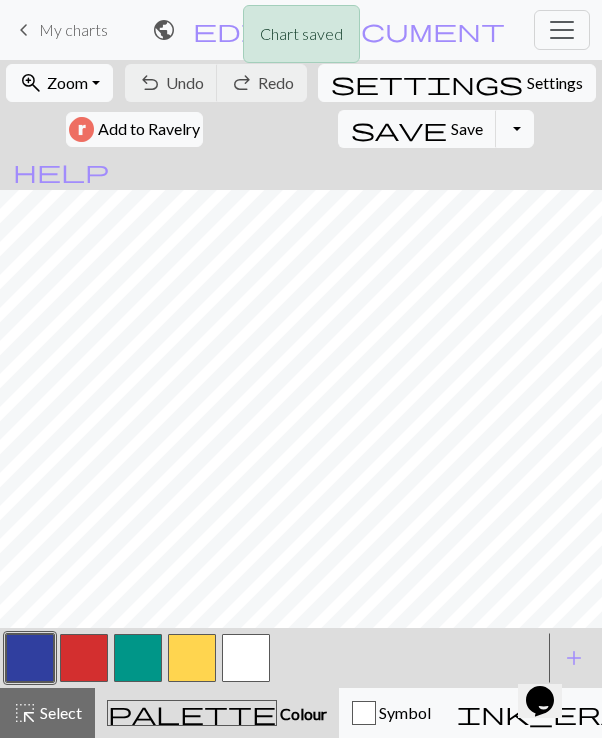 click at bounding box center [84, 658] 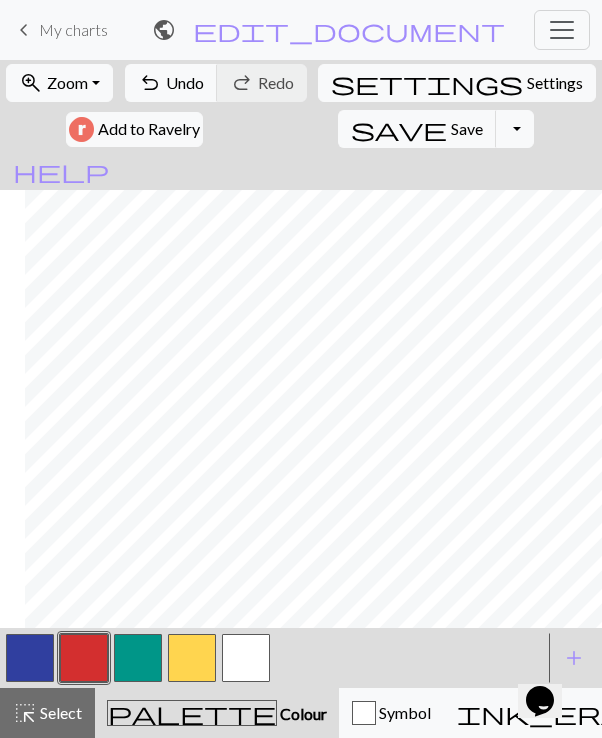 scroll, scrollTop: 657, scrollLeft: 723, axis: both 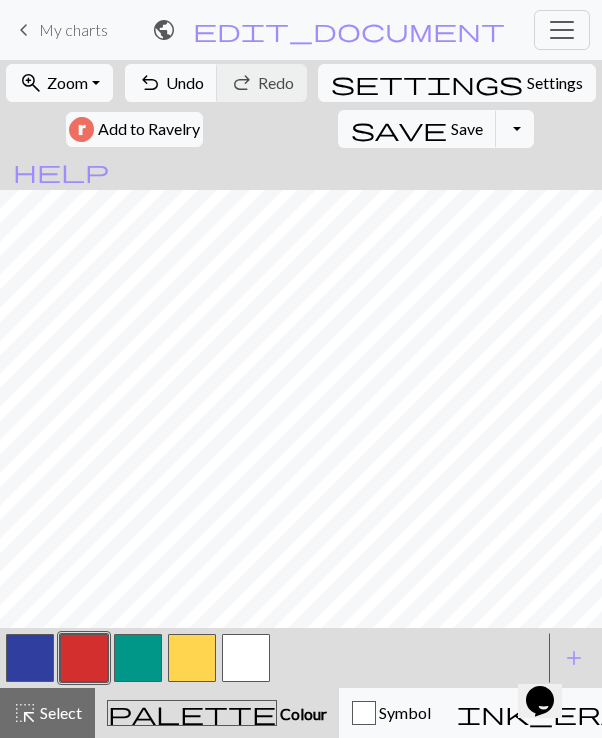 click at bounding box center (30, 658) 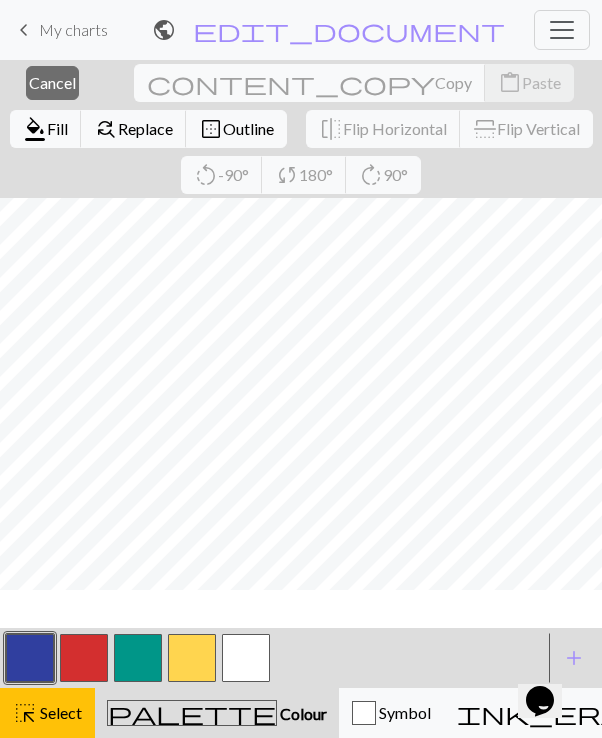 scroll, scrollTop: 619, scrollLeft: 723, axis: both 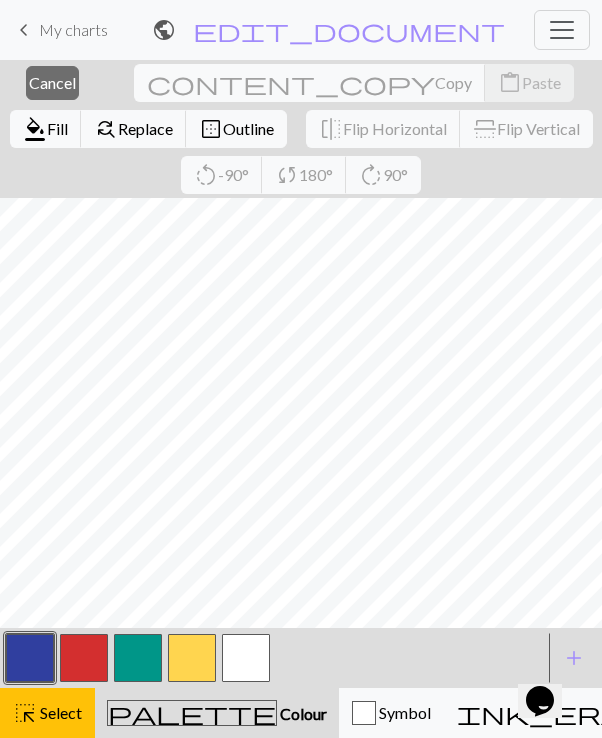 click at bounding box center [30, 658] 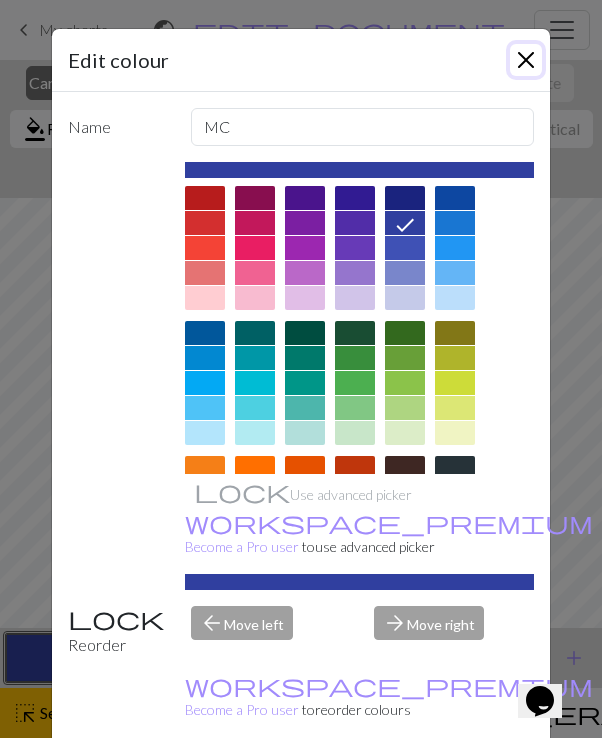 click at bounding box center [526, 60] 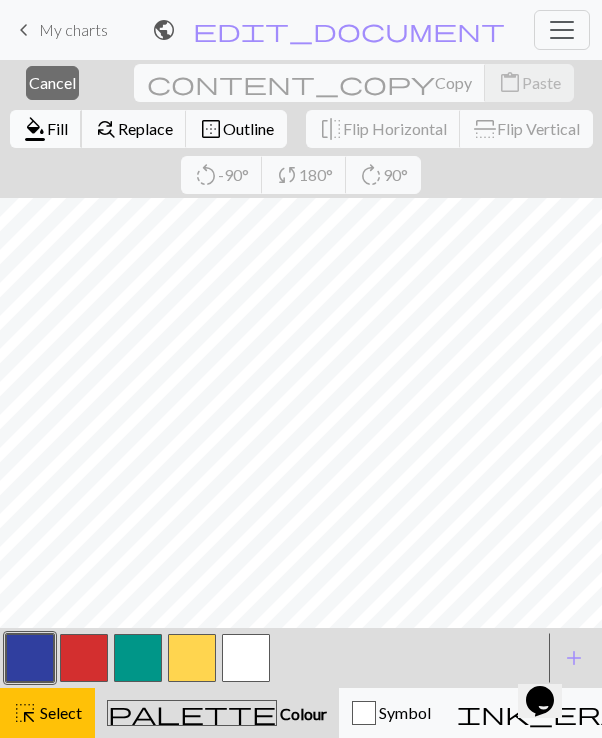 click on "format_color_fill" at bounding box center (35, 129) 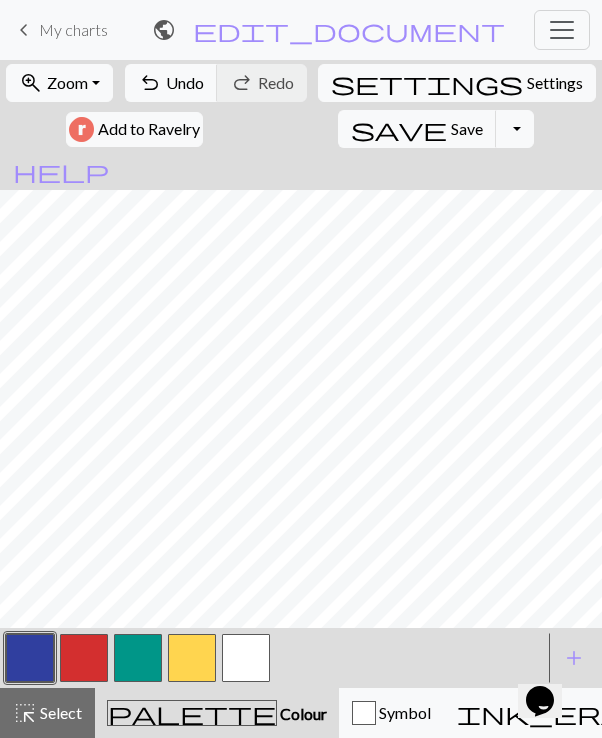 click at bounding box center [84, 658] 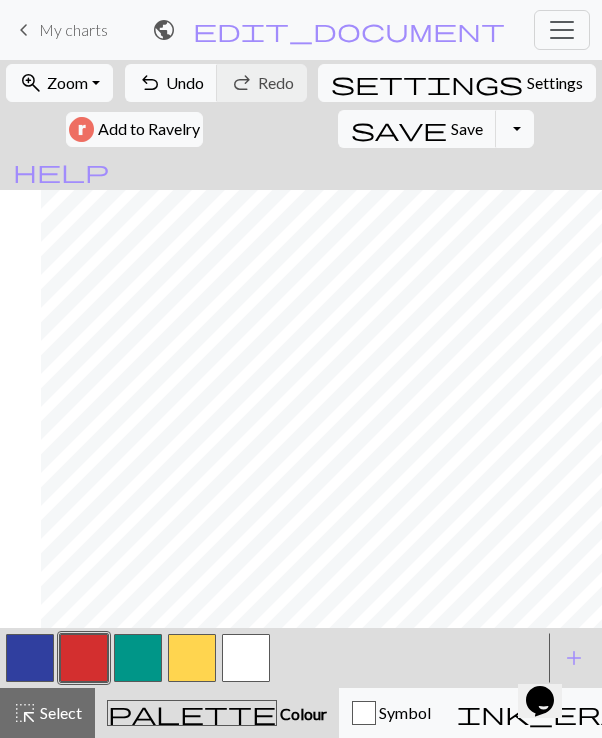 scroll, scrollTop: 657, scrollLeft: 723, axis: both 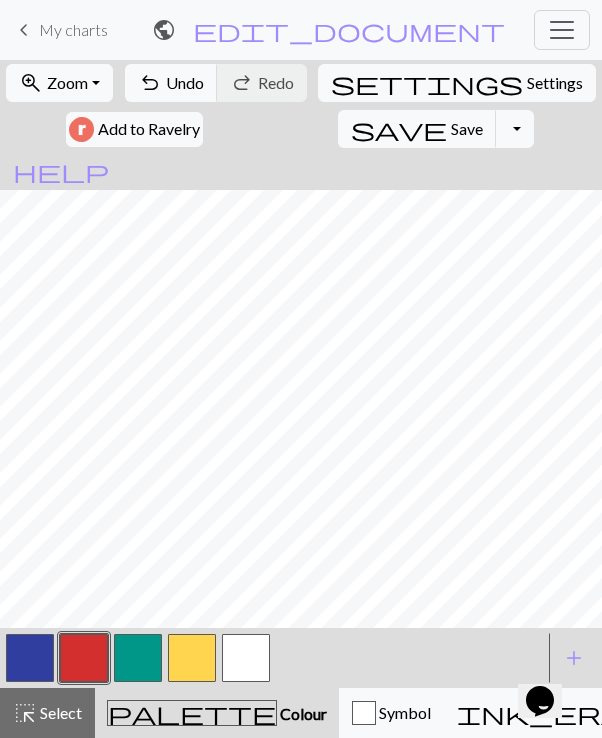 click at bounding box center [192, 658] 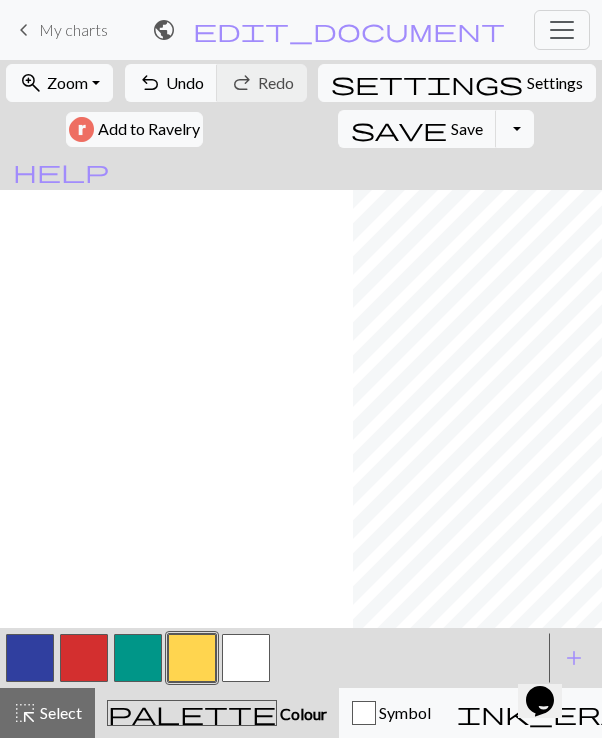 scroll, scrollTop: 657, scrollLeft: 723, axis: both 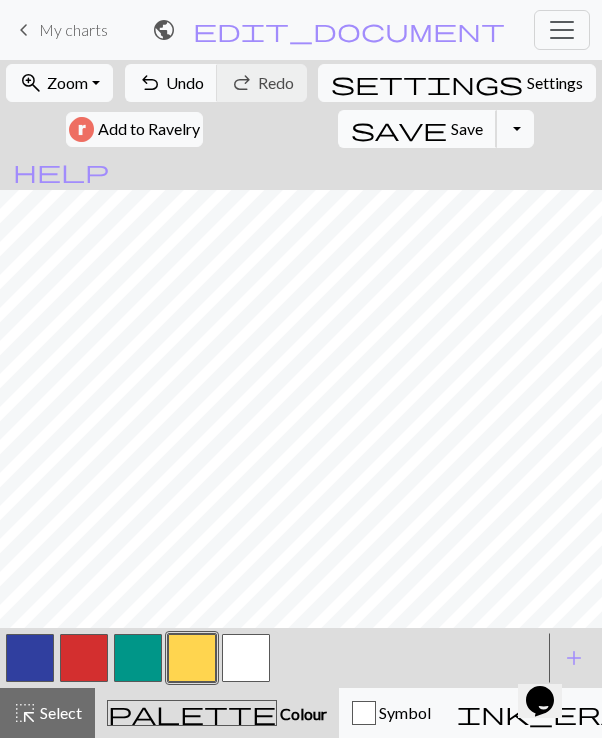click on "Save" at bounding box center [467, 128] 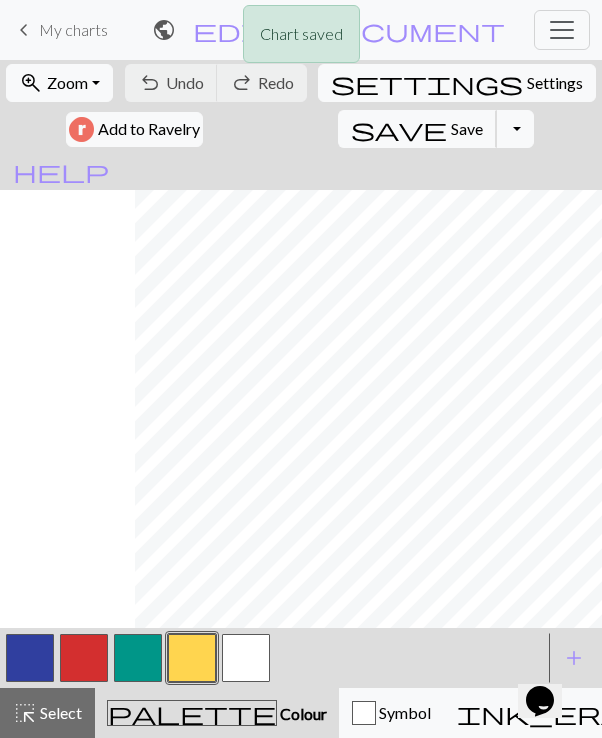 scroll, scrollTop: 657, scrollLeft: 723, axis: both 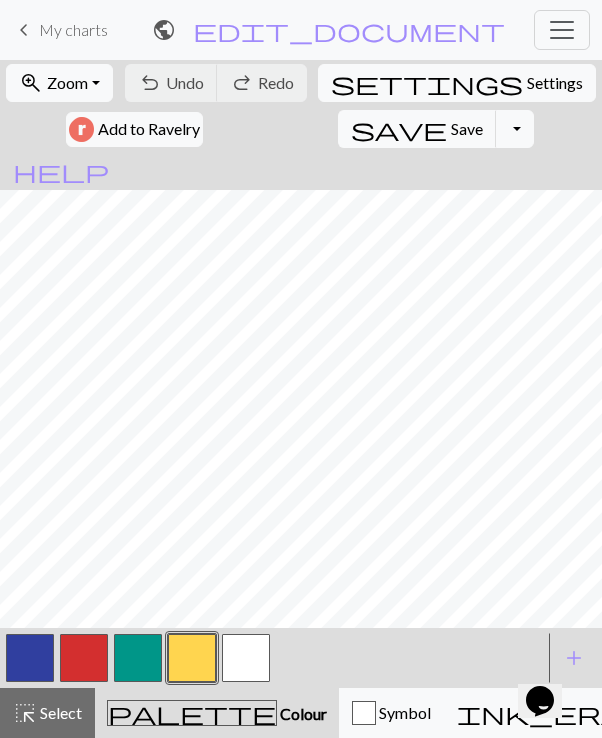 click at bounding box center (84, 658) 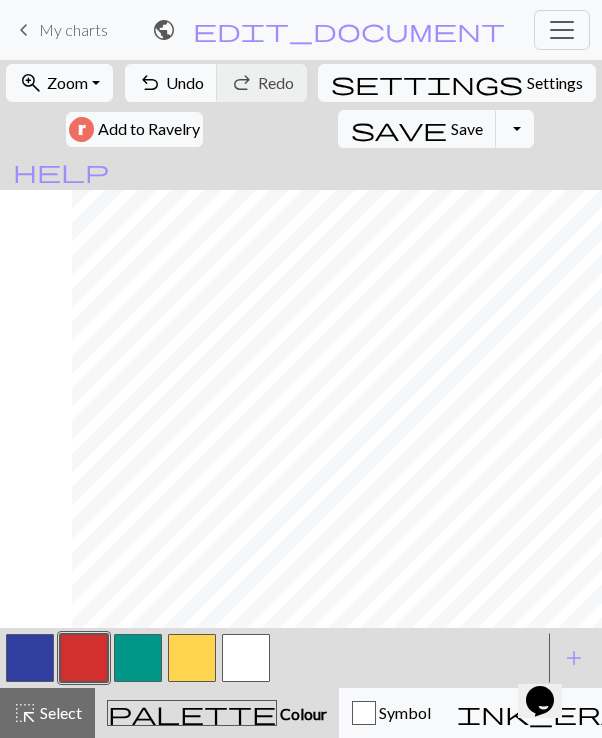 scroll, scrollTop: 657, scrollLeft: 723, axis: both 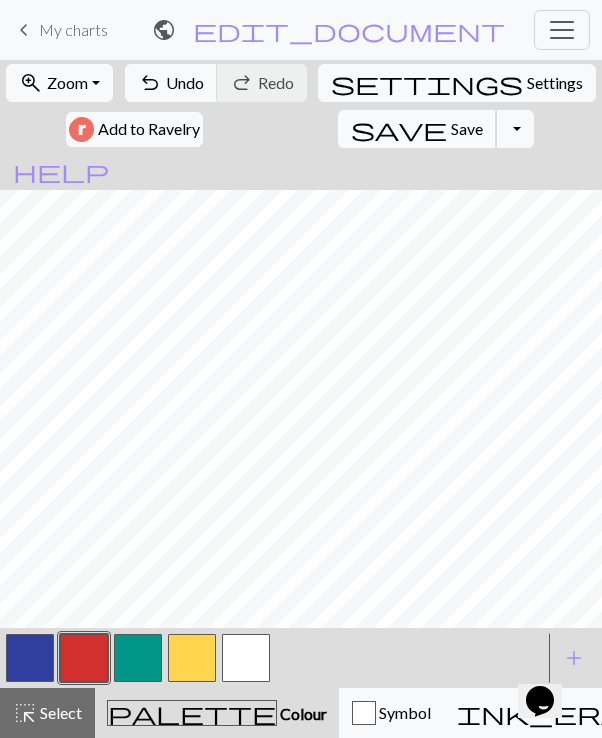 click on "Save" at bounding box center (467, 128) 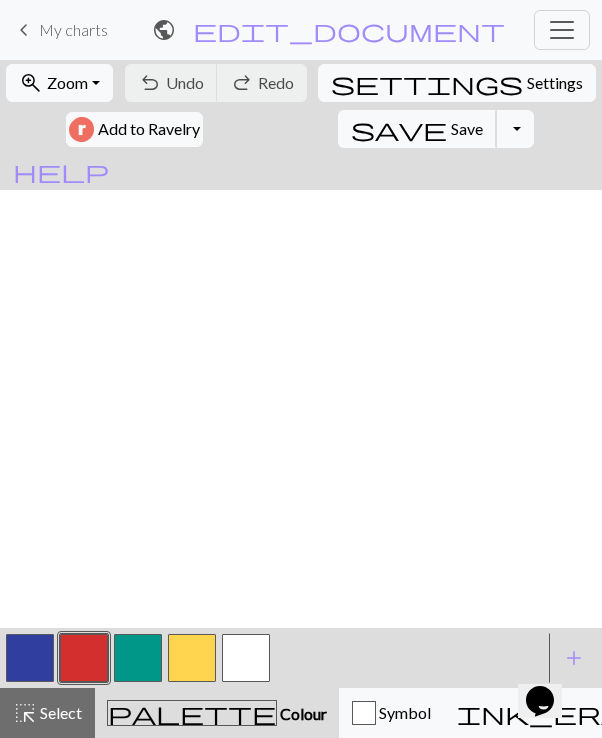 scroll, scrollTop: 657, scrollLeft: 723, axis: both 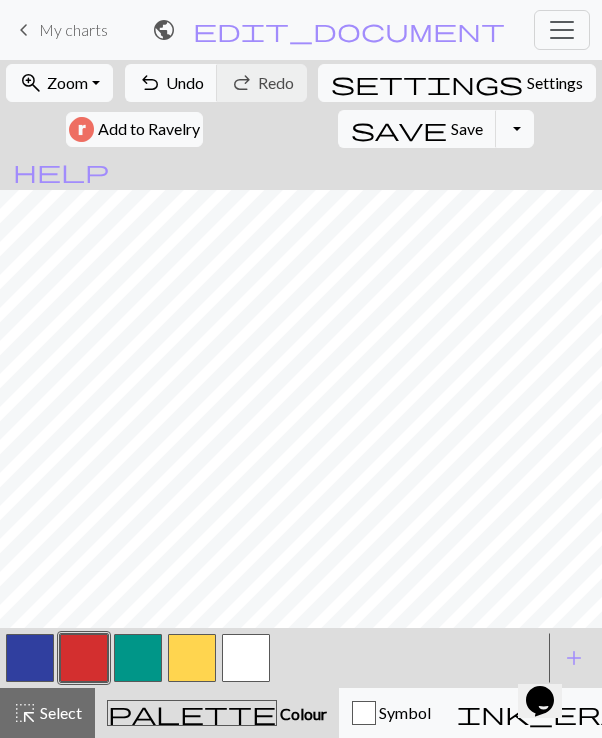 click at bounding box center [138, 658] 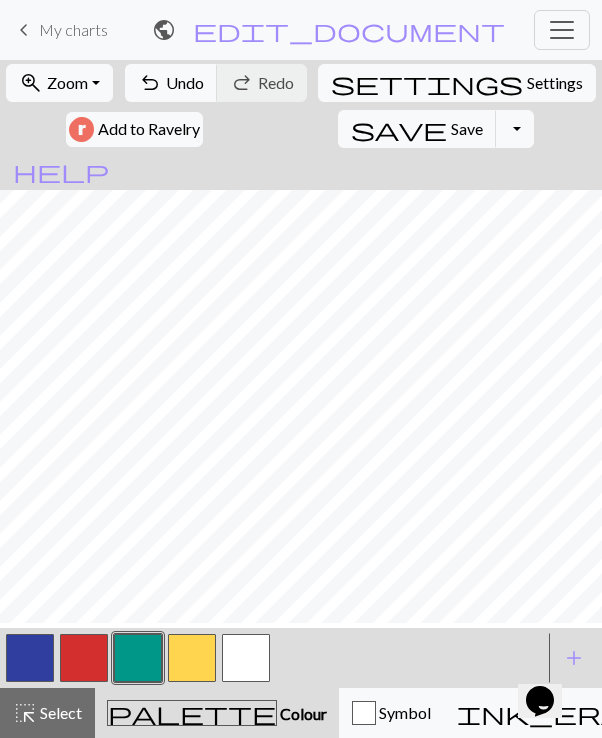 scroll, scrollTop: 589, scrollLeft: 723, axis: both 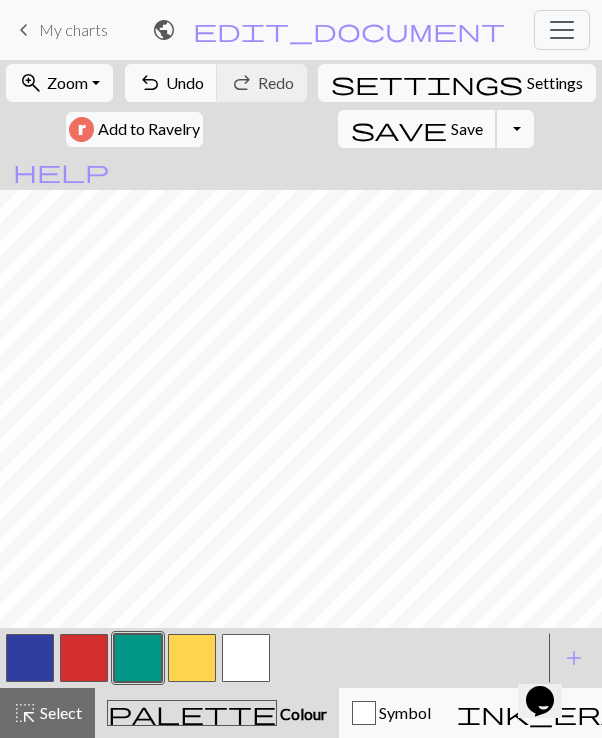 click on "save" at bounding box center [399, 129] 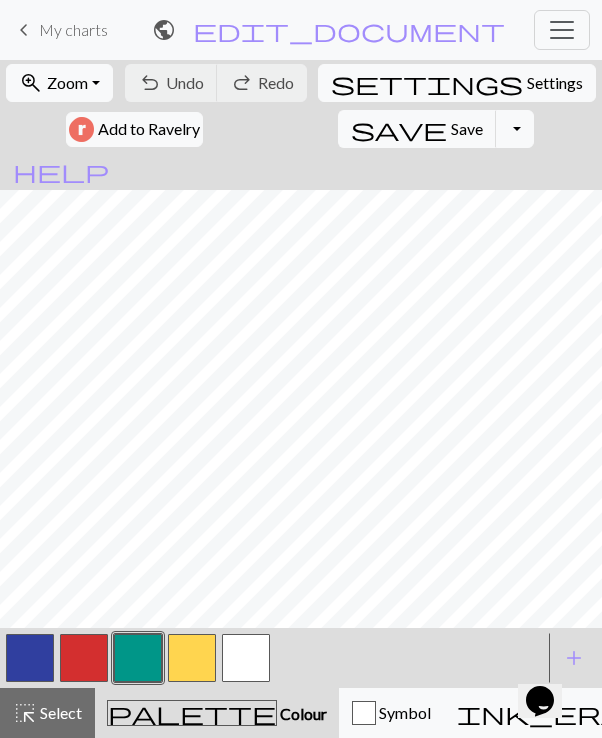click at bounding box center (84, 658) 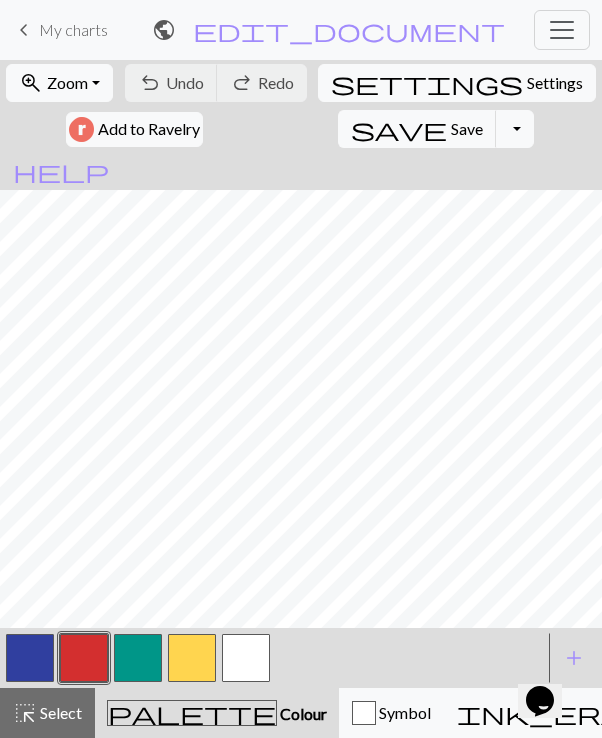click at bounding box center (192, 658) 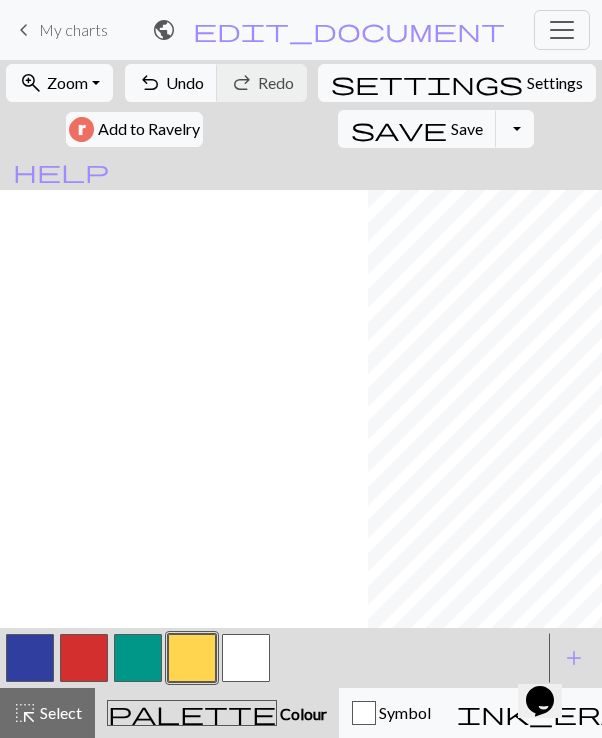 scroll, scrollTop: 589, scrollLeft: 723, axis: both 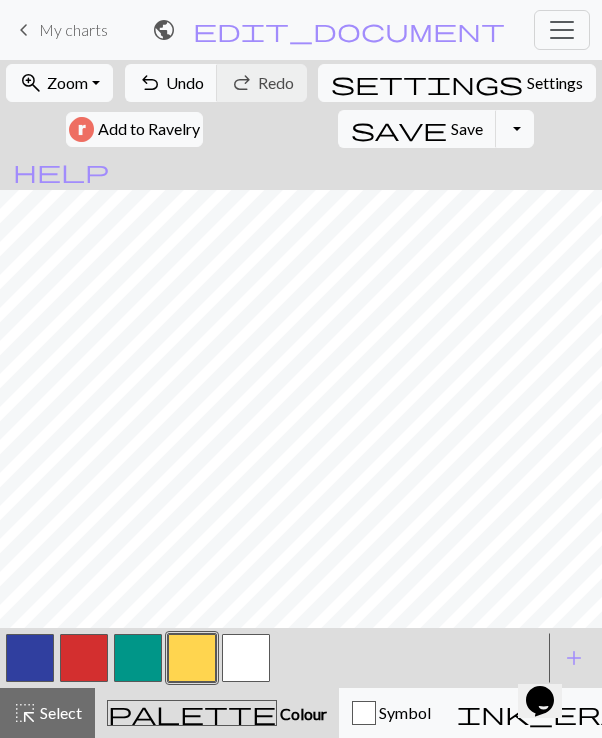 click at bounding box center (84, 658) 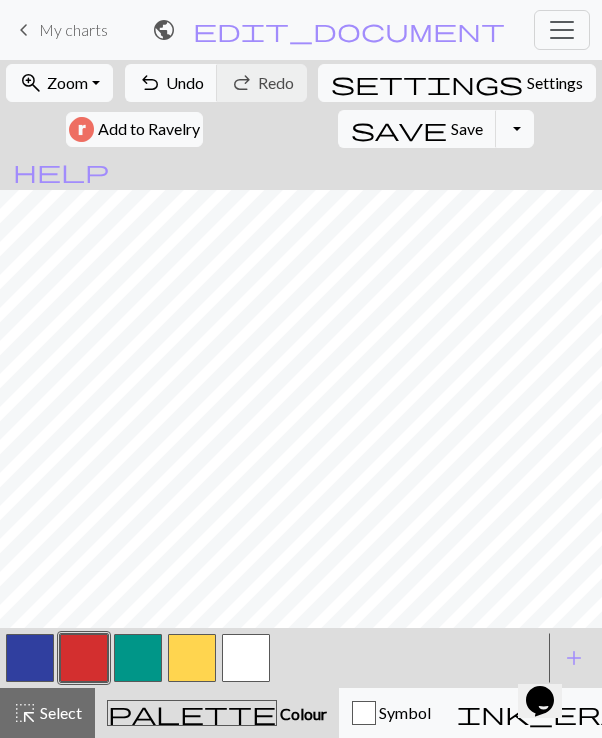 click at bounding box center [138, 658] 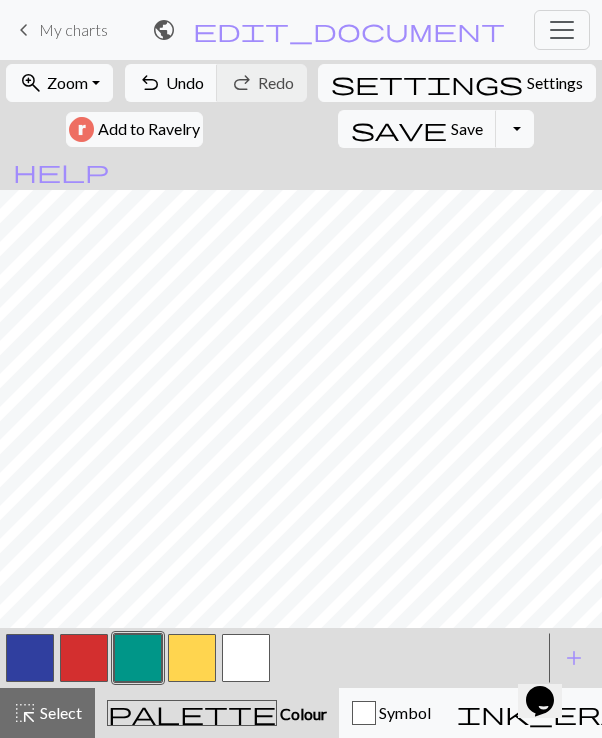 scroll, scrollTop: 589, scrollLeft: 723, axis: both 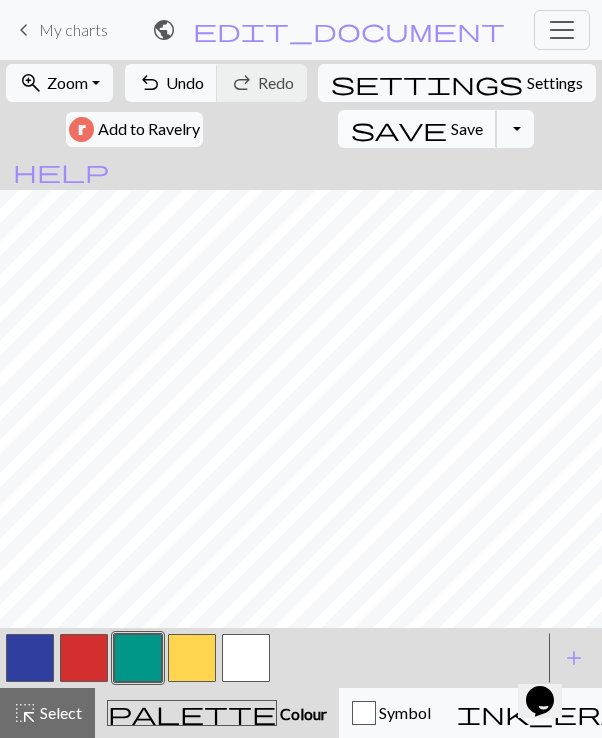 click on "save Save Save" at bounding box center [417, 129] 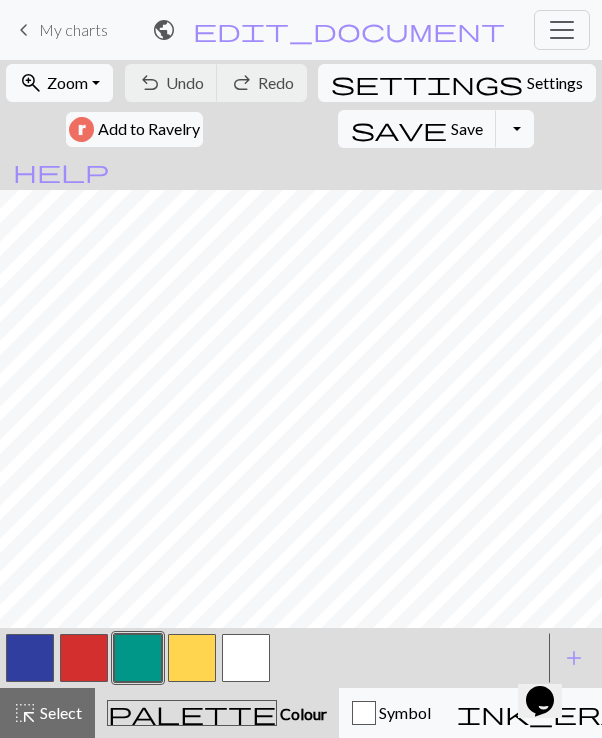 click at bounding box center [84, 658] 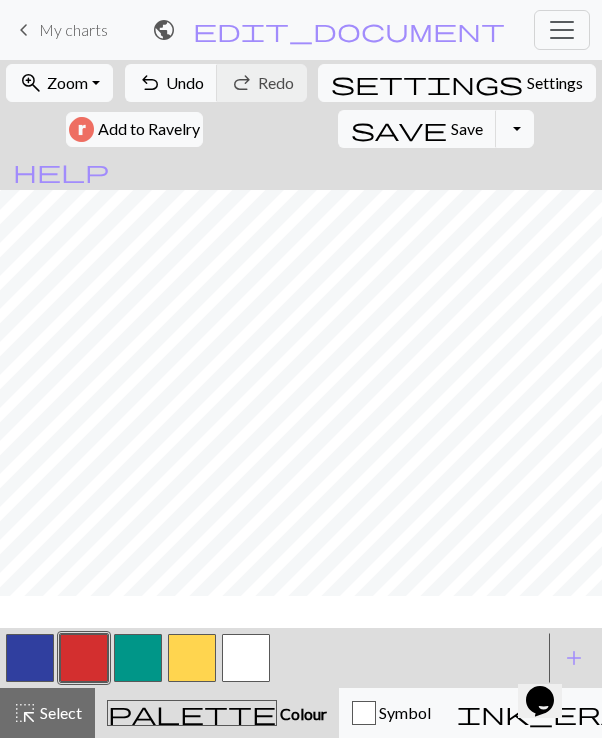 scroll, scrollTop: 395, scrollLeft: 723, axis: both 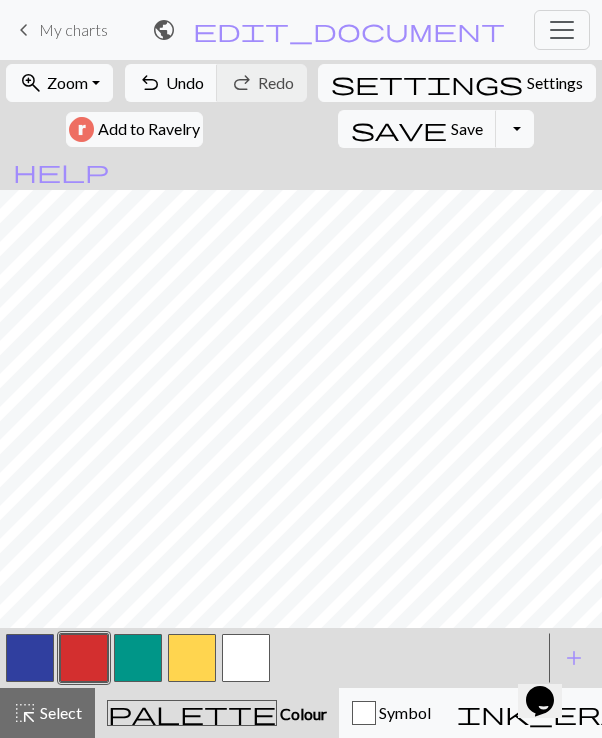 click at bounding box center [192, 658] 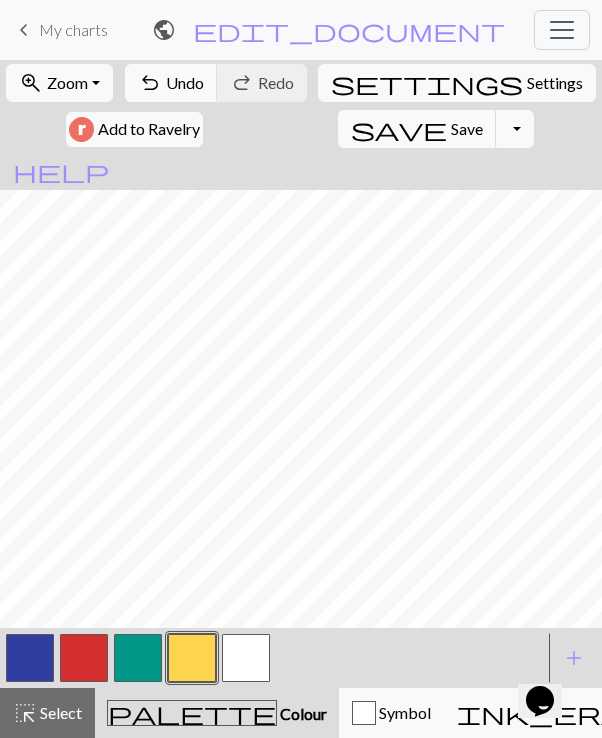 click at bounding box center (138, 658) 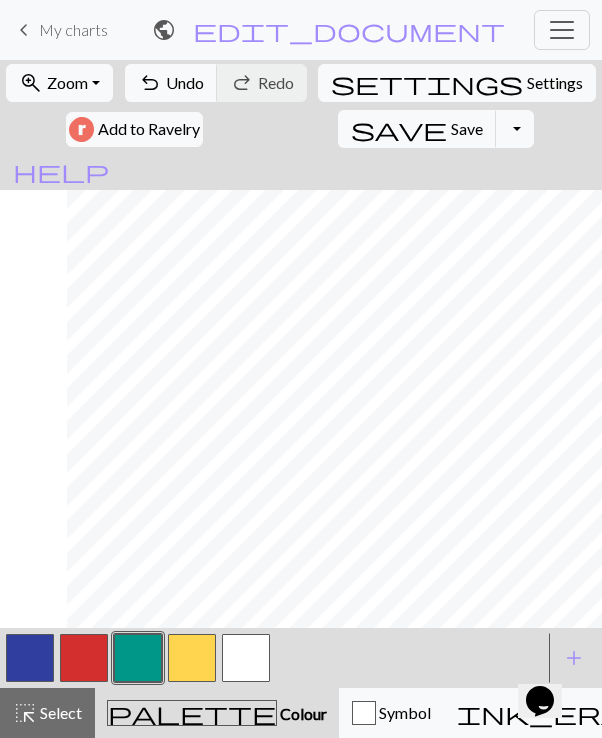 scroll, scrollTop: 397, scrollLeft: 723, axis: both 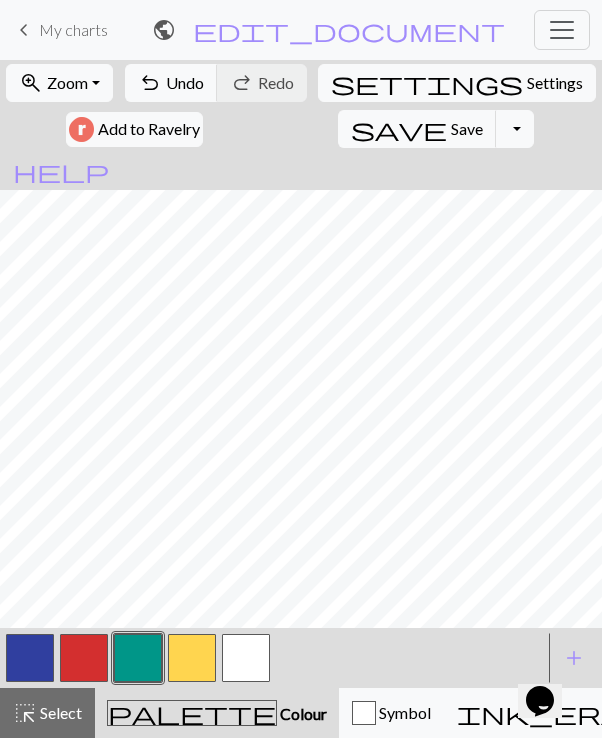 click at bounding box center (30, 658) 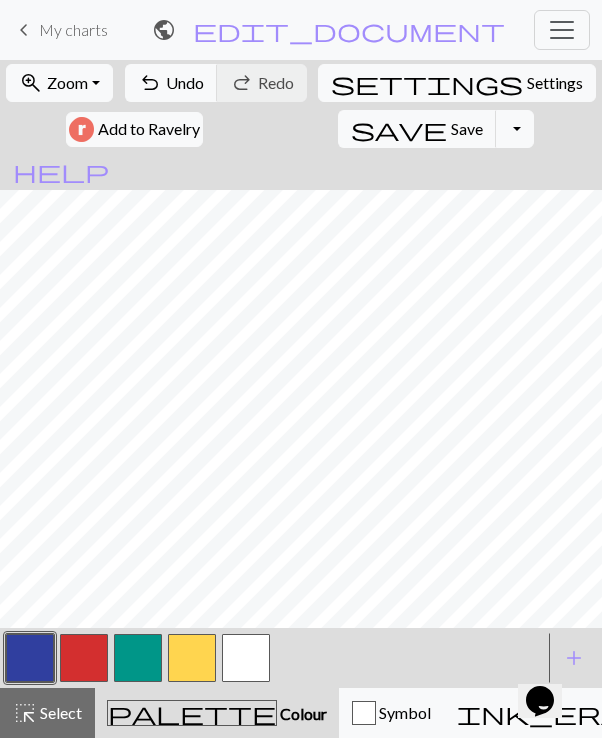 click at bounding box center (138, 658) 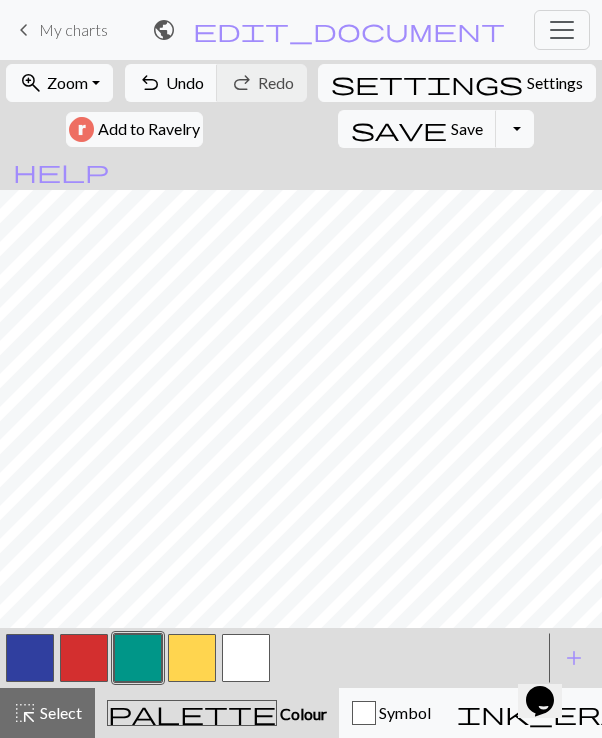 click at bounding box center [192, 658] 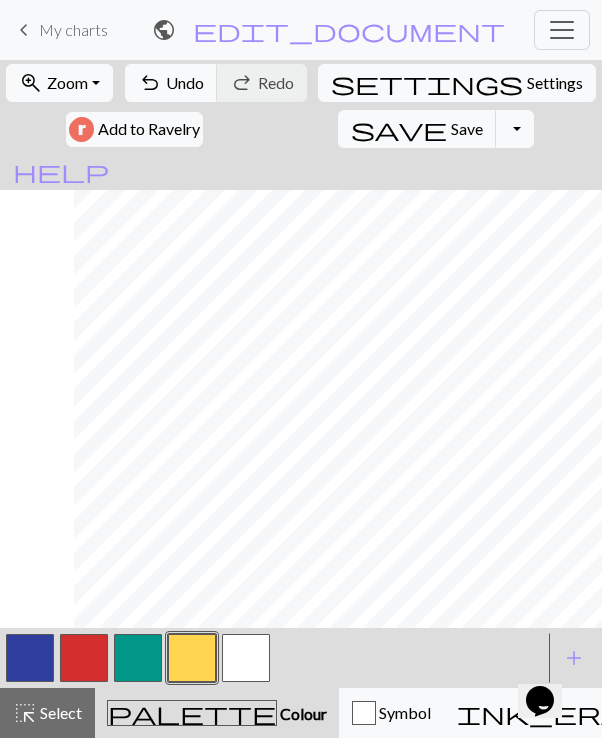 scroll, scrollTop: 397, scrollLeft: 723, axis: both 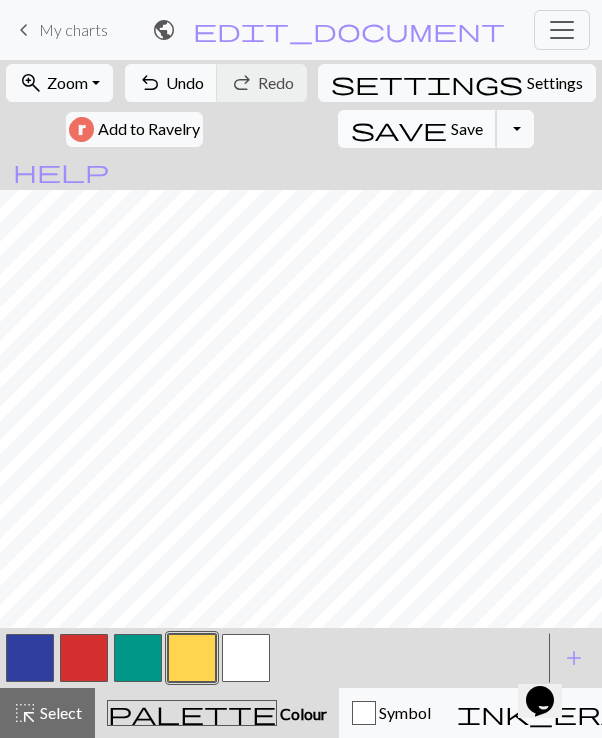 click on "save" at bounding box center [399, 129] 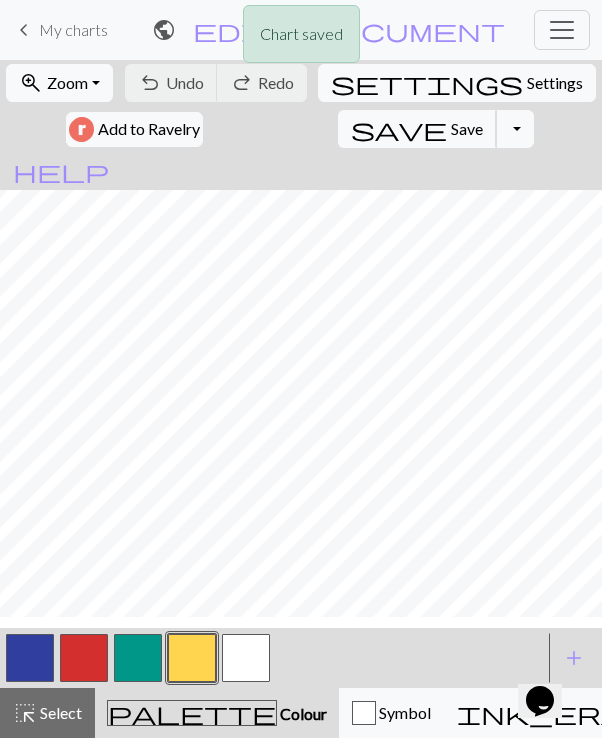 scroll, scrollTop: 284, scrollLeft: 723, axis: both 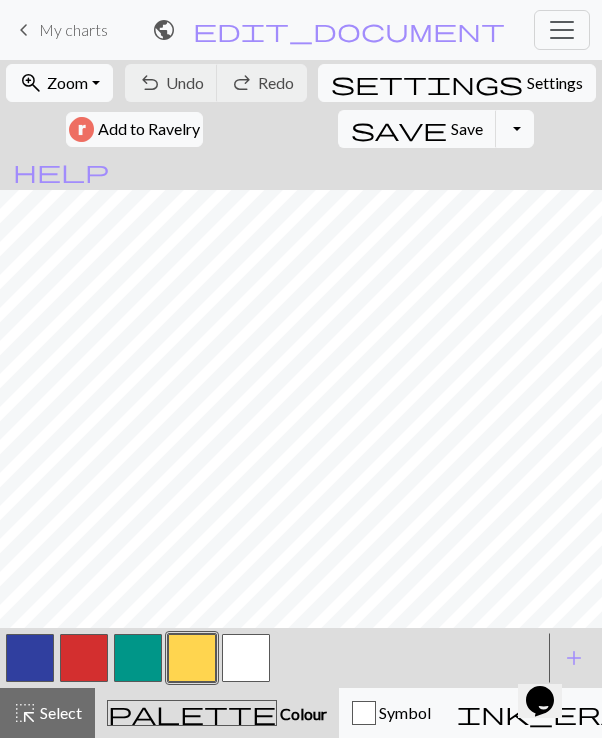 click at bounding box center [84, 658] 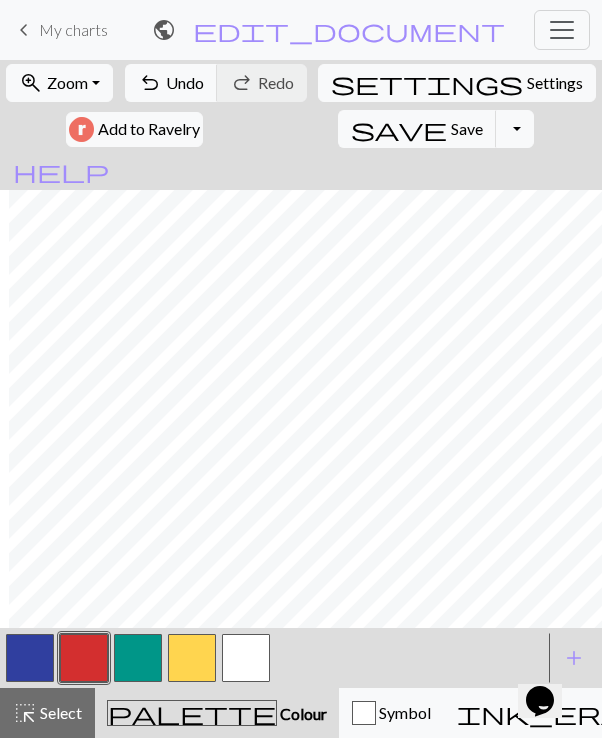 scroll, scrollTop: 284, scrollLeft: 723, axis: both 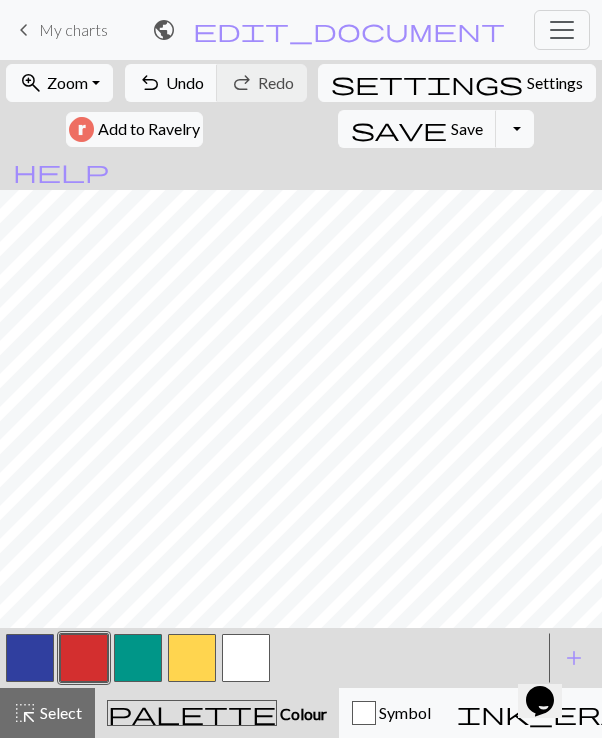 click at bounding box center (30, 658) 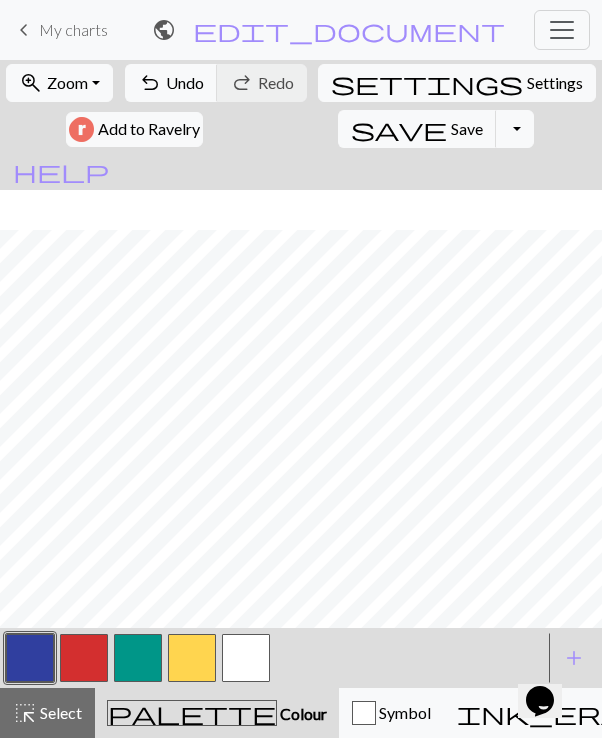 scroll, scrollTop: 239, scrollLeft: 435, axis: both 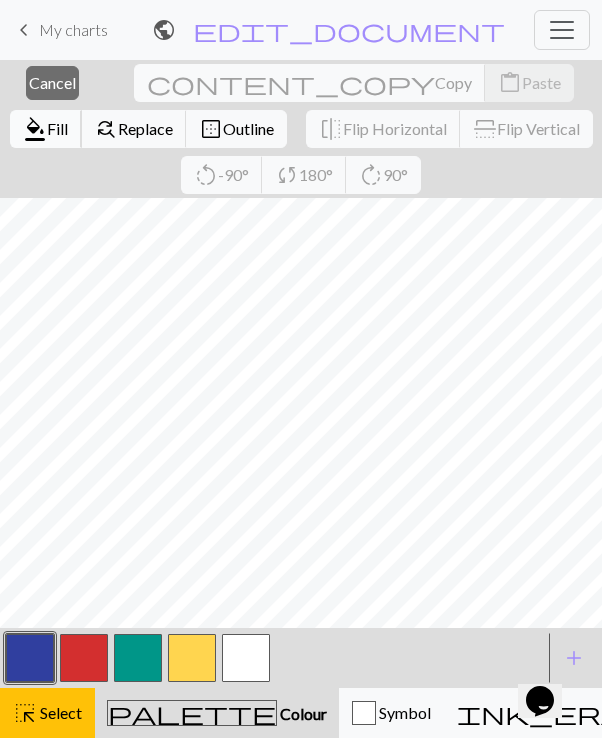 click on "Fill" at bounding box center (57, 128) 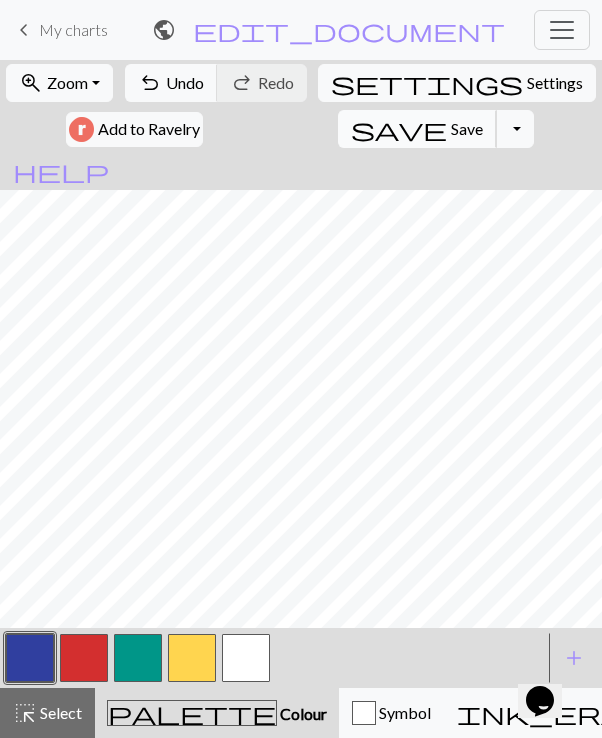 scroll, scrollTop: 294, scrollLeft: 723, axis: both 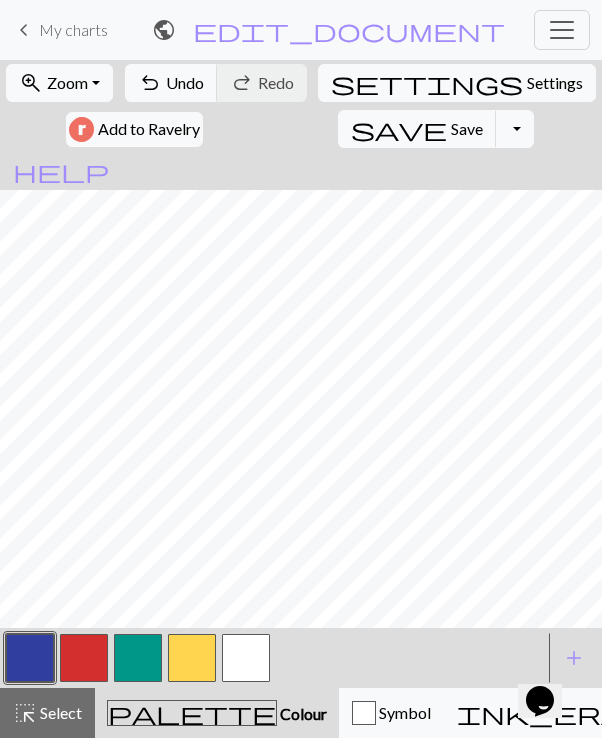 click at bounding box center [84, 658] 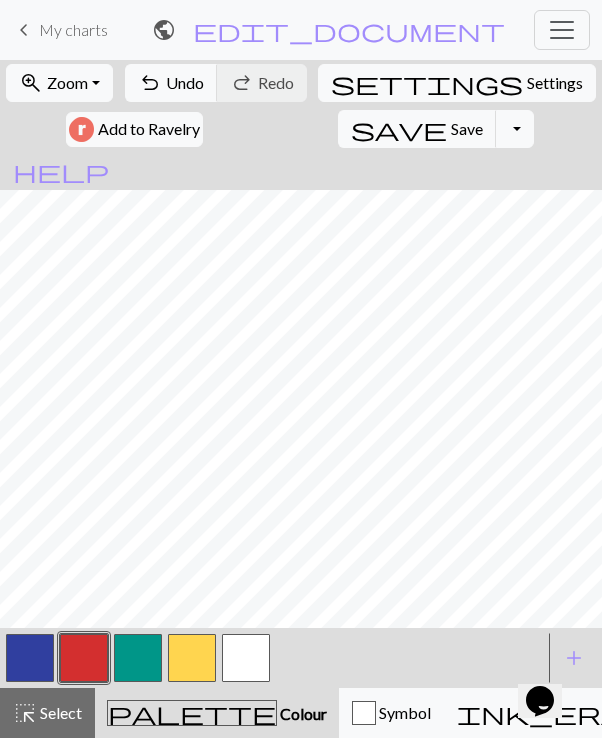 scroll, scrollTop: 293, scrollLeft: 375, axis: both 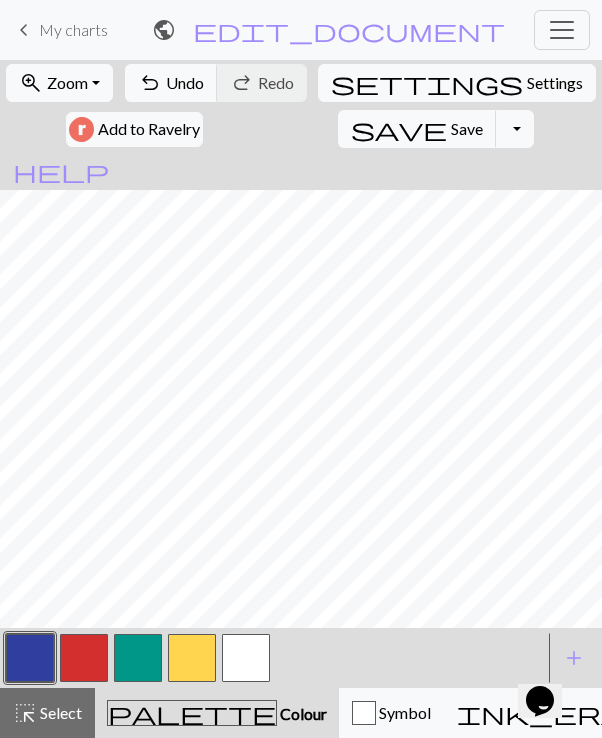 click at bounding box center [84, 658] 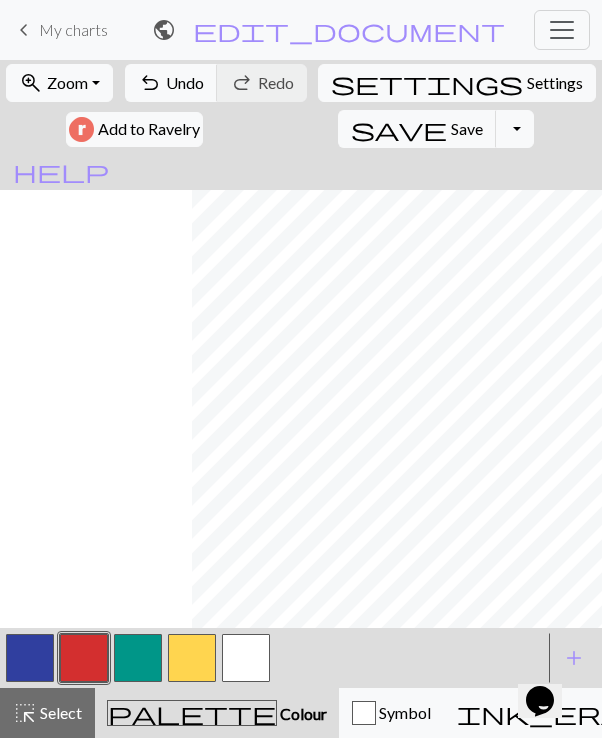 scroll, scrollTop: 293, scrollLeft: 723, axis: both 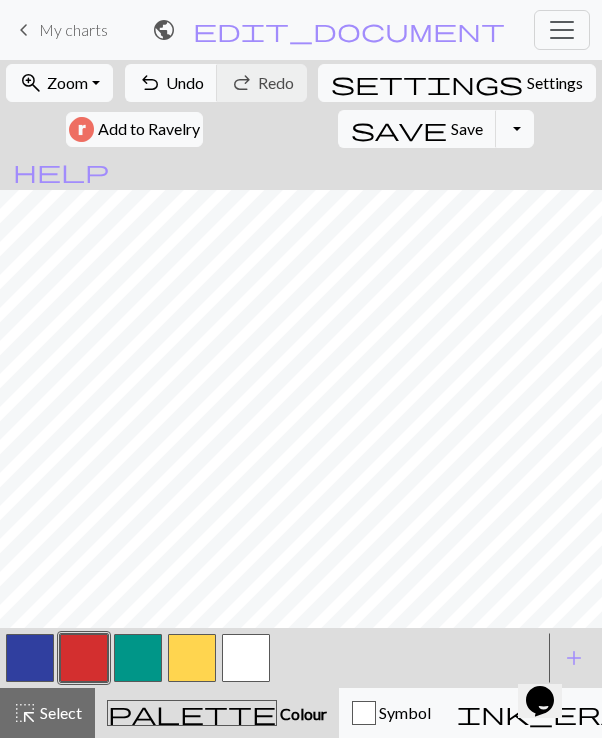 click at bounding box center [138, 658] 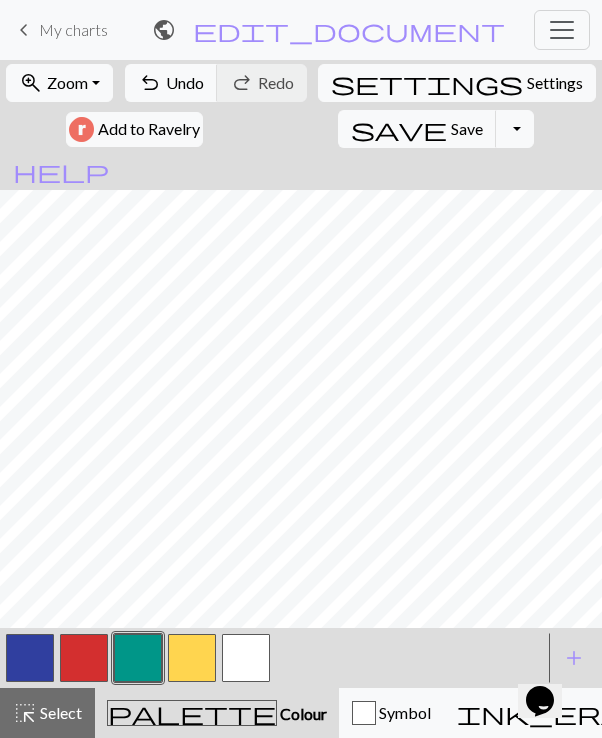 click at bounding box center (84, 658) 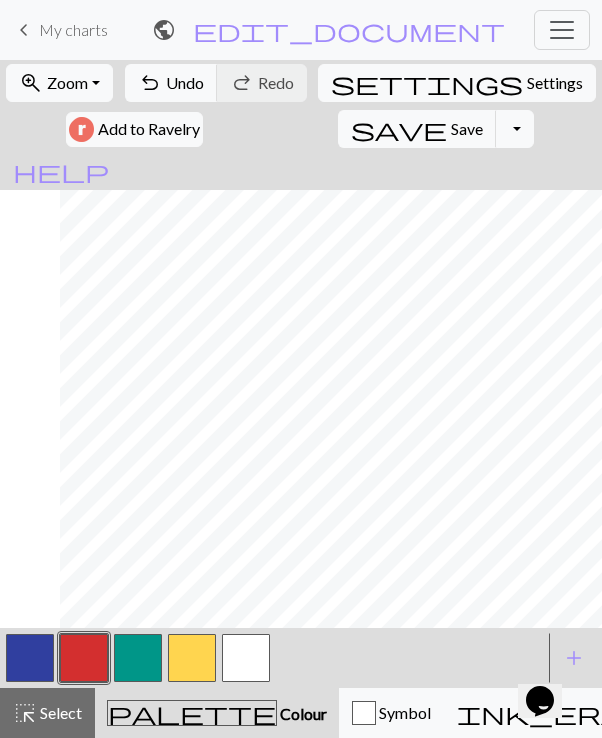 scroll, scrollTop: 293, scrollLeft: 723, axis: both 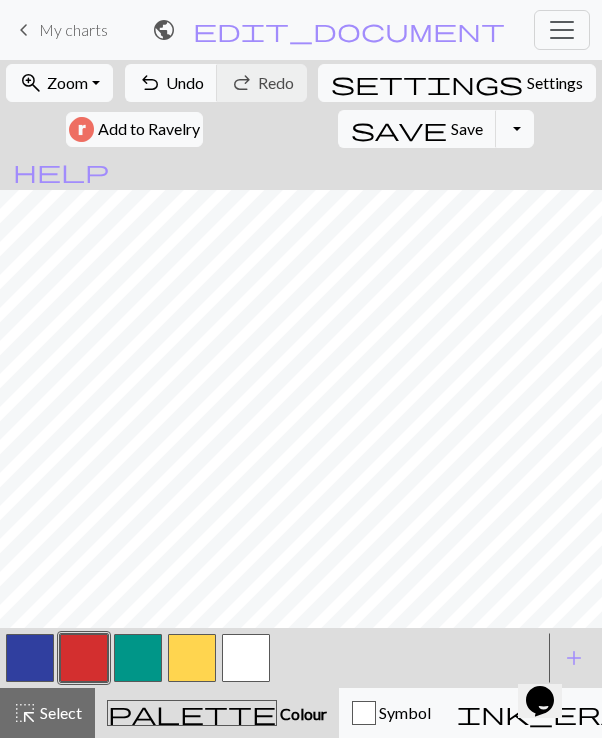click at bounding box center (138, 658) 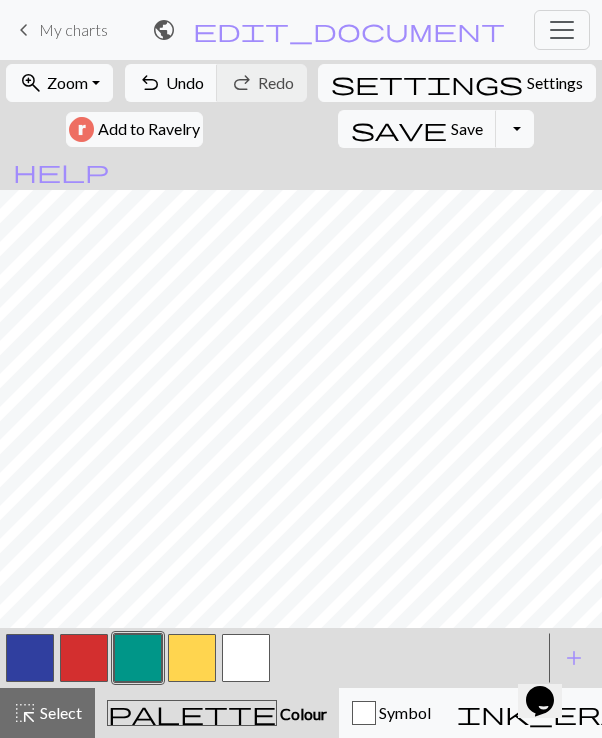 click at bounding box center [30, 658] 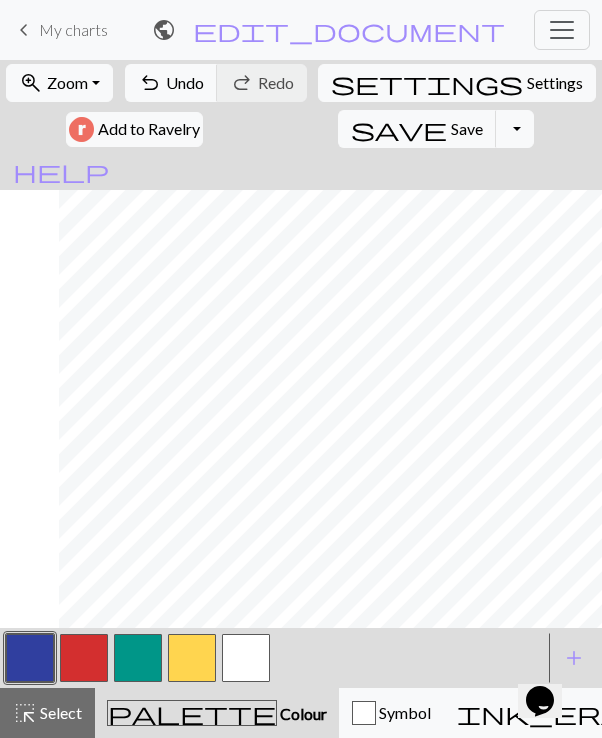 scroll, scrollTop: 292, scrollLeft: 723, axis: both 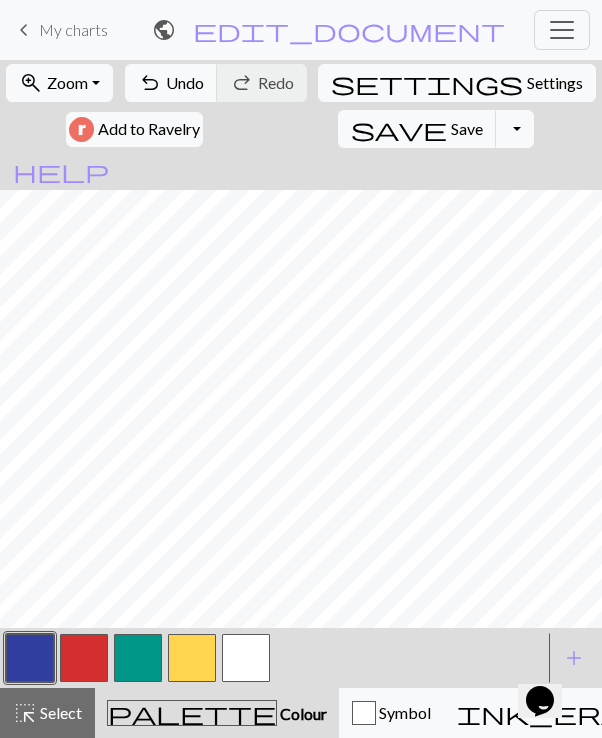 click at bounding box center (138, 658) 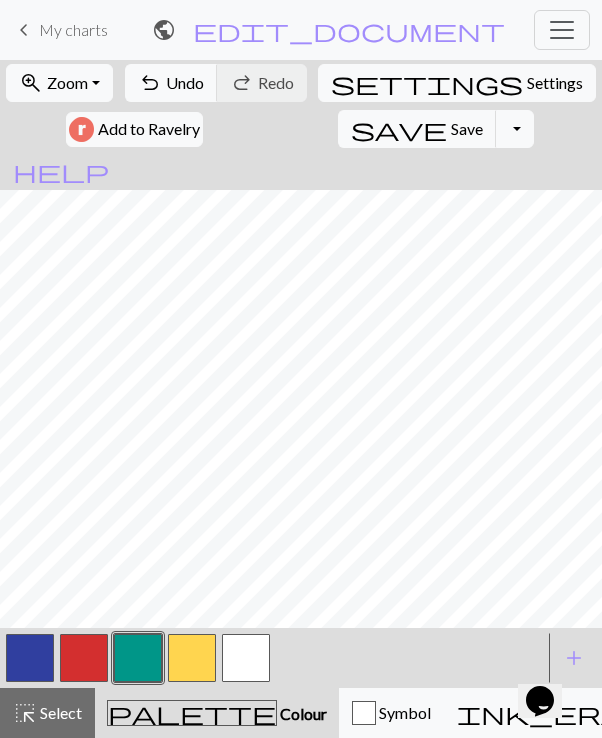click at bounding box center (30, 658) 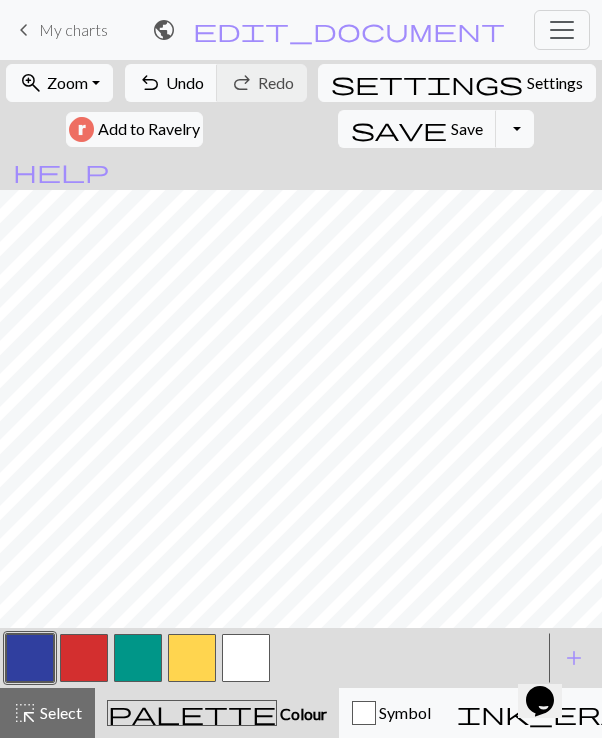 click at bounding box center (138, 658) 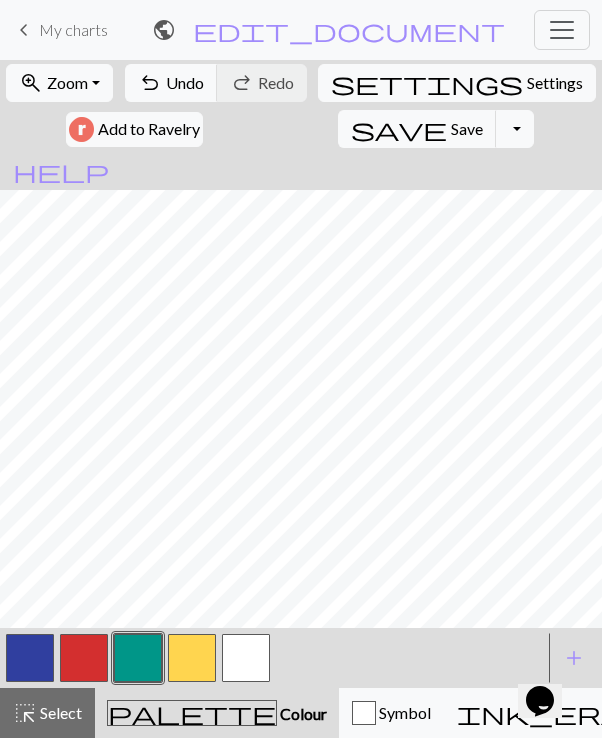 click at bounding box center (30, 658) 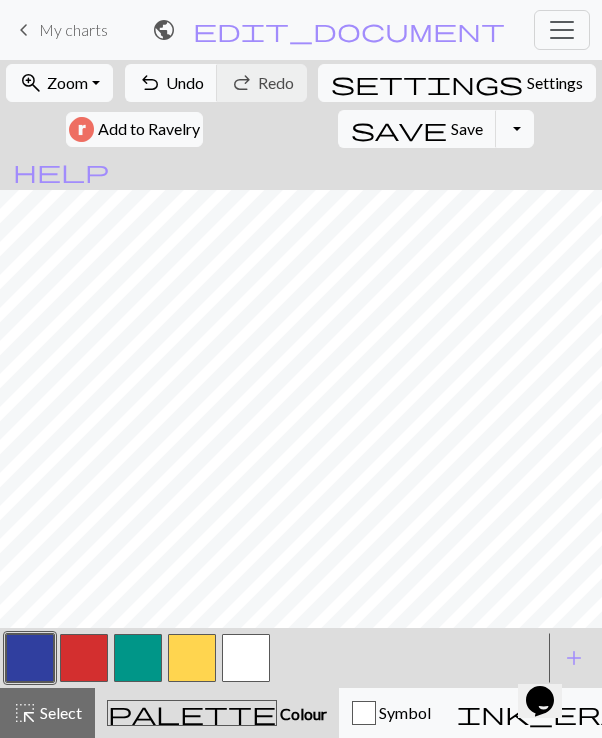 click at bounding box center [138, 658] 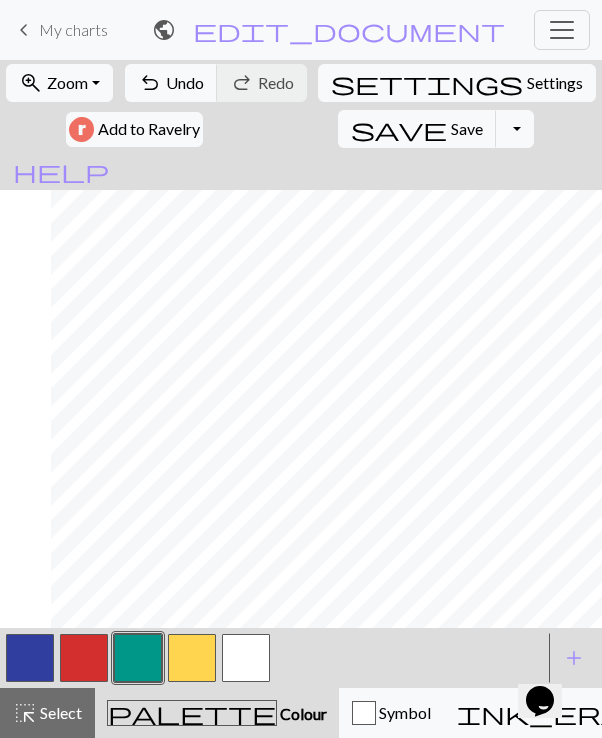scroll, scrollTop: 288, scrollLeft: 723, axis: both 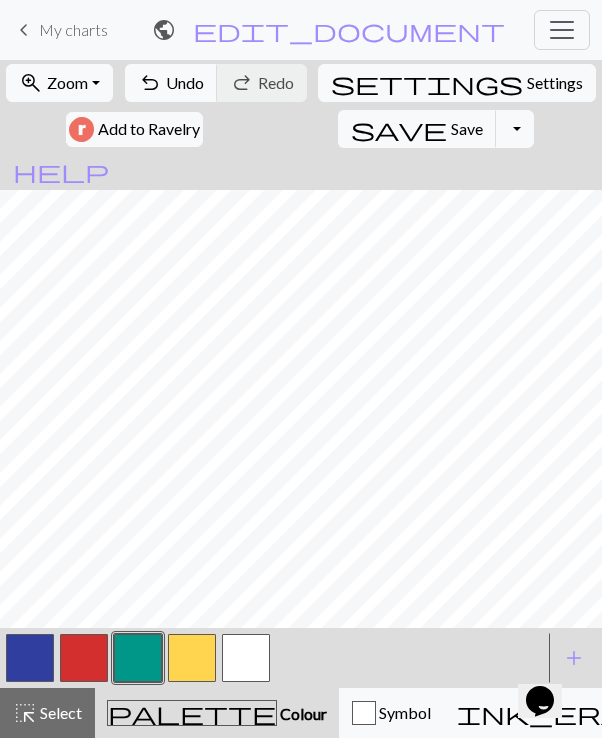 click at bounding box center (192, 658) 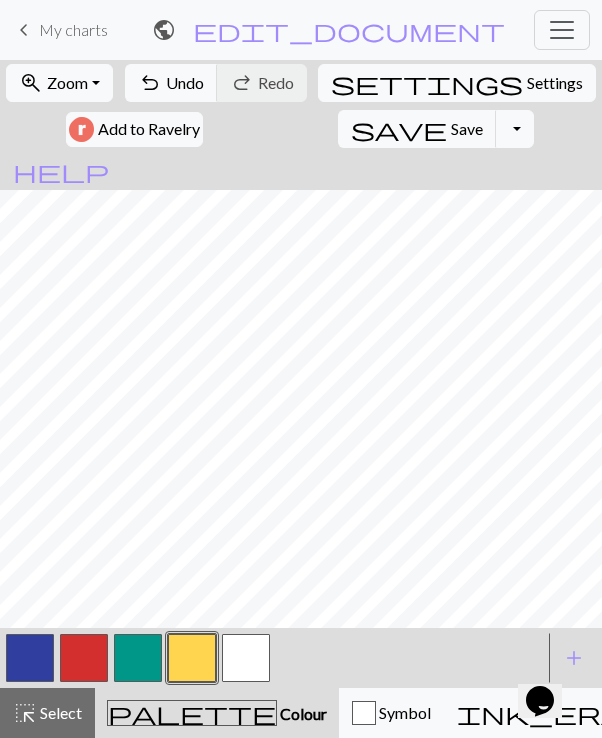 click at bounding box center [30, 658] 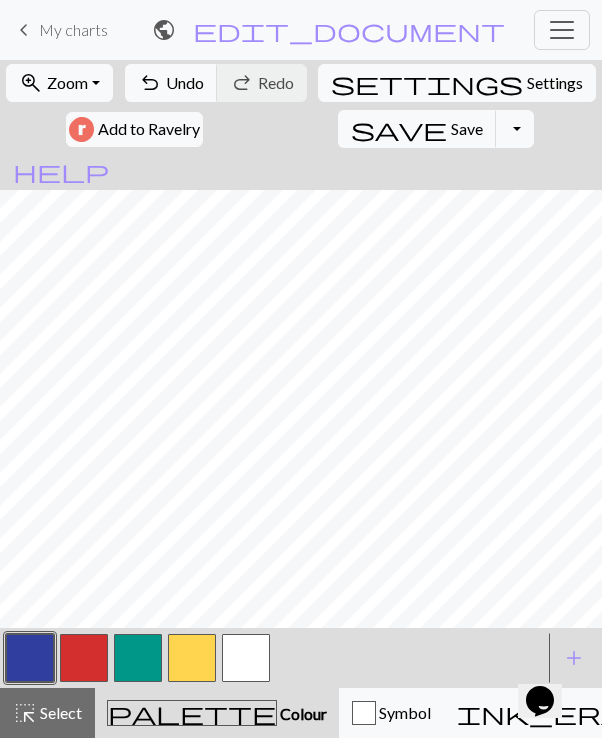 scroll, scrollTop: 288, scrollLeft: 723, axis: both 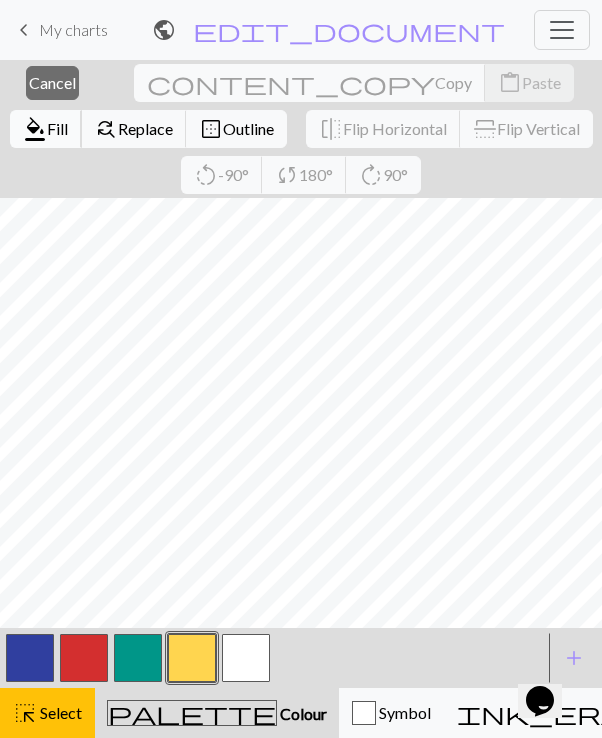 click on "format_color_fill" at bounding box center (35, 129) 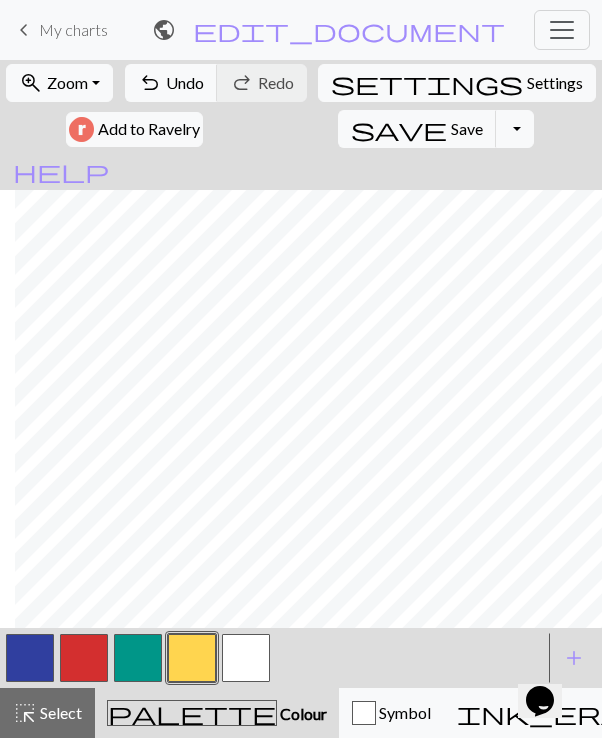 scroll, scrollTop: 150, scrollLeft: 472, axis: both 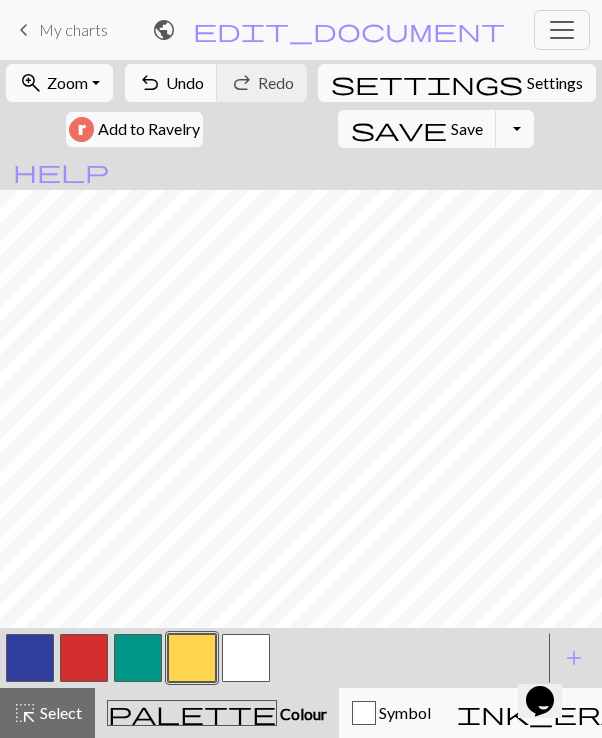 click at bounding box center [84, 658] 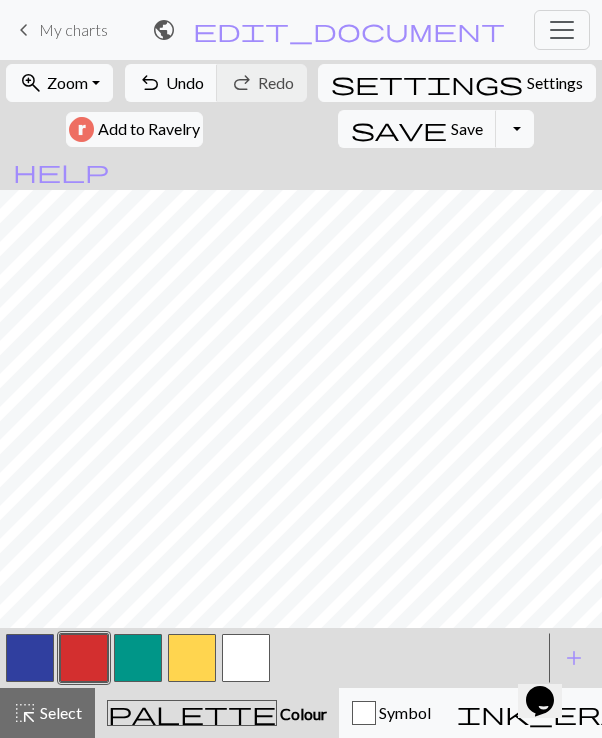 scroll, scrollTop: 150, scrollLeft: 723, axis: both 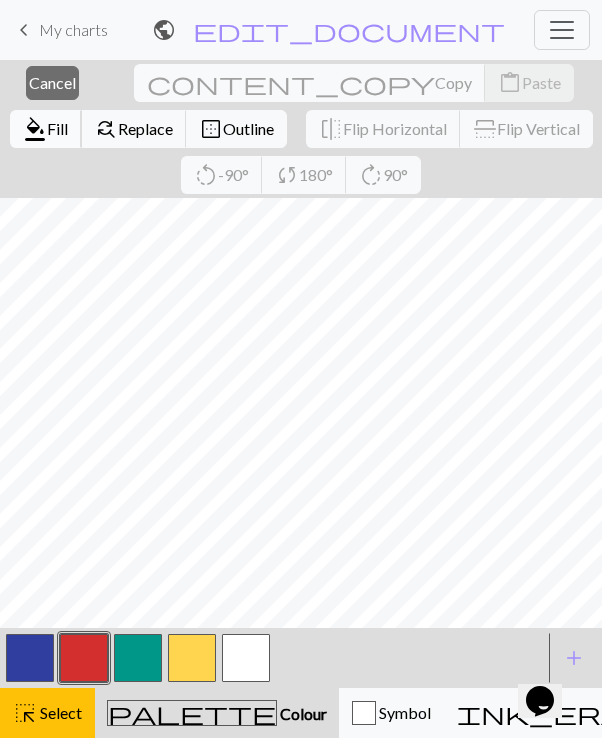 click on "format_color_fill" at bounding box center [35, 129] 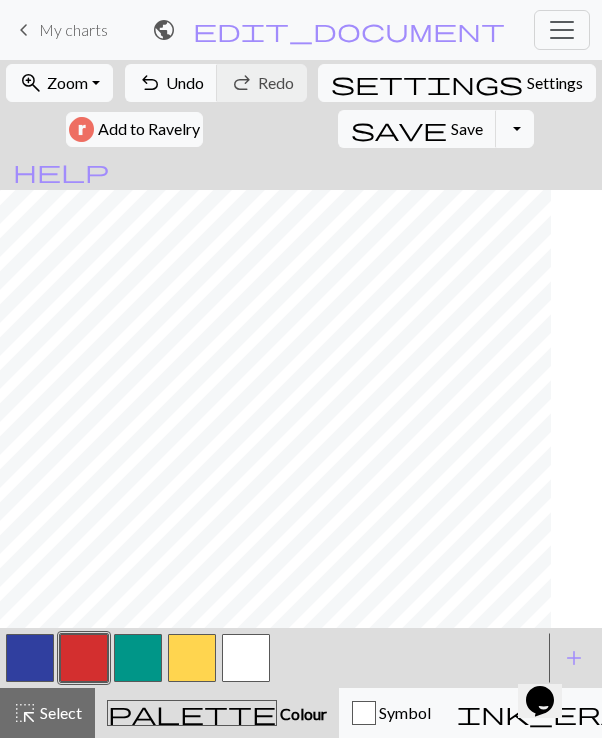 scroll, scrollTop: 120, scrollLeft: 333, axis: both 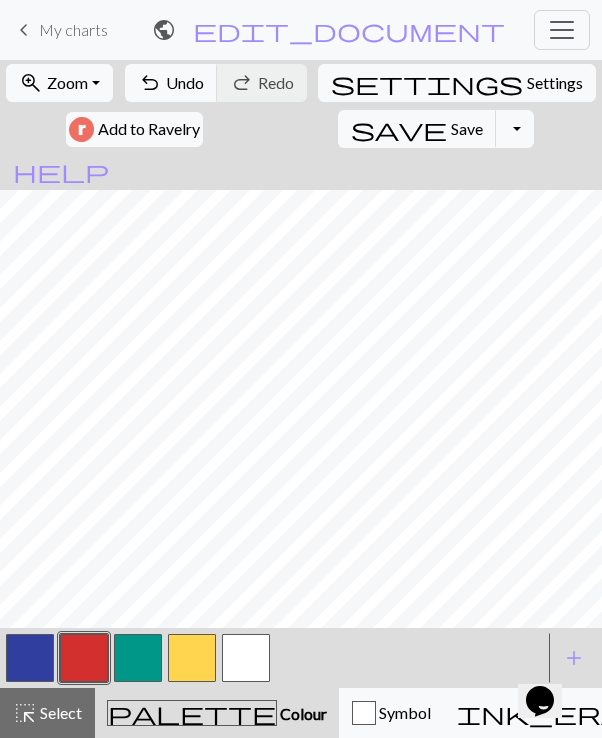 click at bounding box center [138, 658] 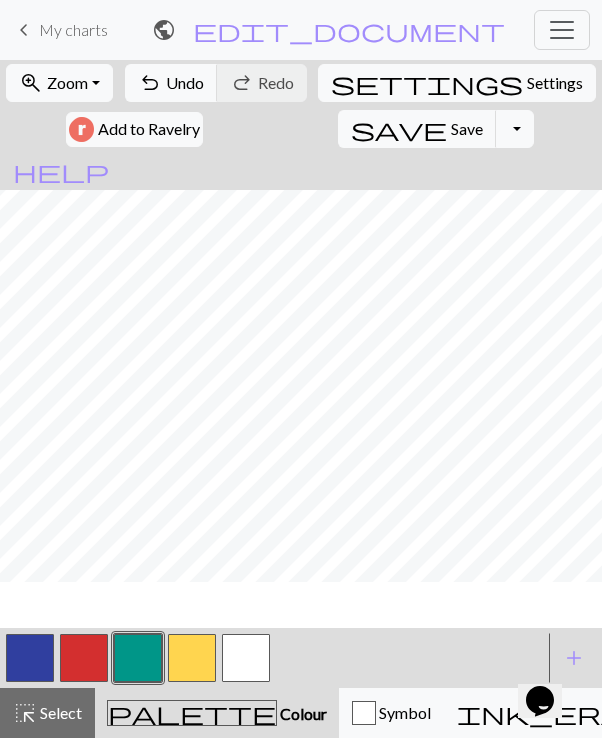 scroll, scrollTop: 37, scrollLeft: 333, axis: both 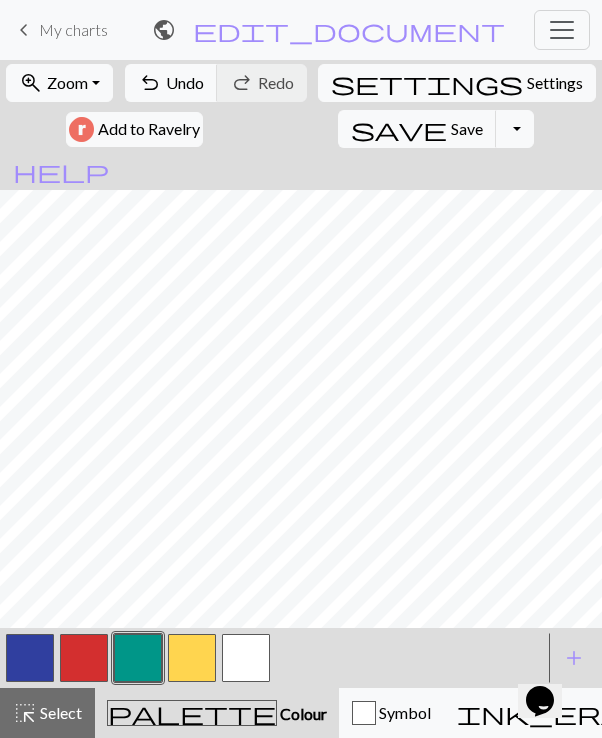 click at bounding box center [84, 658] 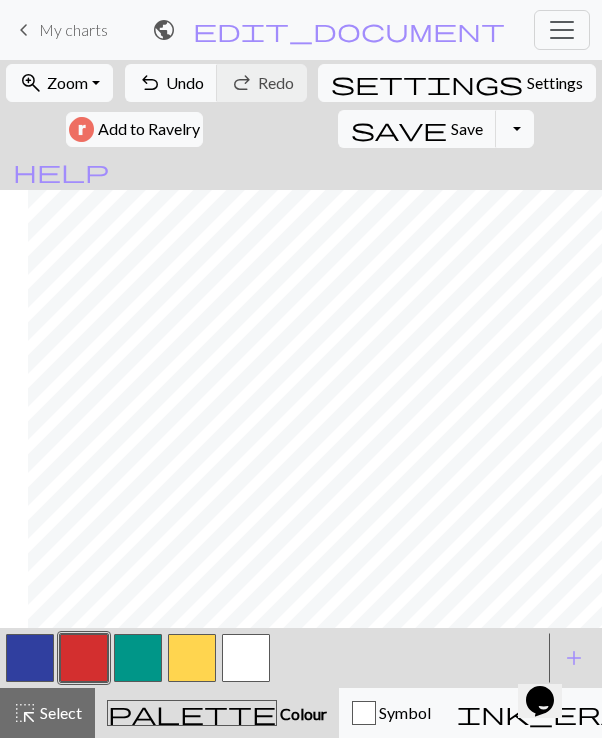 scroll, scrollTop: 37, scrollLeft: 491, axis: both 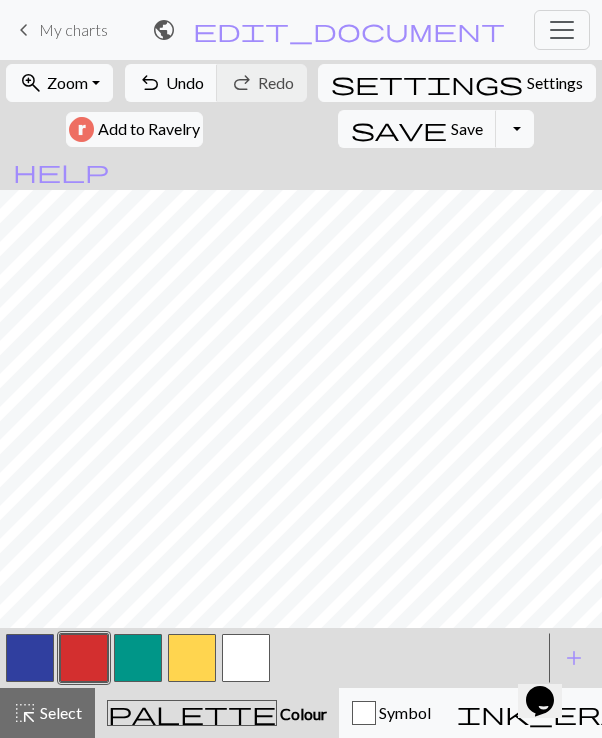click at bounding box center (138, 658) 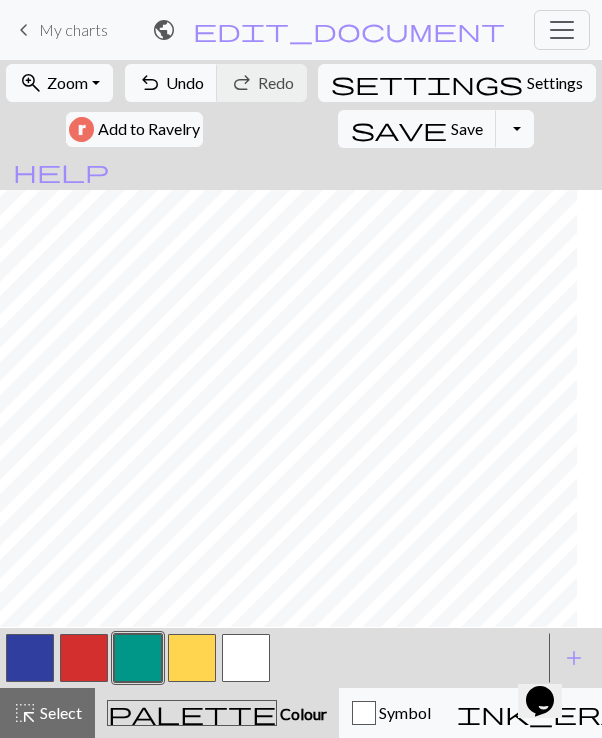 scroll, scrollTop: 83, scrollLeft: 210, axis: both 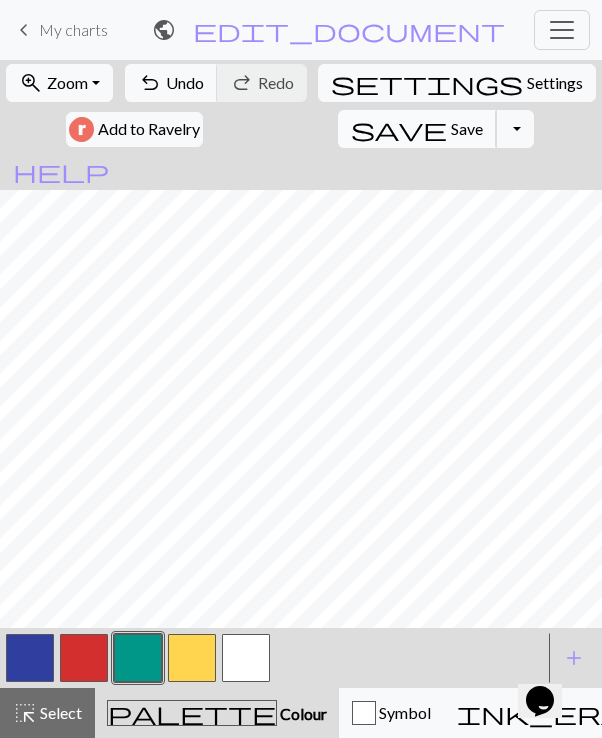 click on "Save" at bounding box center [467, 128] 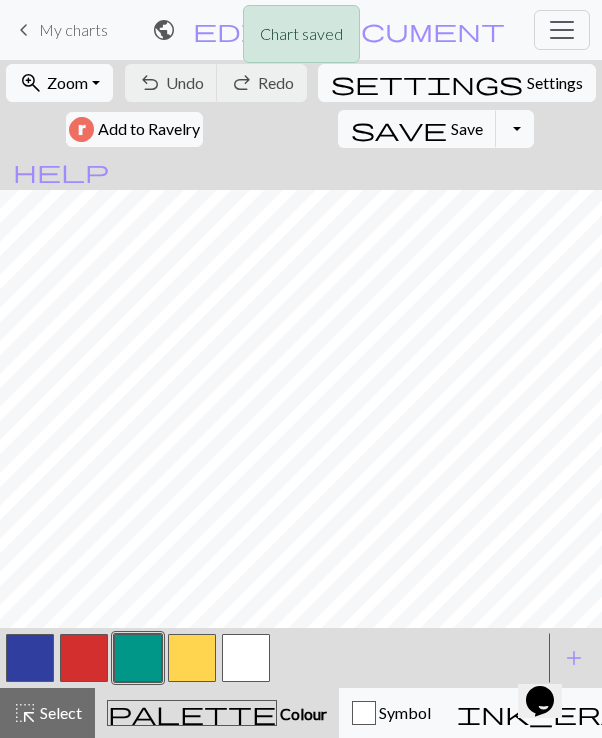 click at bounding box center (30, 658) 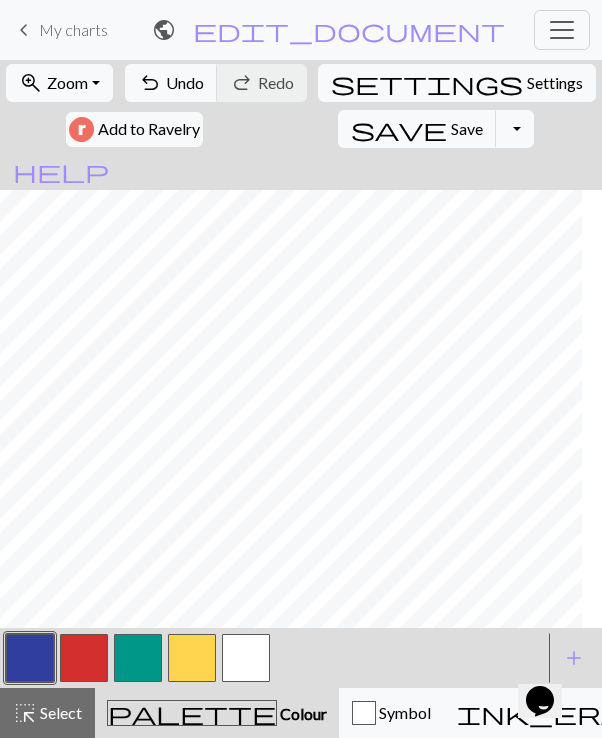 scroll, scrollTop: 61, scrollLeft: 73, axis: both 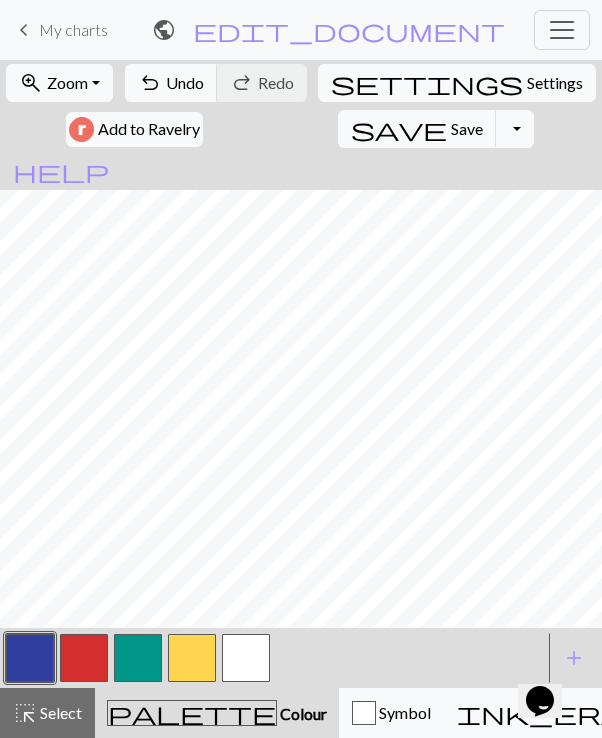 click at bounding box center [84, 658] 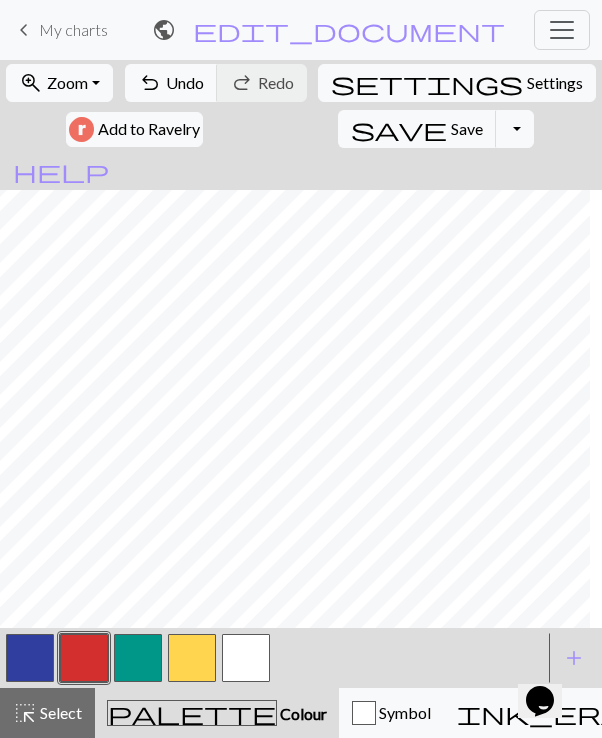 scroll, scrollTop: 0, scrollLeft: 0, axis: both 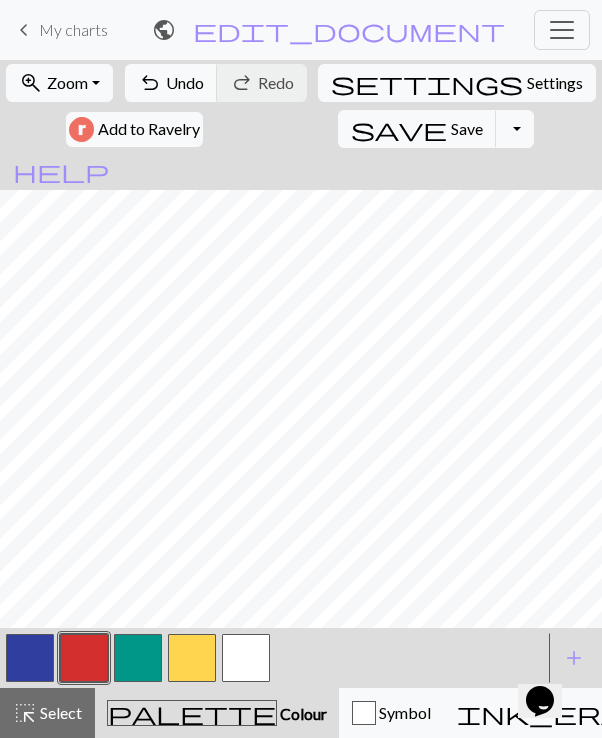 click at bounding box center (30, 658) 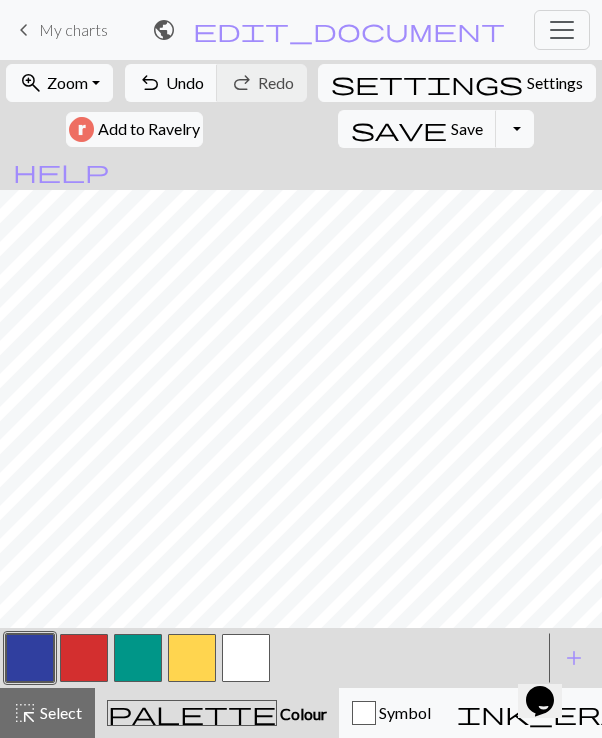 click at bounding box center (84, 658) 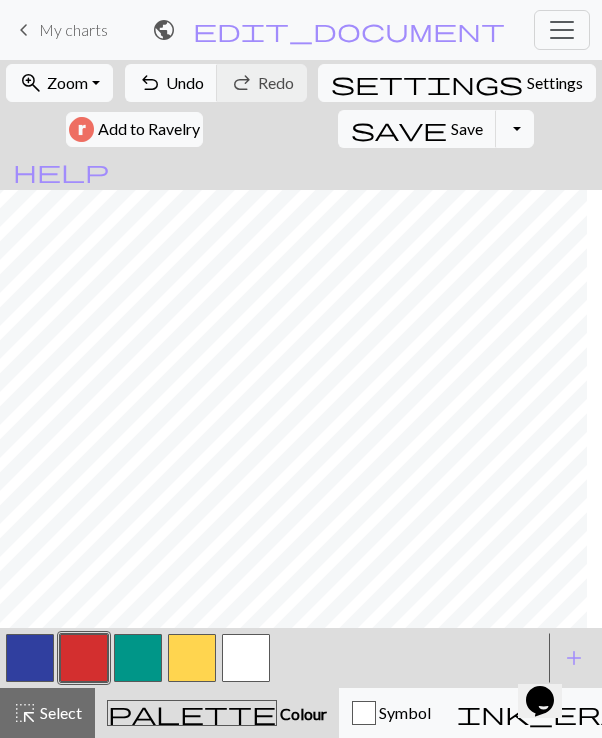 scroll, scrollTop: 0, scrollLeft: 692, axis: horizontal 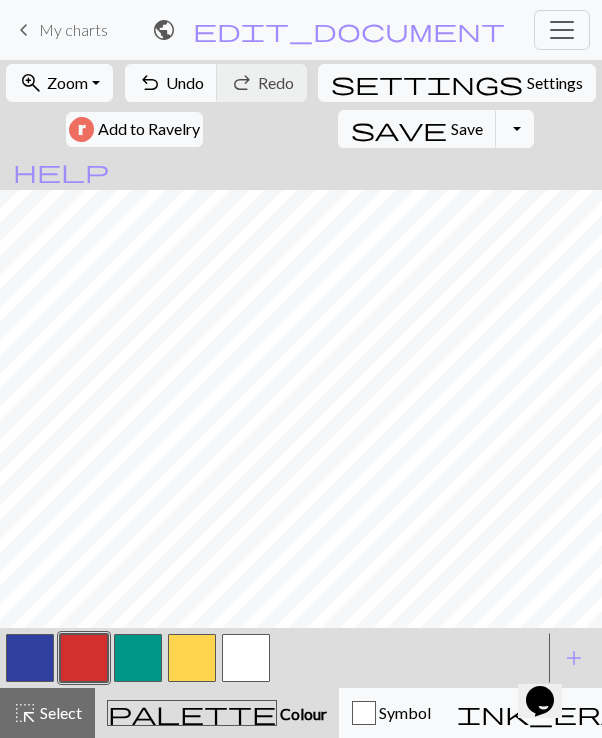 click at bounding box center [30, 658] 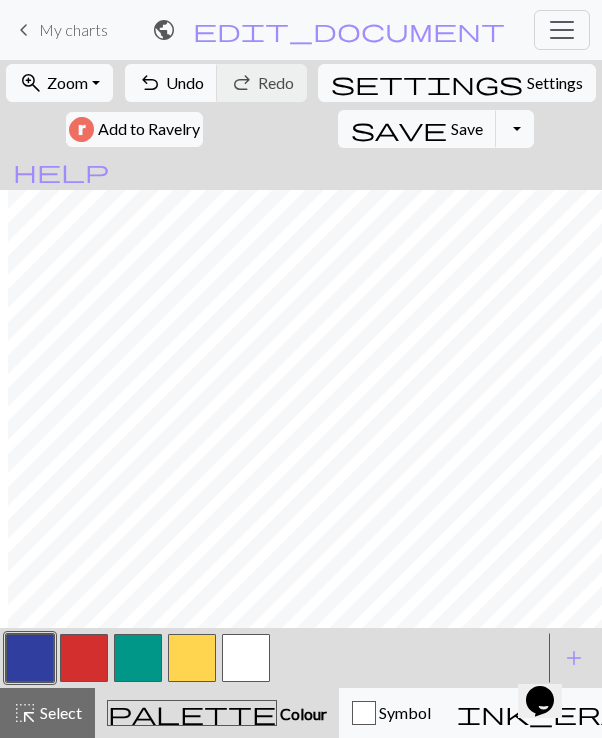 scroll, scrollTop: 1, scrollLeft: 363, axis: both 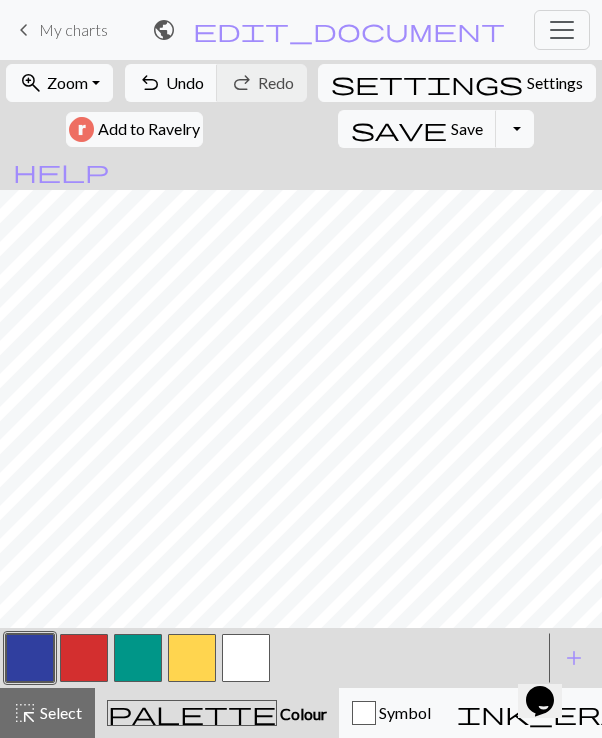 click at bounding box center [84, 658] 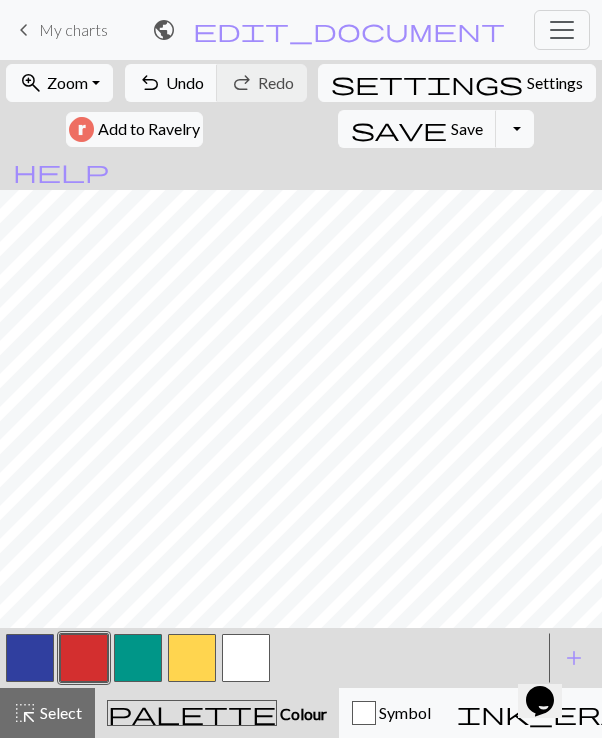 click at bounding box center (30, 658) 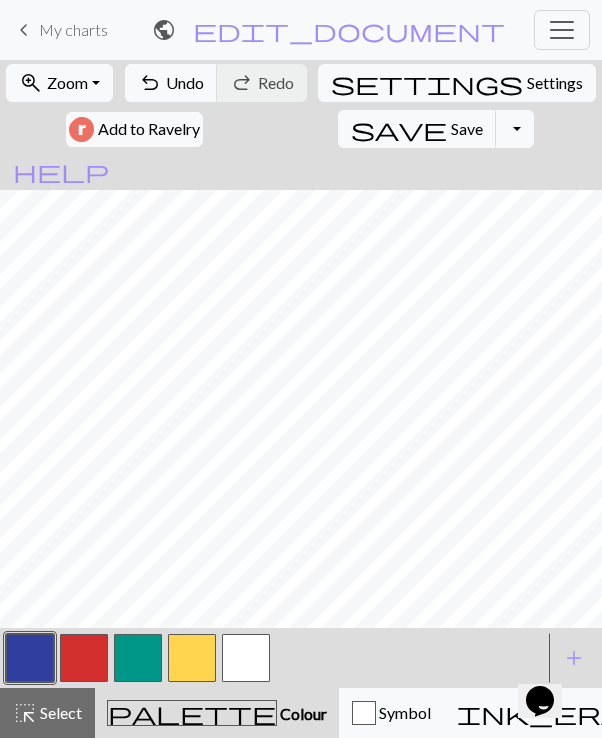 click at bounding box center (192, 658) 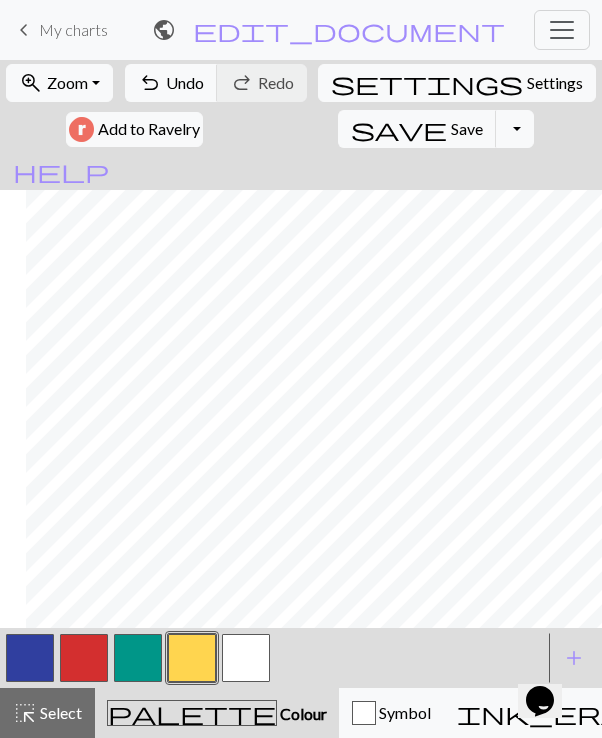 scroll, scrollTop: 1, scrollLeft: 111, axis: both 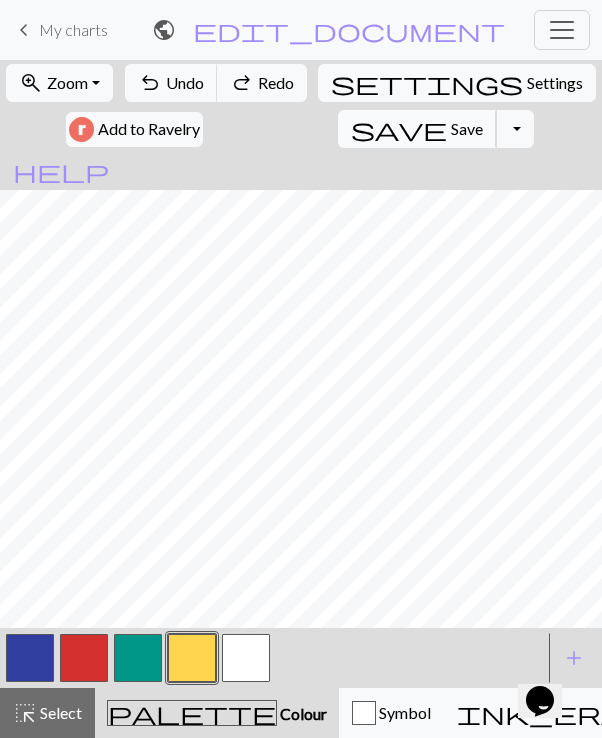 click on "Save" at bounding box center (467, 128) 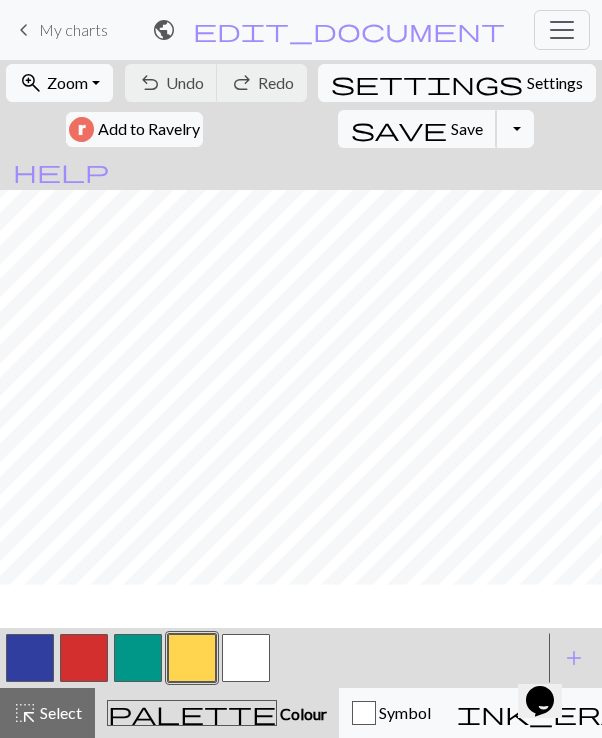scroll, scrollTop: 411, scrollLeft: 442, axis: both 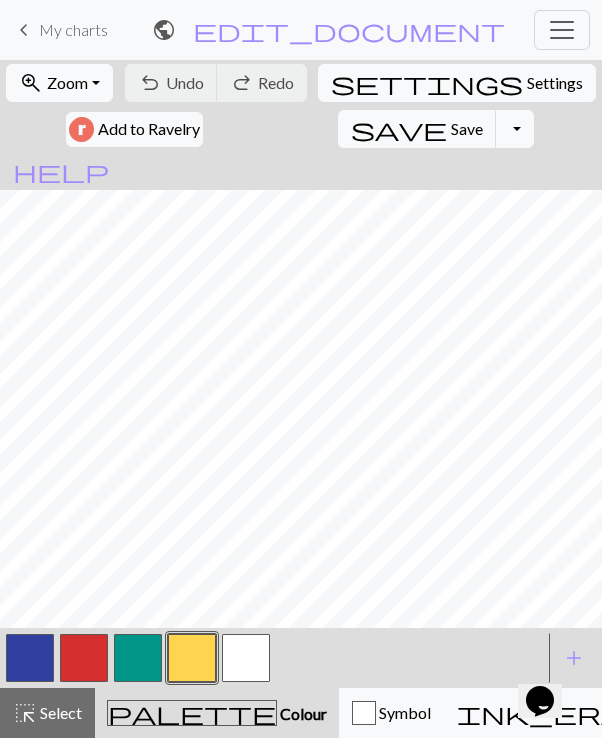 click at bounding box center (84, 658) 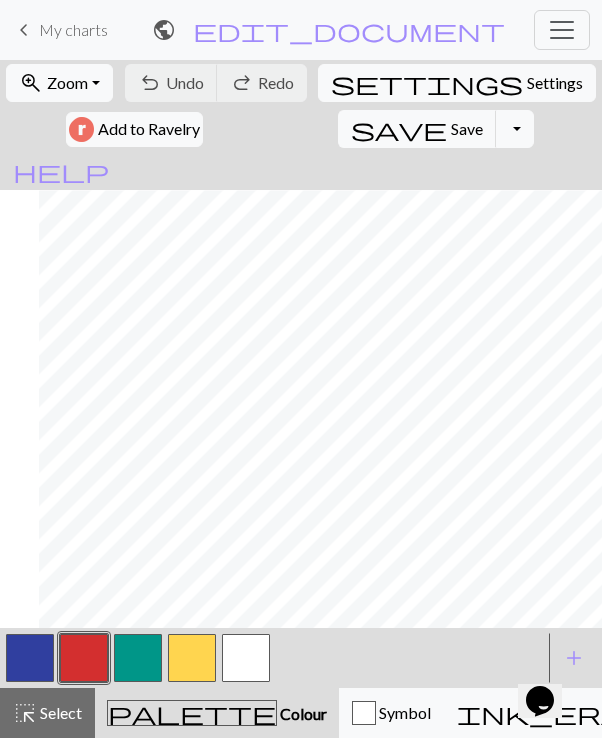 scroll, scrollTop: 411, scrollLeft: 621, axis: both 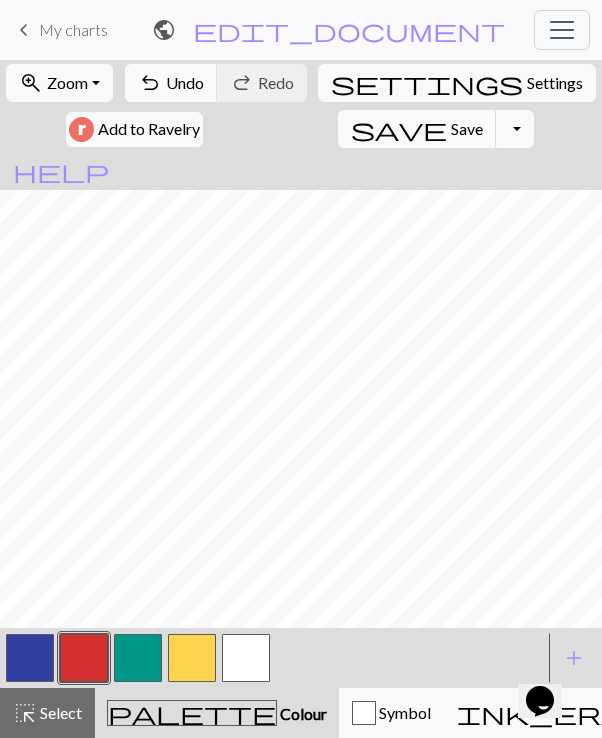 click at bounding box center (138, 658) 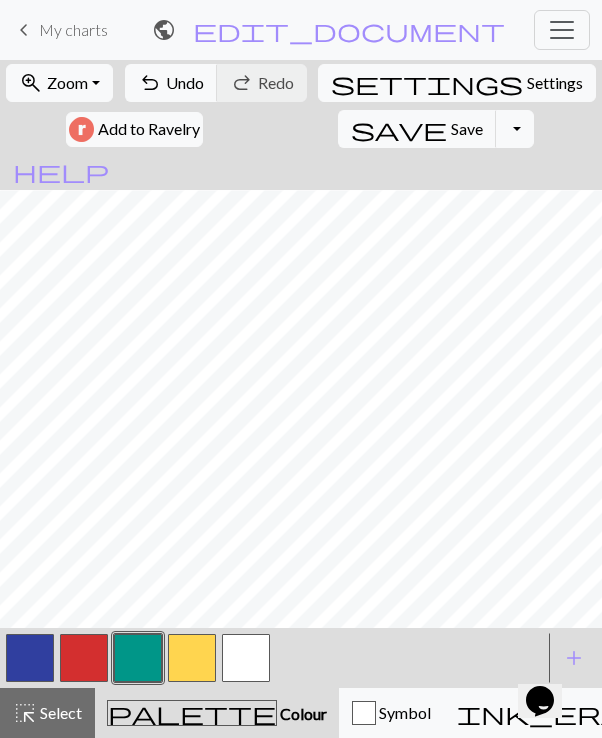 click at bounding box center (84, 658) 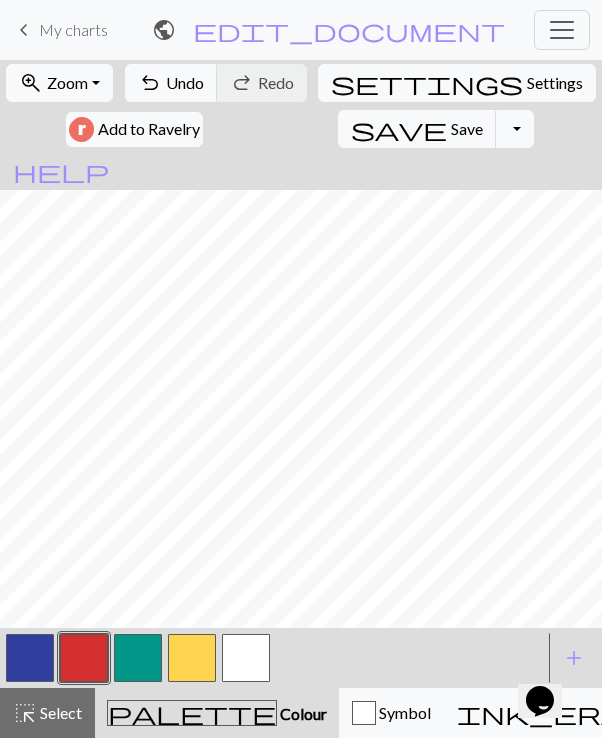 click at bounding box center [138, 658] 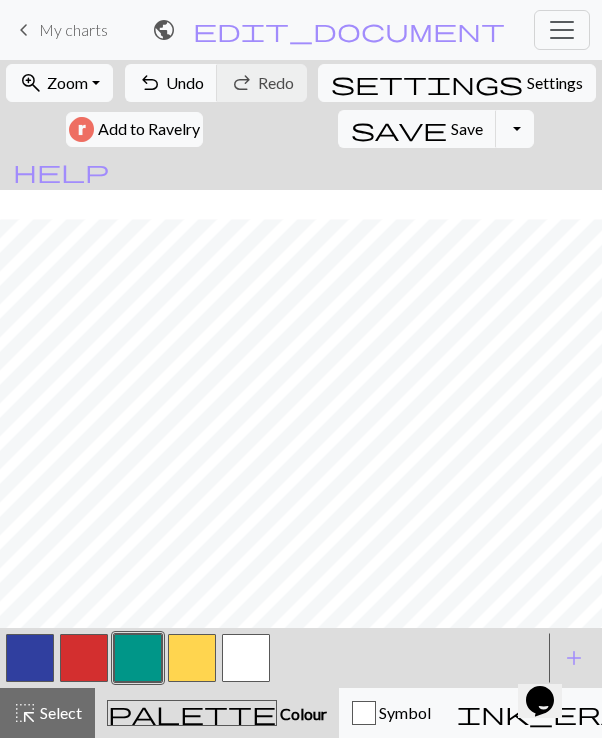 scroll, scrollTop: 828, scrollLeft: 621, axis: both 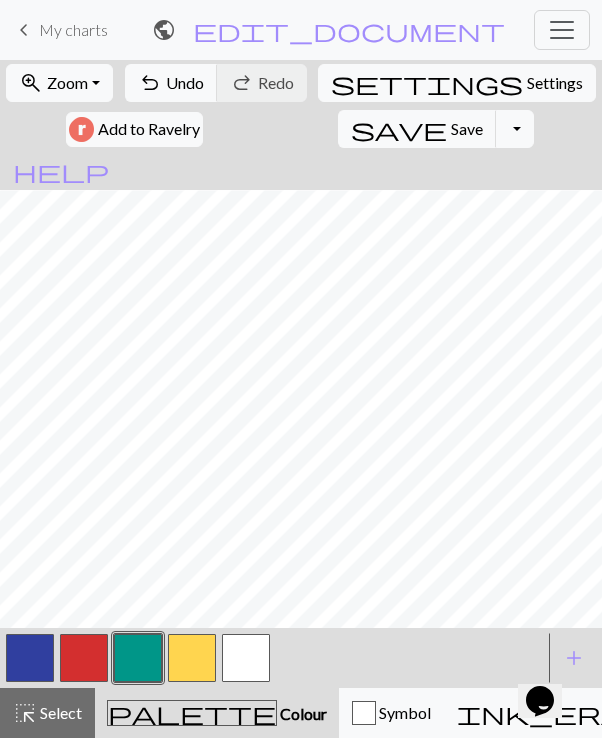 click at bounding box center (192, 658) 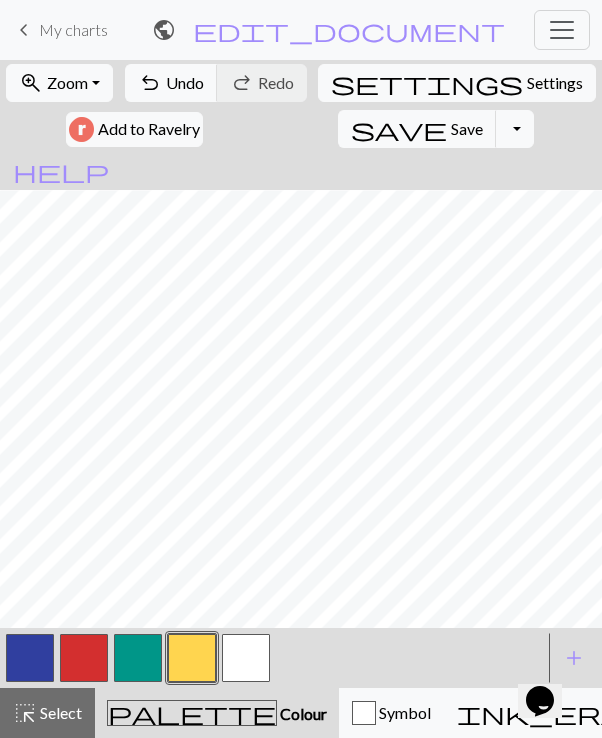 click at bounding box center (84, 658) 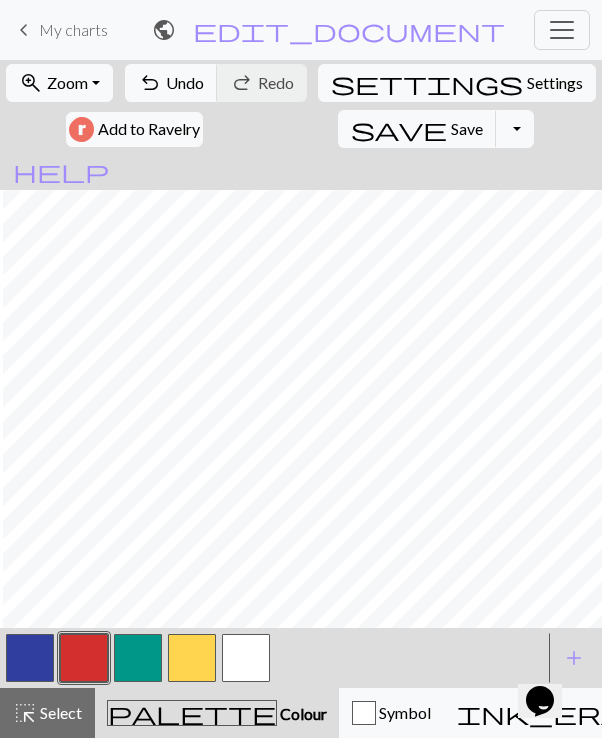 scroll, scrollTop: 832, scrollLeft: 667, axis: both 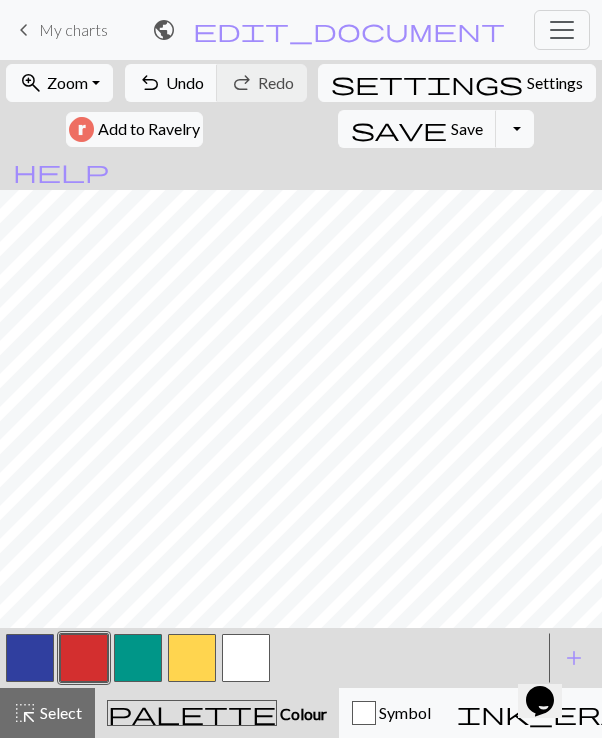 click at bounding box center (192, 658) 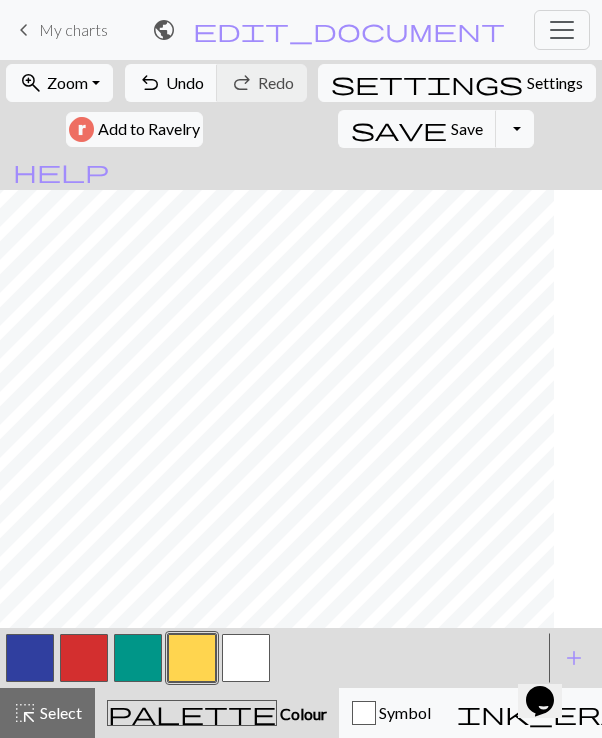 scroll, scrollTop: 705, scrollLeft: 754, axis: both 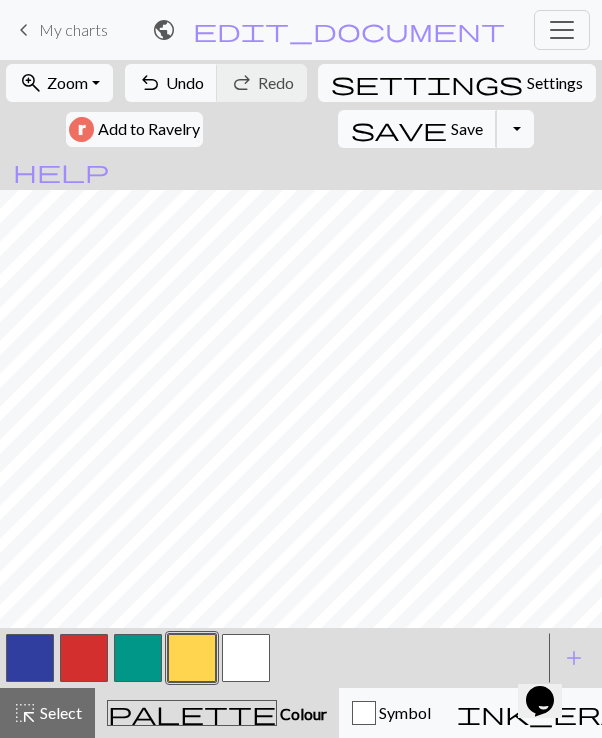 click on "Save" at bounding box center (467, 128) 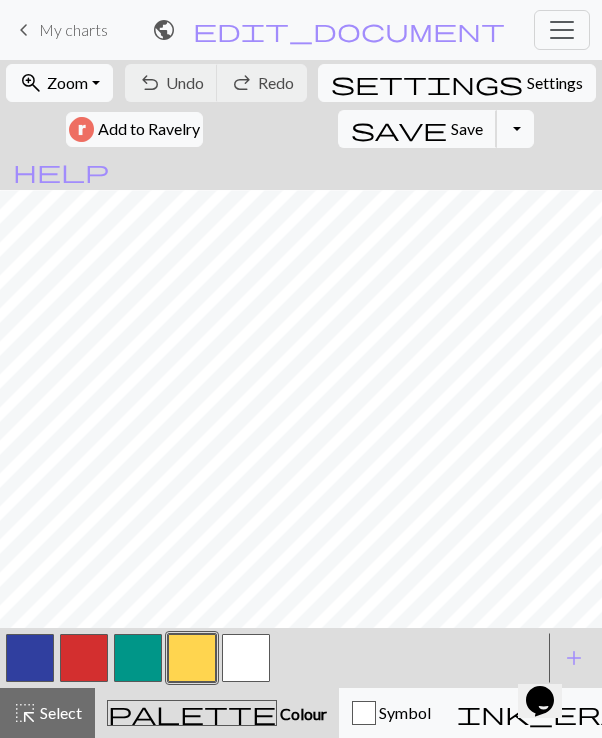 scroll, scrollTop: 797, scrollLeft: 710, axis: both 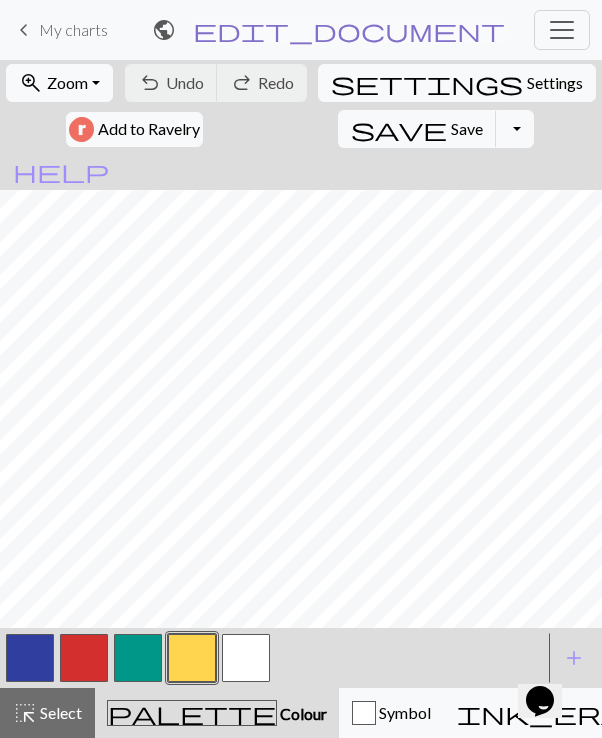 click on "edit_document" at bounding box center (349, 30) 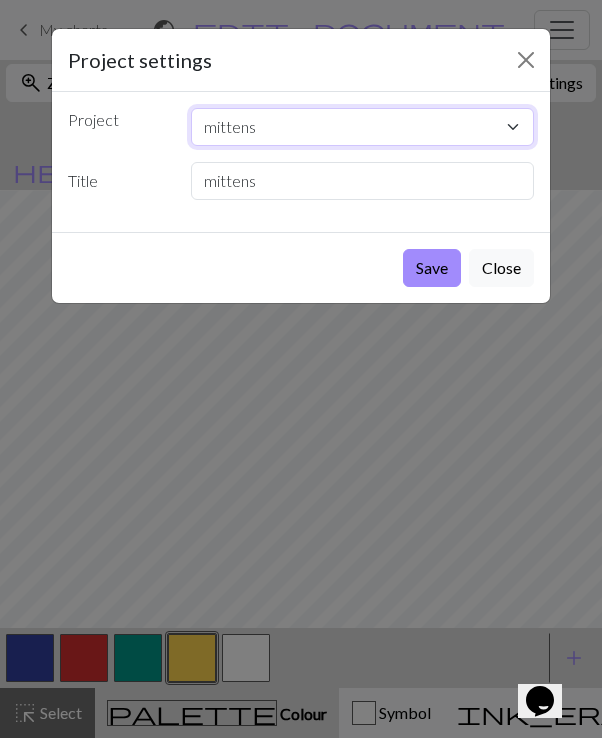 click on "mittens" at bounding box center (363, 127) 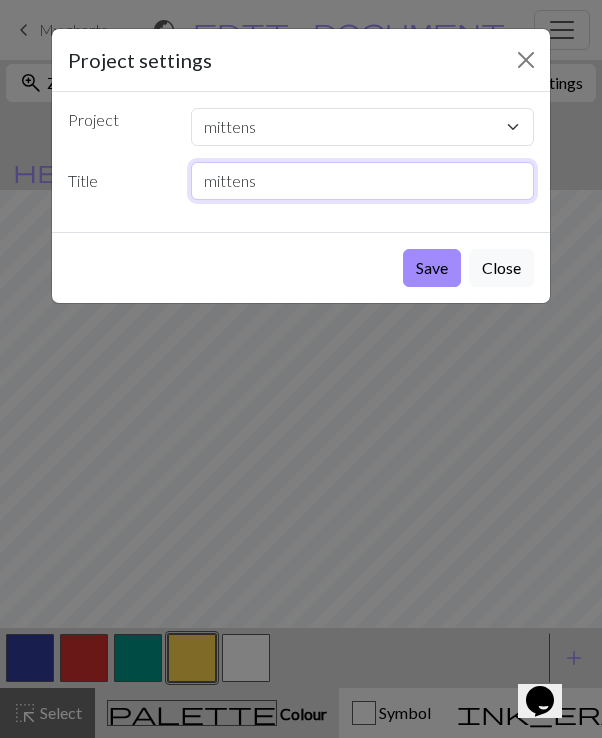 click on "mittens" at bounding box center [363, 181] 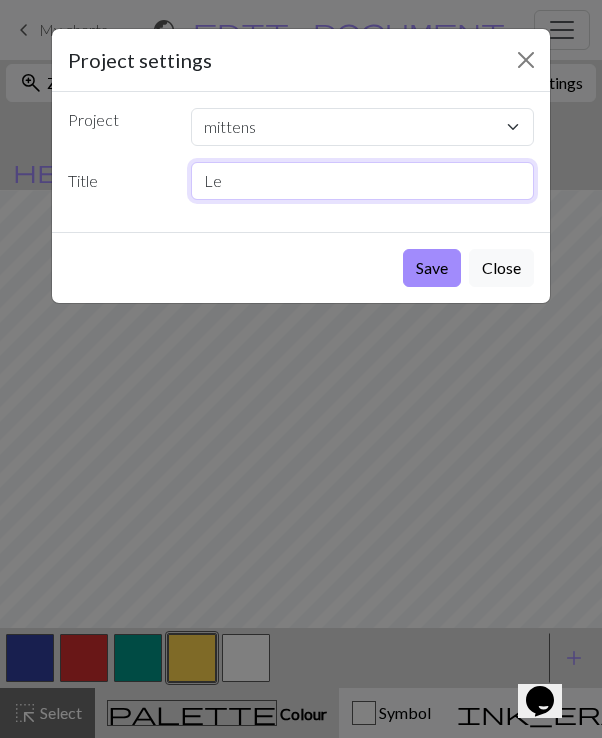 type on "L" 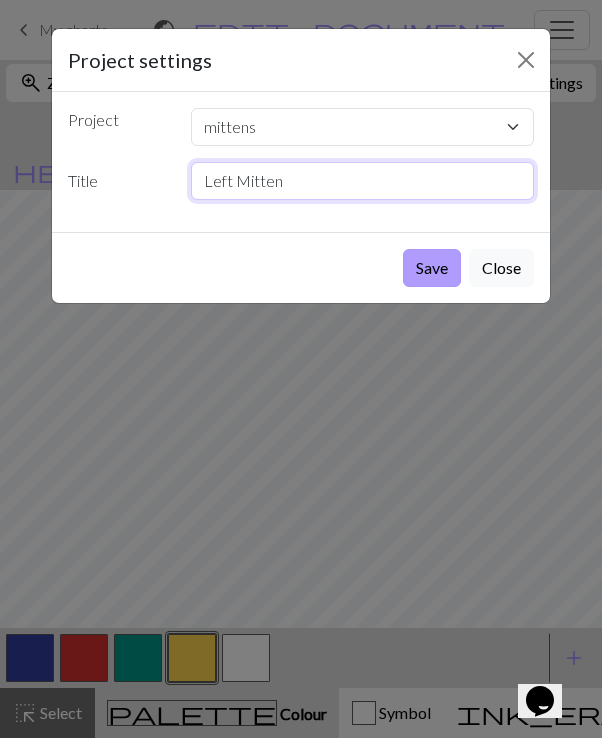 type on "Left Mitten" 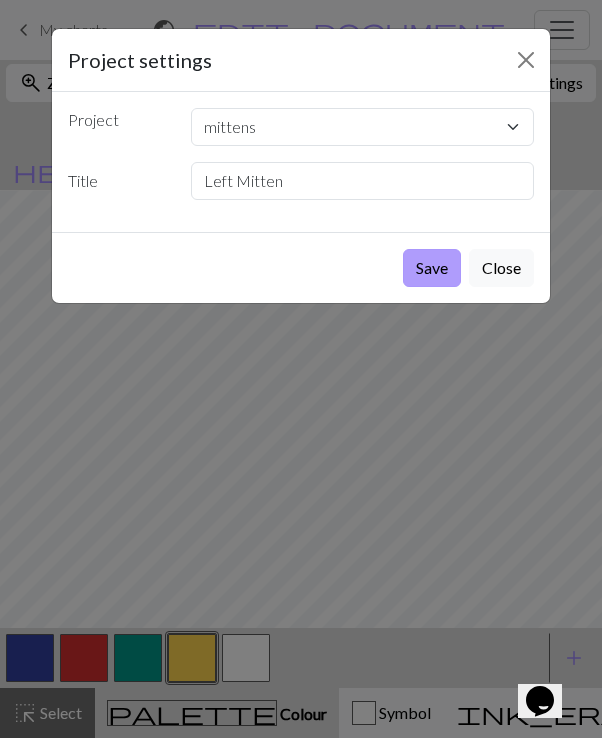 click on "Save" at bounding box center [432, 268] 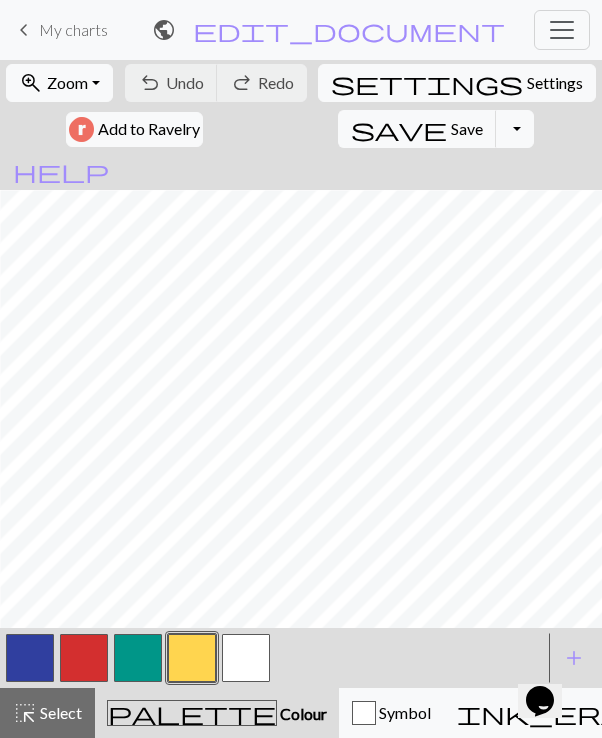 scroll, scrollTop: 793, scrollLeft: 951, axis: both 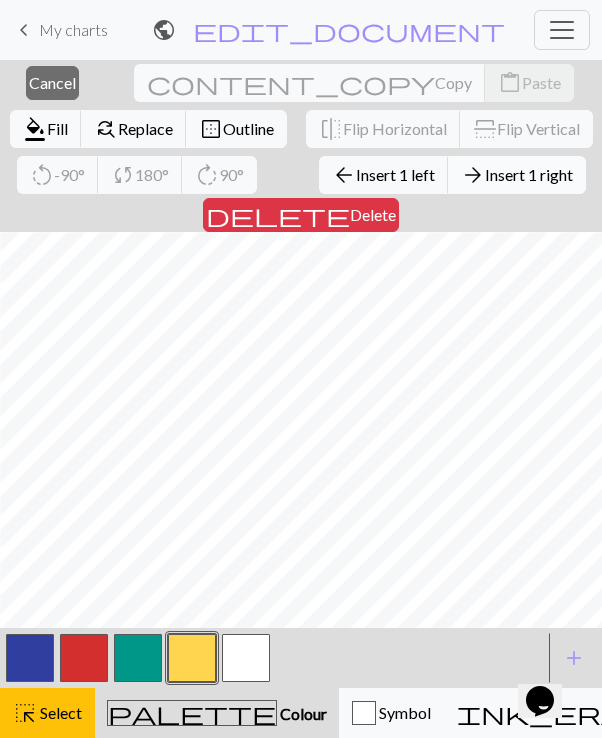 click on "Insert 1 right" at bounding box center [529, 174] 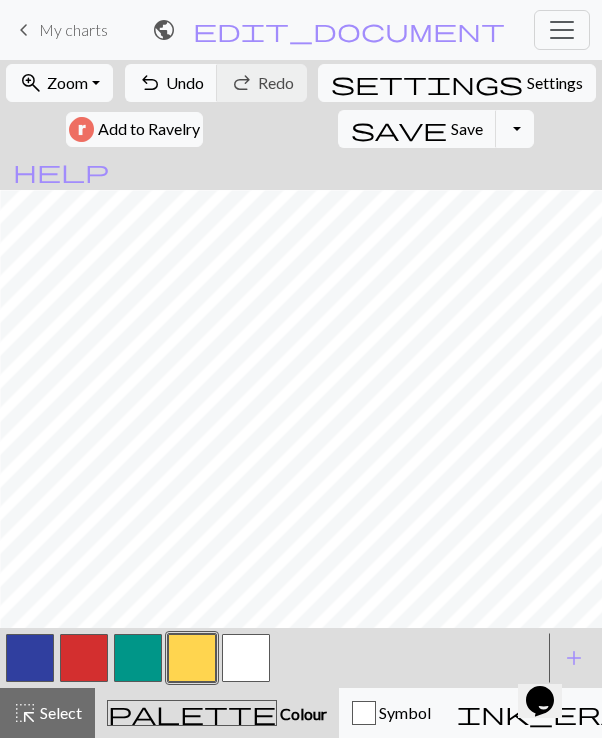 scroll, scrollTop: 793, scrollLeft: 971, axis: both 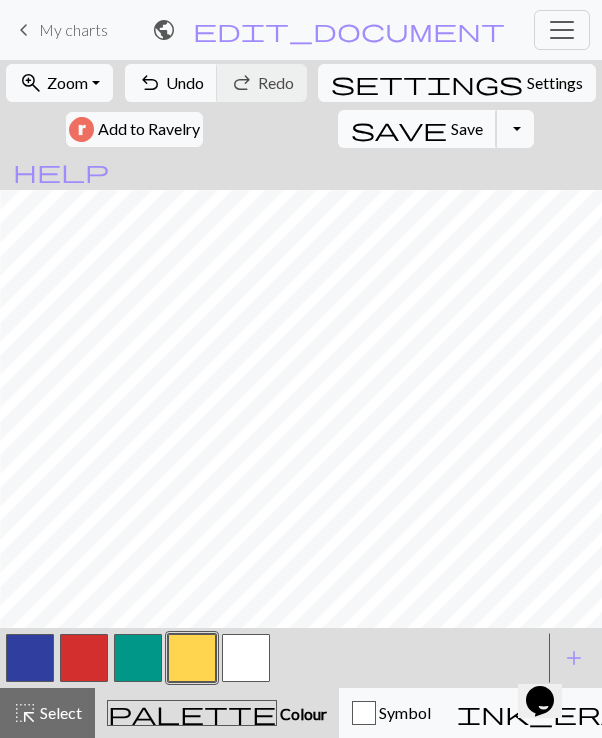 click on "Save" at bounding box center [467, 128] 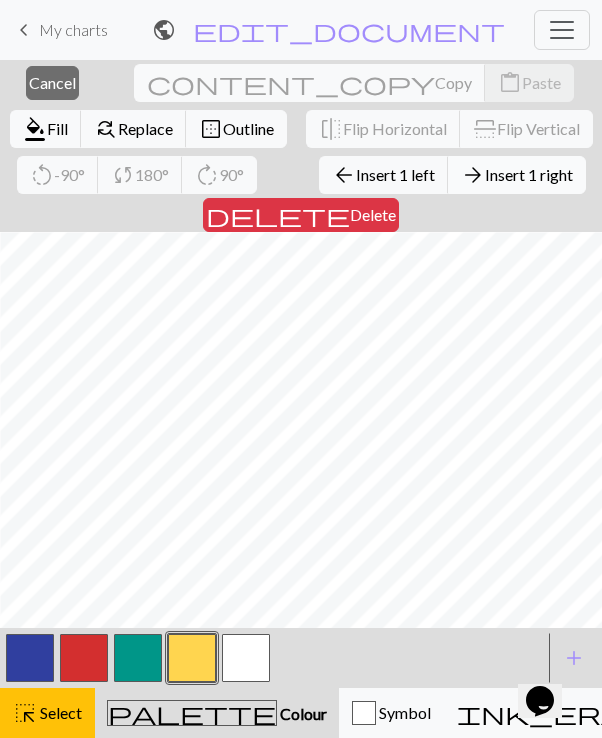 click on "Insert 1 right" at bounding box center (529, 174) 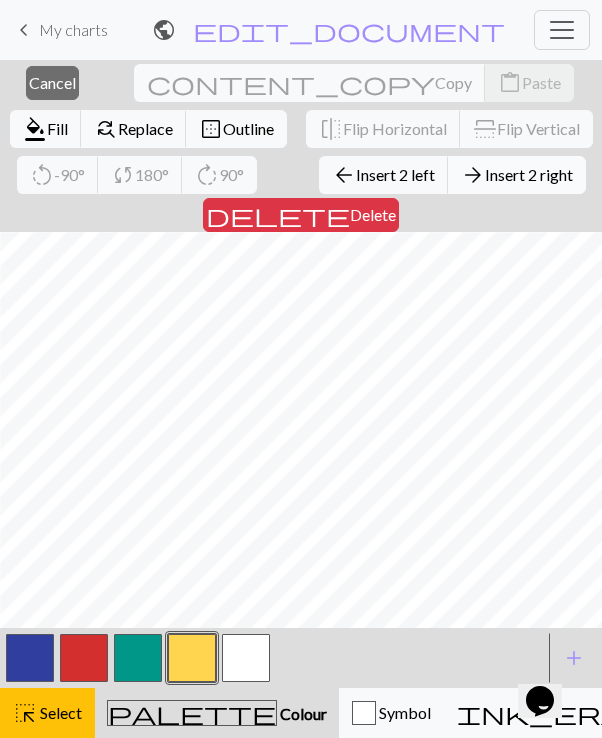 click on "Insert 2 right" at bounding box center [529, 174] 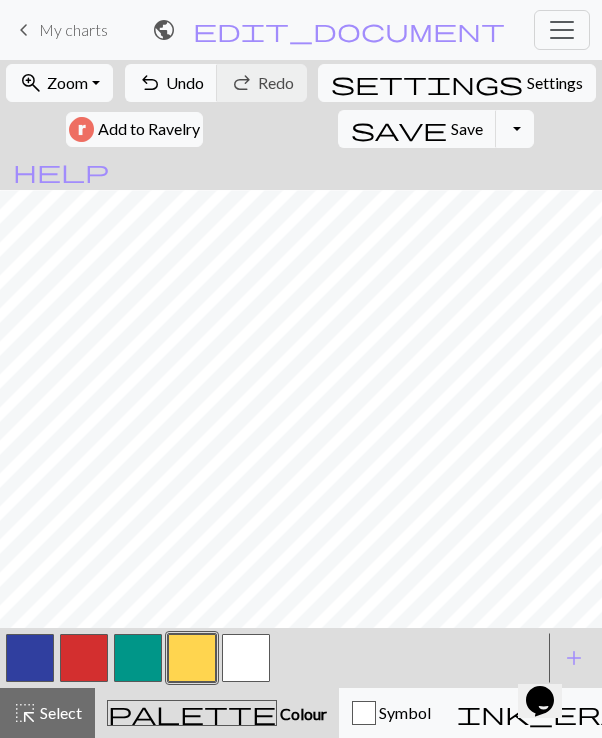 scroll, scrollTop: 793, scrollLeft: 1032, axis: both 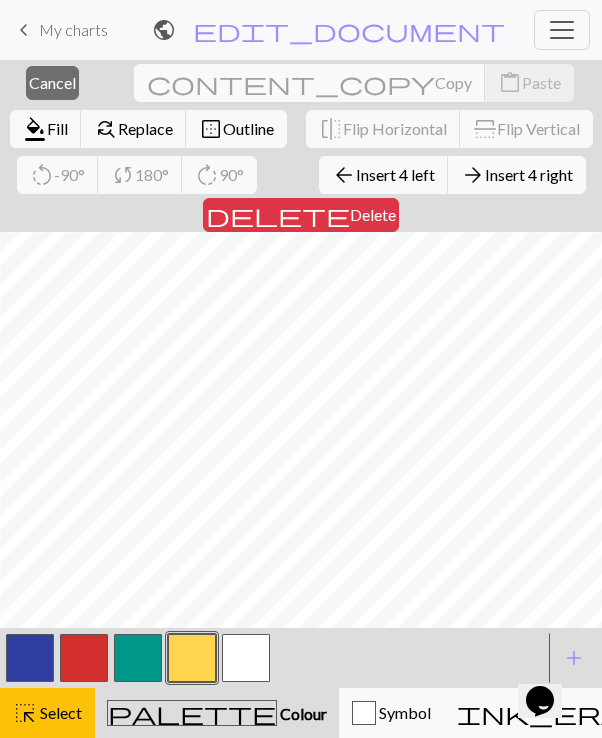 click on "Insert 4 right" at bounding box center (529, 174) 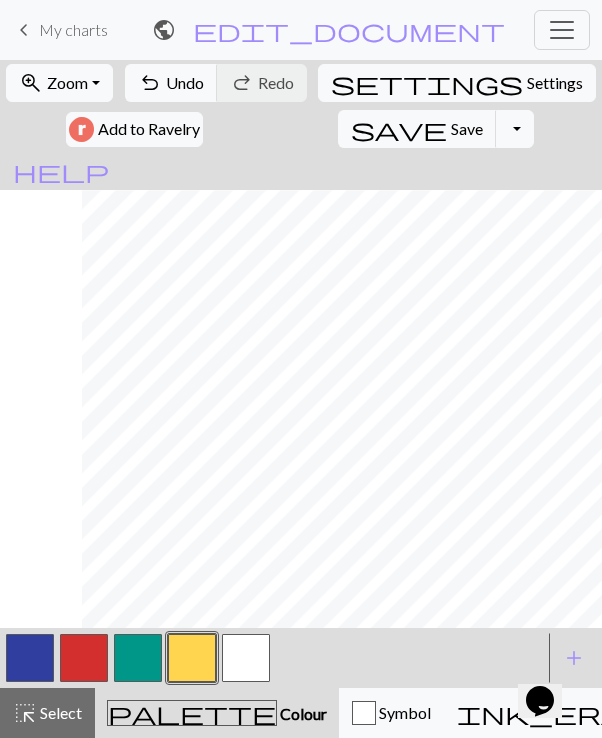 scroll, scrollTop: 793, scrollLeft: 1114, axis: both 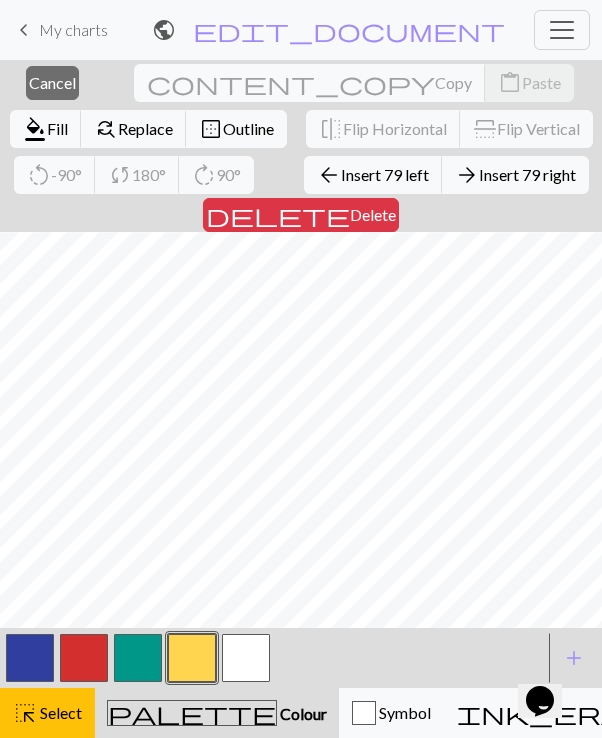 click on "close Cancel content_copy  Copy content_paste  Paste format_color_fill  Fill find_replace  Replace border_outer  Outline flip  Flip Horizontal flip  Flip Vertical rotate_left  -90° sync  180° rotate_right  90° arrow_back  Insert 79 left arrow_forward Insert 79 right delete  Delete" at bounding box center [301, 146] 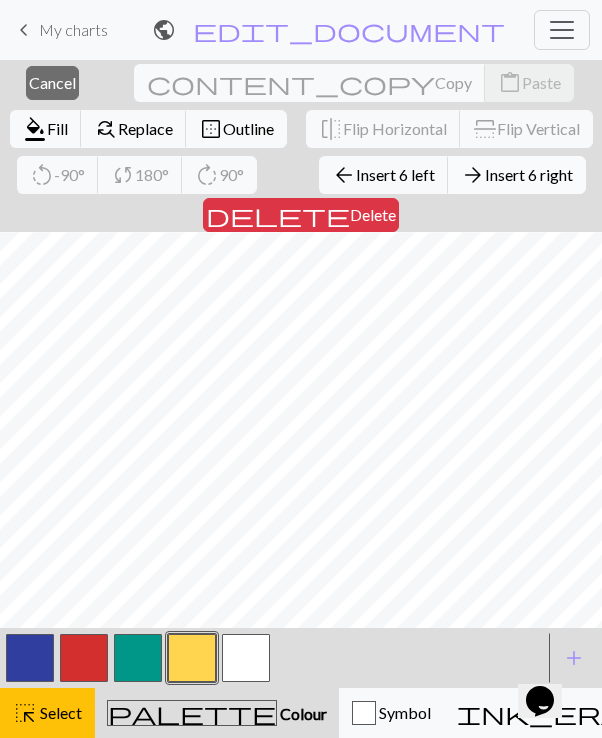 click on "Insert 6 right" at bounding box center [529, 174] 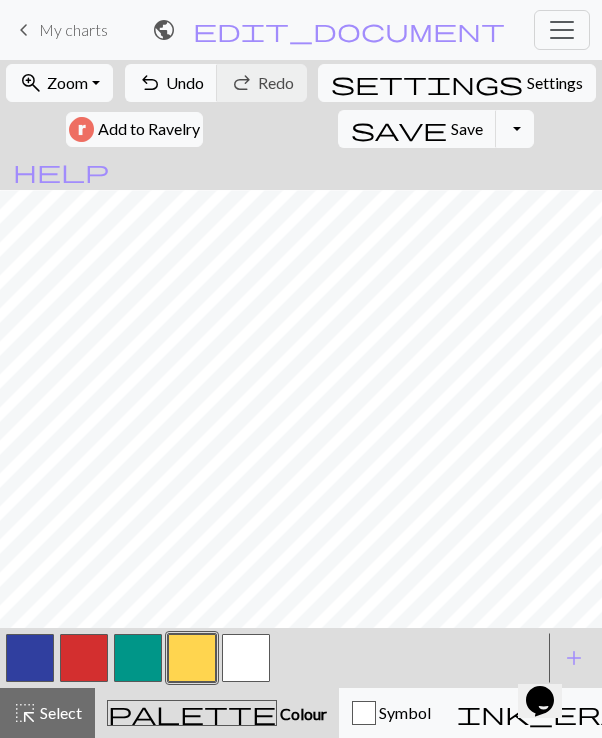 scroll, scrollTop: 793, scrollLeft: 1235, axis: both 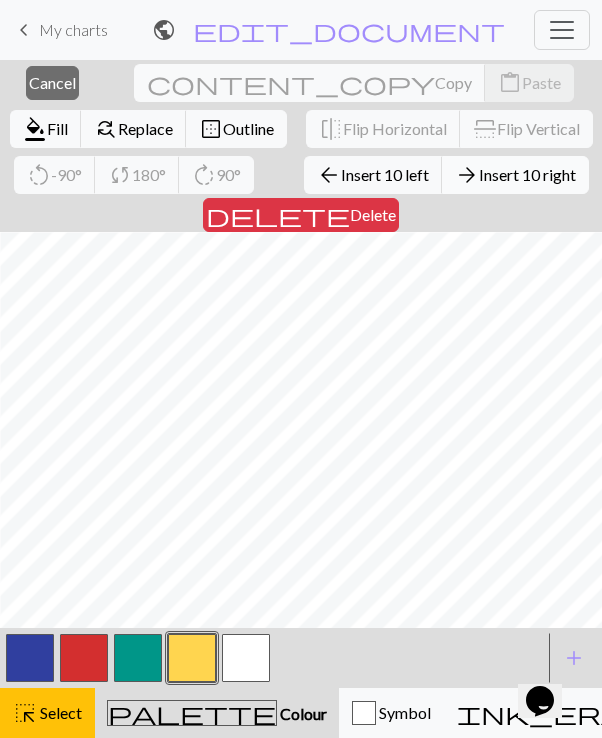click on "Insert 10 right" at bounding box center (527, 174) 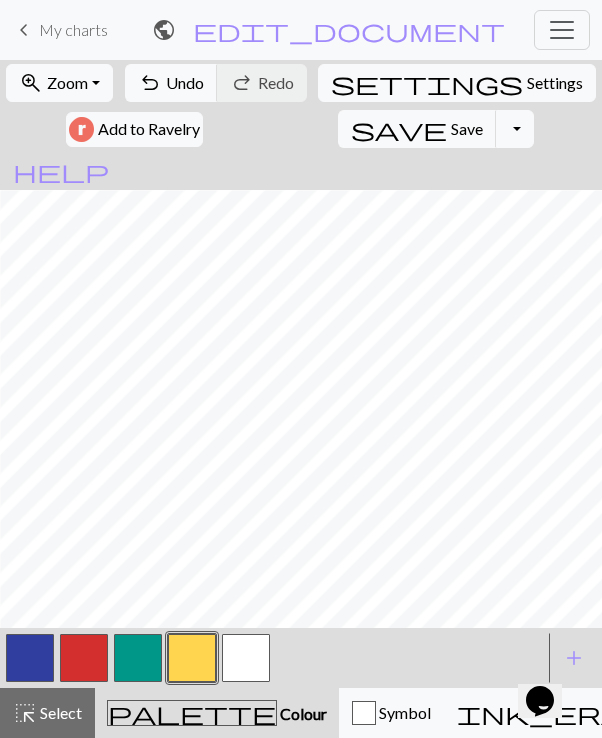scroll, scrollTop: 793, scrollLeft: 1439, axis: both 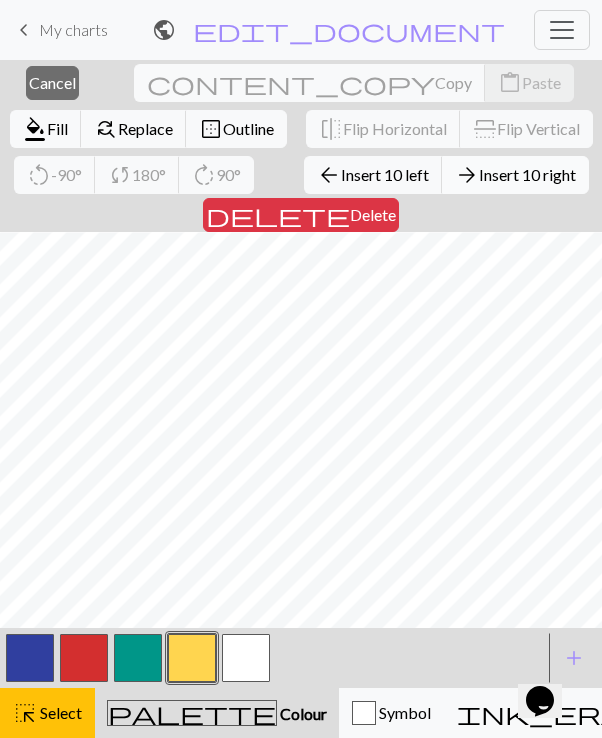 click on "Insert 10 right" at bounding box center (527, 174) 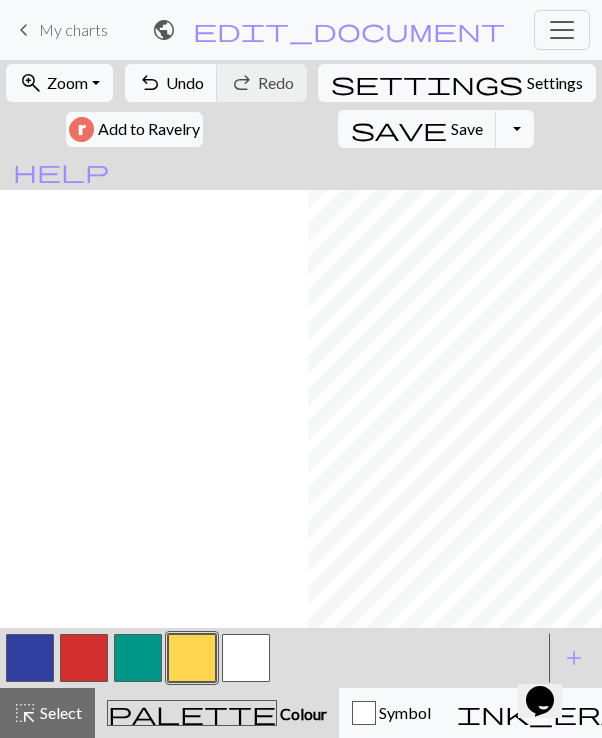 scroll, scrollTop: 789, scrollLeft: 1642, axis: both 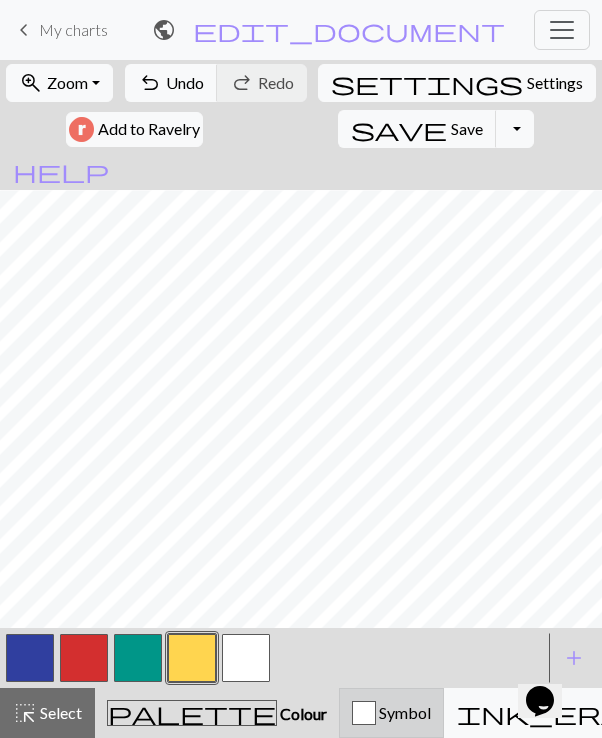 click on "Symbol" at bounding box center [403, 712] 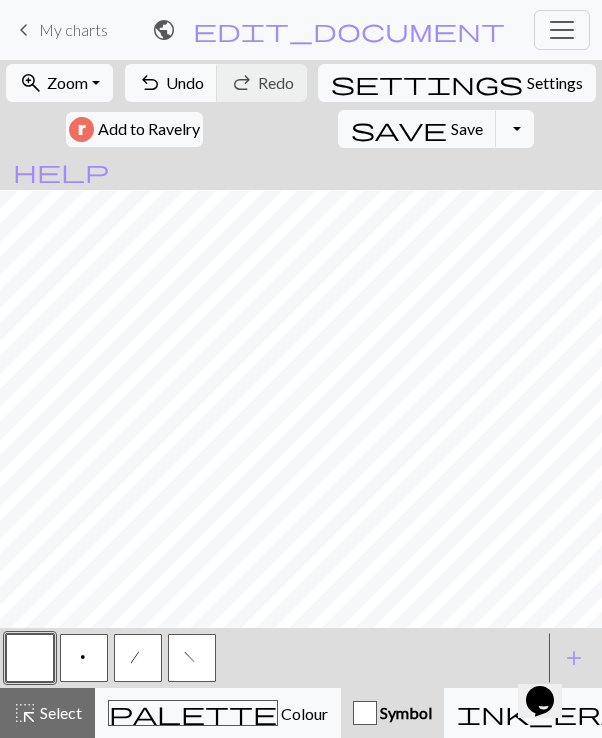 click on "p" at bounding box center [84, 658] 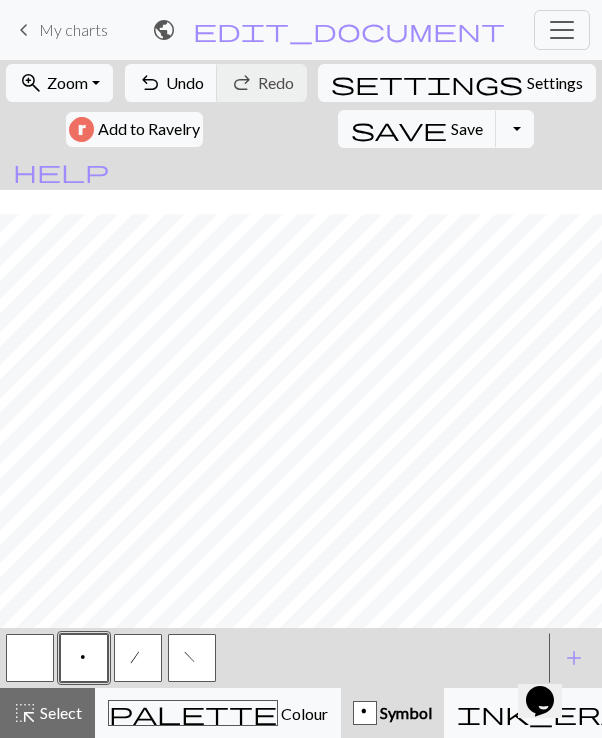 scroll, scrollTop: 844, scrollLeft: 1608, axis: both 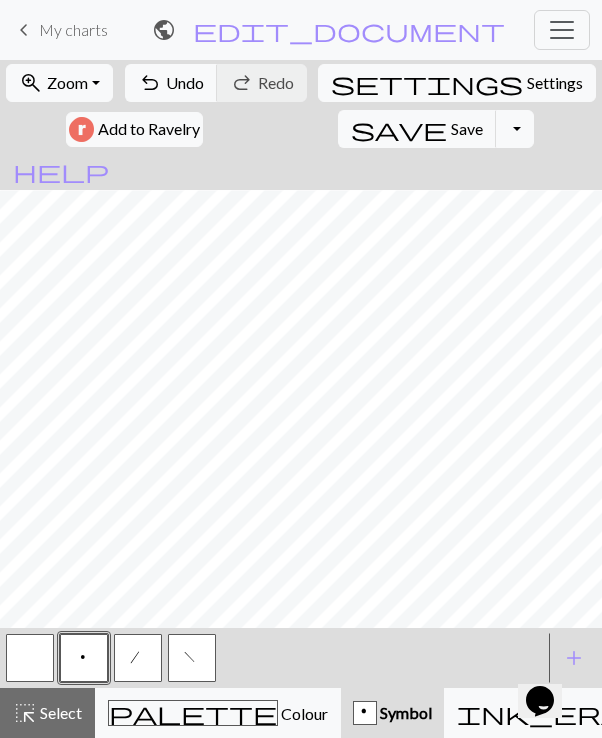 click at bounding box center (30, 658) 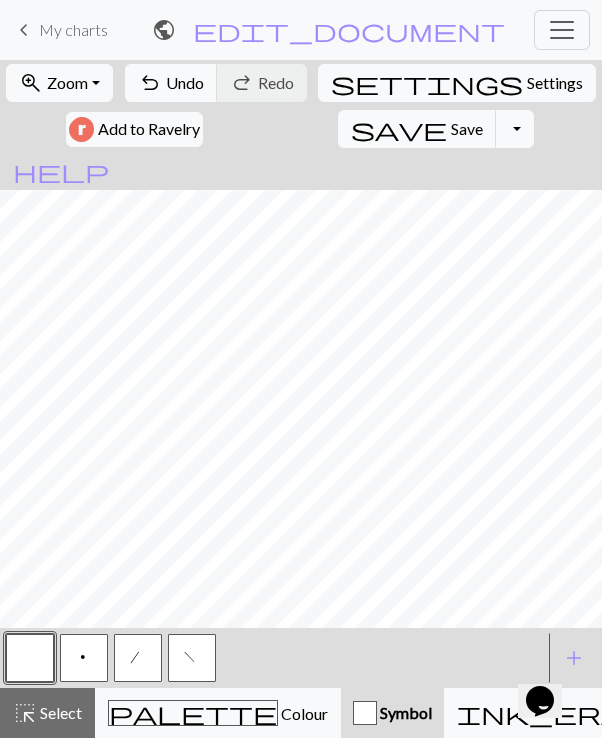 click on "p" at bounding box center (84, 658) 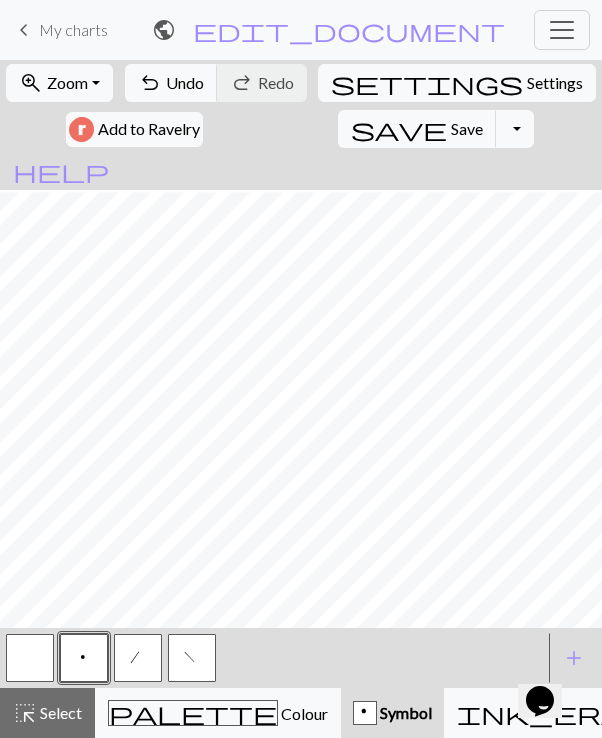 scroll, scrollTop: 801, scrollLeft: 1608, axis: both 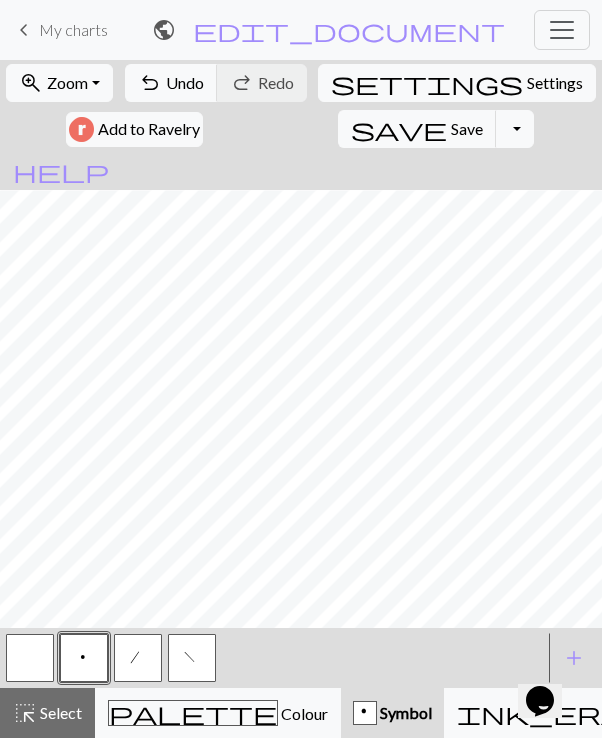 click at bounding box center [30, 658] 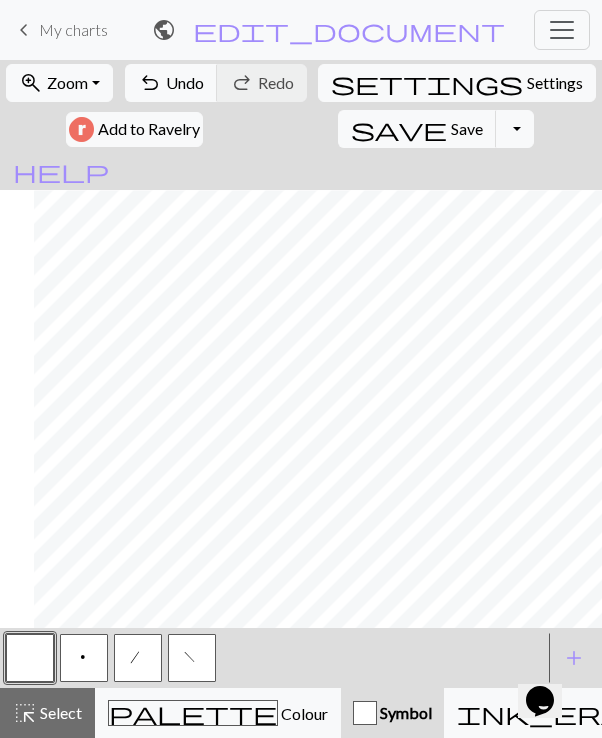 scroll, scrollTop: 801, scrollLeft: 1642, axis: both 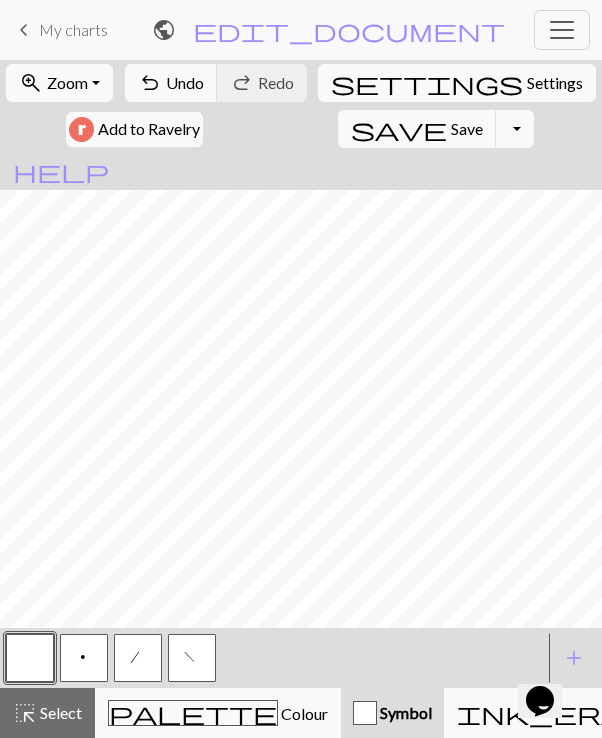 click at bounding box center (365, 713) 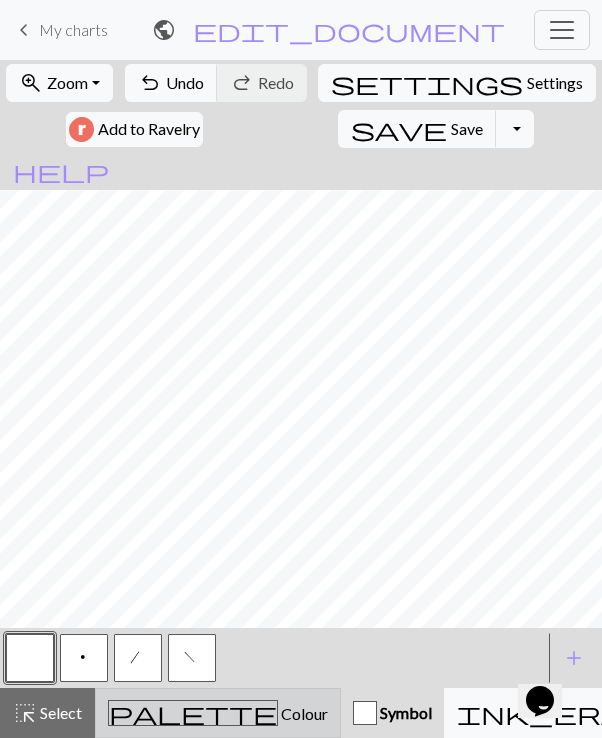 click on "palette   Colour   Colour" at bounding box center (218, 713) 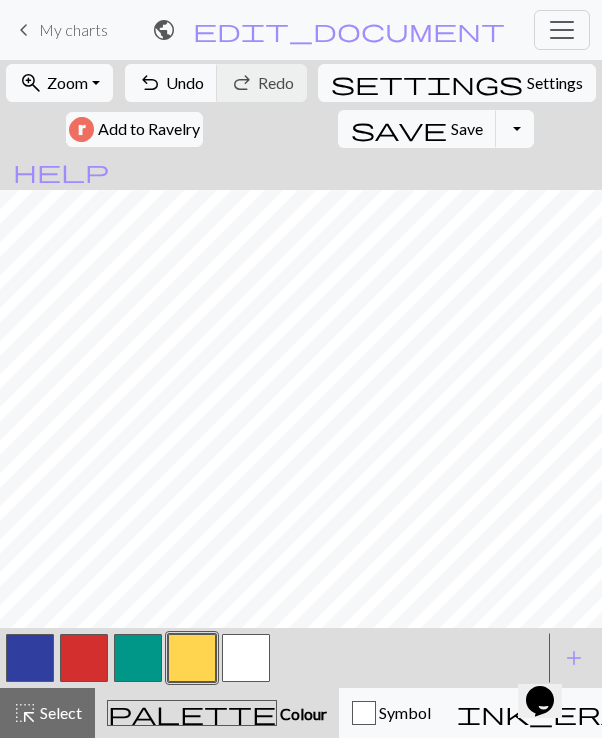 click at bounding box center [246, 658] 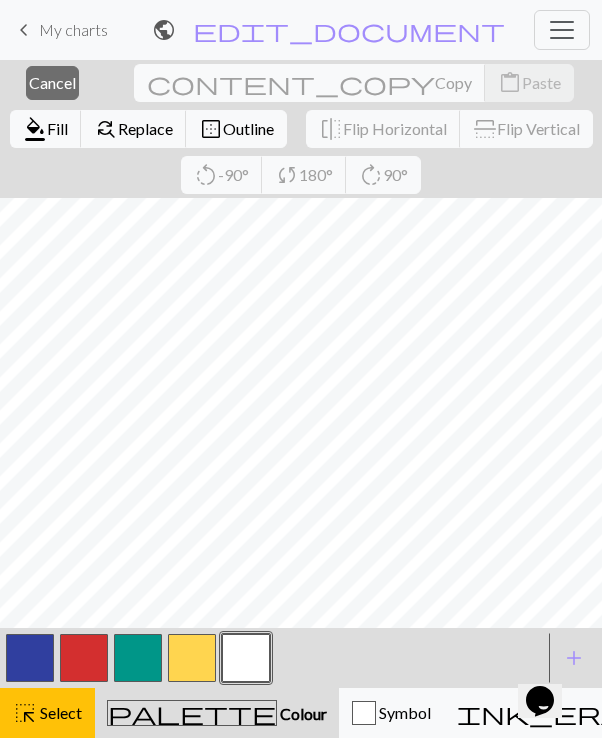 scroll, scrollTop: 806, scrollLeft: 1642, axis: both 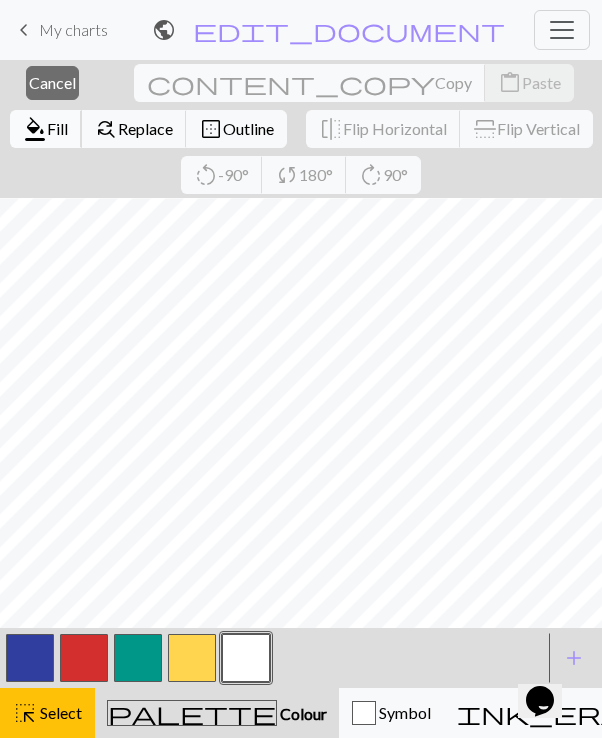 click on "format_color_fill" at bounding box center (35, 129) 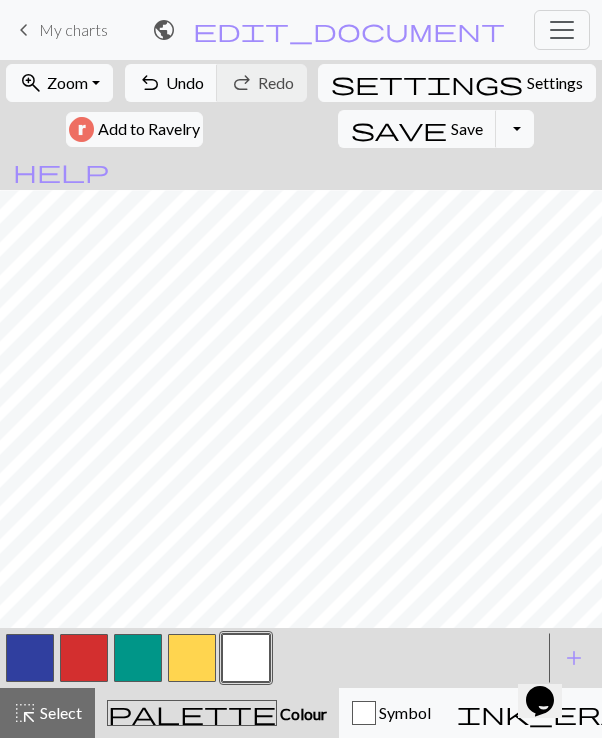 scroll, scrollTop: 844, scrollLeft: 1587, axis: both 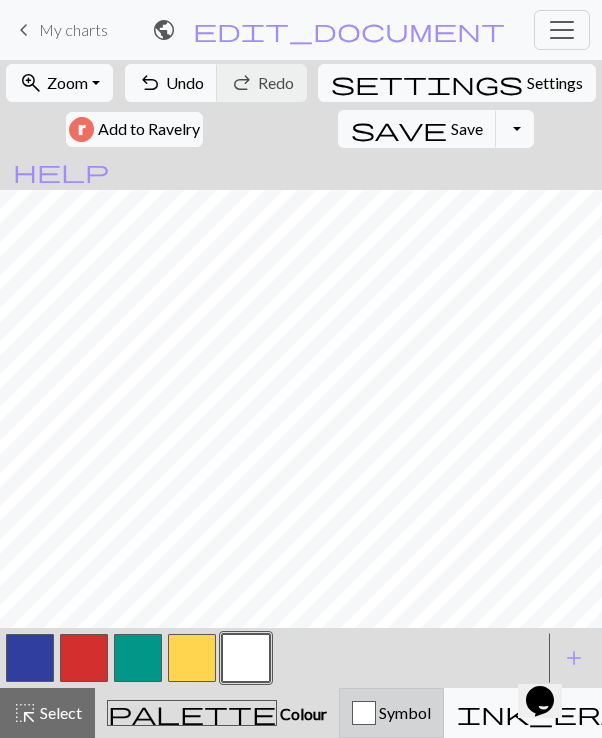 click on "Symbol" at bounding box center (403, 712) 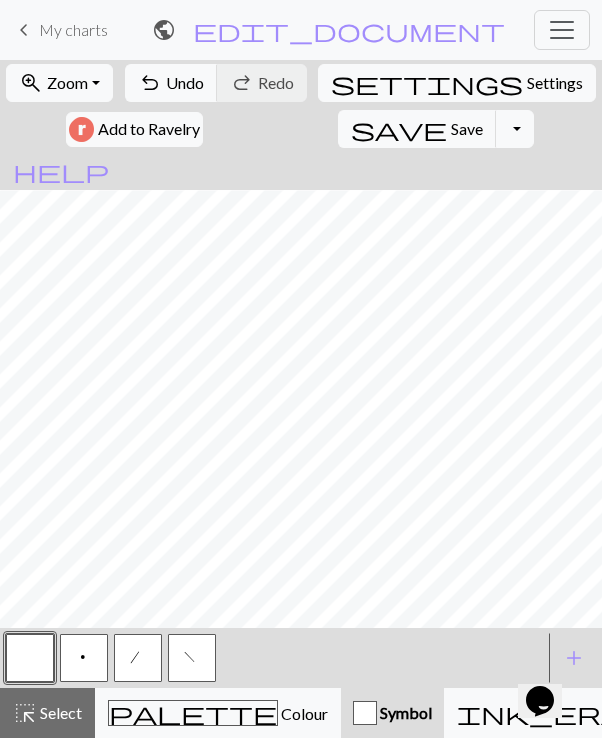 click on "p" at bounding box center [84, 658] 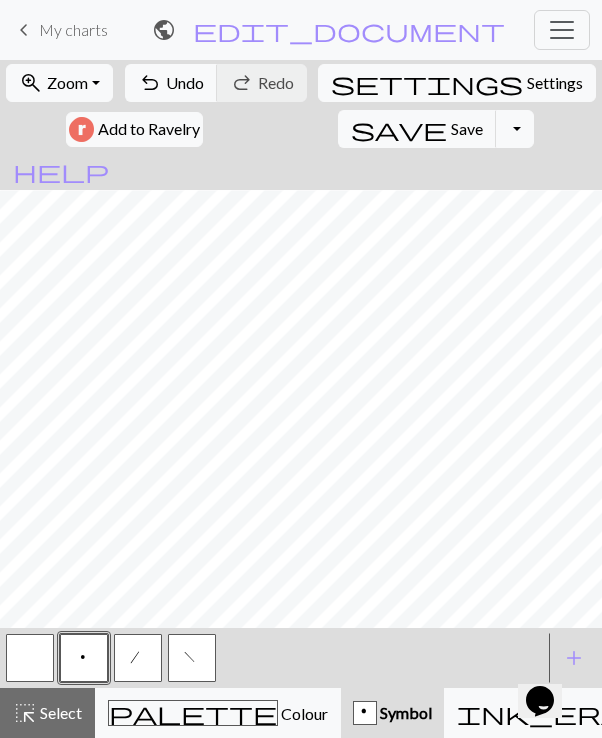 scroll, scrollTop: 844, scrollLeft: 1465, axis: both 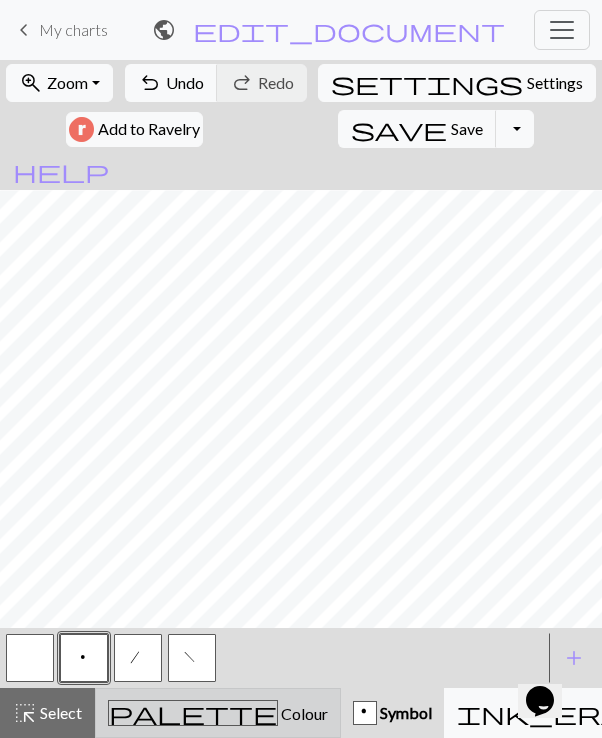 click on "Colour" at bounding box center (303, 713) 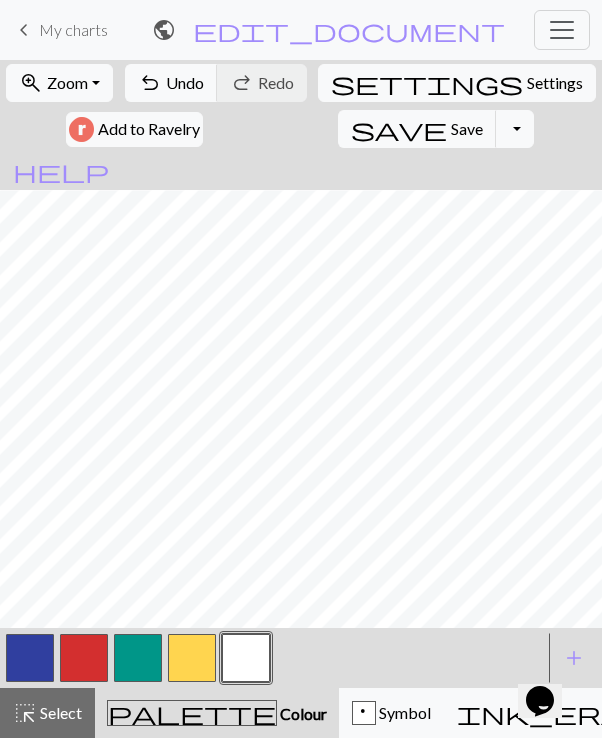 scroll, scrollTop: 840, scrollLeft: 1323, axis: both 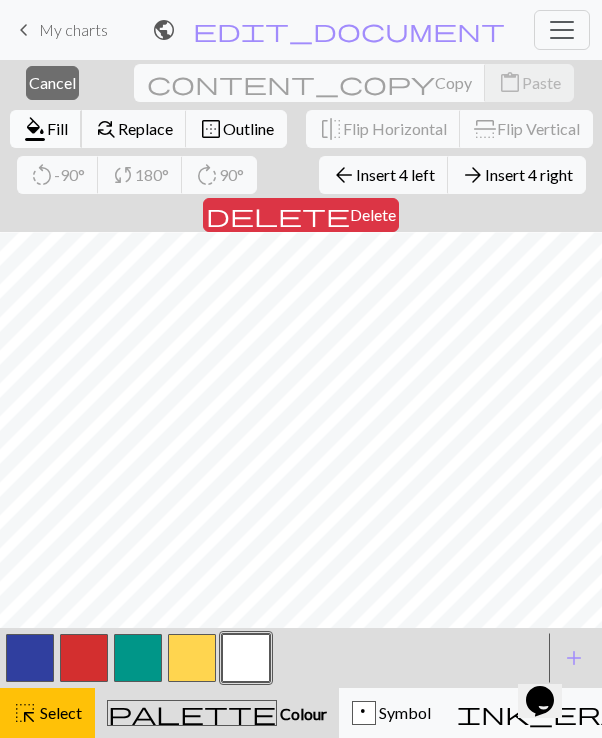 click on "format_color_fill" at bounding box center [35, 129] 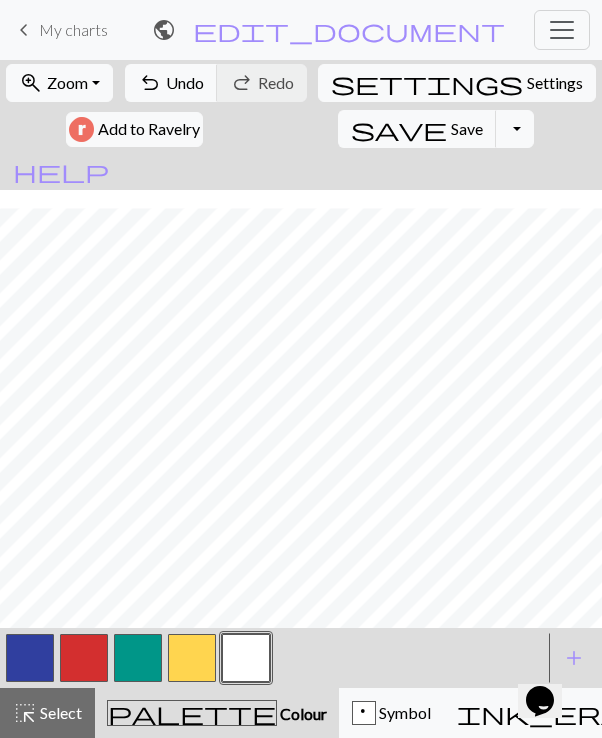 scroll, scrollTop: 844, scrollLeft: 1323, axis: both 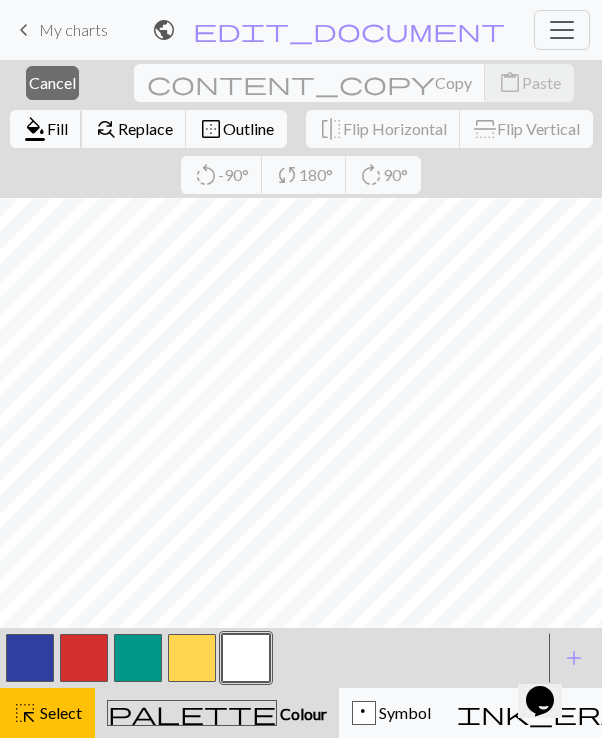 click on "format_color_fill  Fill" at bounding box center (46, 129) 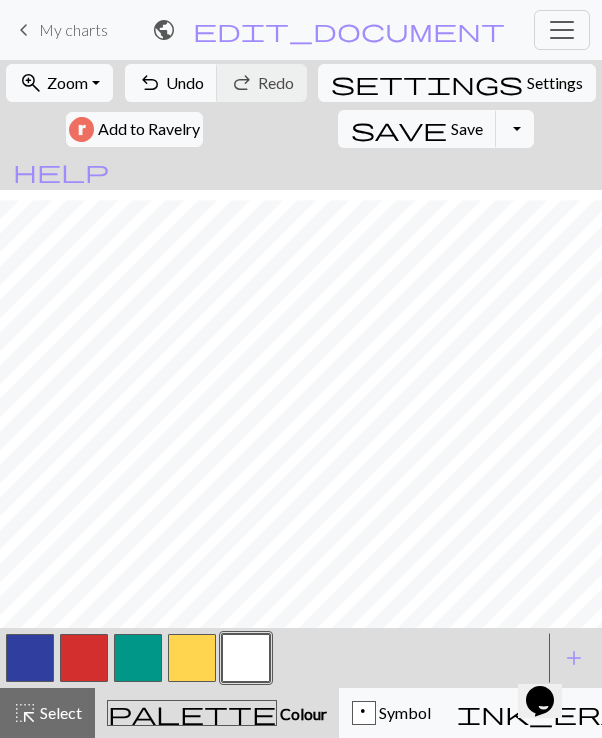 scroll, scrollTop: 844, scrollLeft: 1406, axis: both 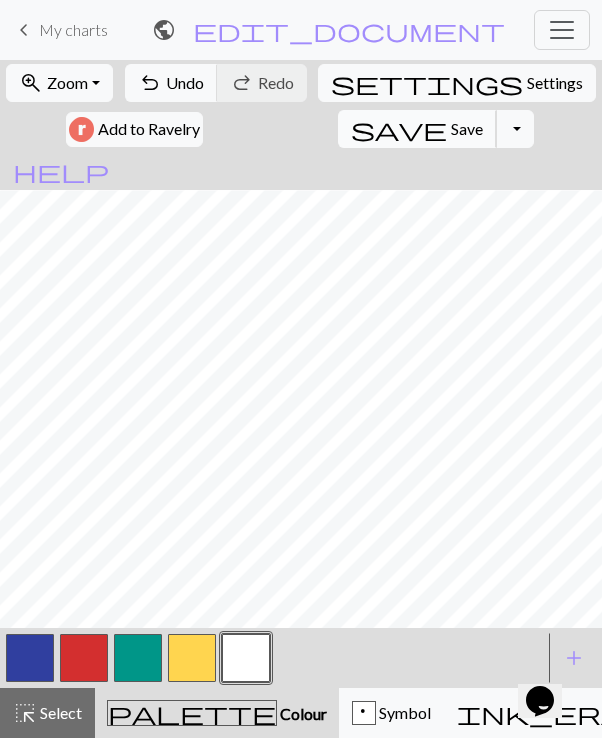 click on "save Save Save" at bounding box center [417, 129] 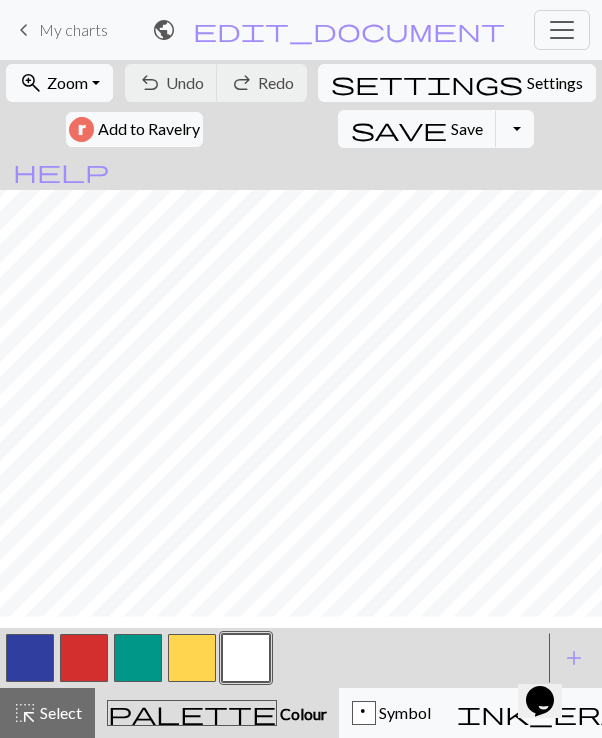 scroll, scrollTop: 578, scrollLeft: 1642, axis: both 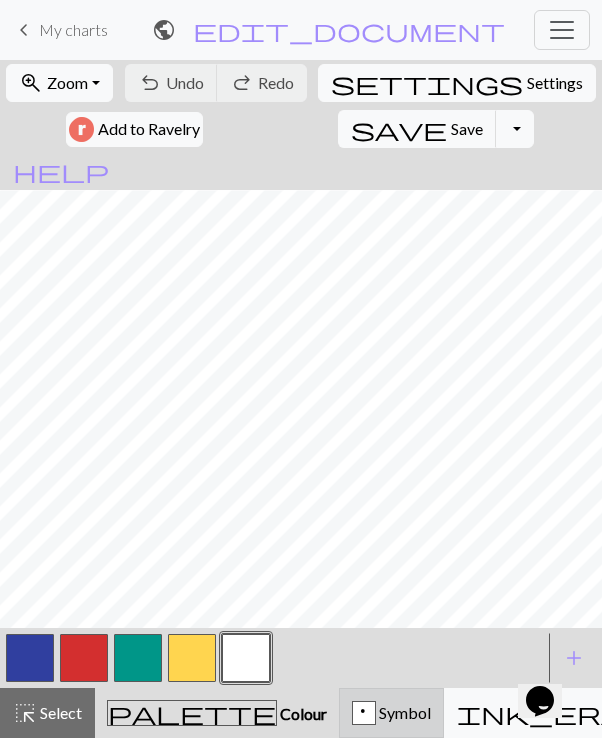 click on "p" at bounding box center (364, 714) 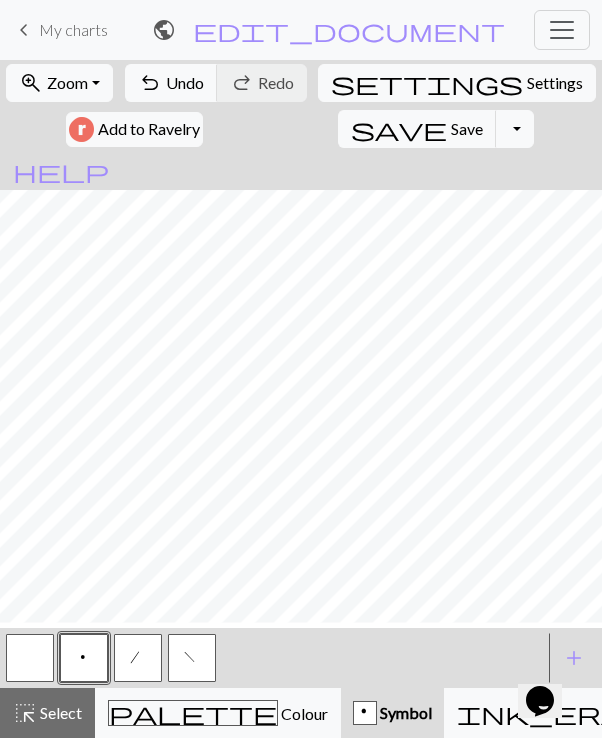 scroll, scrollTop: 427, scrollLeft: 1642, axis: both 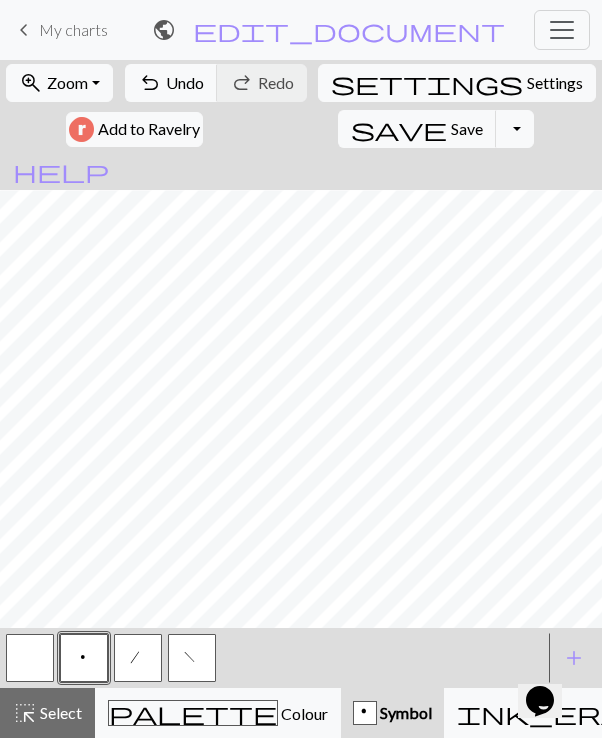click on "f" at bounding box center (192, 660) 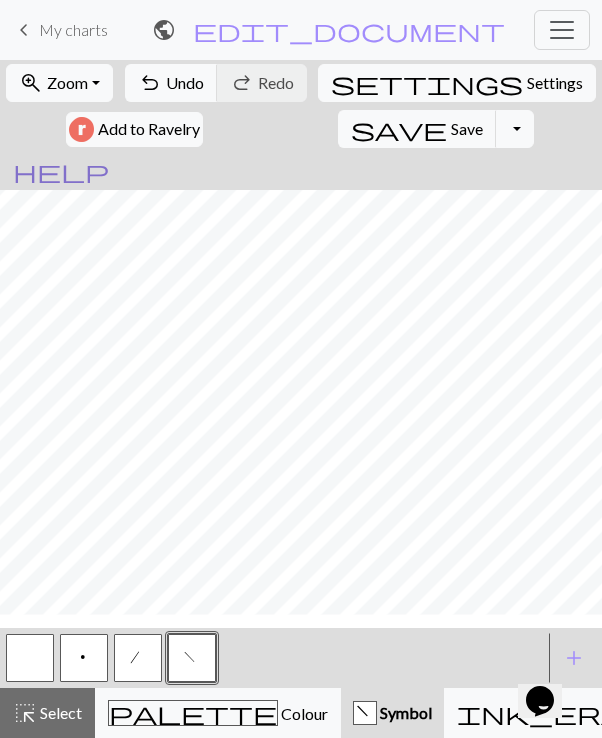 scroll, scrollTop: 338, scrollLeft: 1642, axis: both 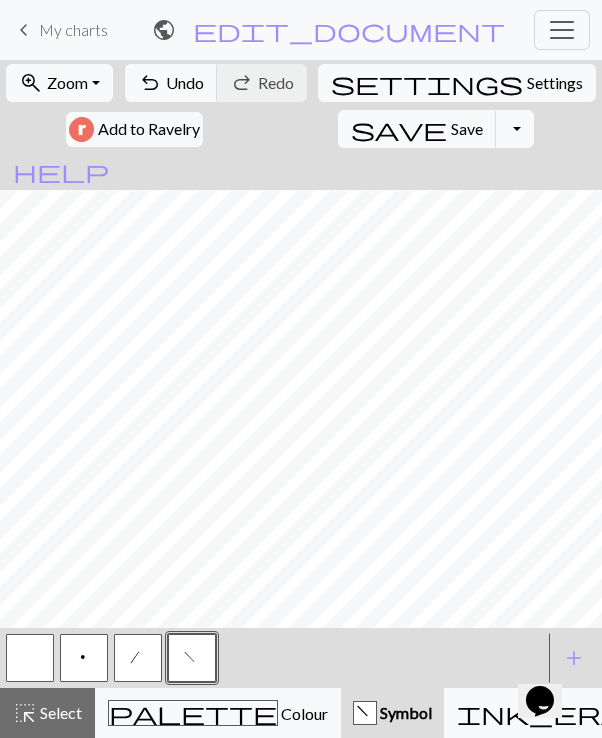 click on "/" at bounding box center [138, 658] 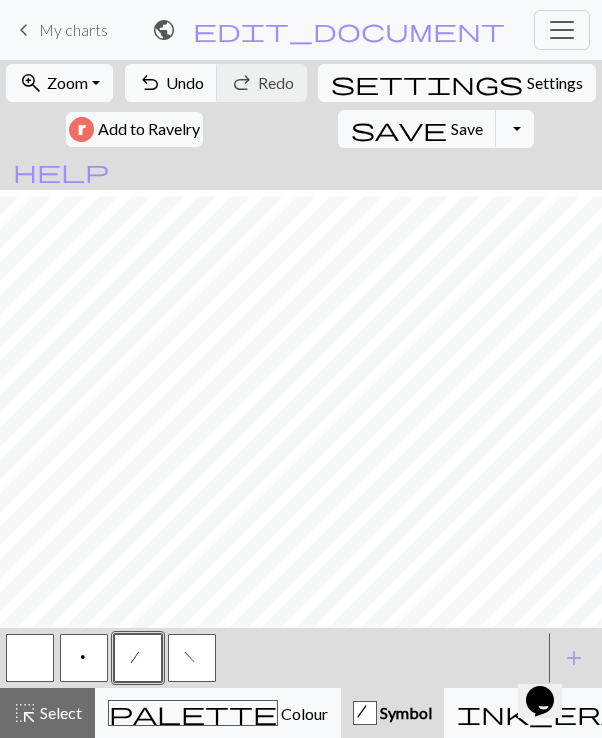 scroll, scrollTop: 374, scrollLeft: 1642, axis: both 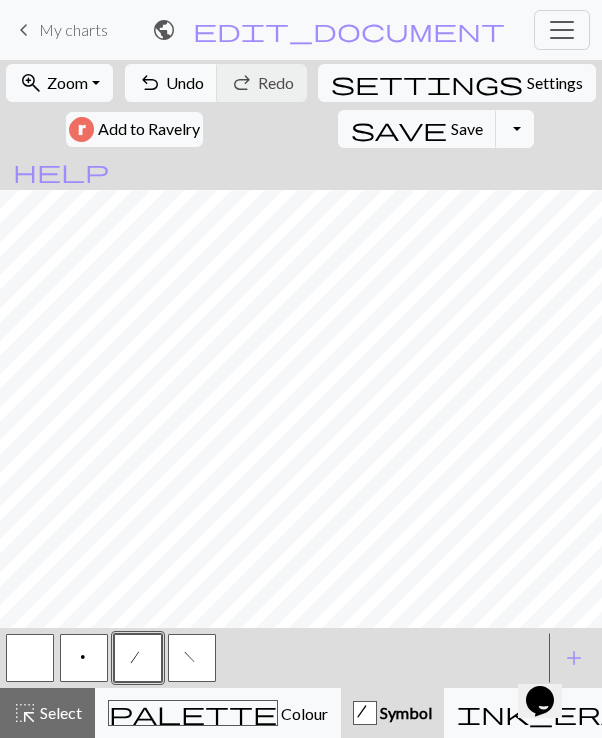 click on "f" at bounding box center (192, 658) 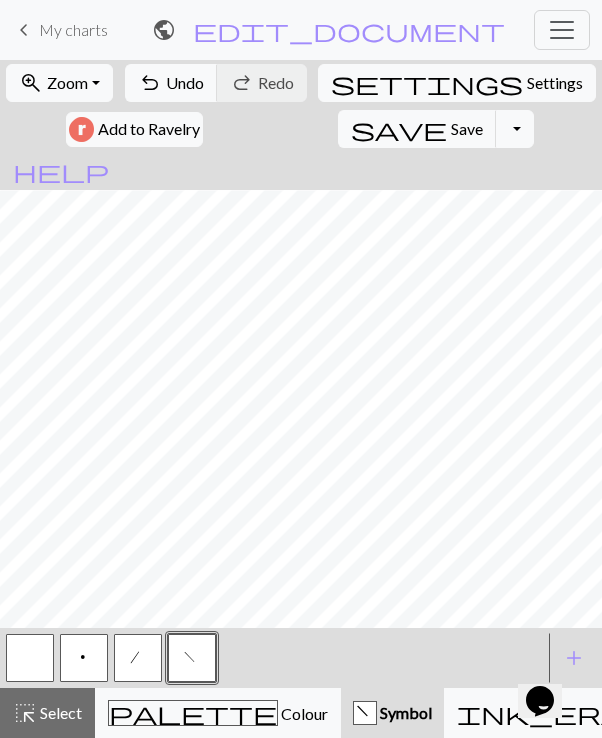 click on "/" at bounding box center [138, 658] 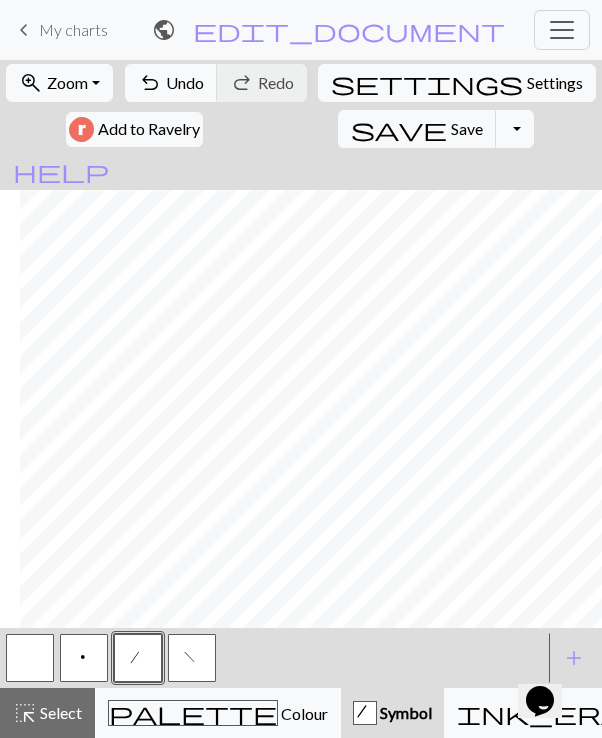 scroll, scrollTop: 374, scrollLeft: 1561, axis: both 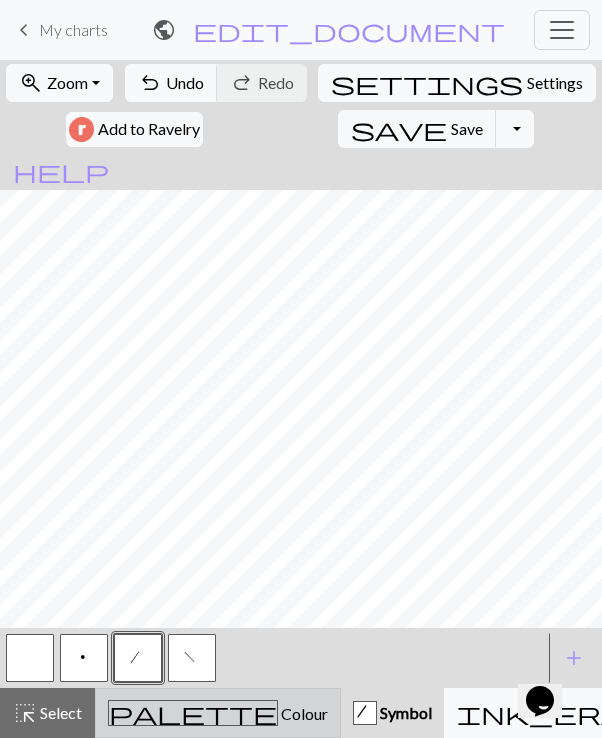 click on "palette   Colour   Colour" at bounding box center (218, 713) 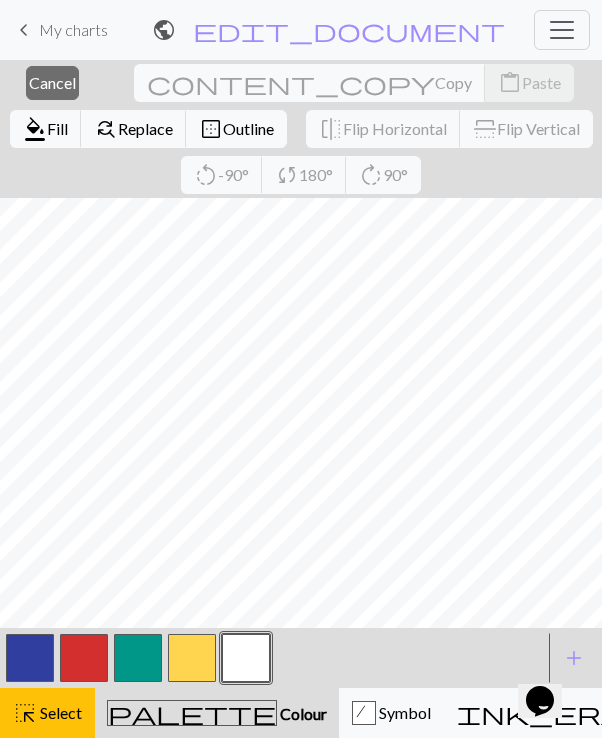 scroll, scrollTop: 230, scrollLeft: 1501, axis: both 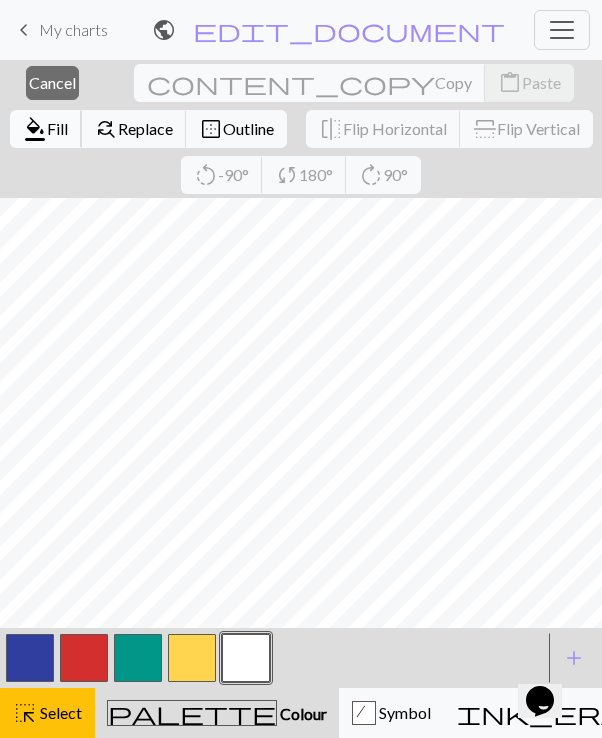 click on "Fill" at bounding box center [57, 128] 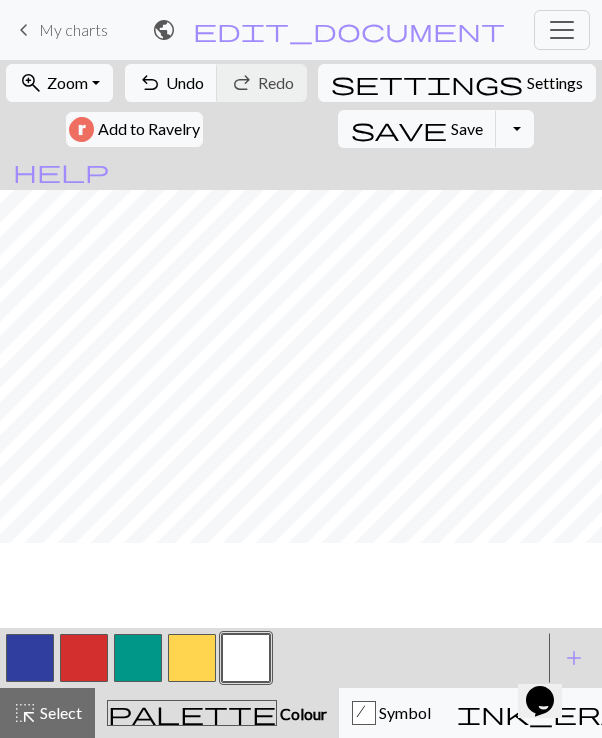 scroll, scrollTop: 0, scrollLeft: 1501, axis: horizontal 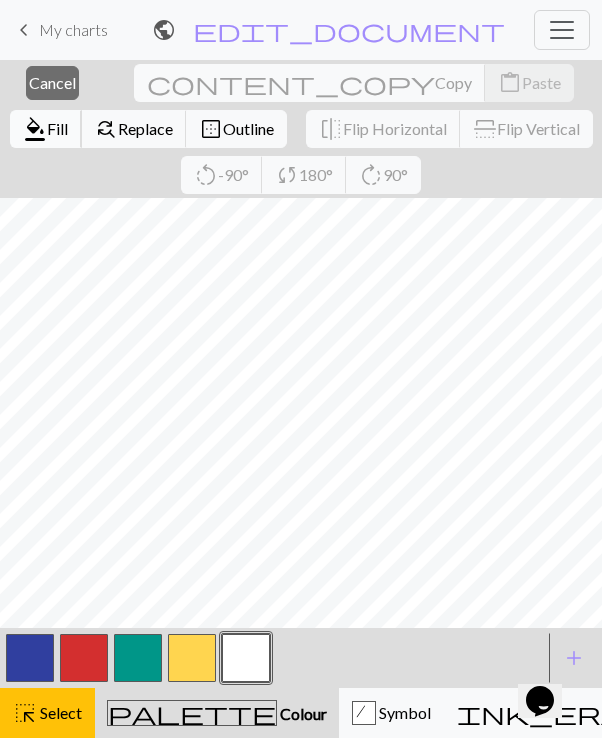 click on "format_color_fill" at bounding box center (35, 129) 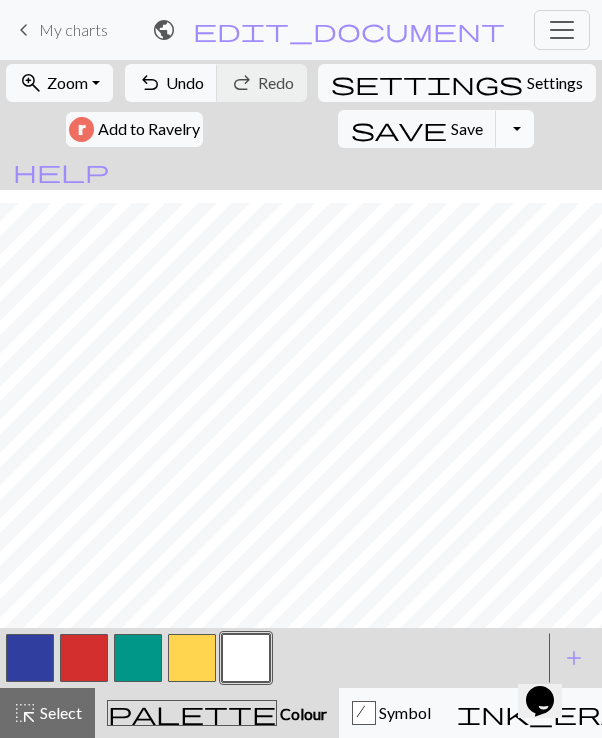 scroll, scrollTop: 184, scrollLeft: 1642, axis: both 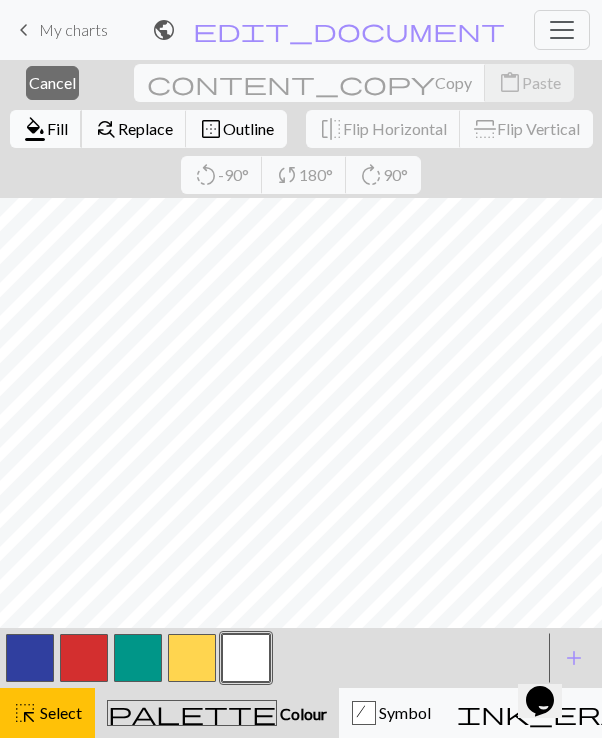 click on "Fill" at bounding box center [57, 128] 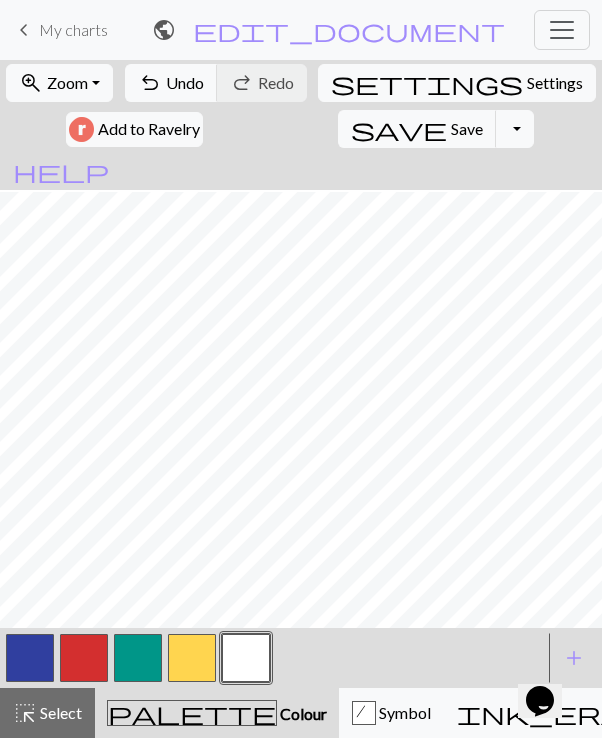 scroll, scrollTop: 17, scrollLeft: 1642, axis: both 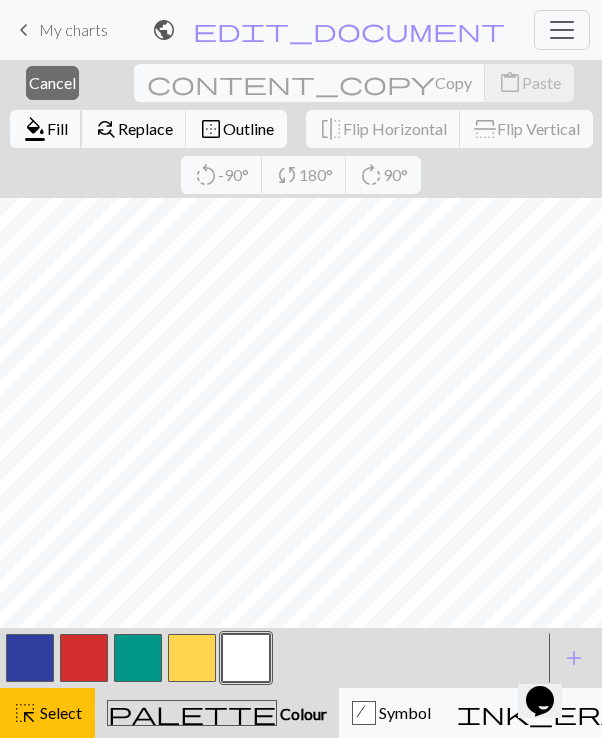 click on "format_color_fill" at bounding box center [35, 129] 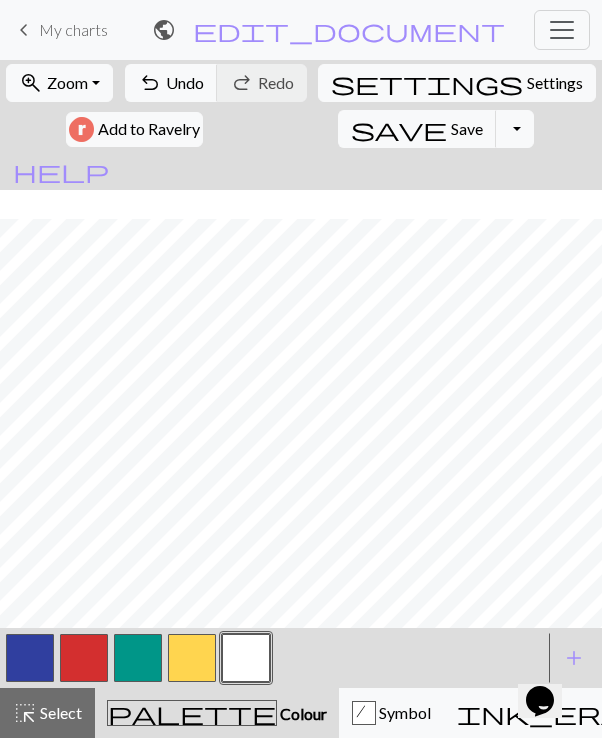 scroll, scrollTop: 423, scrollLeft: 1642, axis: both 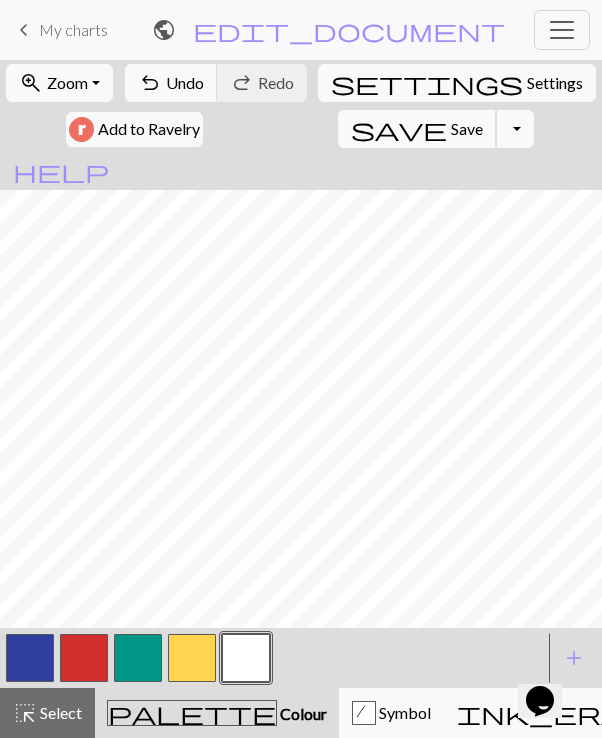click on "save Save Save" at bounding box center [417, 129] 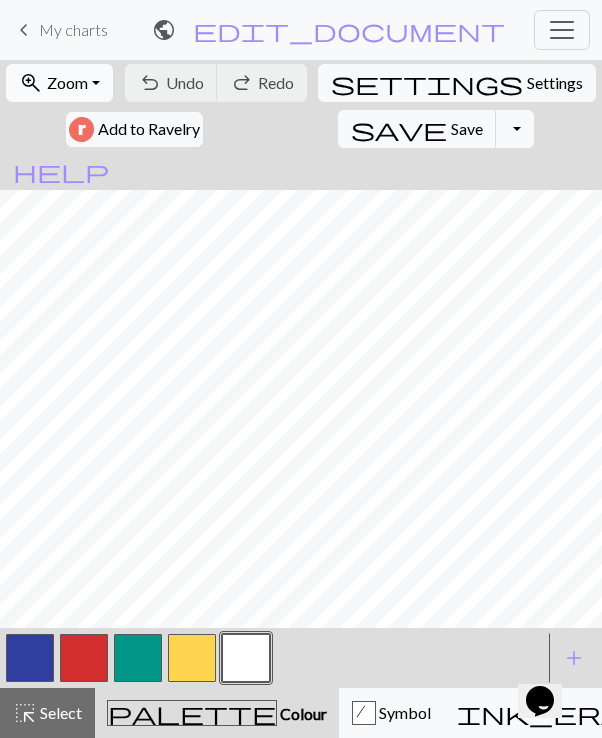 scroll, scrollTop: 388, scrollLeft: 1597, axis: both 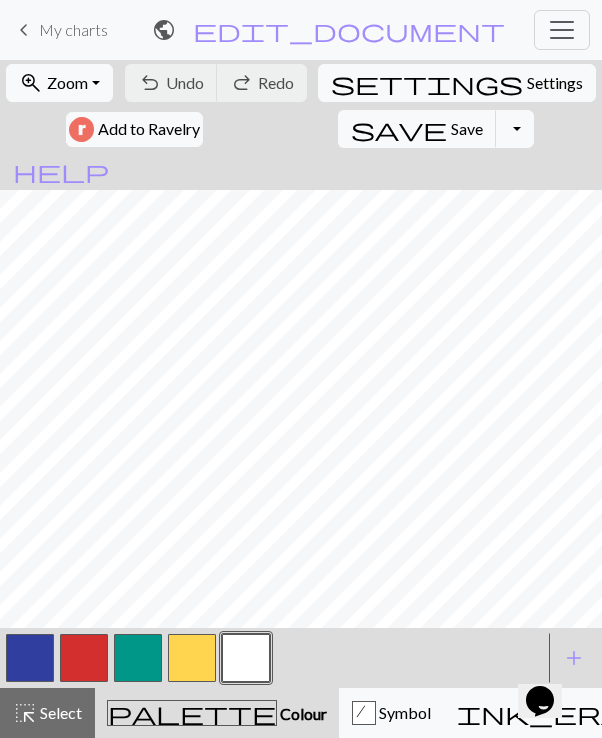 click at bounding box center (30, 658) 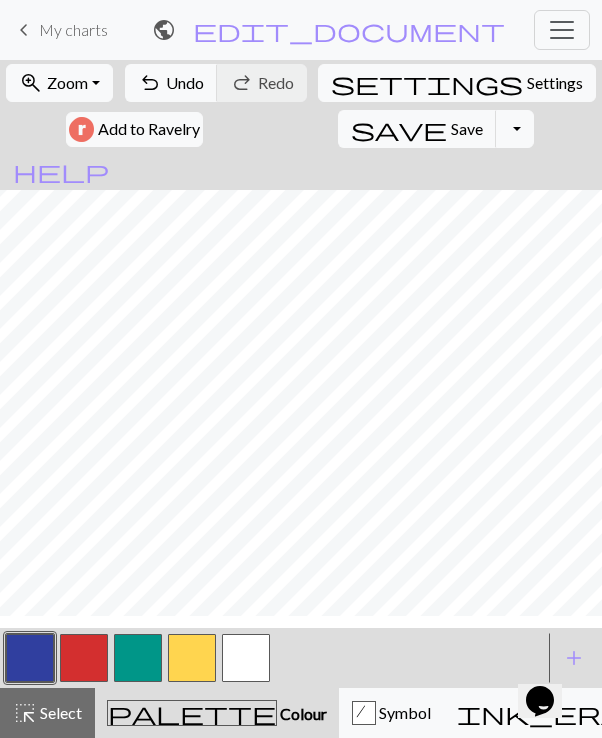 scroll, scrollTop: 359, scrollLeft: 1581, axis: both 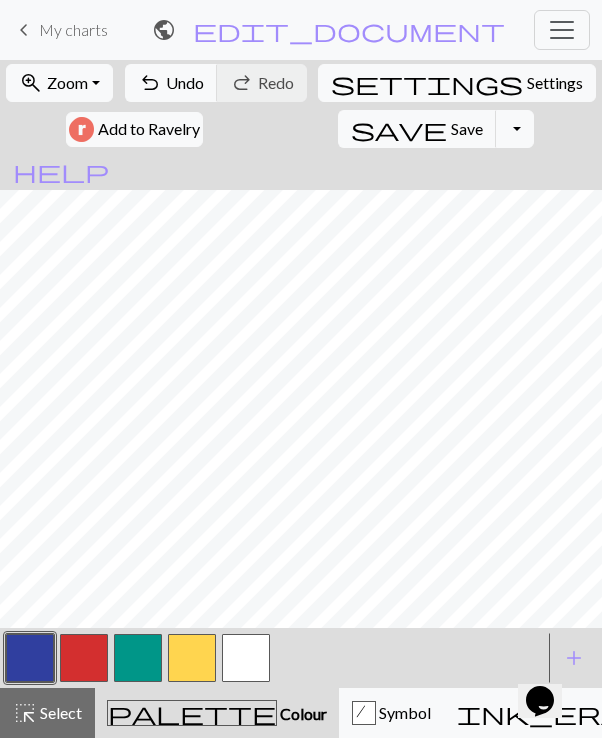 click at bounding box center (246, 658) 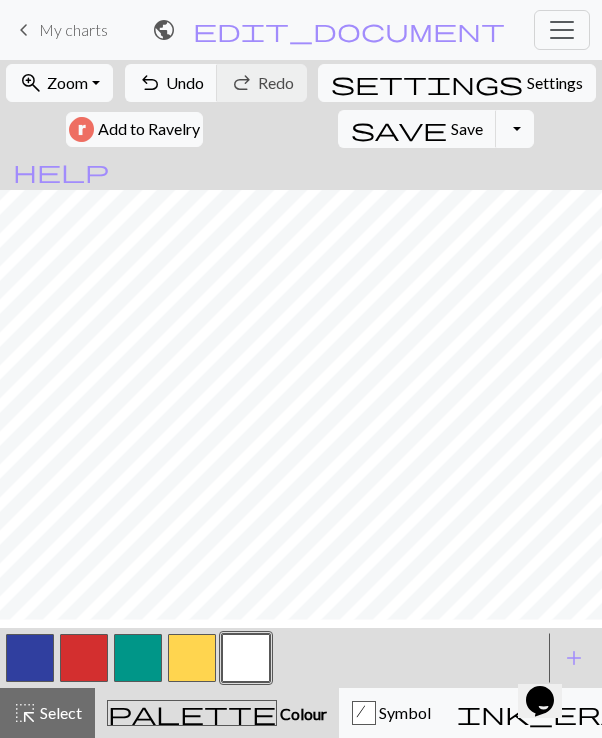 scroll, scrollTop: 418, scrollLeft: 1484, axis: both 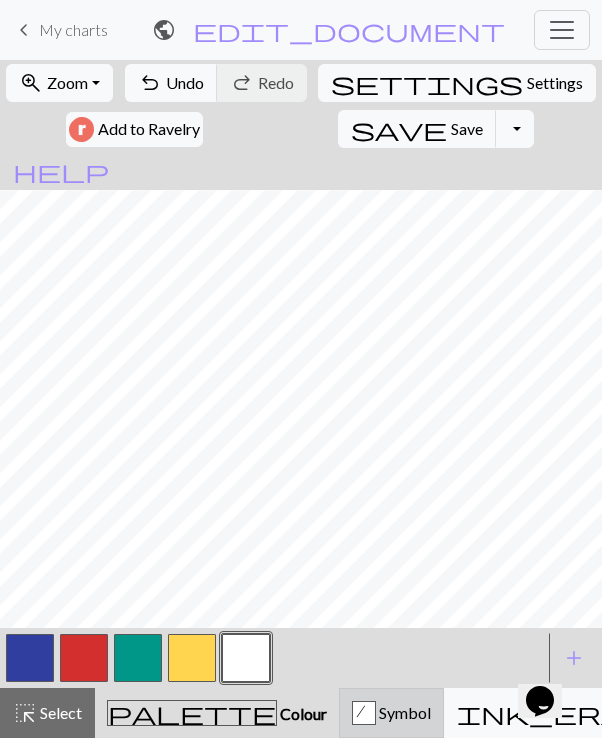 click on "Symbol" at bounding box center [403, 712] 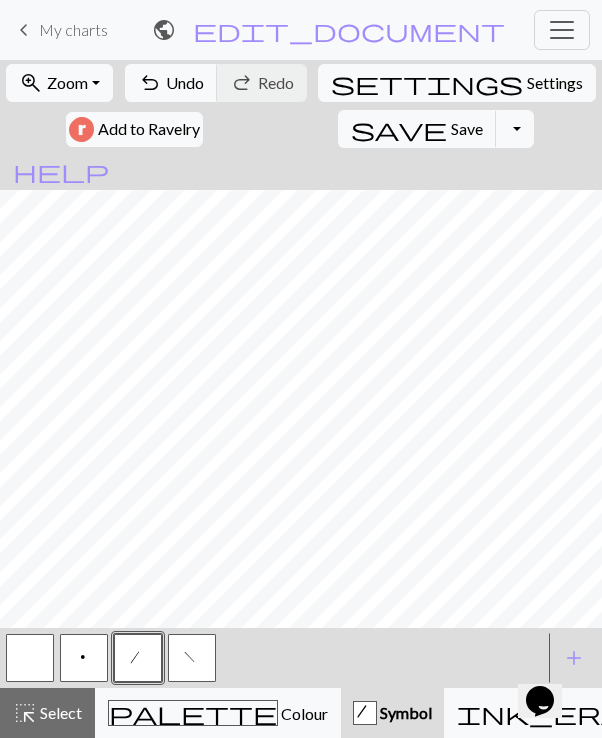 click at bounding box center (30, 658) 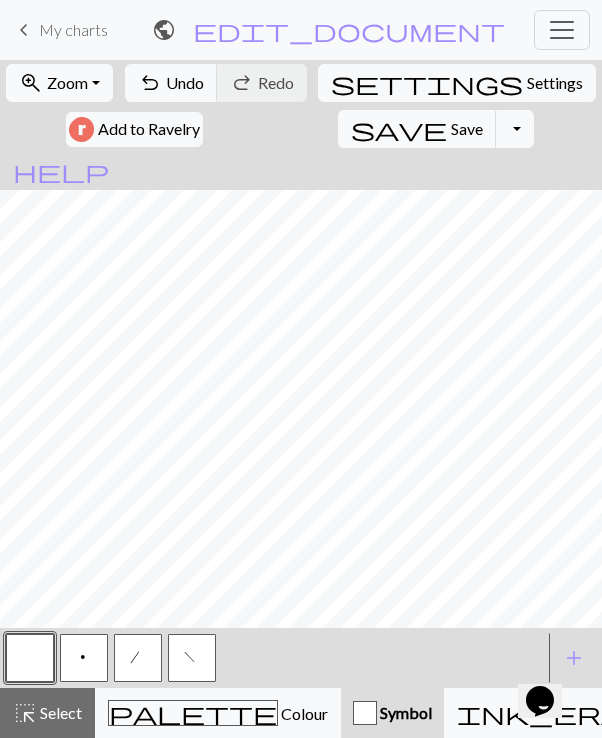 click on "/" at bounding box center (138, 658) 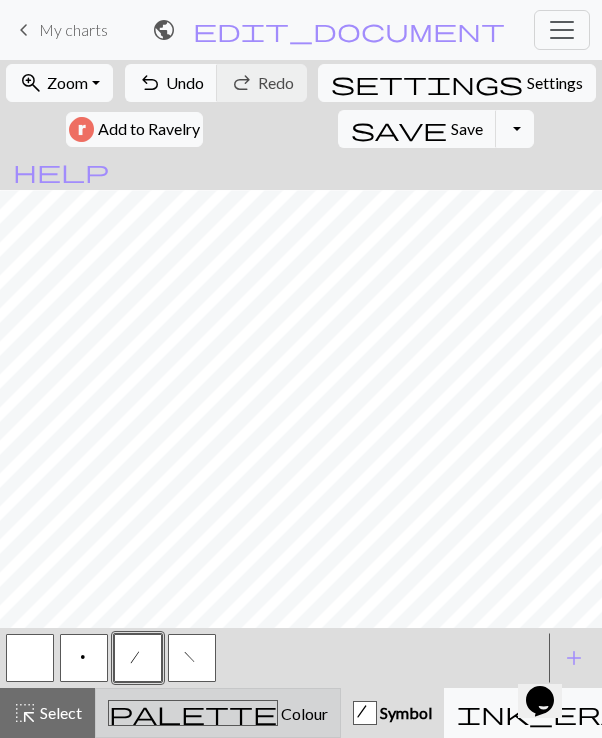 click on "Colour" at bounding box center (303, 713) 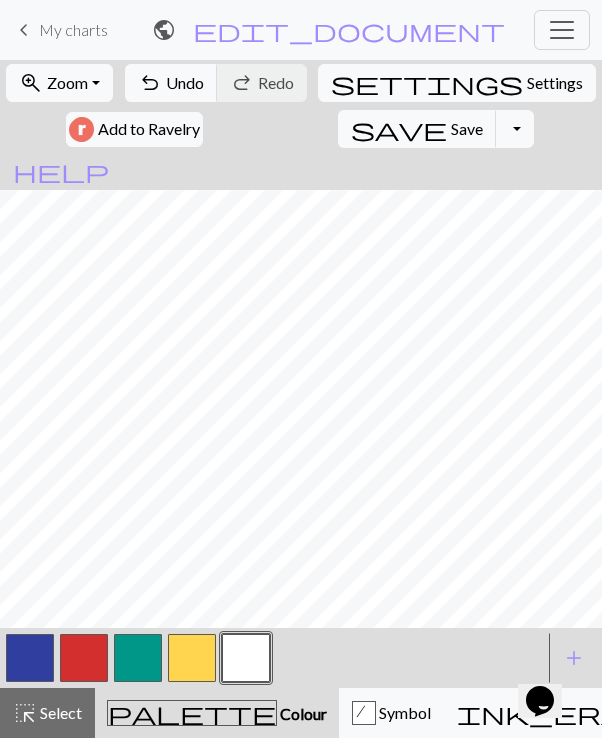 click at bounding box center [30, 658] 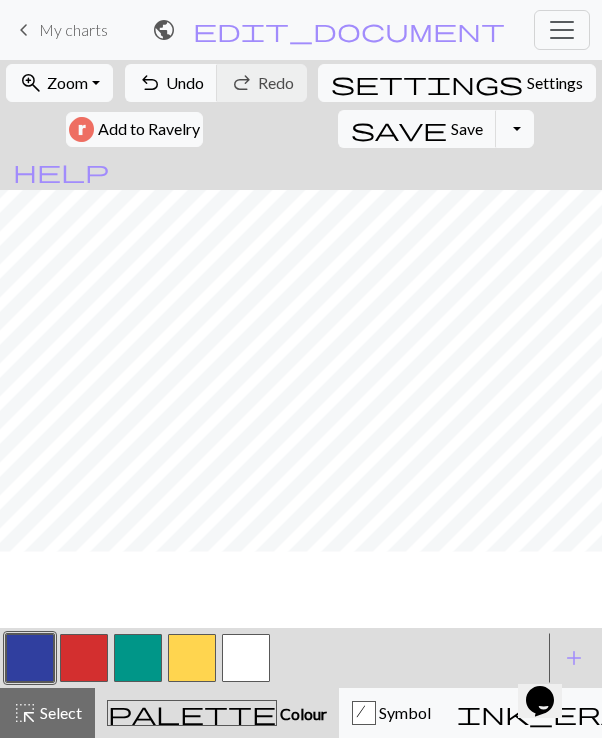 scroll, scrollTop: 380, scrollLeft: 1642, axis: both 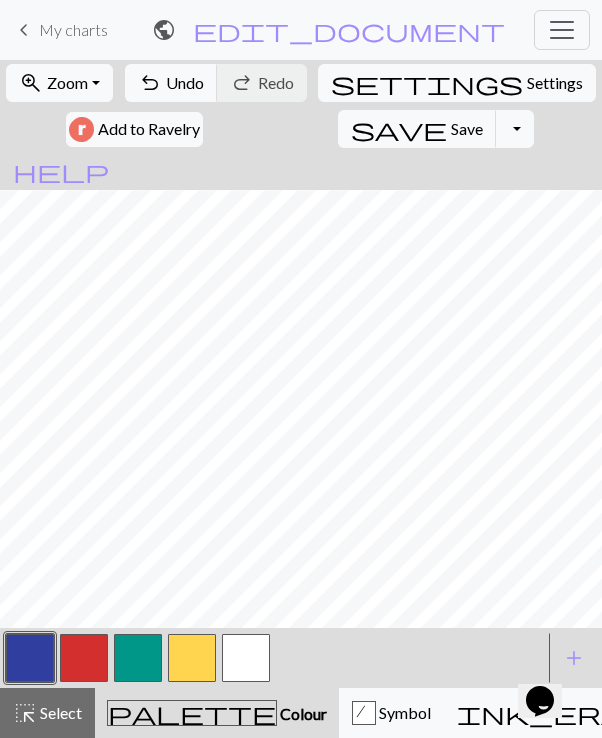 click at bounding box center [246, 658] 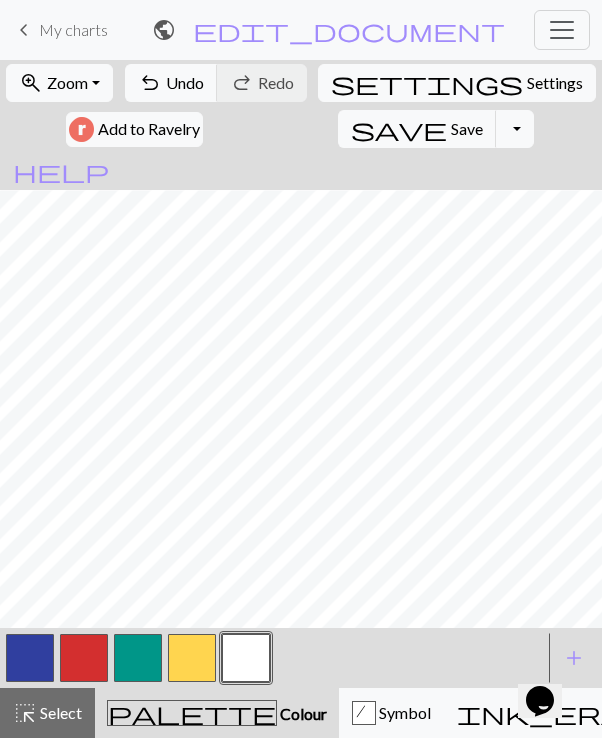 click at bounding box center [30, 658] 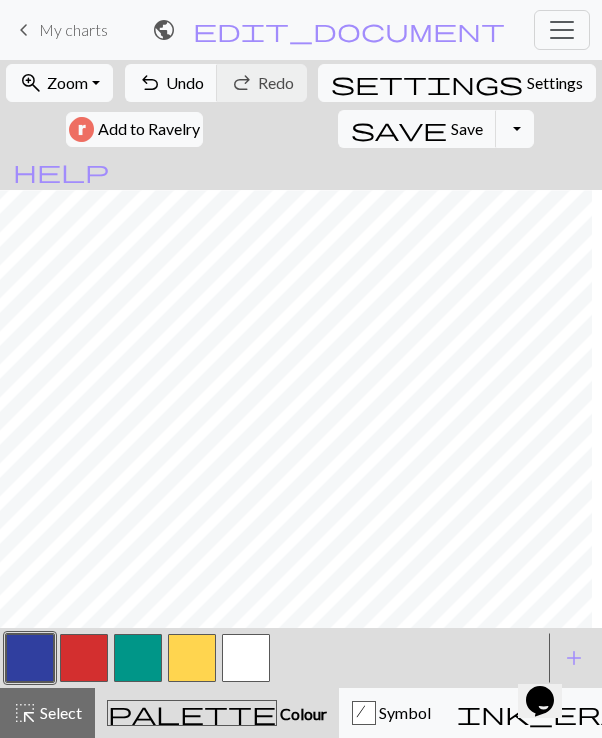scroll, scrollTop: 380, scrollLeft: 1531, axis: both 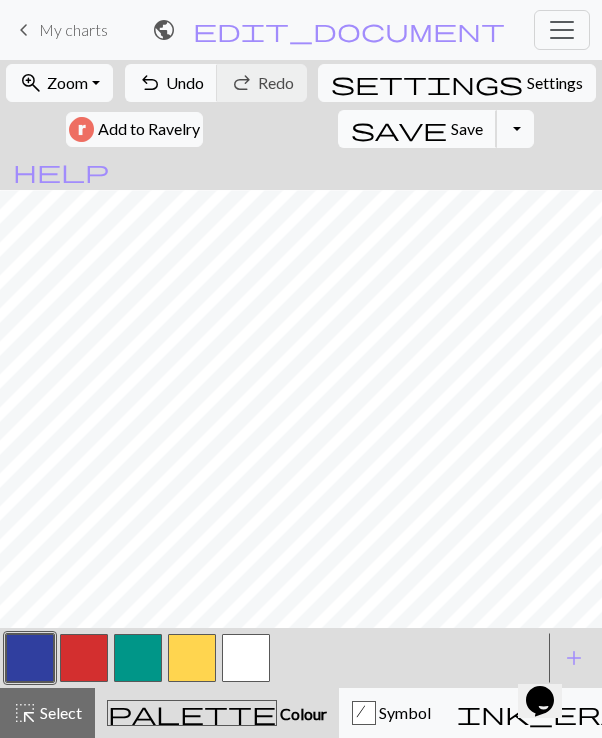 click on "save Save Save" at bounding box center (417, 129) 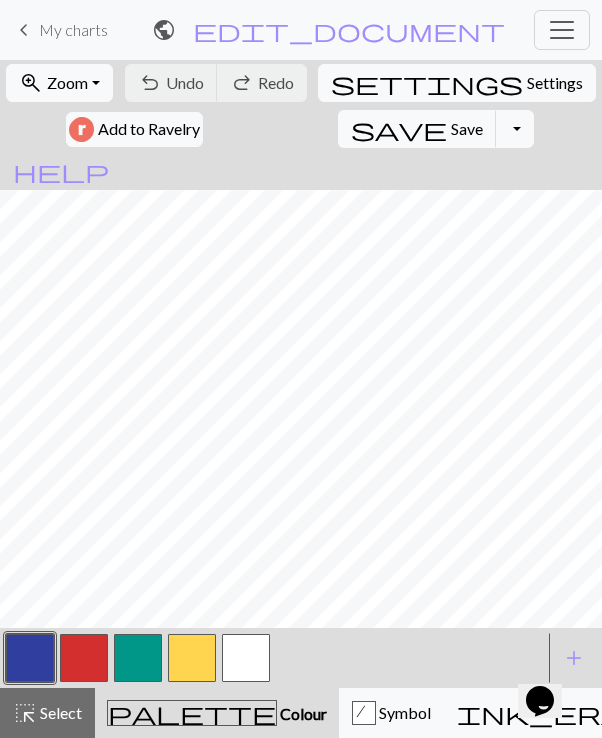 scroll, scrollTop: 680, scrollLeft: 1338, axis: both 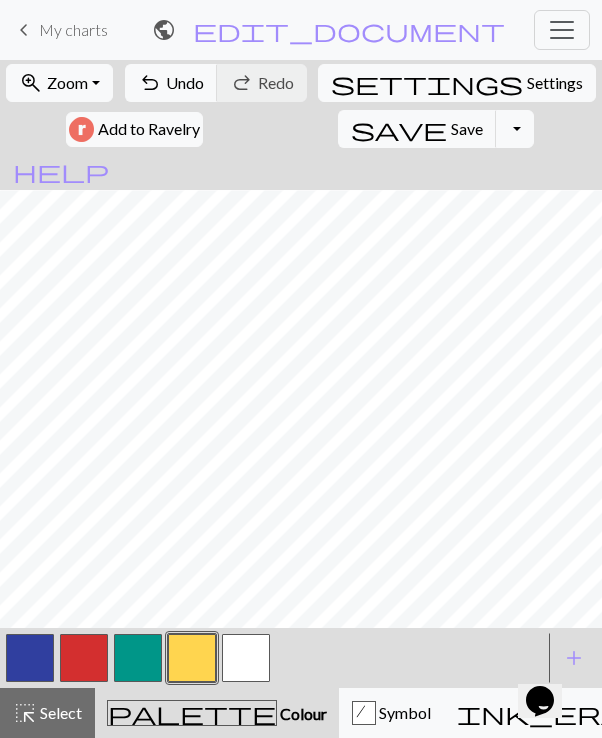 click at bounding box center [30, 658] 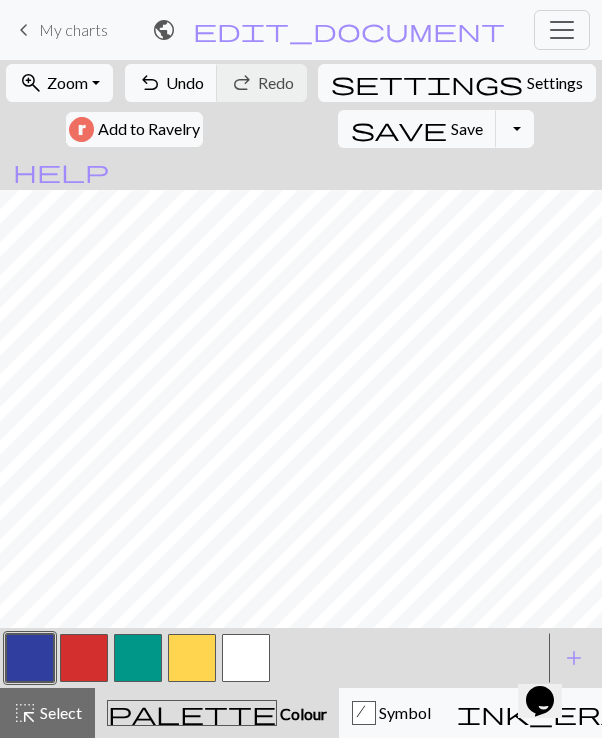 click at bounding box center (84, 658) 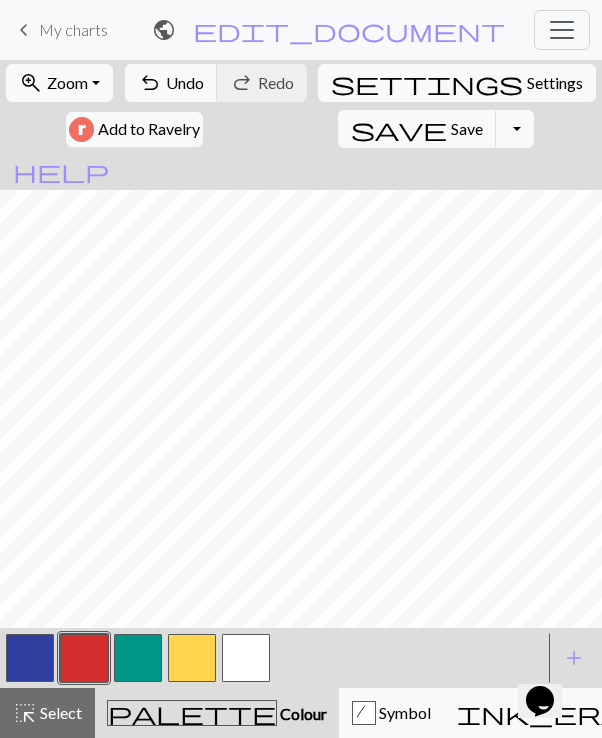 click at bounding box center (192, 658) 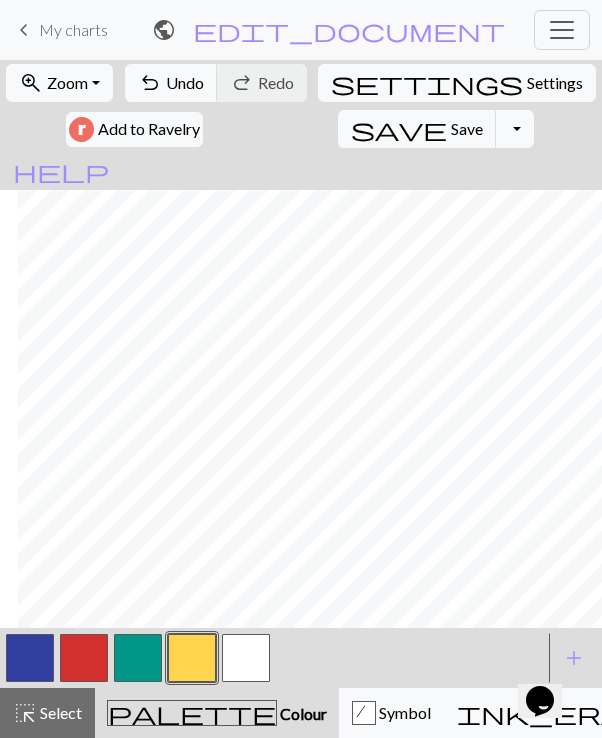 scroll, scrollTop: 719, scrollLeft: 746, axis: both 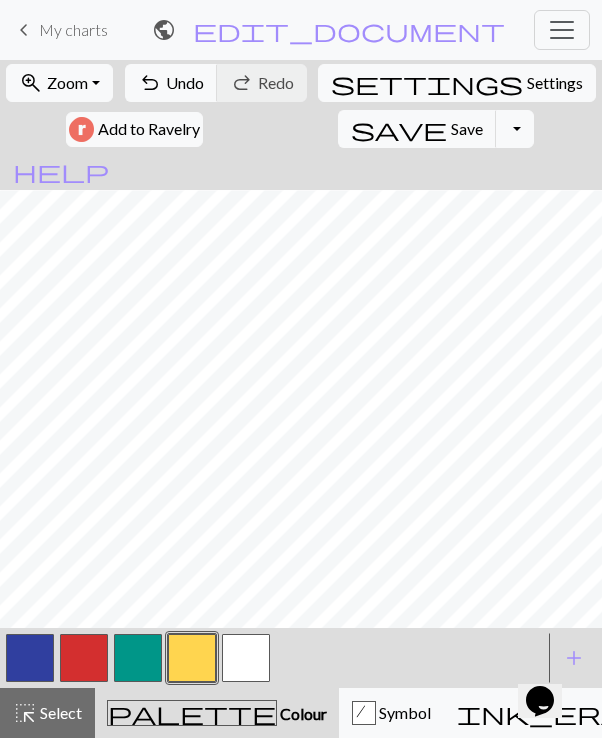 click at bounding box center (138, 658) 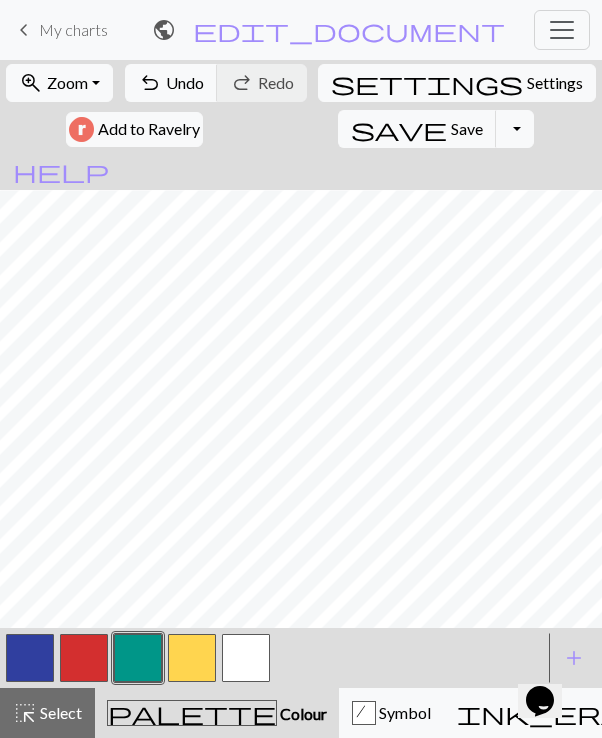 scroll, scrollTop: 771, scrollLeft: 1394, axis: both 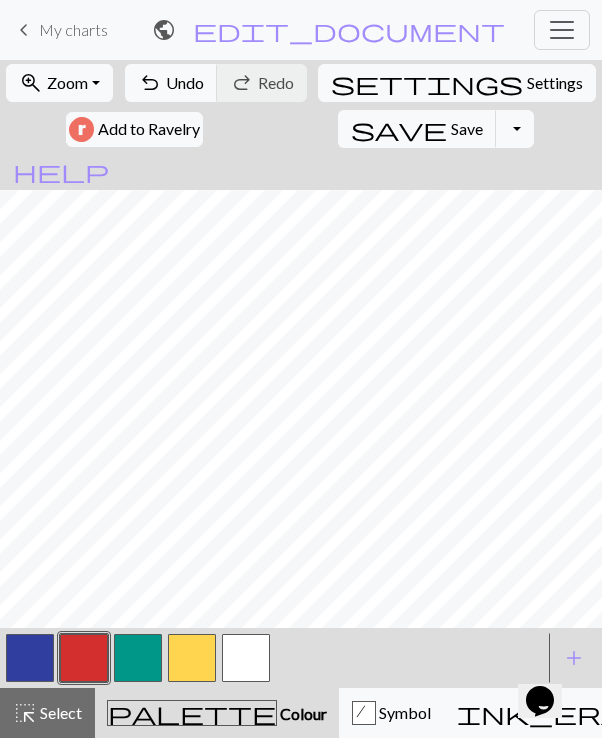 click at bounding box center [138, 658] 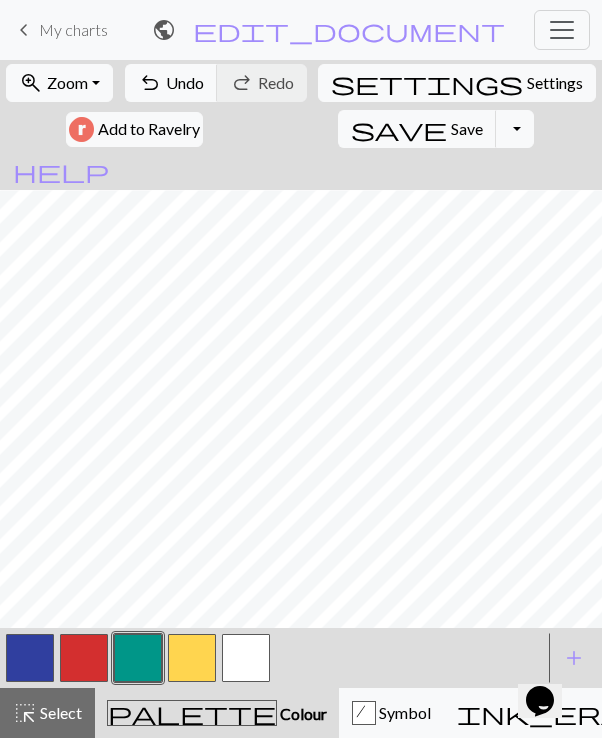 scroll, scrollTop: 789, scrollLeft: 748, axis: both 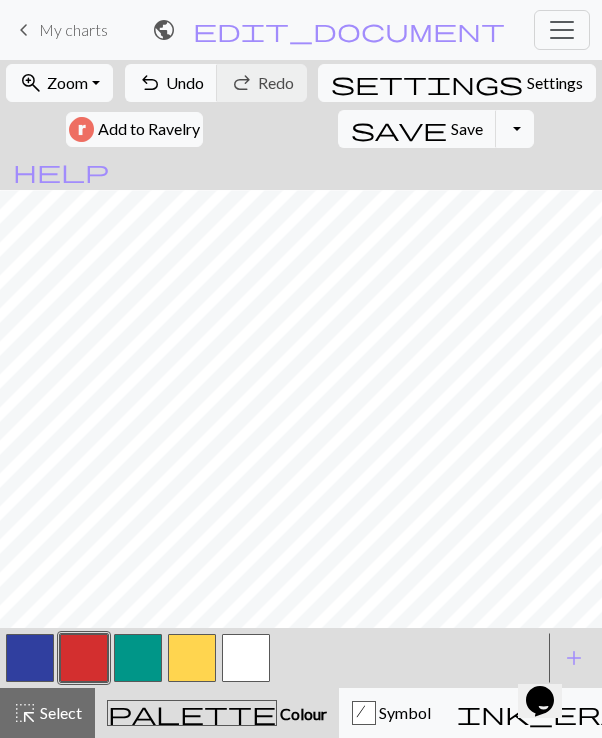 click at bounding box center [192, 658] 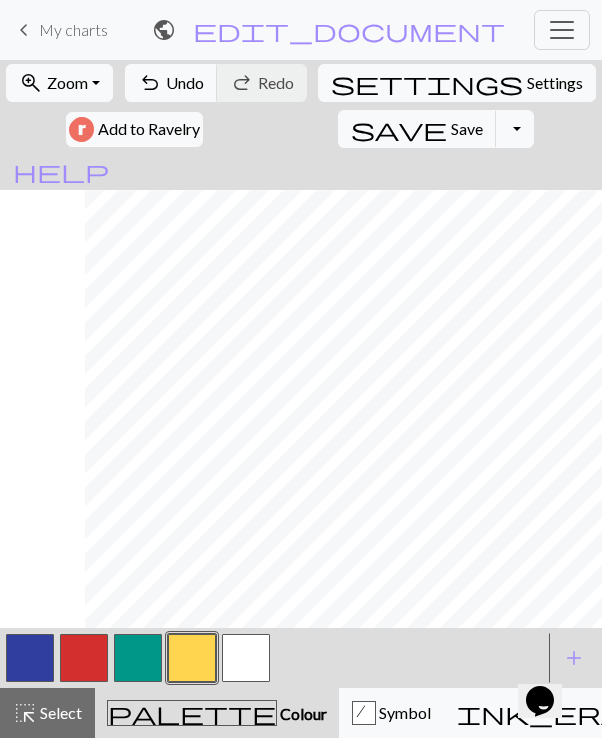 scroll, scrollTop: 844, scrollLeft: 1365, axis: both 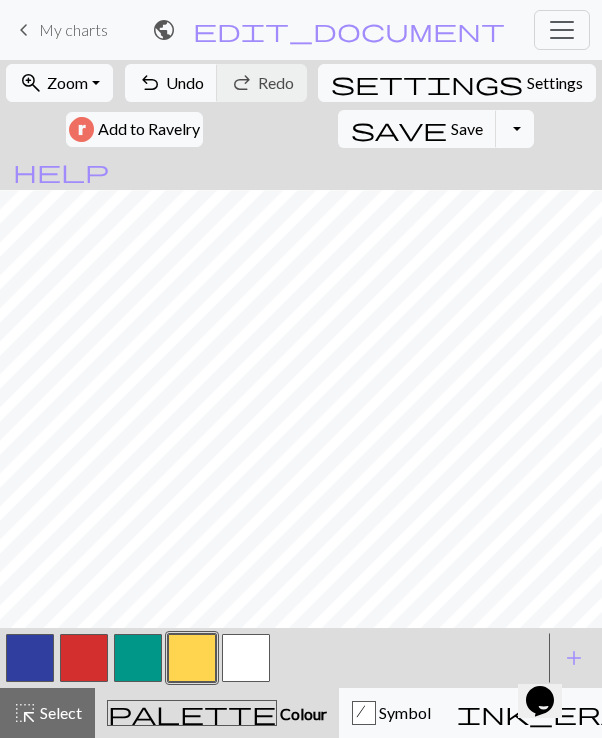 click at bounding box center (84, 658) 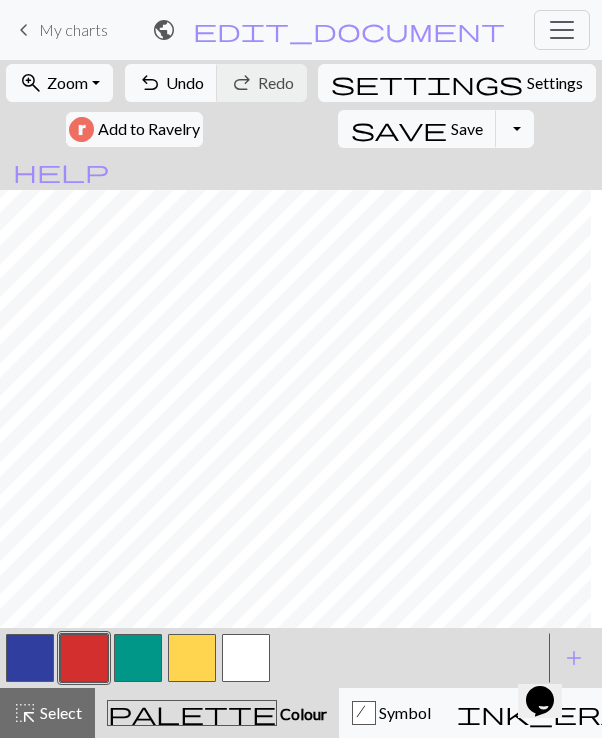 scroll, scrollTop: 840, scrollLeft: 1365, axis: both 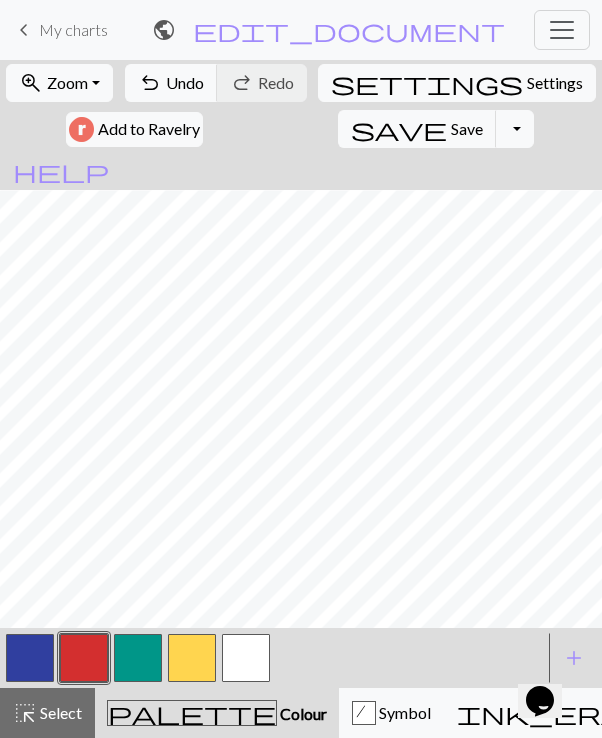 click at bounding box center [30, 658] 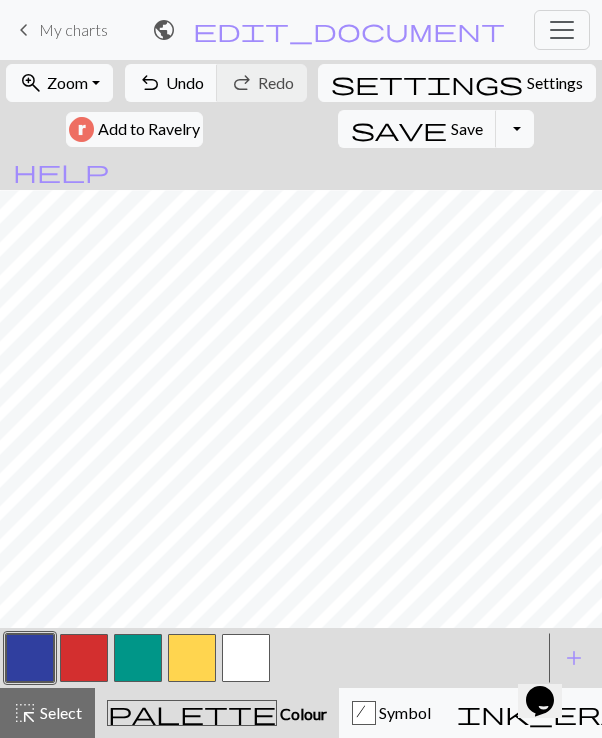 click at bounding box center [84, 658] 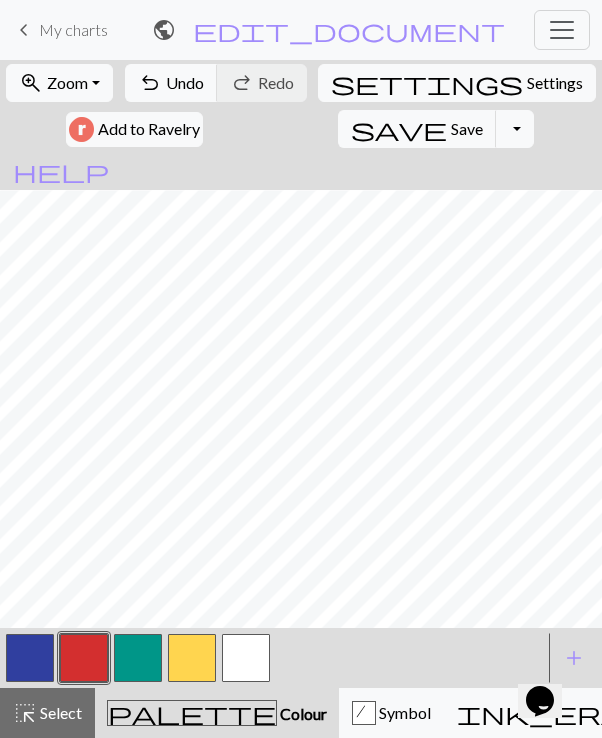 click at bounding box center [30, 658] 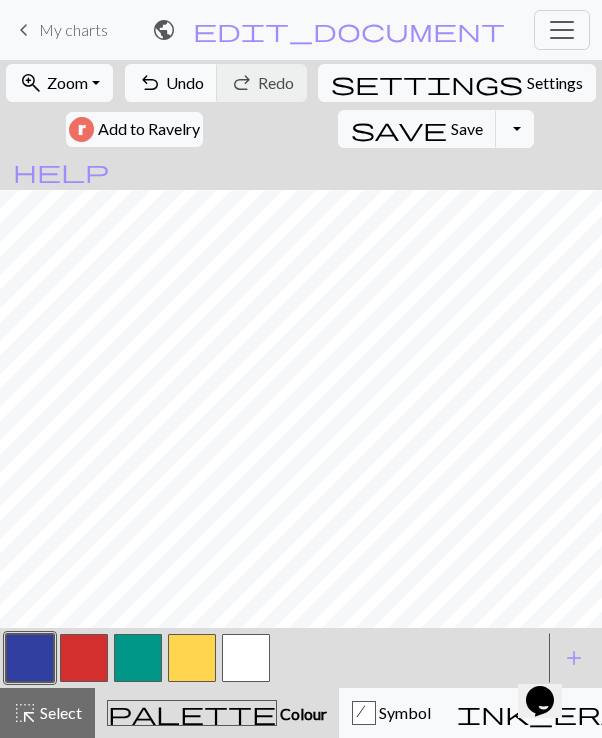 click at bounding box center (138, 658) 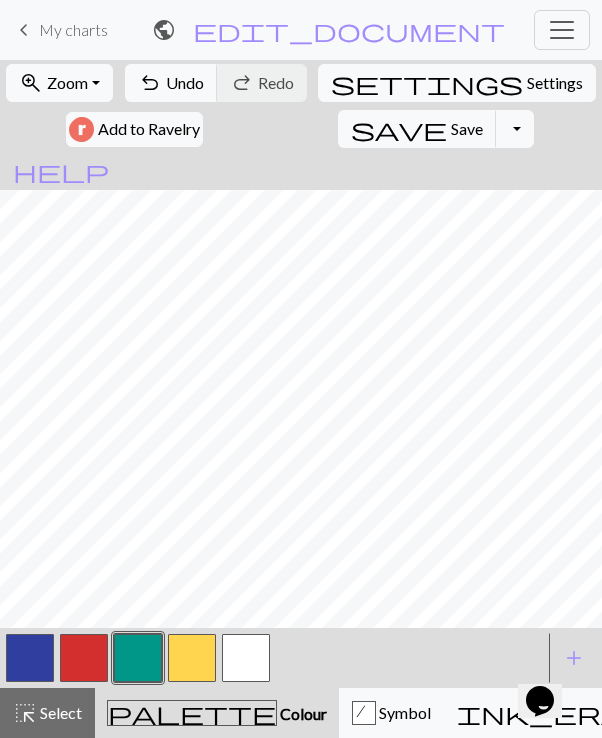 click at bounding box center [192, 658] 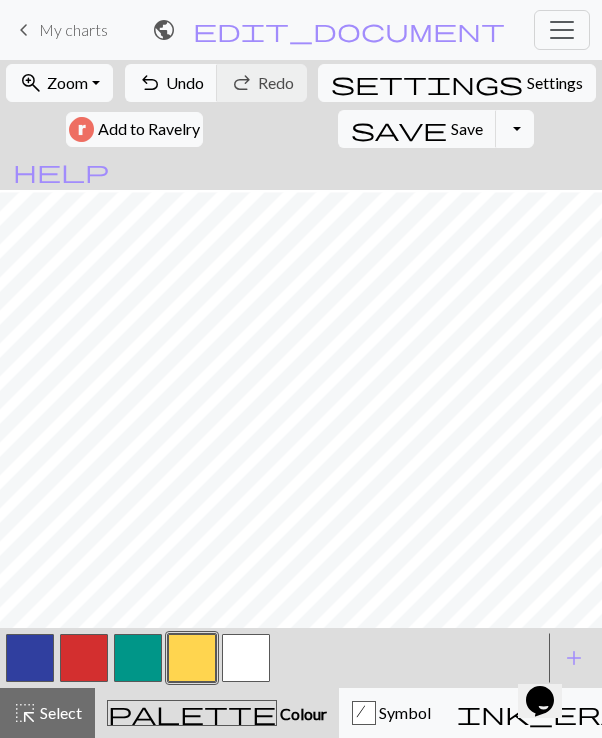 scroll, scrollTop: 801, scrollLeft: 1365, axis: both 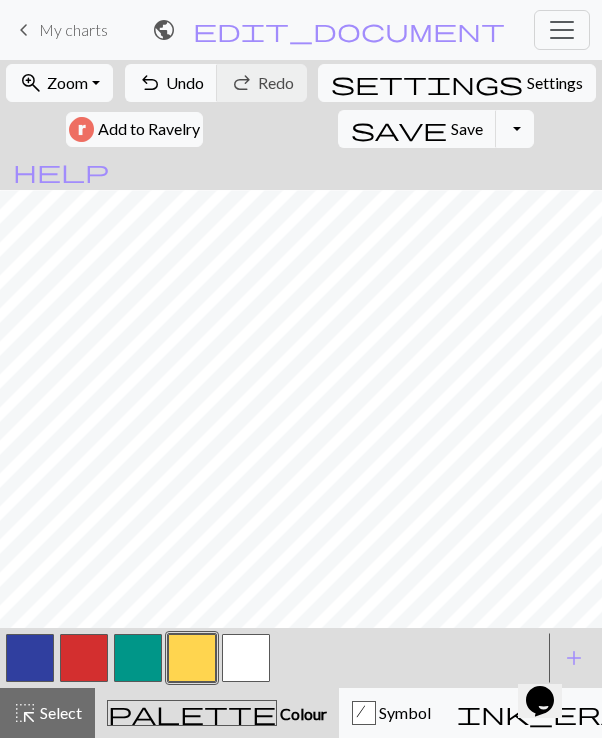 click at bounding box center (138, 658) 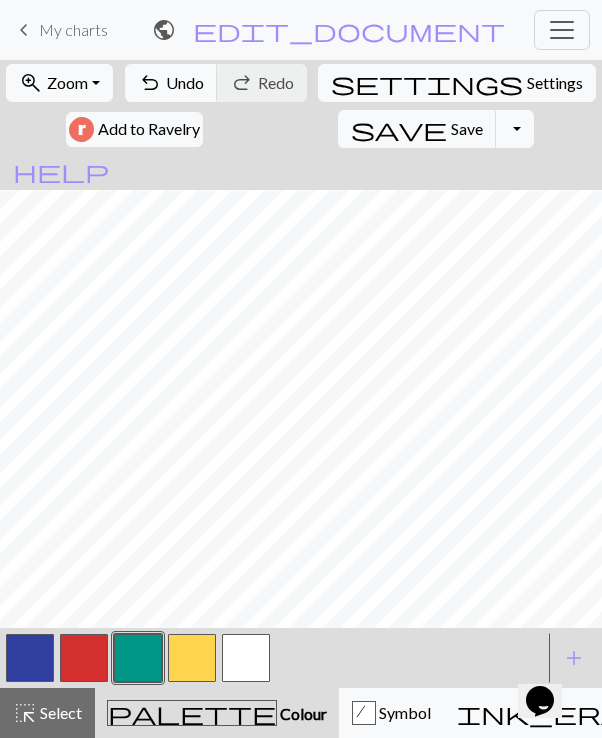 click at bounding box center (30, 658) 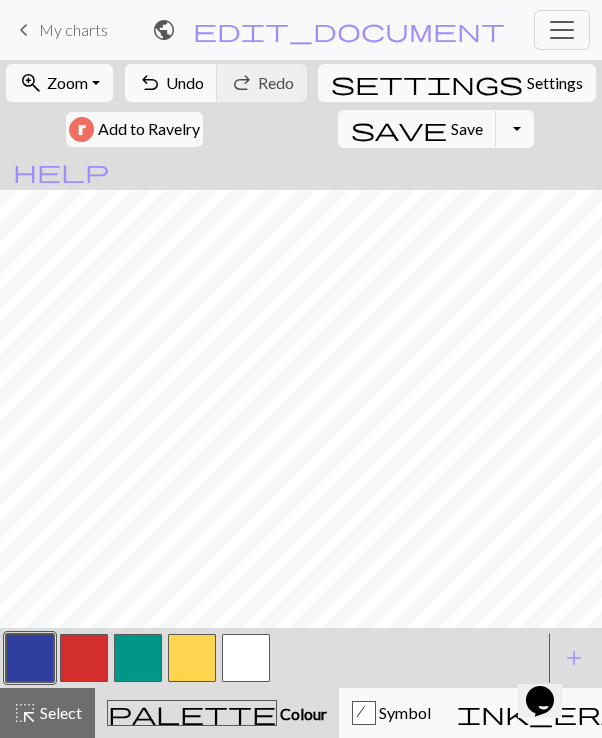click at bounding box center (192, 658) 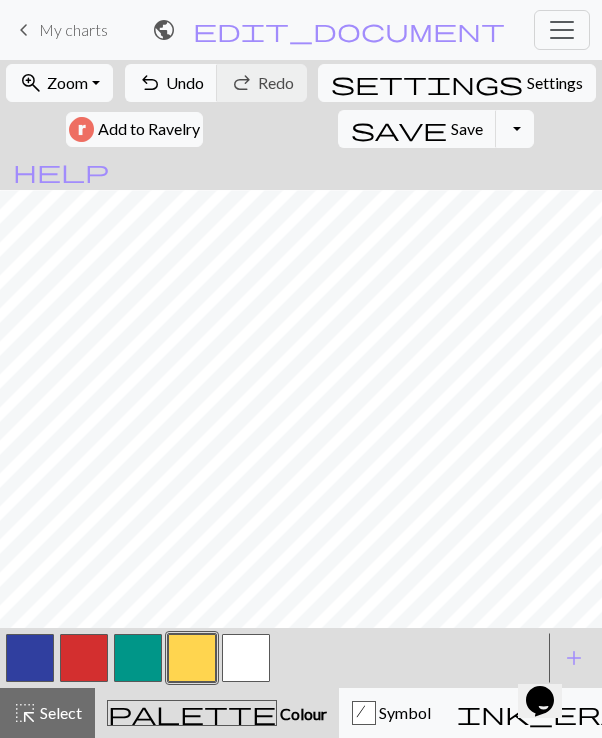 click at bounding box center (138, 658) 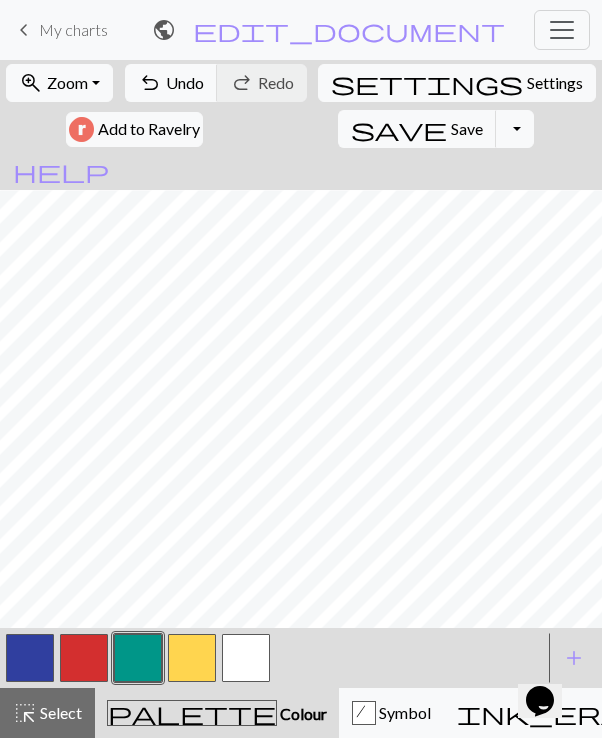click at bounding box center (192, 658) 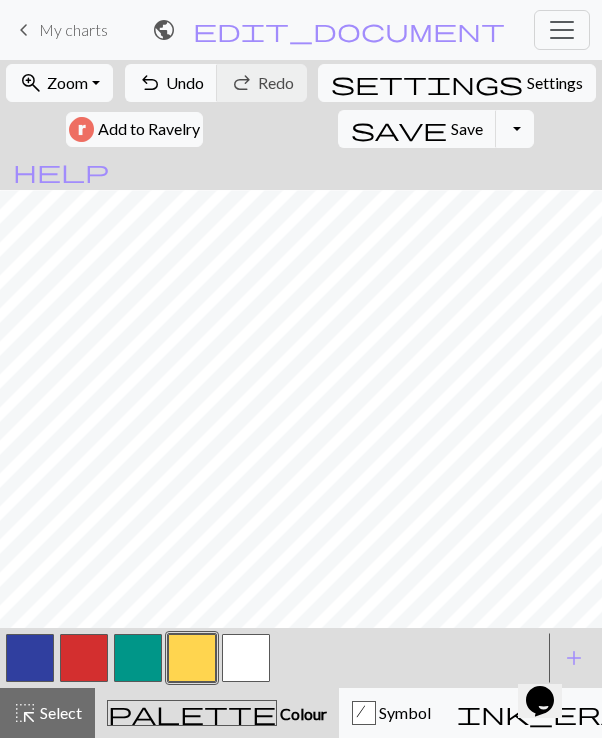 click at bounding box center (30, 658) 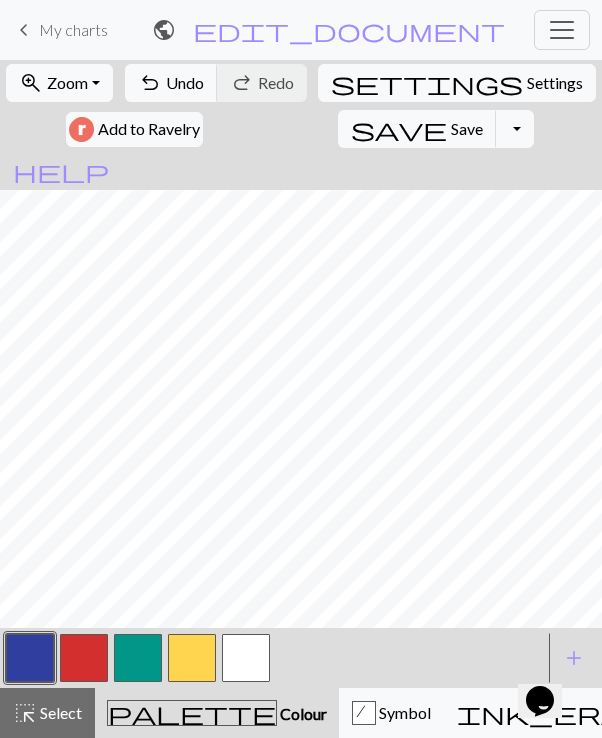 click at bounding box center [192, 658] 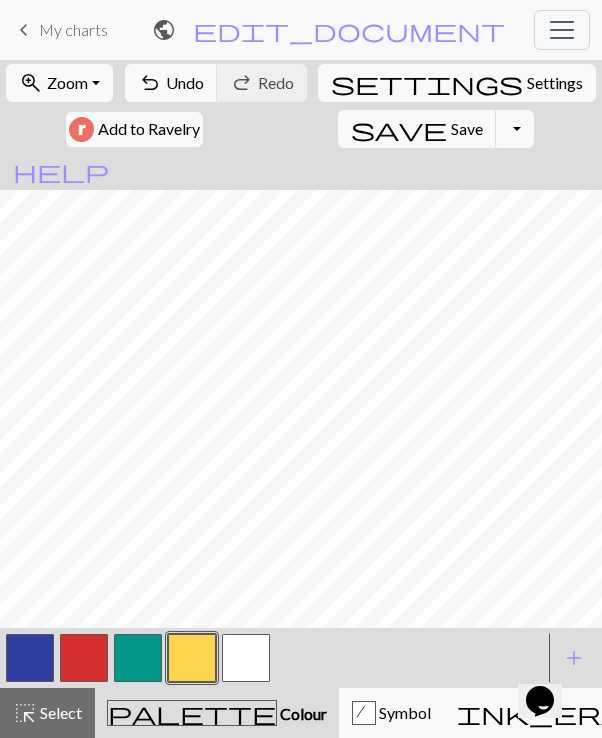 click at bounding box center [138, 658] 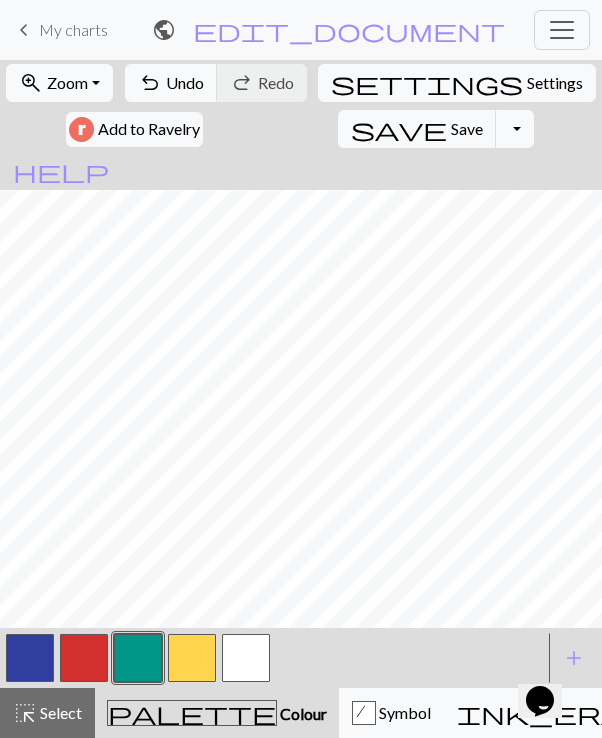 click at bounding box center [30, 658] 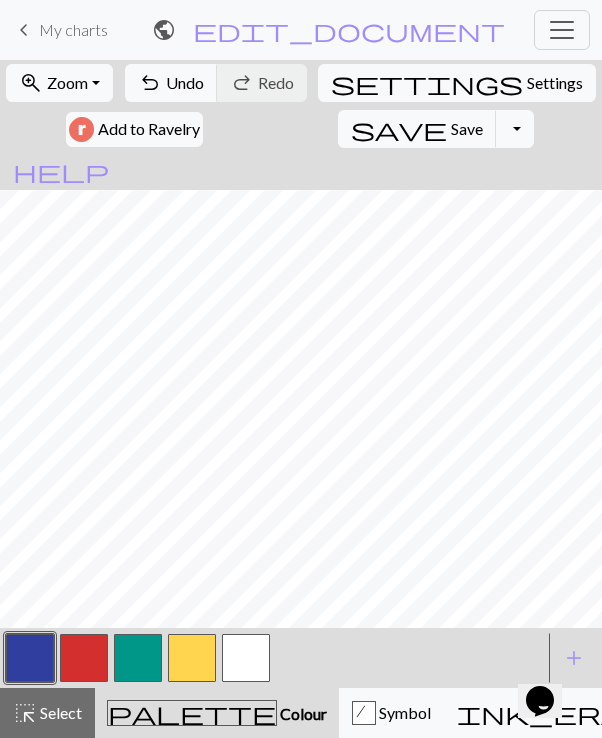 click at bounding box center (138, 658) 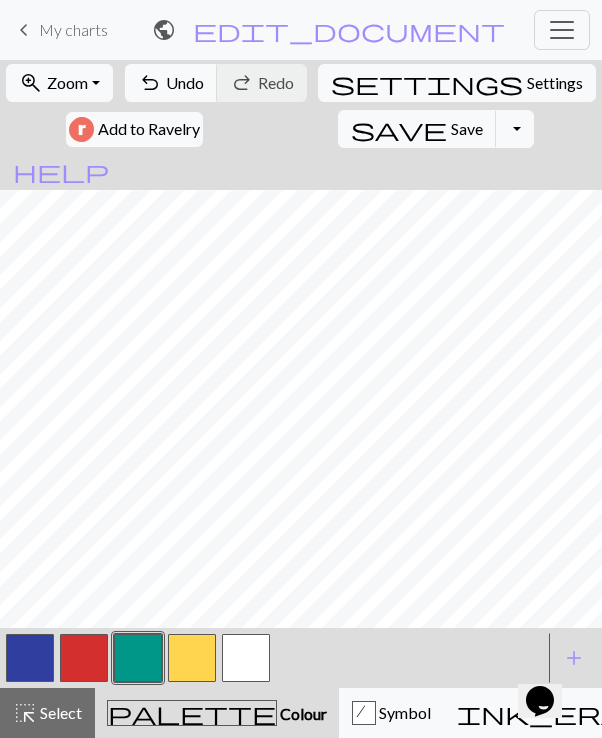 click at bounding box center [192, 658] 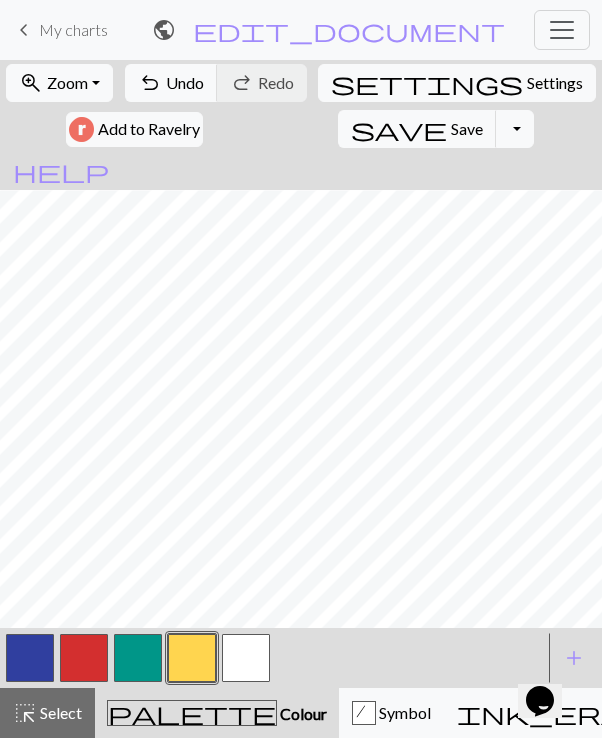 click at bounding box center [30, 658] 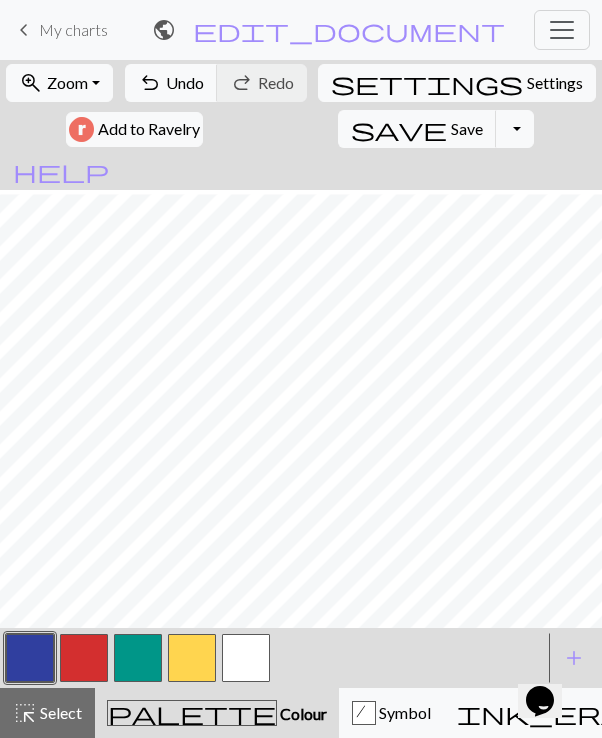 scroll, scrollTop: 704, scrollLeft: 1168, axis: both 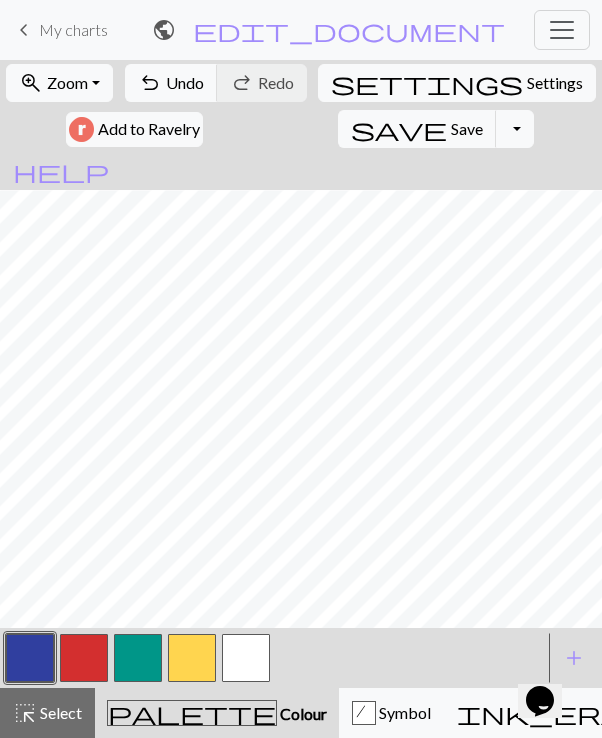 click at bounding box center [84, 658] 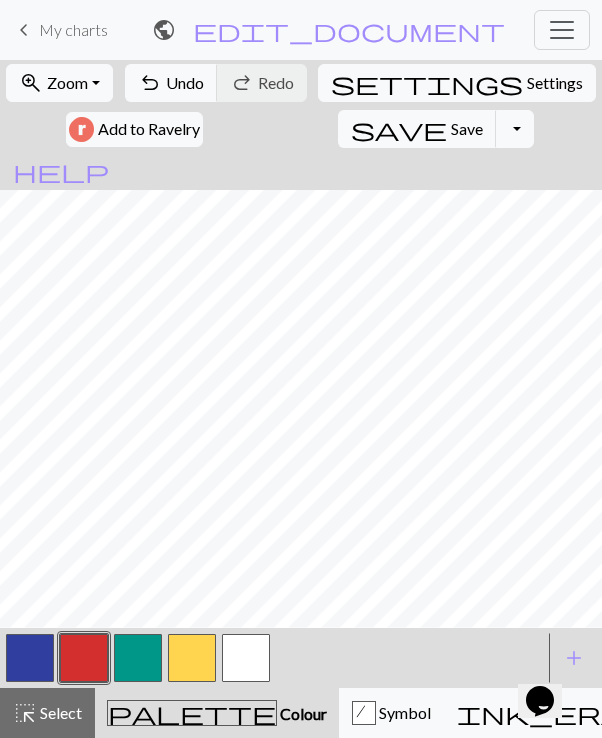 scroll, scrollTop: 699, scrollLeft: 1220, axis: both 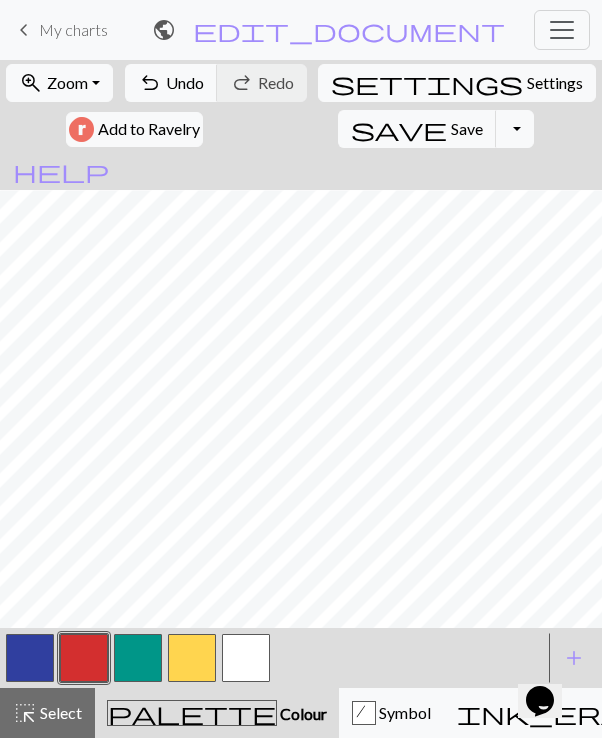 click at bounding box center (192, 658) 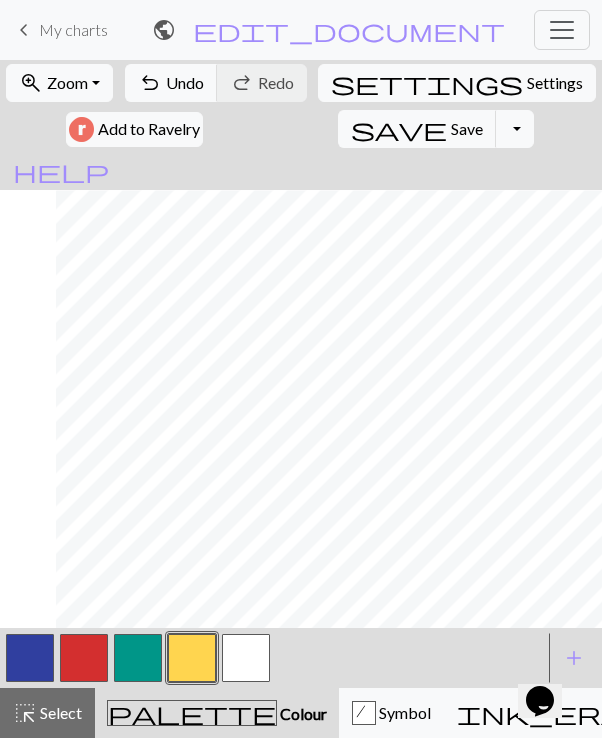 scroll, scrollTop: 736, scrollLeft: 1641, axis: both 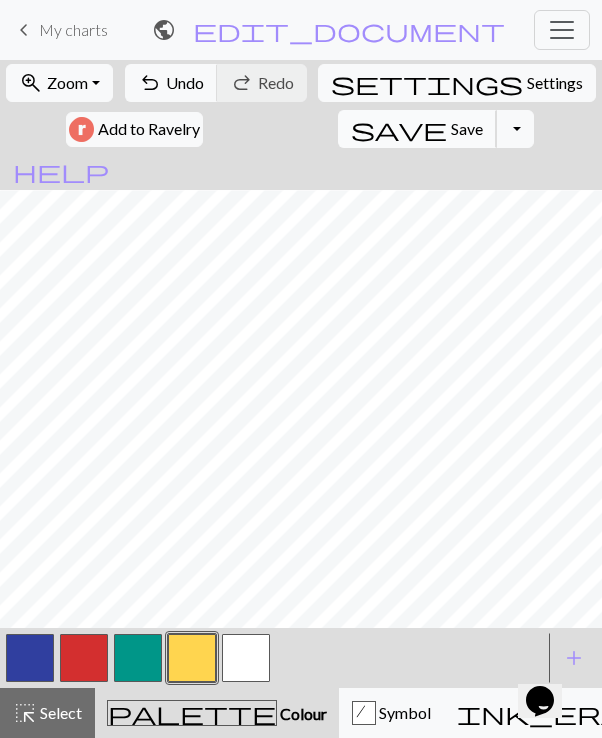 click on "save" at bounding box center [399, 129] 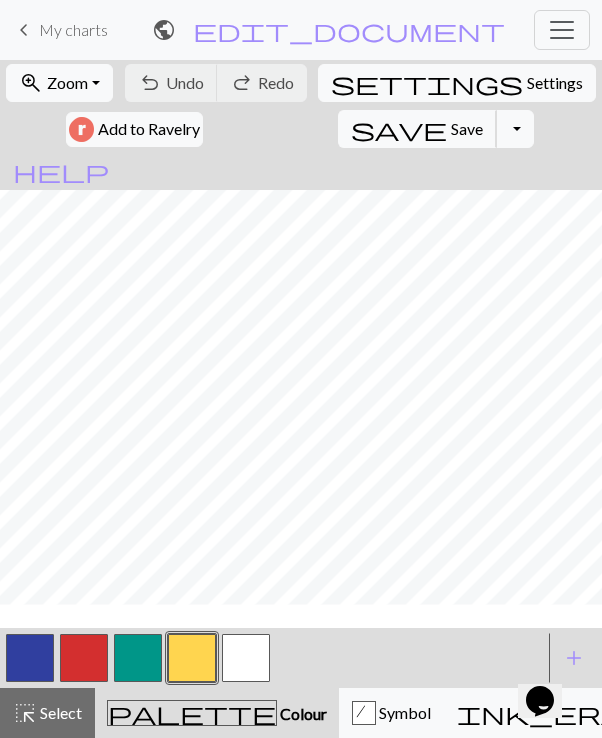 scroll, scrollTop: 620, scrollLeft: 1471, axis: both 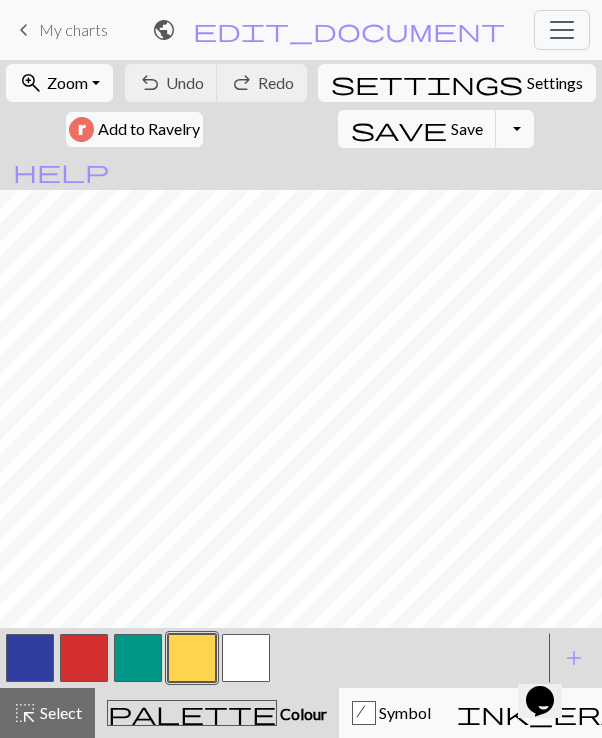 click at bounding box center [138, 658] 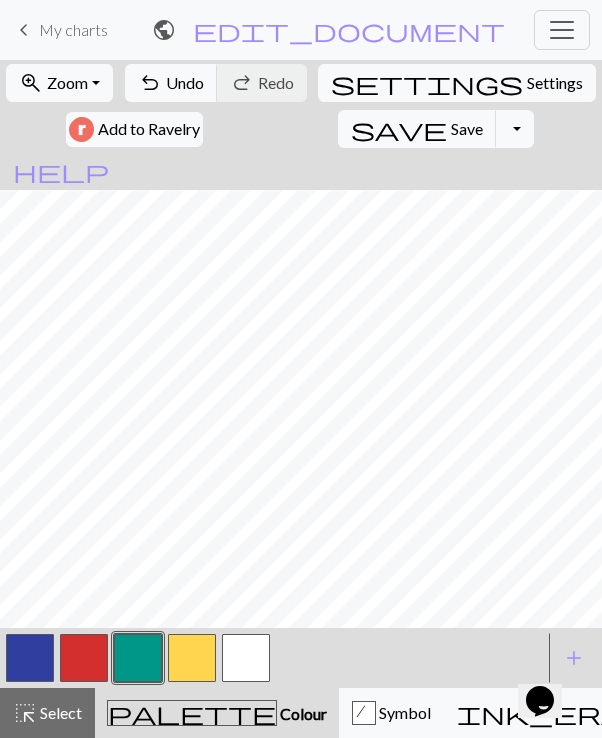 scroll, scrollTop: 620, scrollLeft: 1642, axis: both 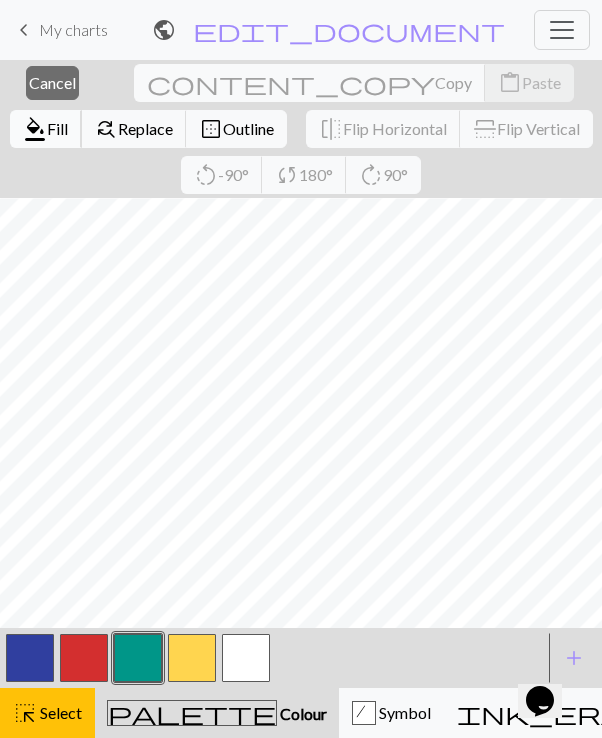 click on "Fill" at bounding box center (57, 128) 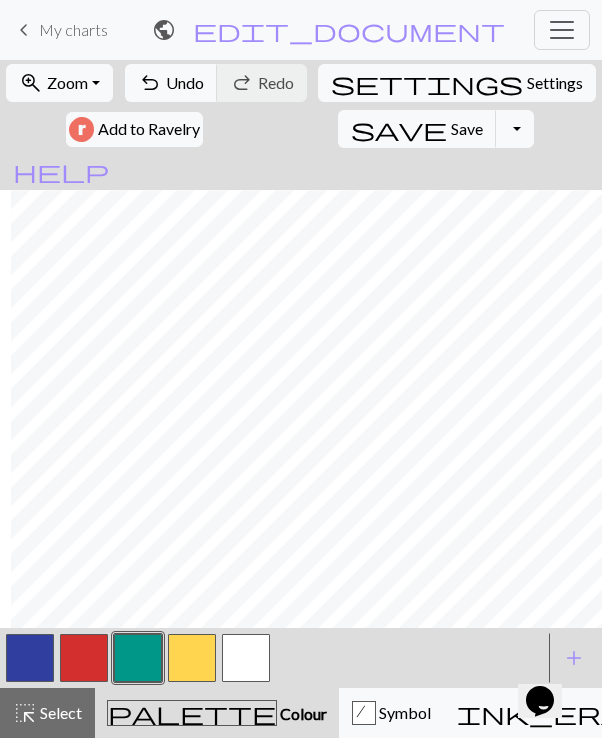 scroll, scrollTop: 620, scrollLeft: 1396, axis: both 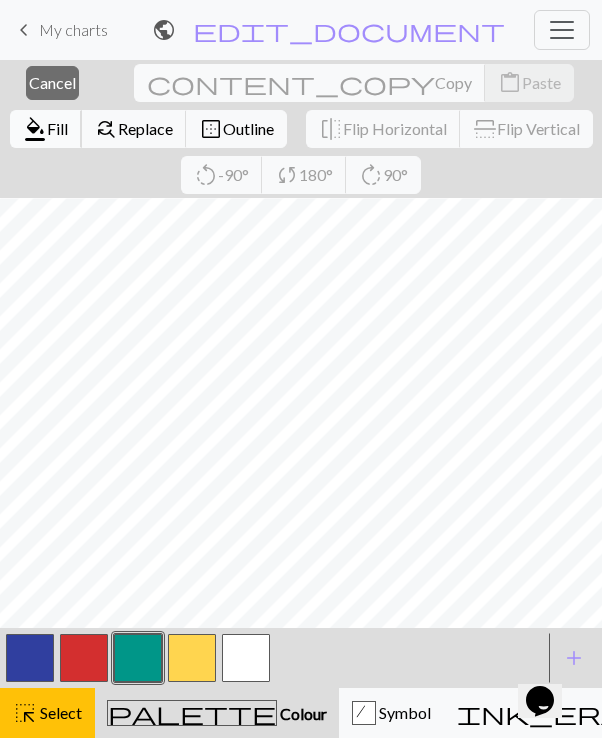 click on "format_color_fill  Fill" at bounding box center [46, 129] 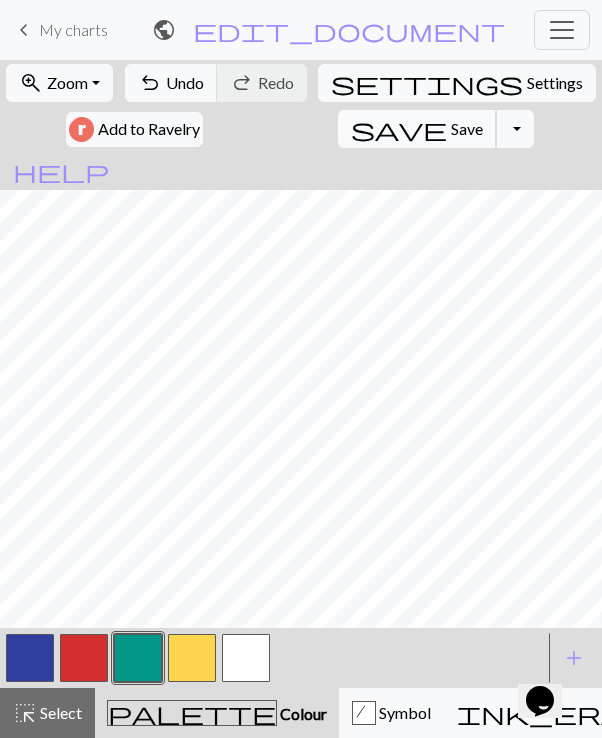 click on "save" at bounding box center (399, 129) 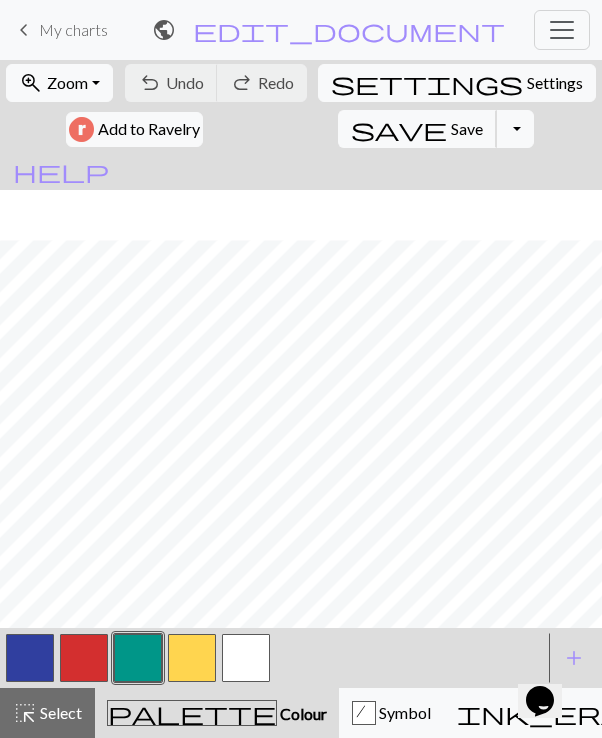 scroll, scrollTop: 562, scrollLeft: 1254, axis: both 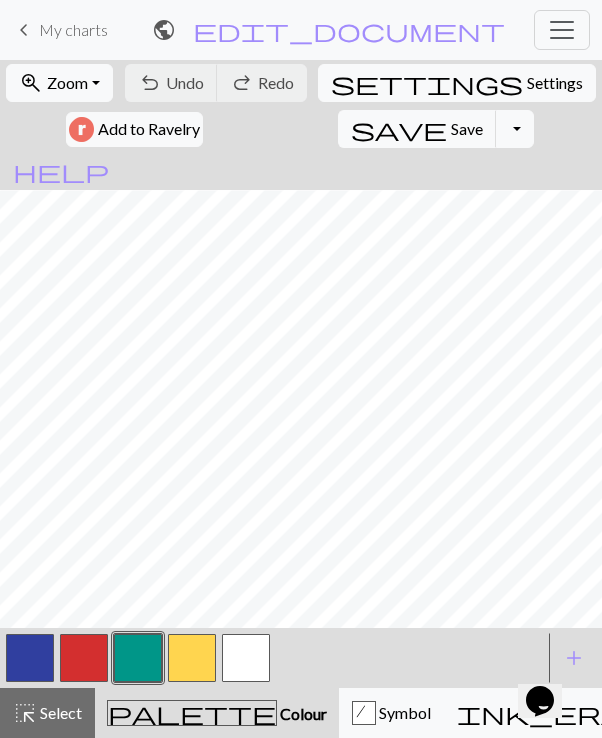click at bounding box center (84, 658) 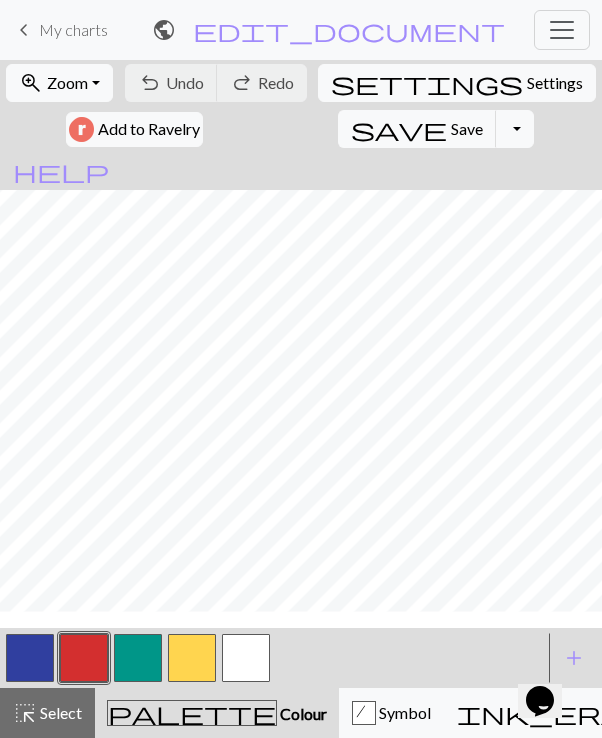 scroll, scrollTop: 552, scrollLeft: 1302, axis: both 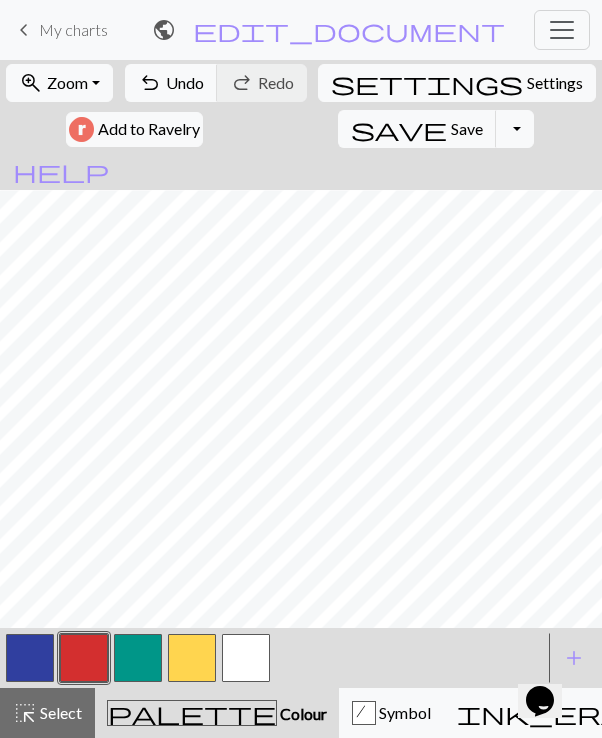 click at bounding box center (246, 658) 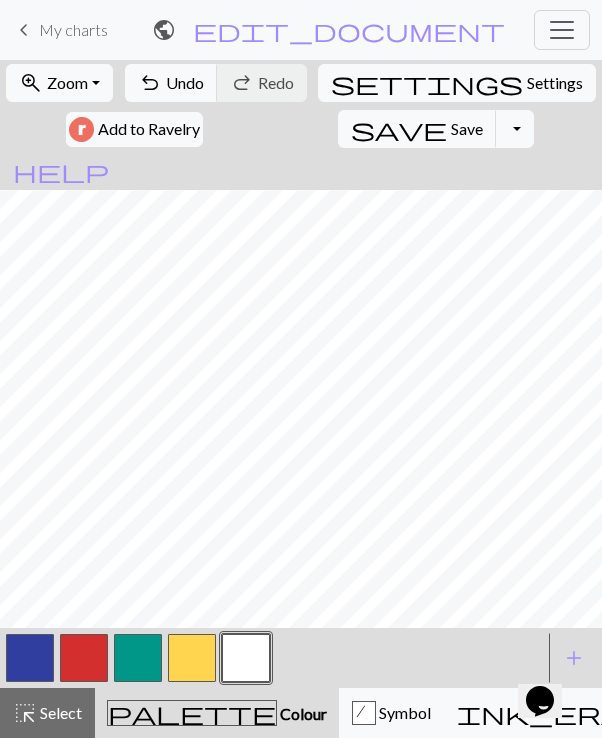 click at bounding box center (30, 658) 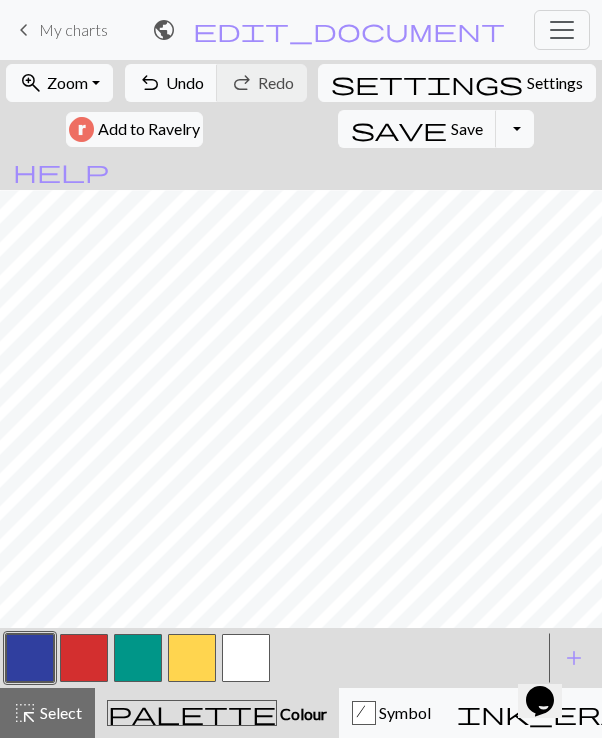scroll, scrollTop: 499, scrollLeft: 1642, axis: both 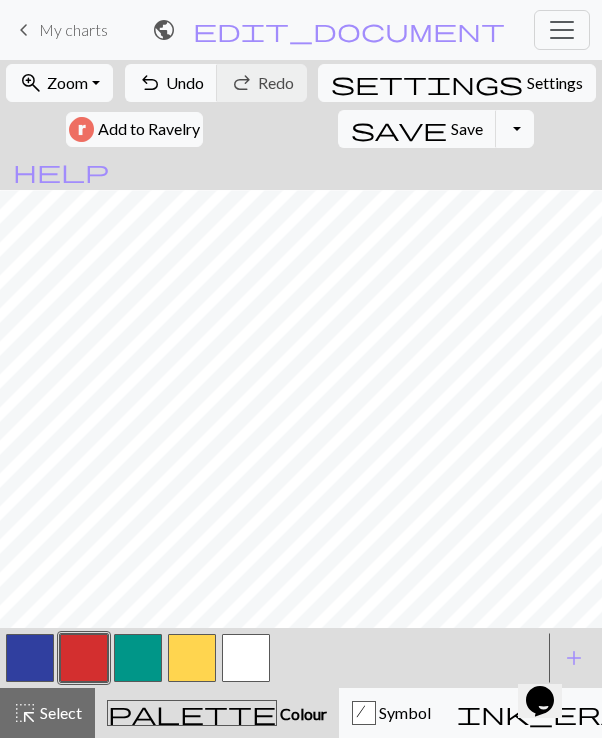 click at bounding box center [192, 658] 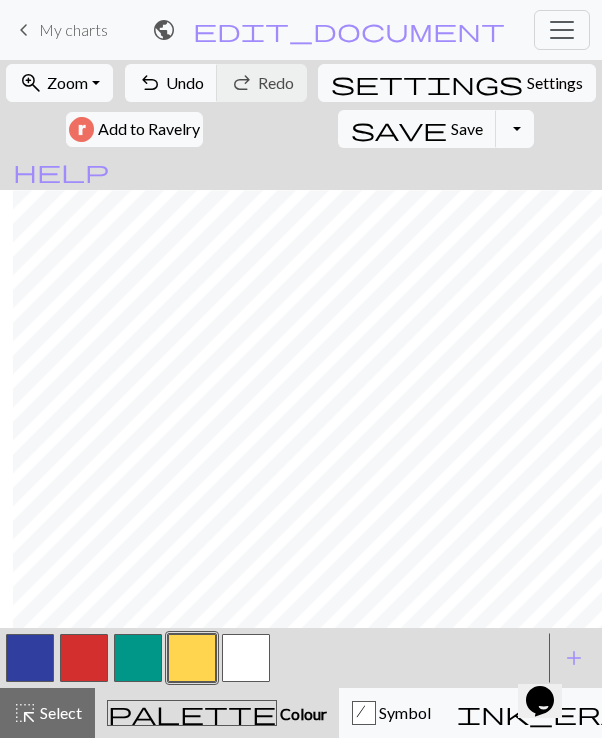 scroll, scrollTop: 470, scrollLeft: 1642, axis: both 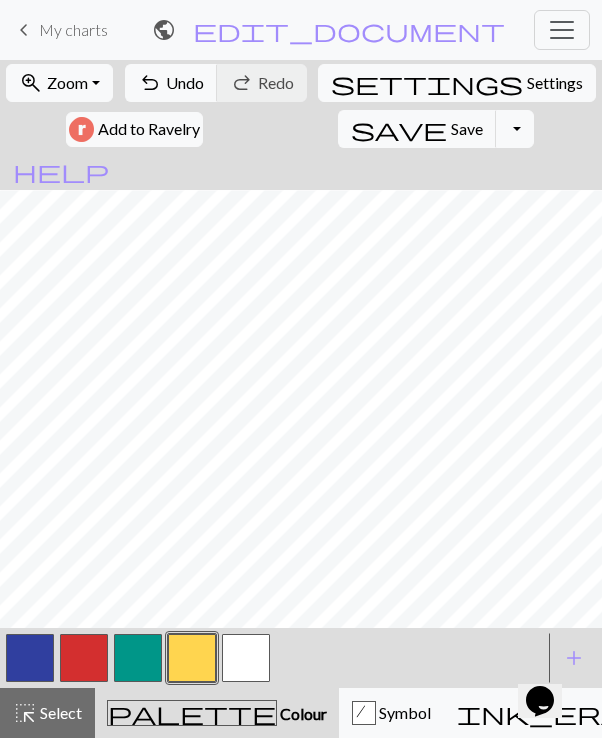 click at bounding box center (138, 658) 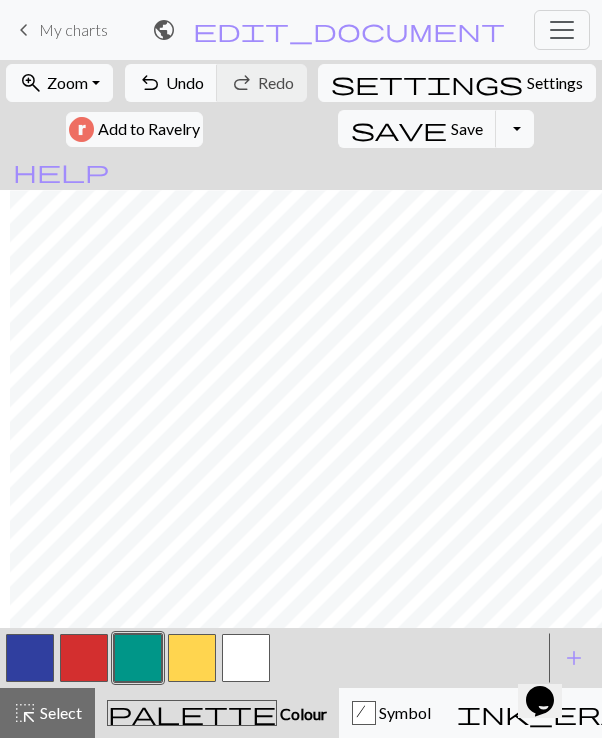 scroll, scrollTop: 407, scrollLeft: 1421, axis: both 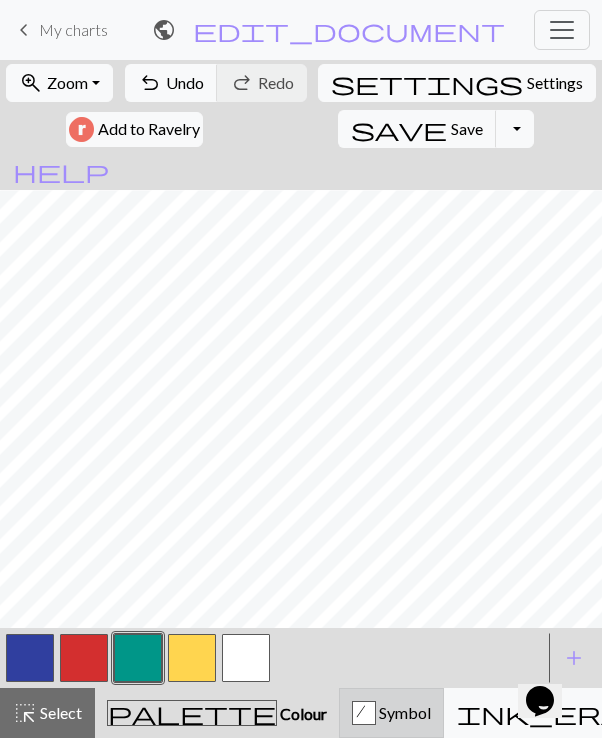 click on "Symbol" at bounding box center [403, 712] 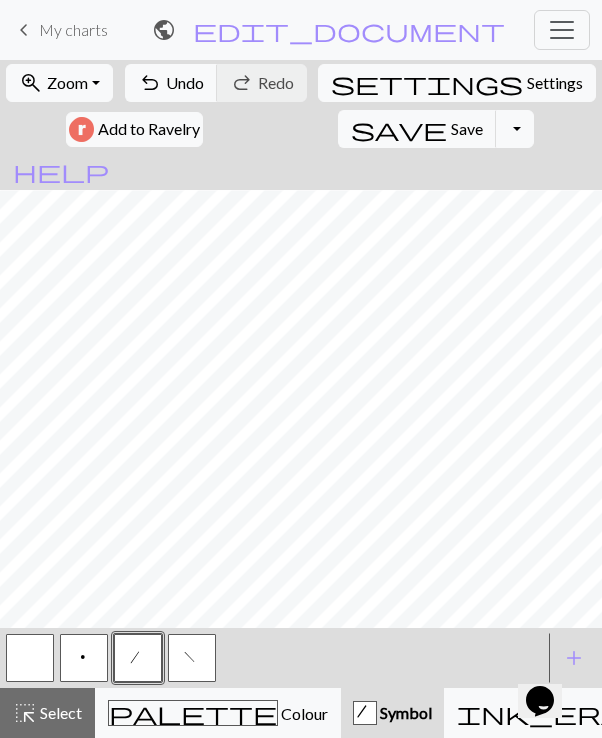 click at bounding box center (30, 658) 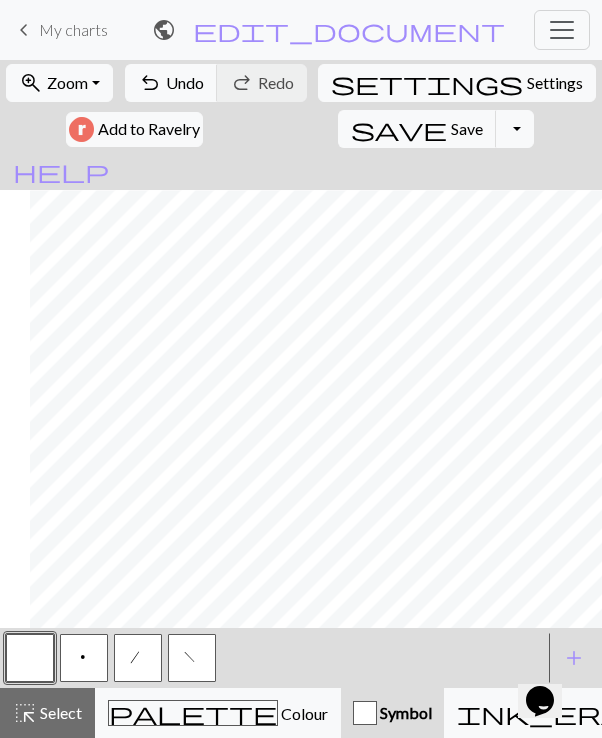 scroll, scrollTop: 407, scrollLeft: 1642, axis: both 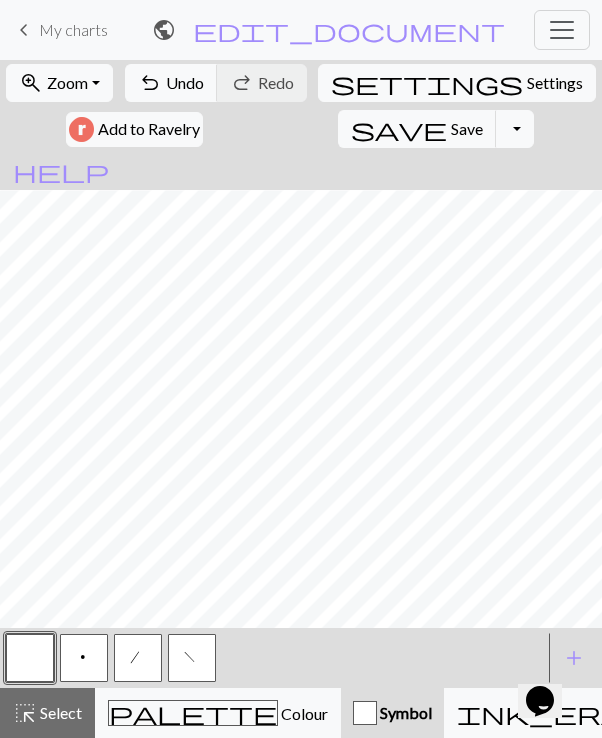 click on "f" at bounding box center [192, 658] 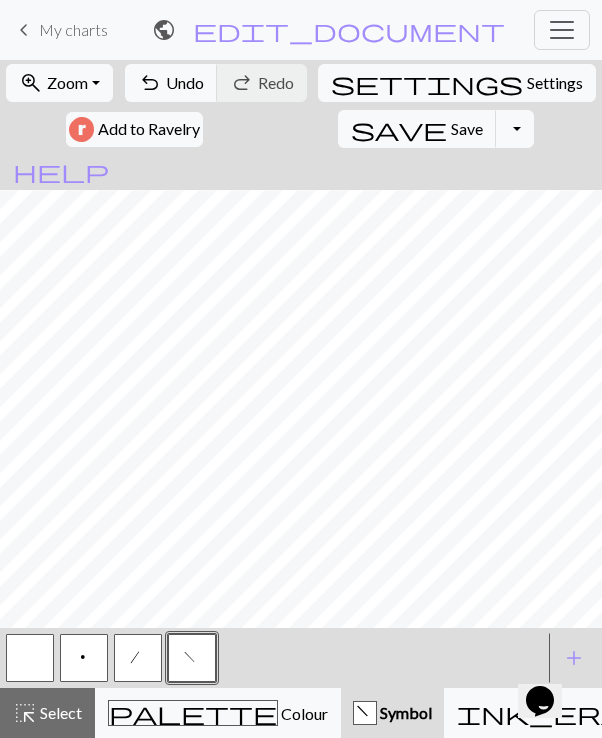 click on "/" at bounding box center [138, 658] 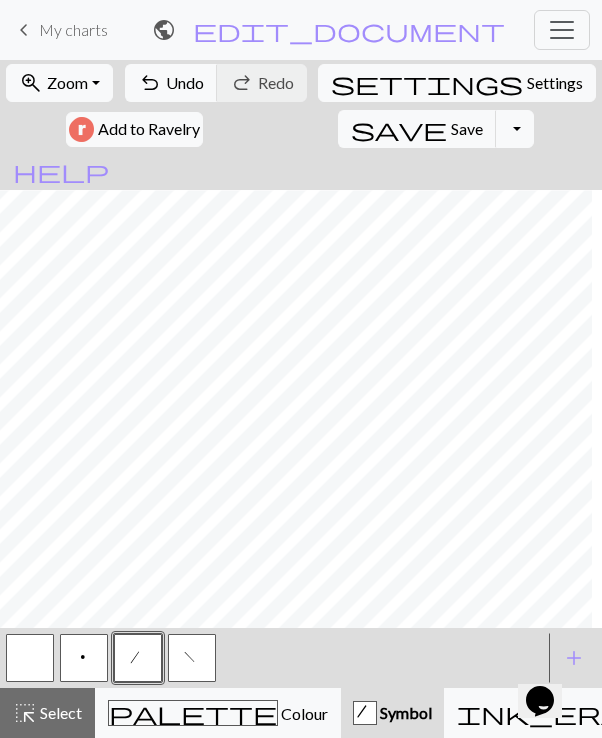 scroll, scrollTop: 414, scrollLeft: 1329, axis: both 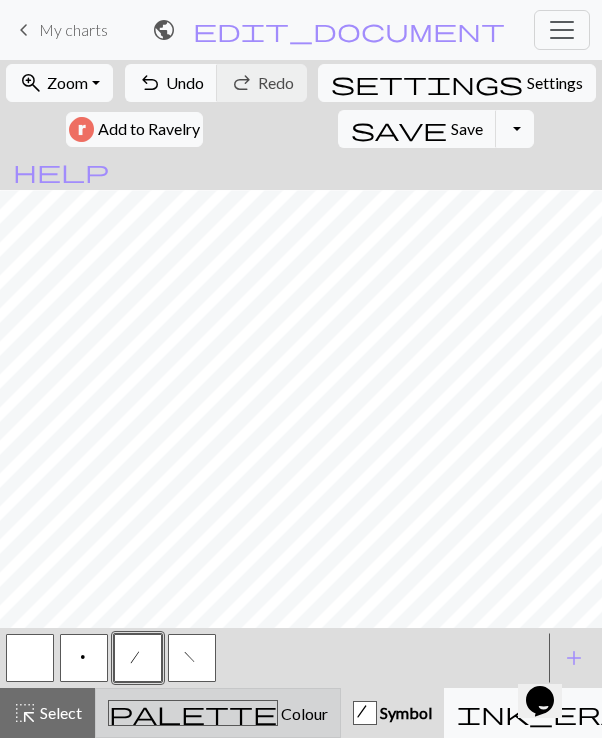 click on "palette   Colour   Colour" at bounding box center [218, 713] 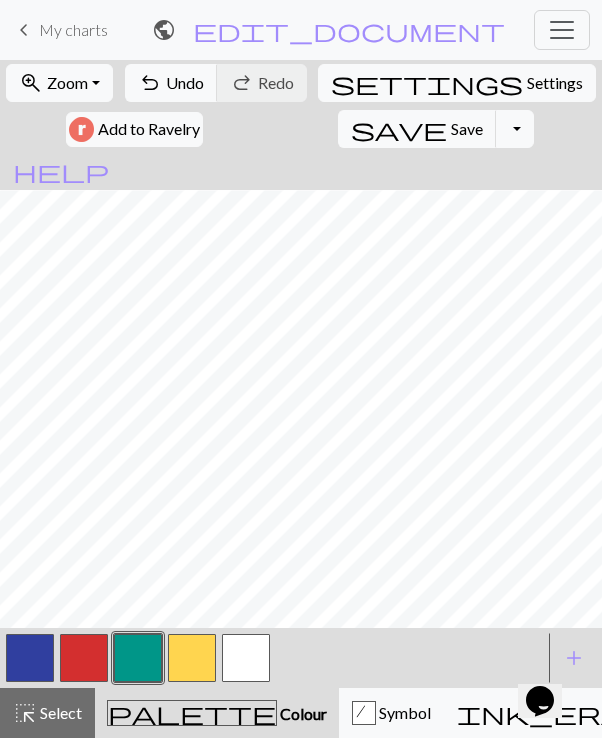 click at bounding box center [84, 658] 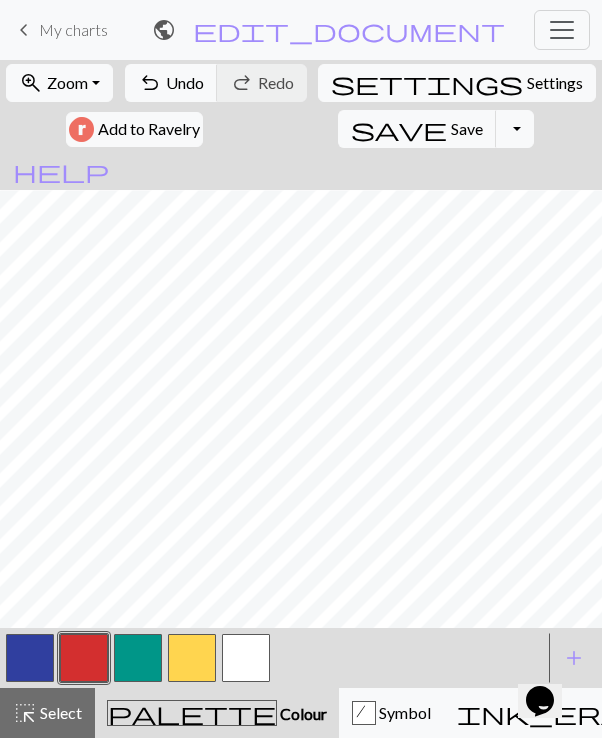 scroll, scrollTop: 414, scrollLeft: 1444, axis: both 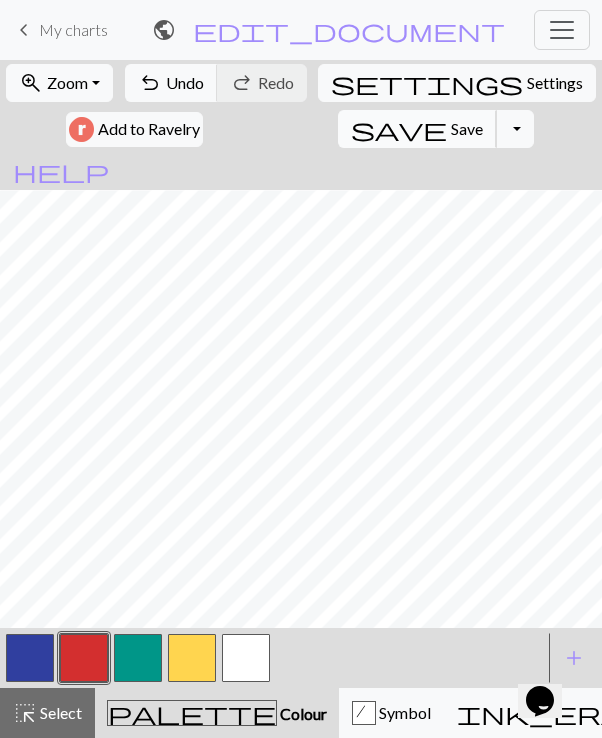 click on "Save" at bounding box center [467, 128] 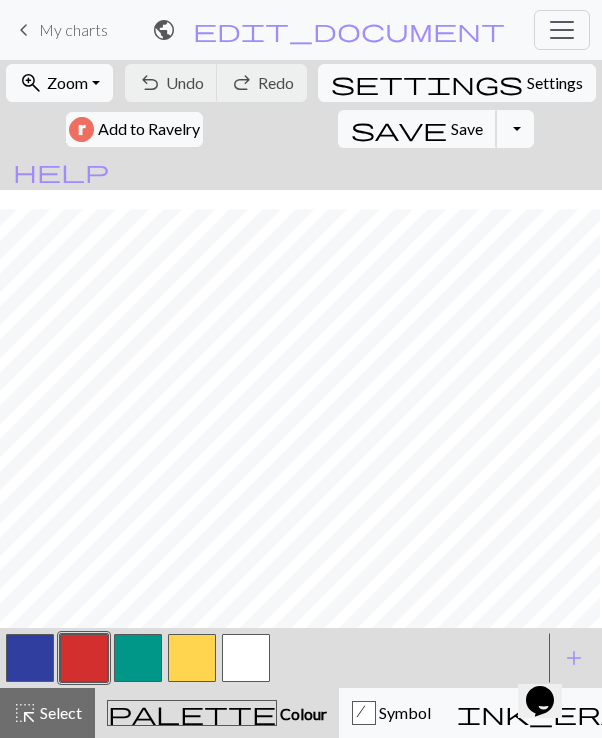 scroll, scrollTop: 563, scrollLeft: 1489, axis: both 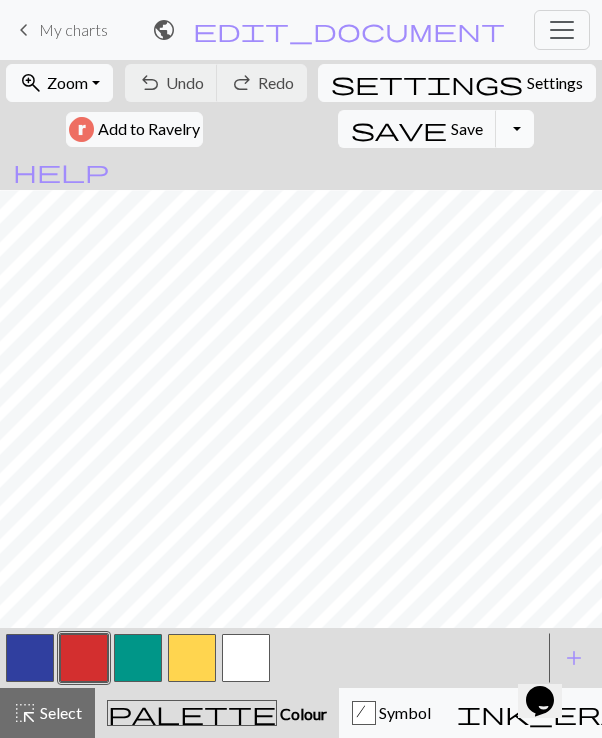 click on "Toggle Dropdown" at bounding box center (515, 129) 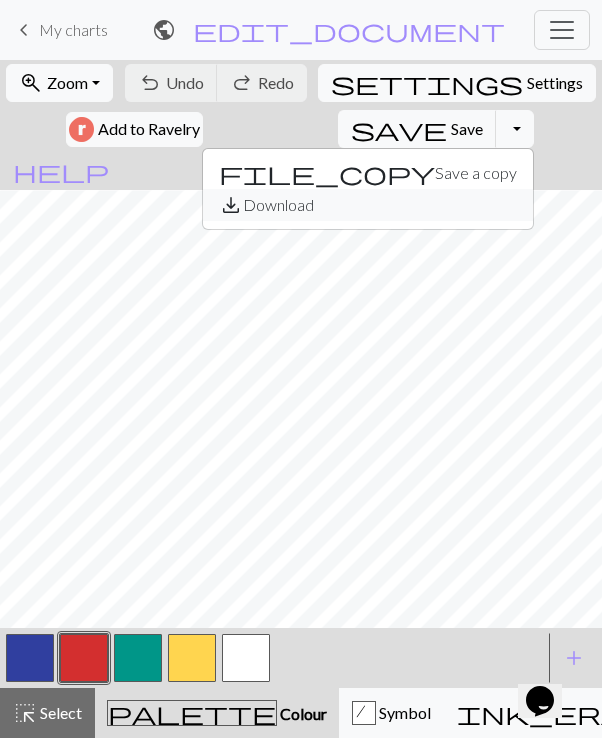 click on "save_alt  Download" at bounding box center (368, 205) 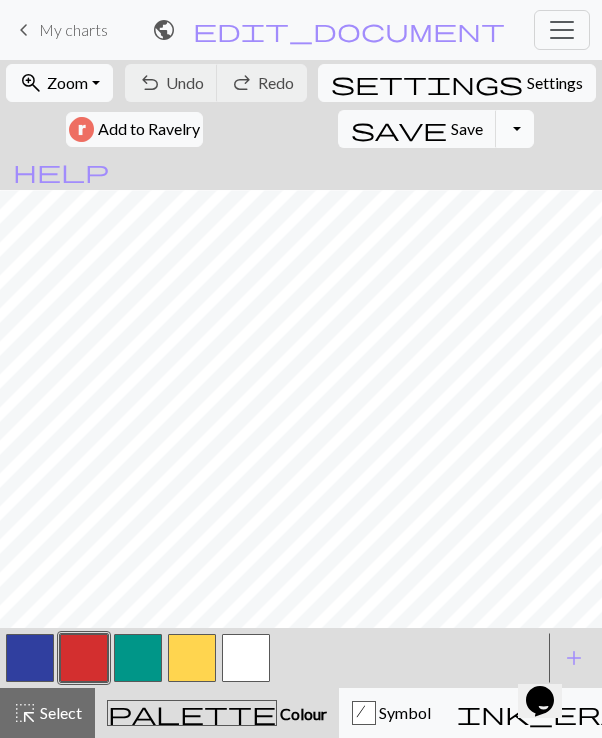 click on "Toggle Dropdown" at bounding box center (515, 129) 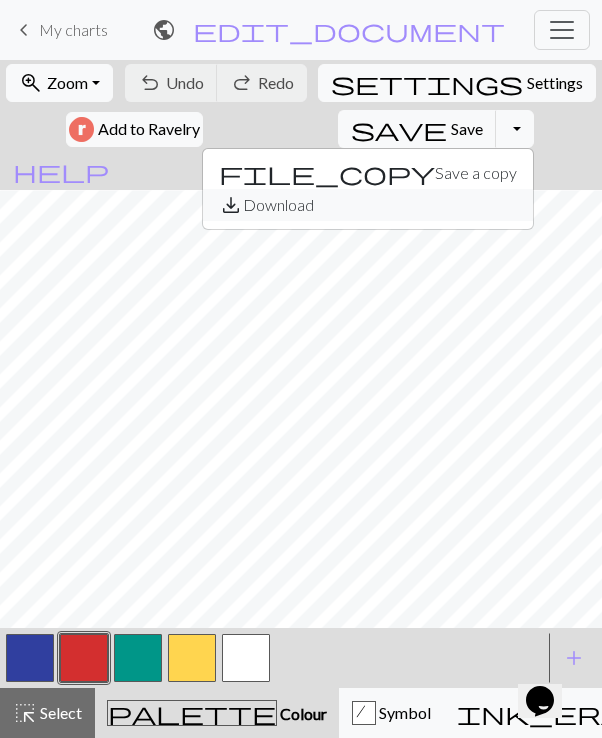 click on "save_alt  Download" at bounding box center (368, 205) 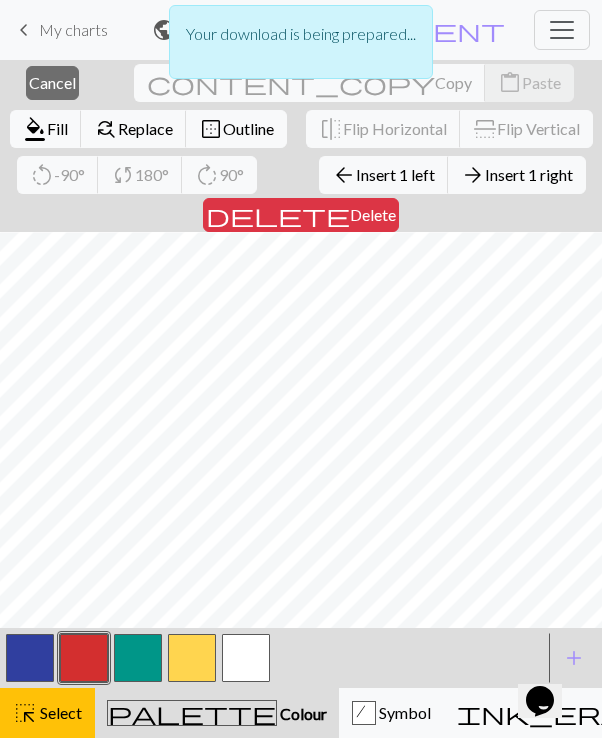 click on "close Cancel content_copy  Copy content_paste  Paste format_color_fill  Fill find_replace  Replace border_outer  Outline flip  Flip Horizontal flip  Flip Vertical rotate_left  -90° sync  180° rotate_right  90° arrow_back  Insert 1 left arrow_forward Insert 1 right delete  Delete" at bounding box center [301, 146] 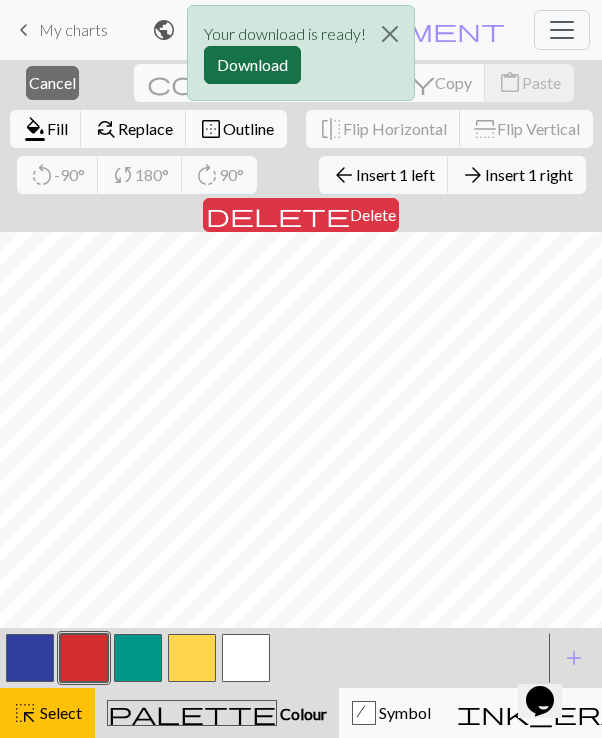click on "Download" at bounding box center [252, 65] 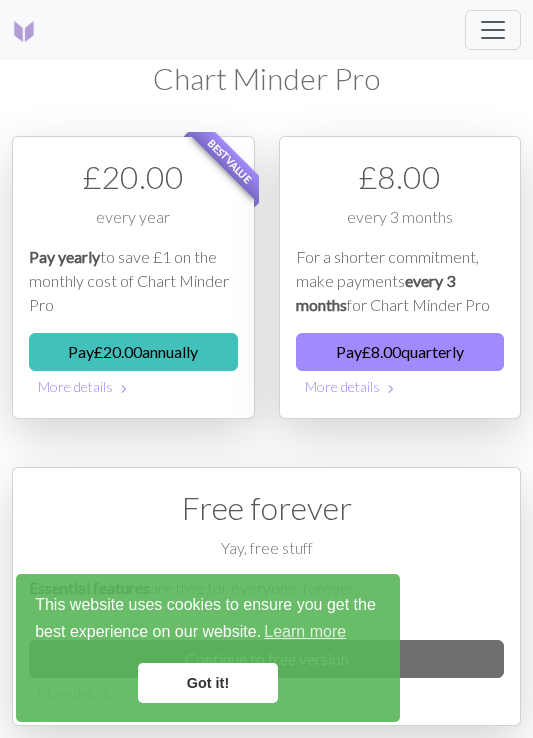 scroll, scrollTop: 0, scrollLeft: 0, axis: both 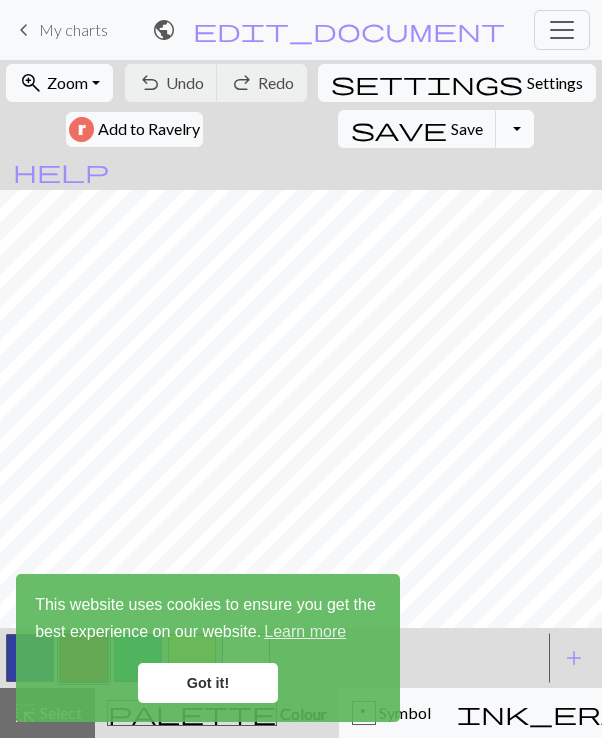 click on "Toggle Dropdown" at bounding box center [515, 129] 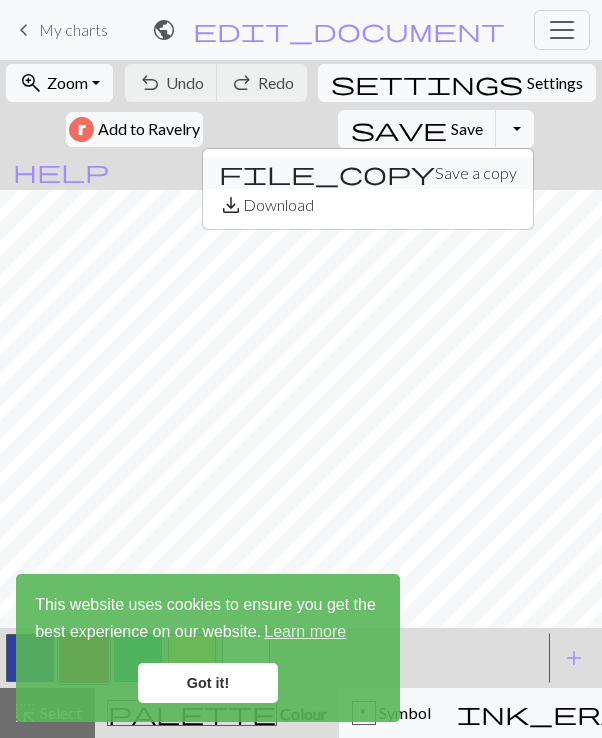 click on "file_copy  Save a copy" at bounding box center [368, 173] 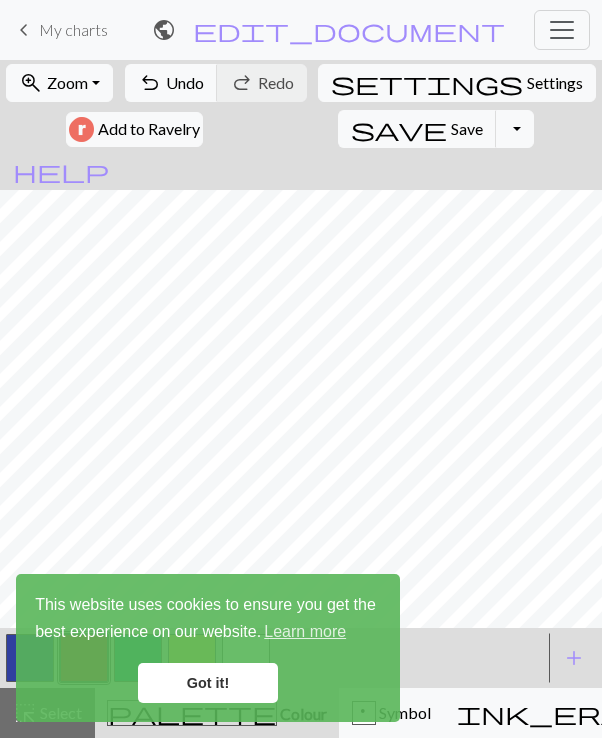 click on "public mittens  /  Copy of Left Mitten edit_document Edit settings" at bounding box center [329, 29] 